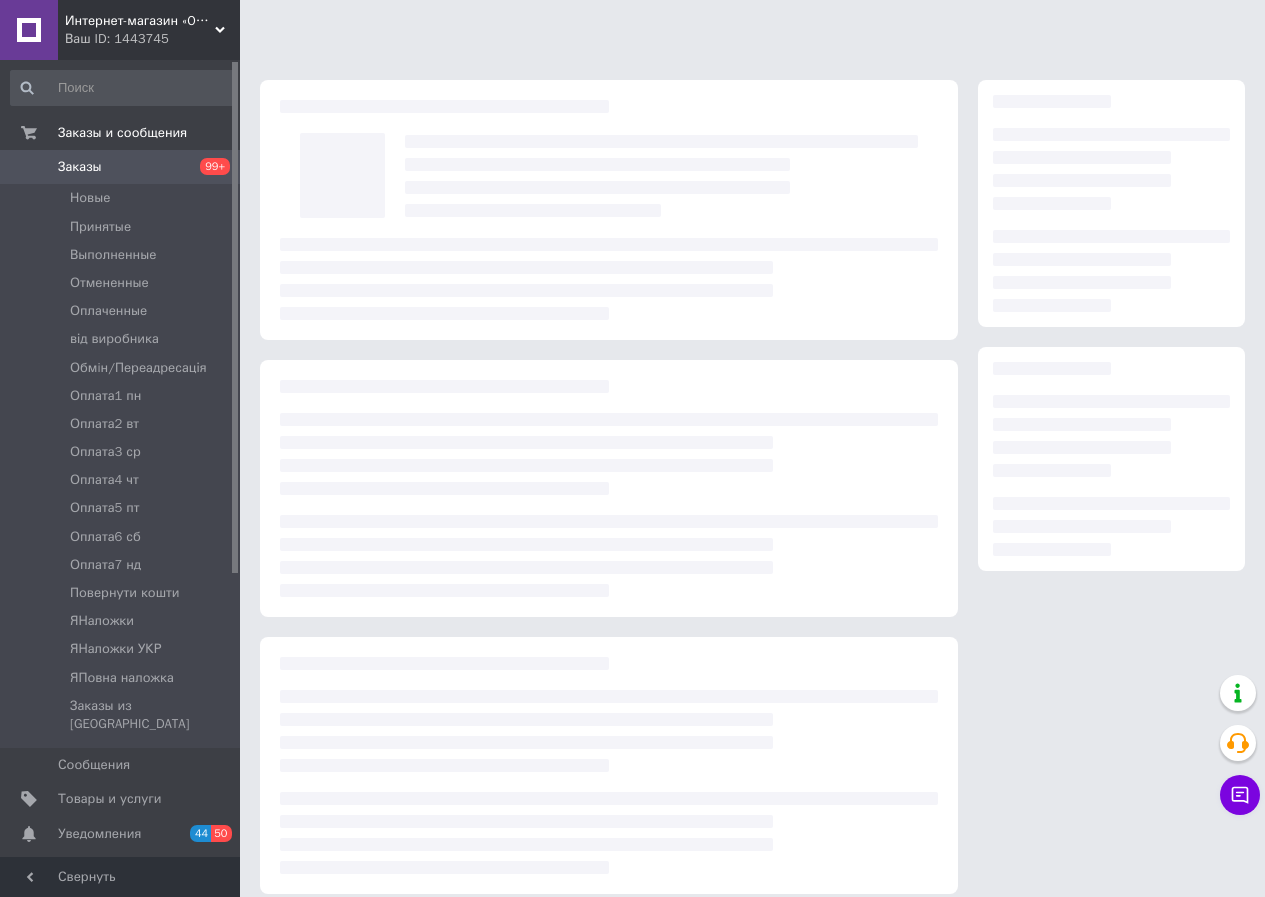 scroll, scrollTop: 0, scrollLeft: 0, axis: both 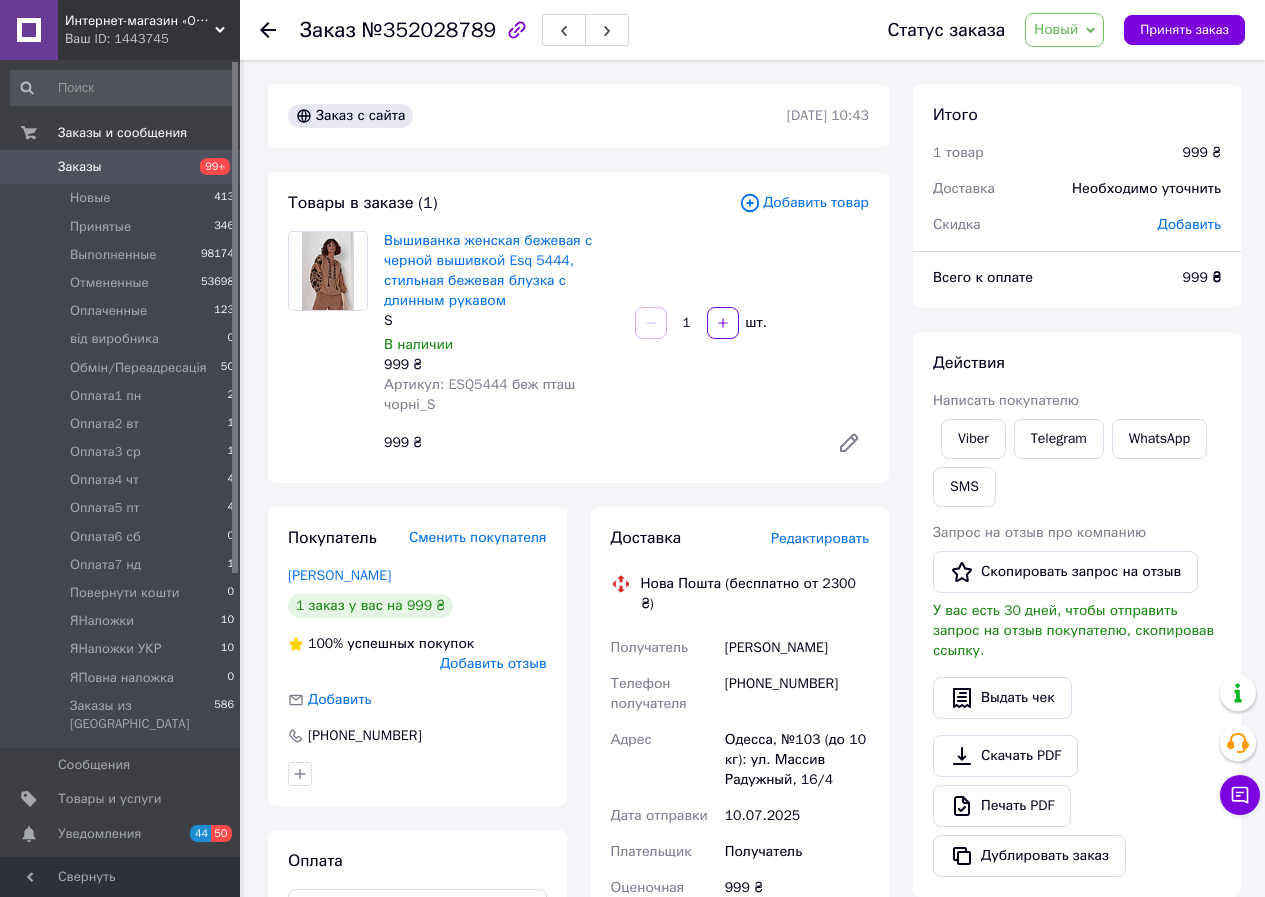 click on "999 ₴" at bounding box center (797, 964) 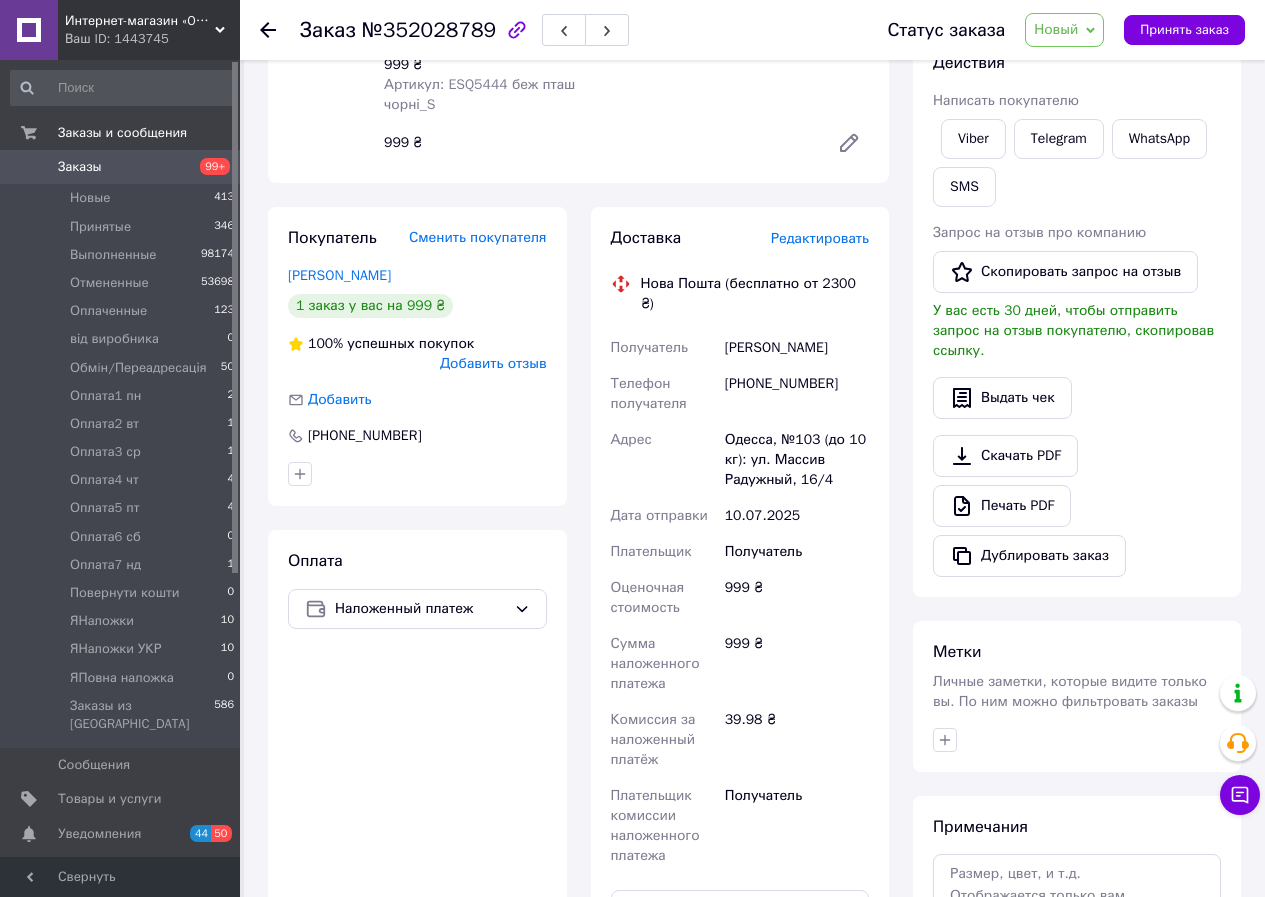 click on "Доставка Редактировать Нова Пошта (бесплатно от 2300 ₴) Получатель [PERSON_NAME] Телефон получателя [PHONE_NUMBER] Адрес Одесса, №103 (до 10 кг): [STREET_ADDRESS] Дата отправки [DATE] Плательщик Получатель Оценочная стоимость 999 ₴ Сумма наложенного платежа 999 ₴ Комиссия за наложенный платёж 39.98 ₴ Плательщик комиссии наложенного платежа Получатель Передать номер или Сгенерировать ЭН Плательщик Получатель Отправитель Фамилия получателя Уманська Имя получателя [PERSON_NAME] Отчество получателя Телефон получателя [PHONE_NUMBER] Тип доставки В отделении Курьером Город <" at bounding box center (740, 647) 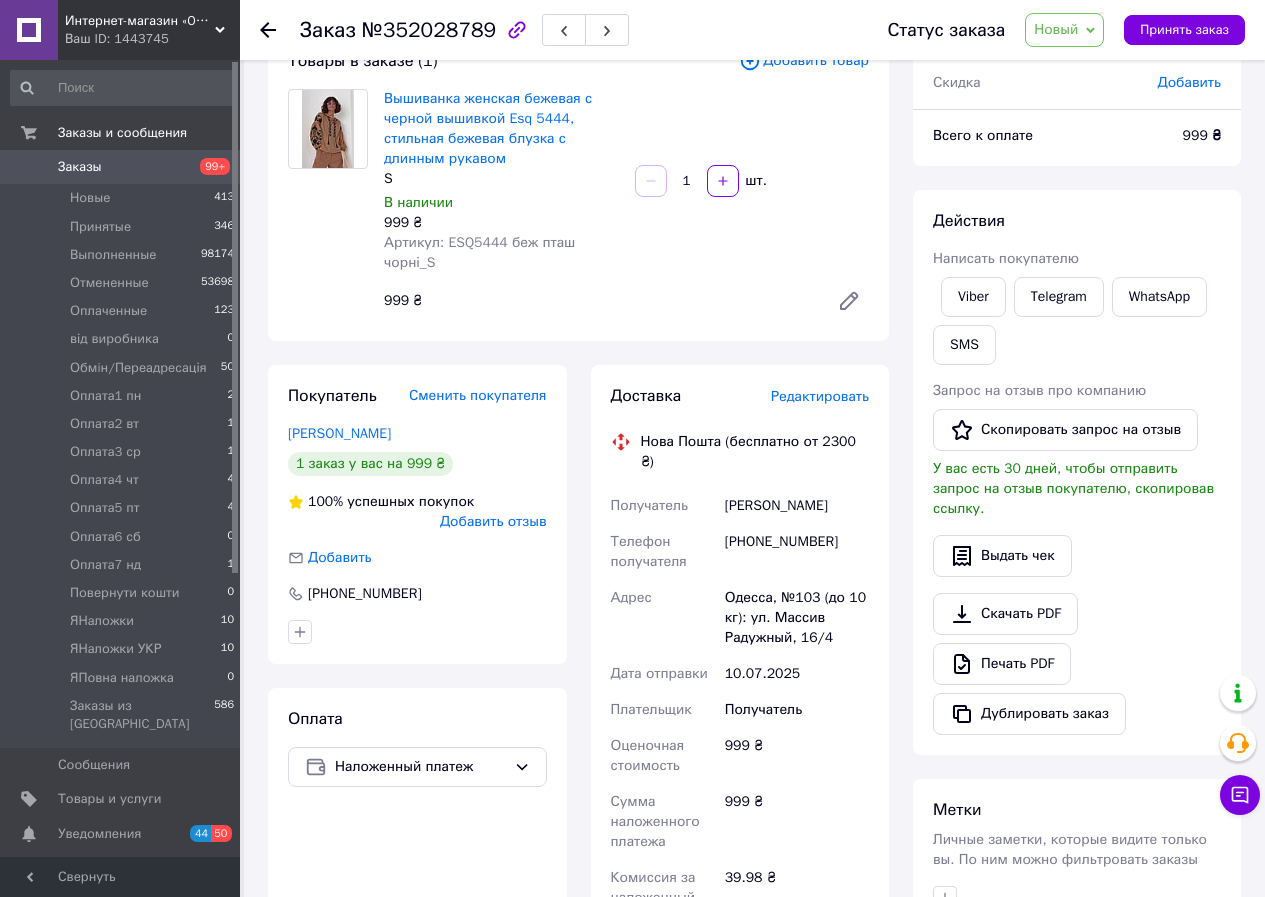 scroll, scrollTop: 0, scrollLeft: 0, axis: both 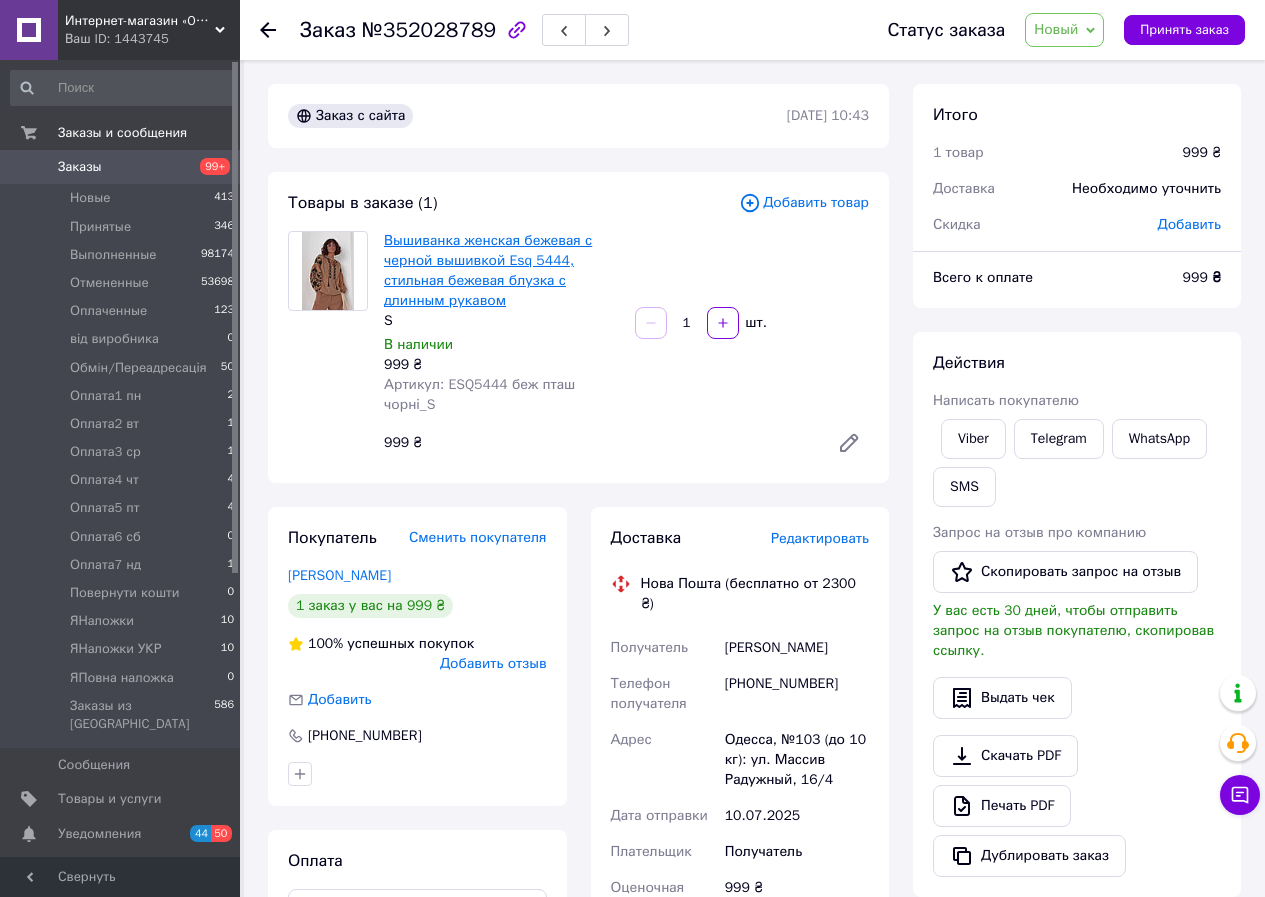 click on "Вышиванка женская бежевая с черной вышивкой Esq 5444, стильная бежевая блузка с длинным рукавом" at bounding box center (488, 270) 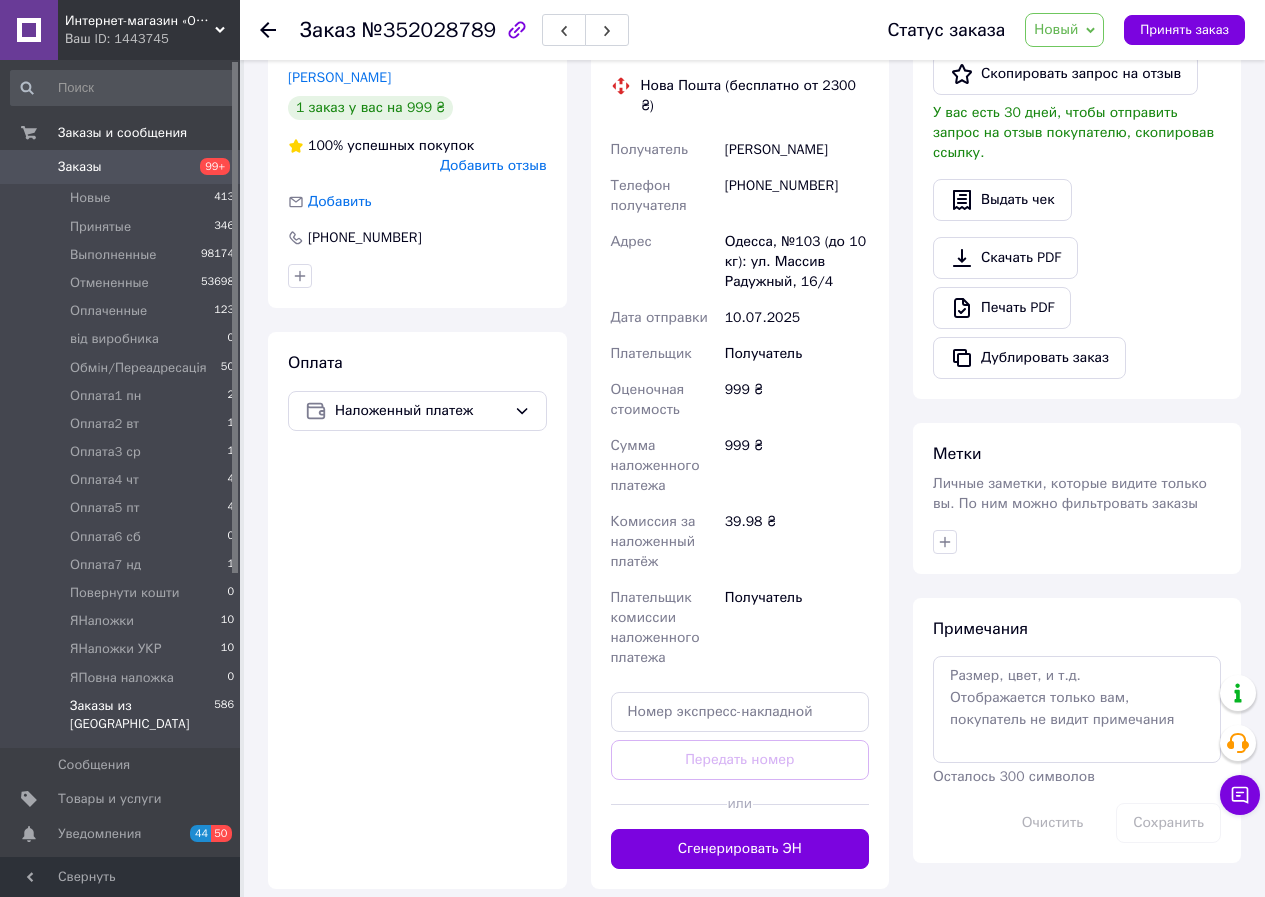 scroll, scrollTop: 500, scrollLeft: 0, axis: vertical 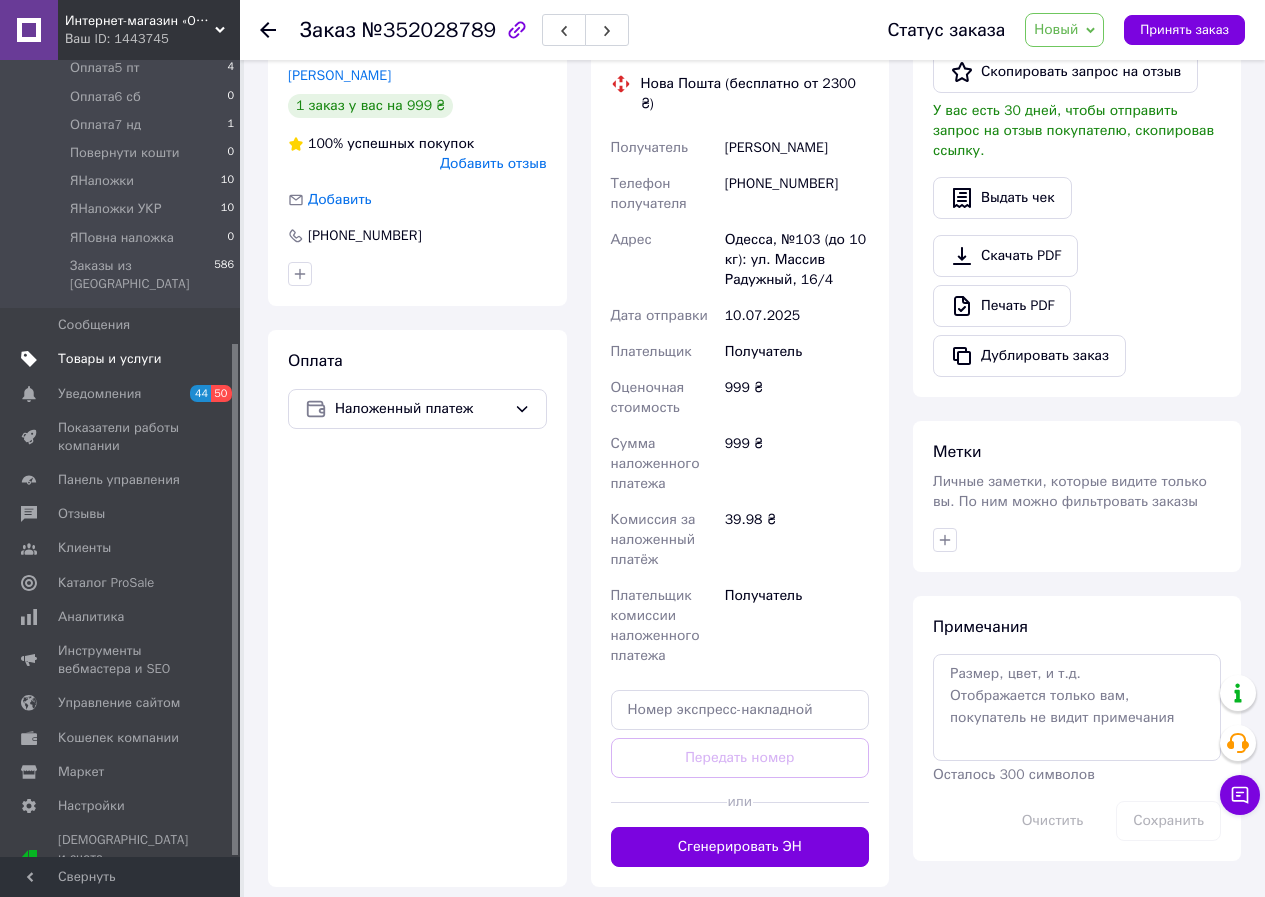 click on "Товары и услуги" at bounding box center (110, 359) 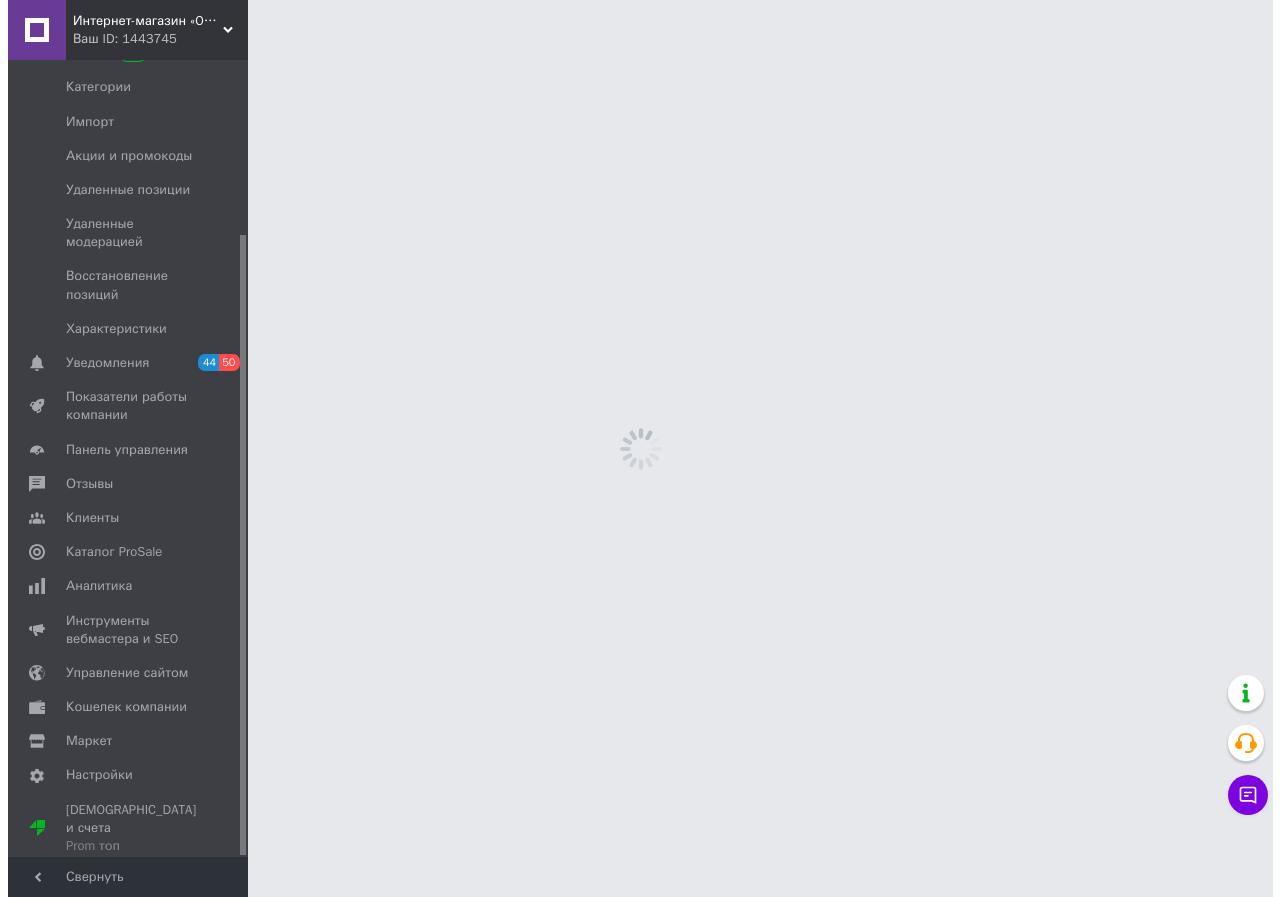 scroll, scrollTop: 0, scrollLeft: 0, axis: both 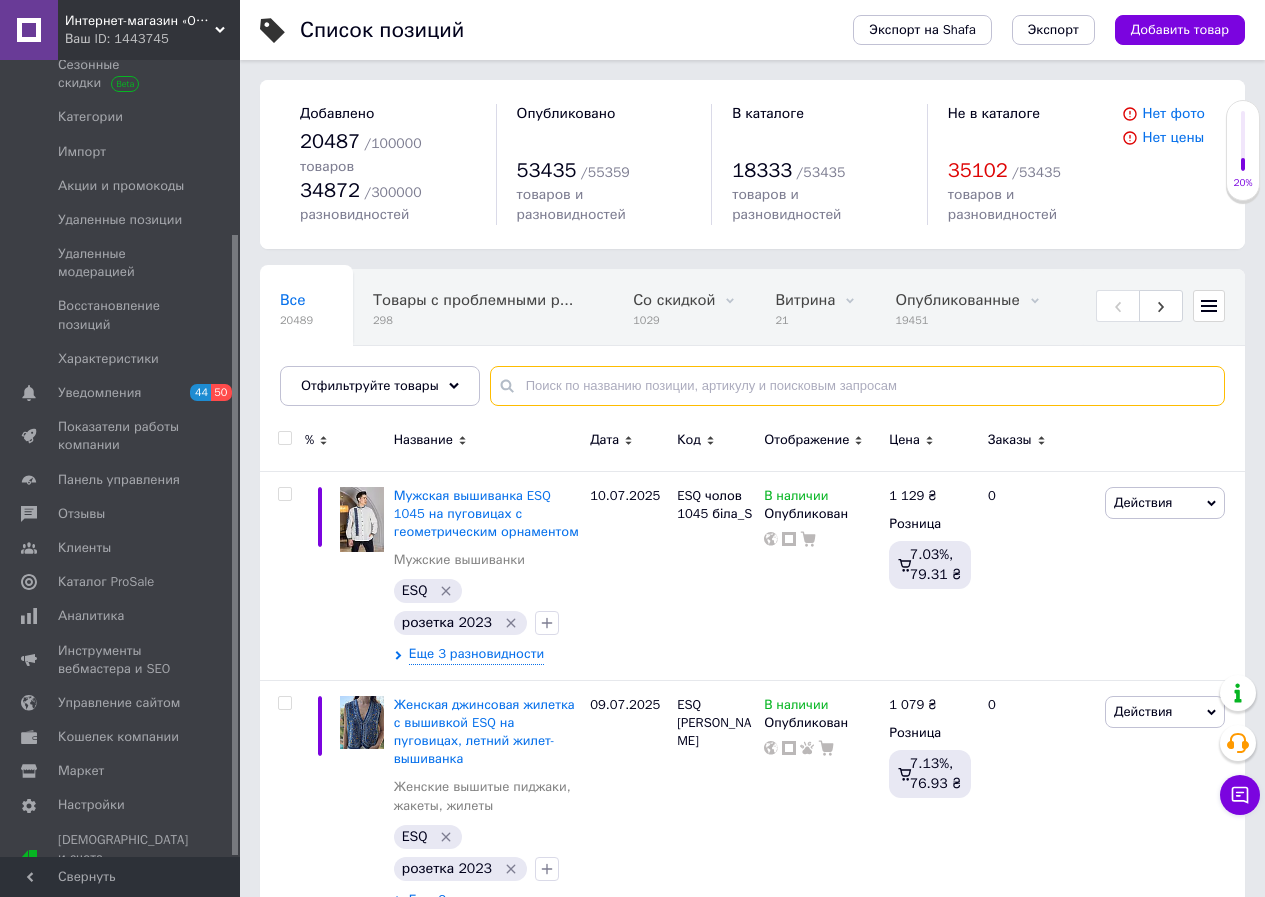 click at bounding box center (857, 386) 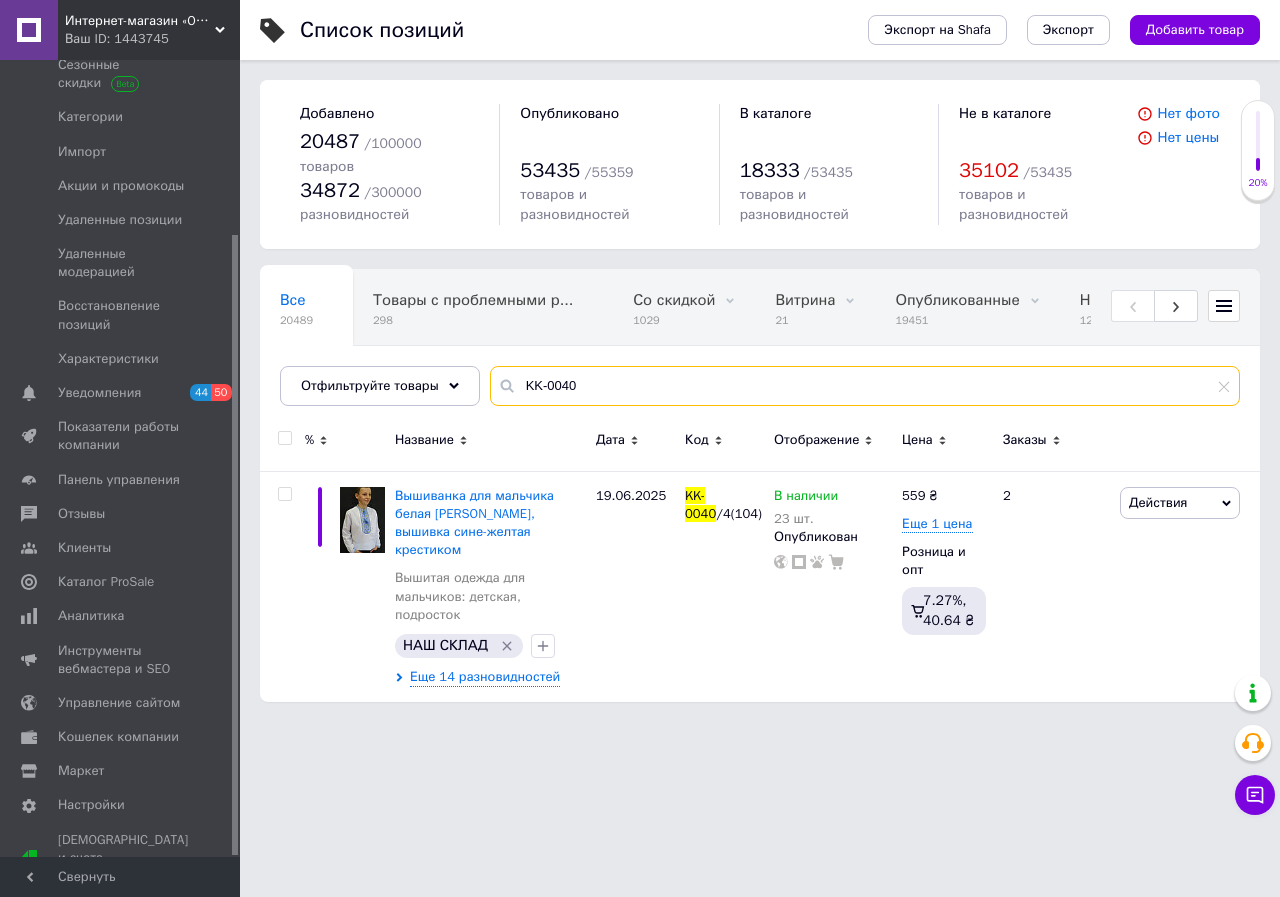 click on "KK-0040" at bounding box center [865, 386] 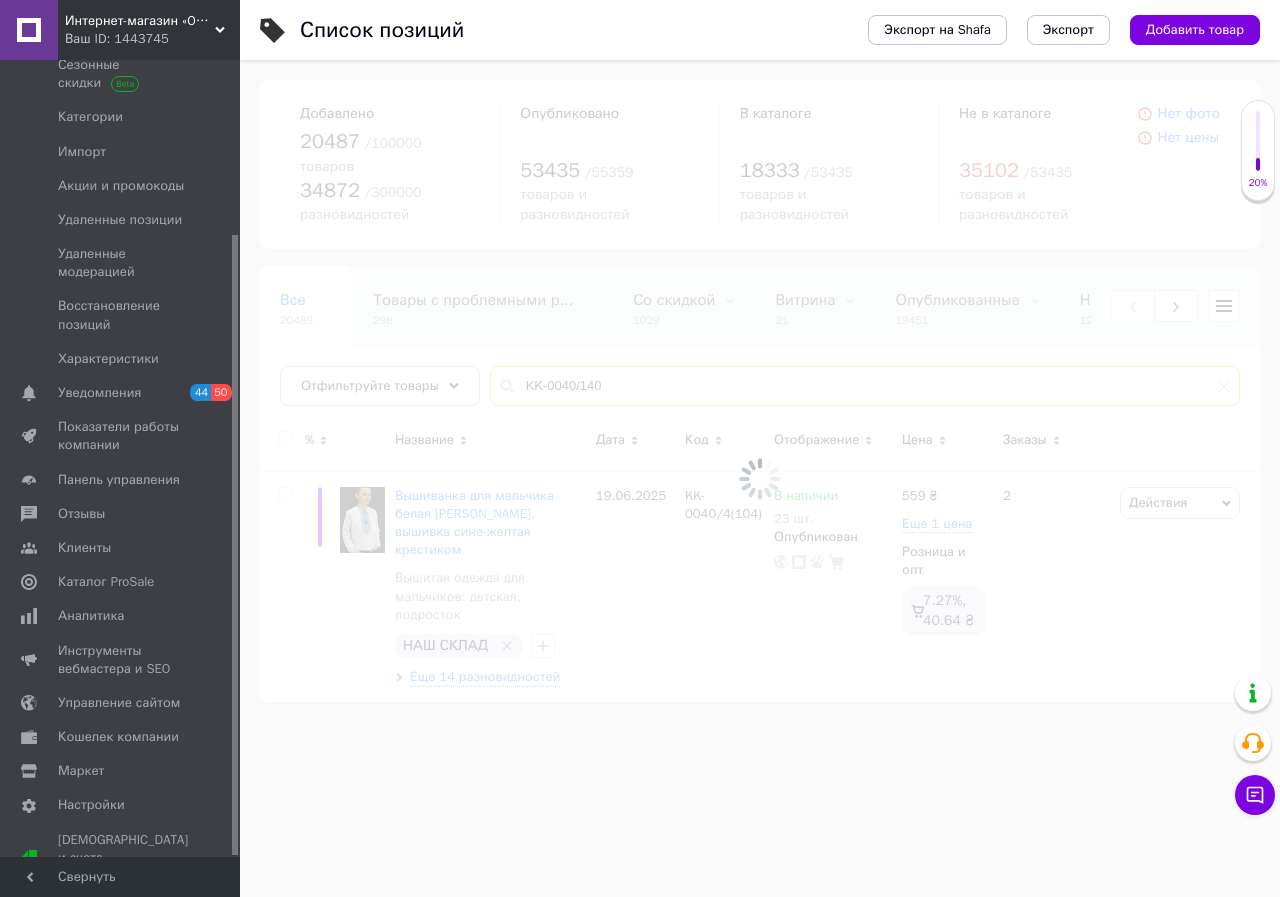type on "KK-0040/140" 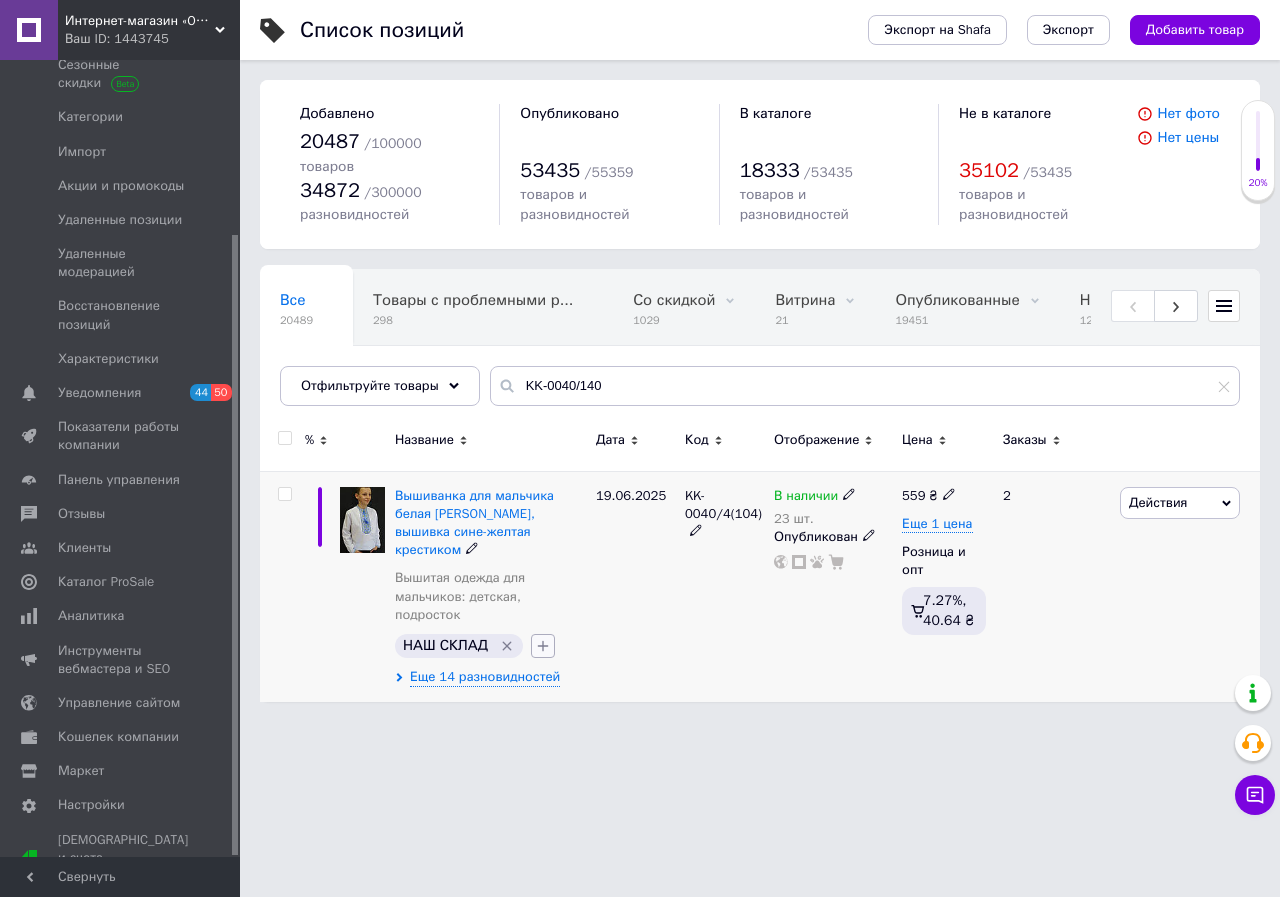 click 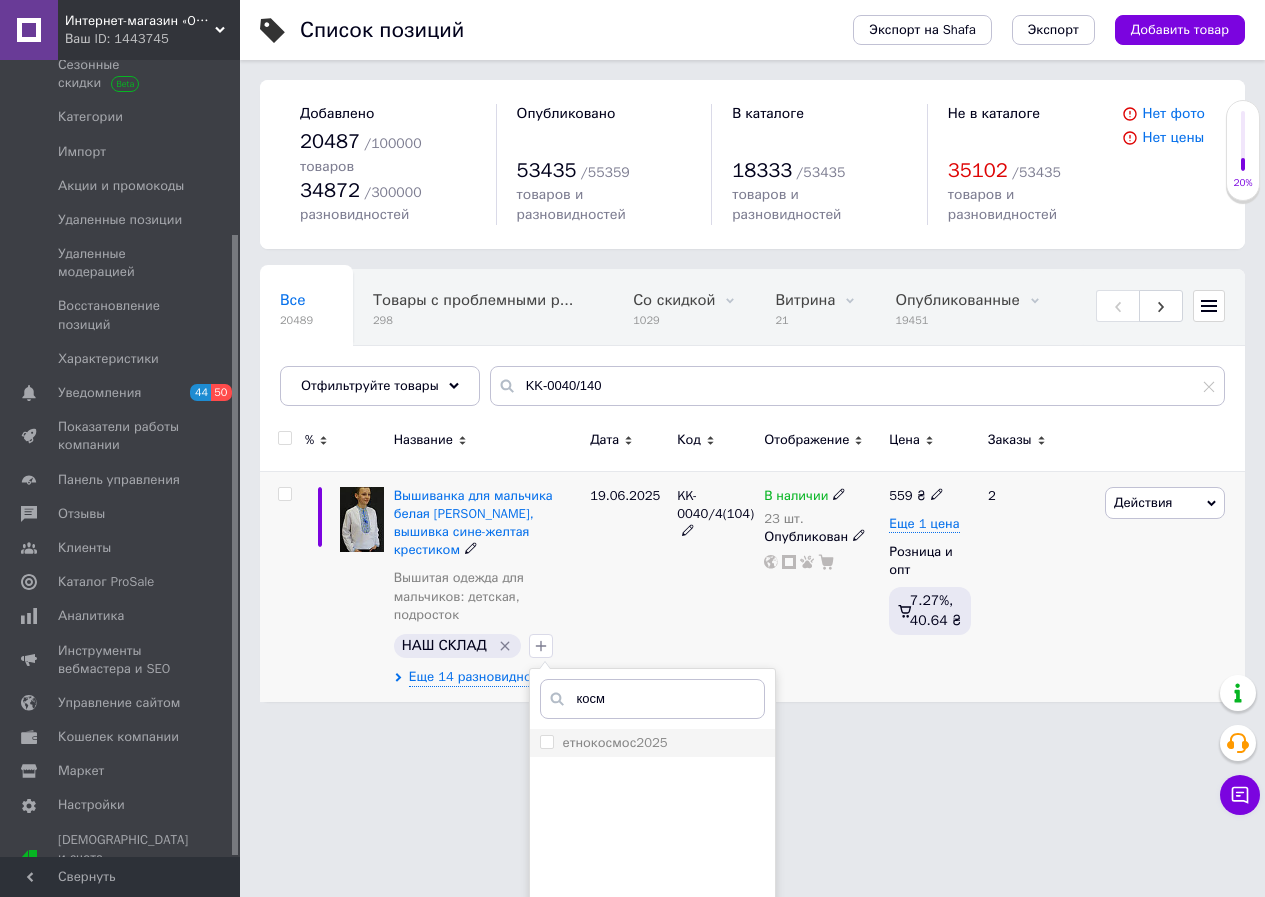 type on "косм" 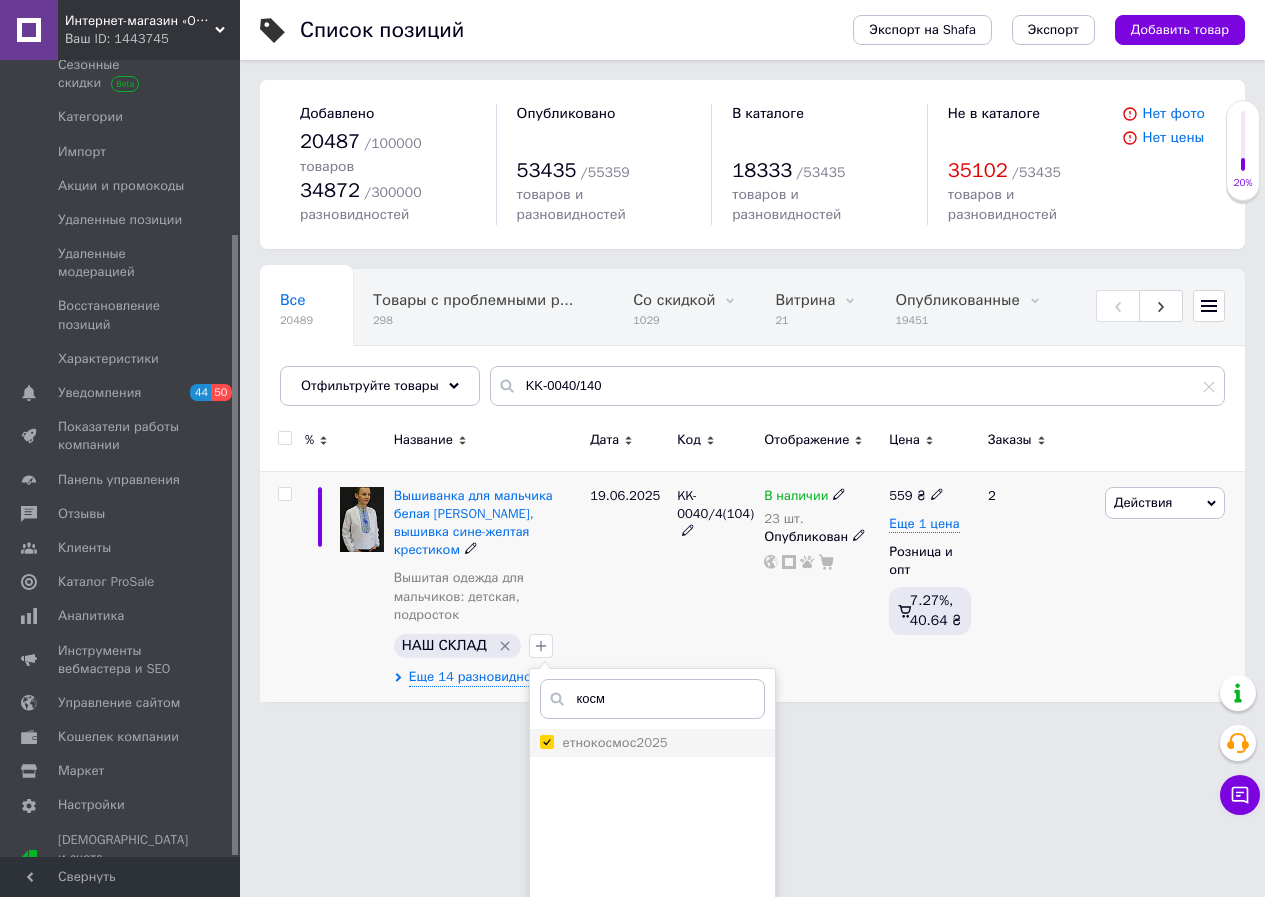 checkbox on "true" 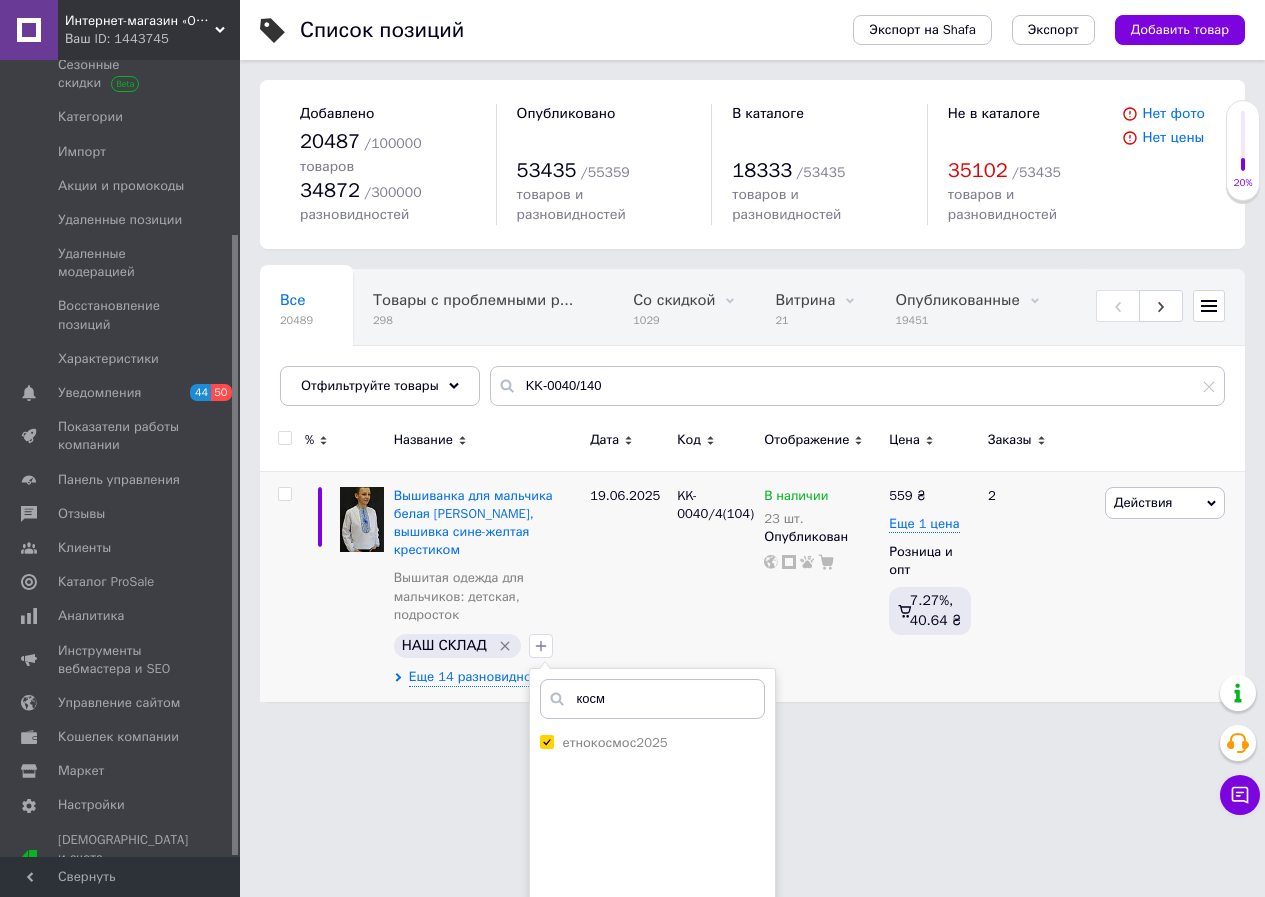 scroll, scrollTop: 85, scrollLeft: 0, axis: vertical 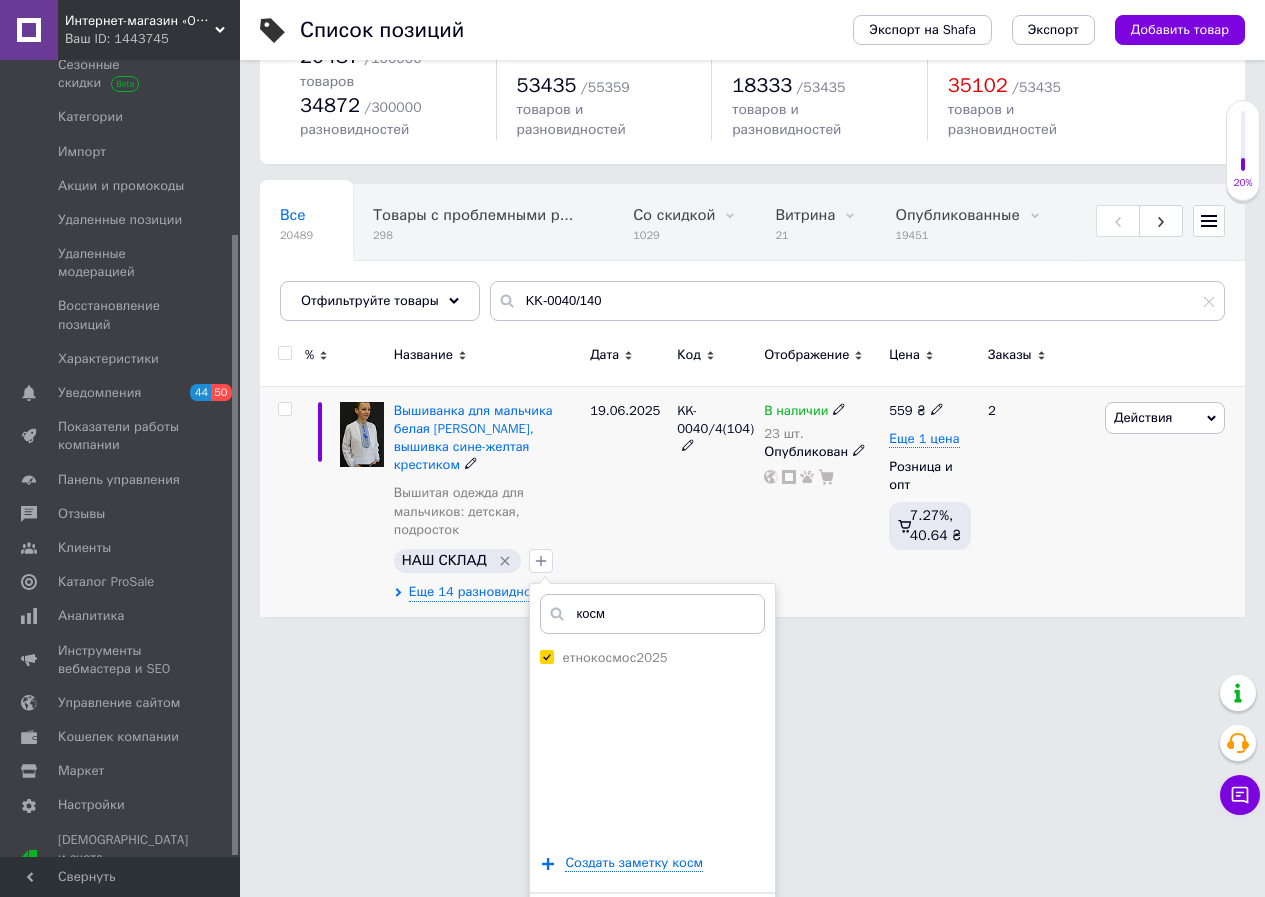 click on "Добавить заметку" at bounding box center (652, 923) 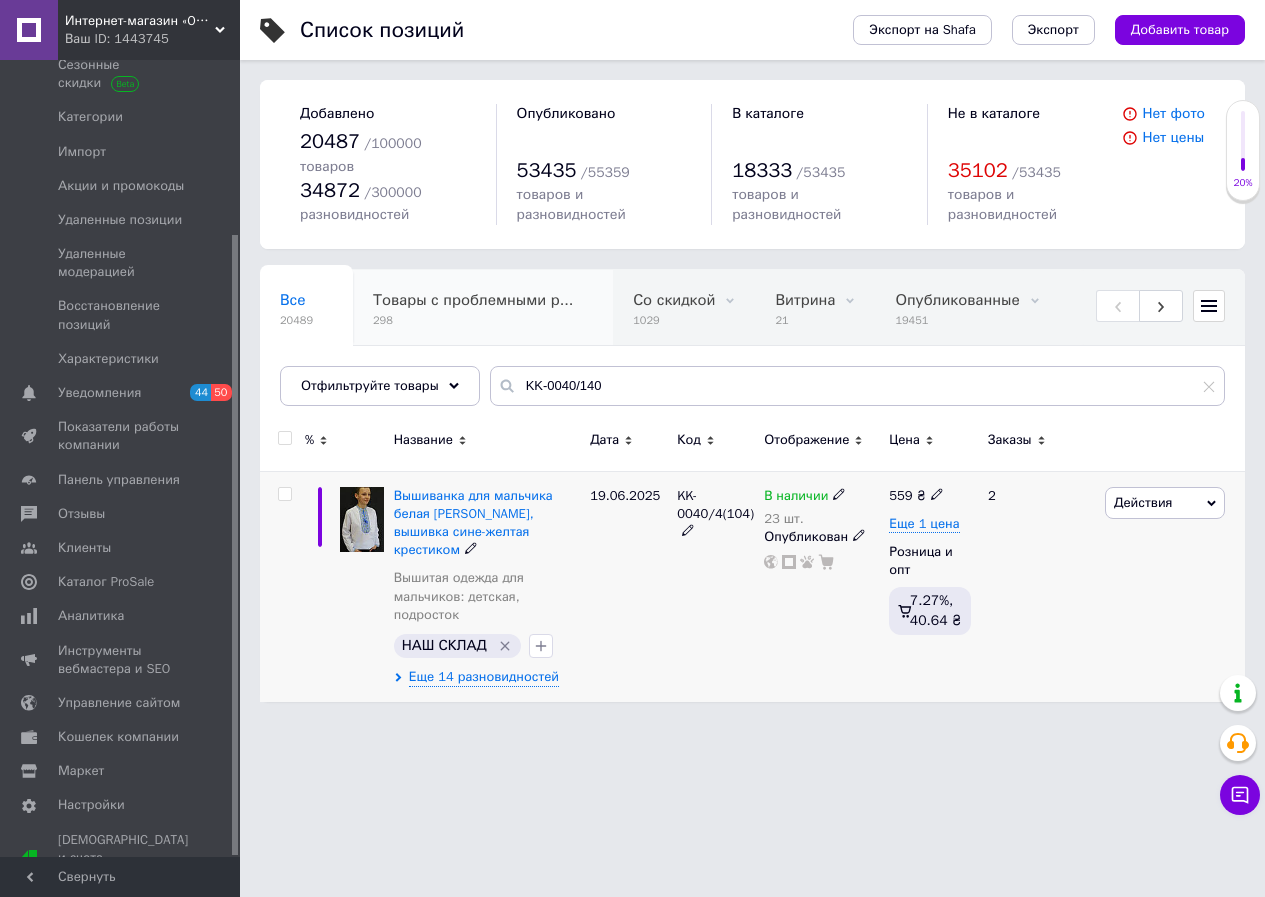 scroll, scrollTop: 0, scrollLeft: 0, axis: both 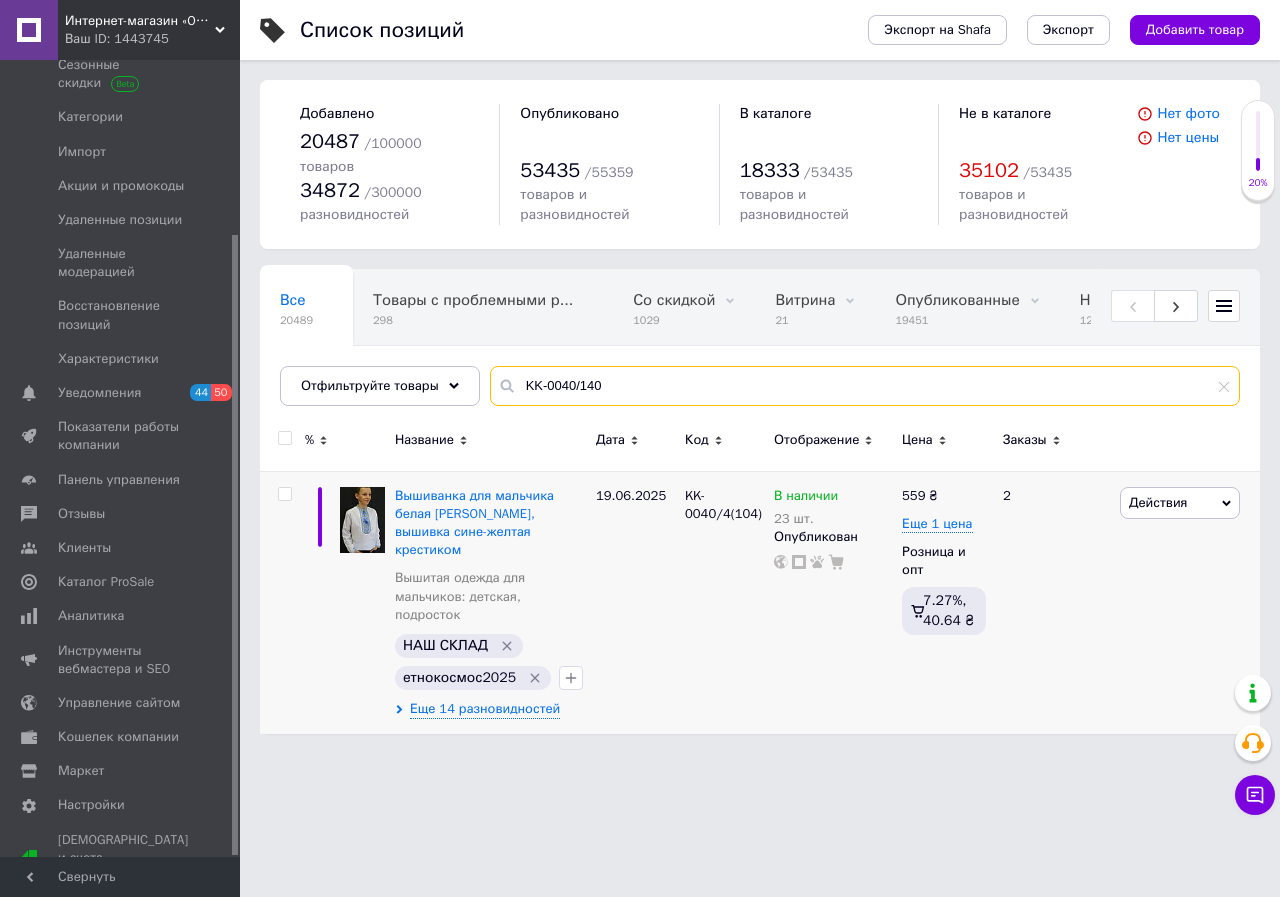 click on "KK-0040/140" at bounding box center (865, 386) 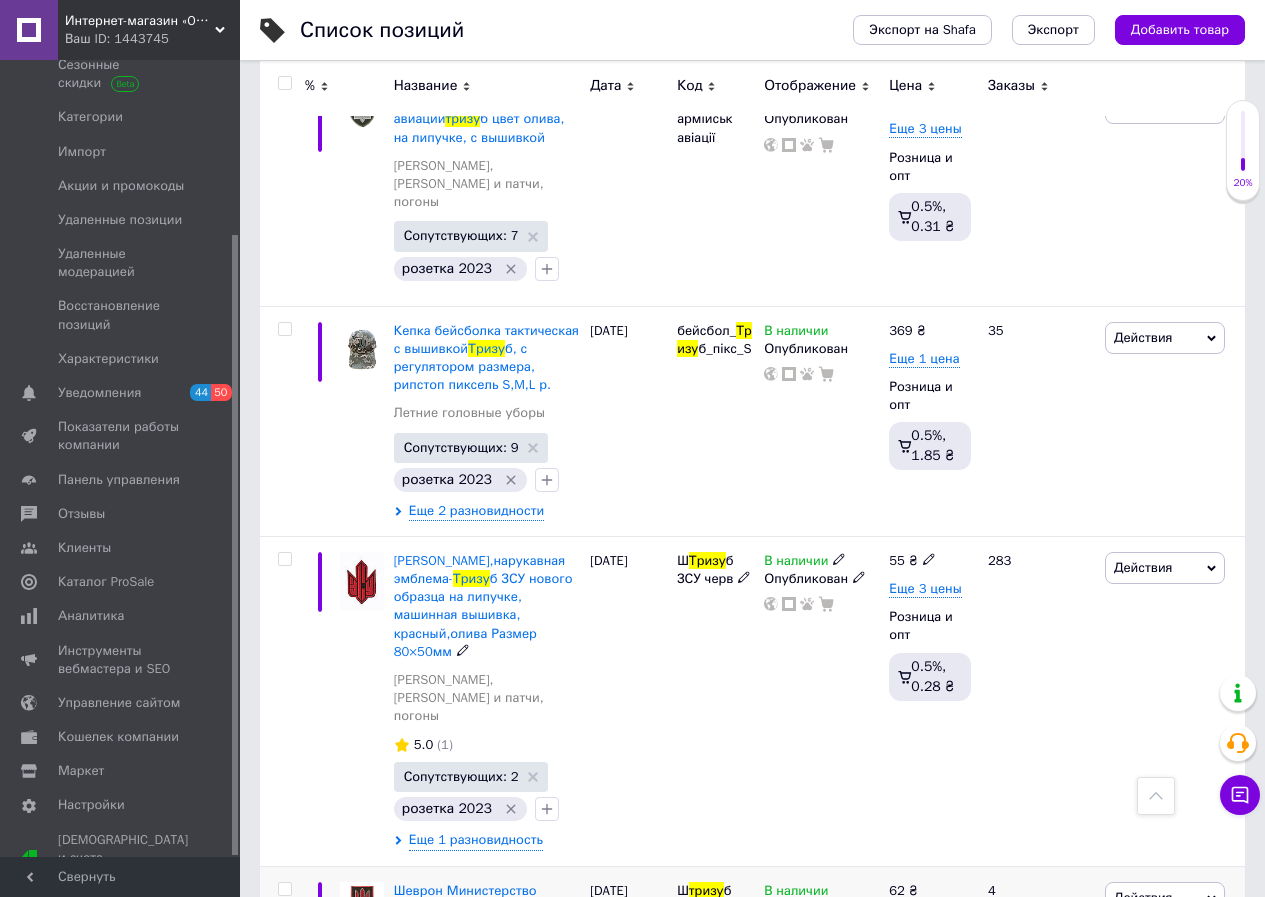 scroll, scrollTop: 4187, scrollLeft: 0, axis: vertical 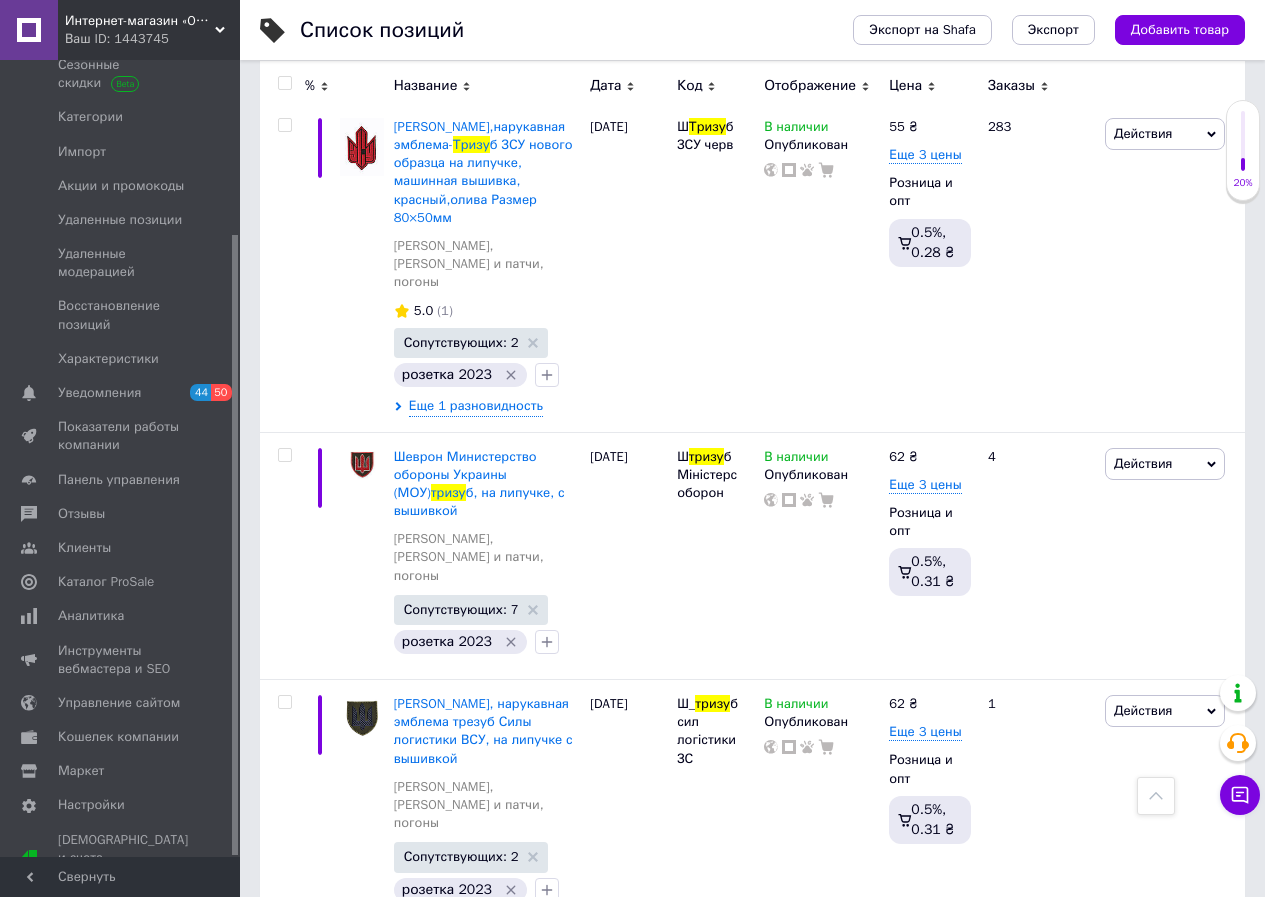 type on "тризу" 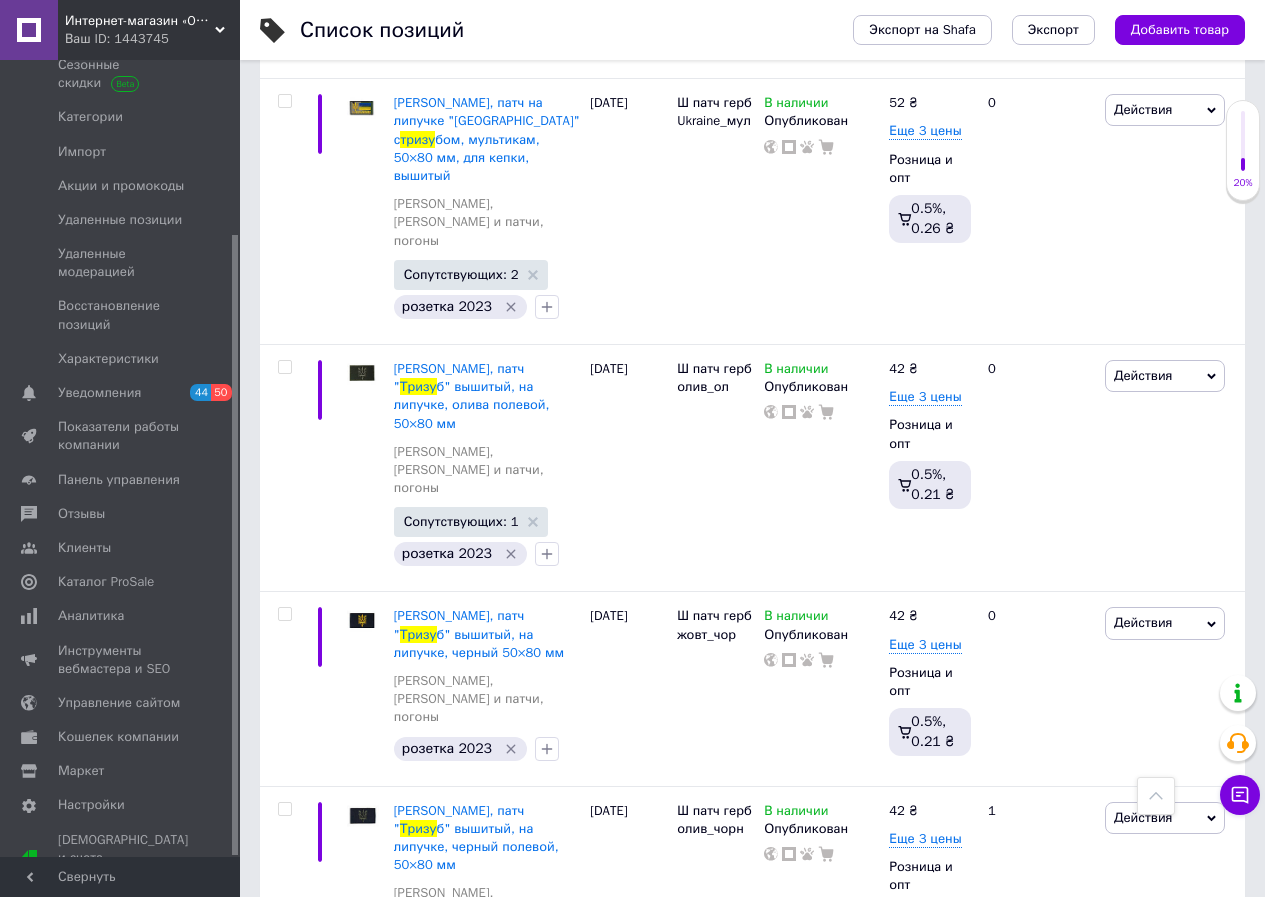 scroll, scrollTop: 3954, scrollLeft: 0, axis: vertical 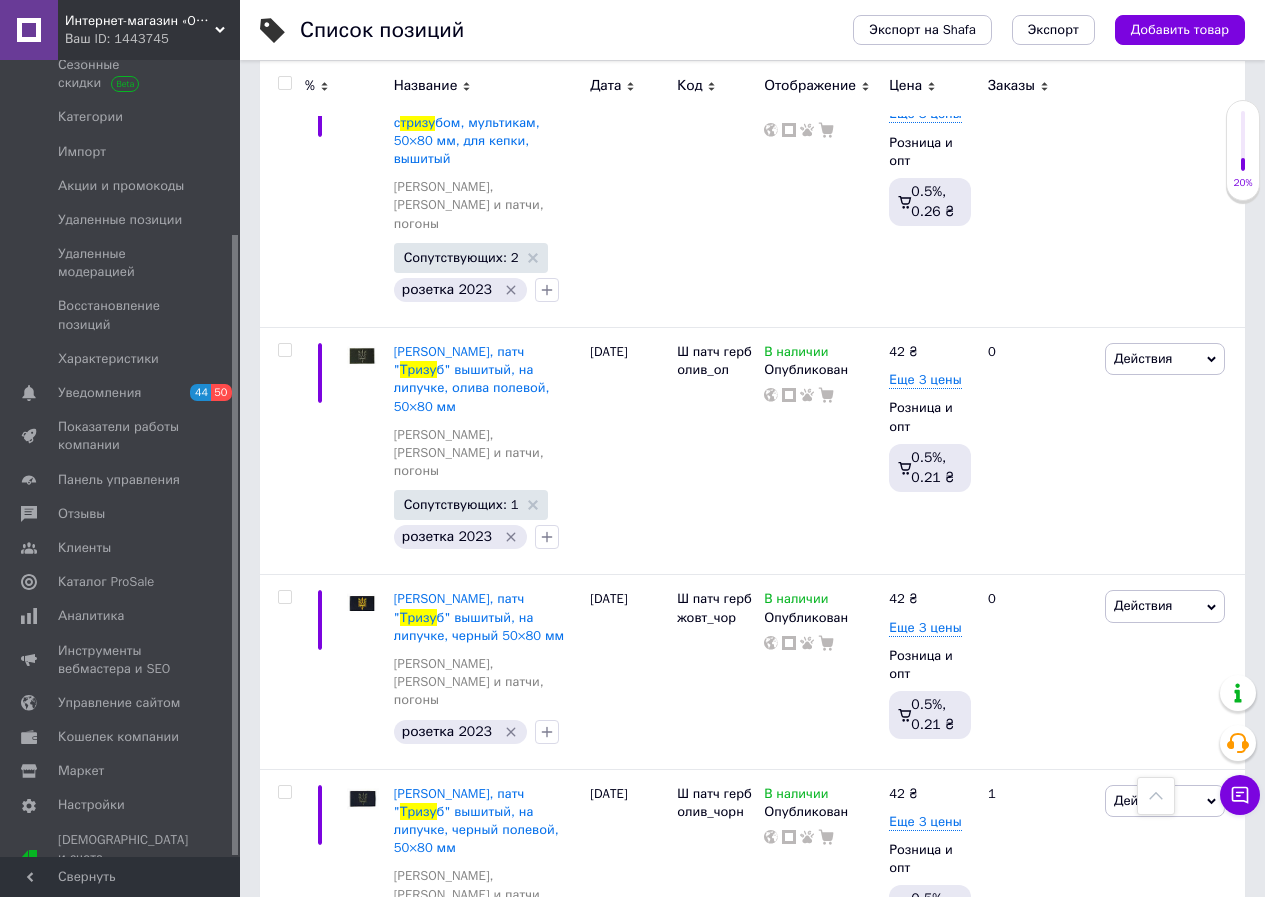 click on "3" at bounding box center [505, 1325] 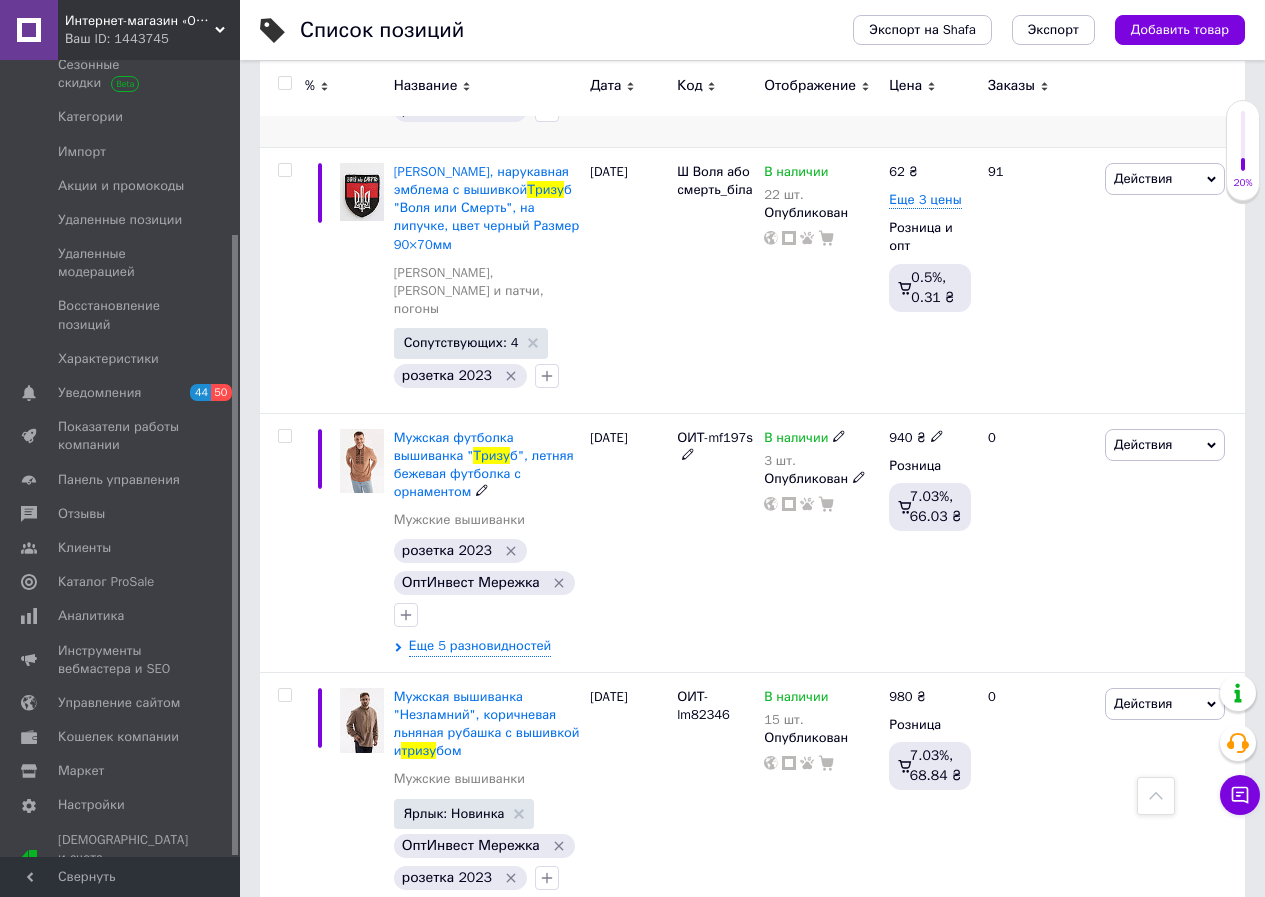 scroll, scrollTop: 2600, scrollLeft: 0, axis: vertical 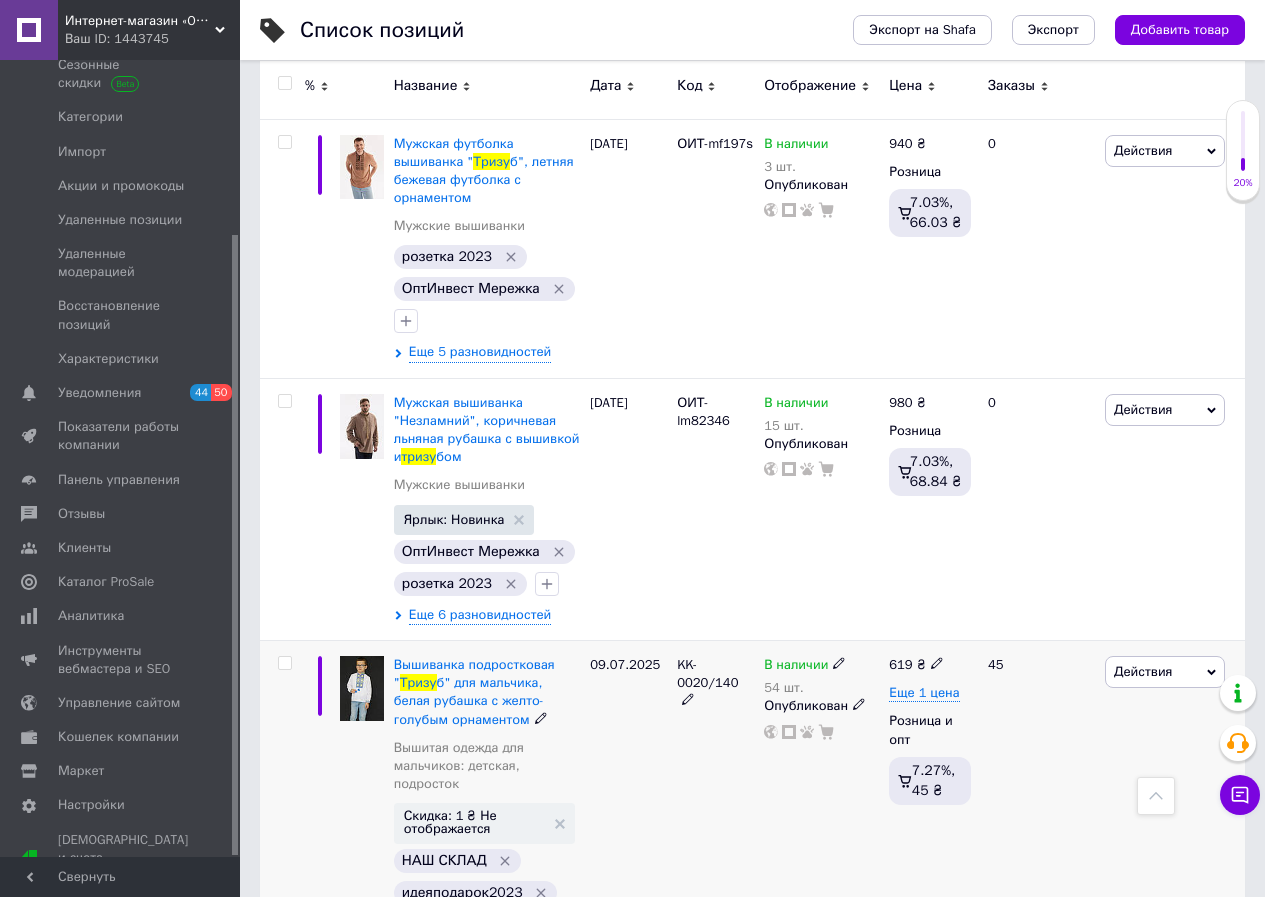 click at bounding box center (547, 989) 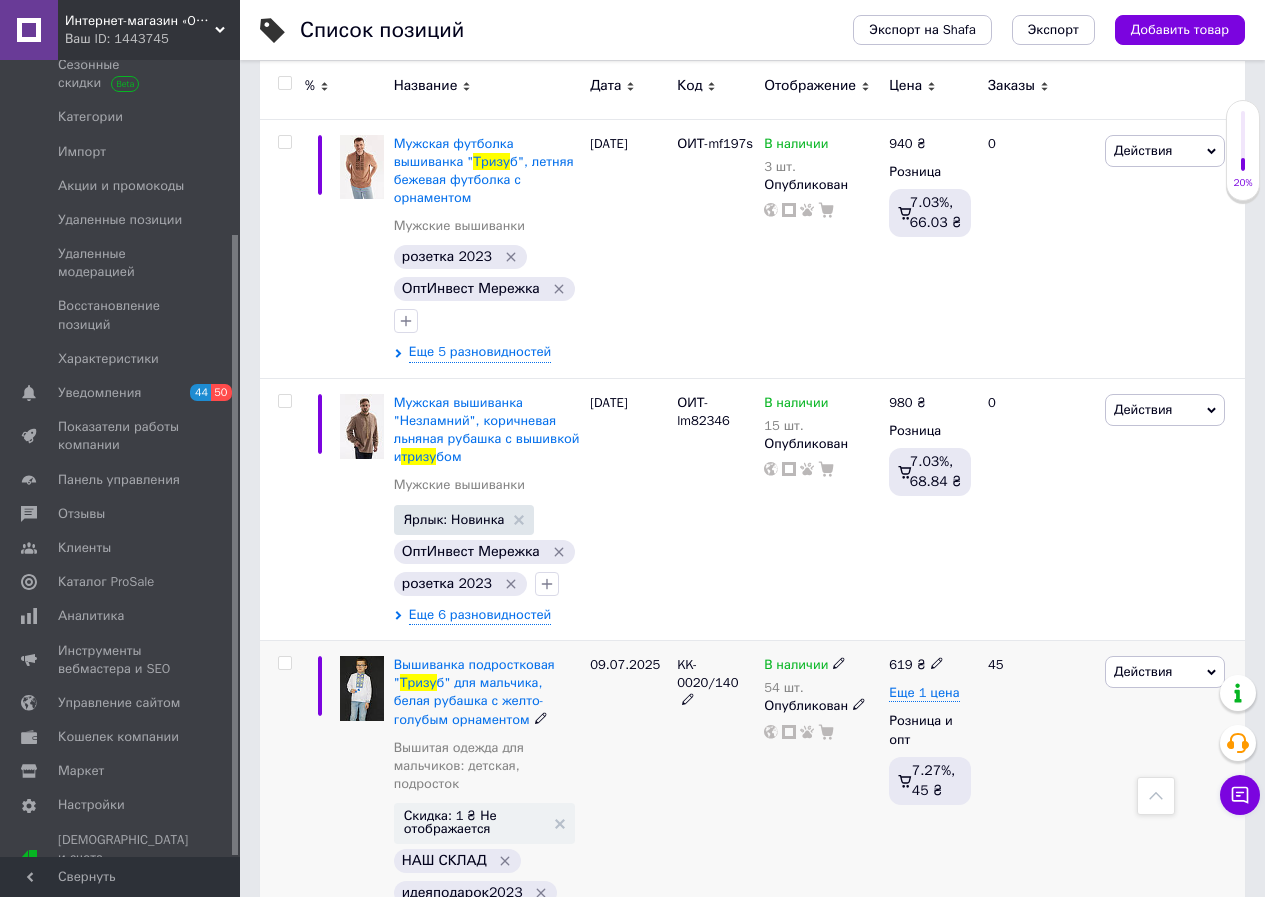 type on "косм" 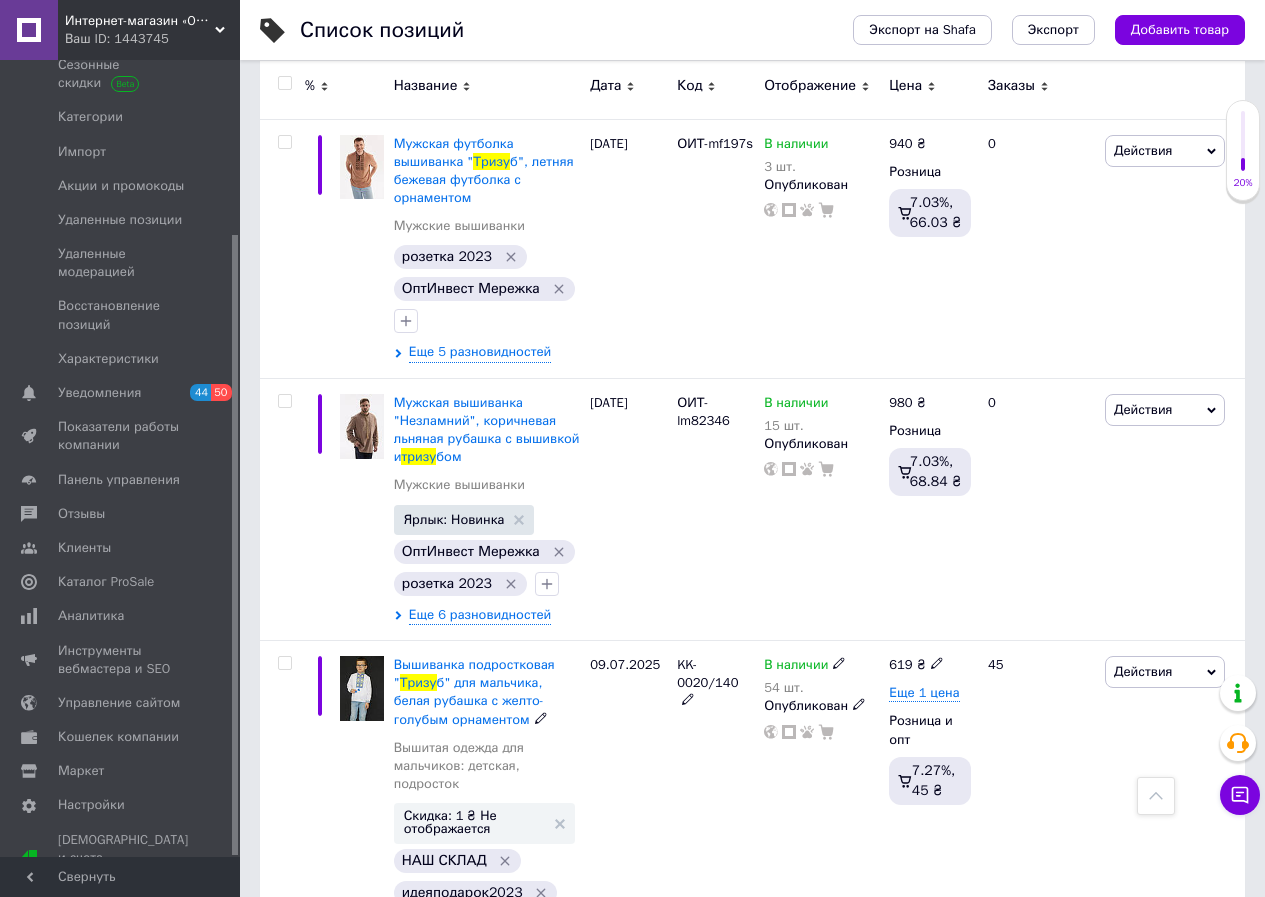 scroll, scrollTop: 3000, scrollLeft: 0, axis: vertical 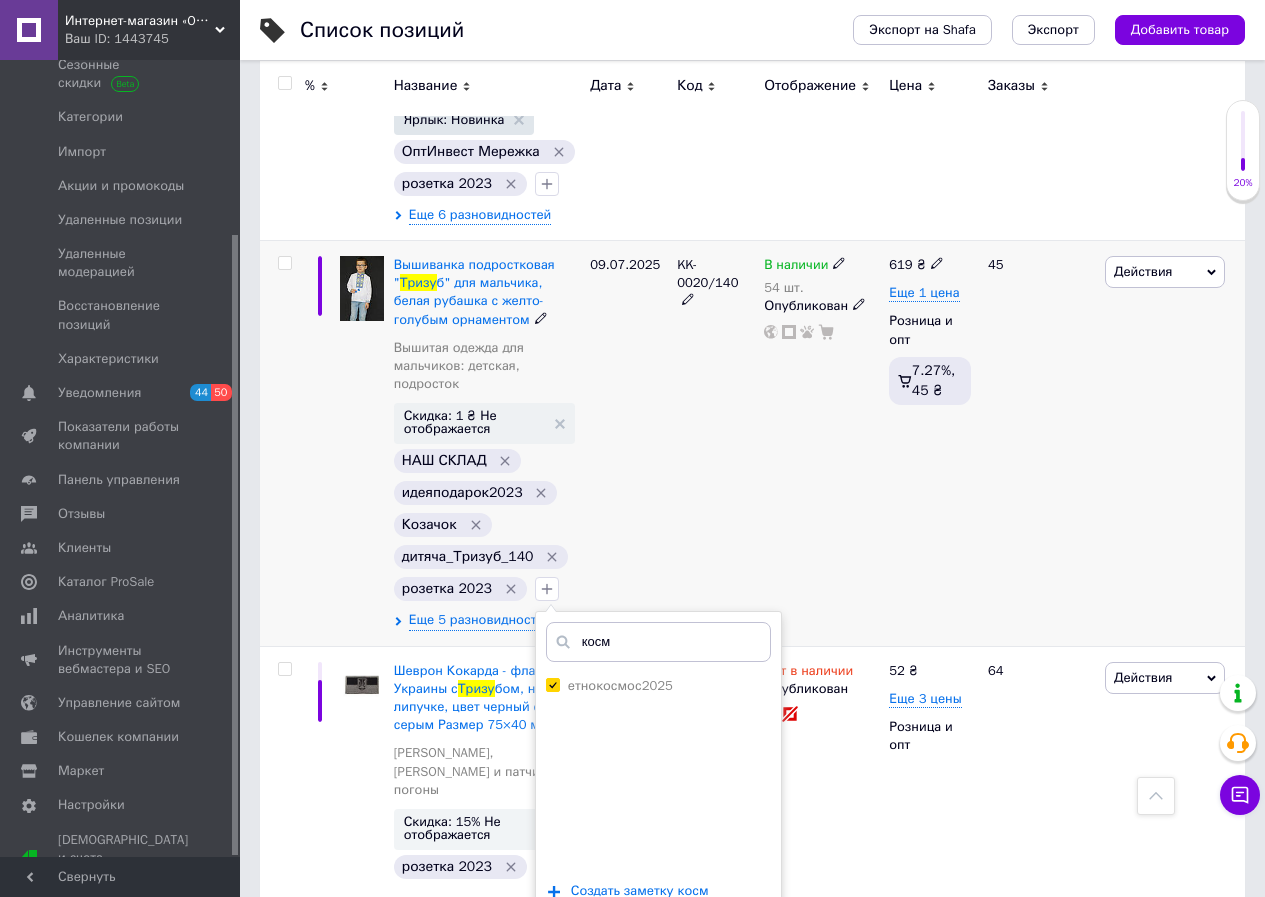 click on "Добавить заметку" at bounding box center [658, 952] 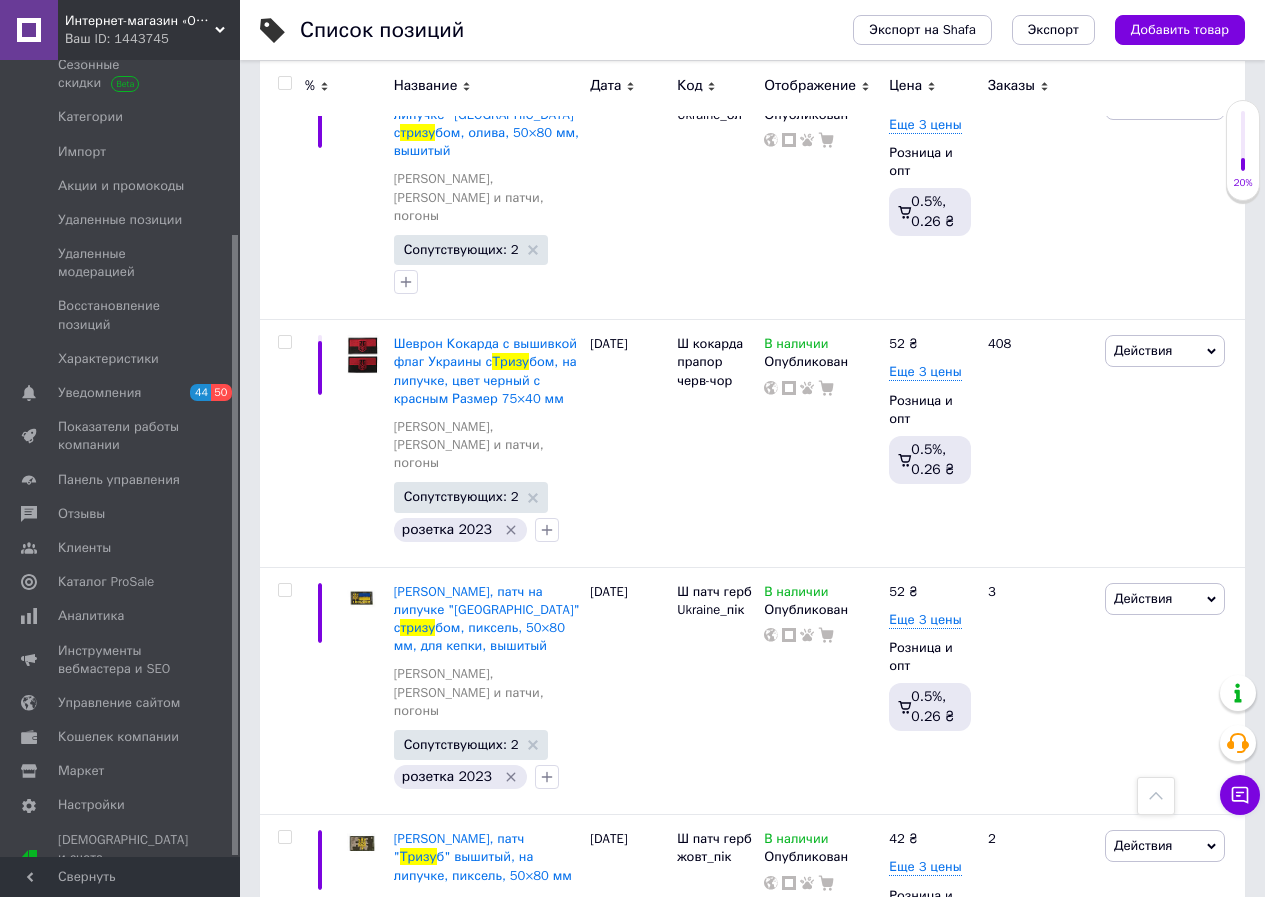 scroll, scrollTop: 0, scrollLeft: 0, axis: both 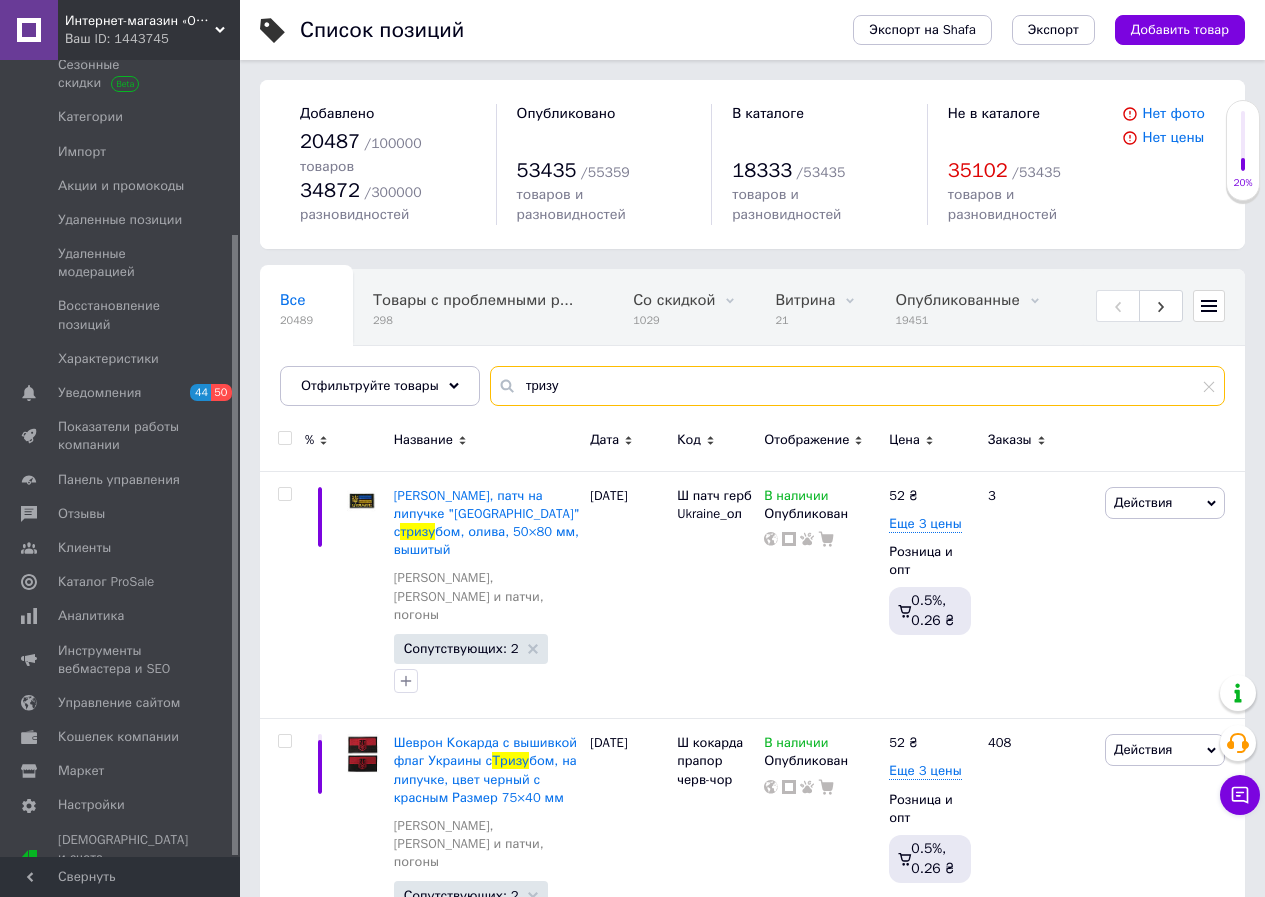 click on "тризу" at bounding box center (857, 386) 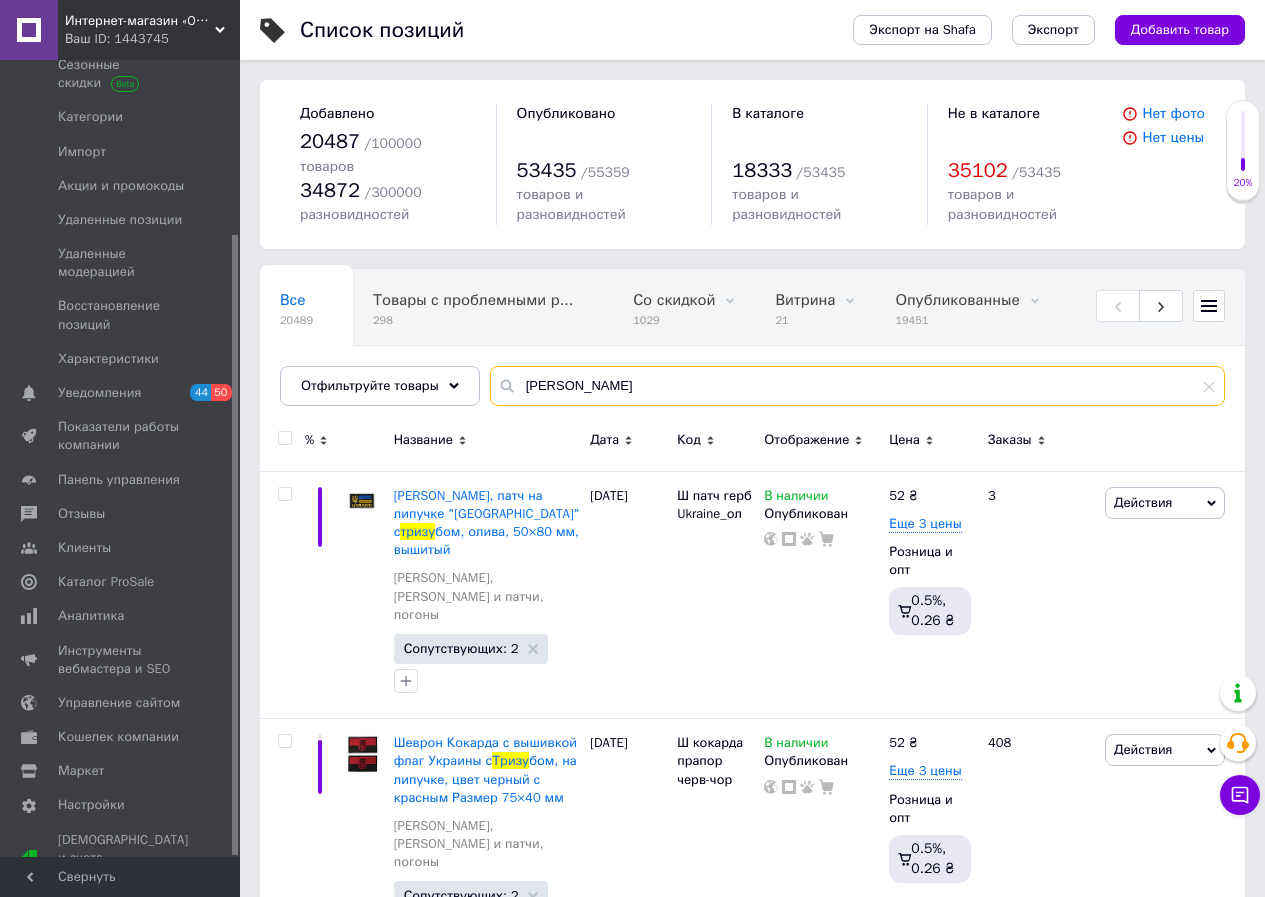 type on "[PERSON_NAME]" 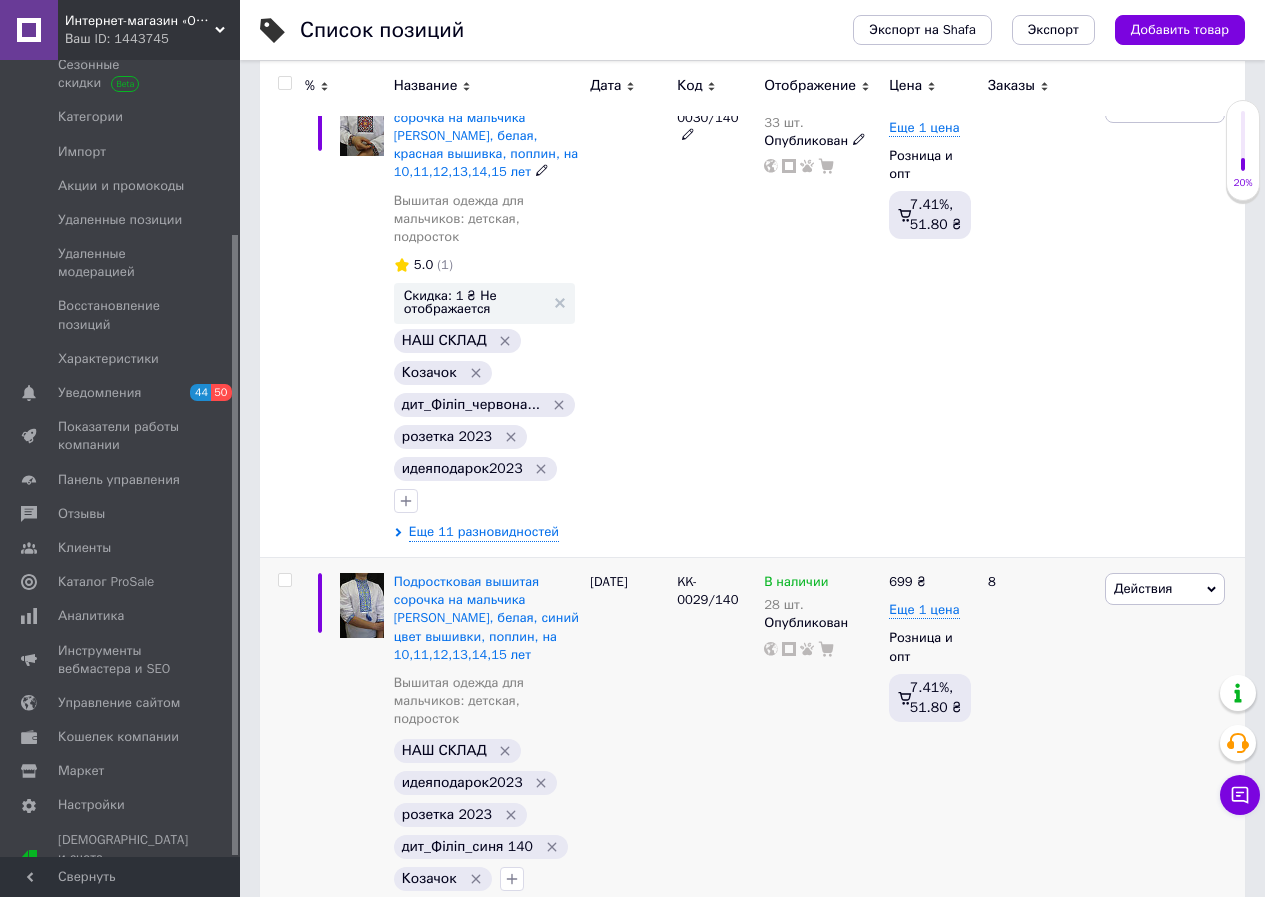 scroll, scrollTop: 397, scrollLeft: 0, axis: vertical 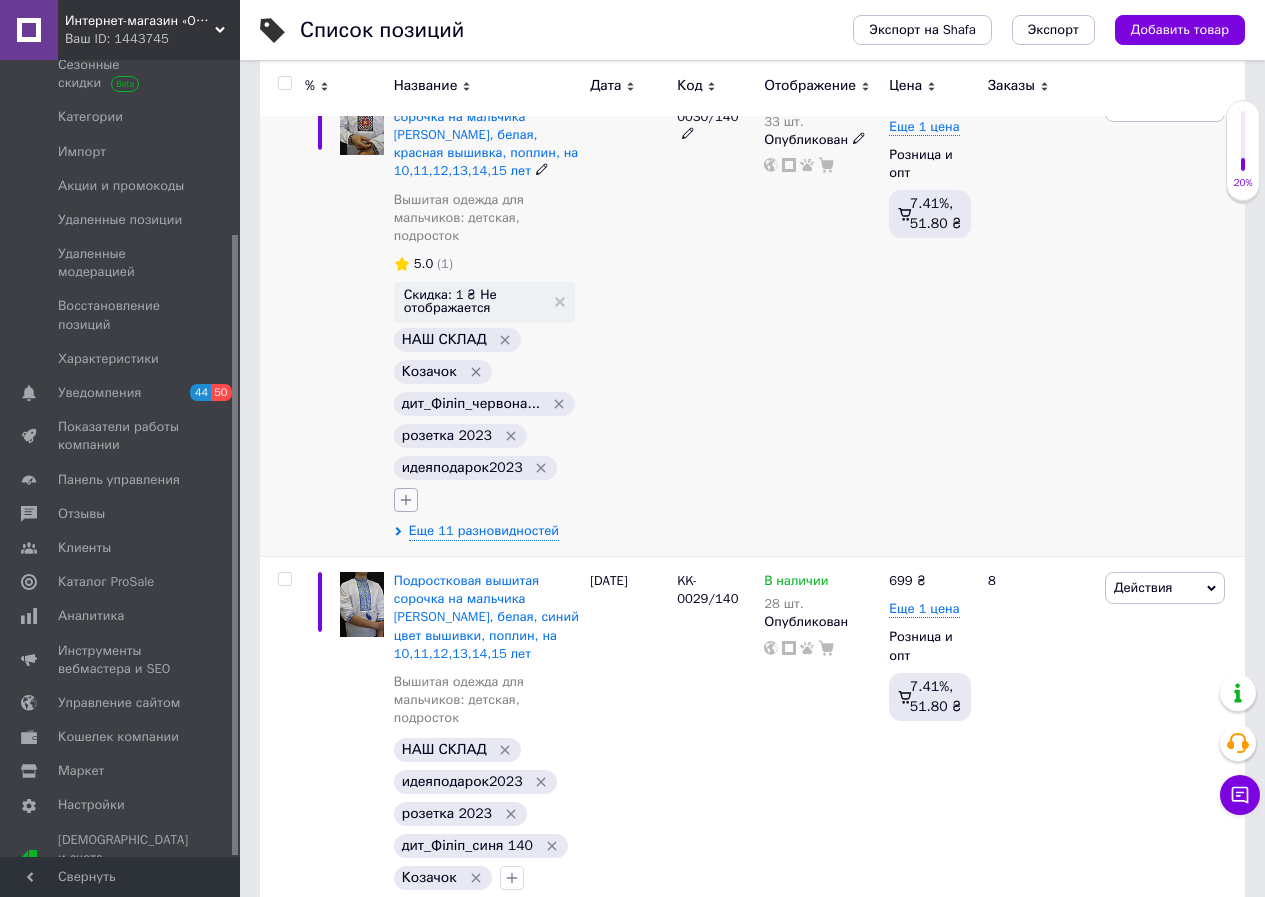 click 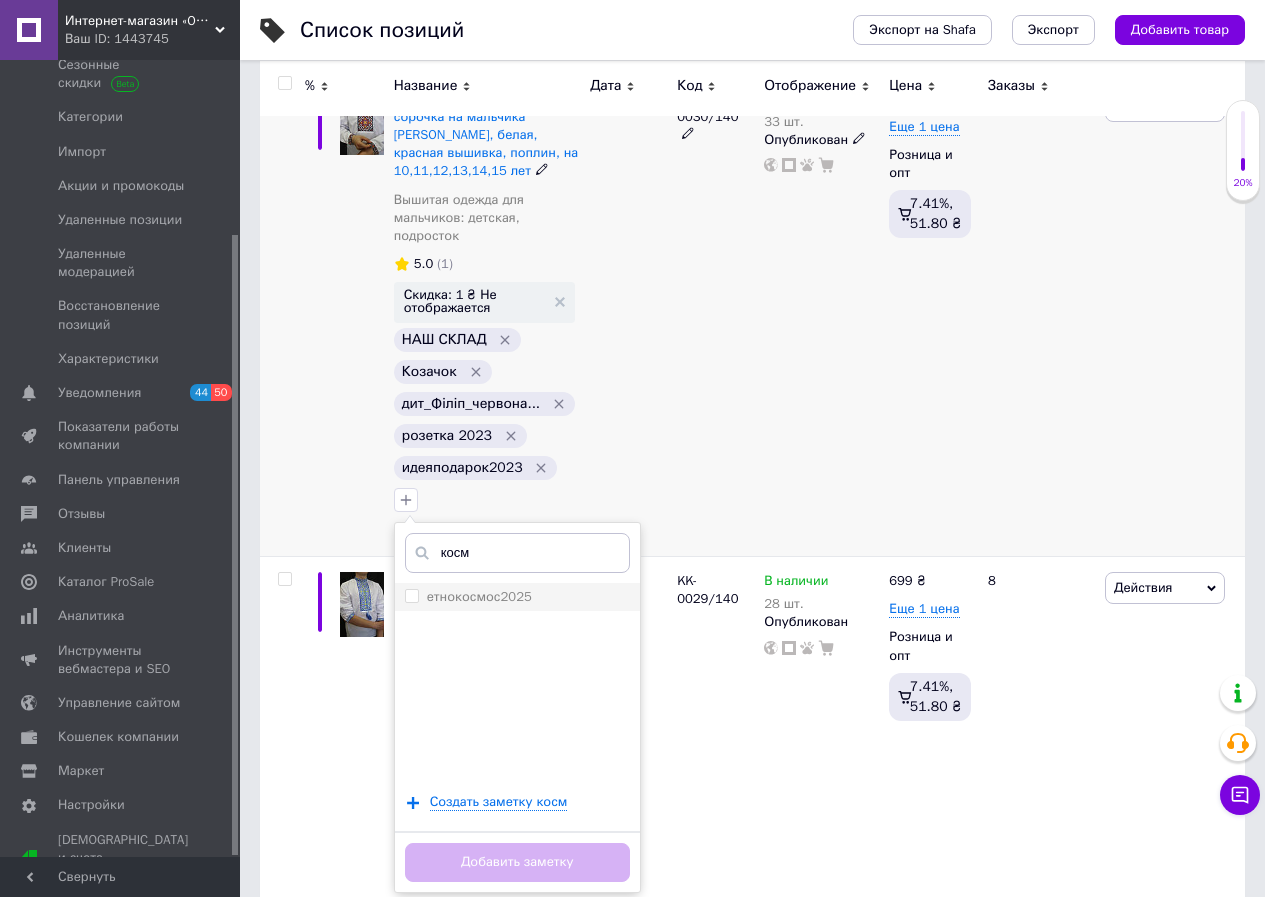 type on "косм" 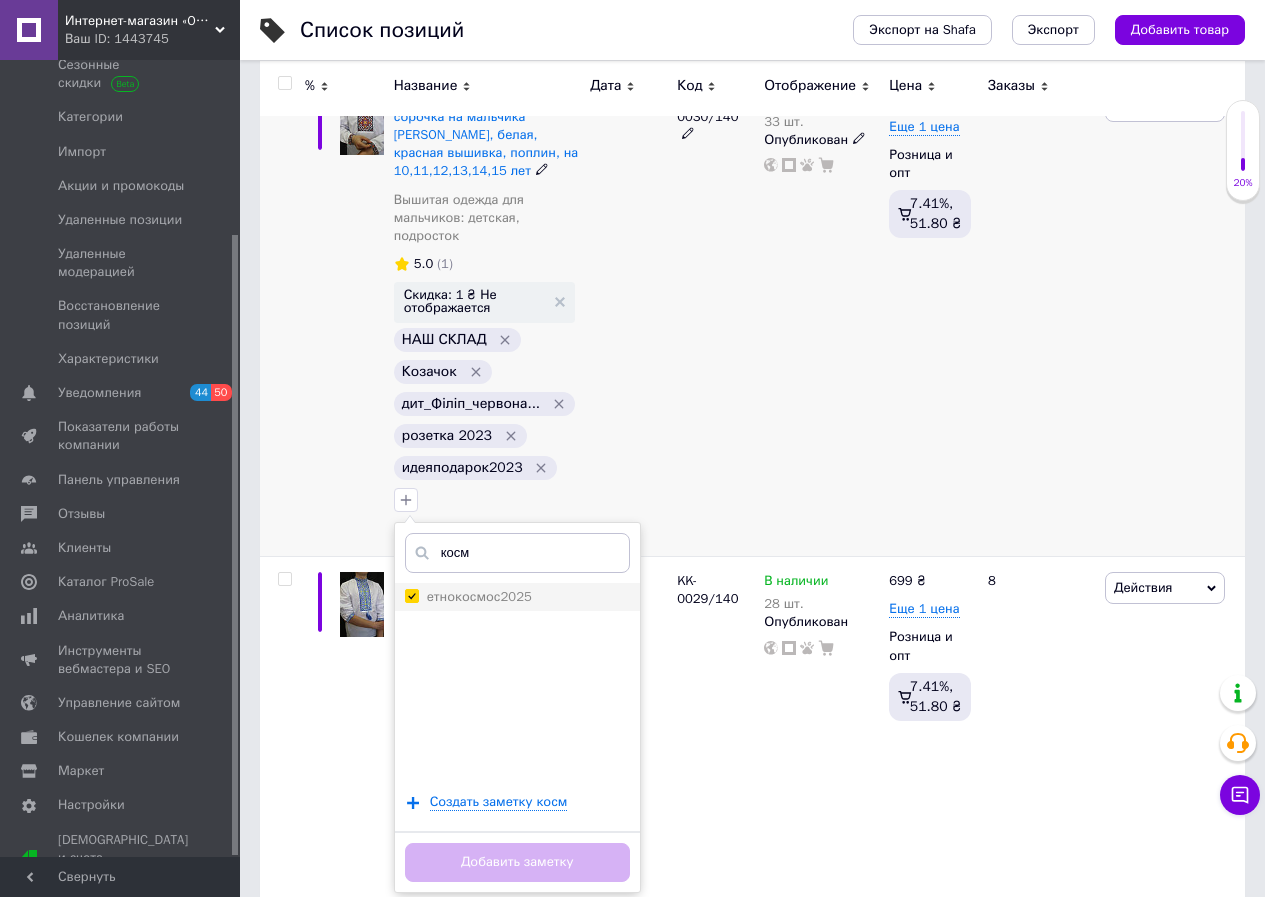checkbox on "true" 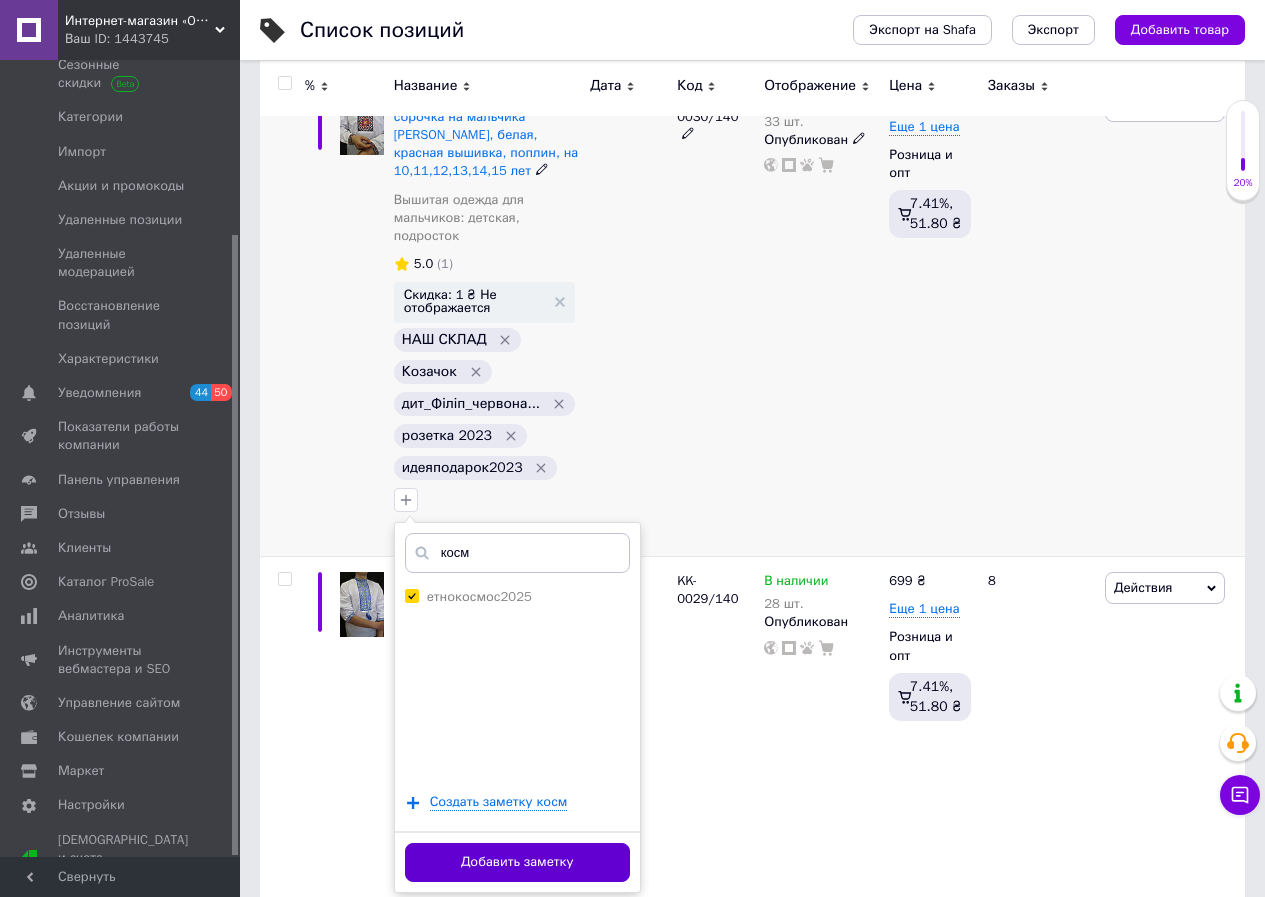click on "Добавить заметку" at bounding box center [517, 862] 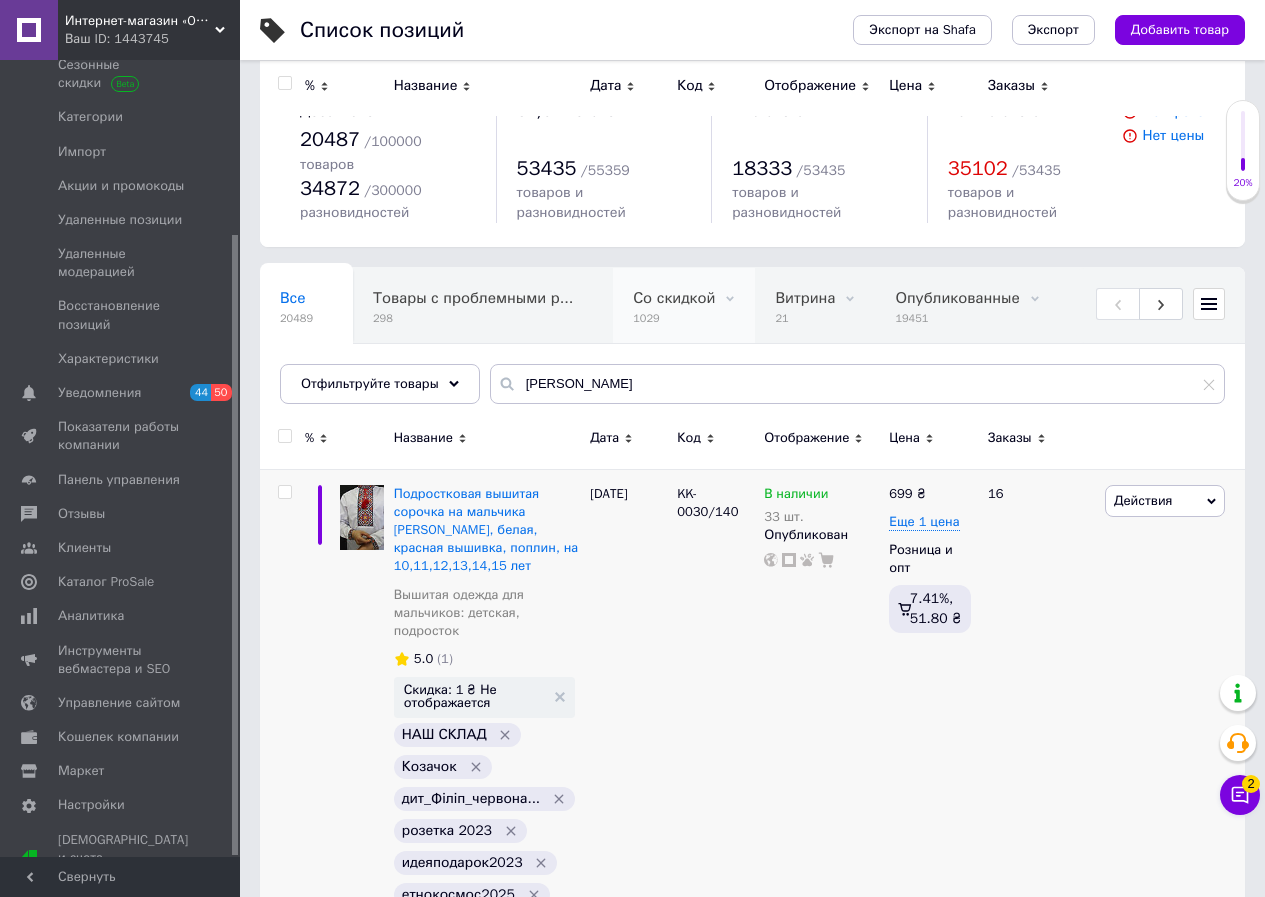 scroll, scrollTop: 0, scrollLeft: 0, axis: both 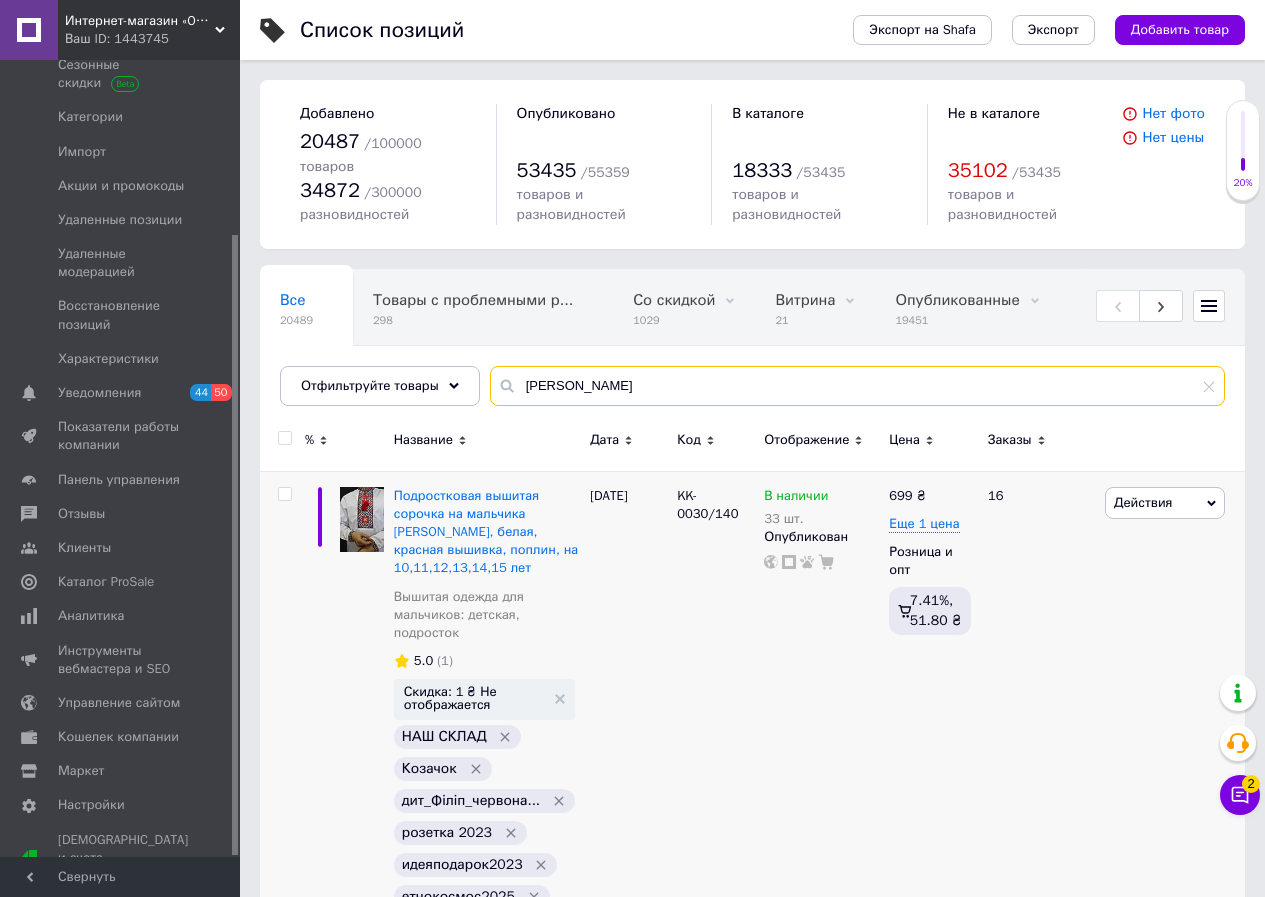click on "[PERSON_NAME]" at bounding box center (857, 386) 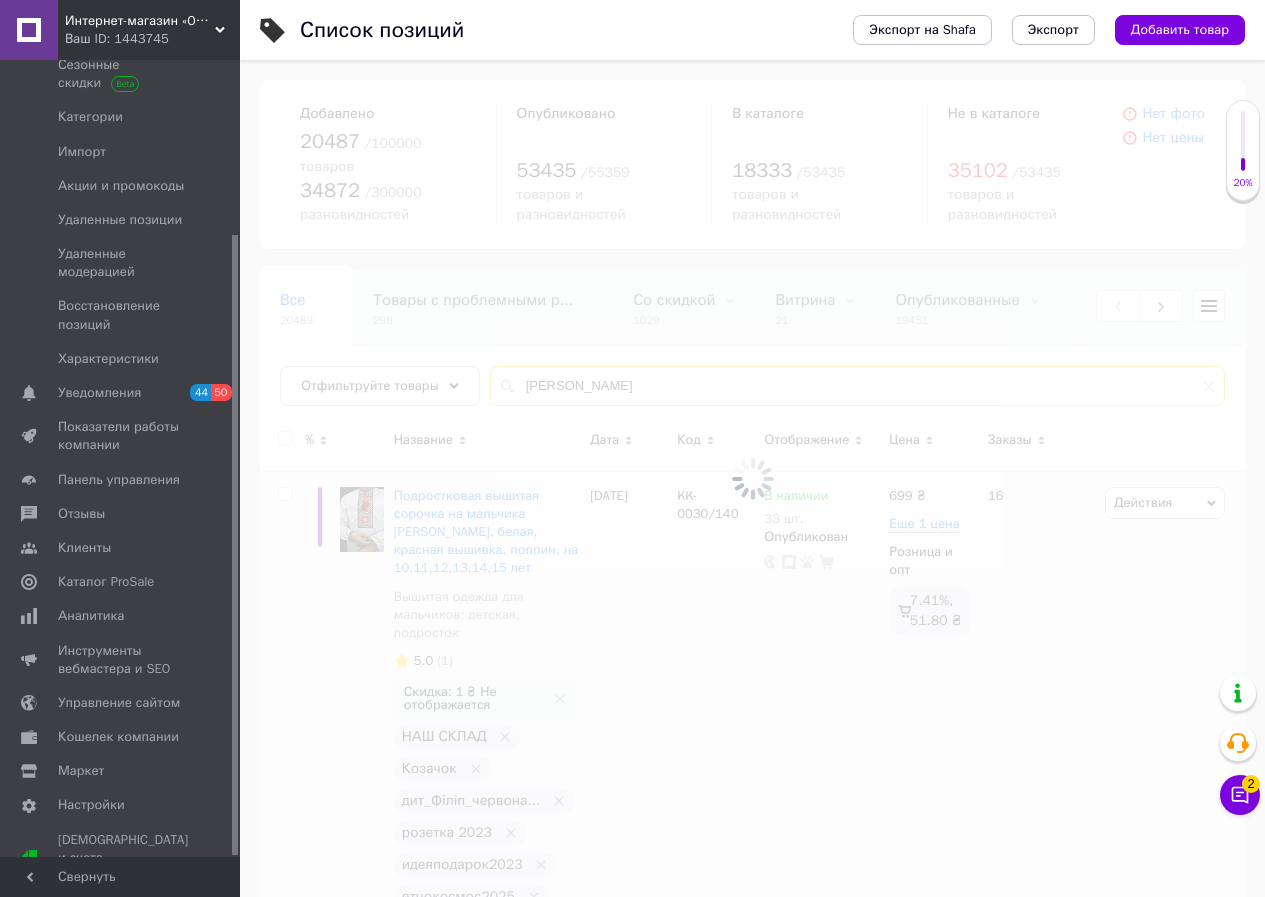 type on "[PERSON_NAME]" 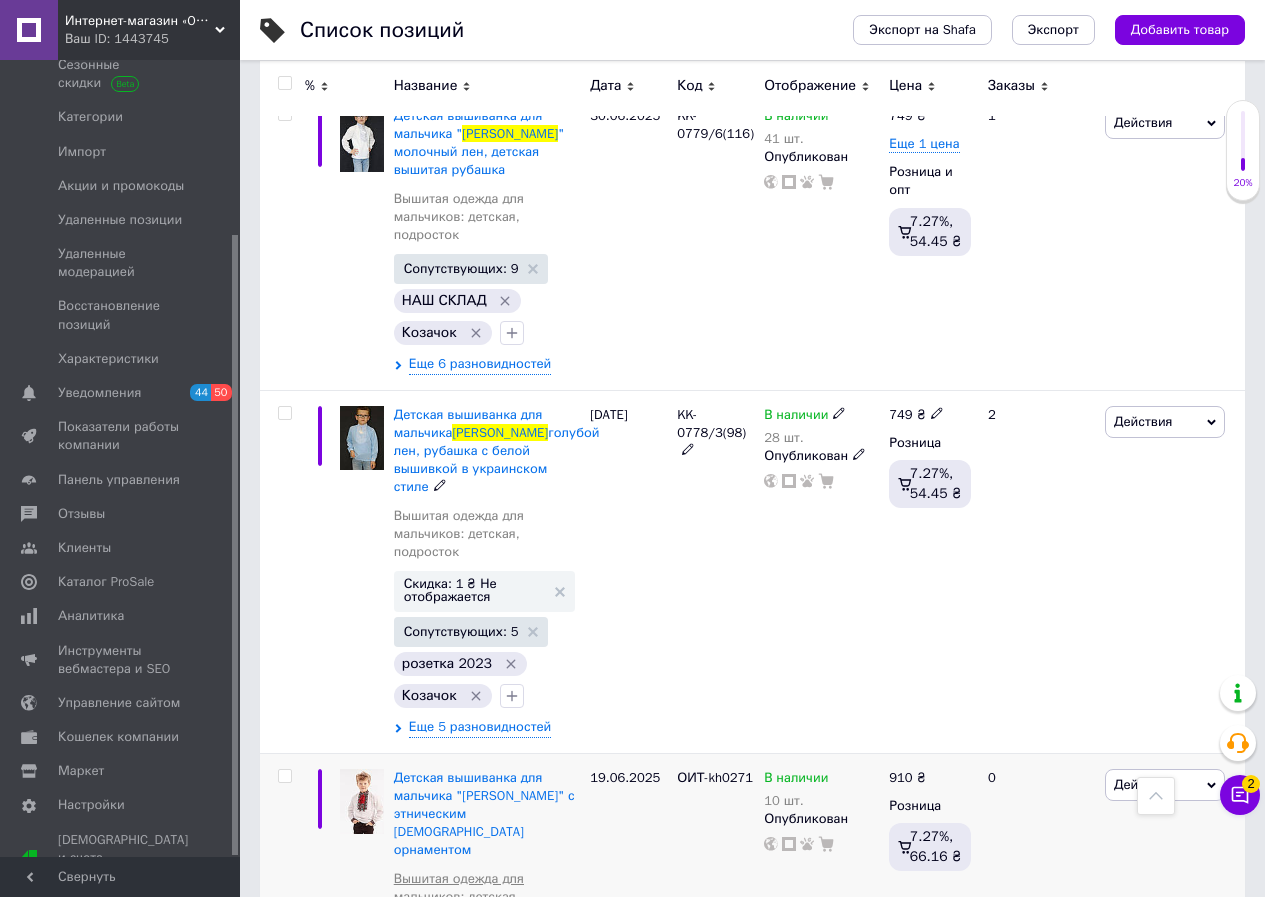scroll, scrollTop: 2100, scrollLeft: 0, axis: vertical 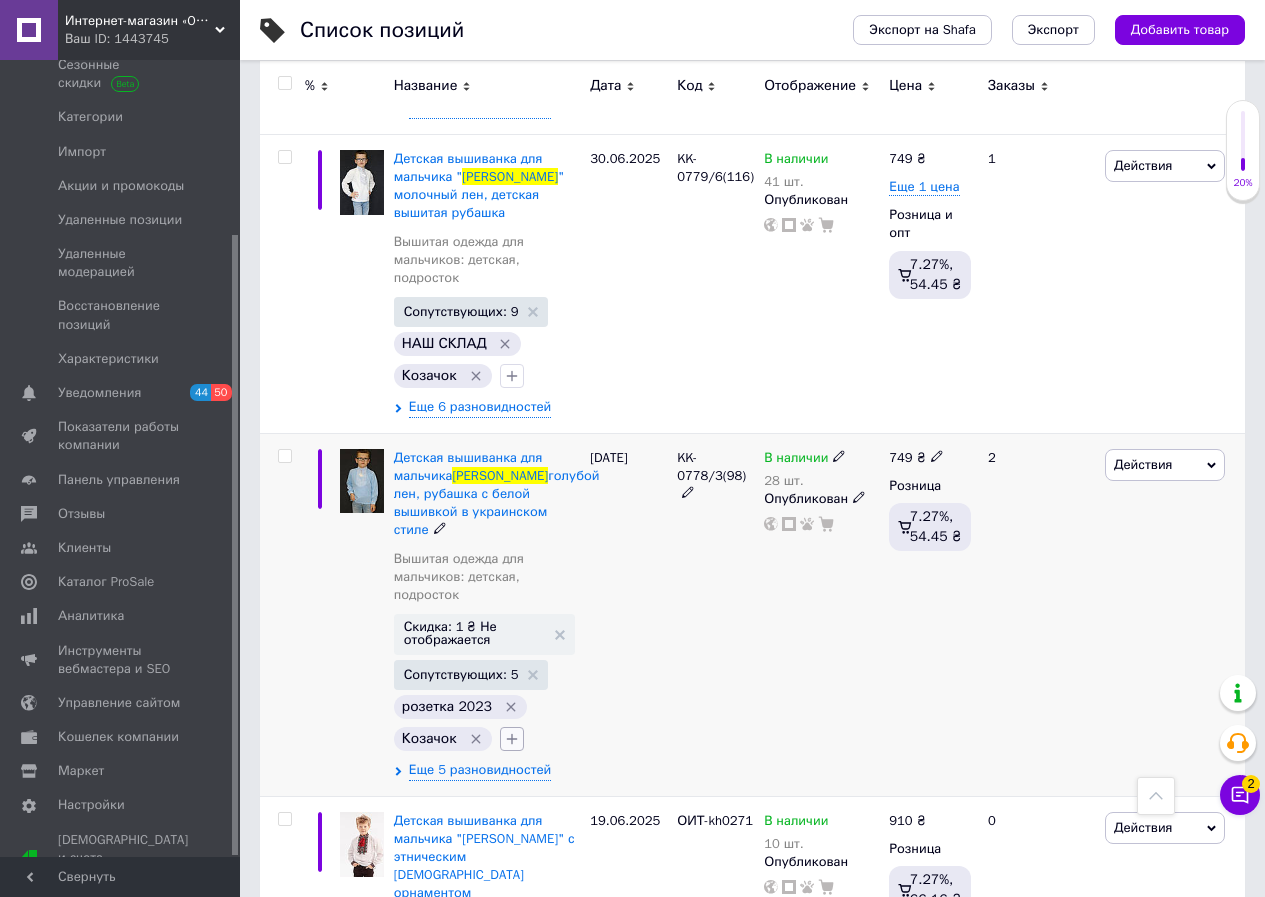 click 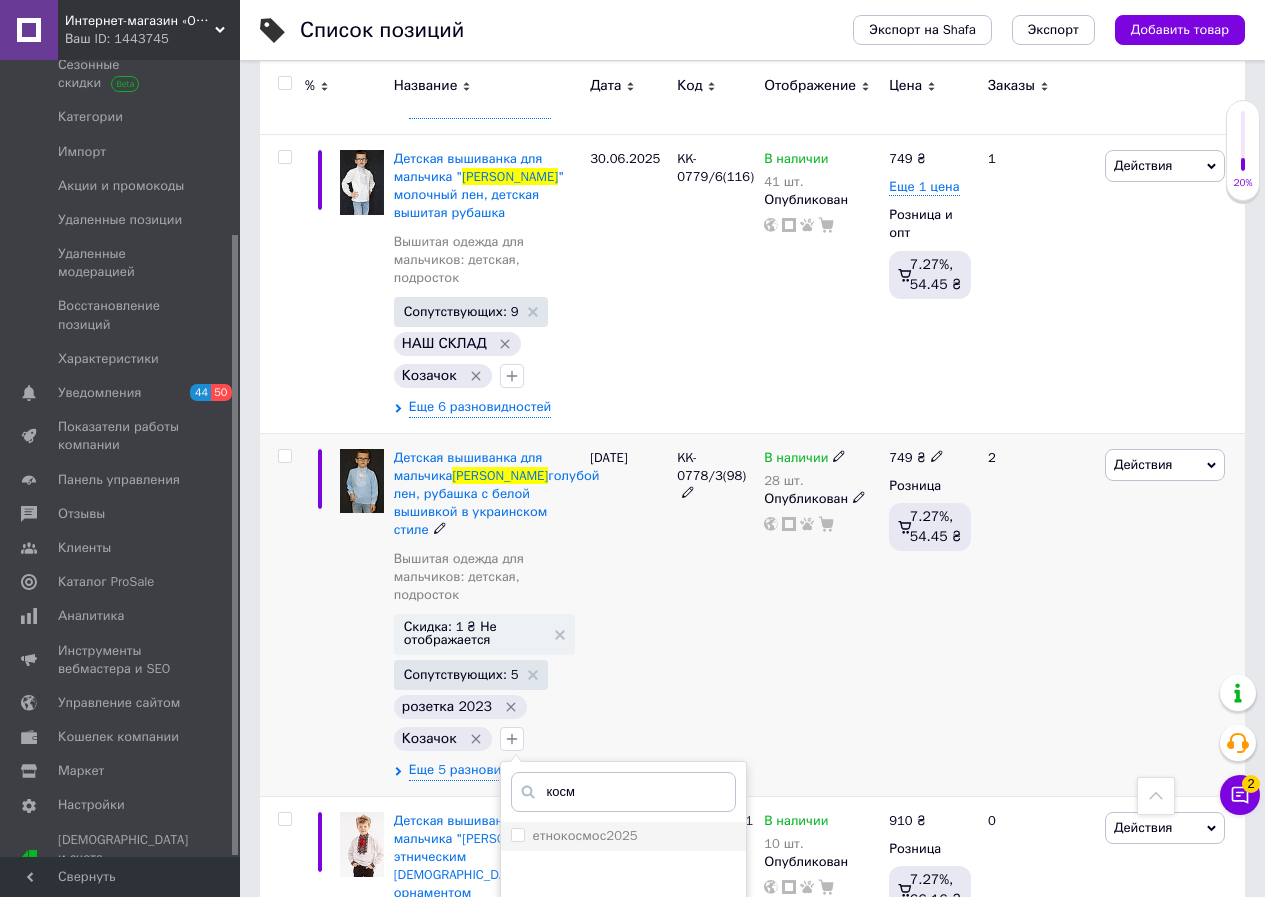 type on "косм" 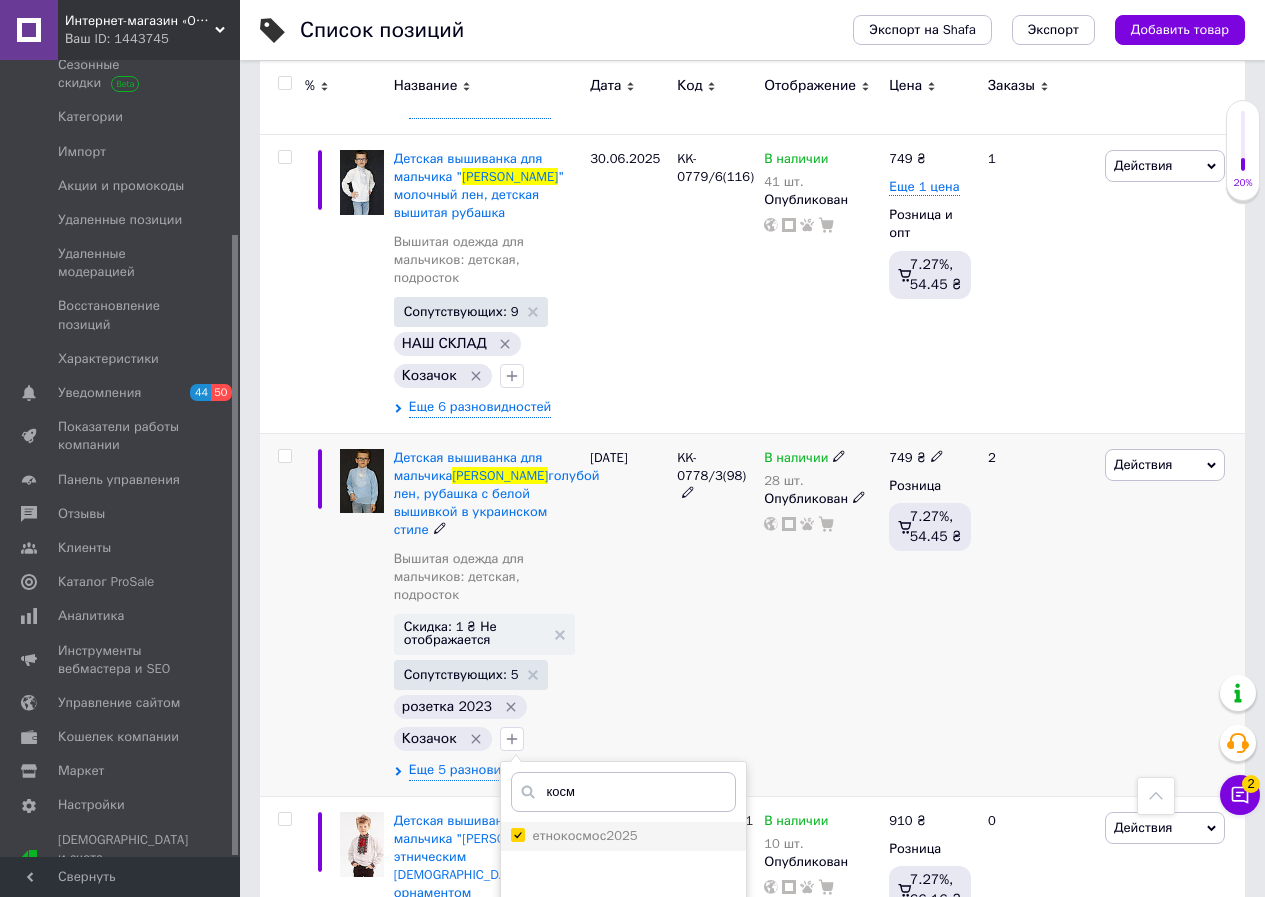 checkbox on "true" 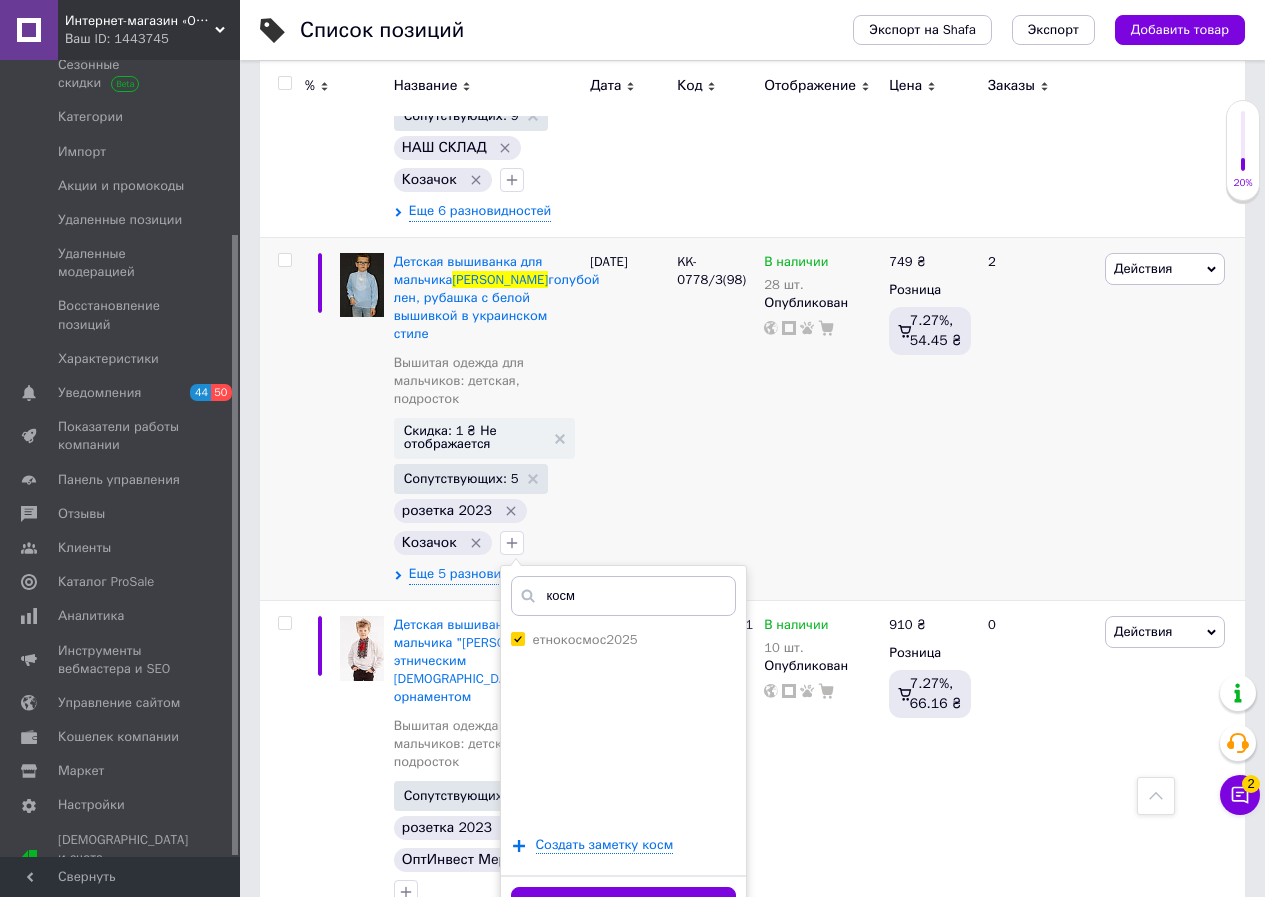 scroll, scrollTop: 2341, scrollLeft: 0, axis: vertical 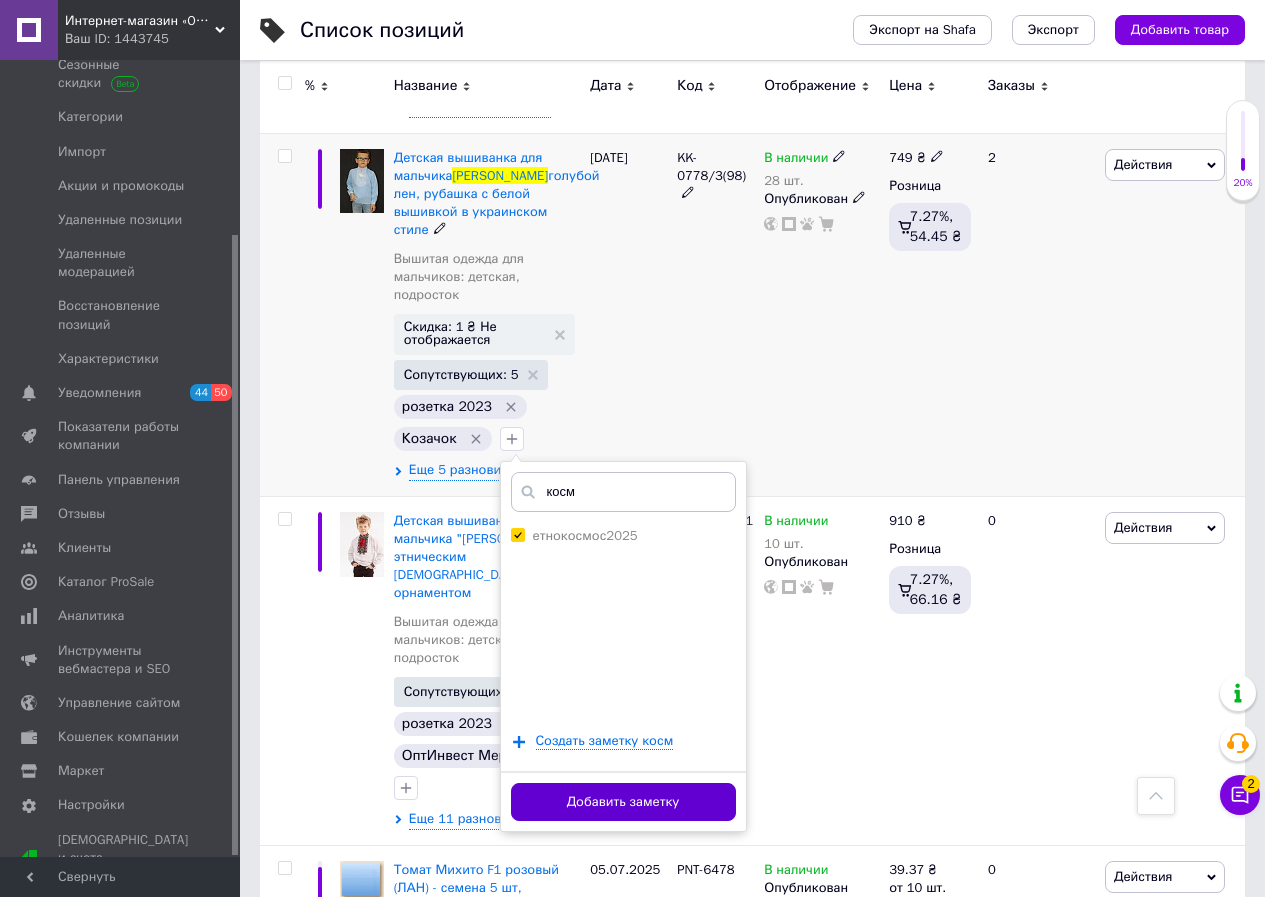 click on "Добавить заметку" at bounding box center [623, 802] 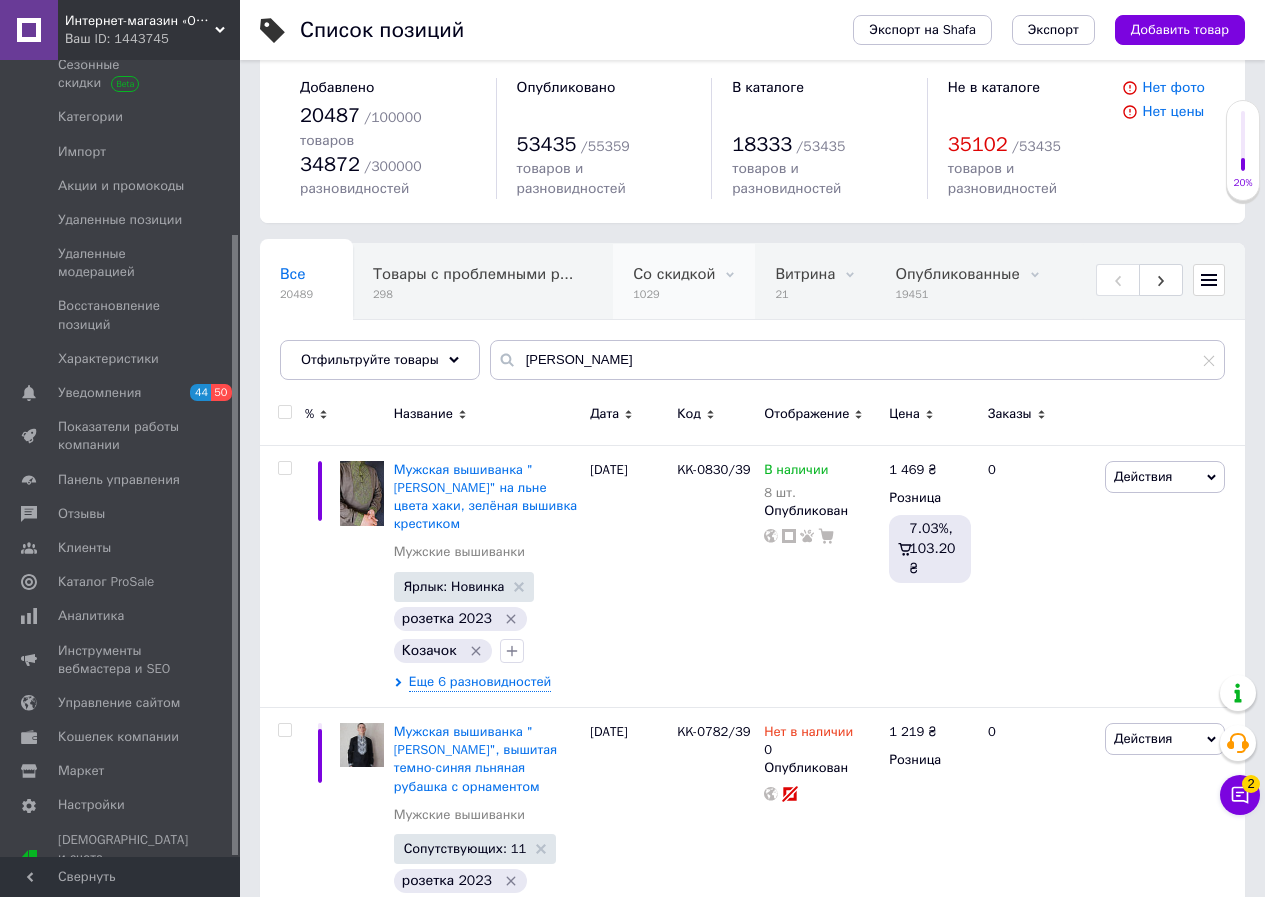 scroll, scrollTop: 0, scrollLeft: 0, axis: both 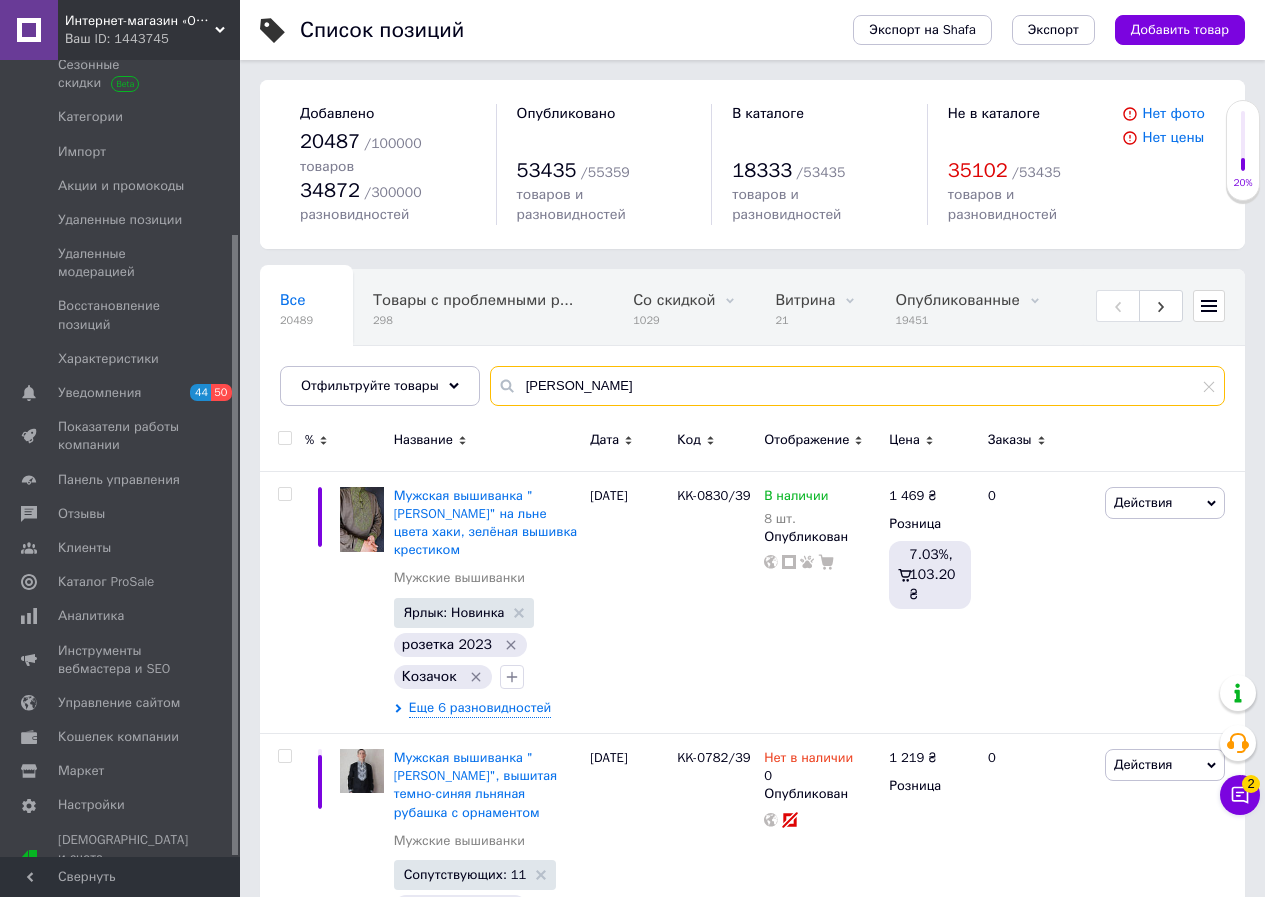 click on "[PERSON_NAME]" at bounding box center [857, 386] 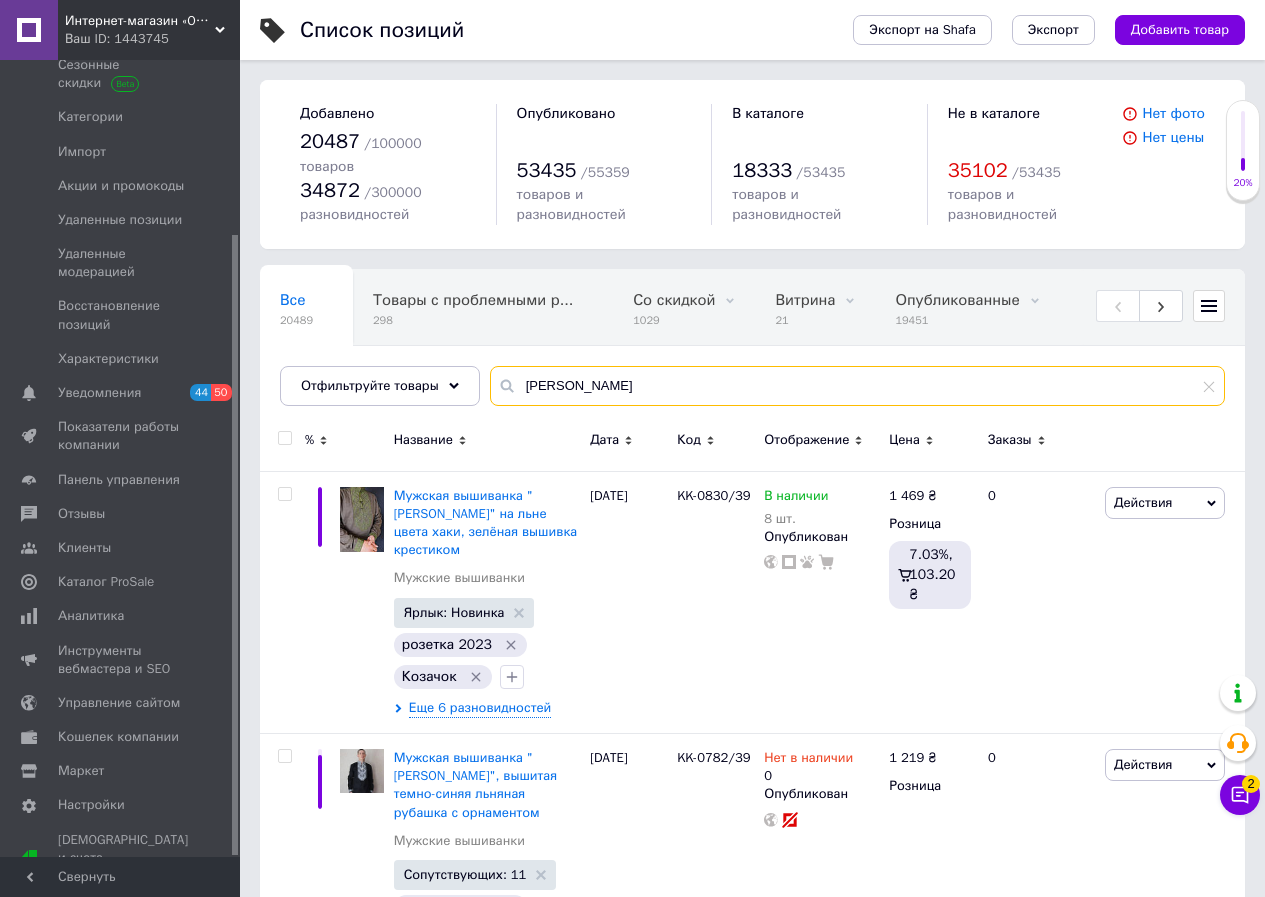 type on "[PERSON_NAME]" 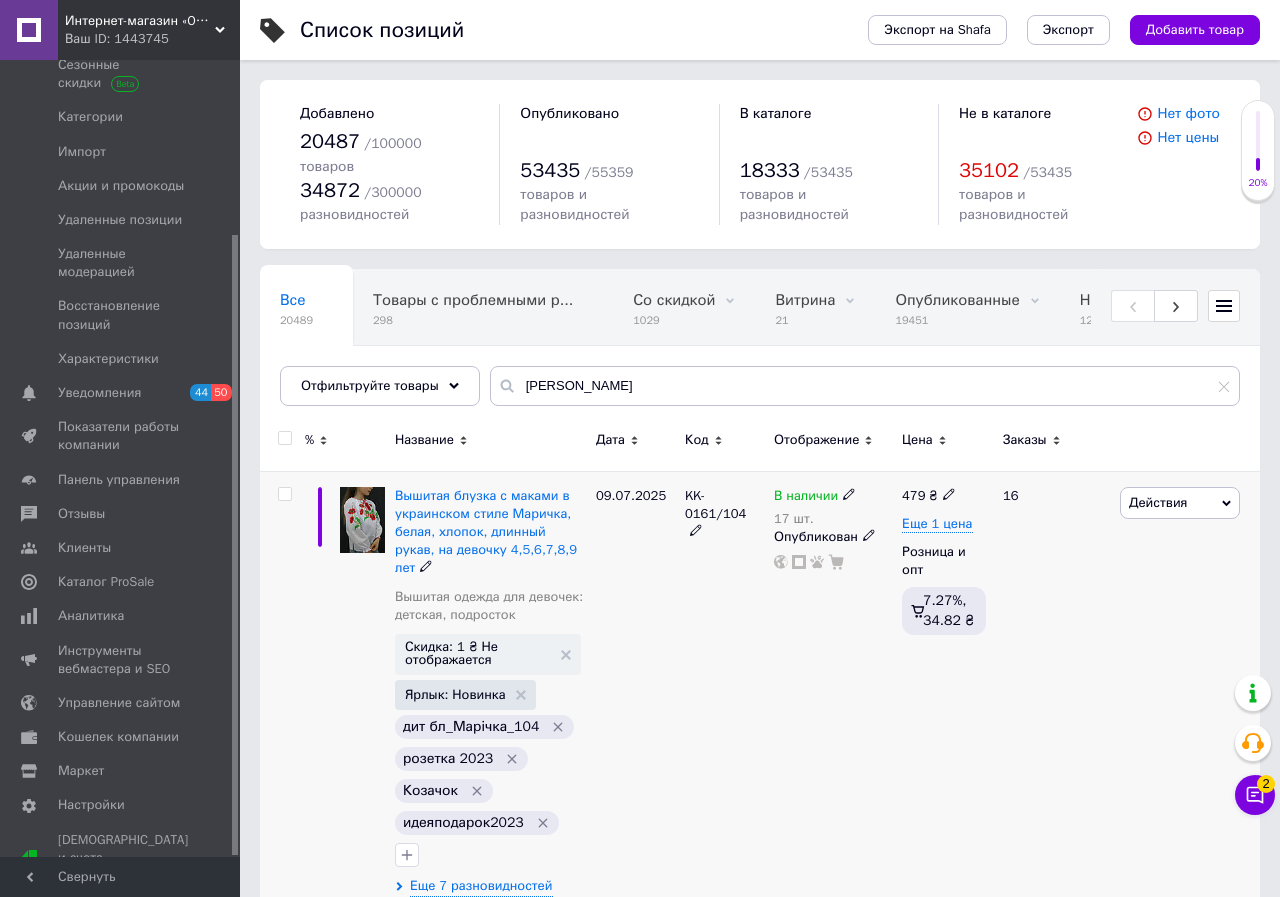 click at bounding box center [407, 855] 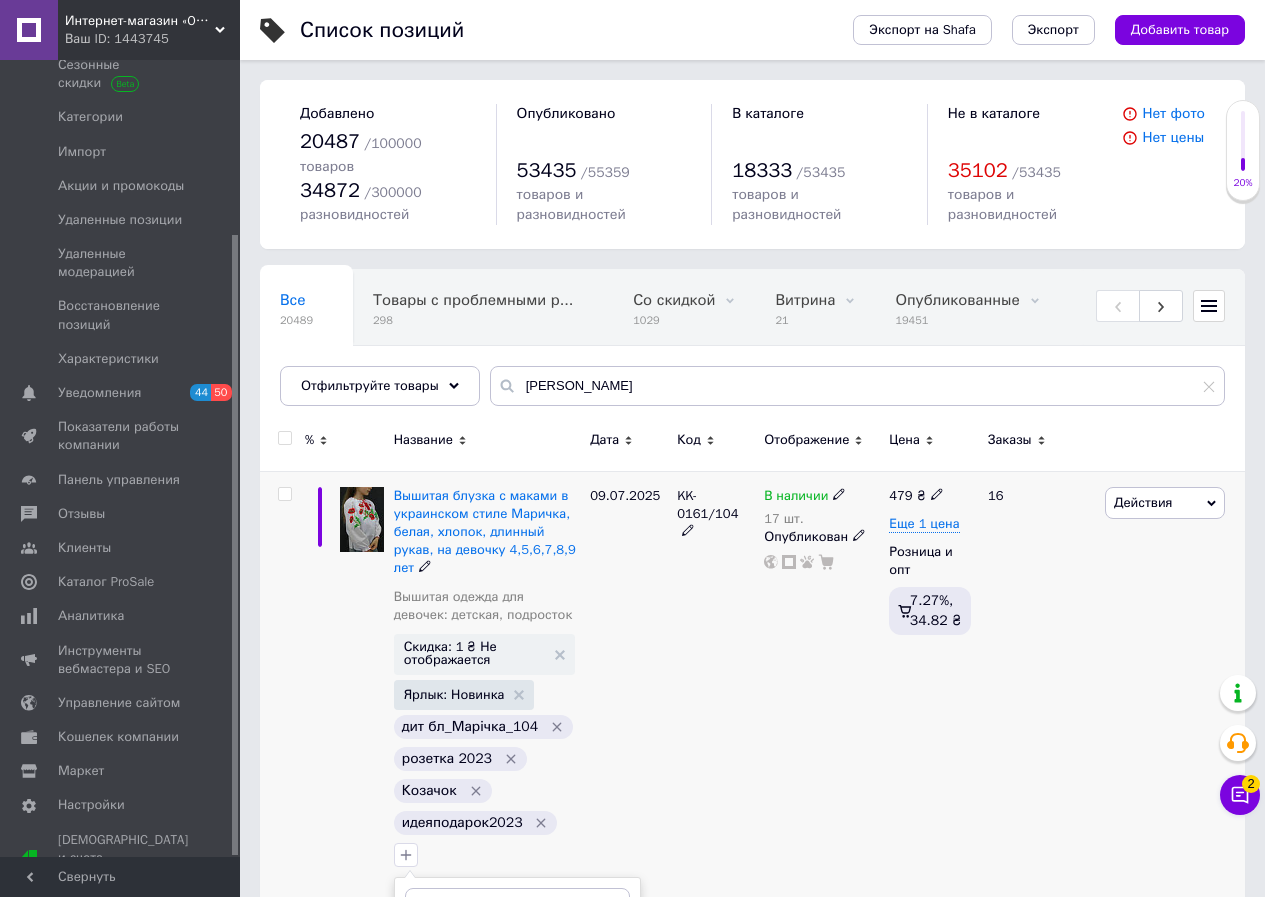 scroll, scrollTop: 300, scrollLeft: 0, axis: vertical 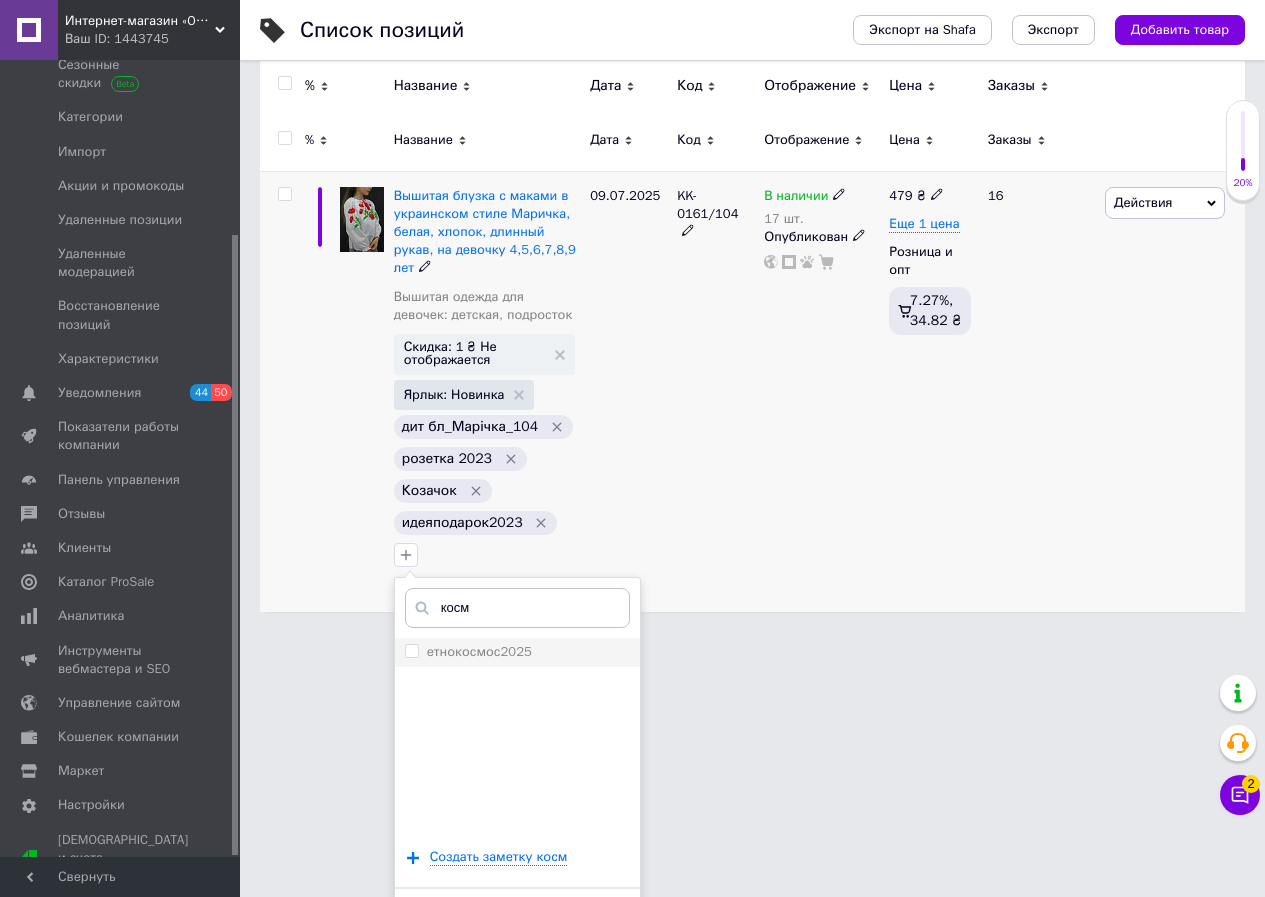 type on "косм" 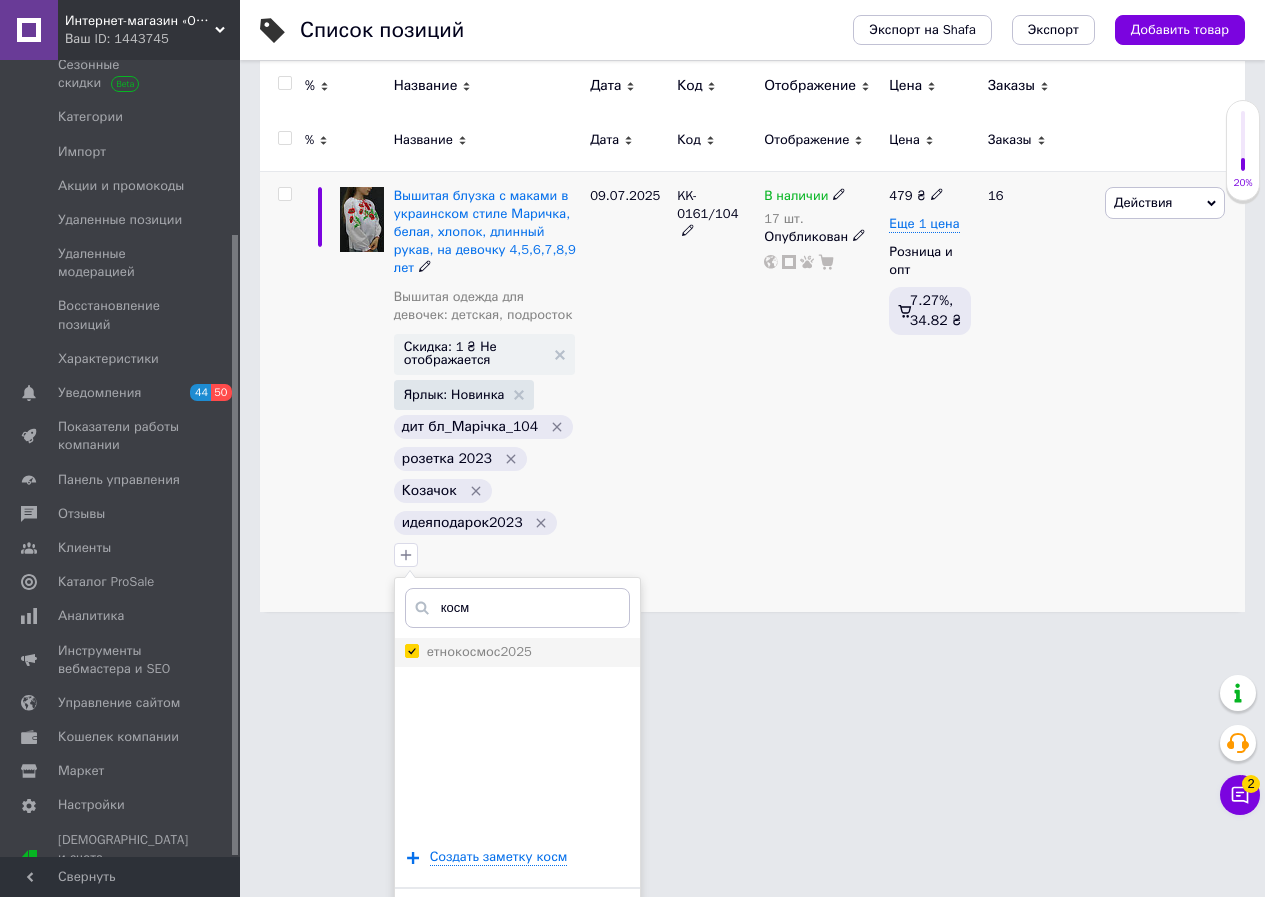 checkbox on "true" 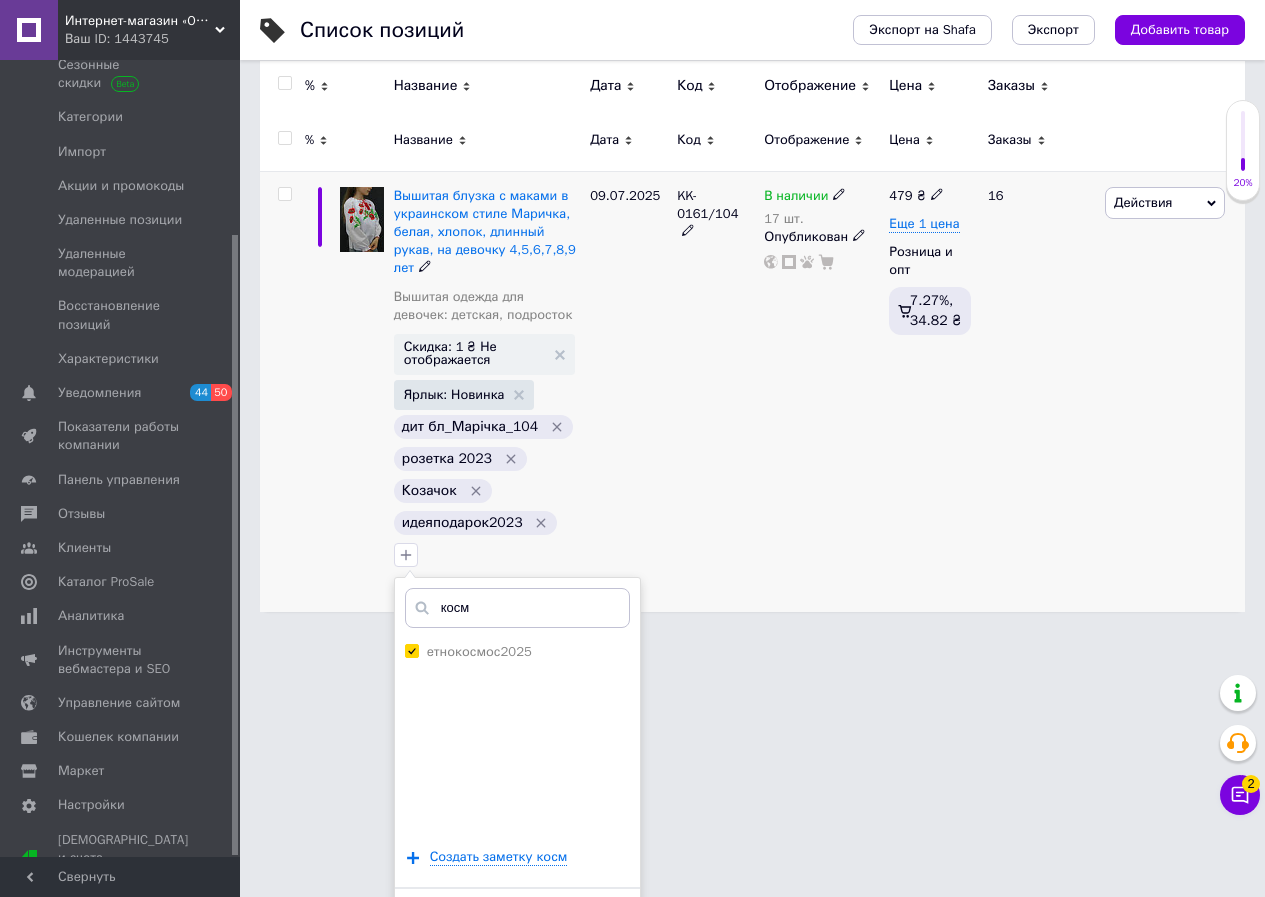 click on "Добавить заметку" at bounding box center [517, 918] 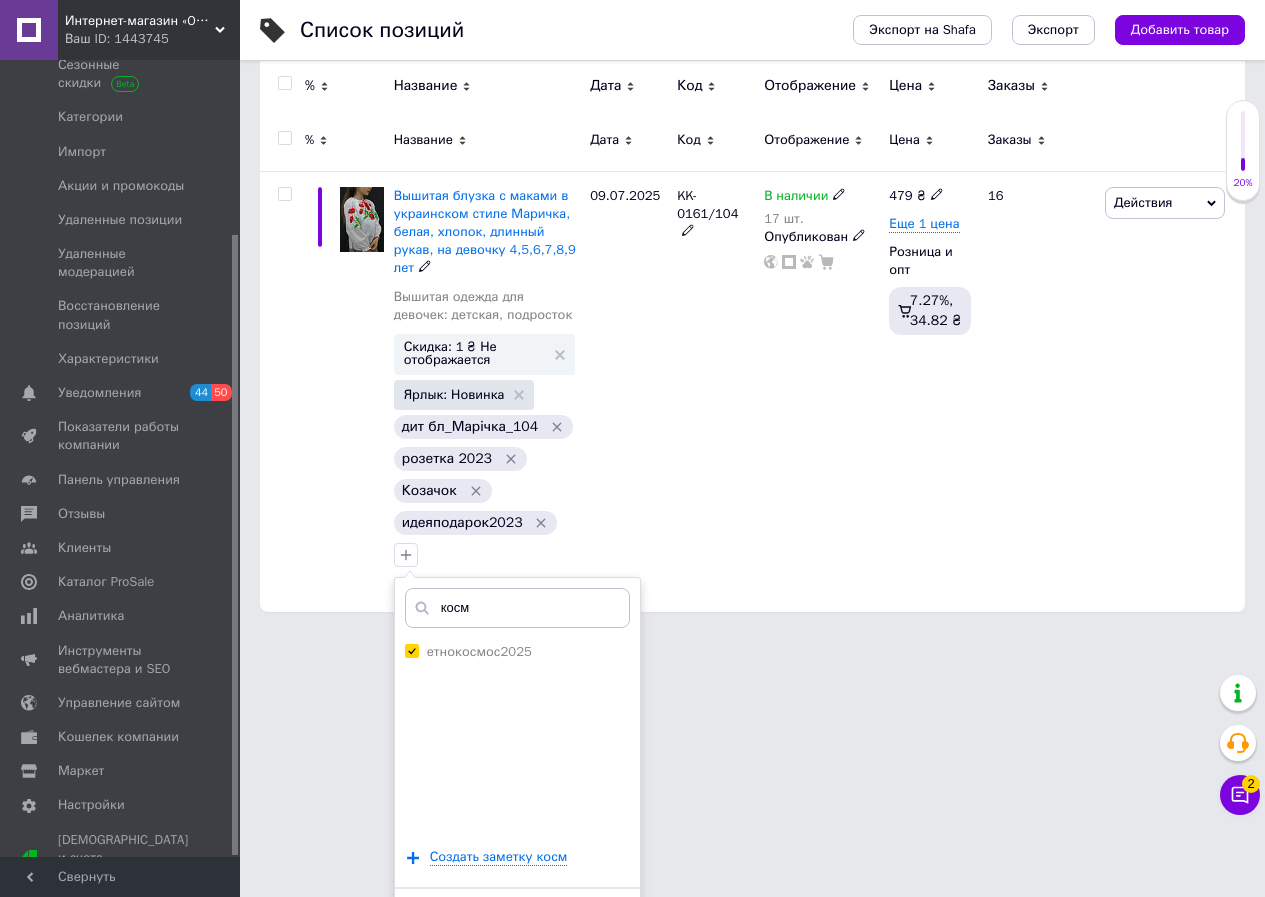 scroll, scrollTop: 0, scrollLeft: 0, axis: both 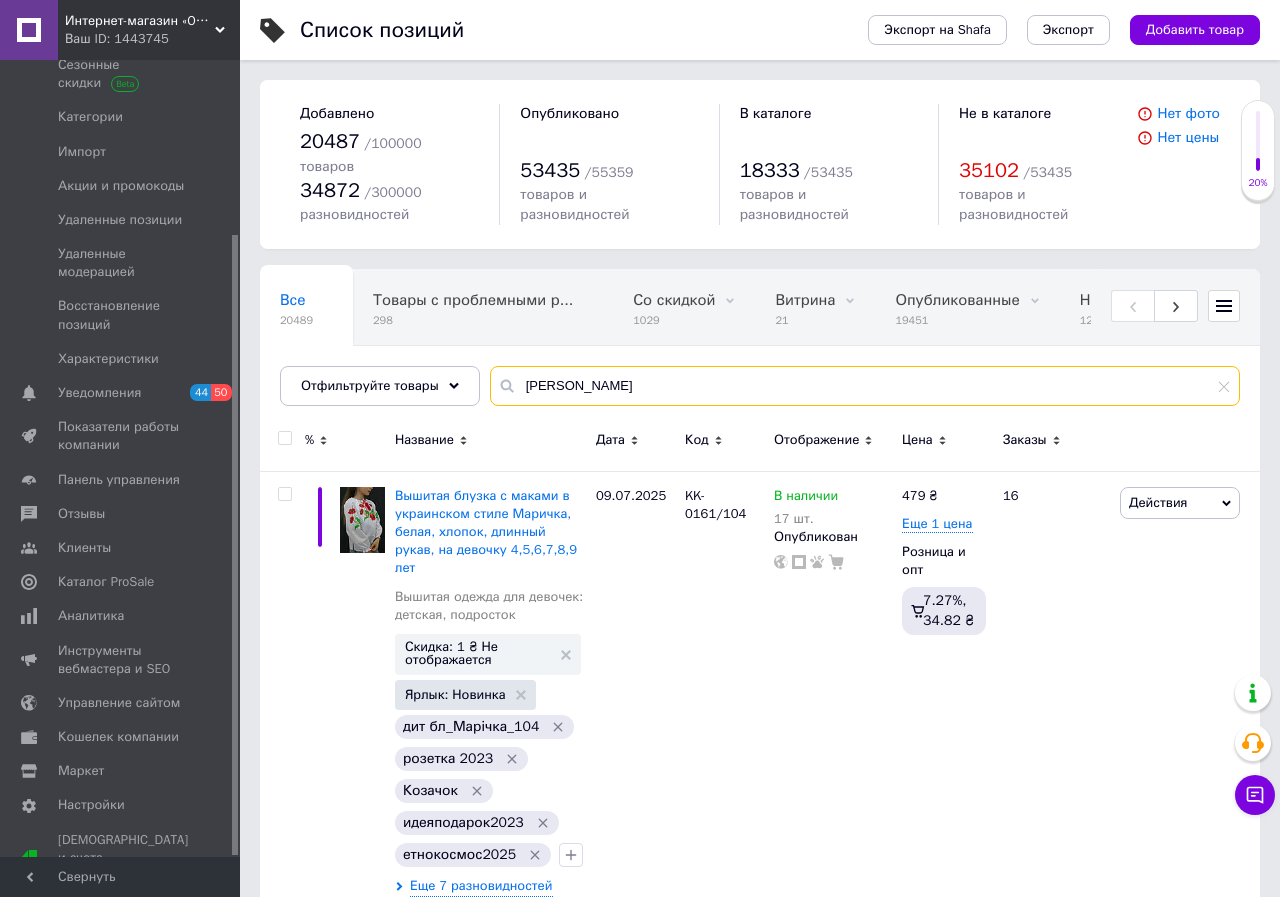click on "[PERSON_NAME]" at bounding box center [865, 386] 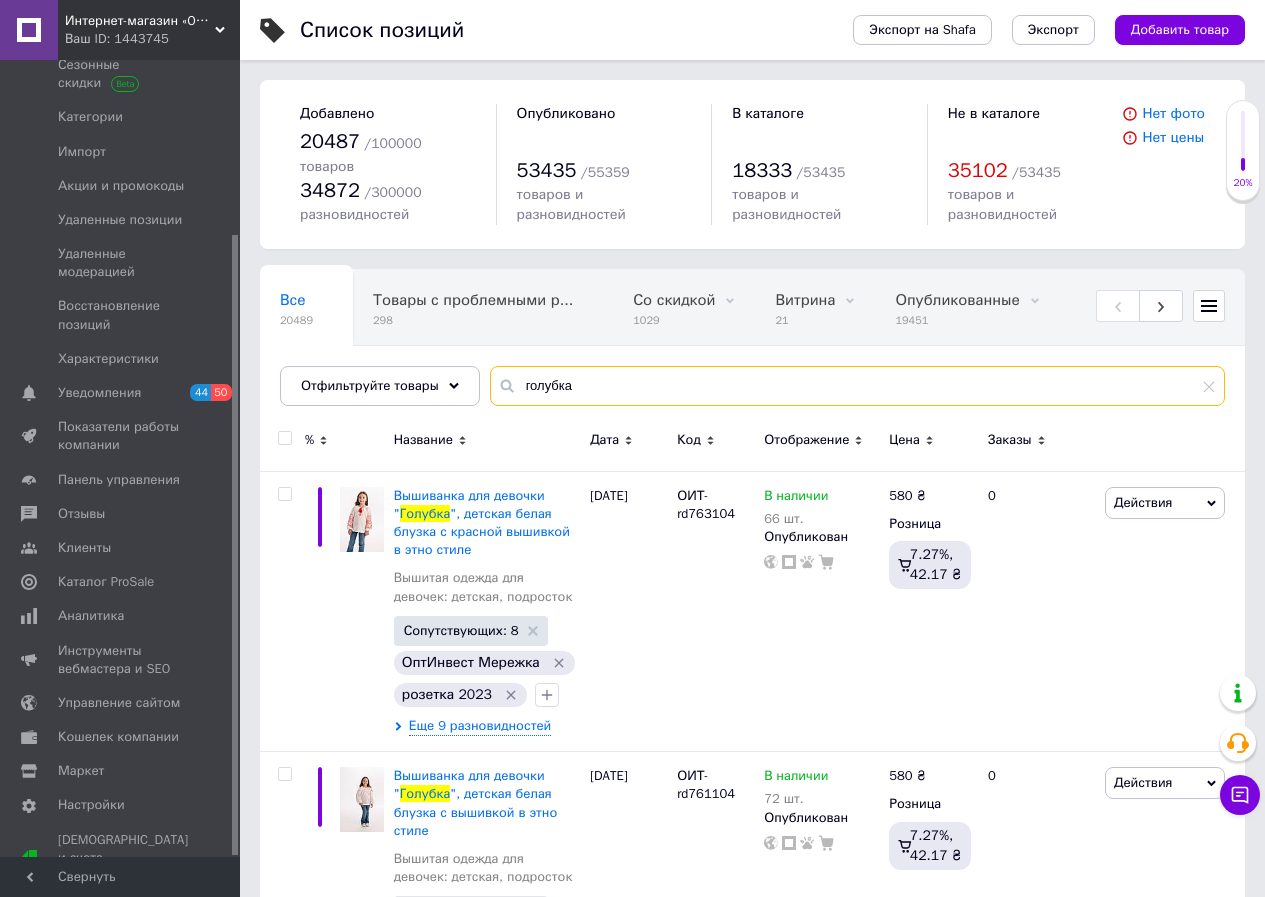 scroll, scrollTop: 284, scrollLeft: 0, axis: vertical 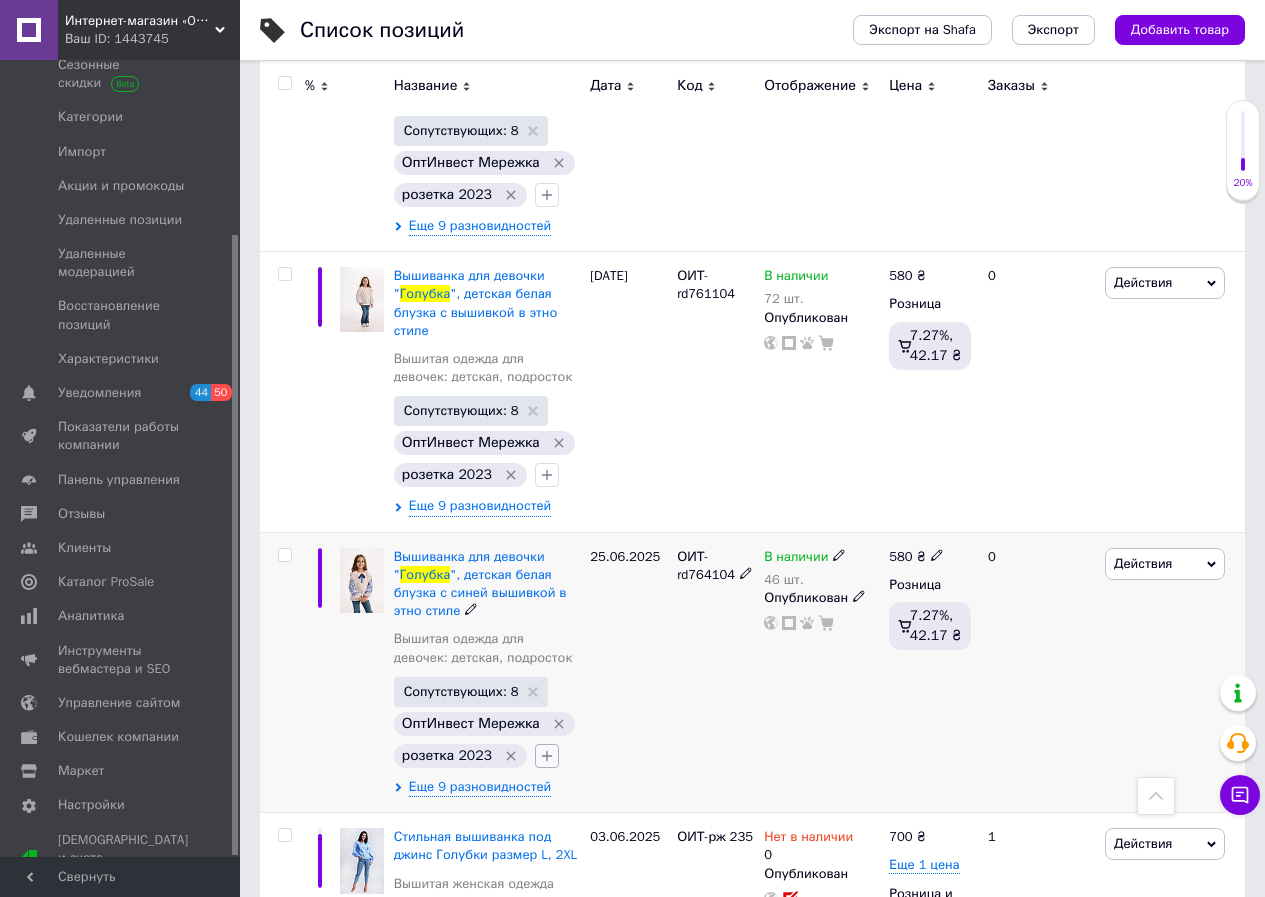 type on "голубка" 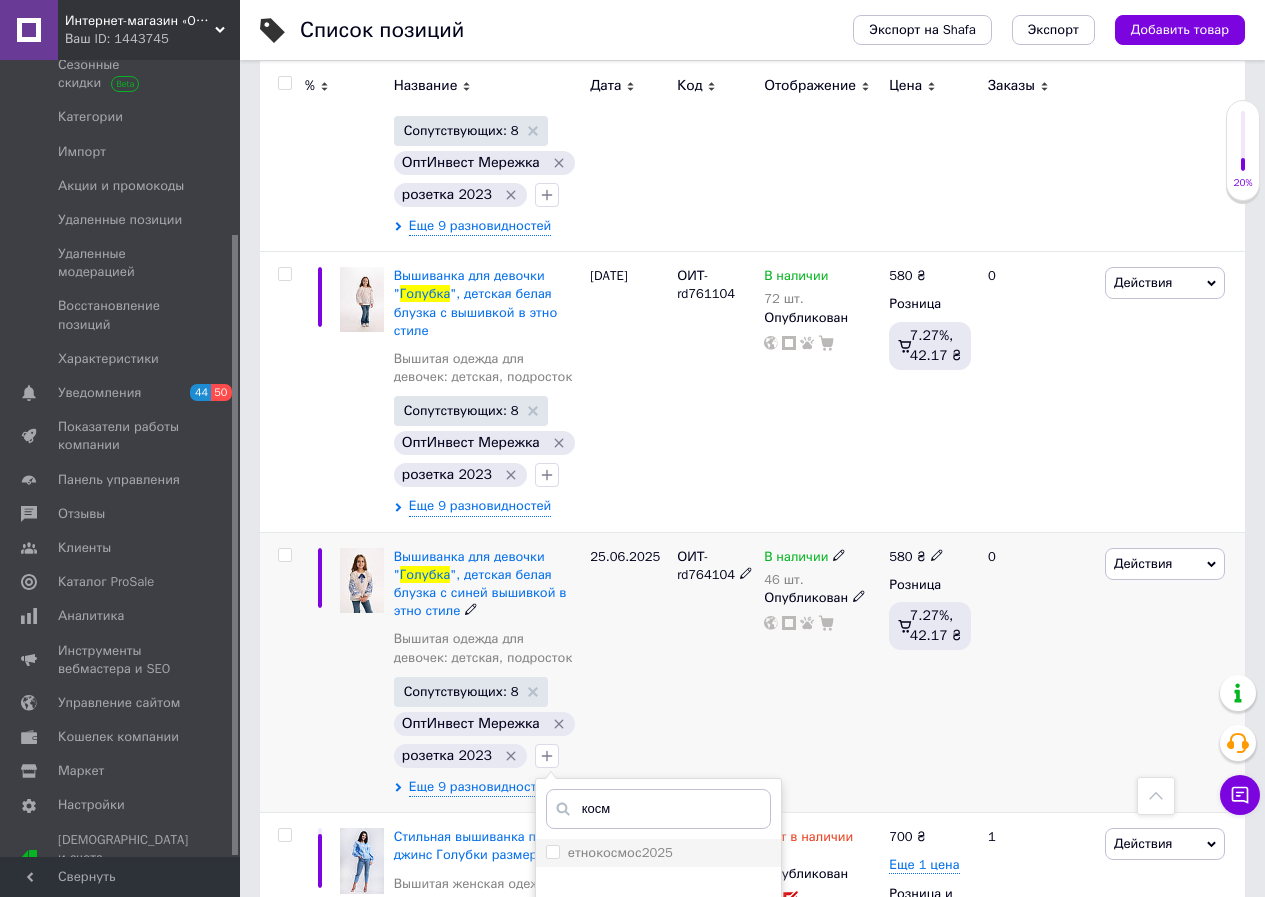 type on "косм" 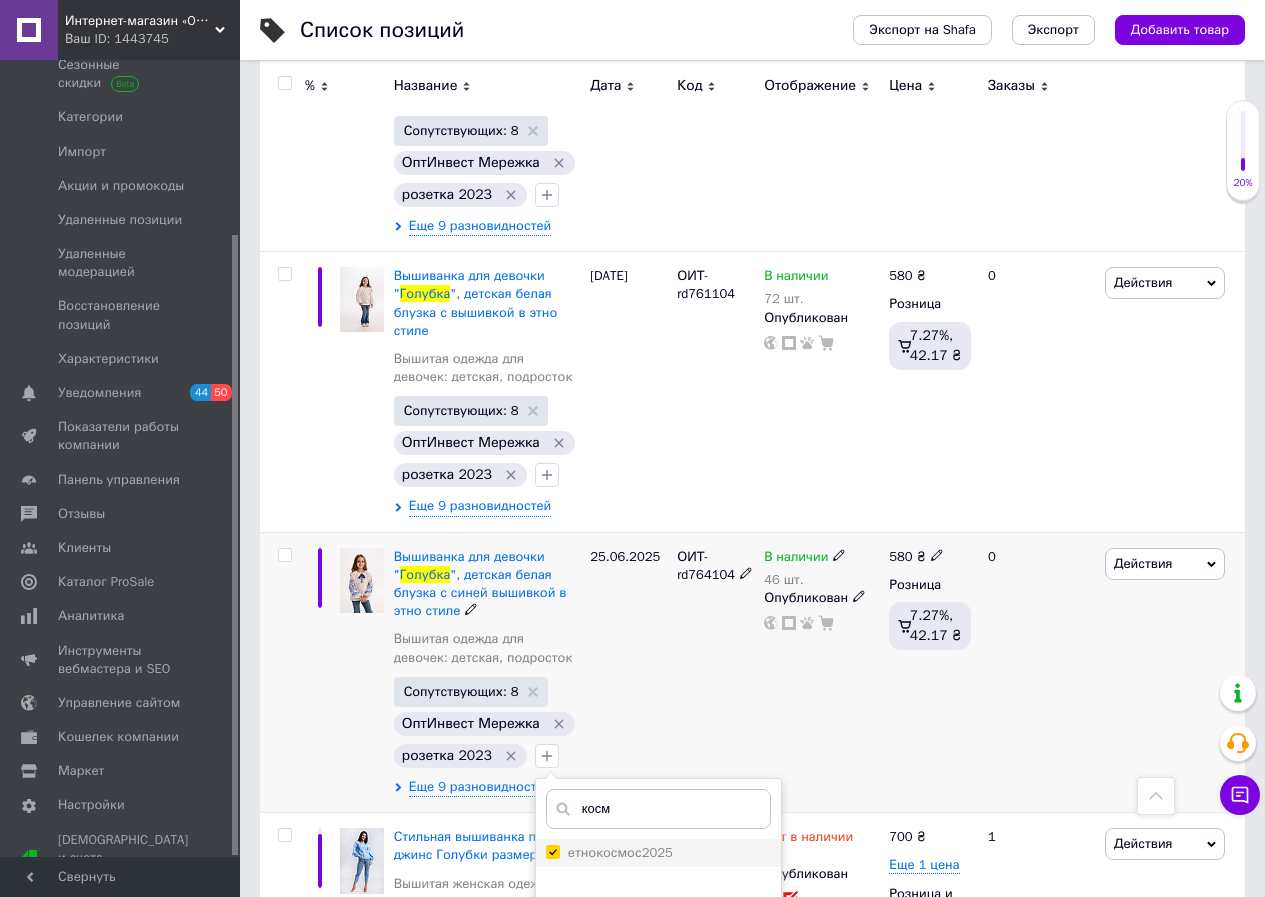 checkbox on "true" 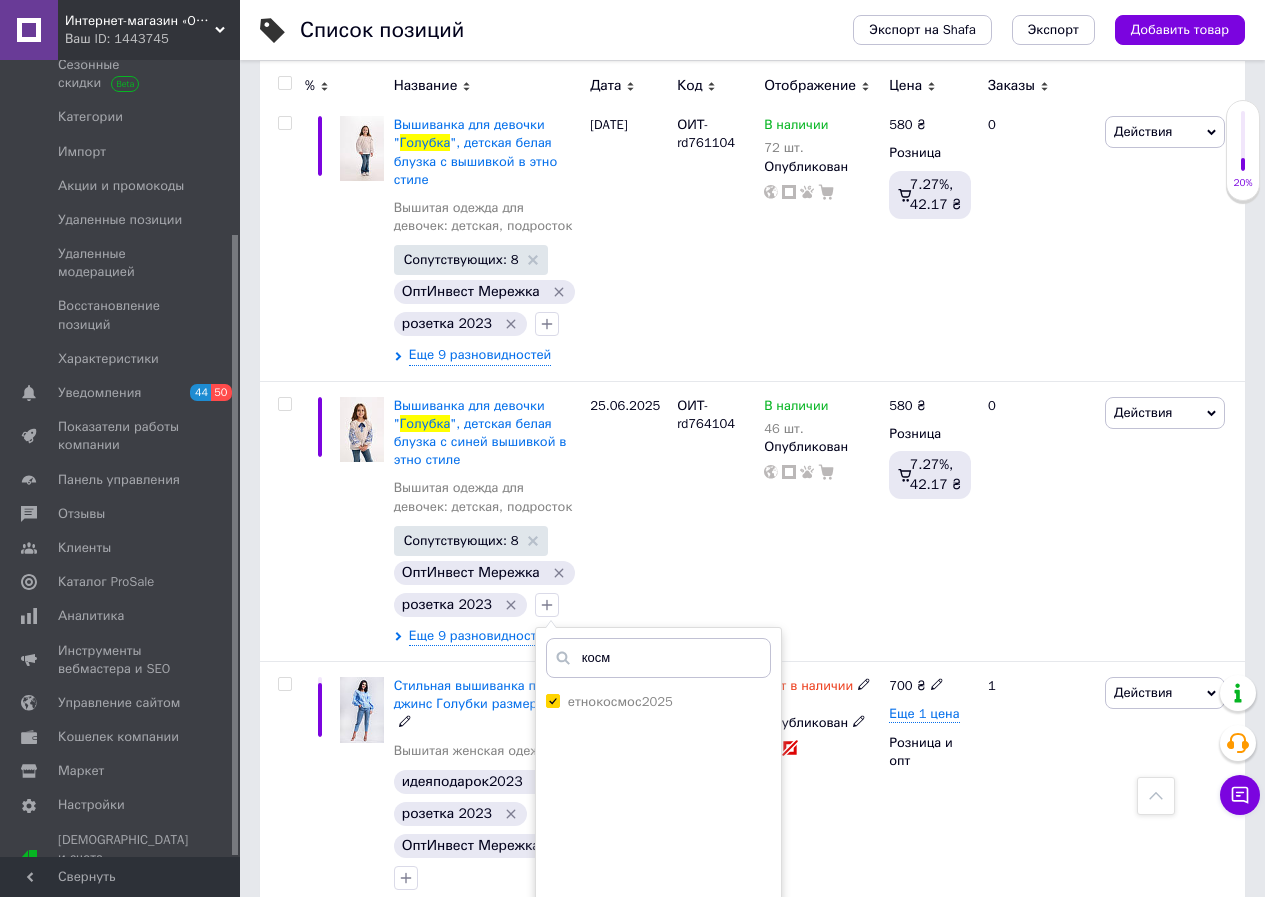 scroll, scrollTop: 860, scrollLeft: 0, axis: vertical 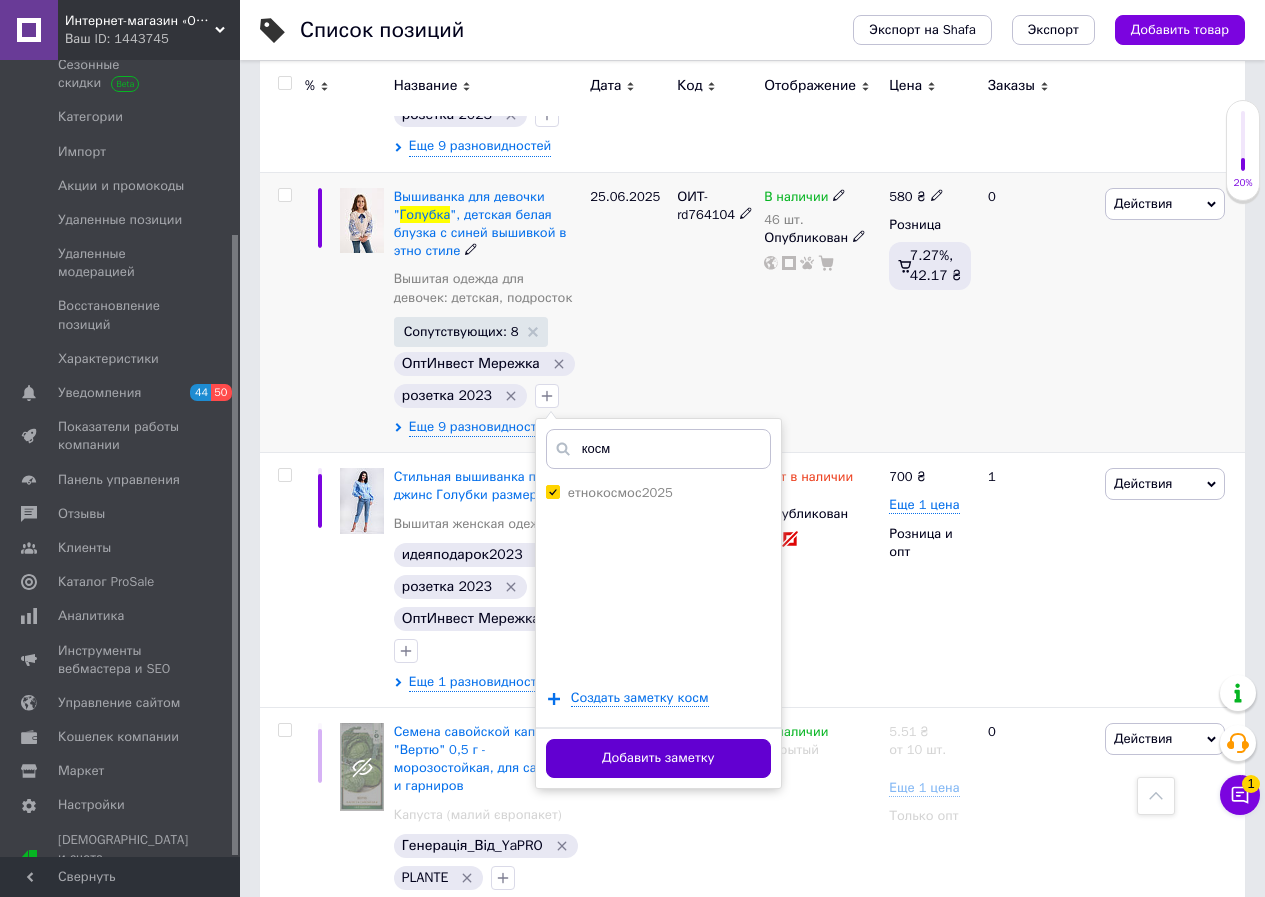 click on "Добавить заметку" at bounding box center (658, 758) 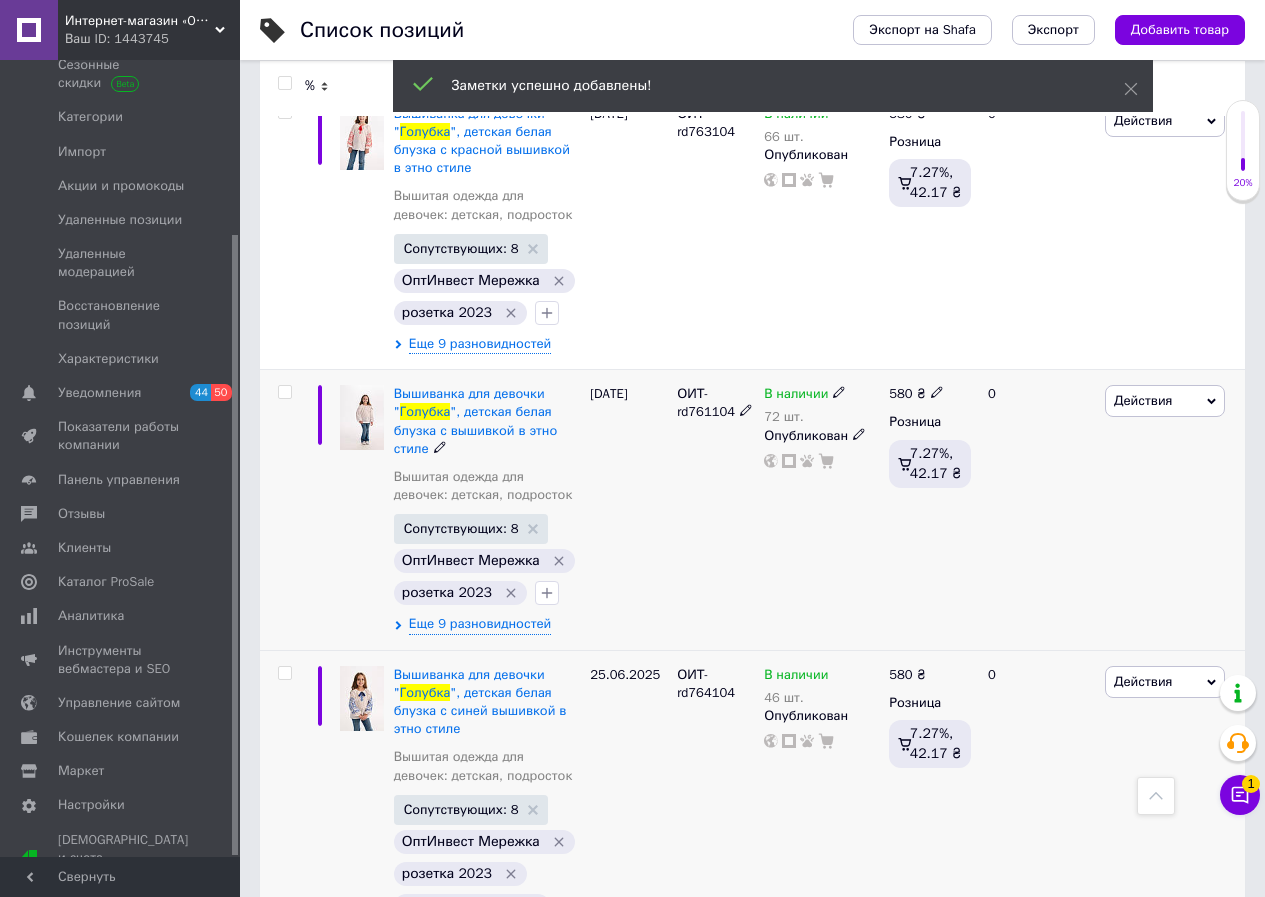 scroll, scrollTop: 0, scrollLeft: 0, axis: both 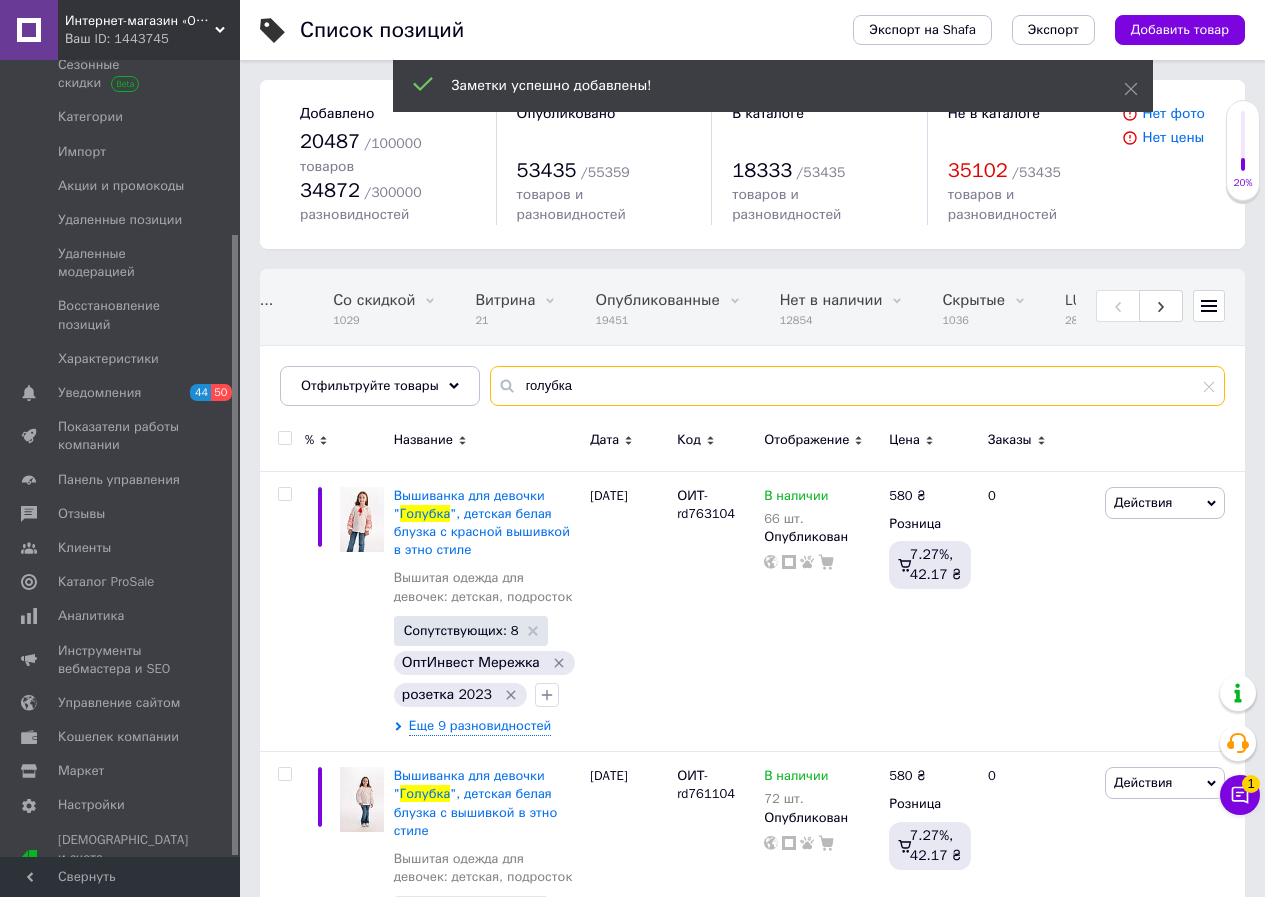 click on "голубка" at bounding box center [857, 386] 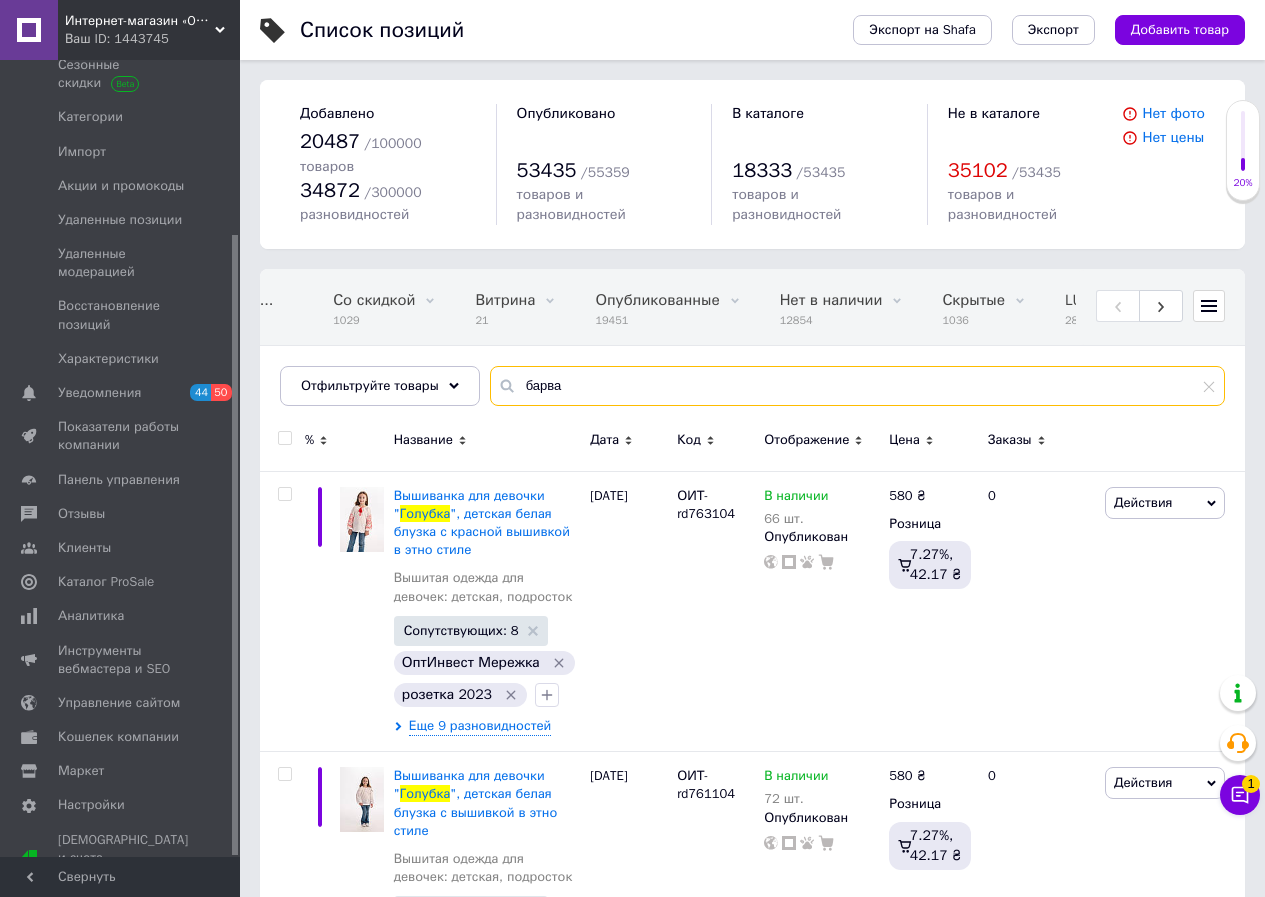 type on "барва" 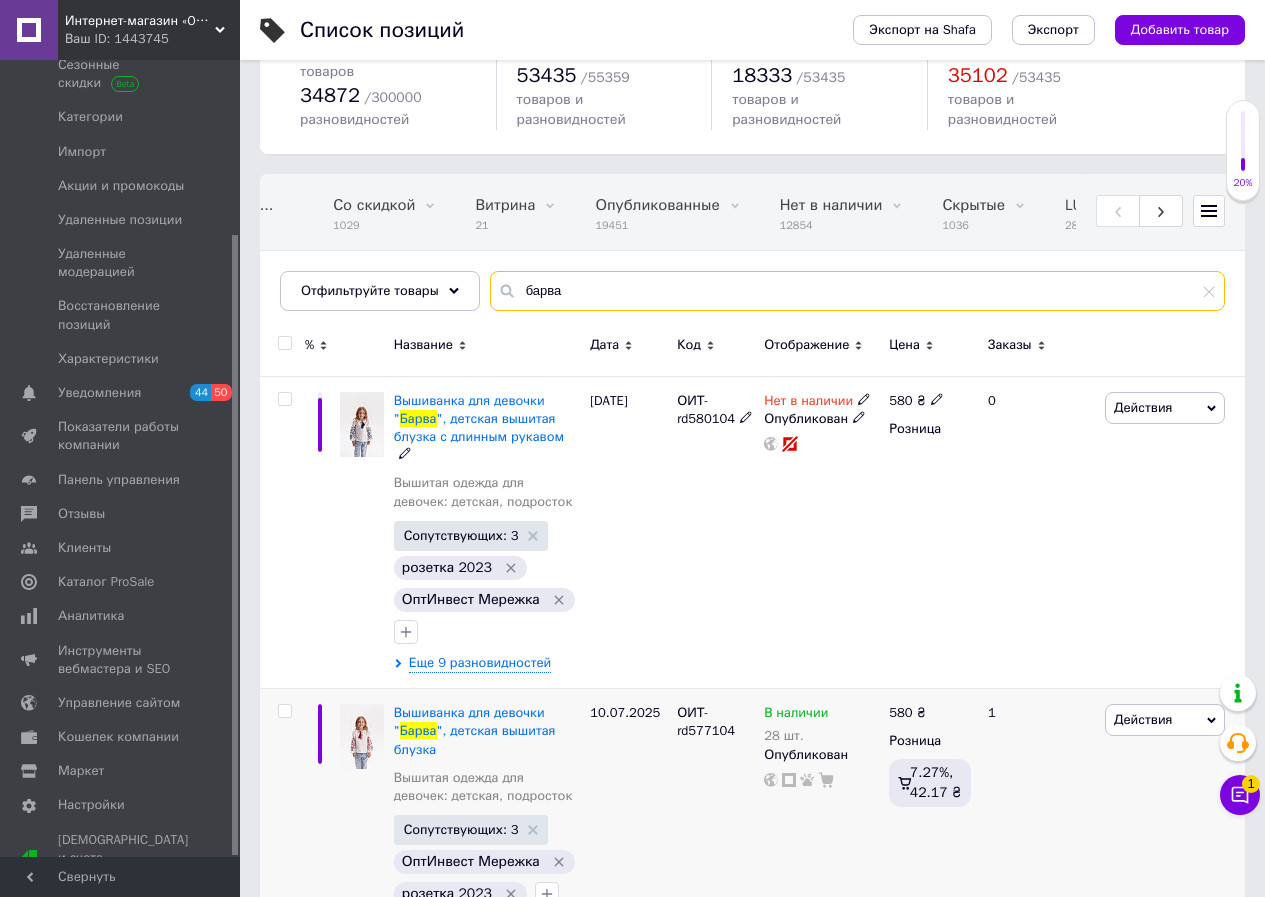 scroll, scrollTop: 200, scrollLeft: 0, axis: vertical 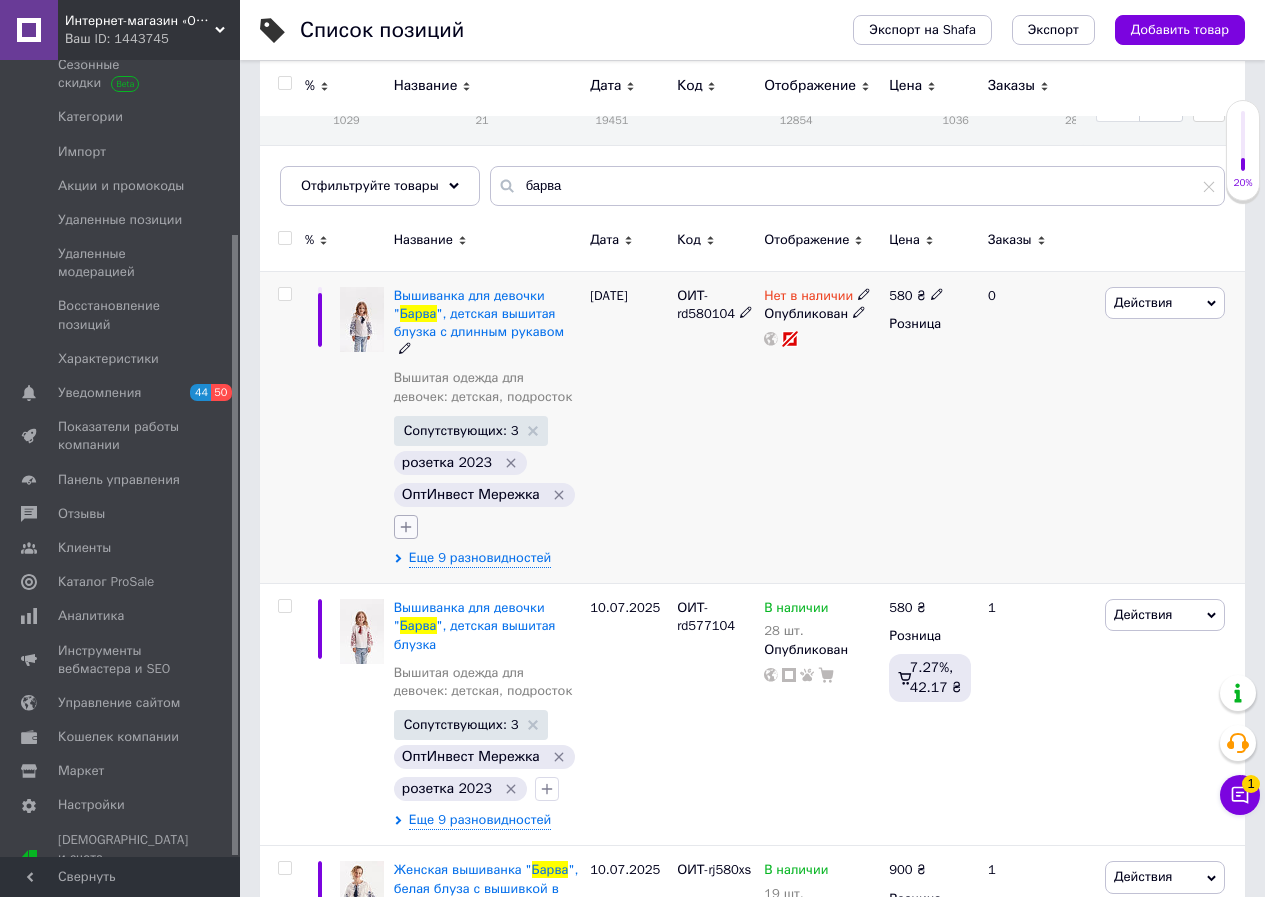 click at bounding box center (406, 527) 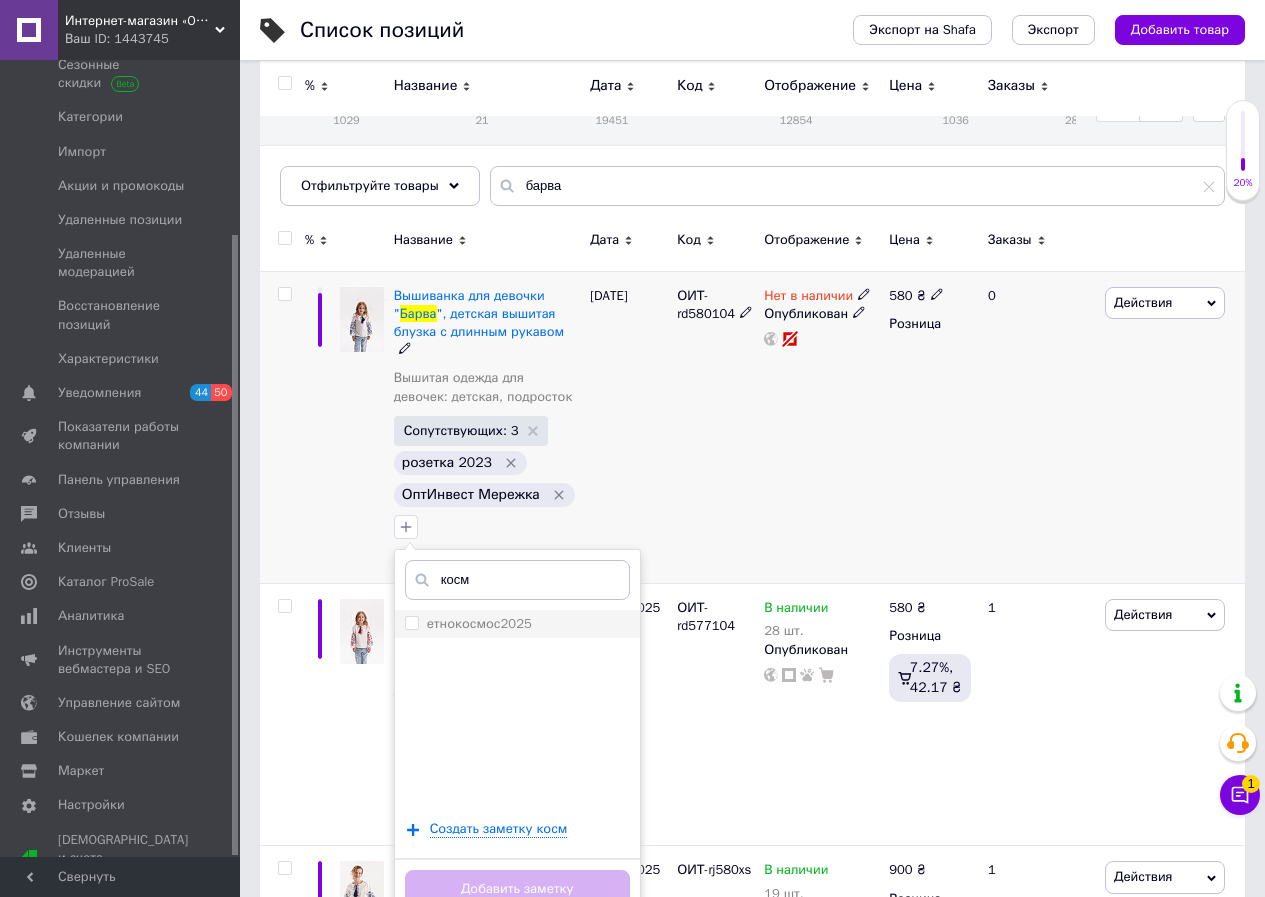 type on "косм" 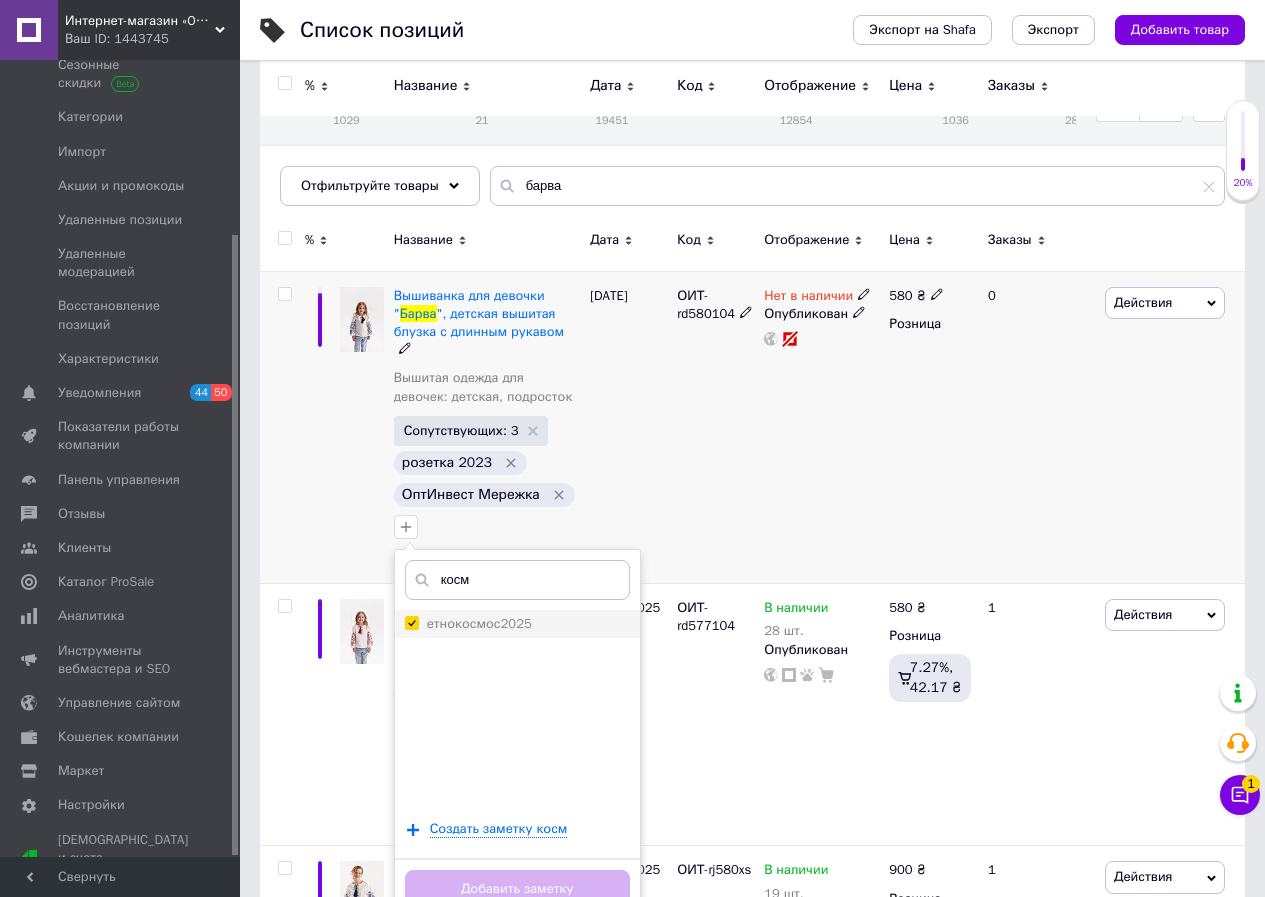 checkbox on "true" 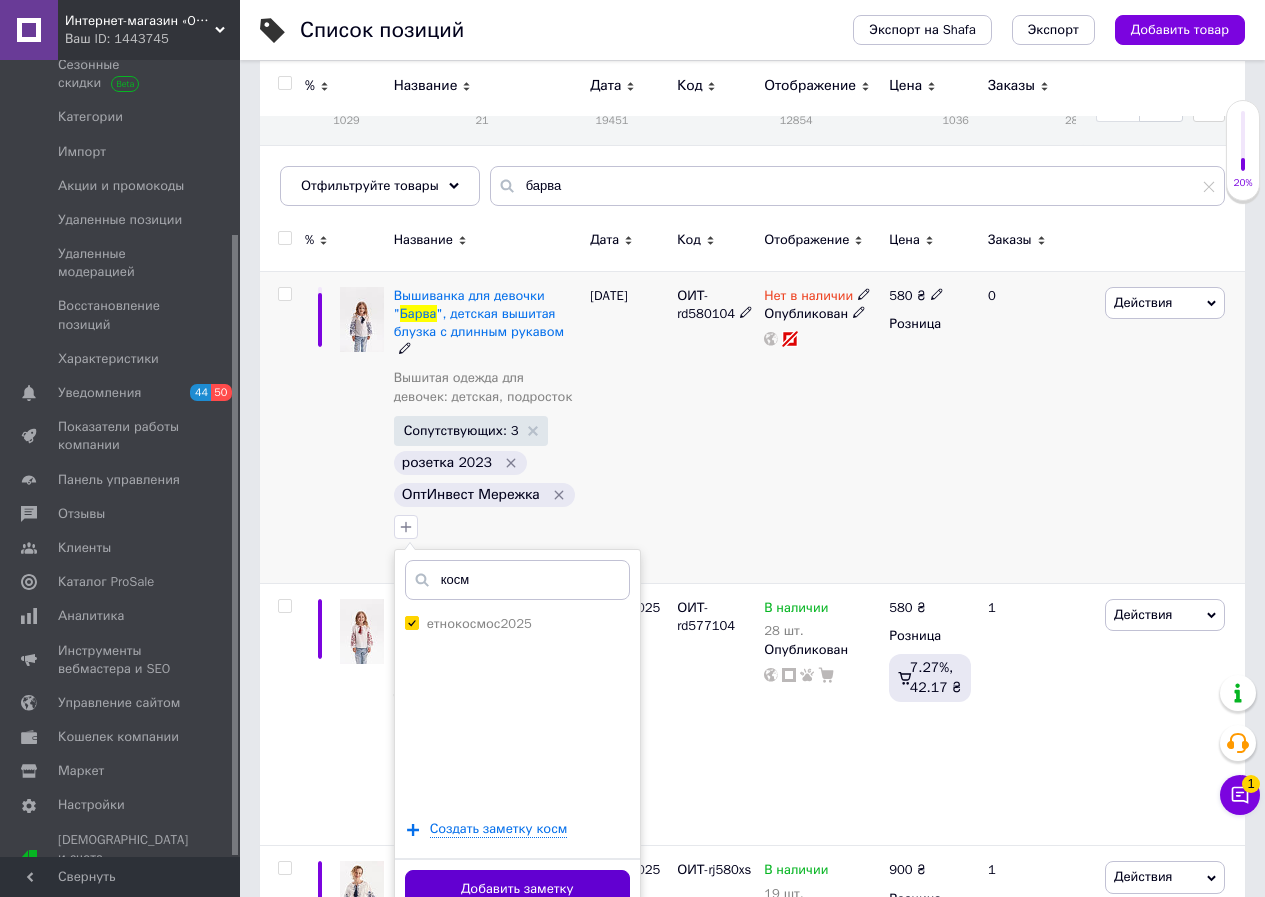 click on "Добавить заметку" at bounding box center [517, 889] 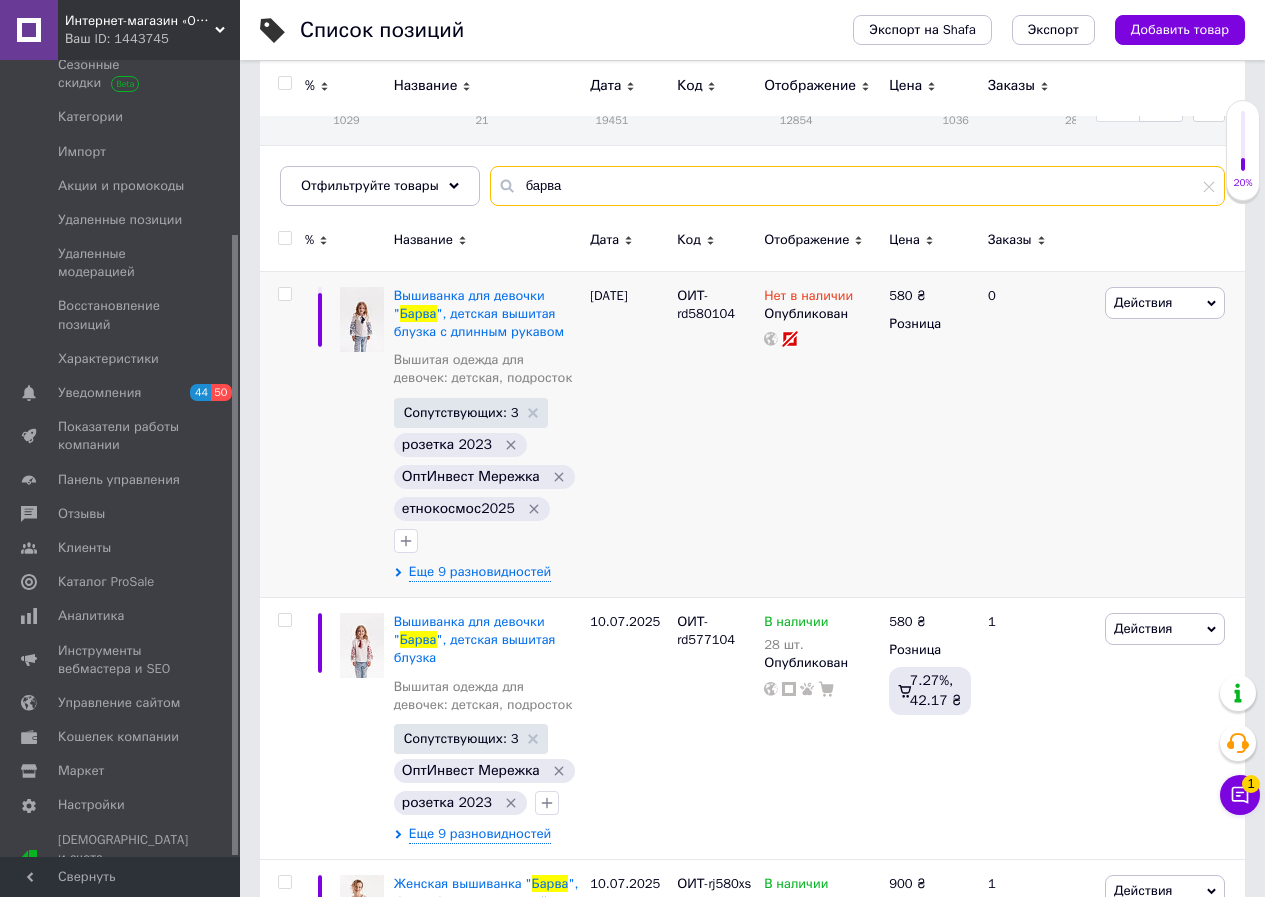 click on "барва" at bounding box center [857, 186] 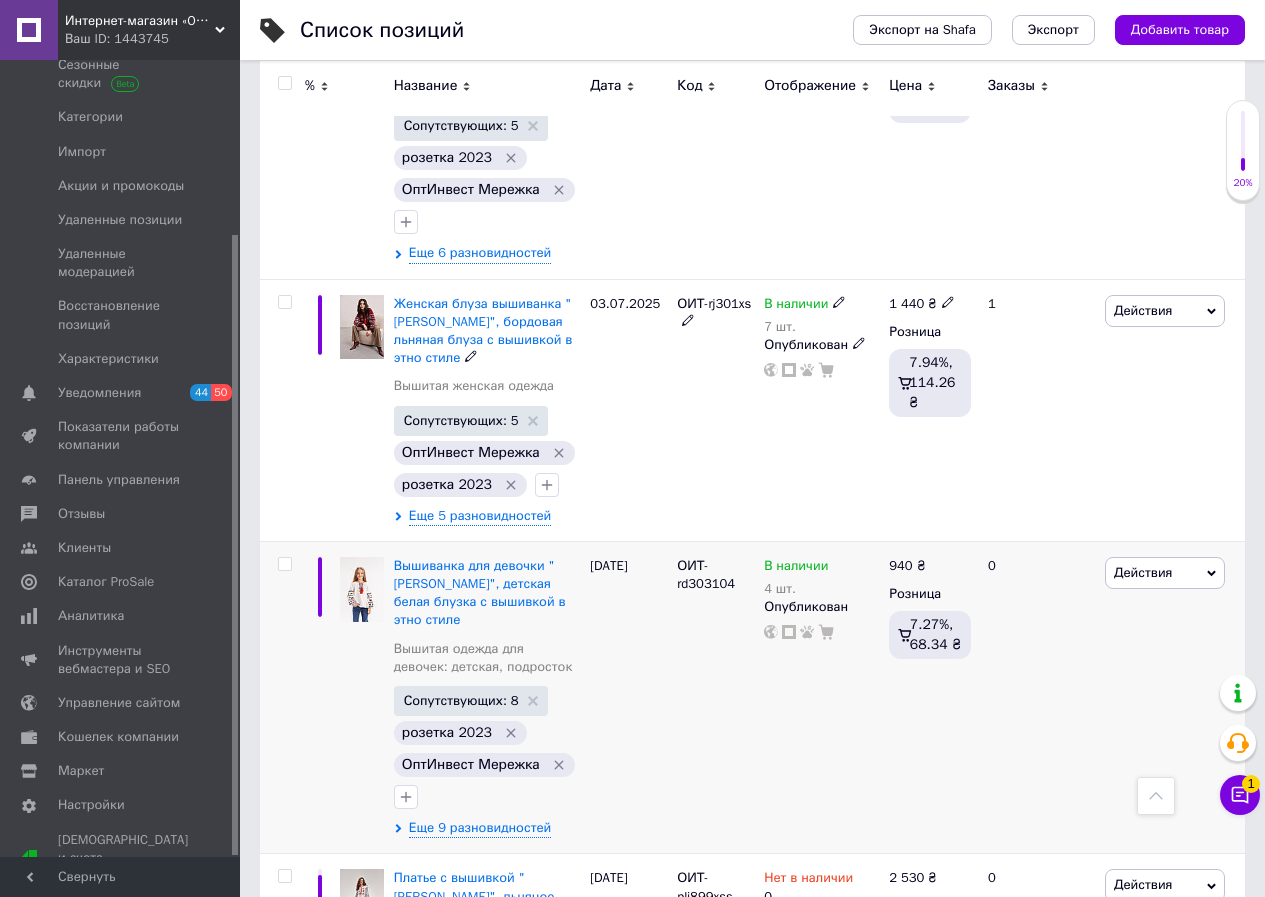 scroll, scrollTop: 1900, scrollLeft: 0, axis: vertical 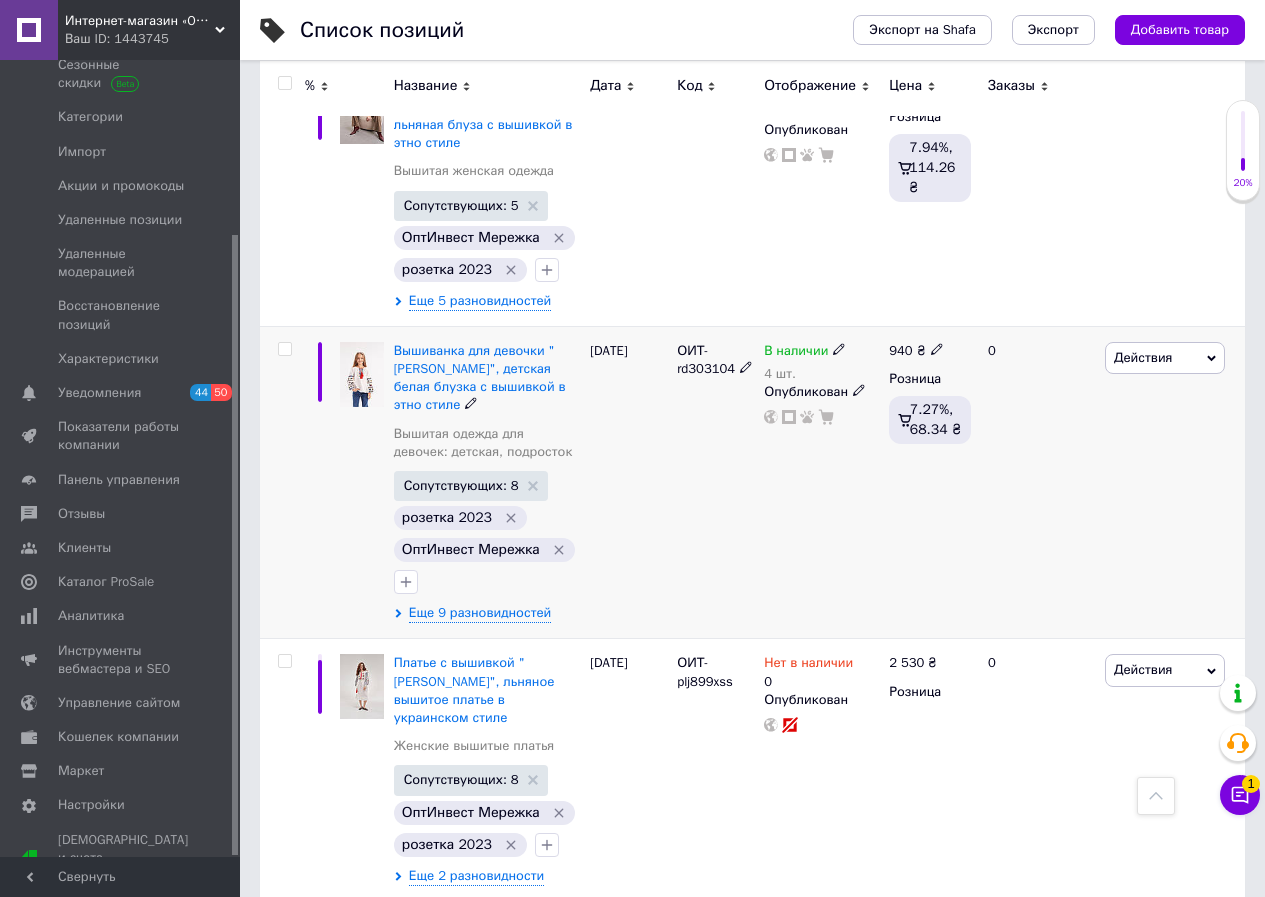 type on "подільська" 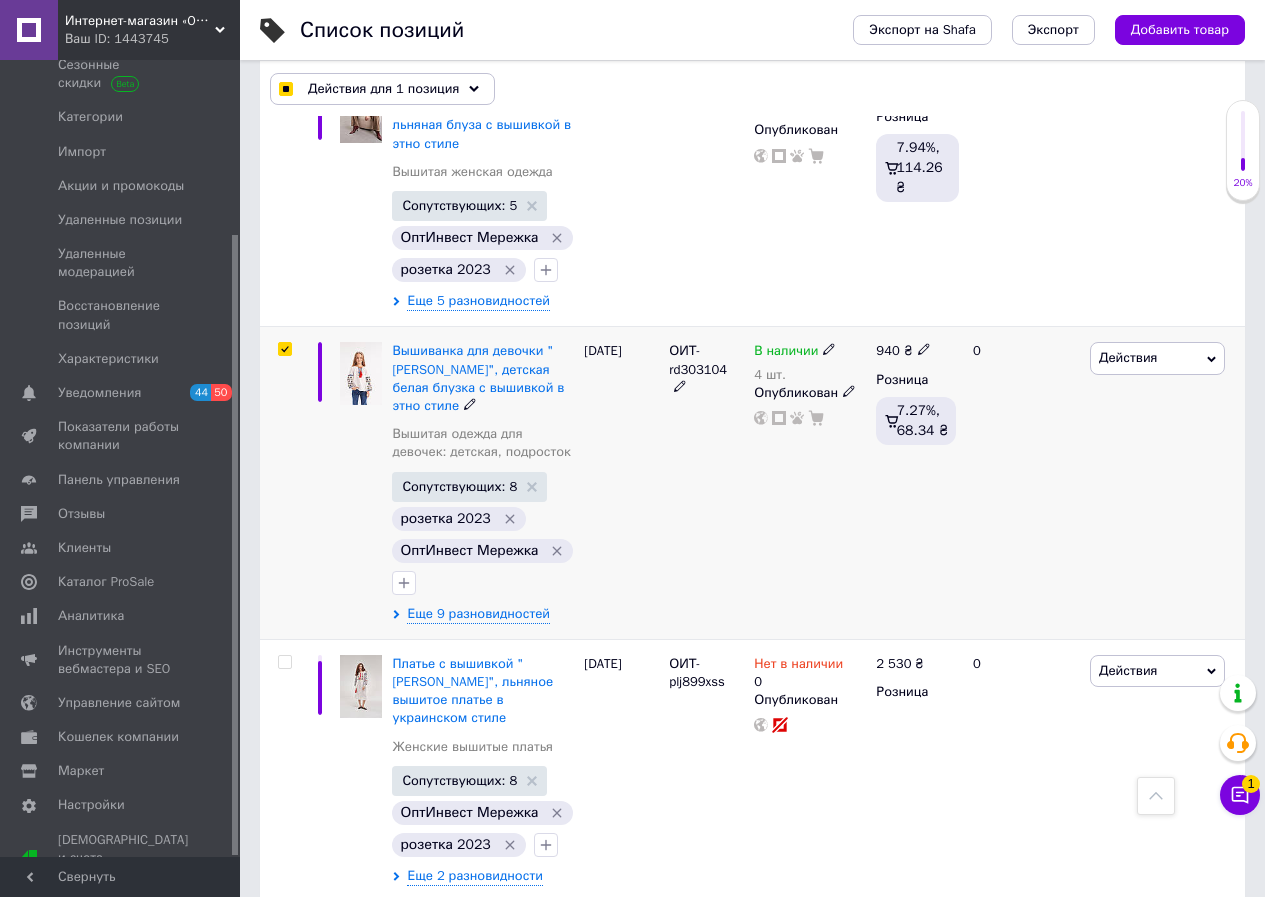 click at bounding box center [284, 349] 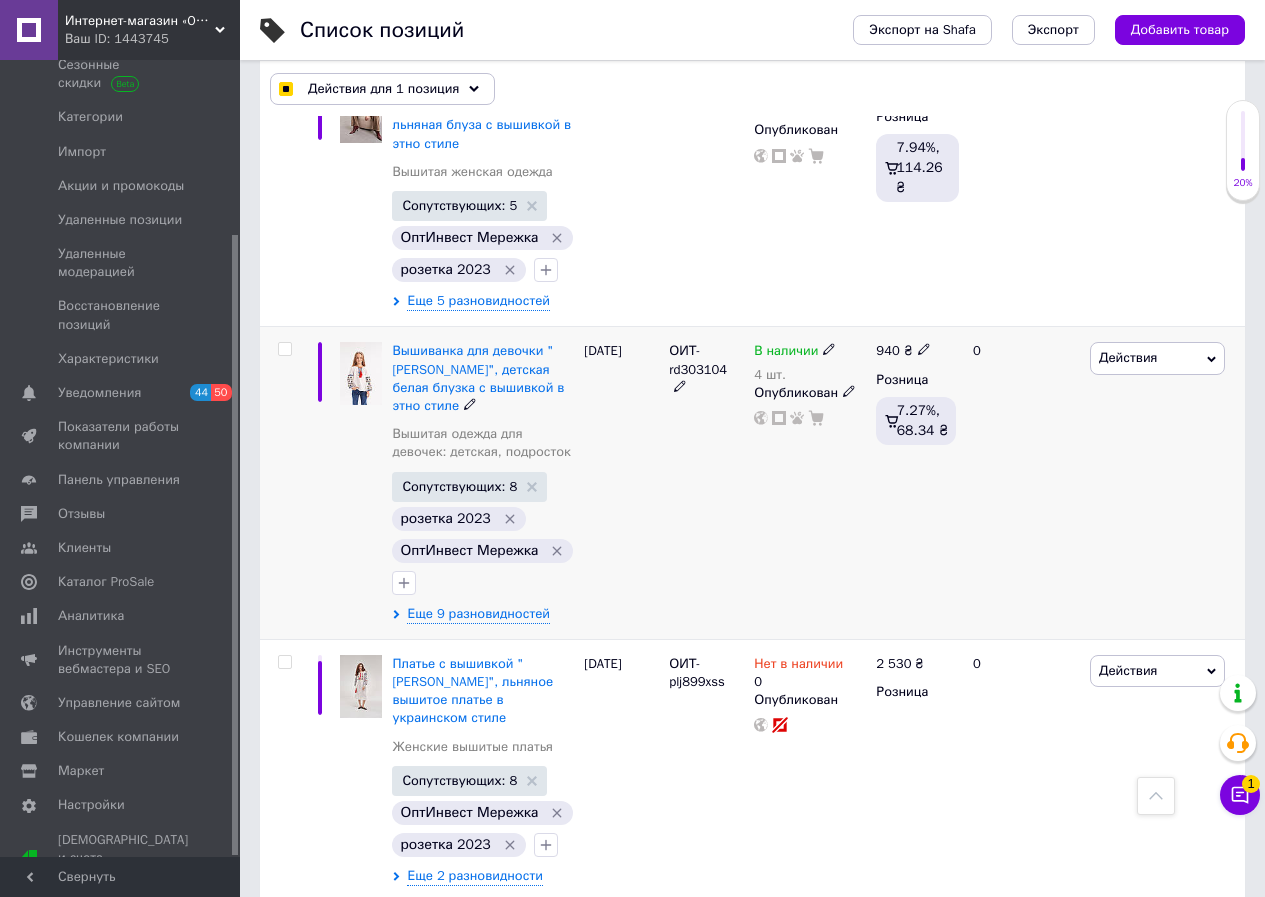 checkbox on "false" 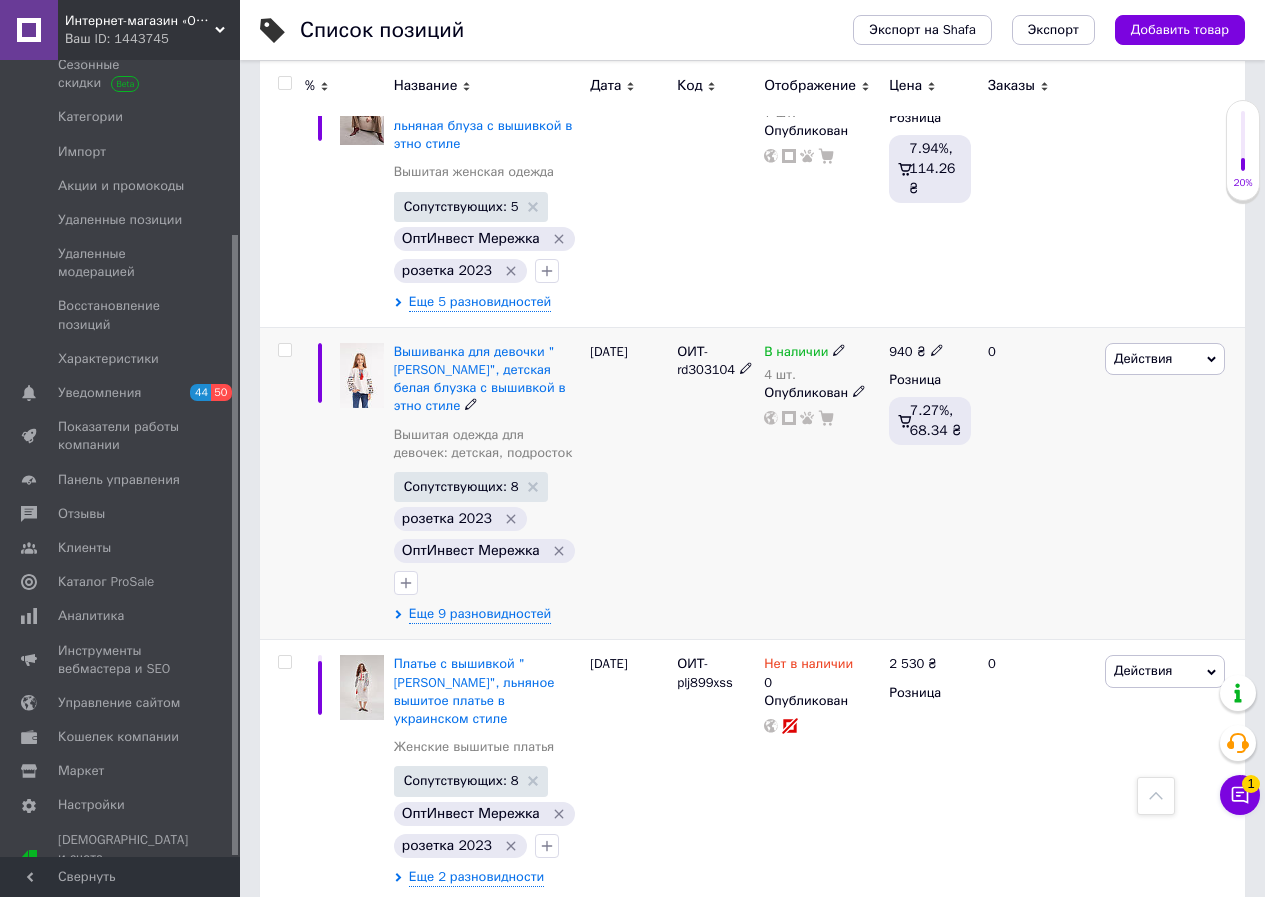 scroll, scrollTop: 1900, scrollLeft: 0, axis: vertical 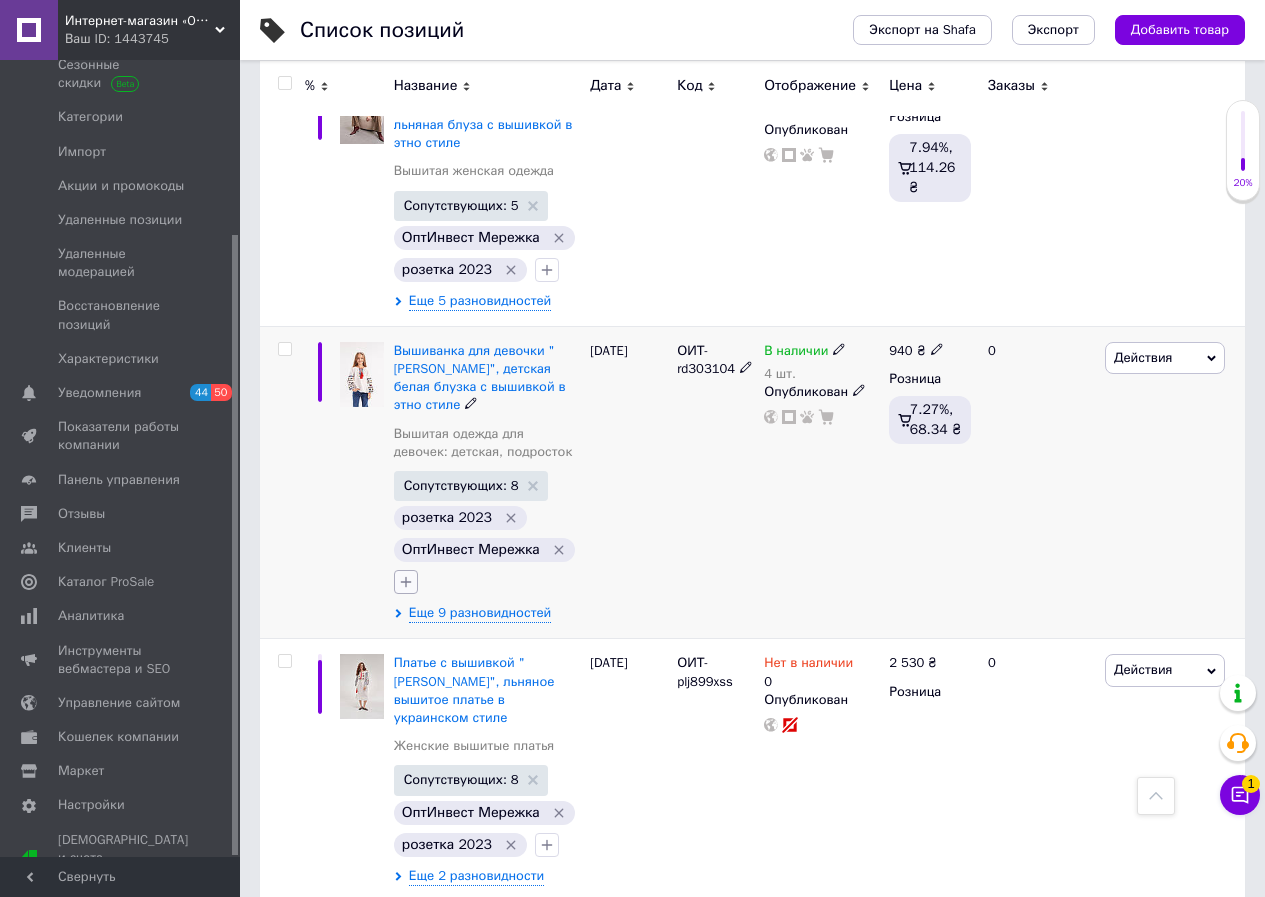 click 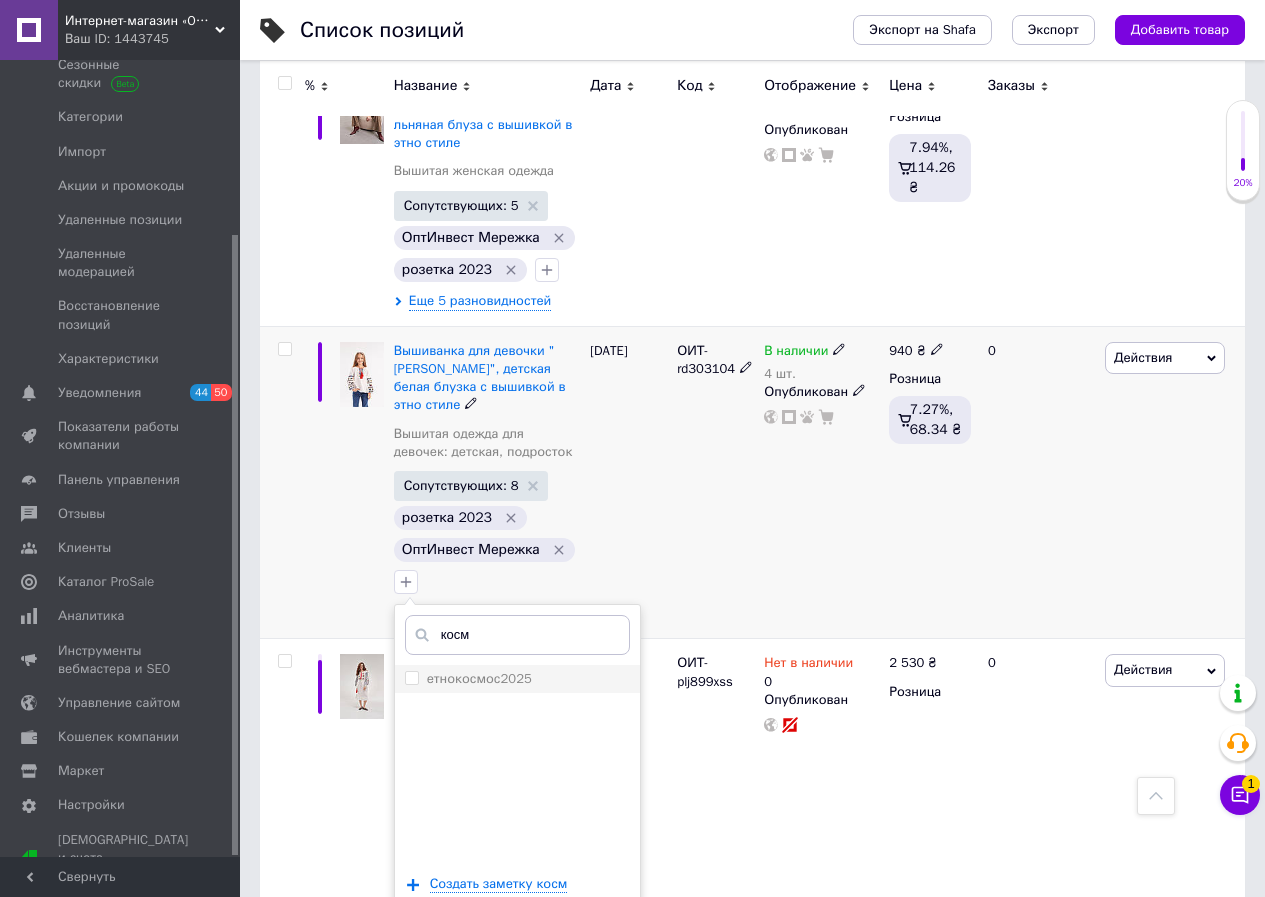type on "косм" 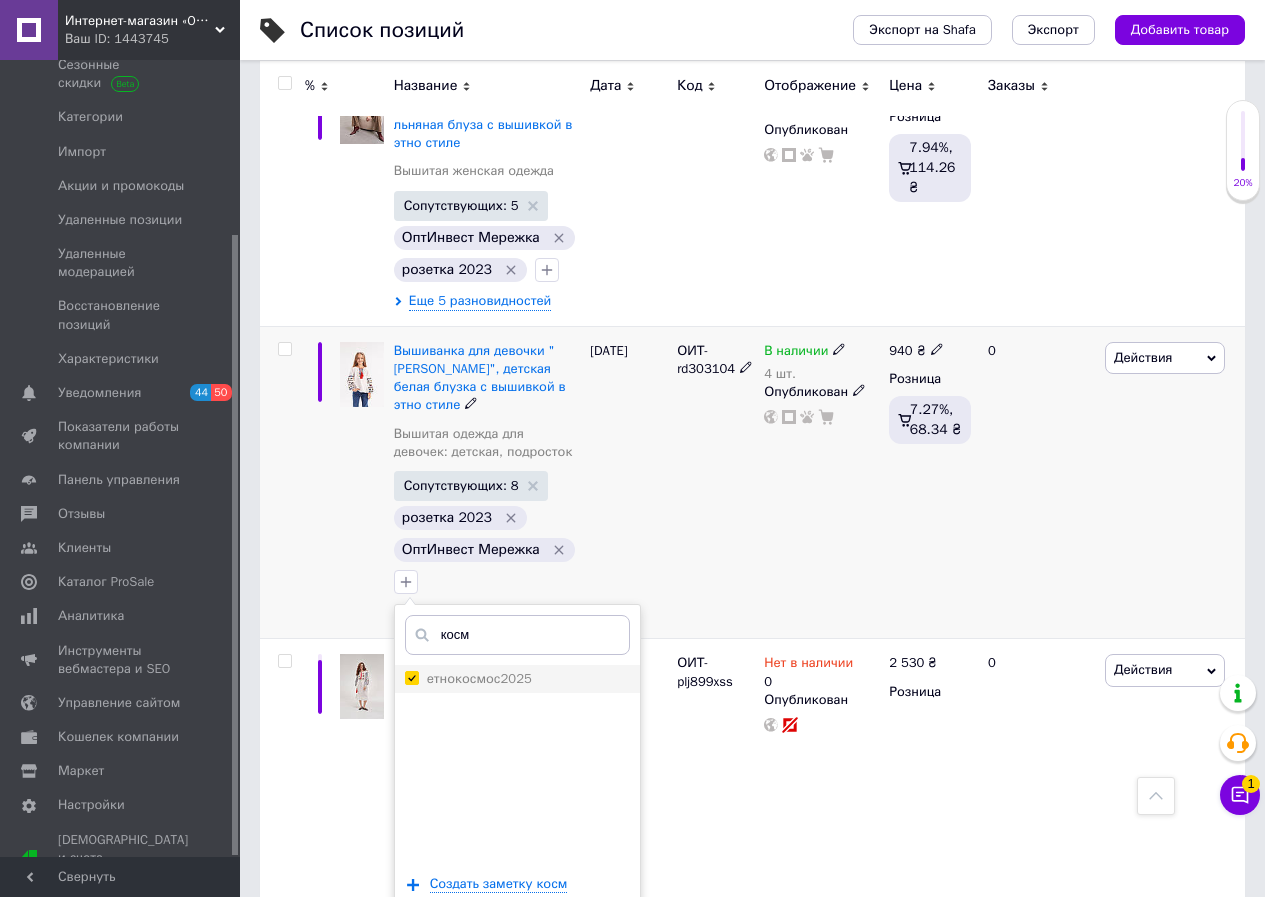 checkbox on "true" 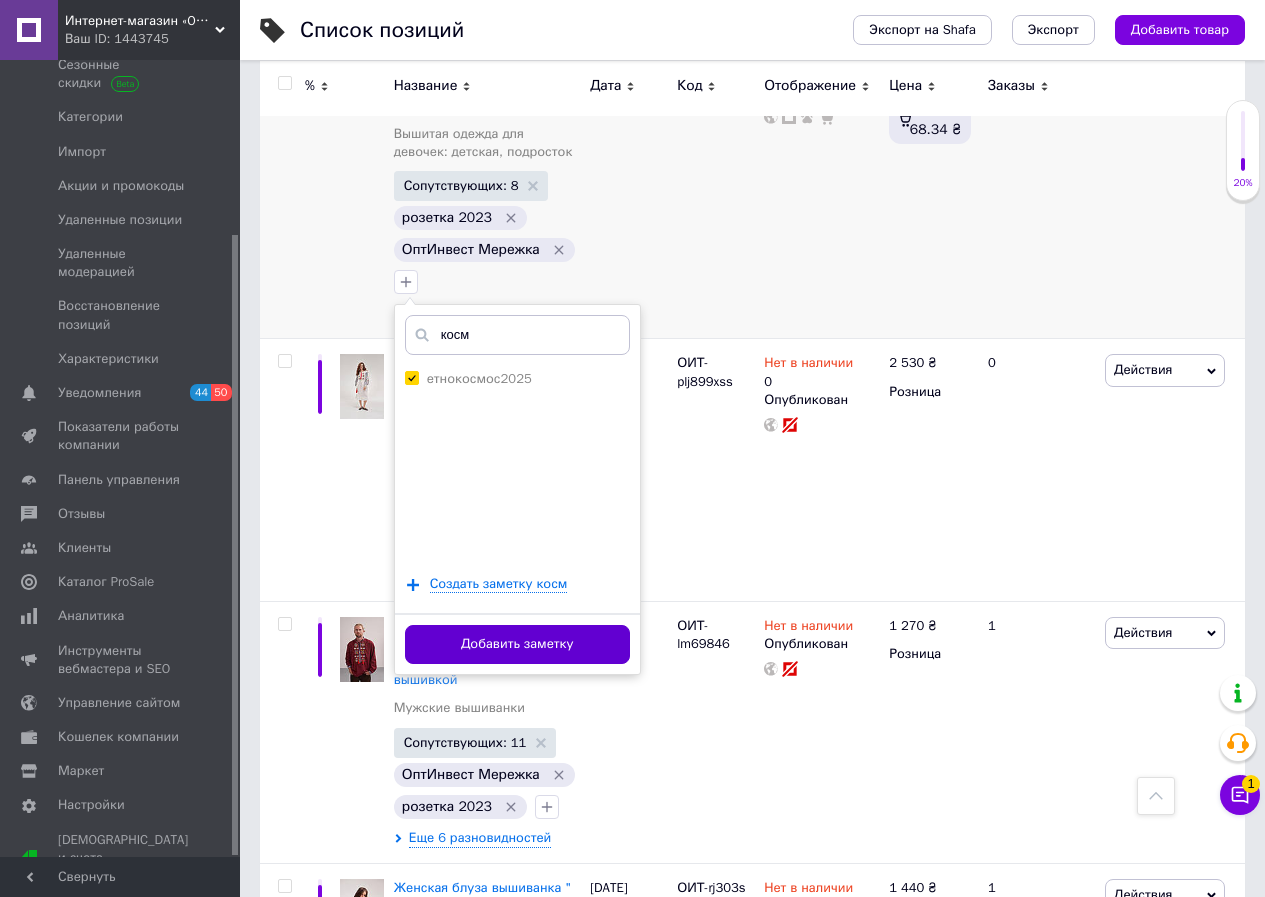 click on "Добавить заметку" at bounding box center (517, 644) 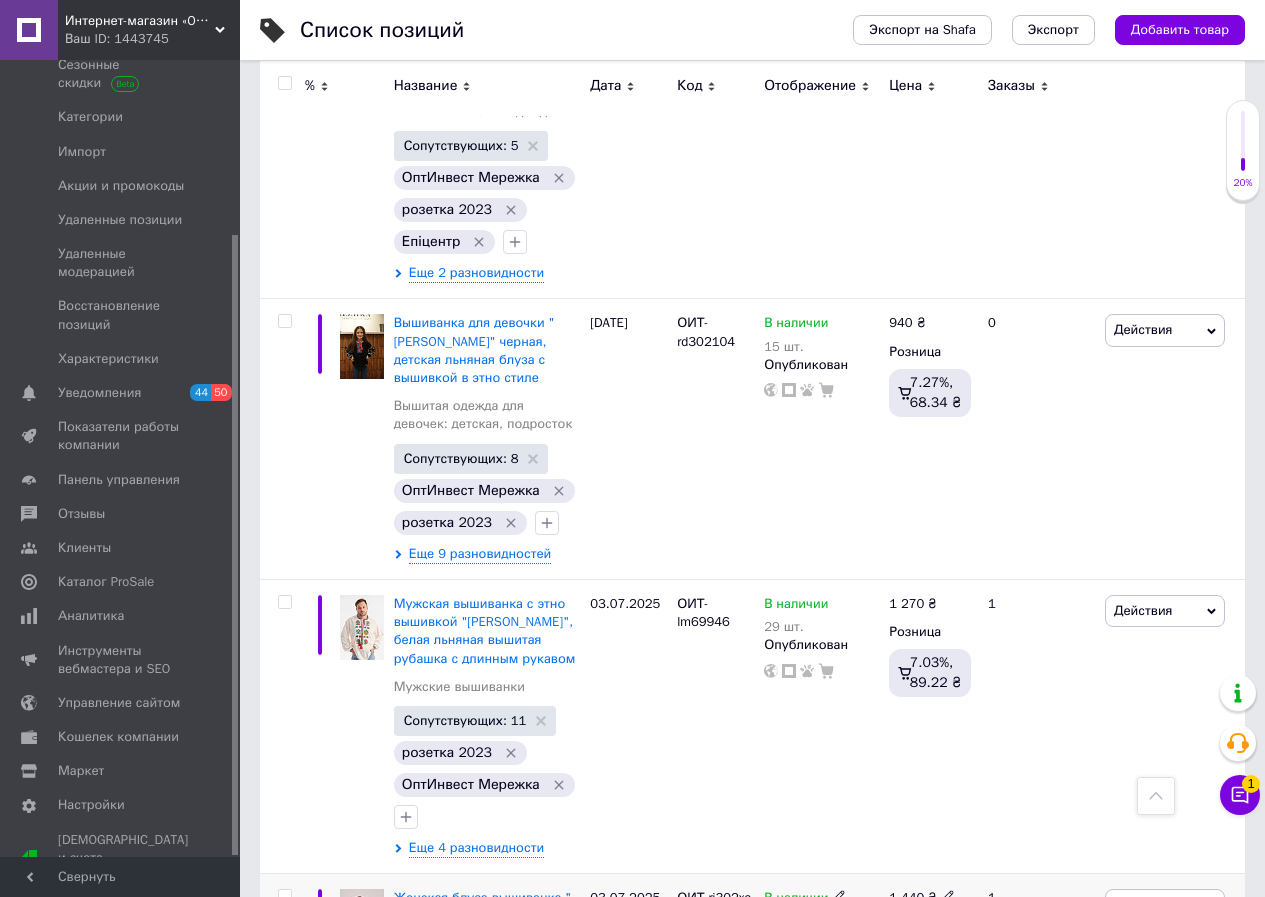 scroll, scrollTop: 977, scrollLeft: 0, axis: vertical 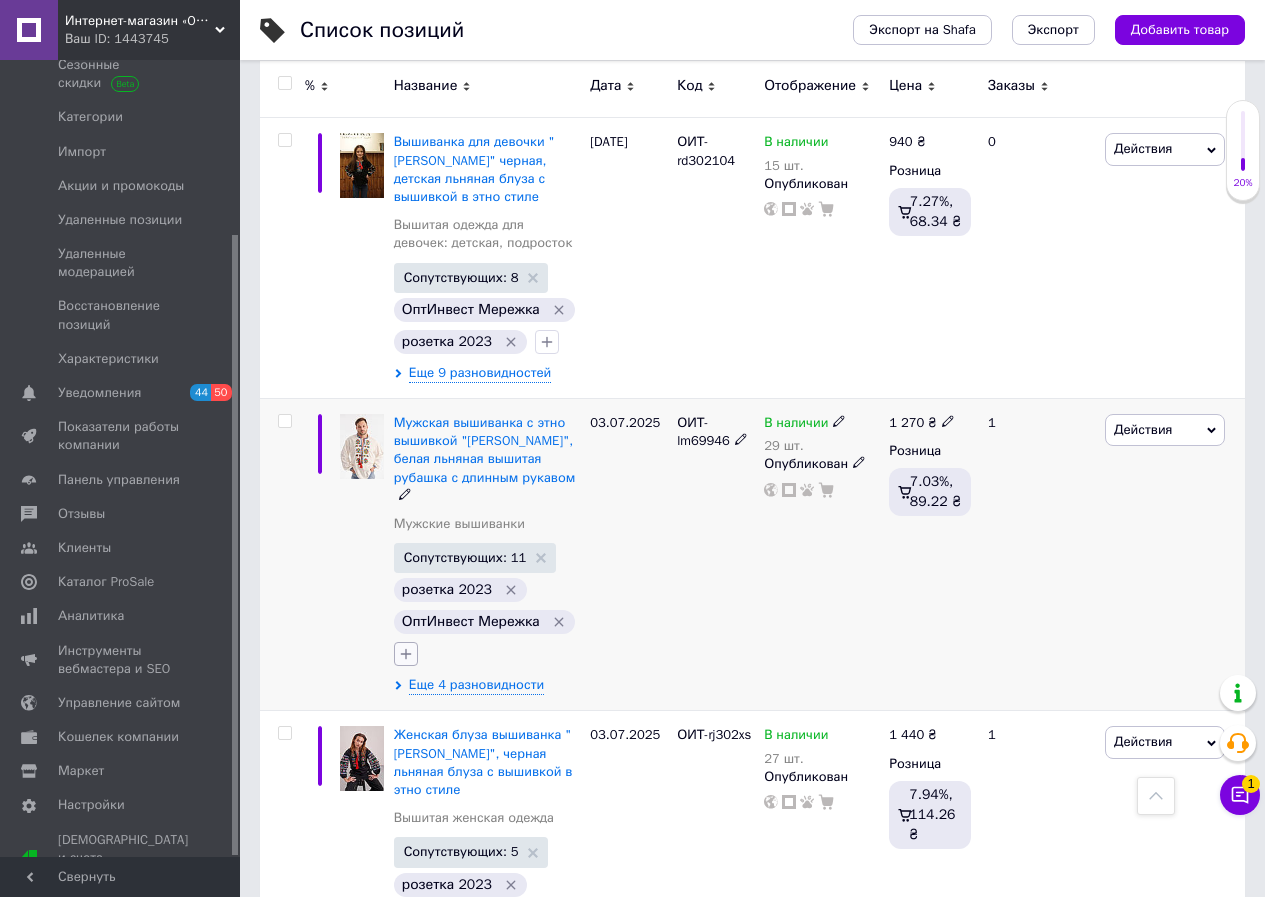 click 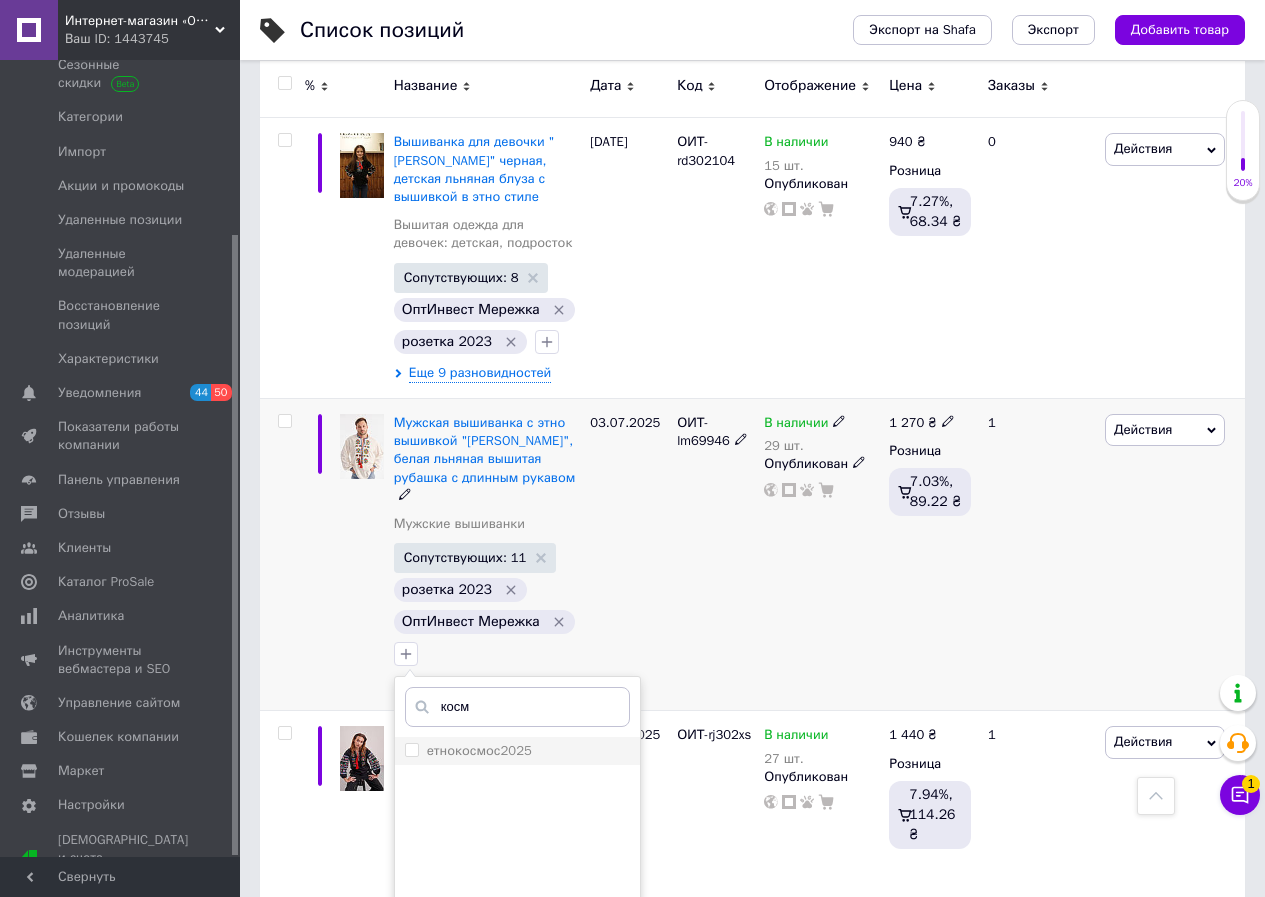 type on "косм" 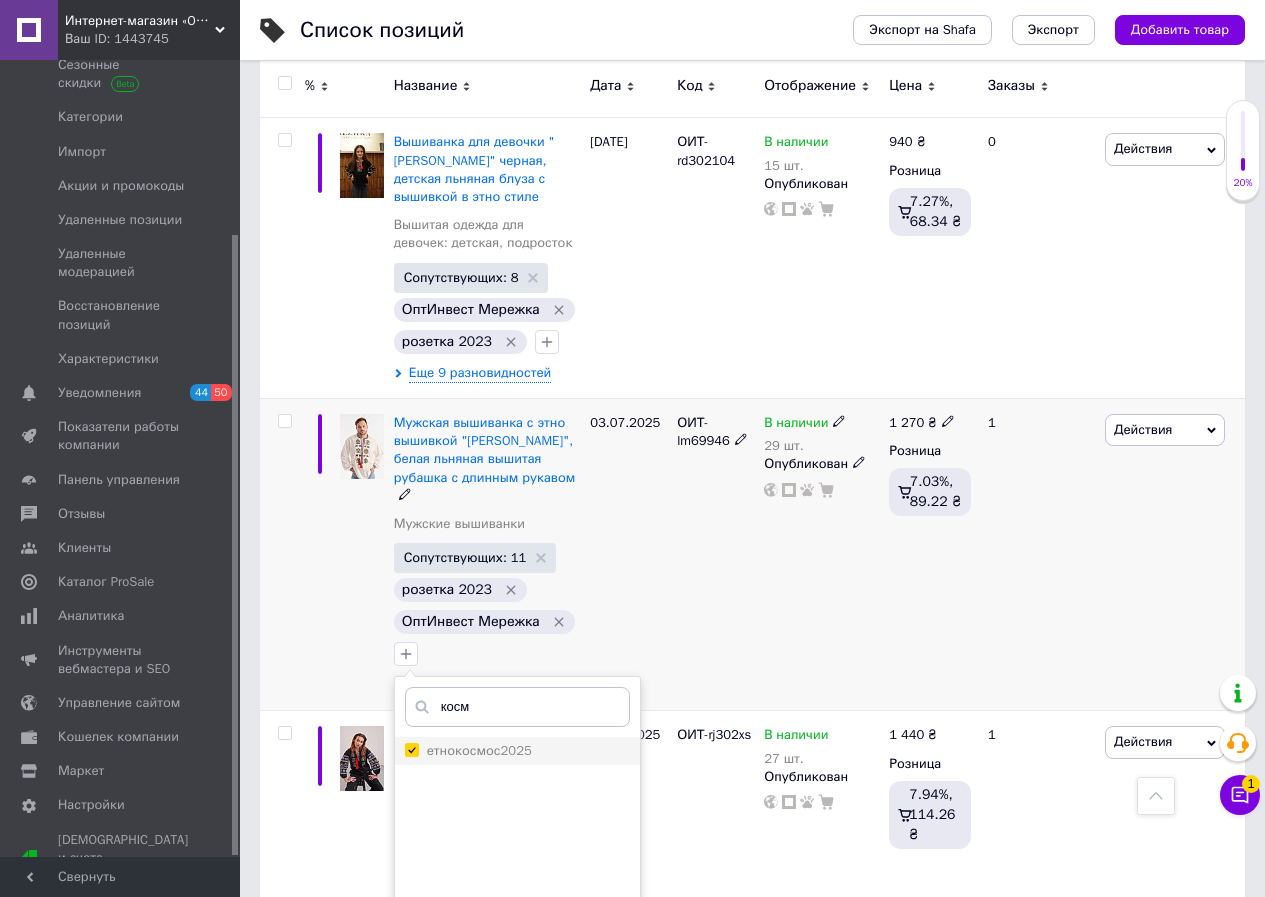 checkbox on "true" 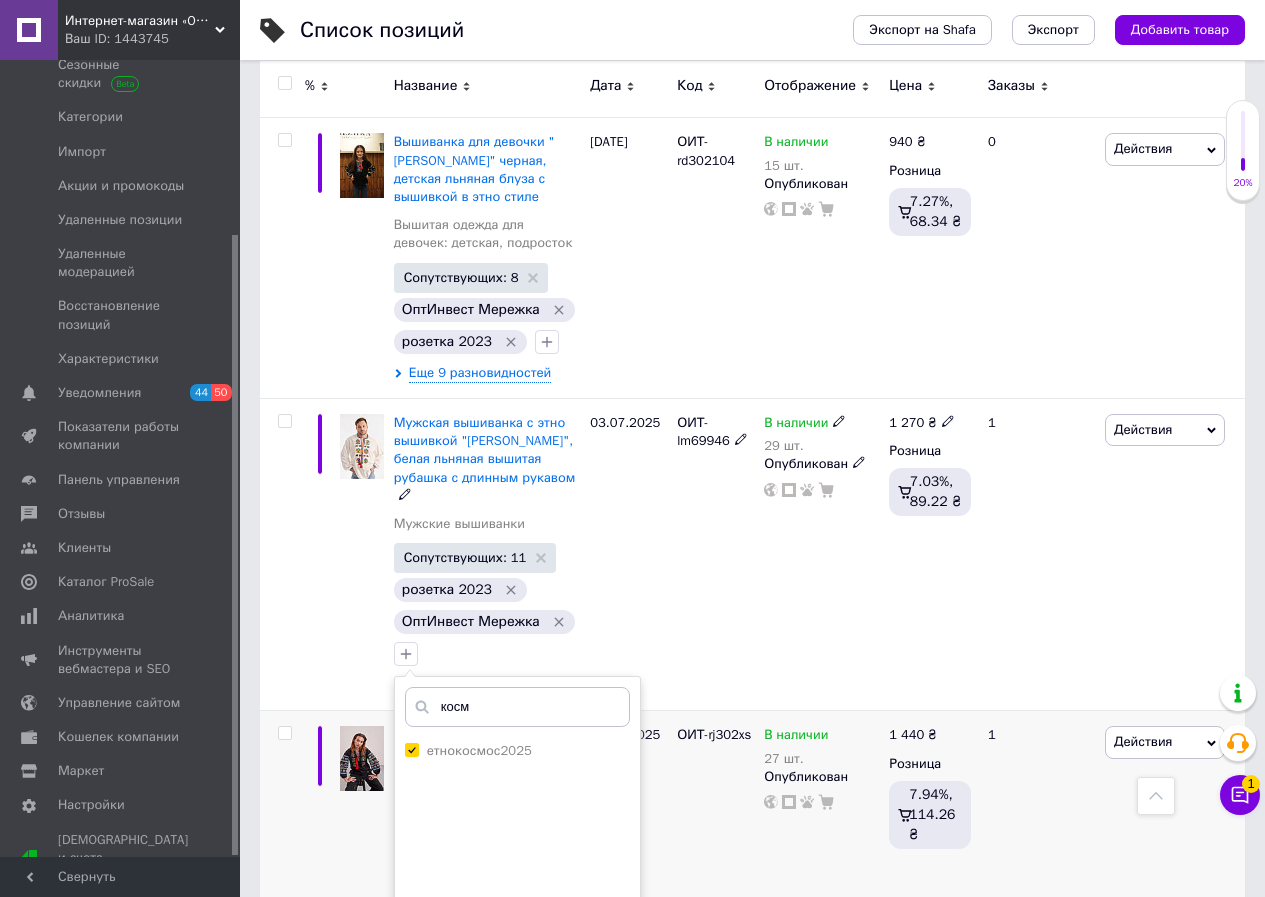 scroll, scrollTop: 1377, scrollLeft: 0, axis: vertical 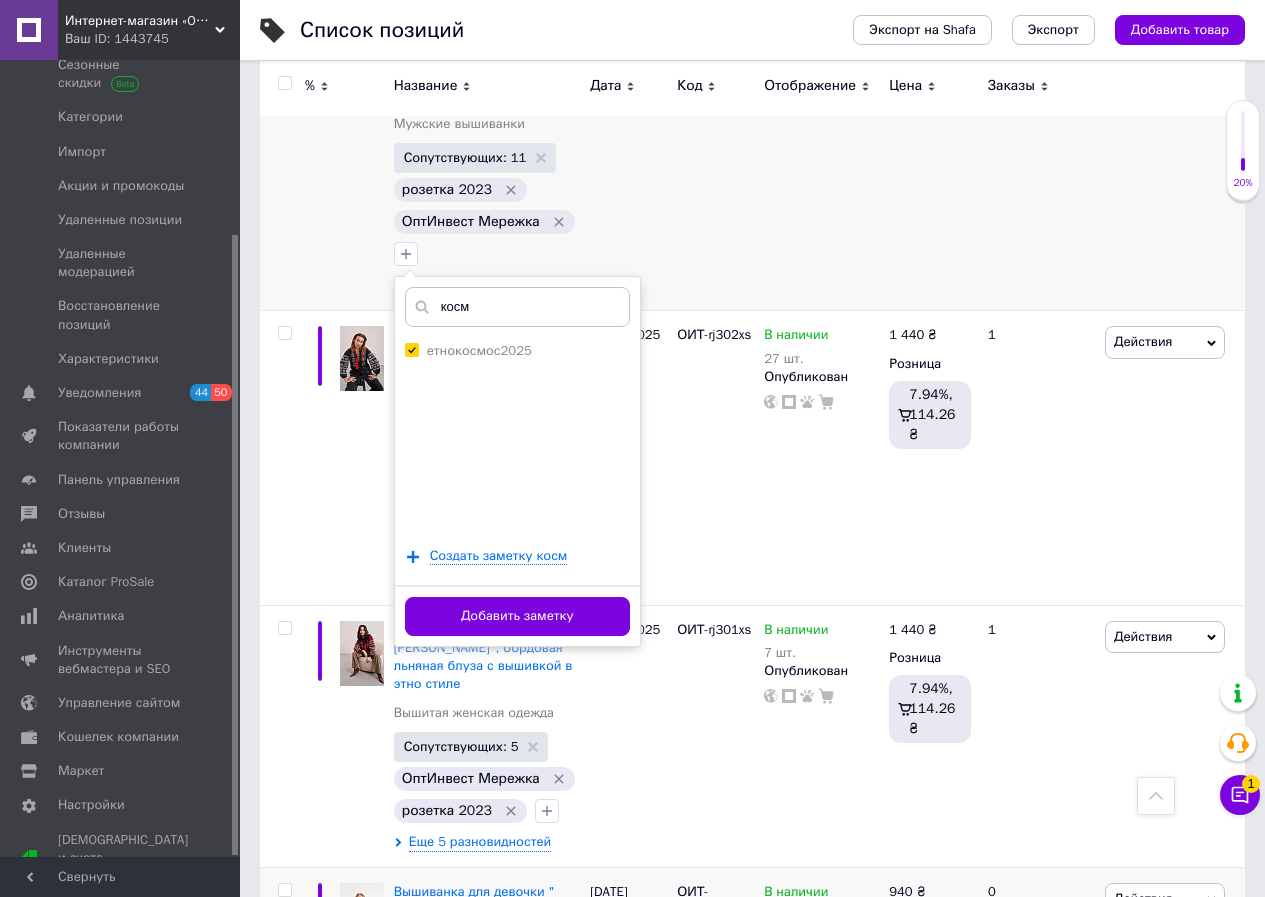 click on "Добавить заметку" at bounding box center [517, 615] 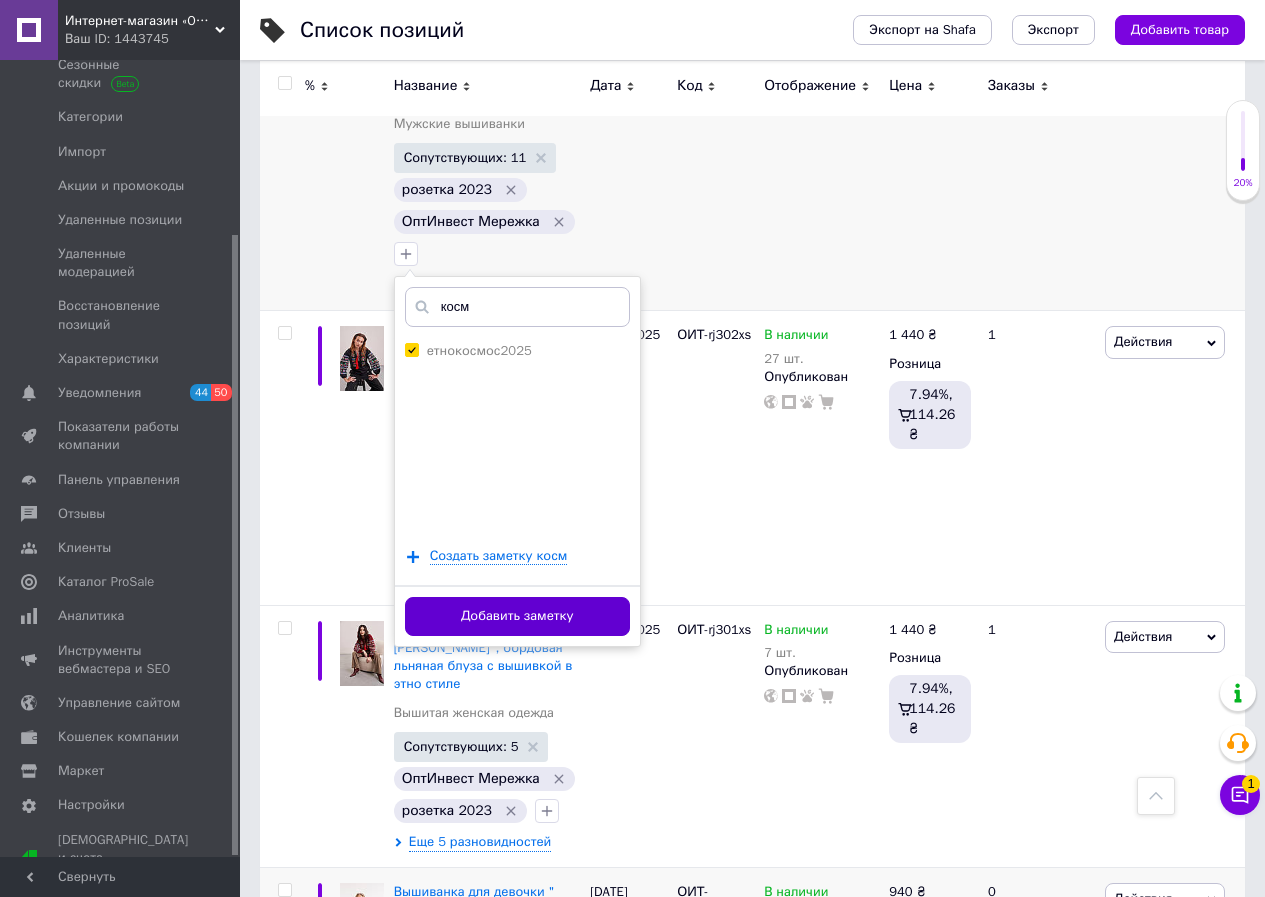 click on "Добавить заметку" at bounding box center [517, 616] 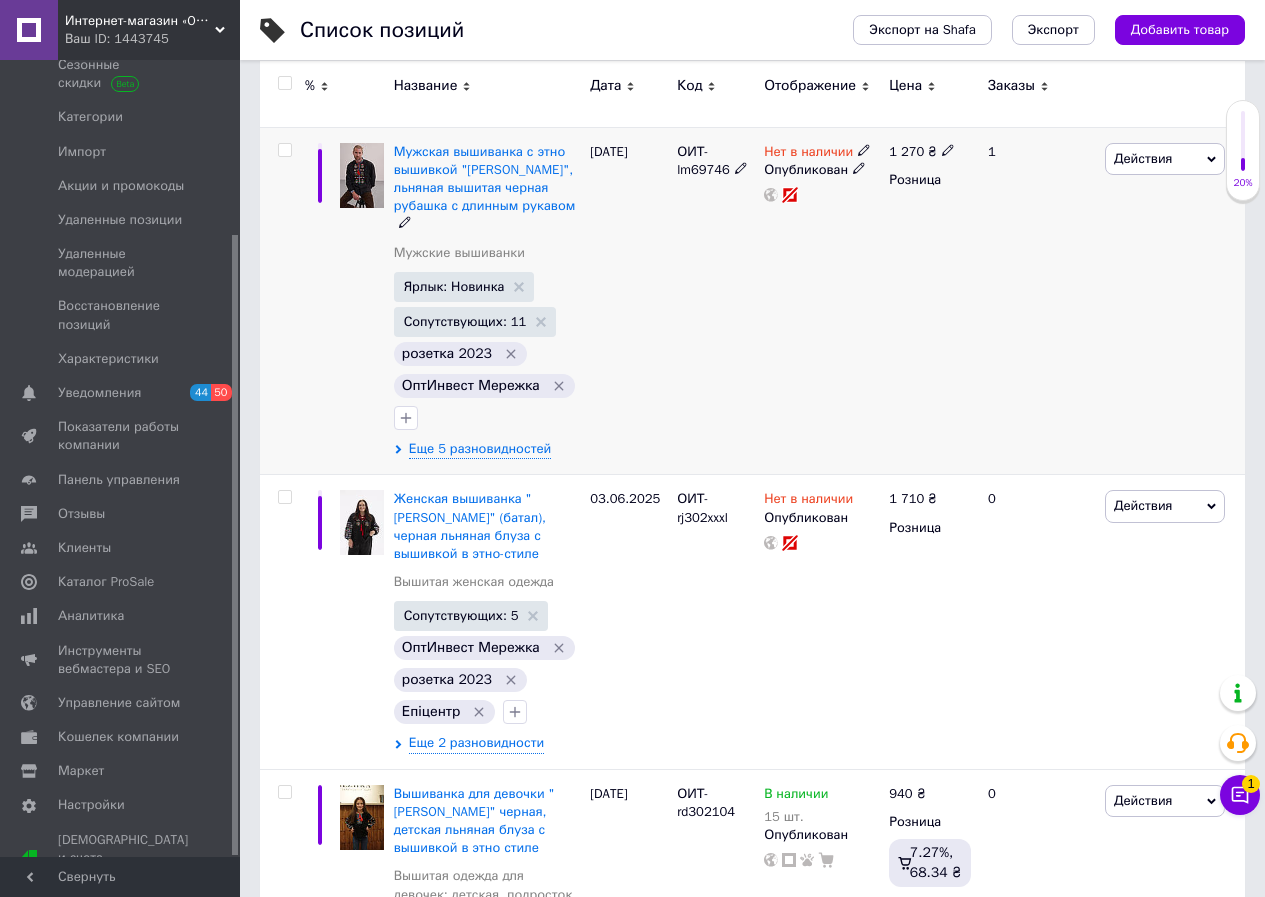 scroll, scrollTop: 0, scrollLeft: 0, axis: both 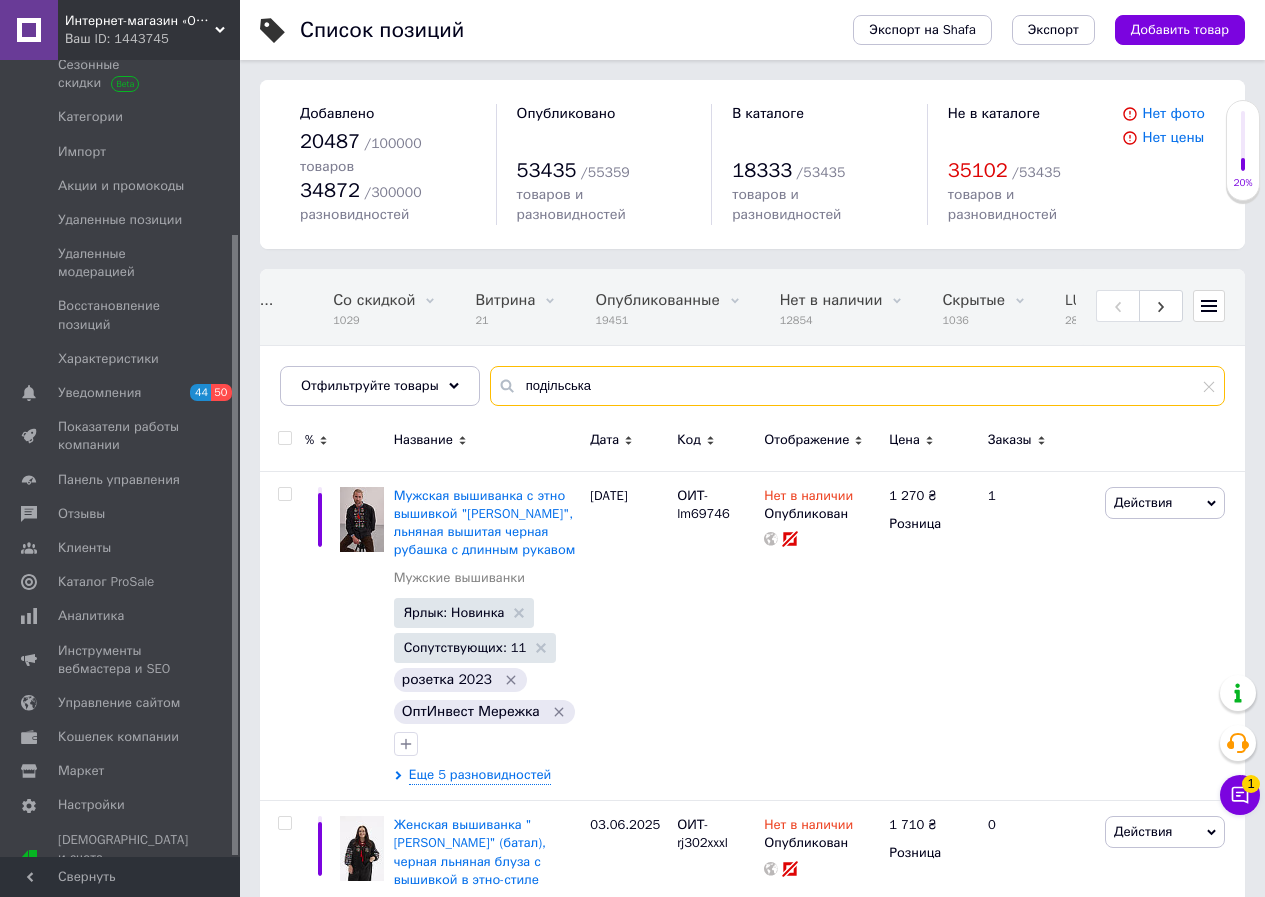 click on "подільська" at bounding box center (857, 386) 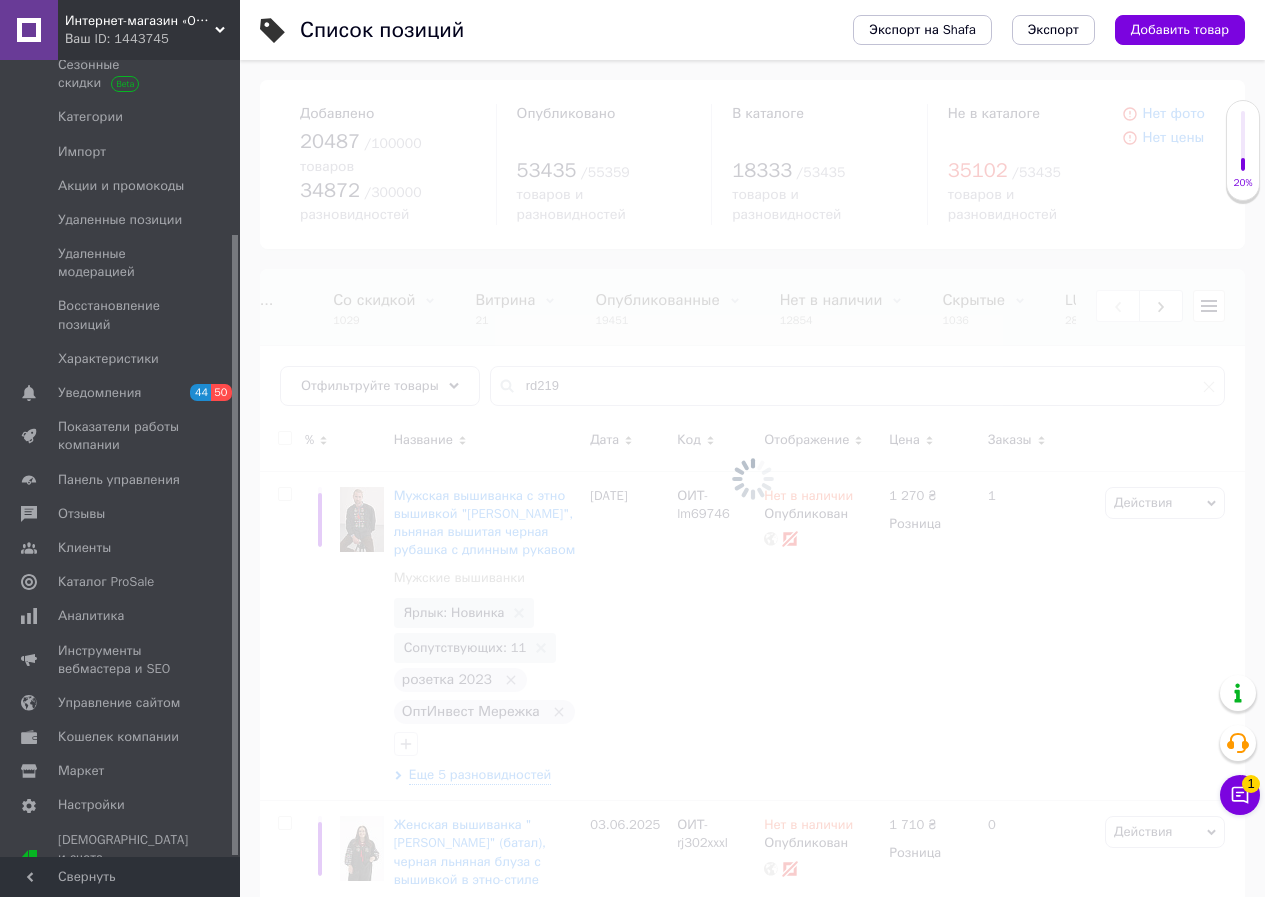 click at bounding box center [752, 478] 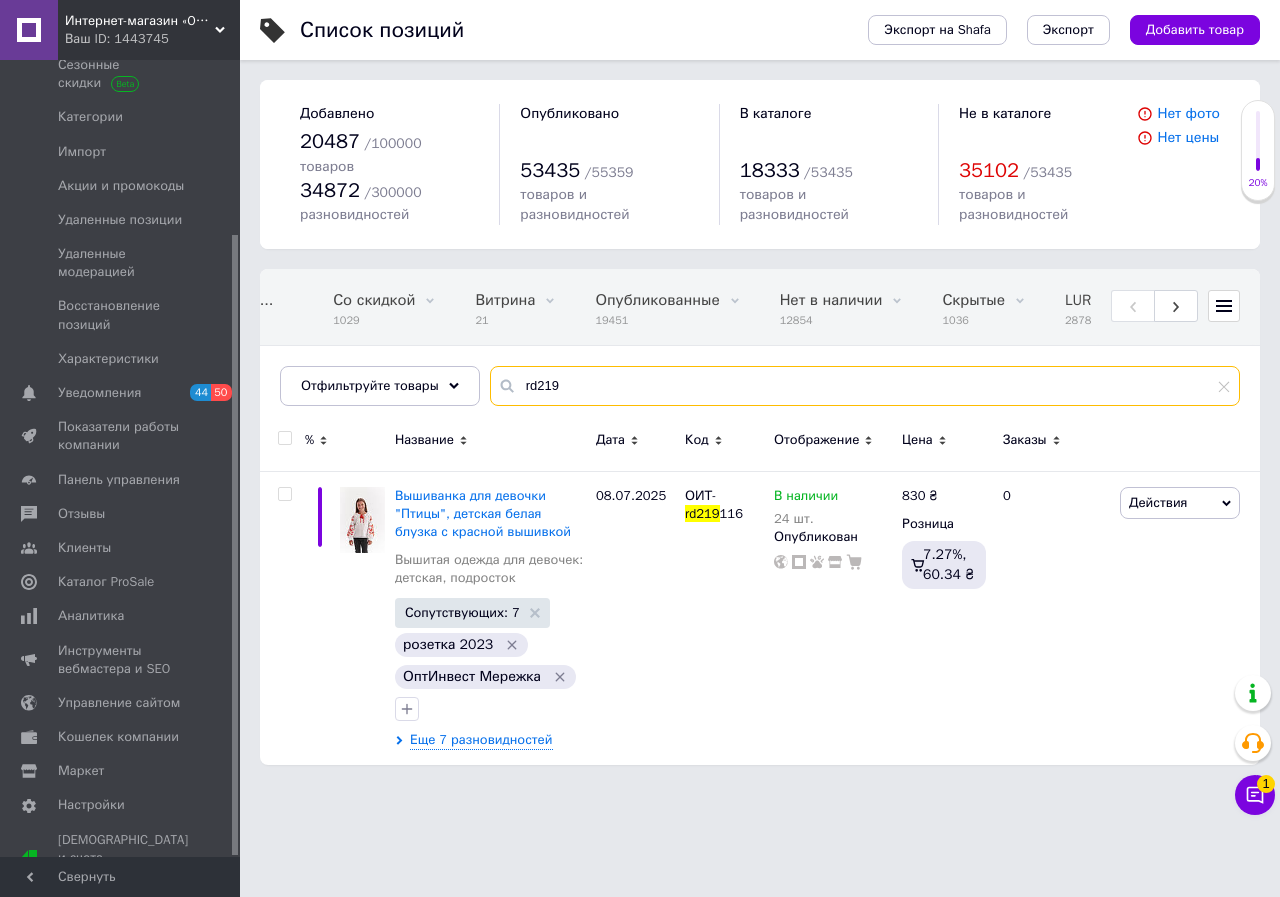 click on "rd219" at bounding box center (865, 386) 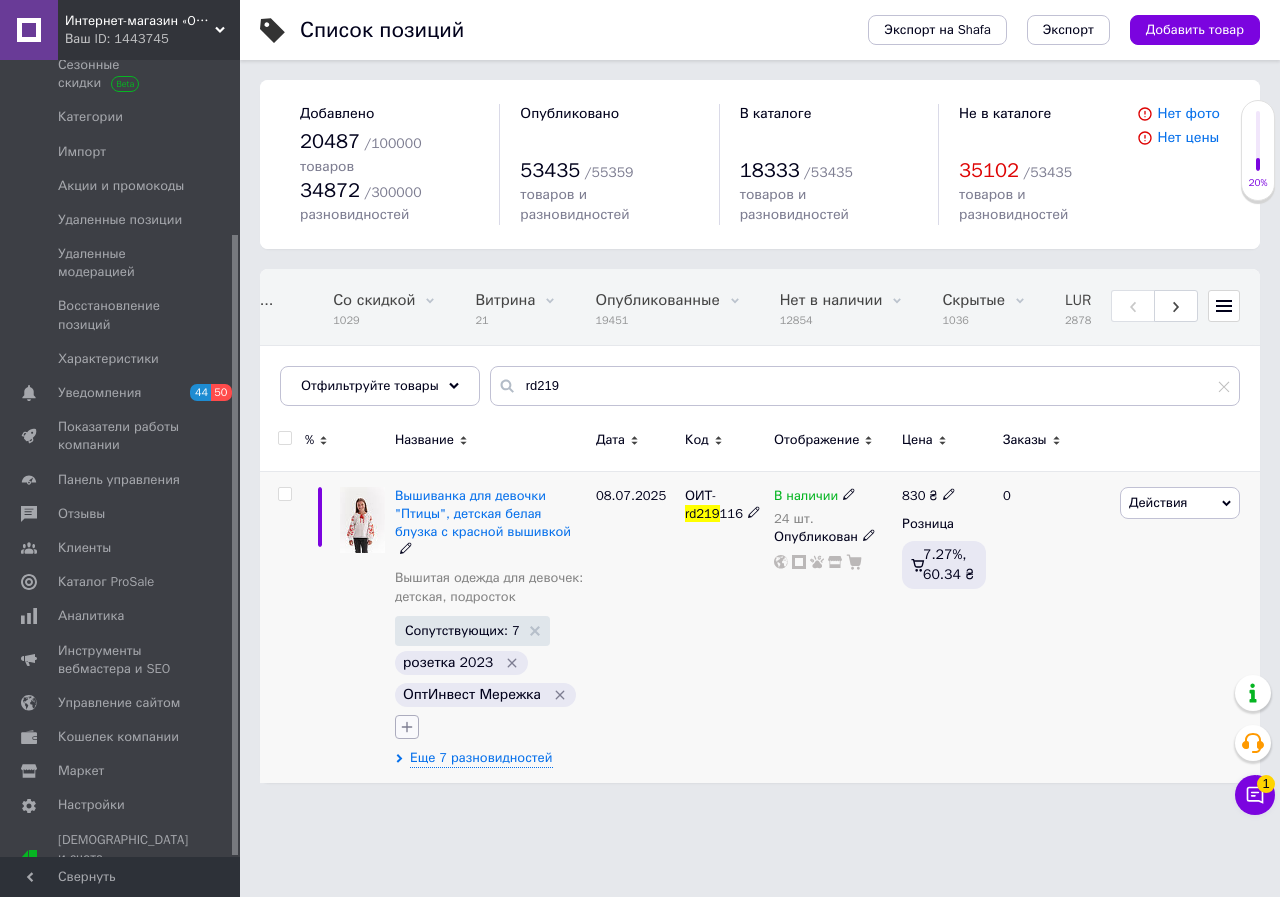 click 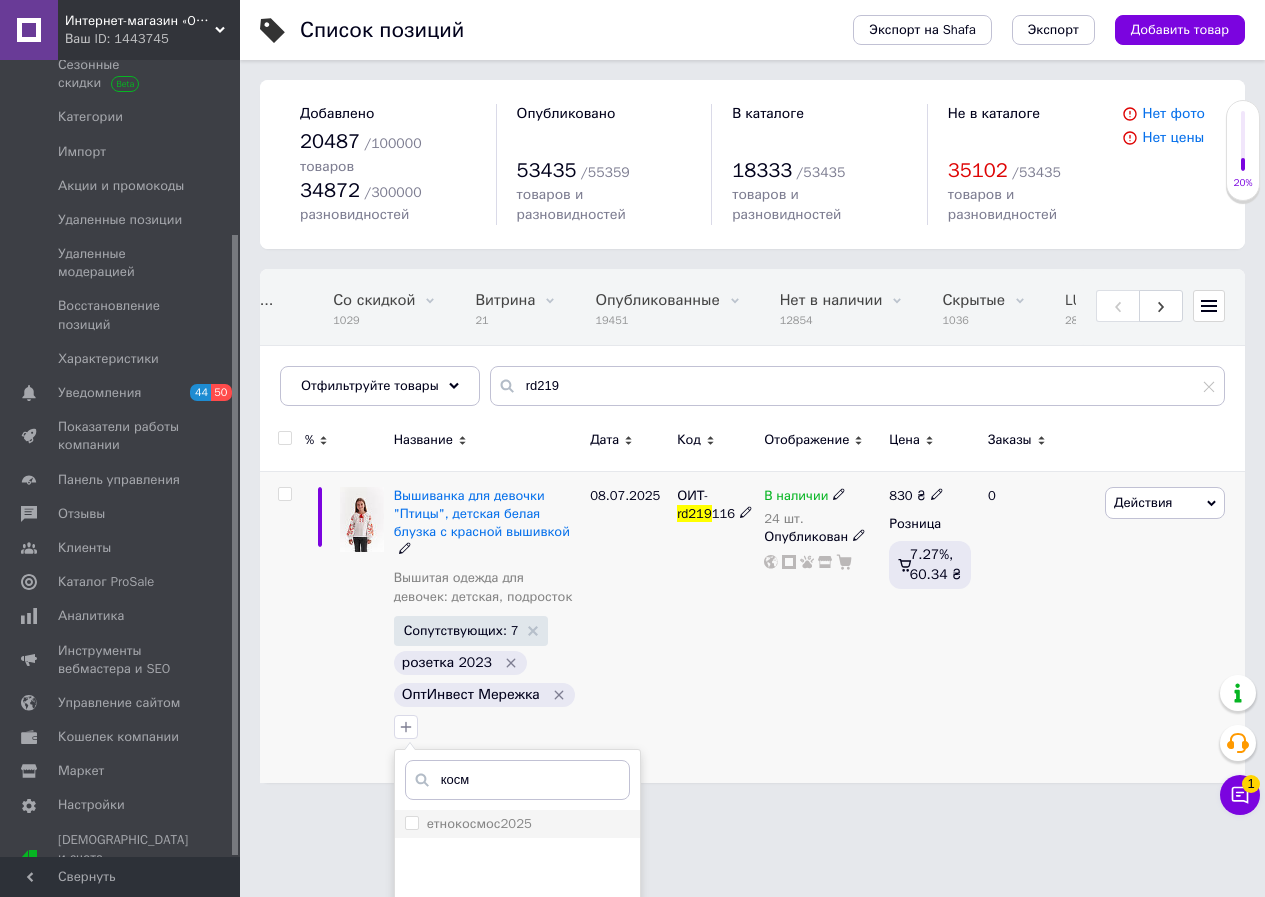 type on "косм" 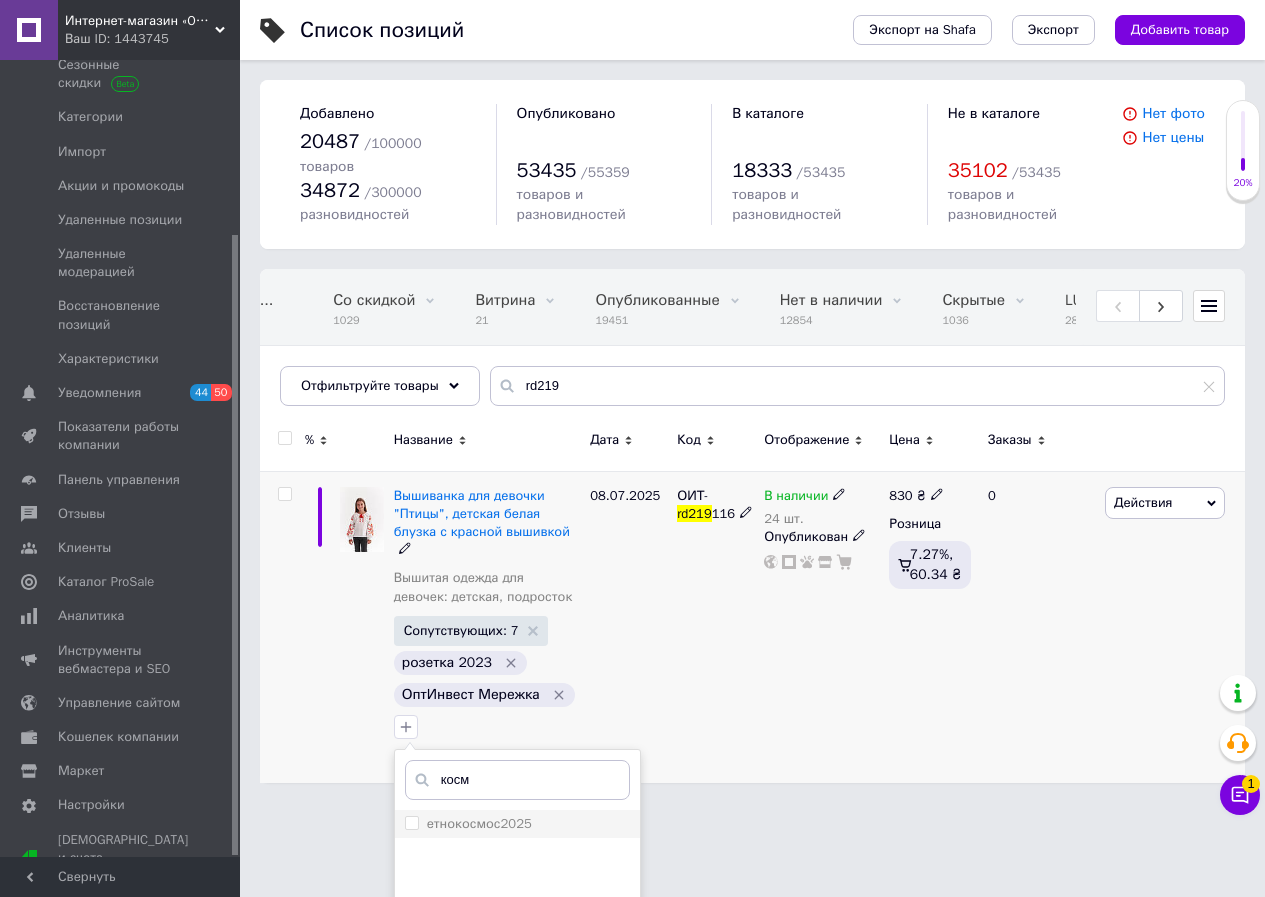 click on "етнокосмос2025" at bounding box center [479, 823] 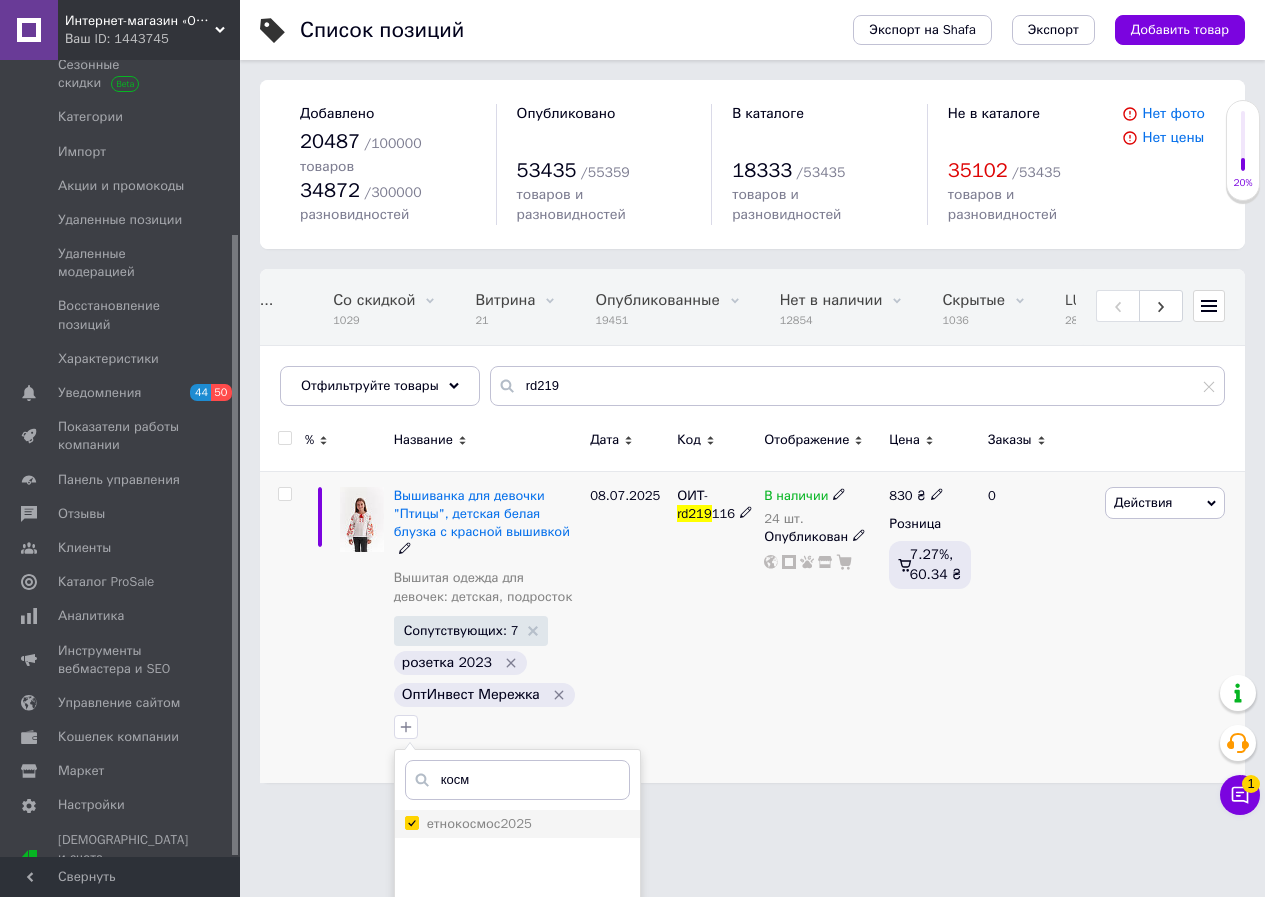 checkbox on "true" 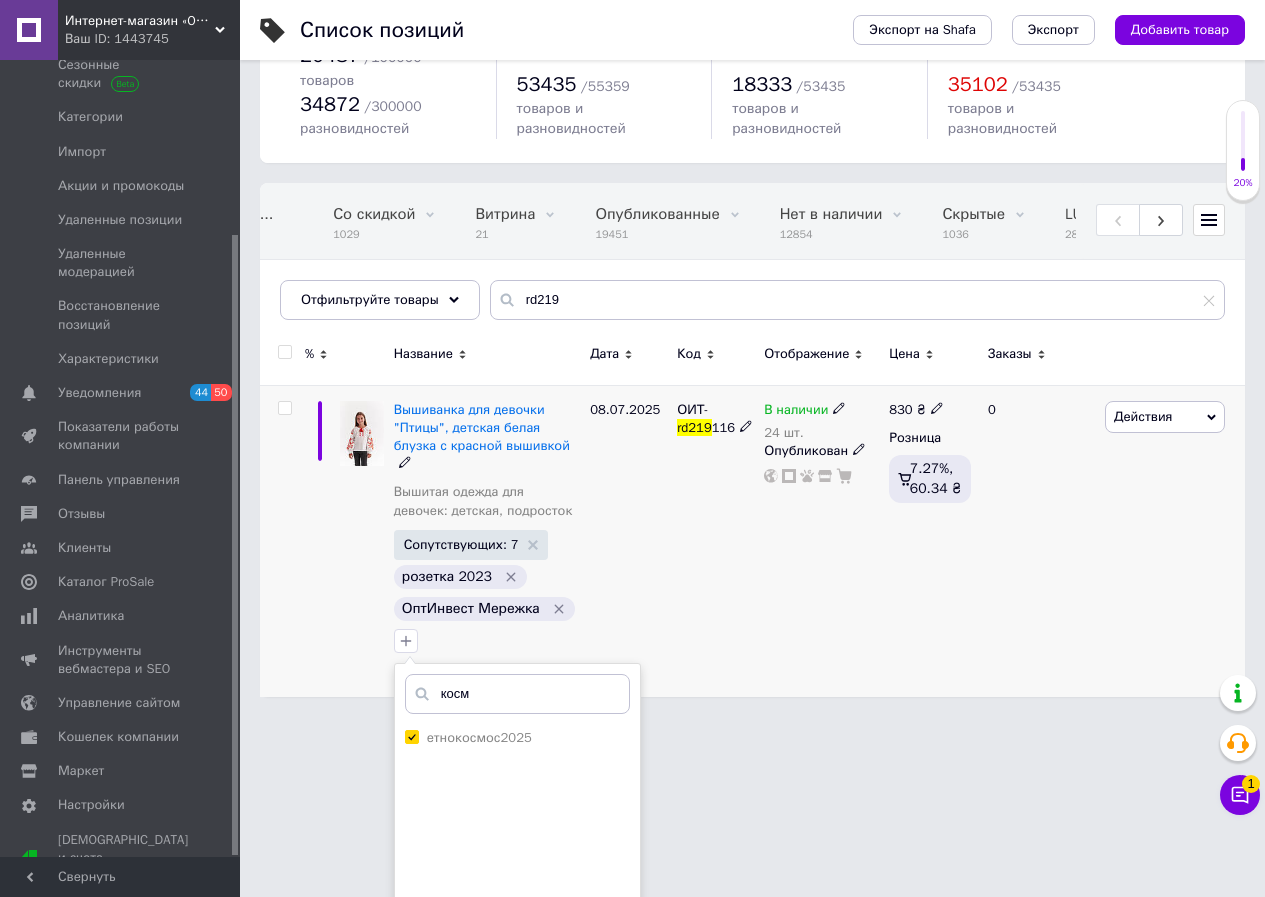 scroll, scrollTop: 185, scrollLeft: 0, axis: vertical 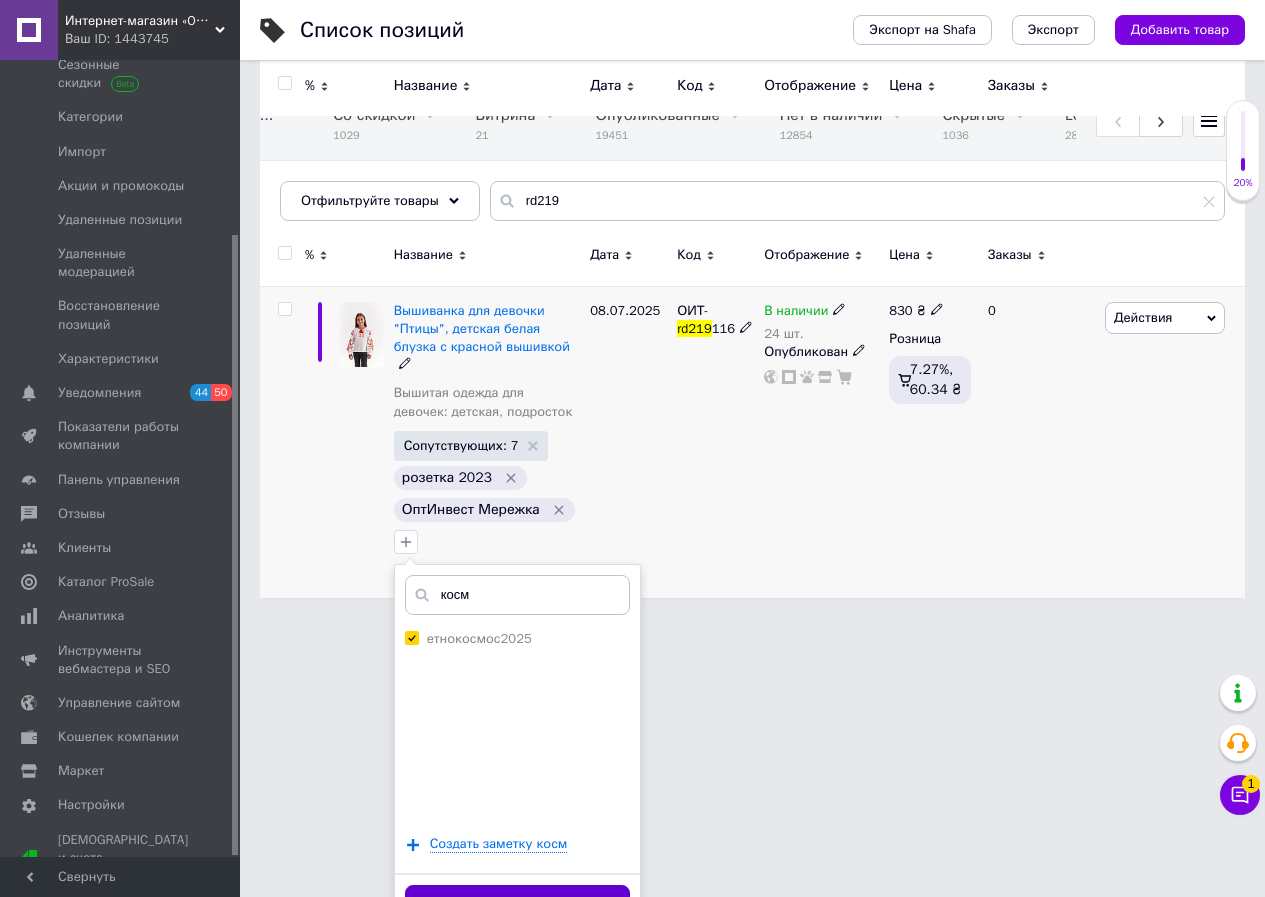 click on "Добавить заметку" at bounding box center [517, 904] 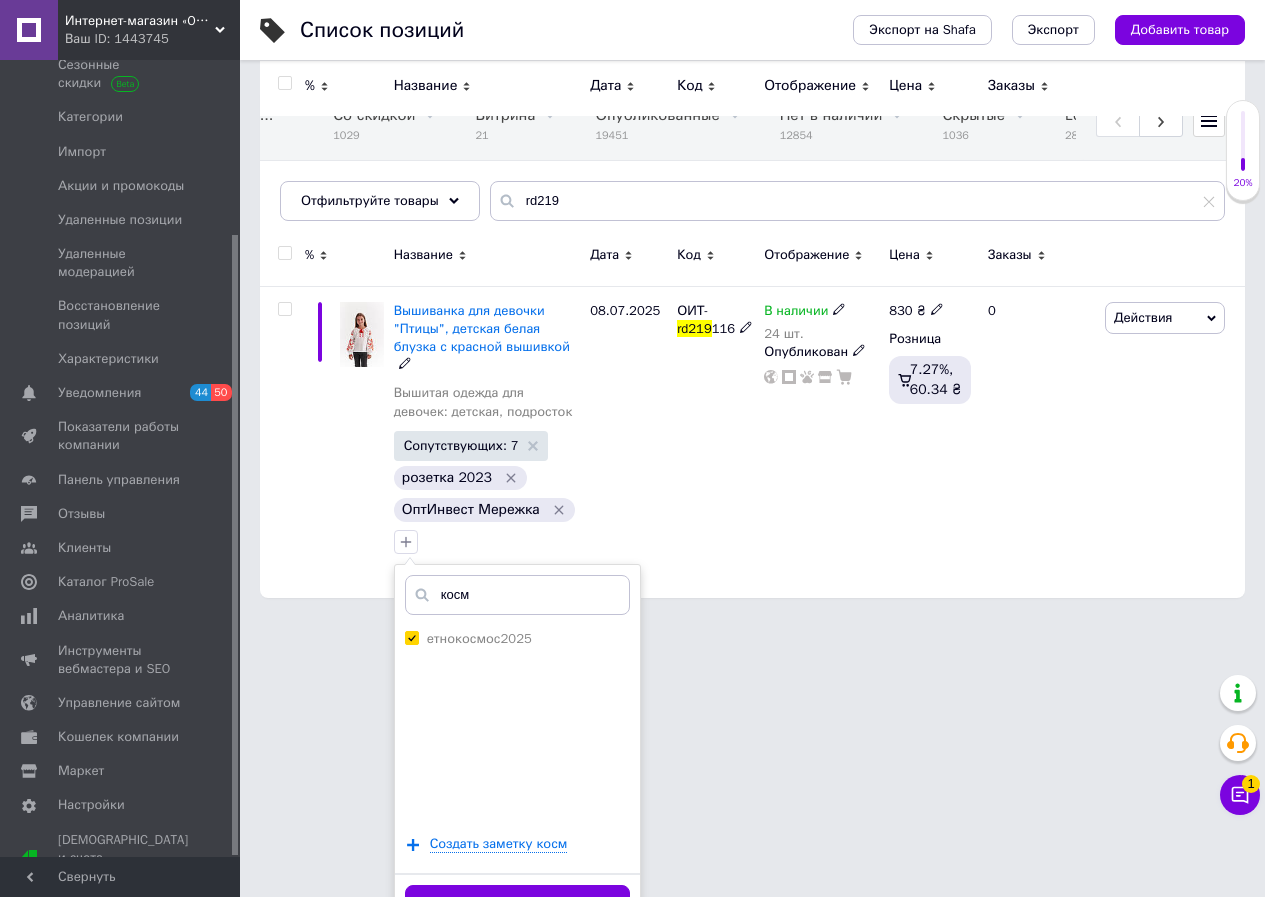 scroll, scrollTop: 0, scrollLeft: 0, axis: both 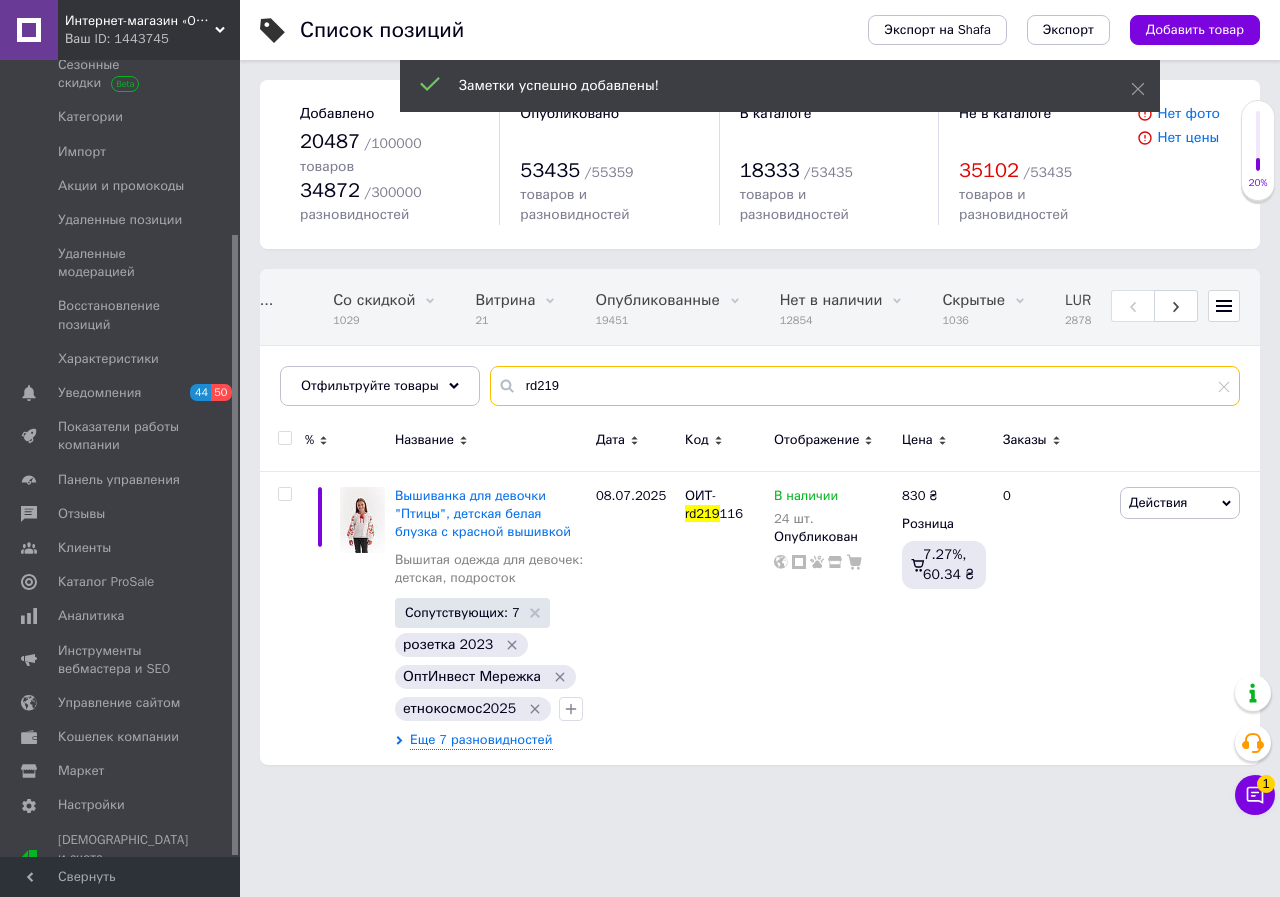 click on "rd219" at bounding box center (865, 386) 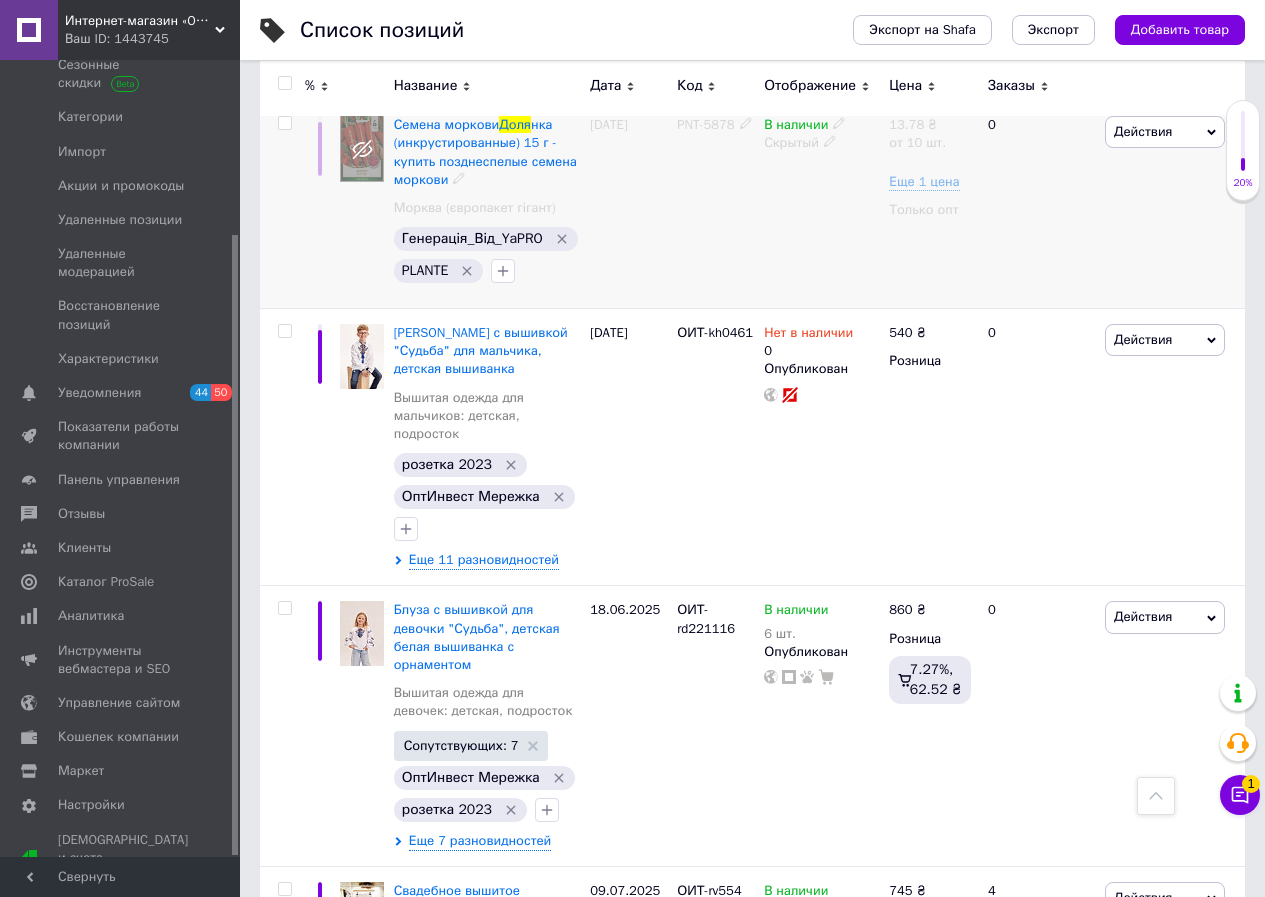 scroll, scrollTop: 2800, scrollLeft: 0, axis: vertical 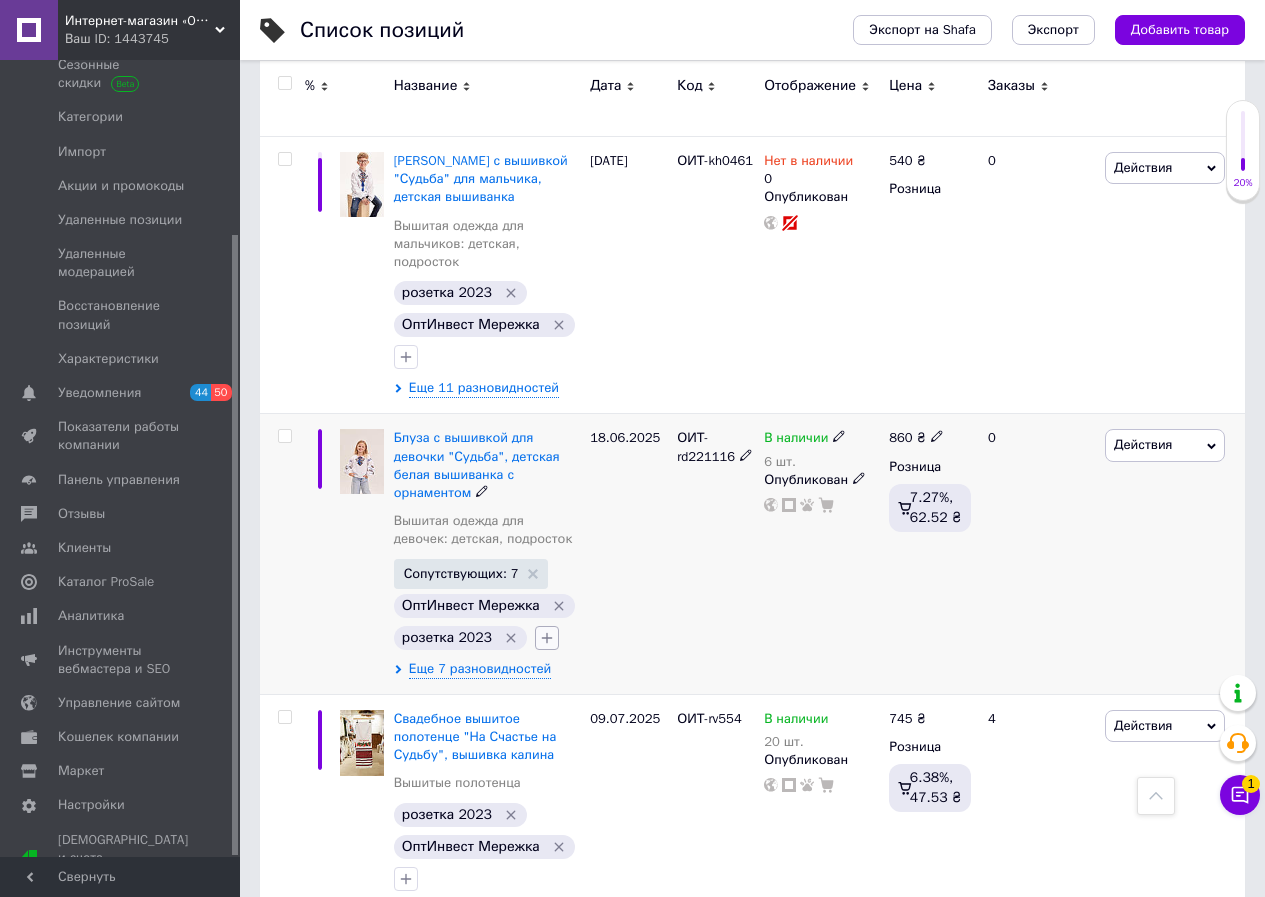 type on "доля" 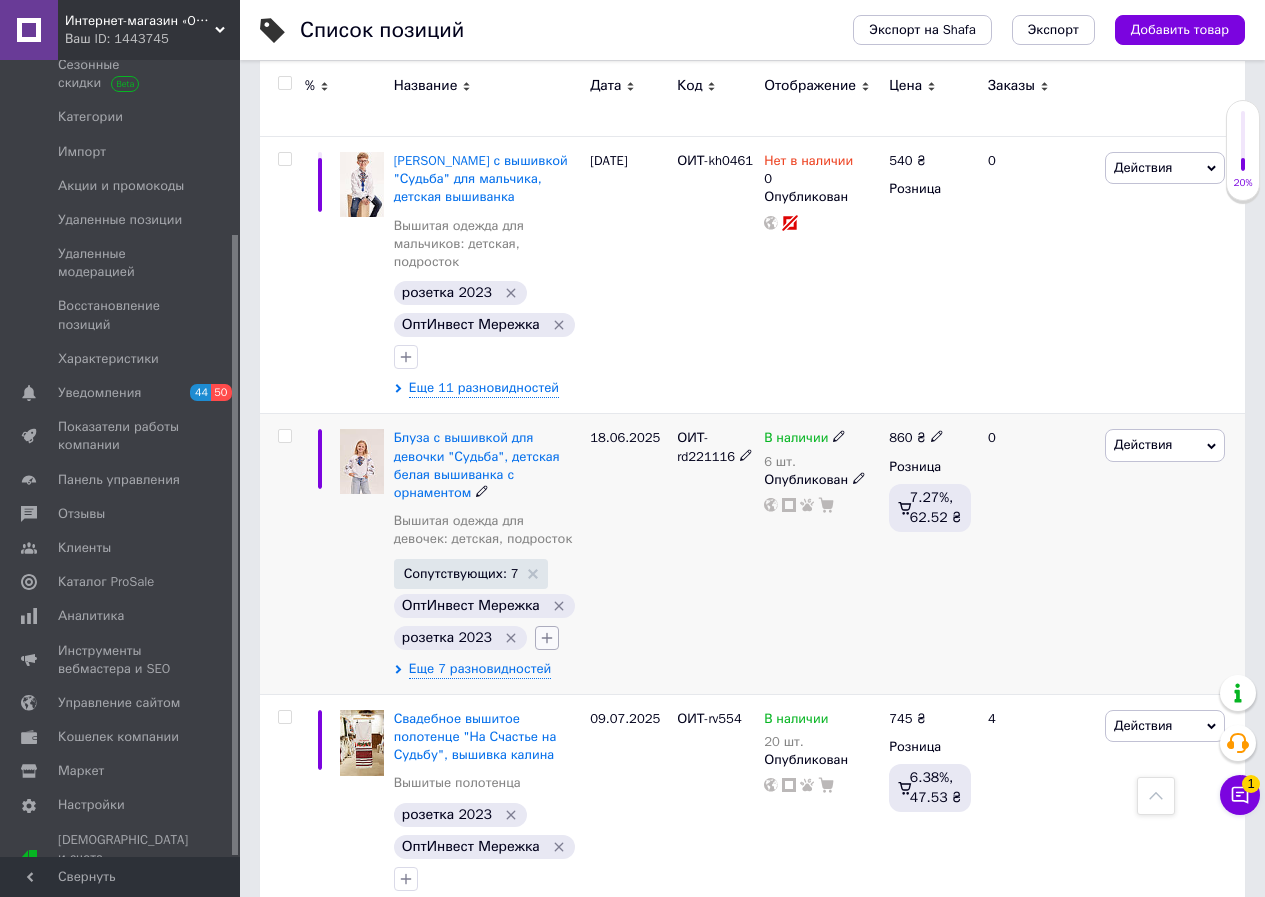 click 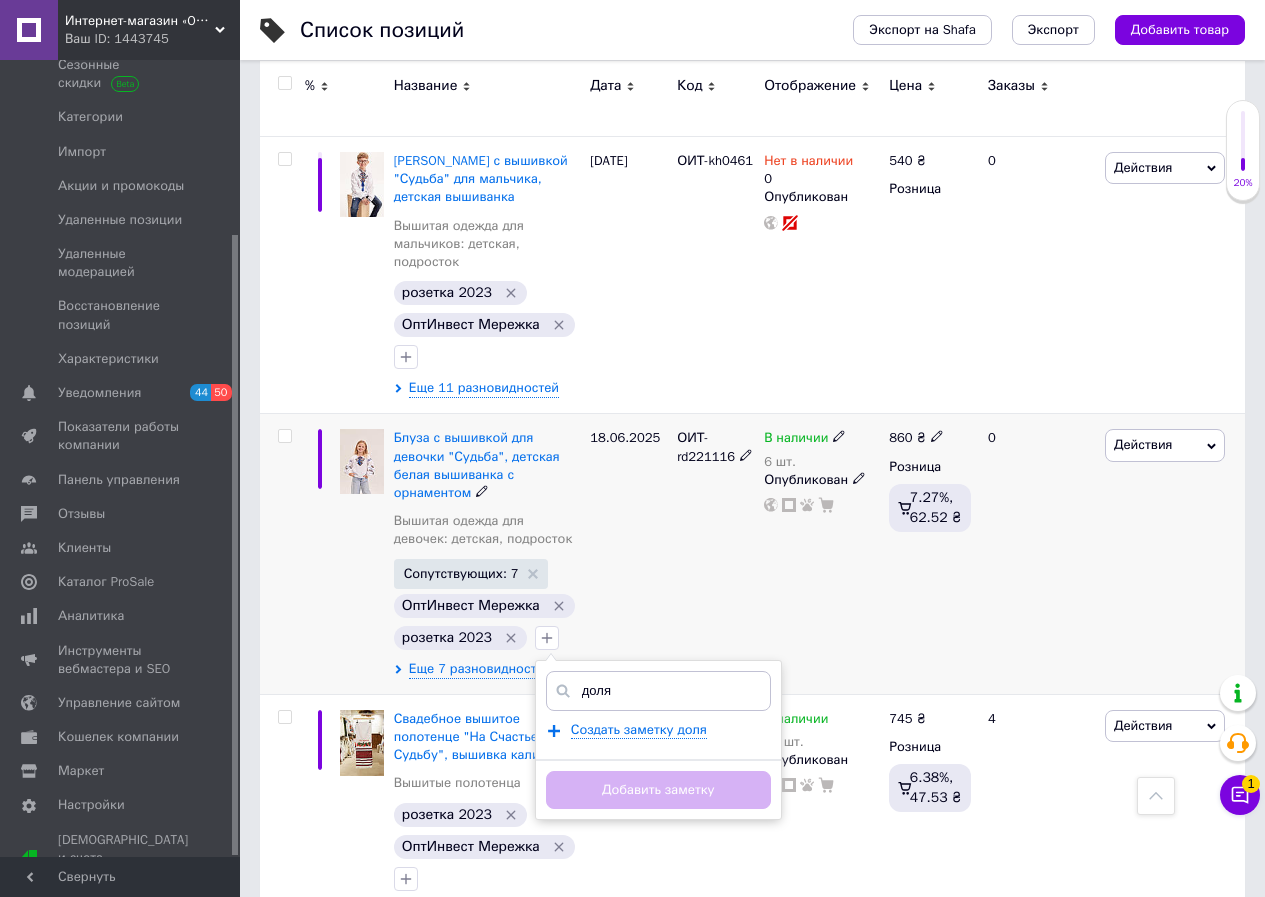 click on "доля" at bounding box center [658, 691] 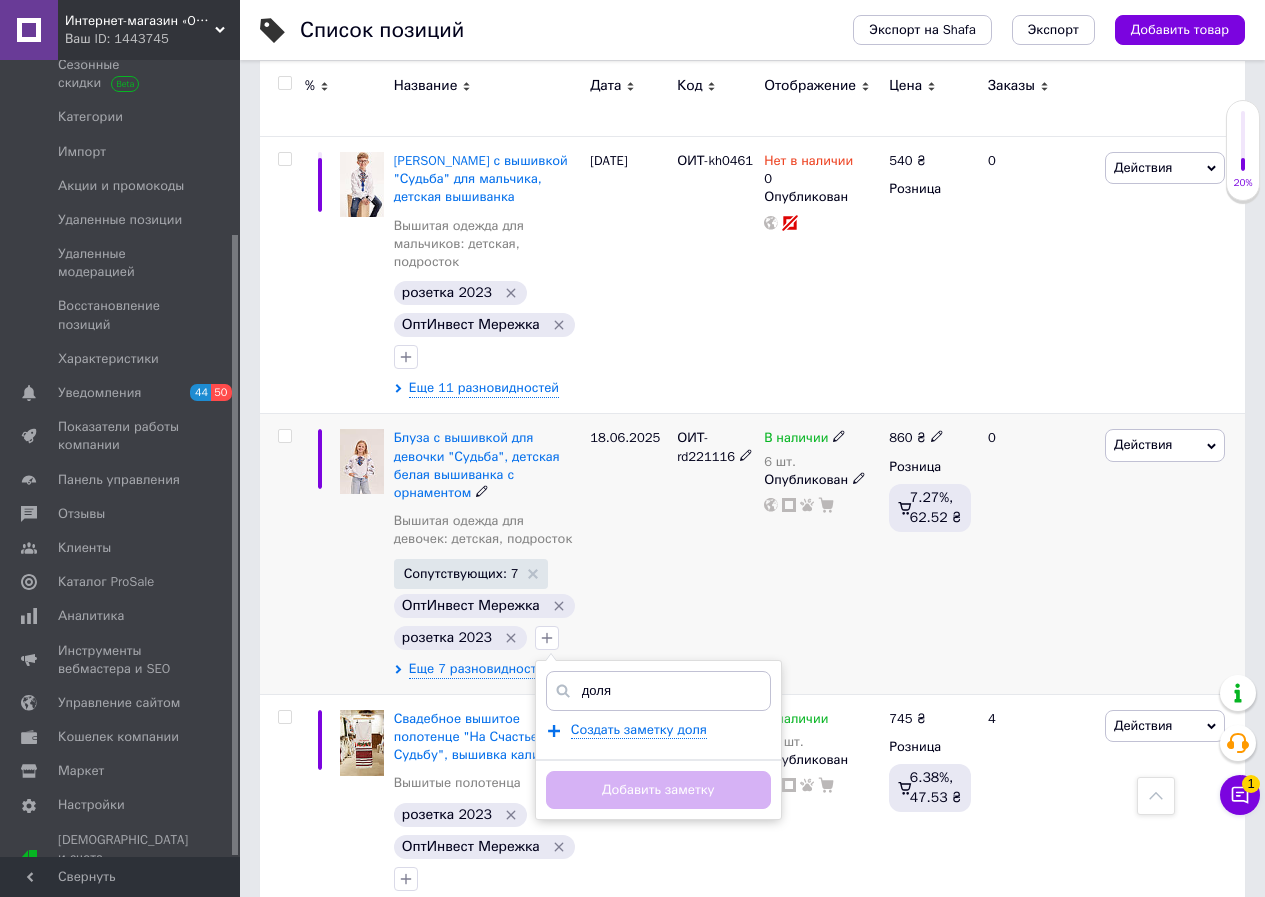 click on "доля" at bounding box center [658, 691] 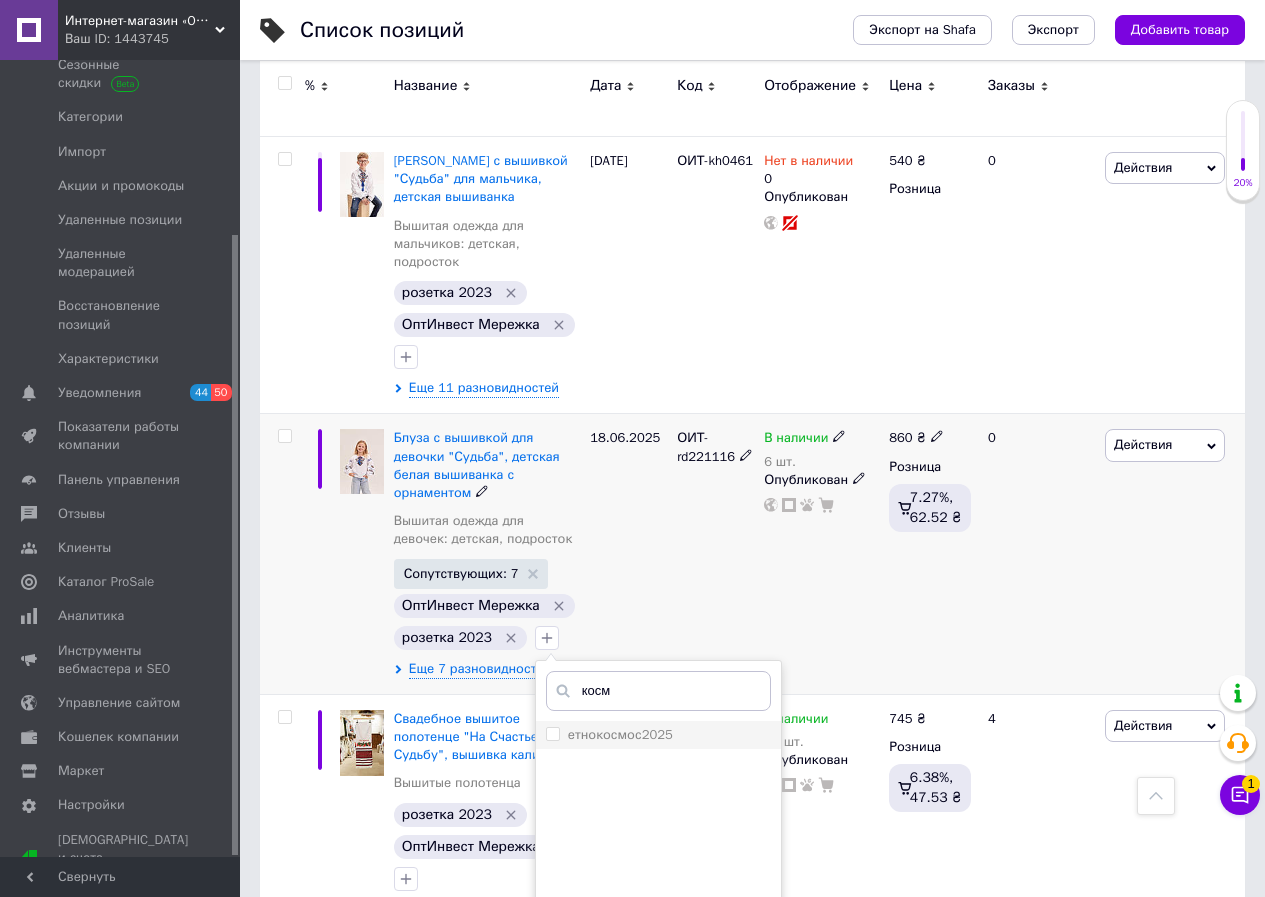 type on "косм" 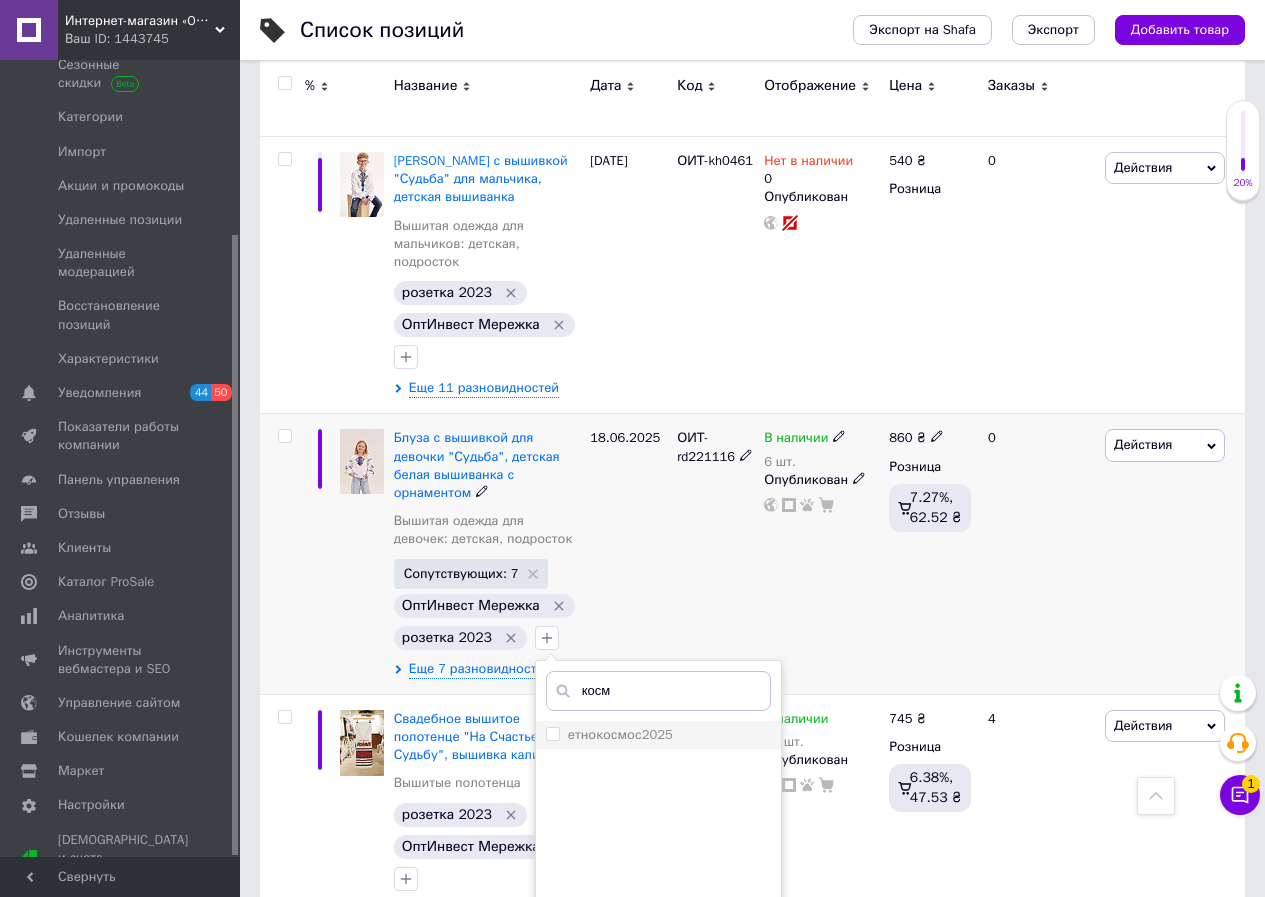 click on "етнокосмос2025" at bounding box center (620, 734) 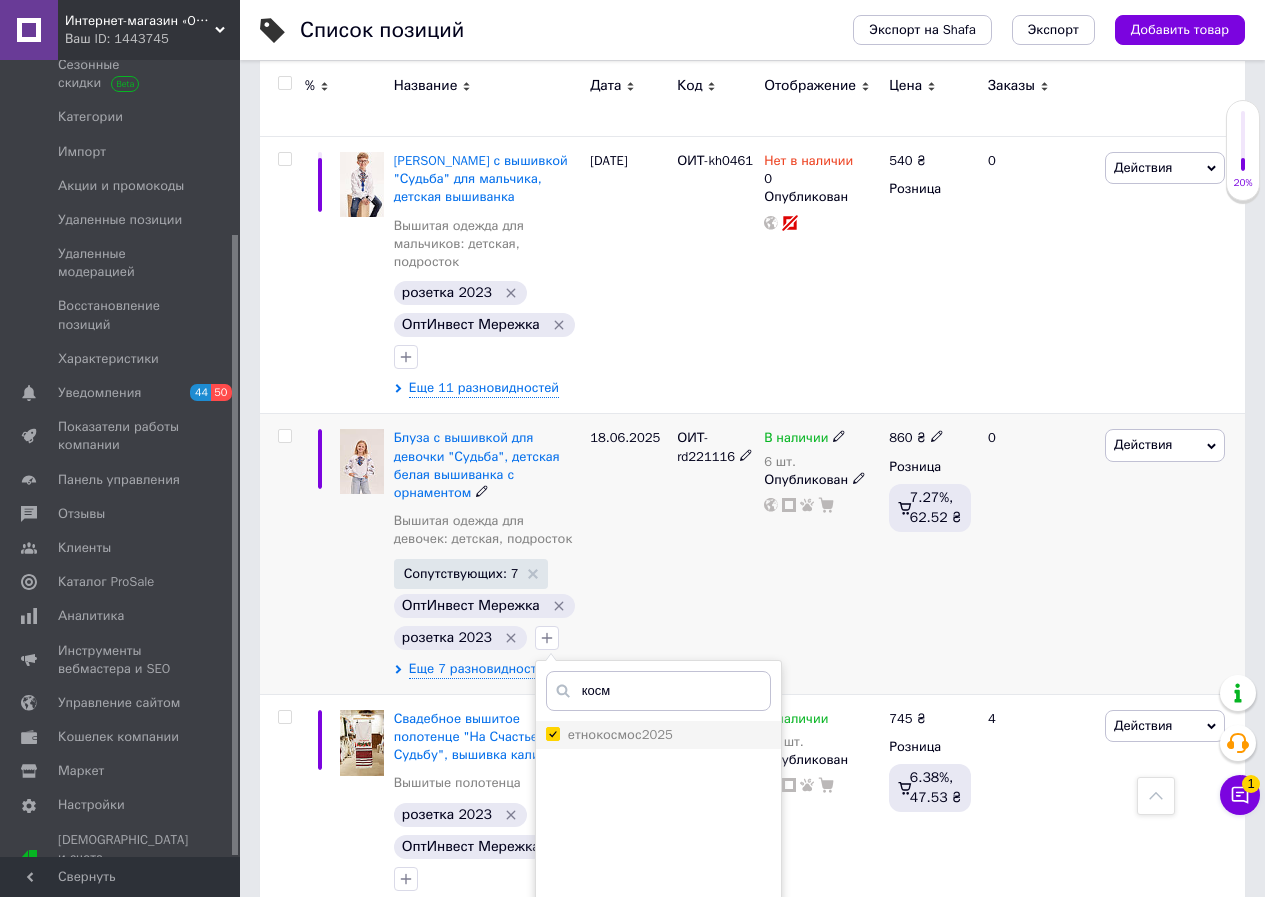 checkbox on "true" 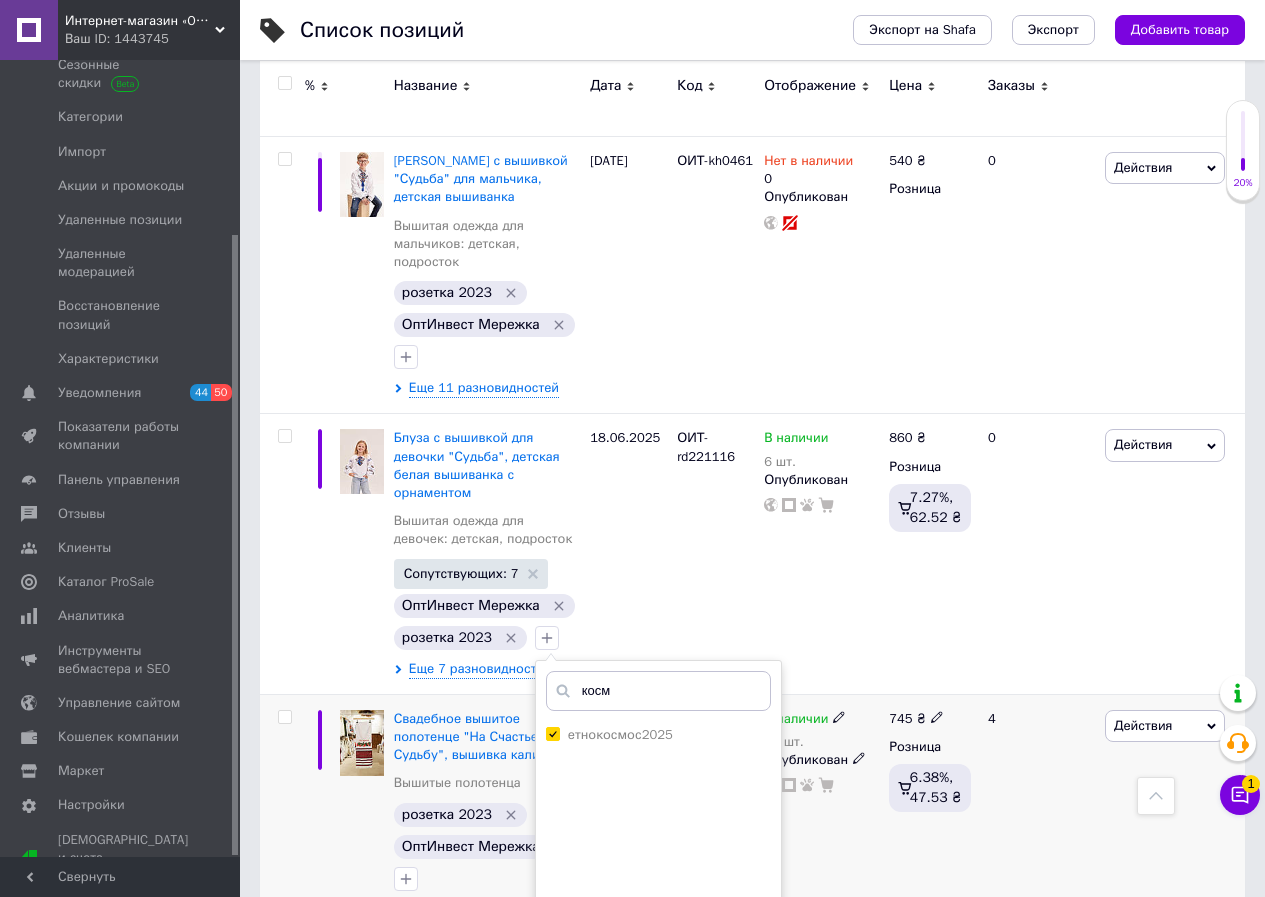 scroll, scrollTop: 3100, scrollLeft: 0, axis: vertical 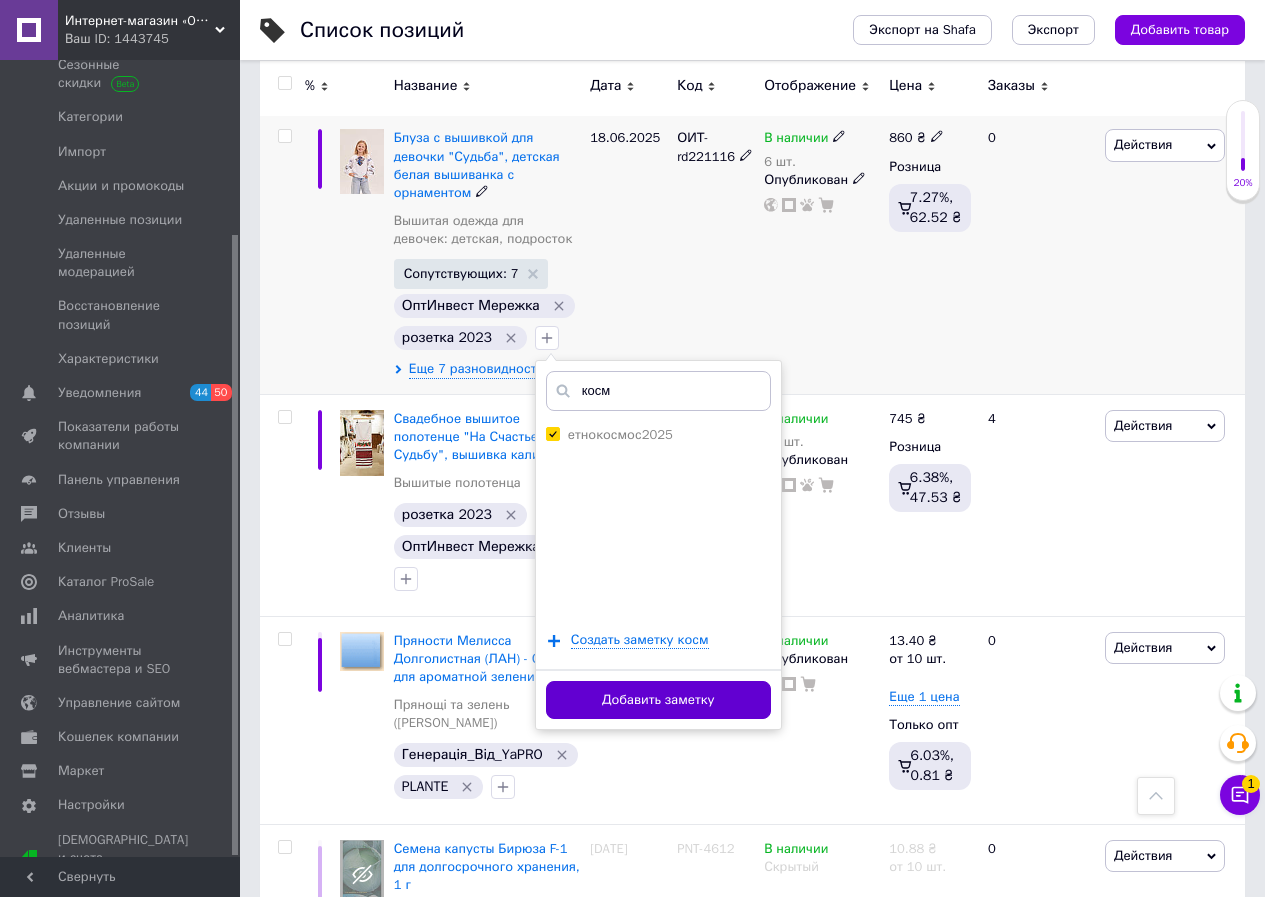 click on "Добавить заметку" at bounding box center (658, 700) 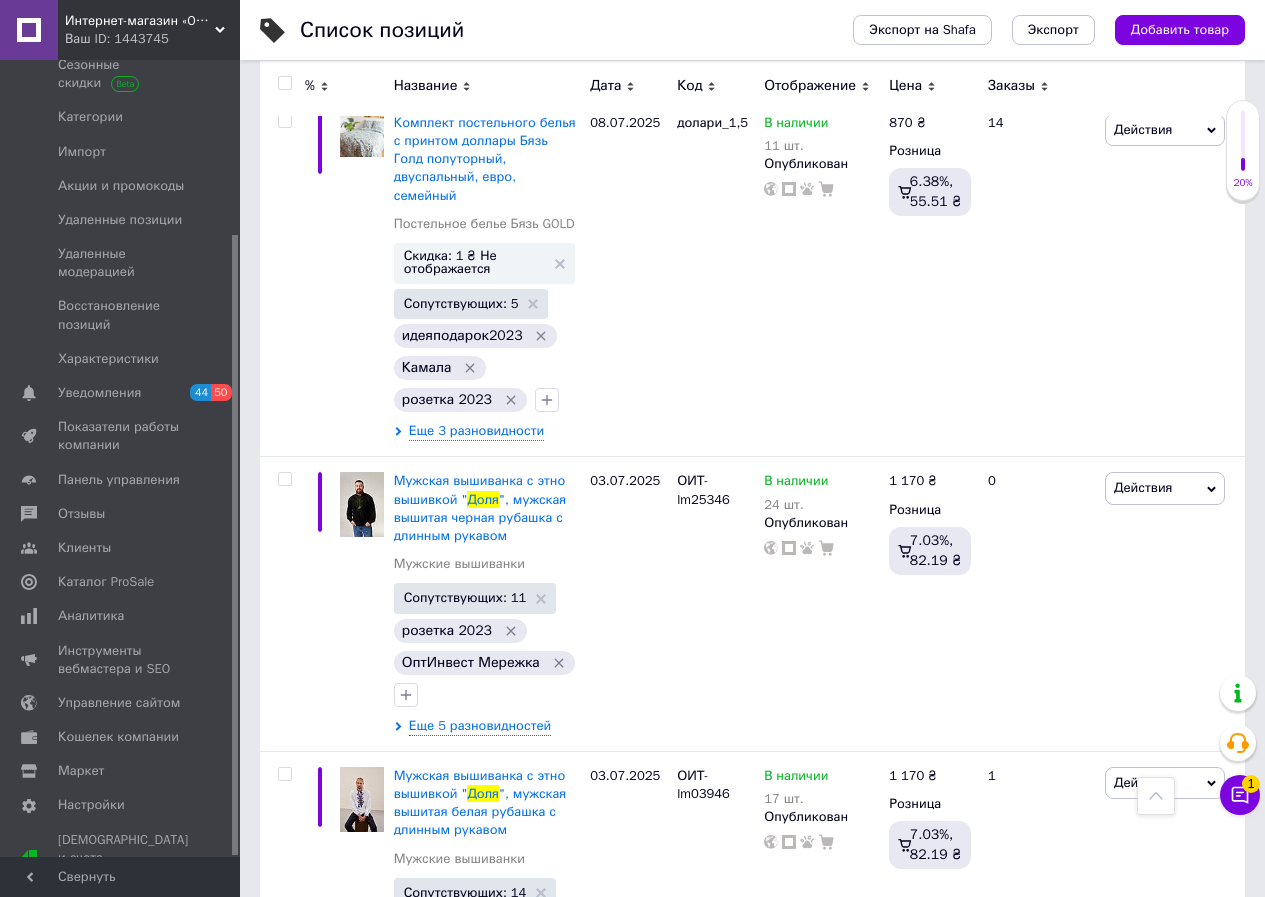 scroll, scrollTop: 0, scrollLeft: 0, axis: both 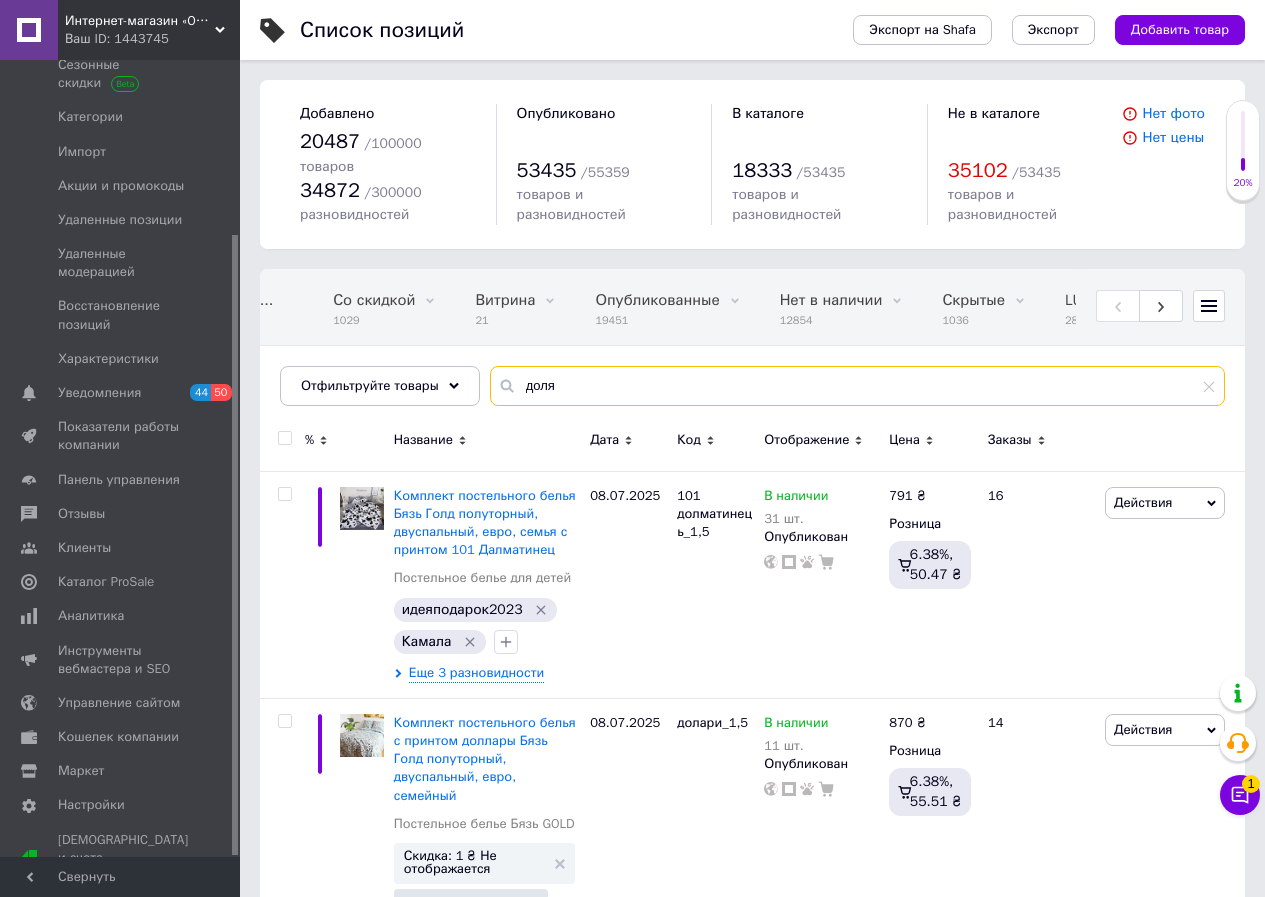 click on "доля" at bounding box center (857, 386) 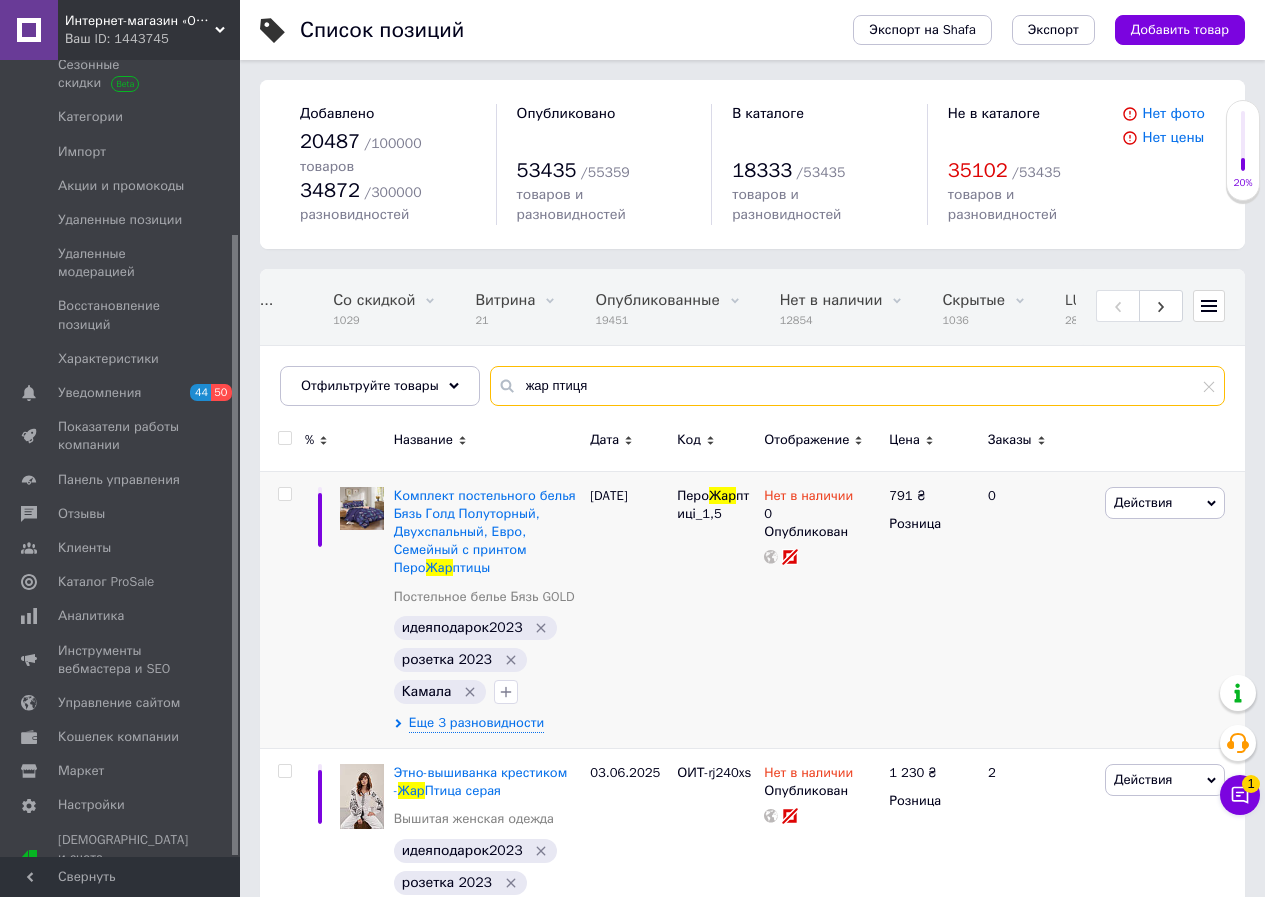 scroll, scrollTop: 251, scrollLeft: 0, axis: vertical 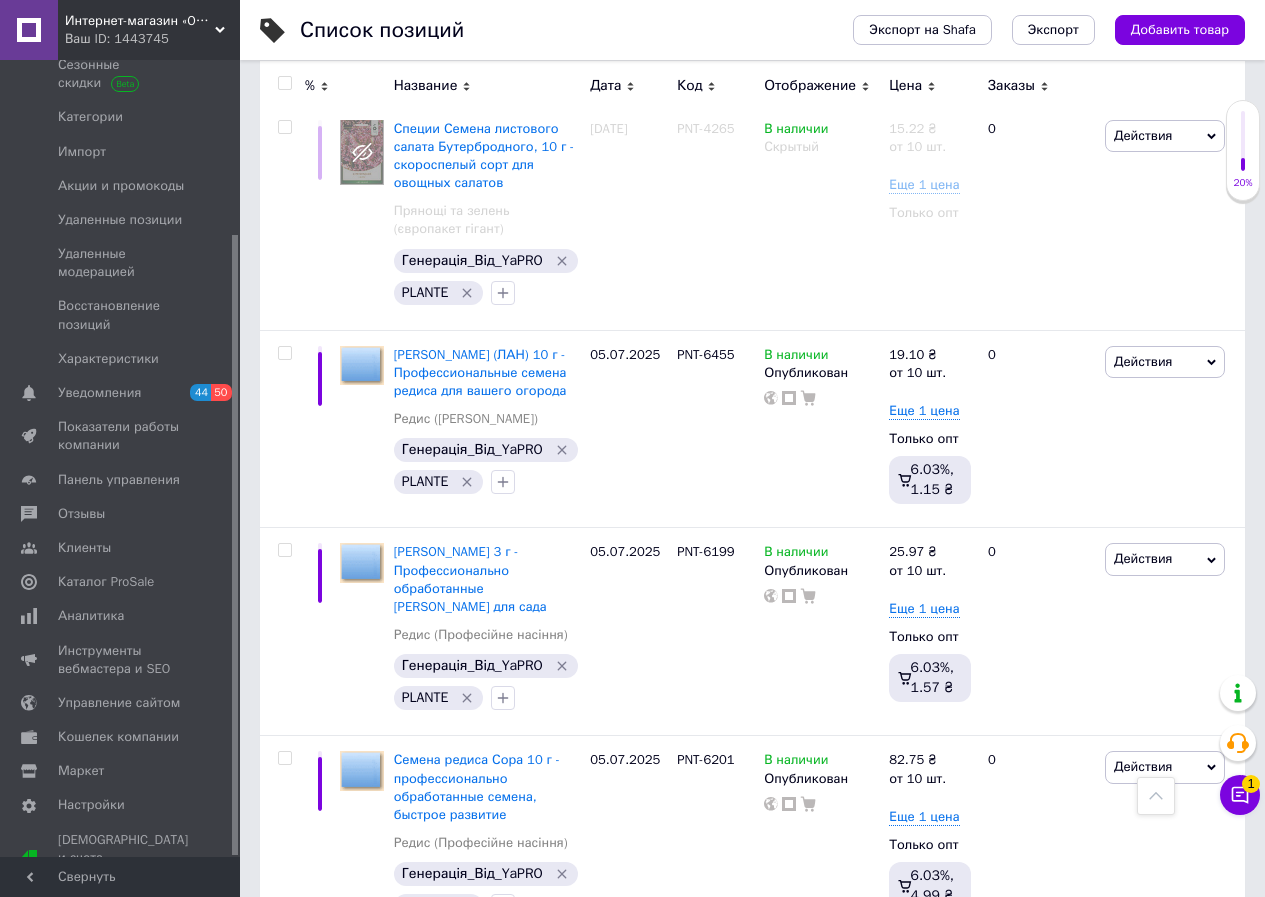 click on "Следующая" at bounding box center (412, 984) 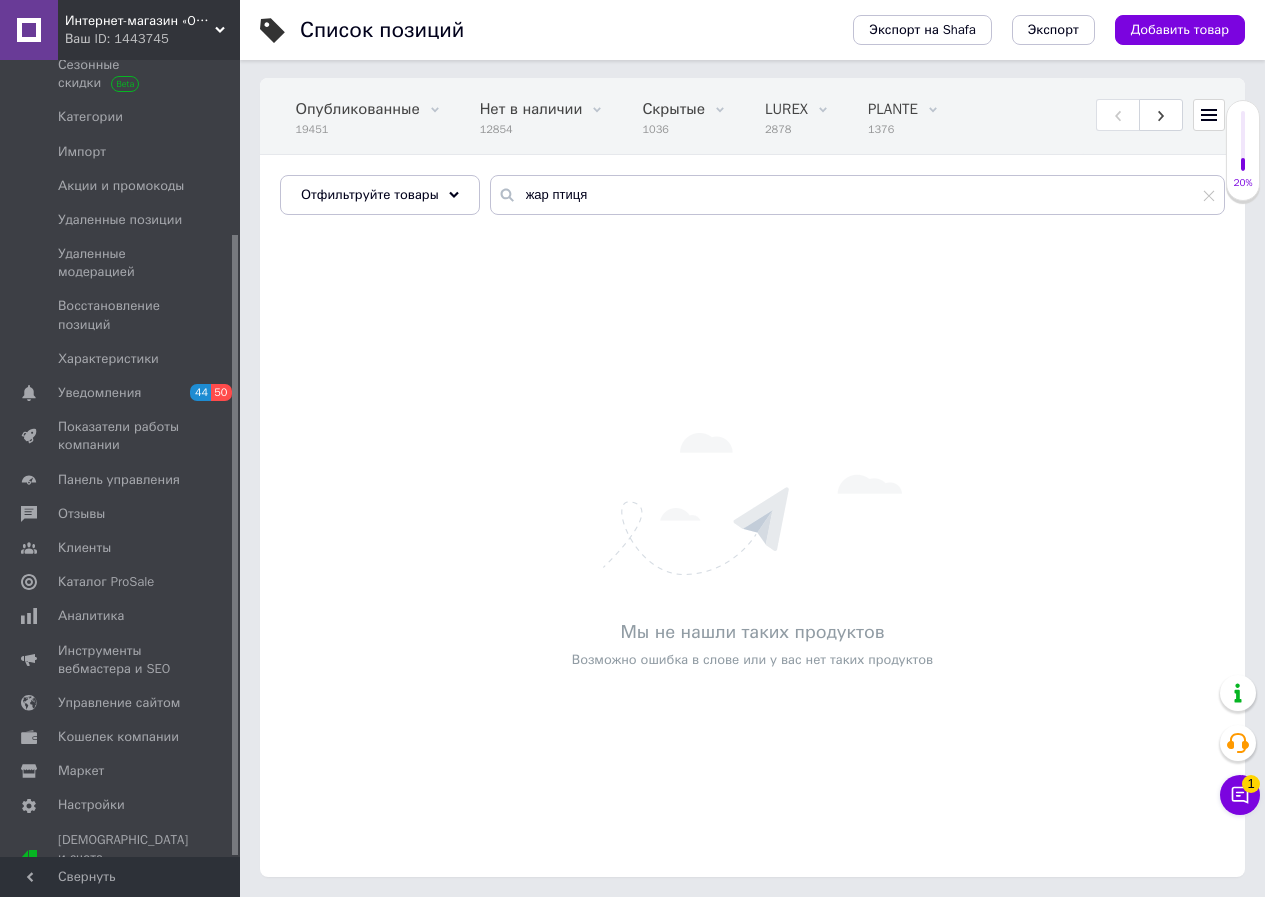 scroll, scrollTop: 171, scrollLeft: 0, axis: vertical 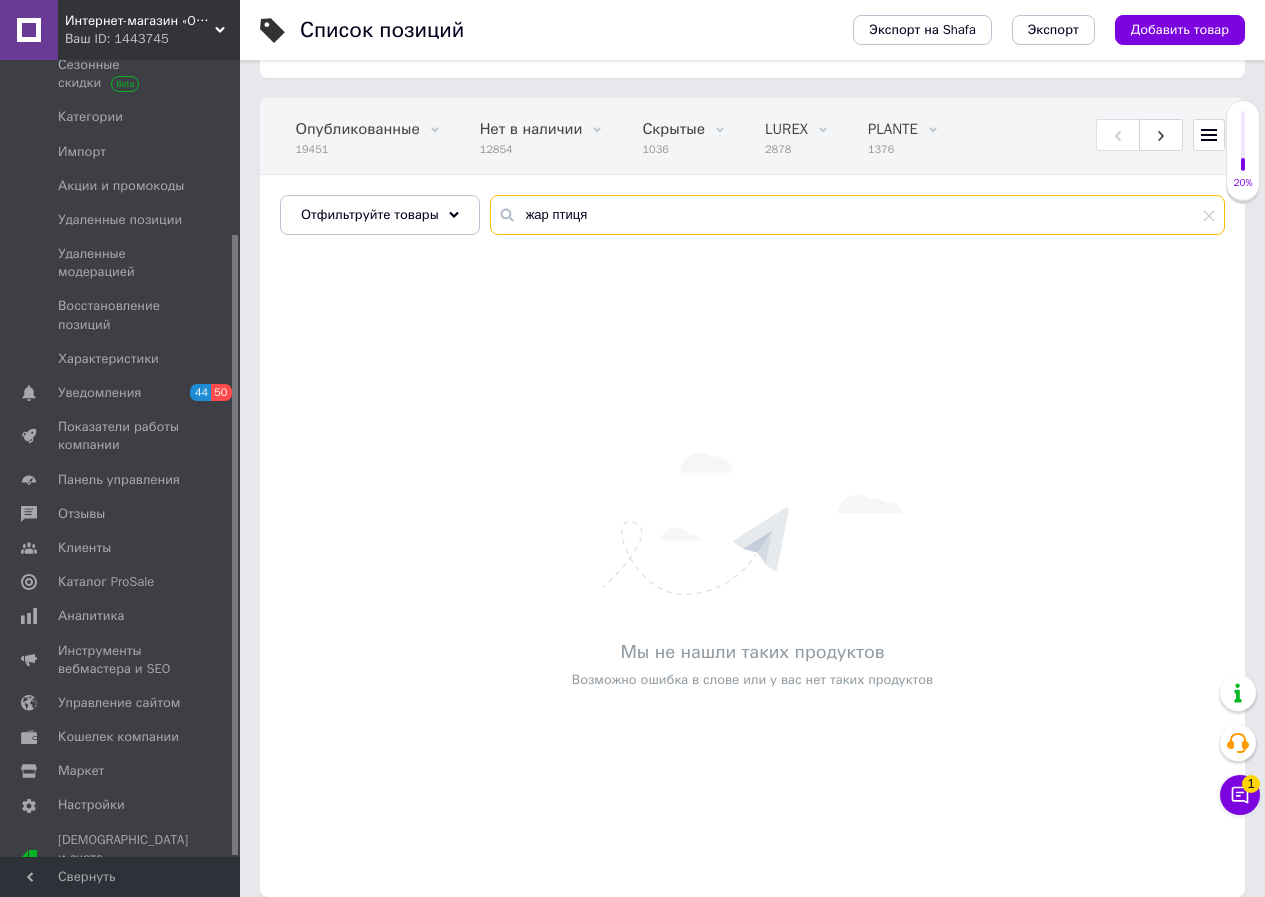 click on "жар птиця" at bounding box center (857, 215) 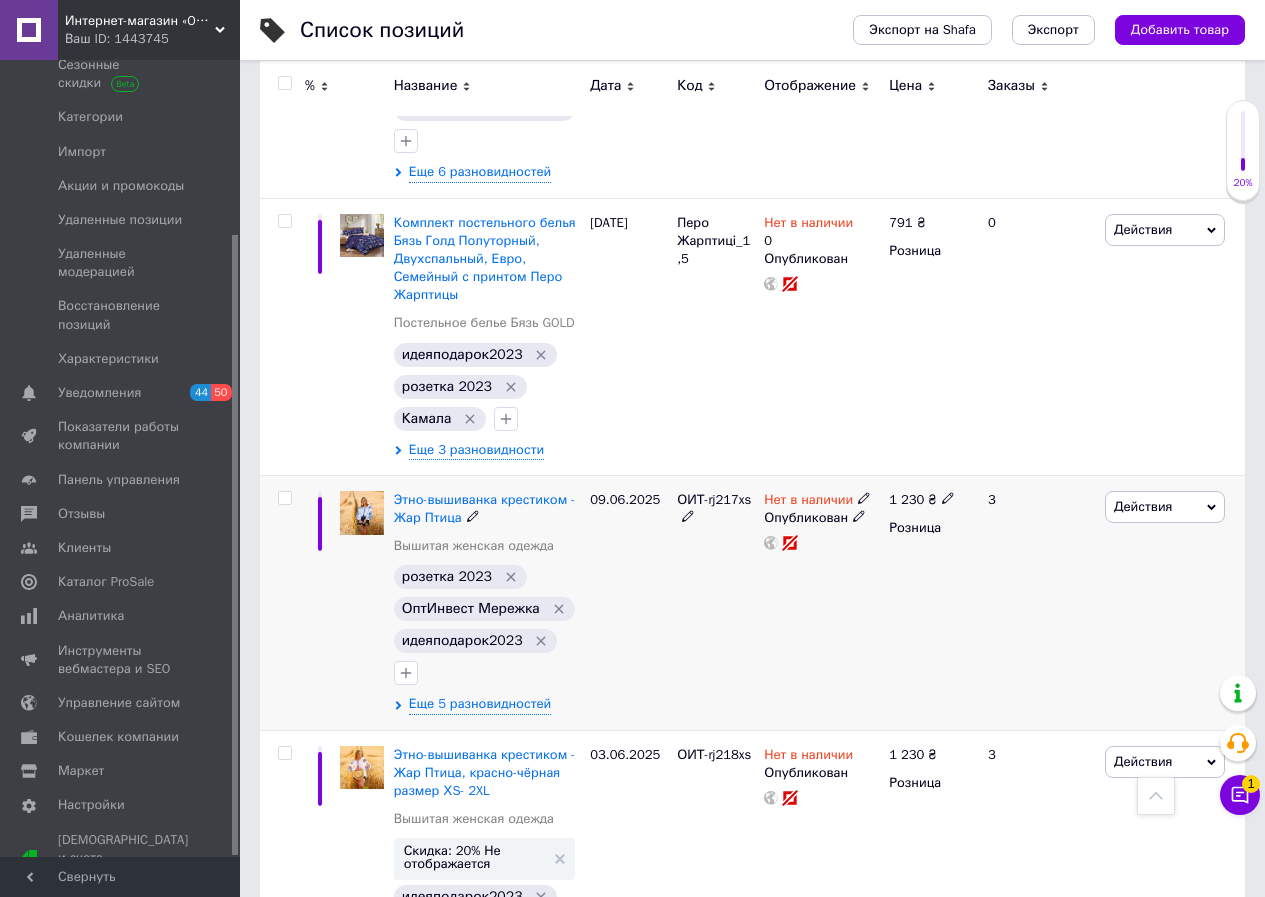 scroll, scrollTop: 1100, scrollLeft: 0, axis: vertical 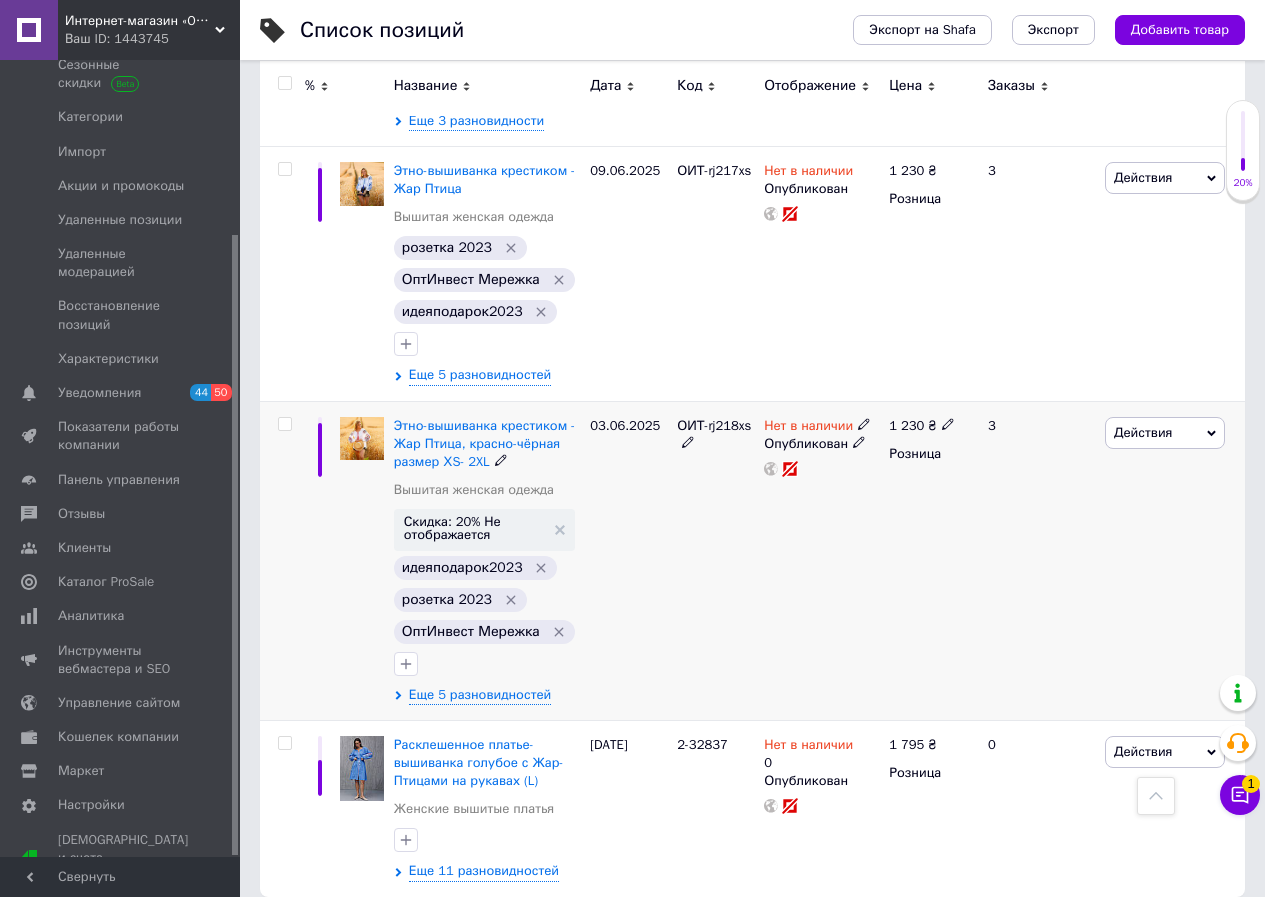 click on "03.06.2025" at bounding box center (628, 560) 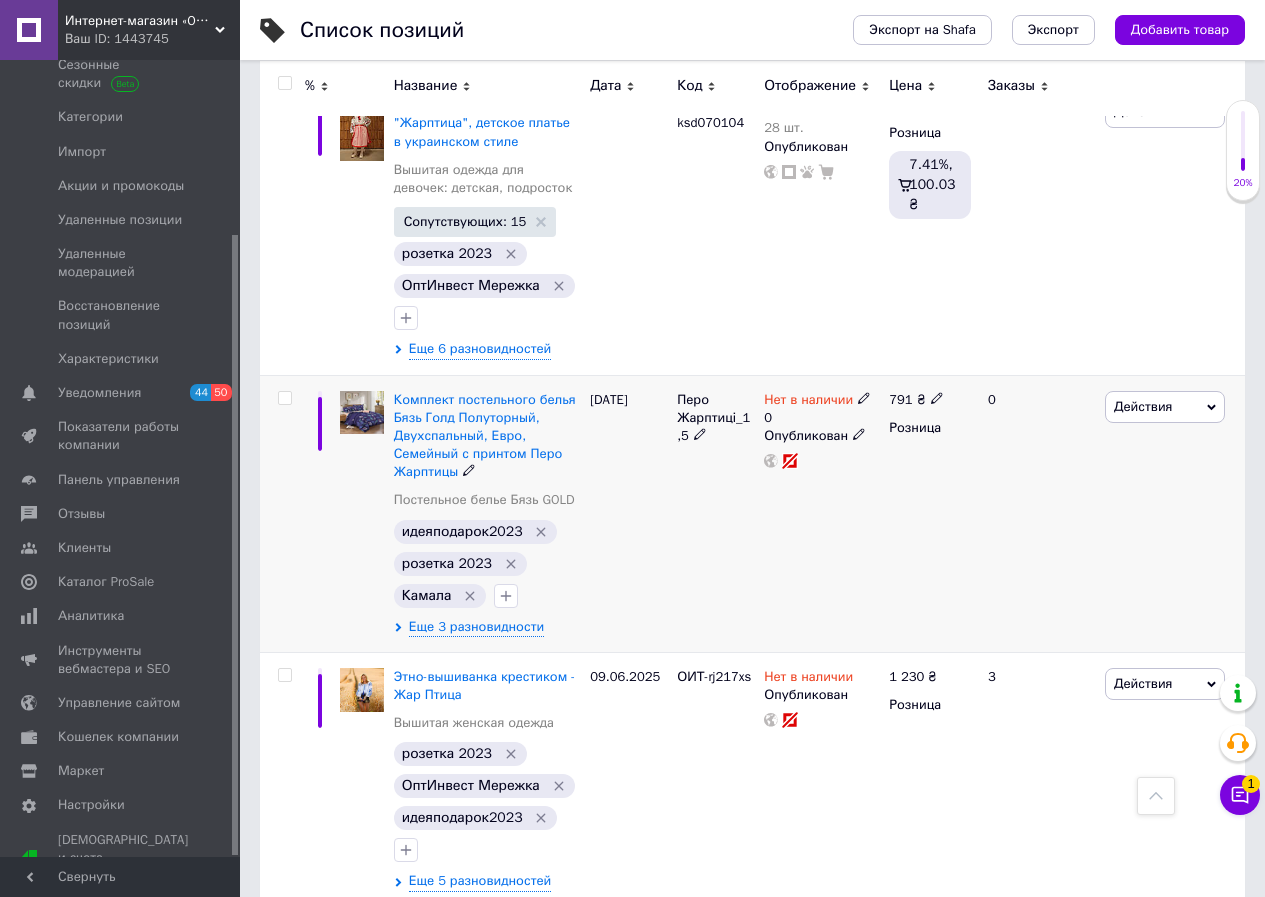 scroll, scrollTop: 200, scrollLeft: 0, axis: vertical 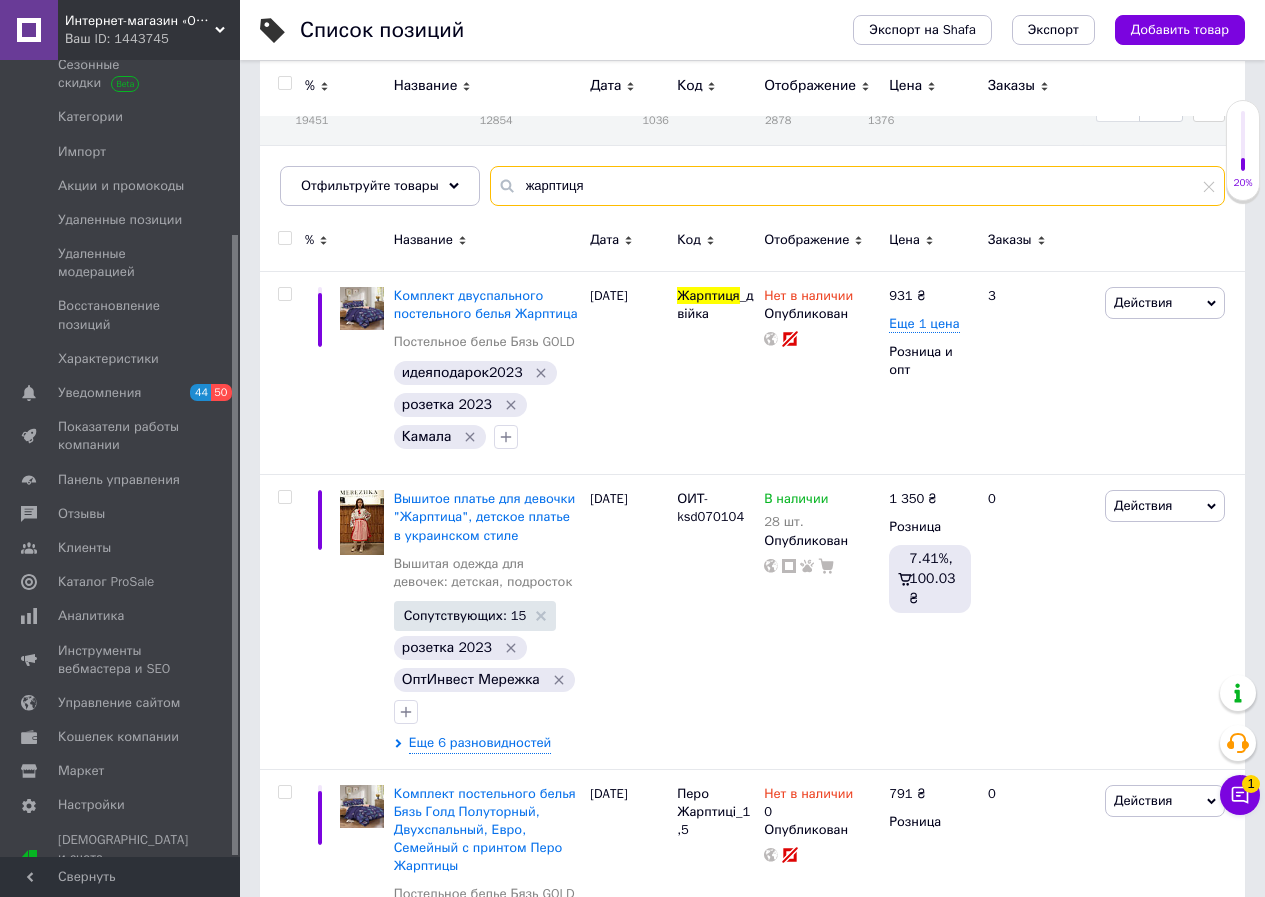 click on "жарптиця" at bounding box center [857, 186] 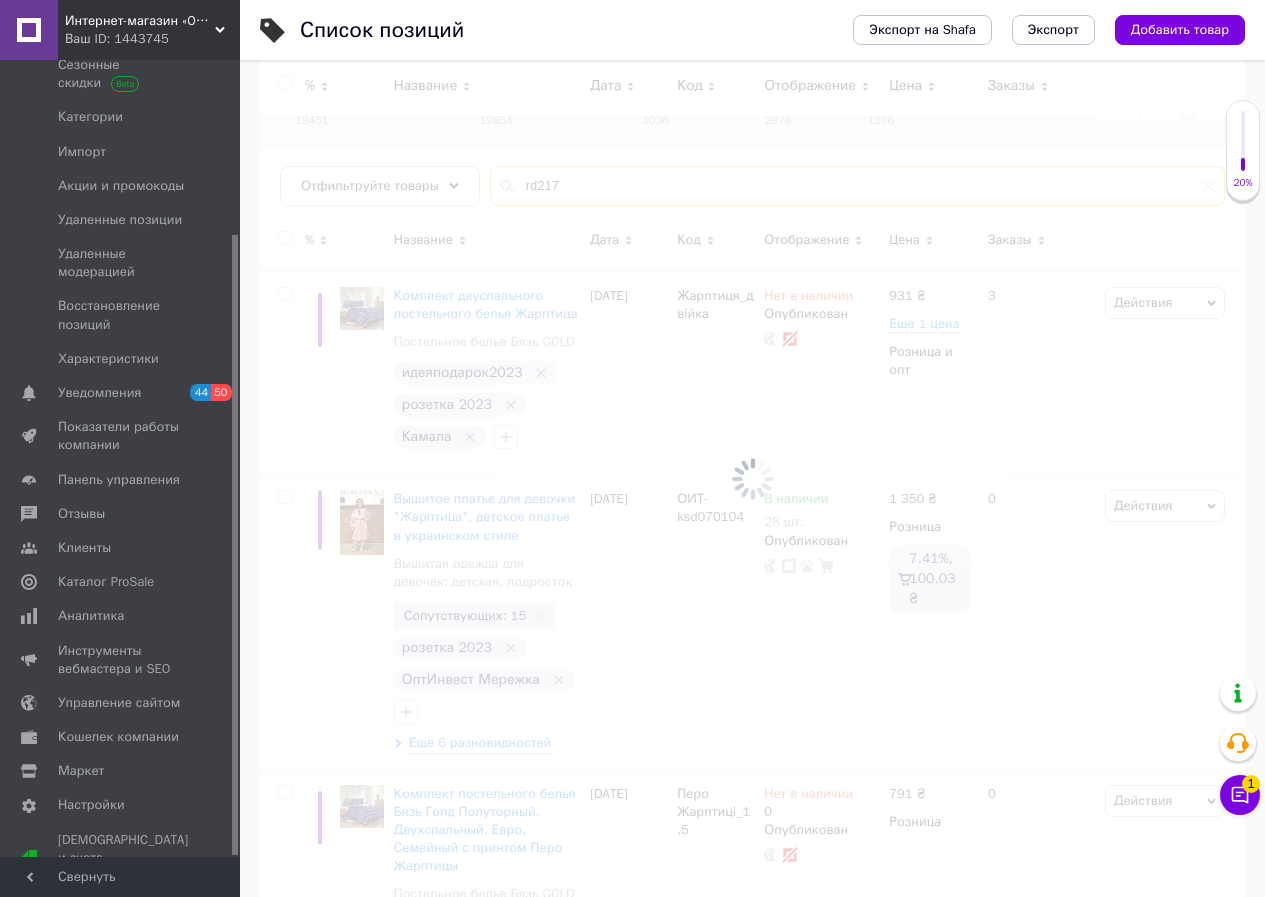 type on "rd217" 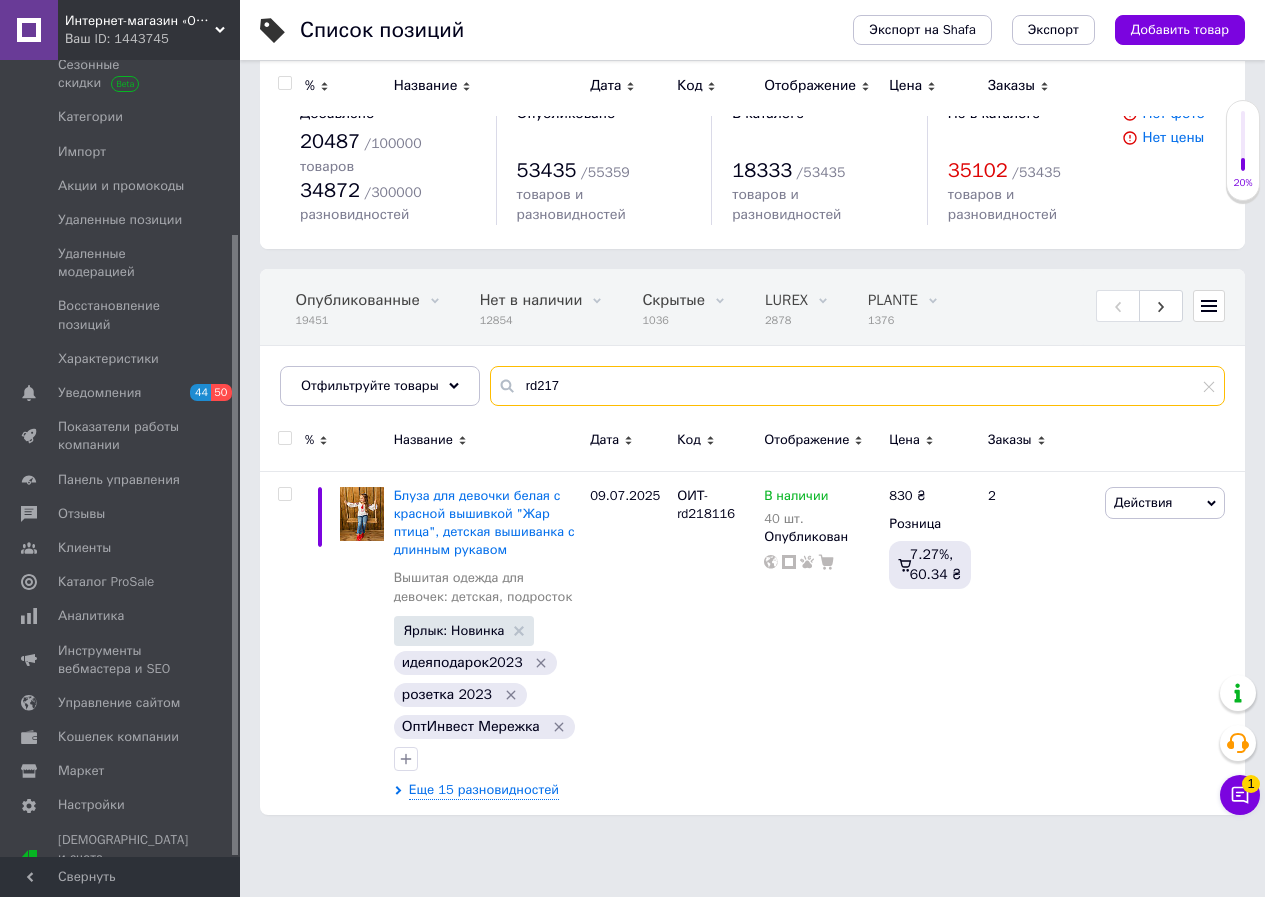 scroll, scrollTop: 0, scrollLeft: 0, axis: both 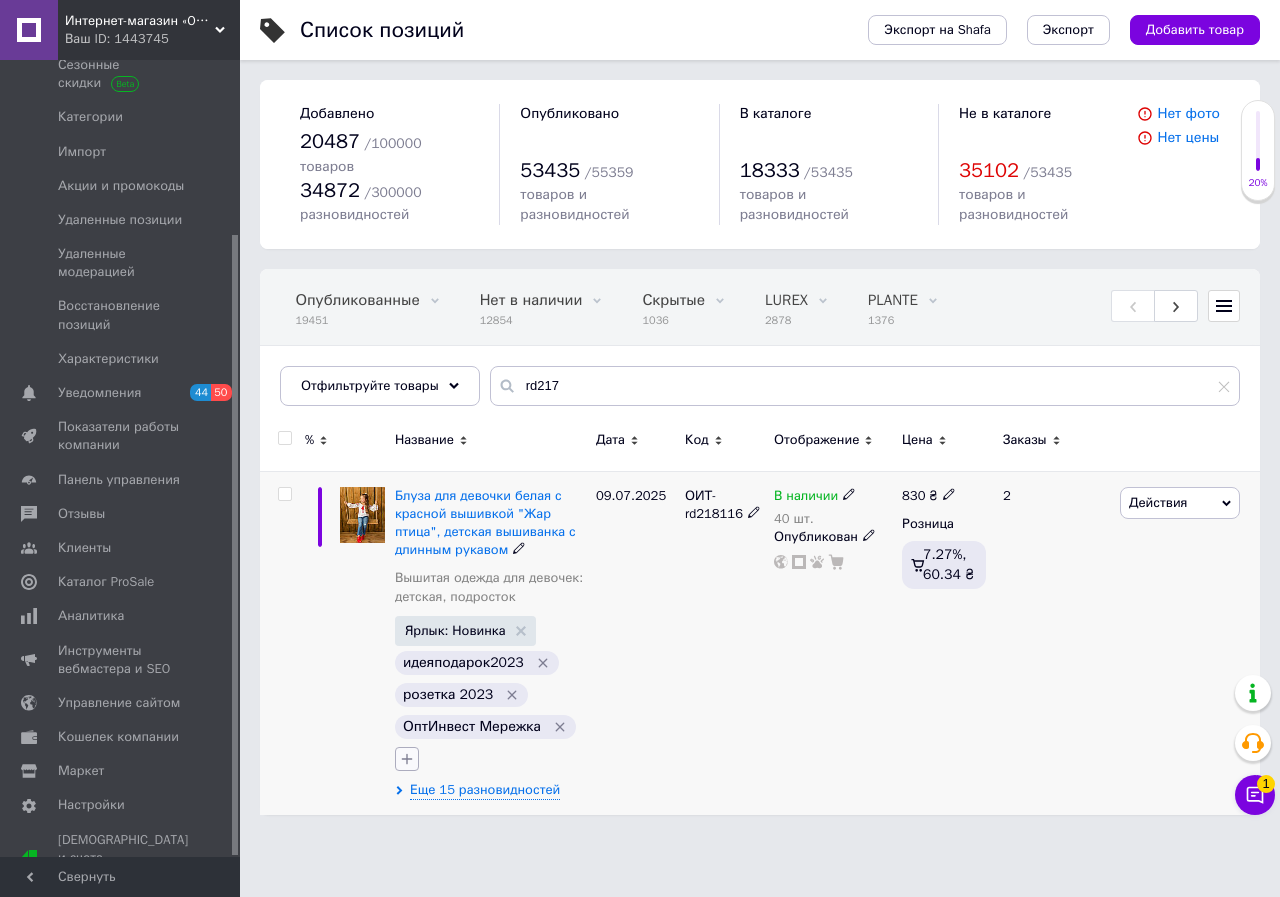 click 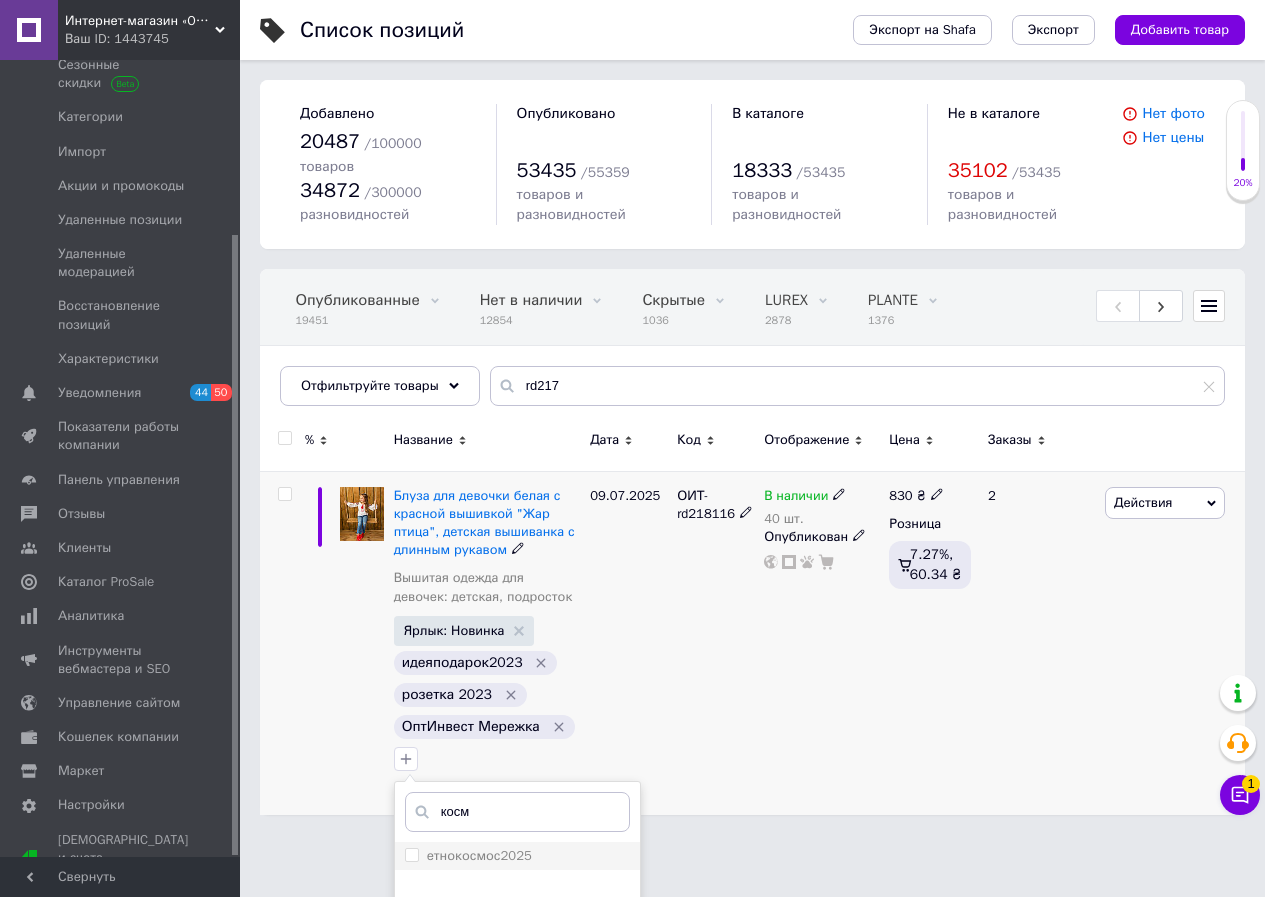 type on "косм" 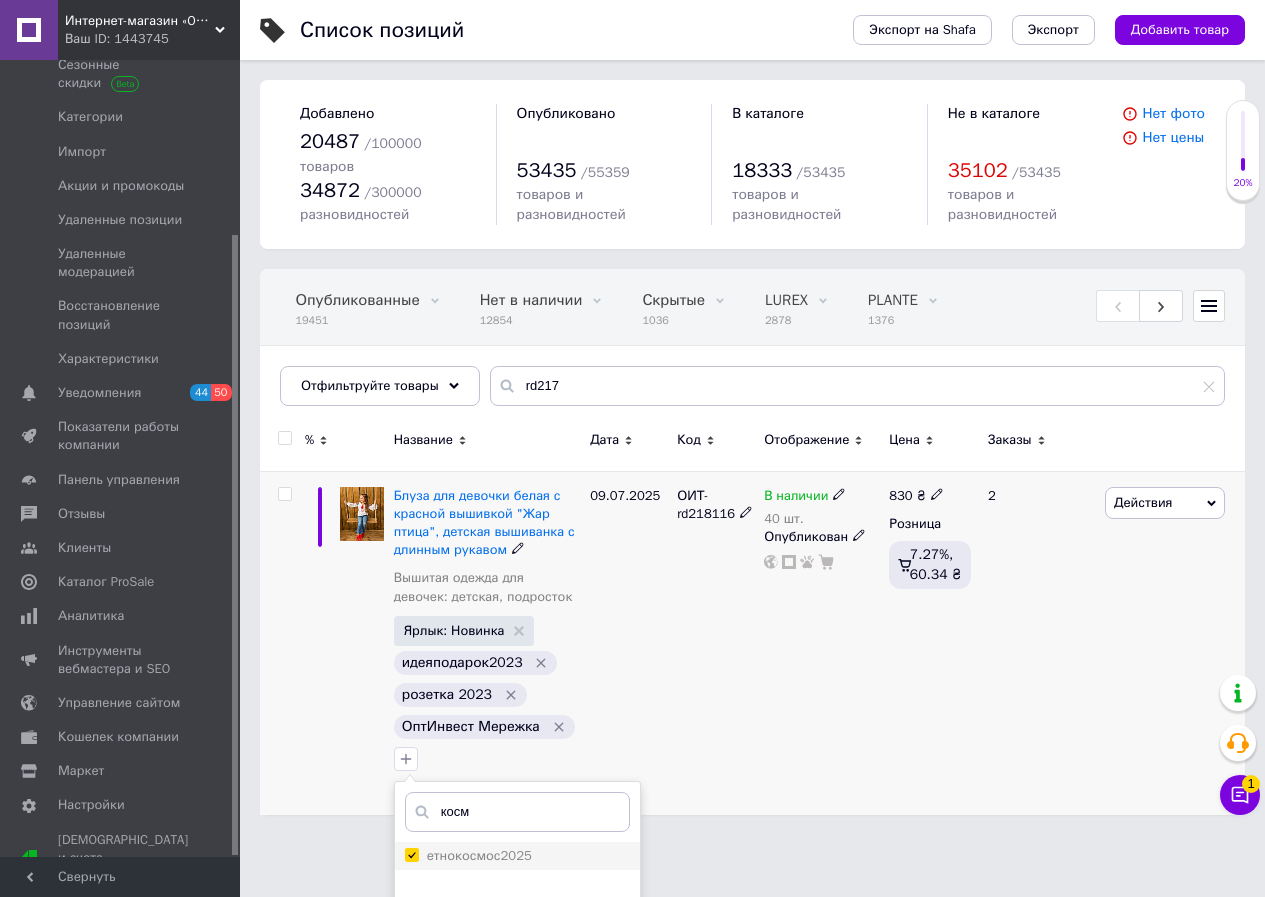 checkbox on "true" 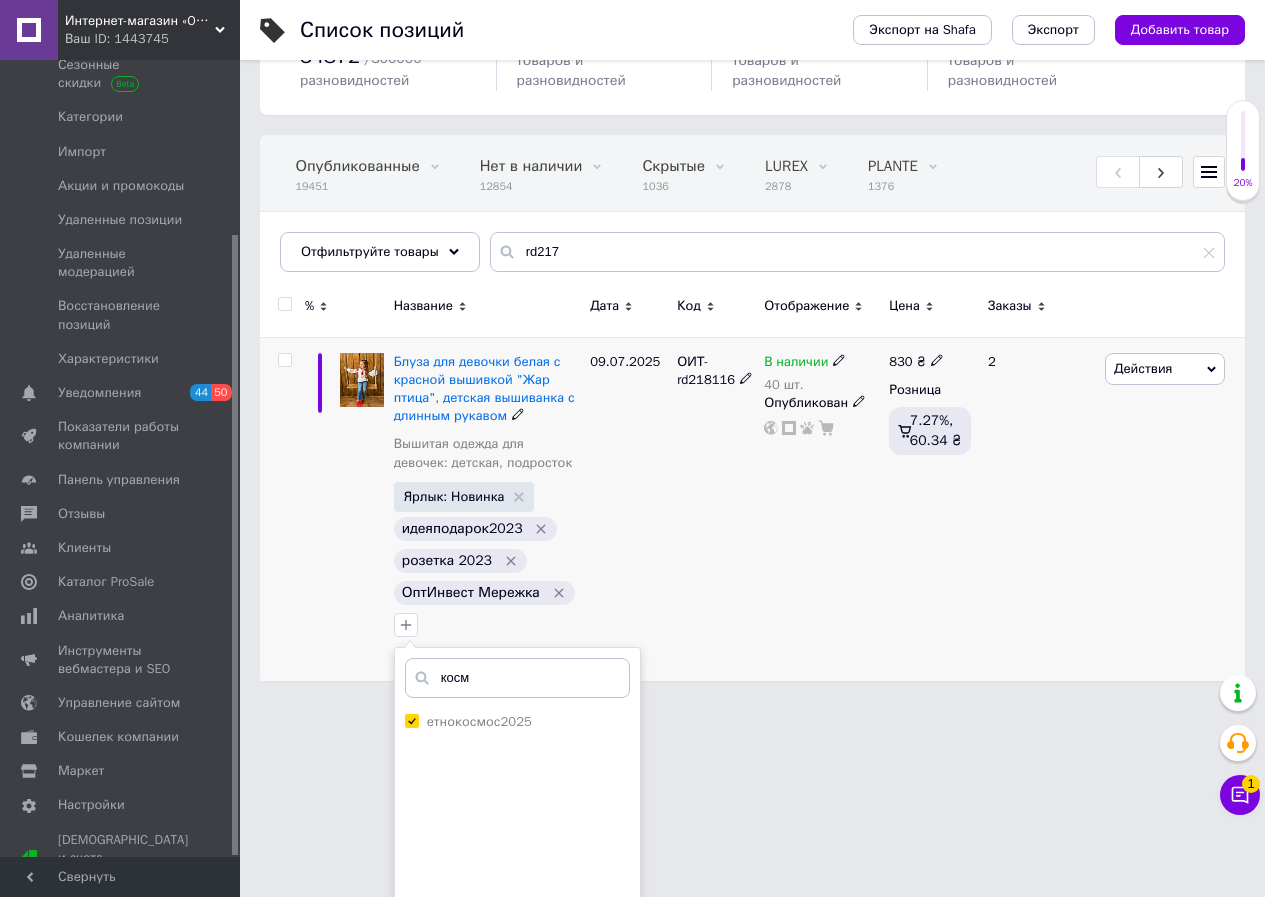 scroll, scrollTop: 235, scrollLeft: 0, axis: vertical 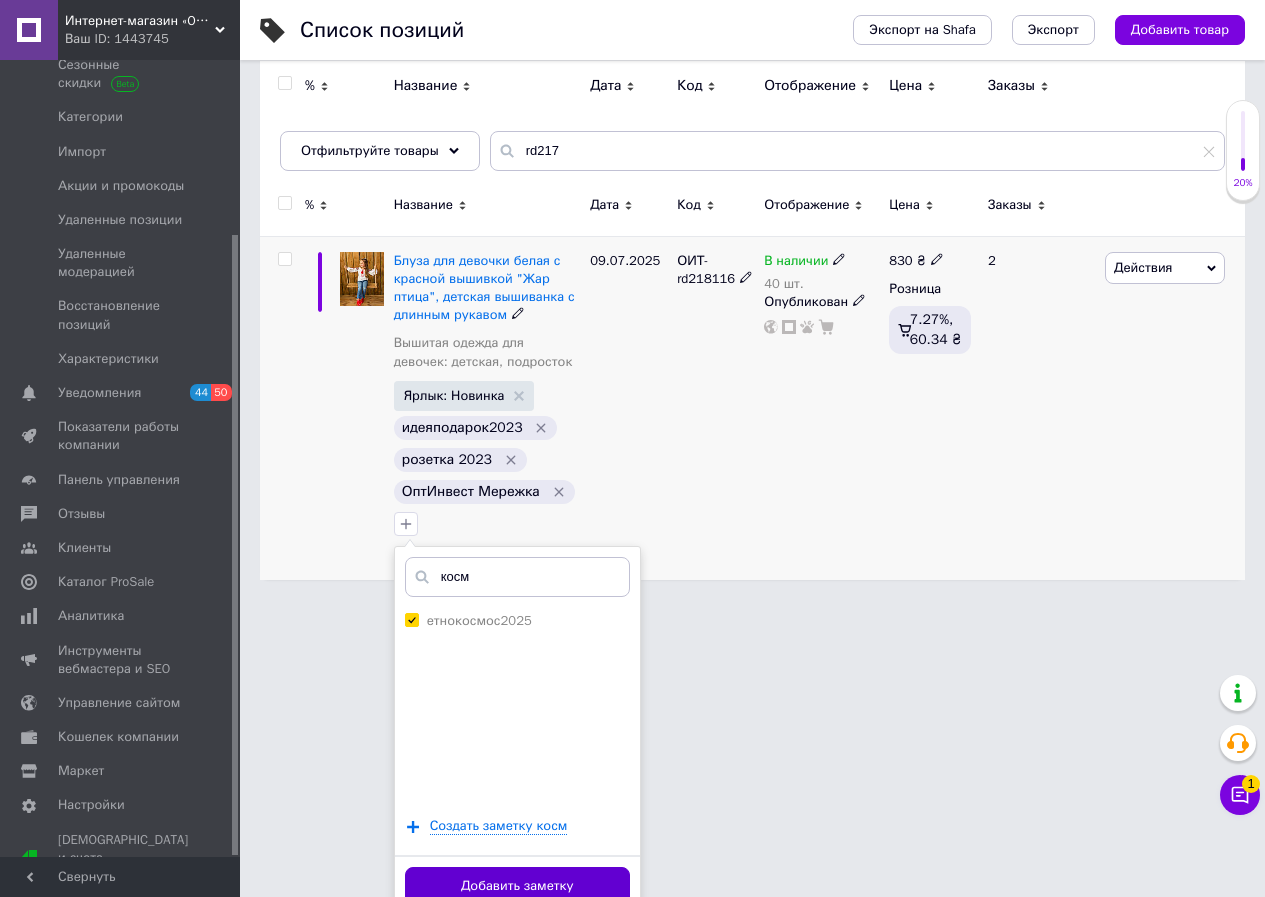 click on "Добавить заметку" at bounding box center [517, 886] 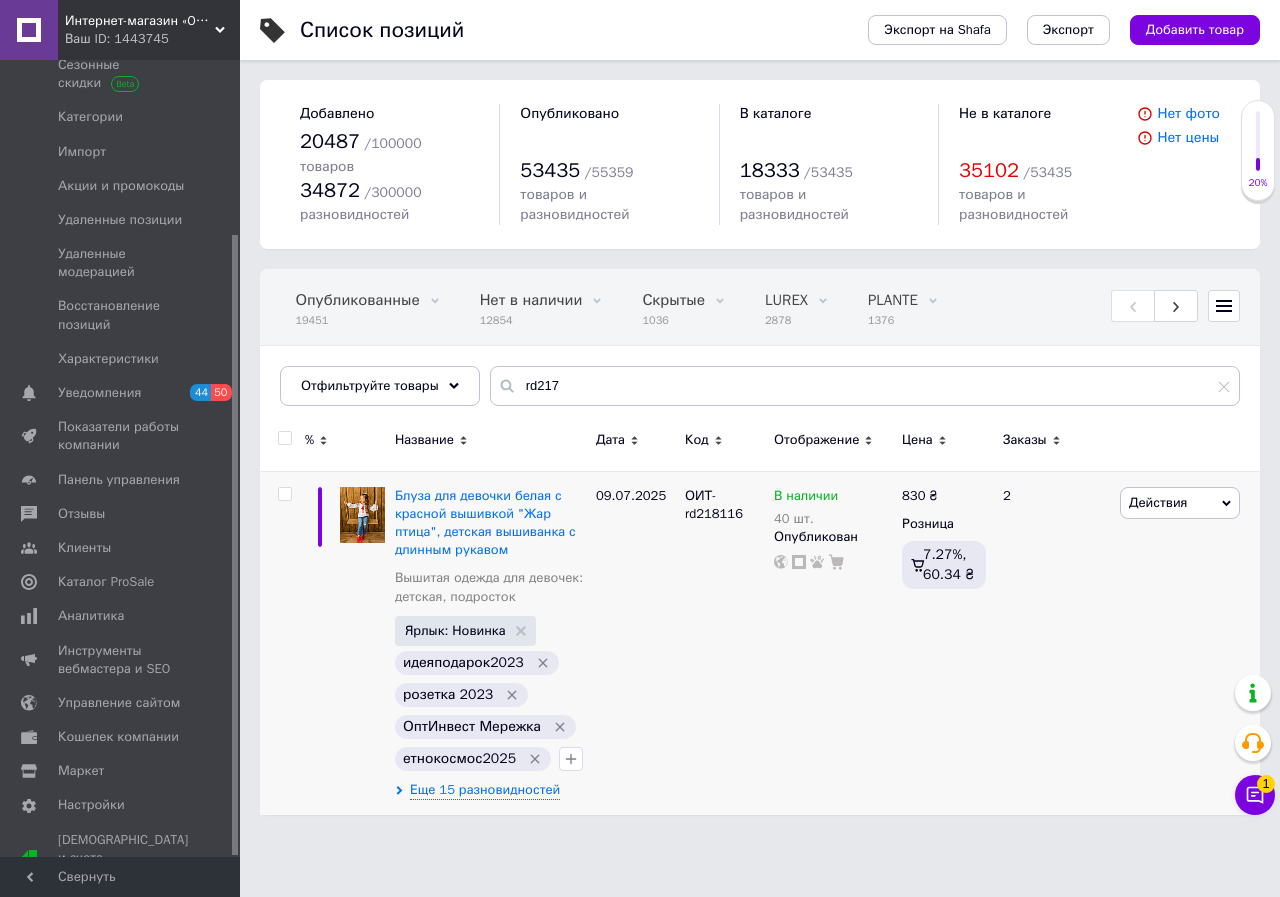 click on "Все 20489 Товары с проблемными р... 298 Со скидкой 1029 Удалить Редактировать [PERSON_NAME] 21 Удалить Редактировать Опубликованные 19451 Удалить Редактировать Нет в наличии 12854 Удалить Редактировать Скрытые 1036 Удалить Редактировать LUREX 2878 Удалить Редактировать PLANTE 1376 Удалить Редактировать Скидка закончилась 2895 Удалить Редактировать Ok Отфильтровано...  Сохранить" at bounding box center (760, 347) 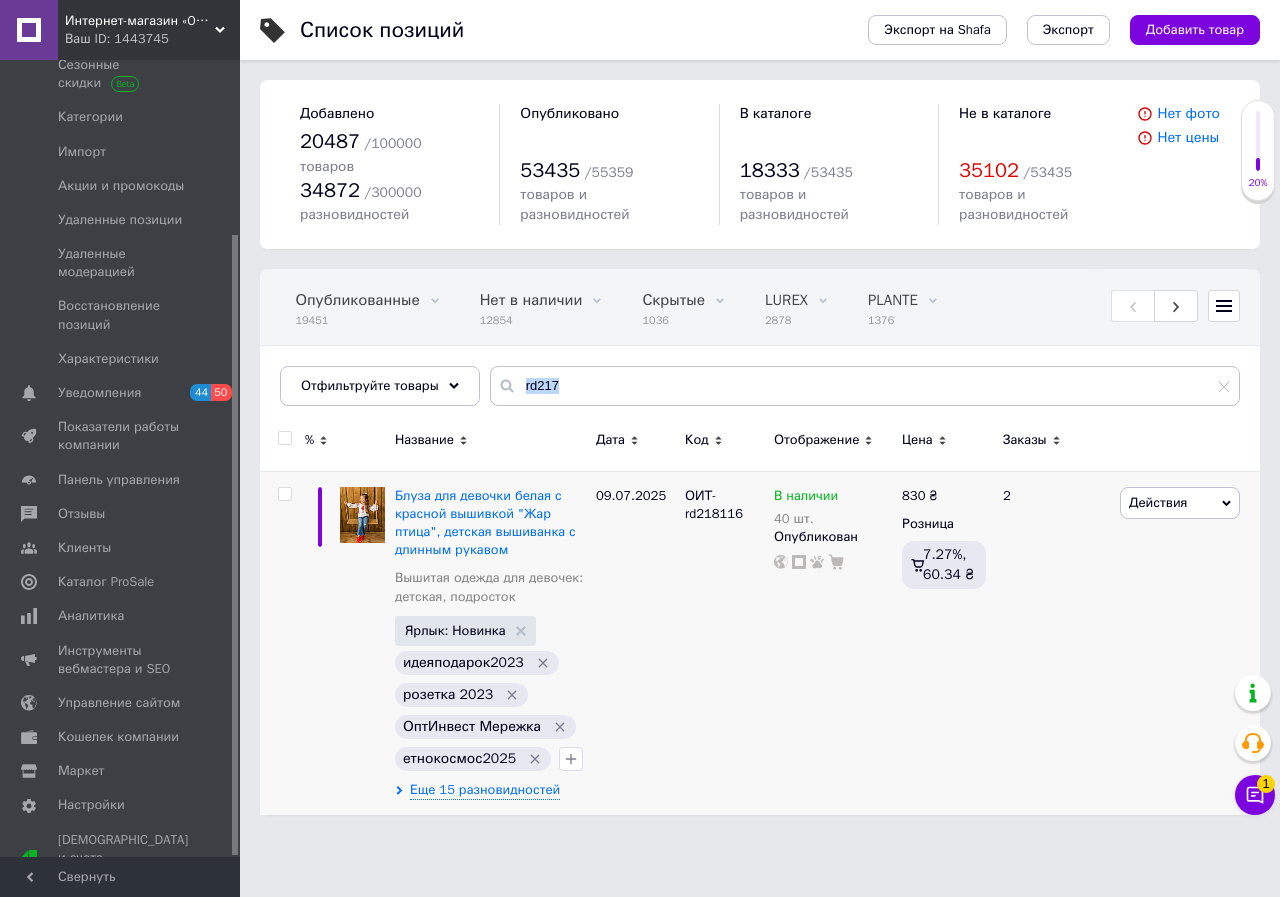 click on "Все 20489 Товары с проблемными р... 298 Со скидкой 1029 Удалить Редактировать [PERSON_NAME] 21 Удалить Редактировать Опубликованные 19451 Удалить Редактировать Нет в наличии 12854 Удалить Редактировать Скрытые 1036 Удалить Редактировать LUREX 2878 Удалить Редактировать PLANTE 1376 Удалить Редактировать Скидка закончилась 2895 Удалить Редактировать Ok Отфильтровано...  Сохранить" at bounding box center (760, 347) 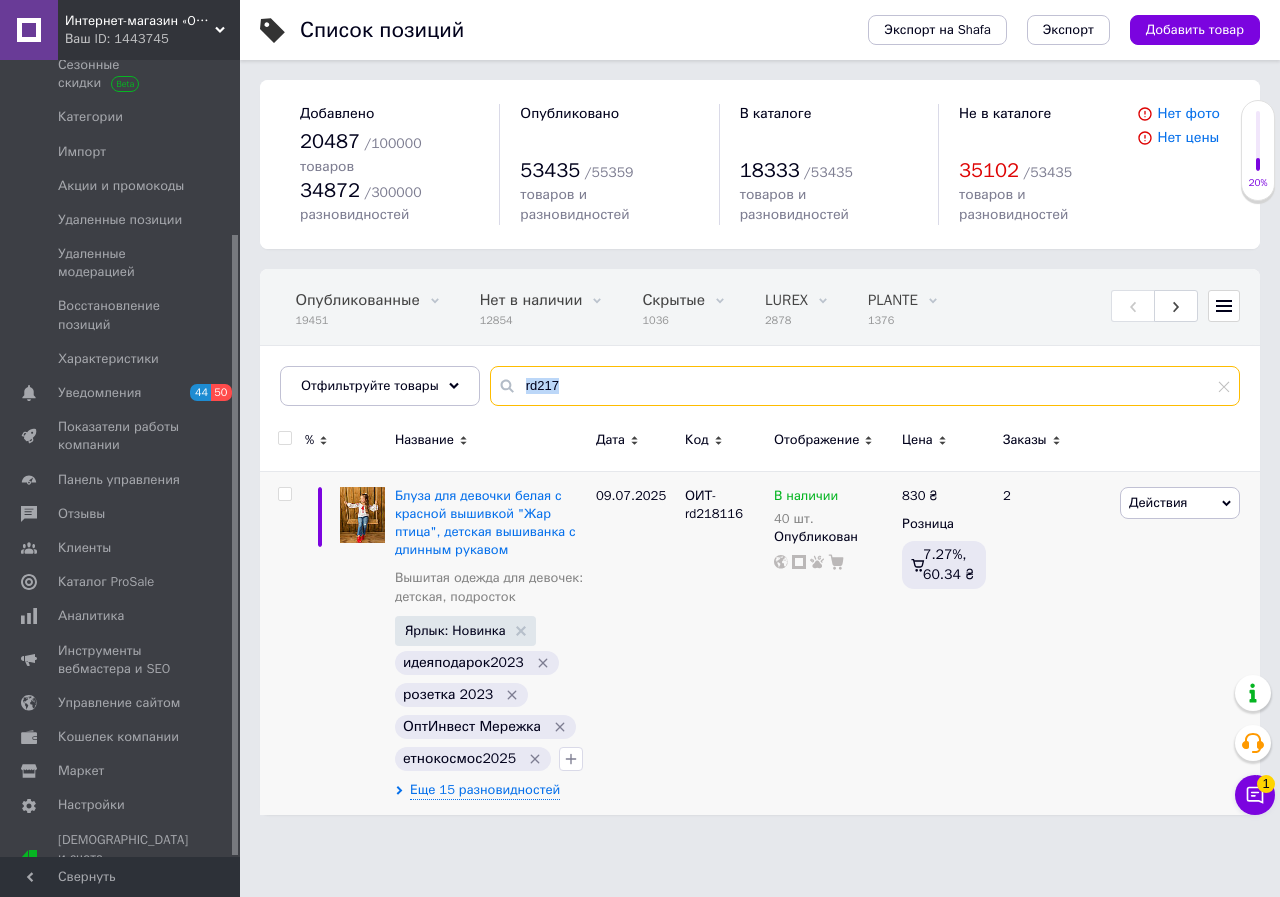 click on "rd217" at bounding box center [865, 386] 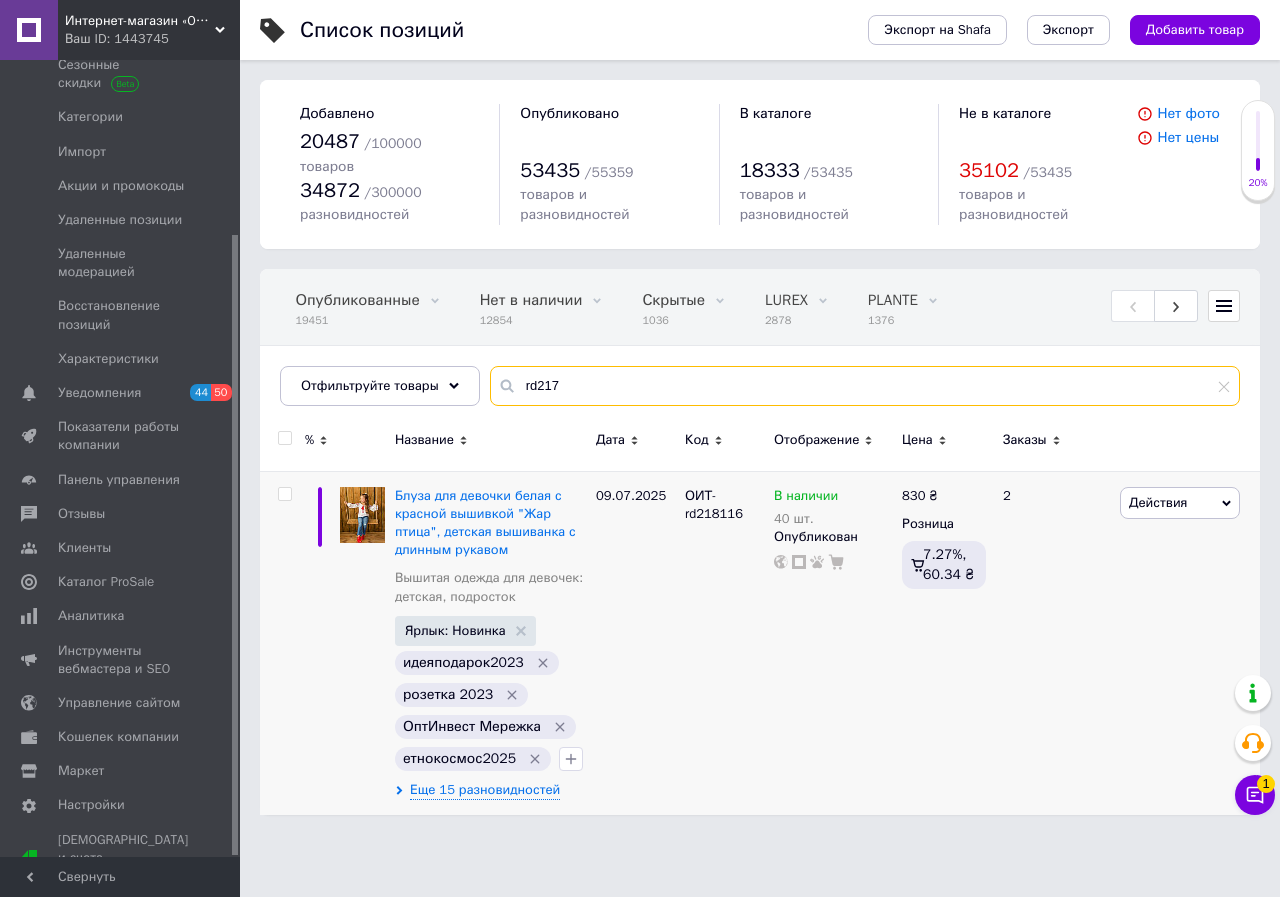 click on "rd217" at bounding box center (865, 386) 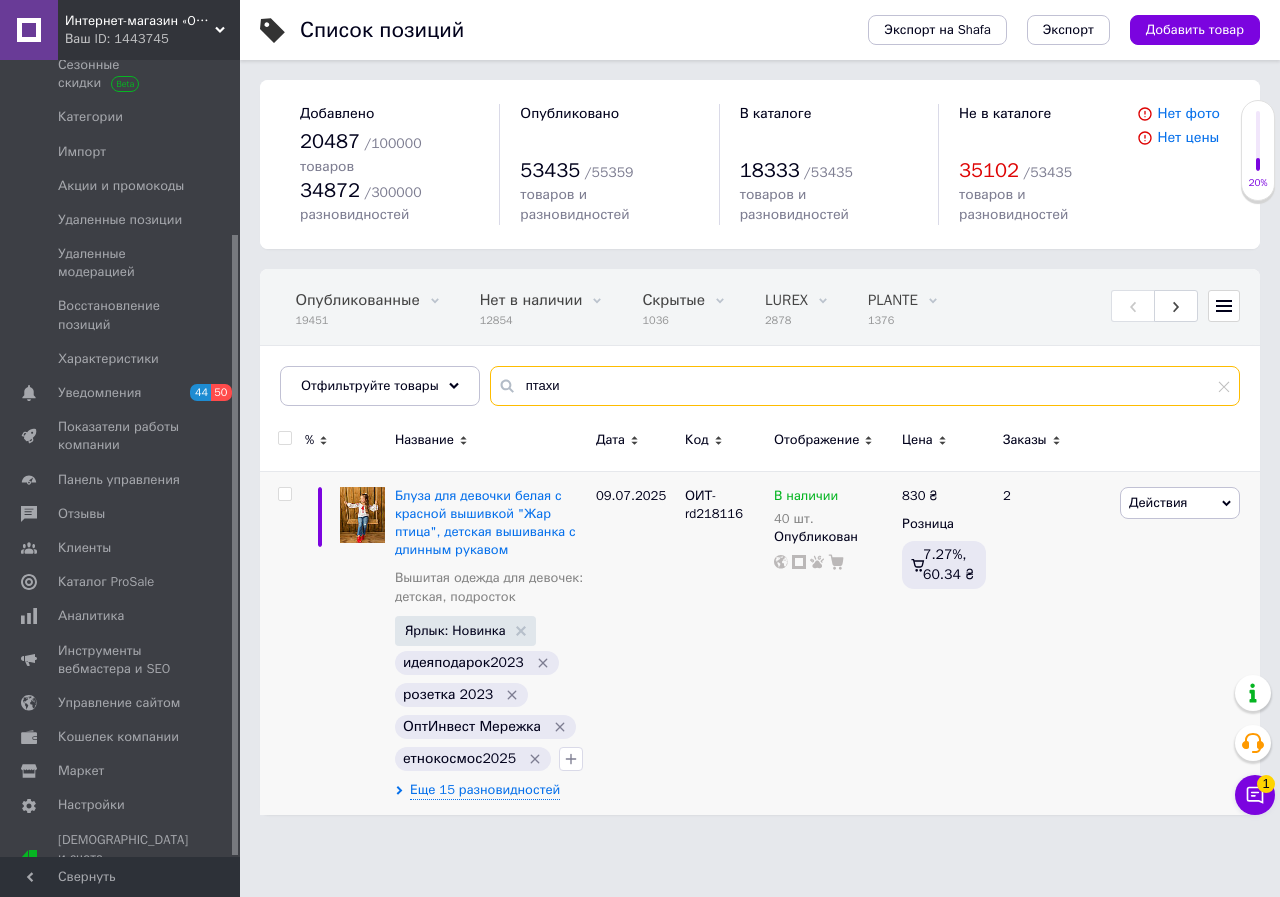 type on "птахи" 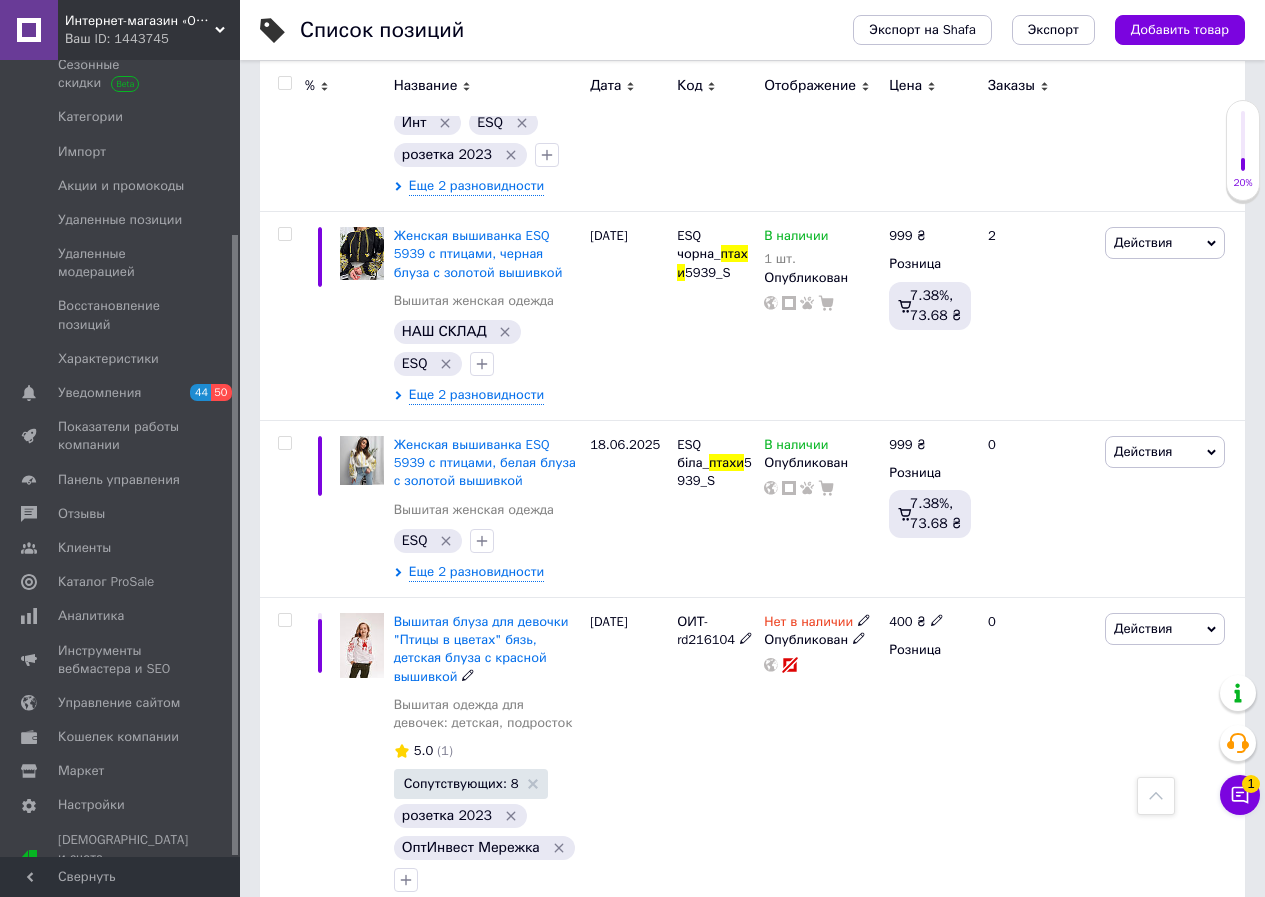 scroll, scrollTop: 800, scrollLeft: 0, axis: vertical 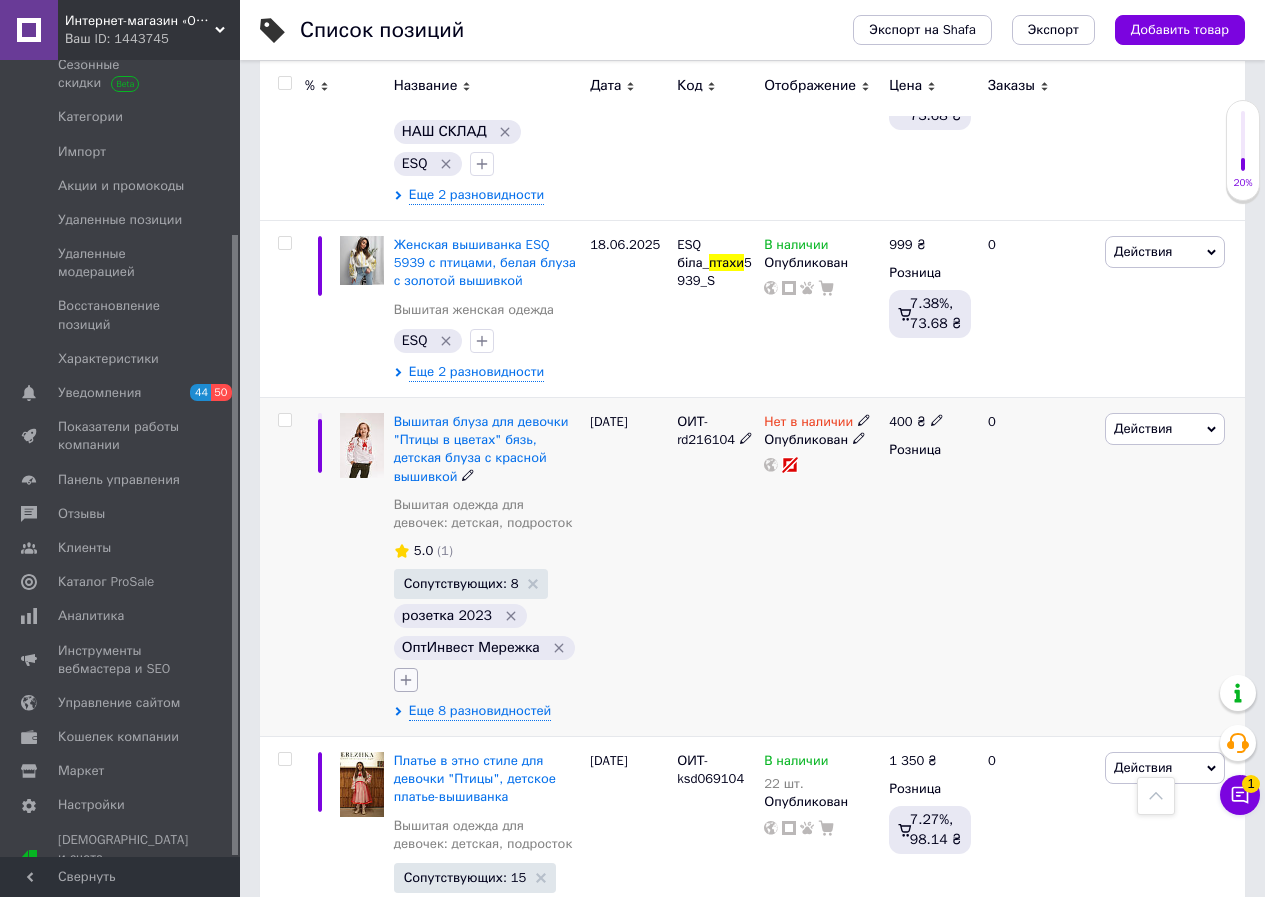 click at bounding box center (406, 680) 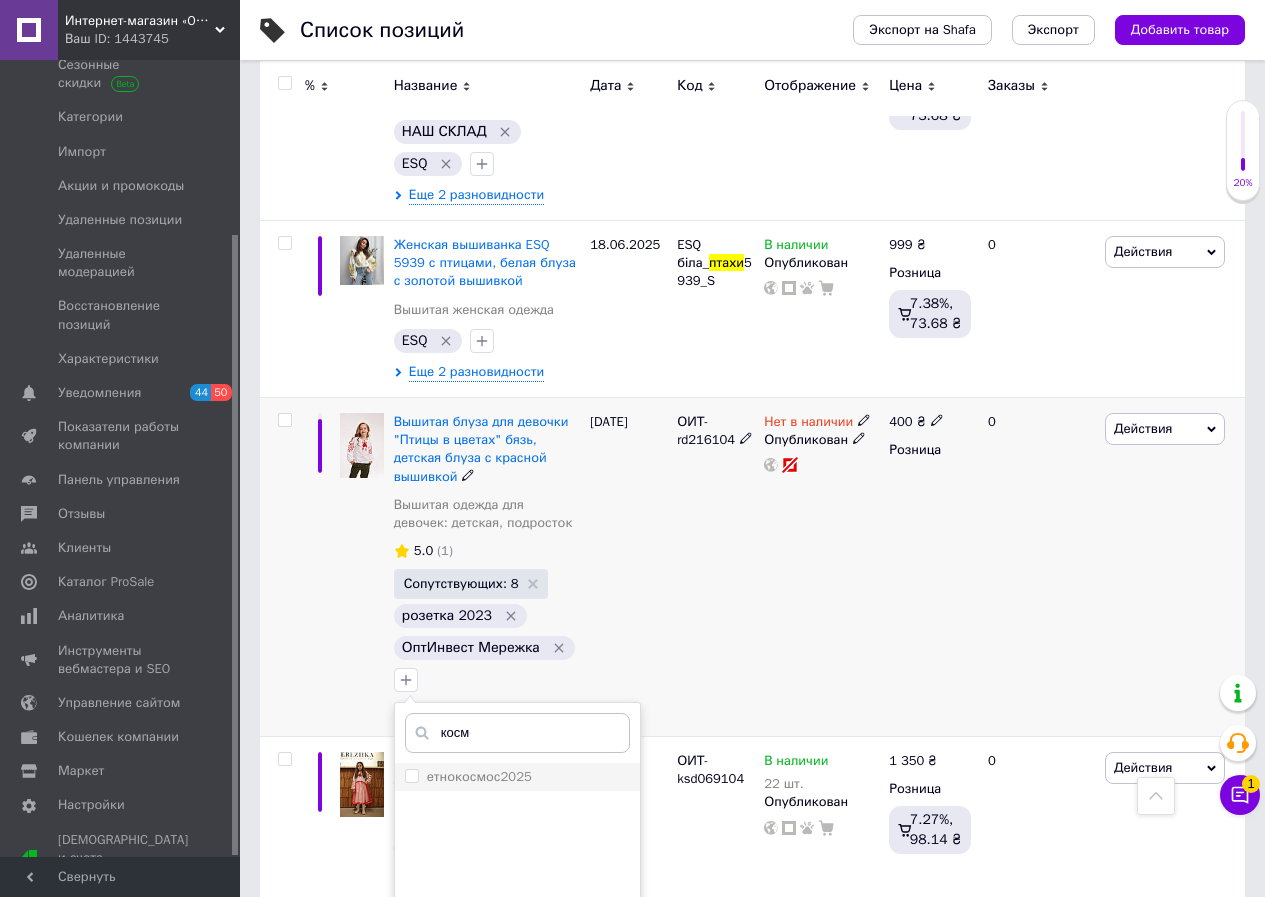 type on "косм" 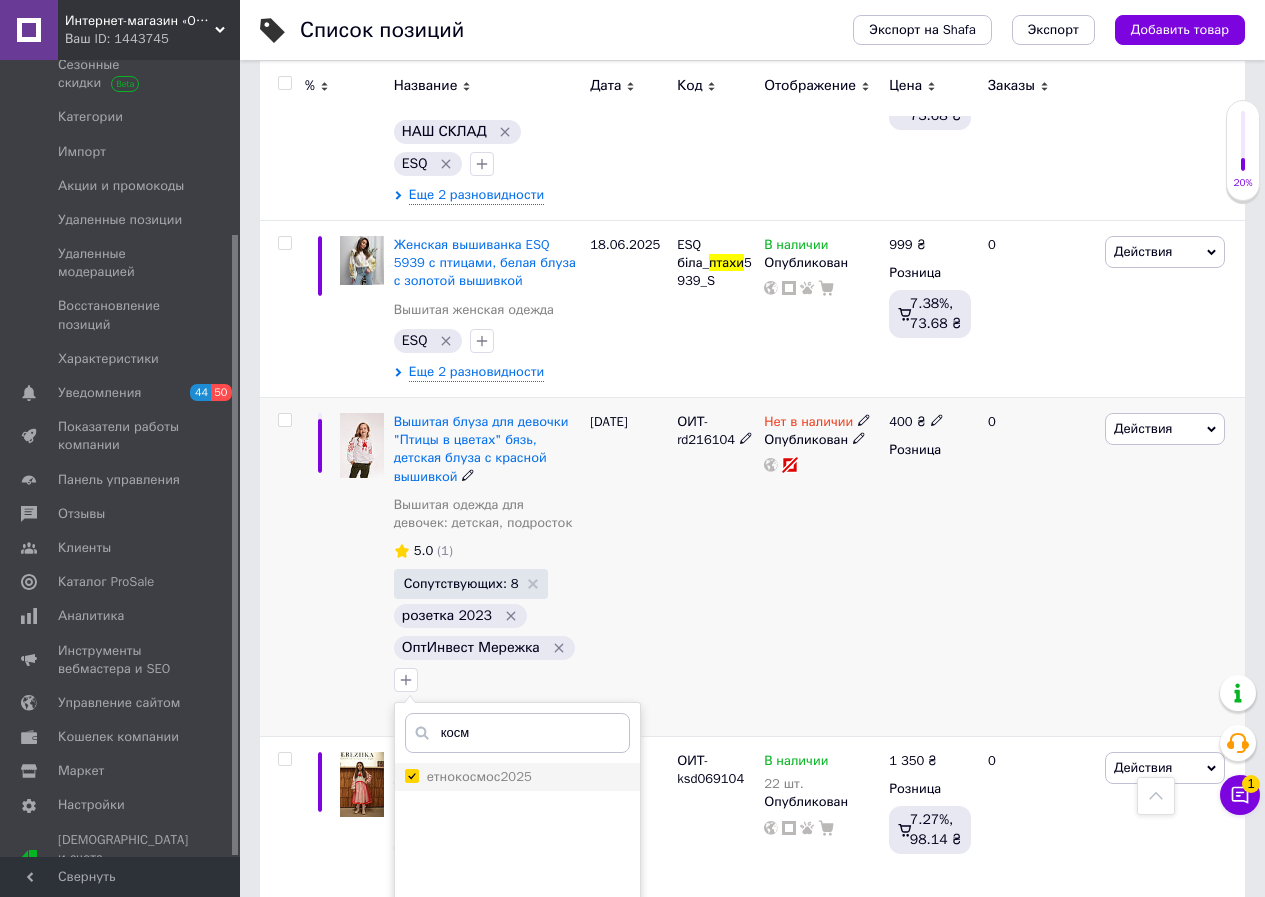 checkbox on "true" 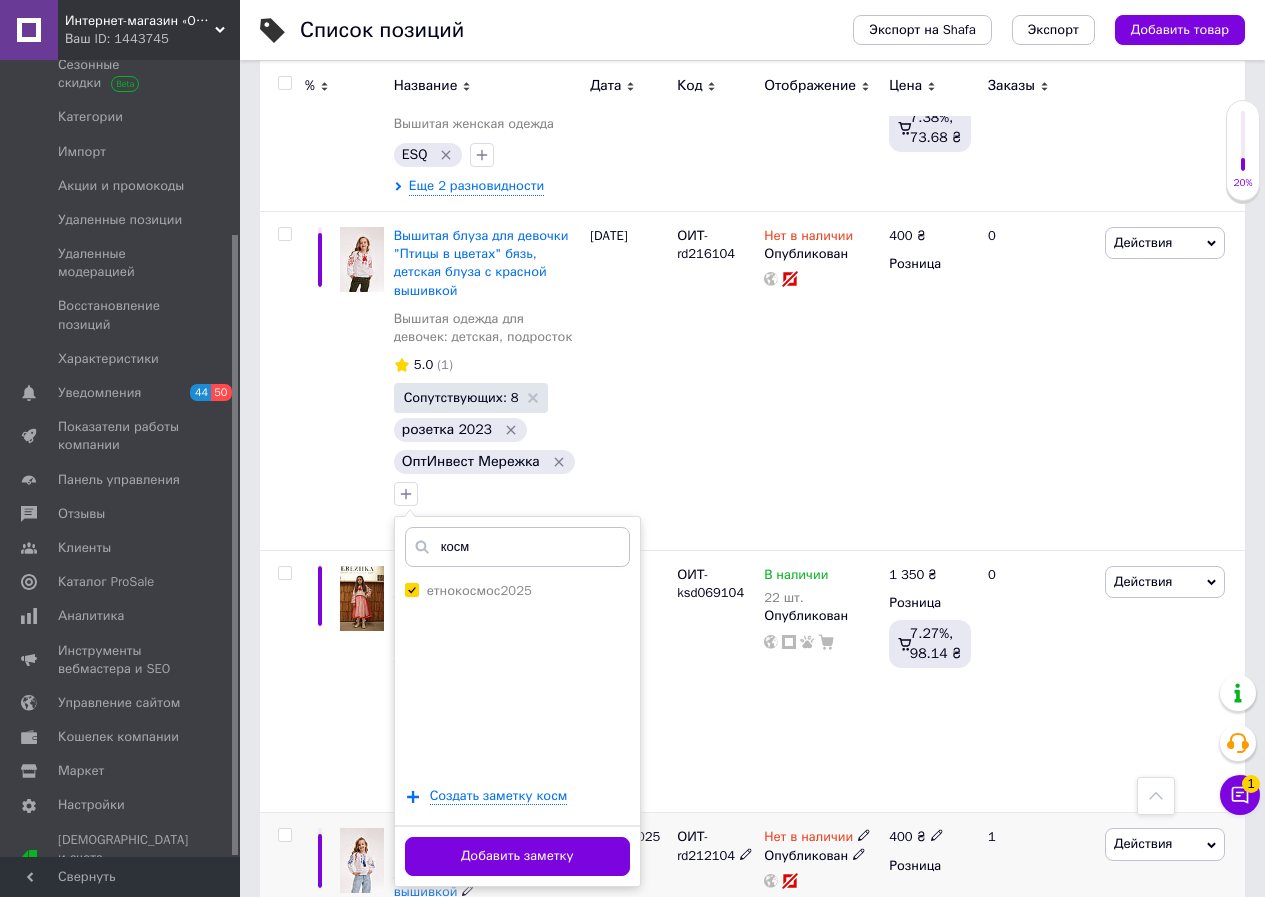 scroll, scrollTop: 1200, scrollLeft: 0, axis: vertical 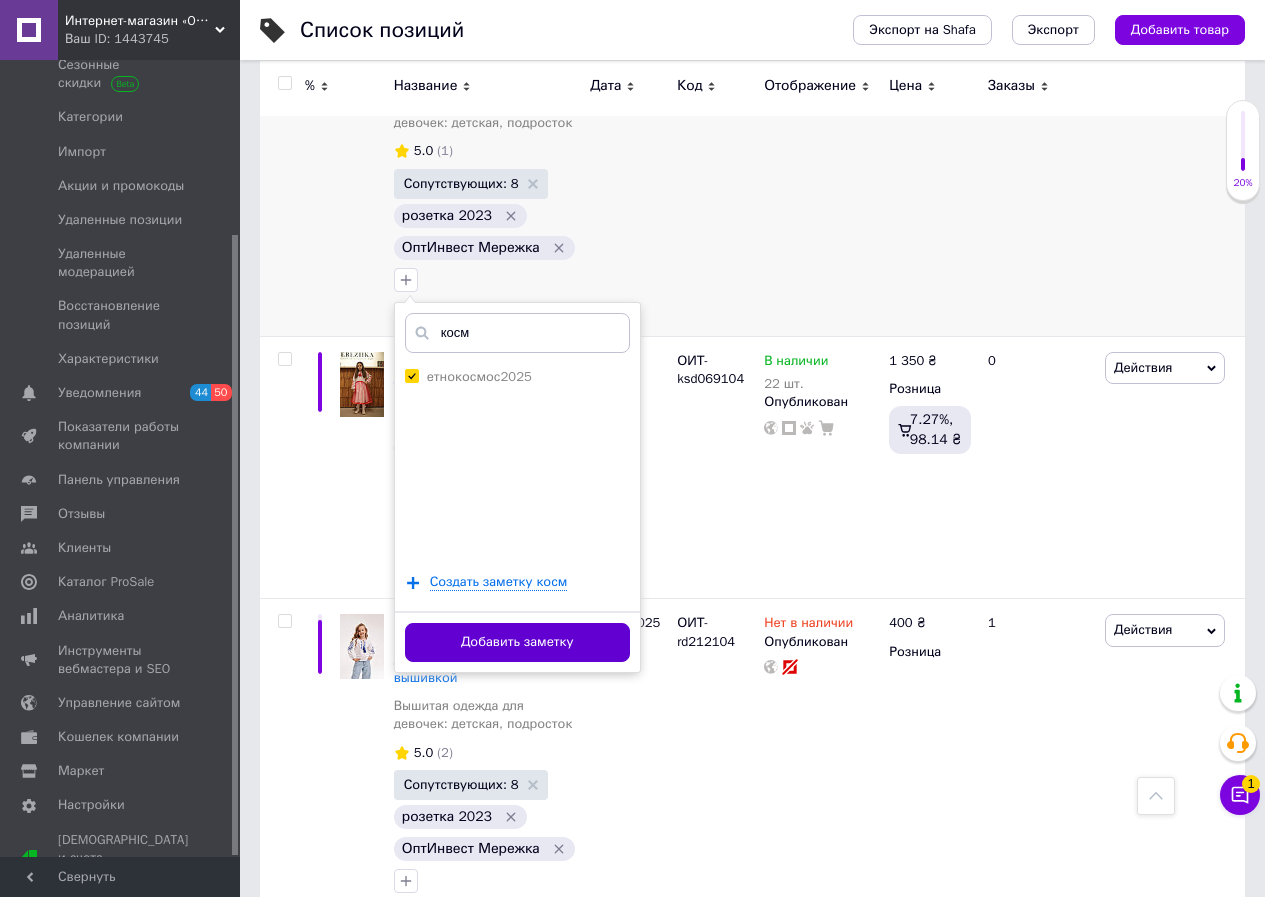 click on "Добавить заметку" at bounding box center [517, 642] 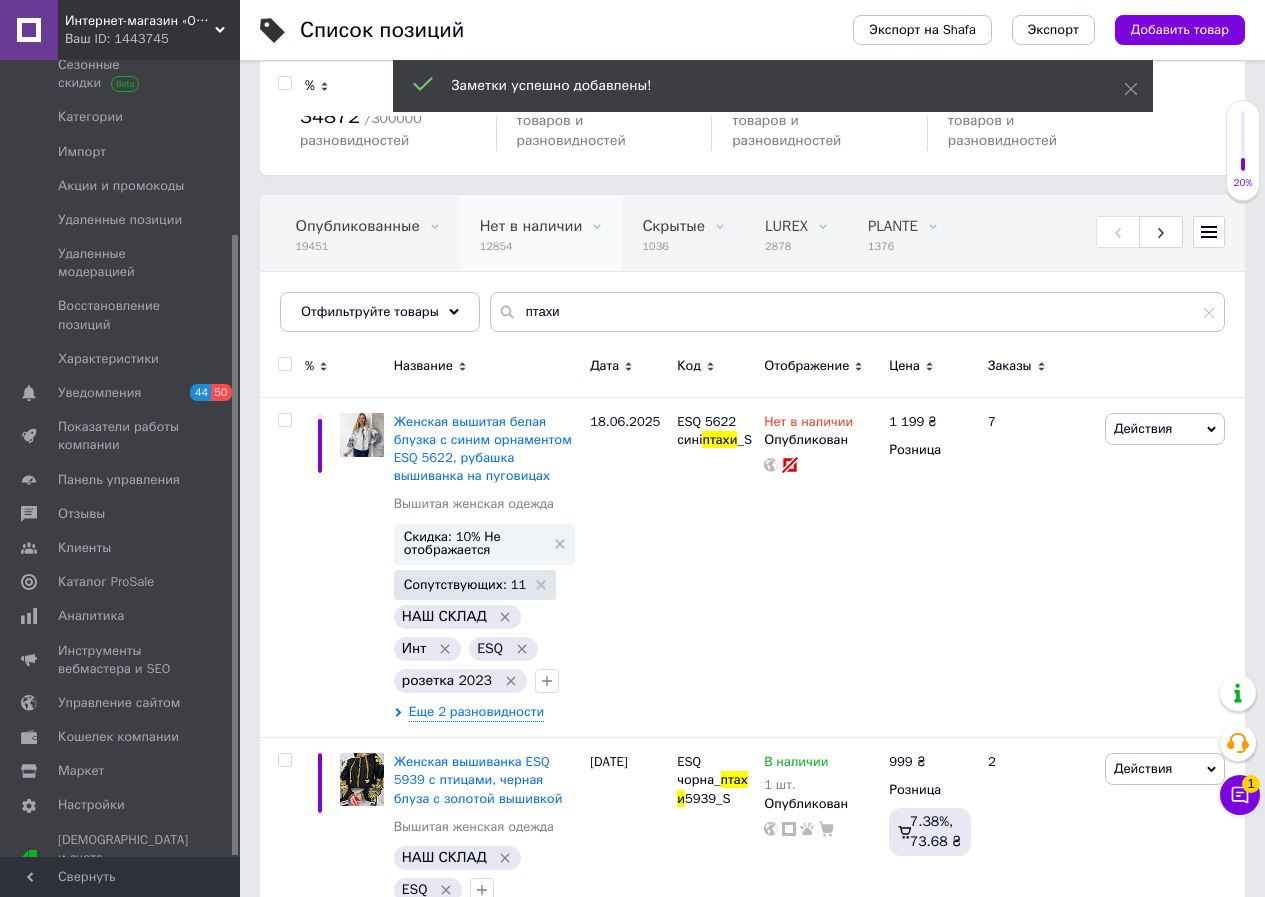 scroll, scrollTop: 0, scrollLeft: 0, axis: both 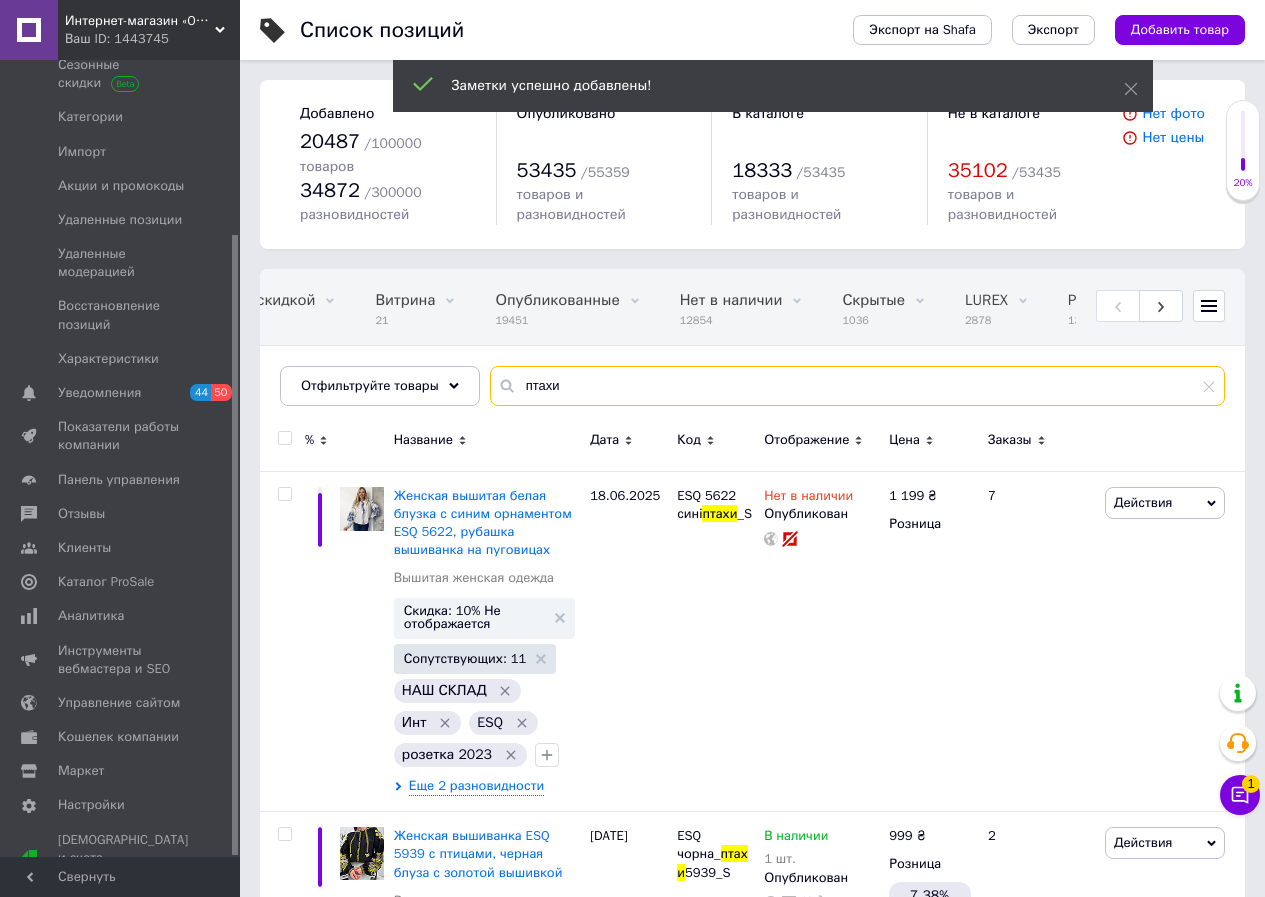 click on "птахи" at bounding box center (857, 386) 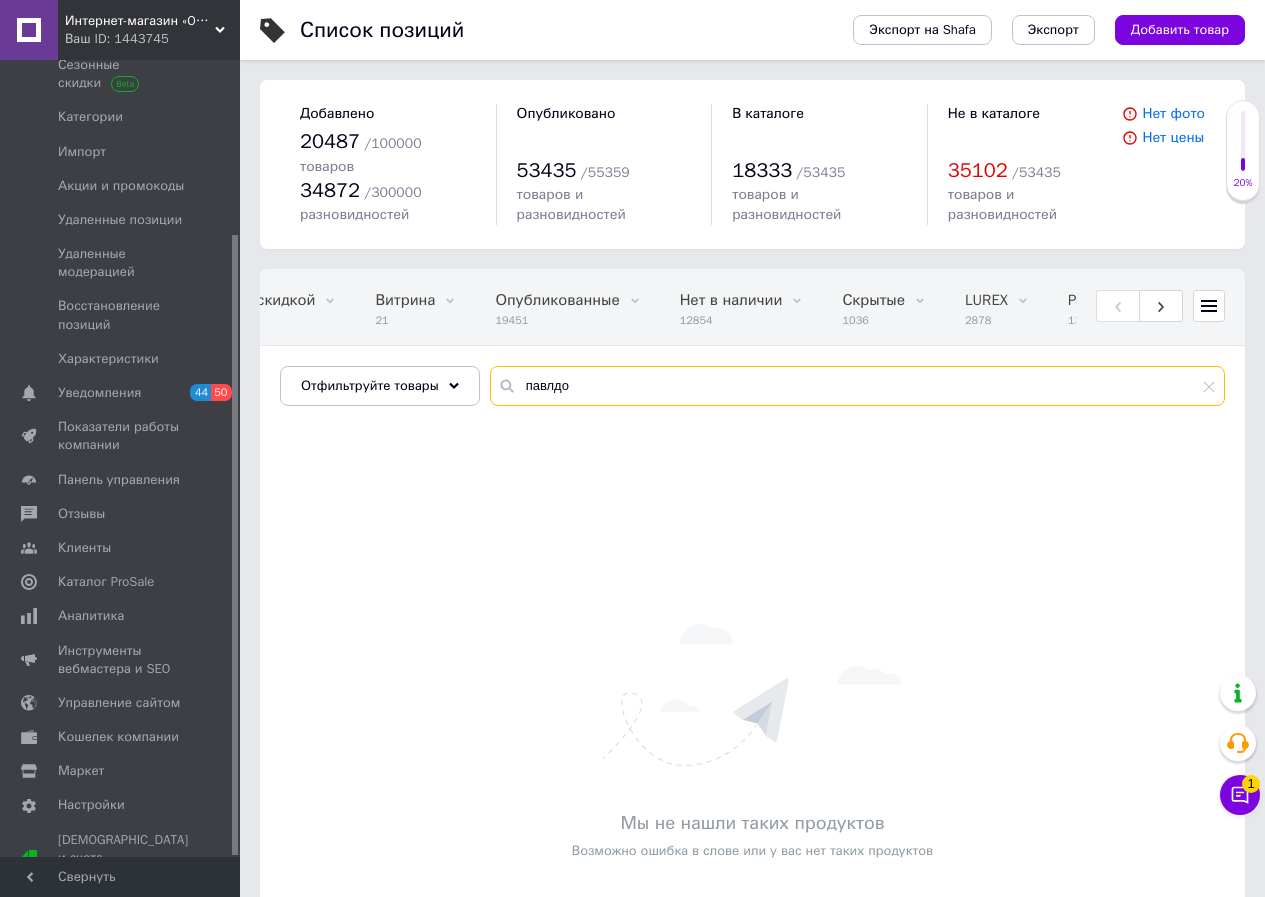 click on "павлдо" at bounding box center (857, 386) 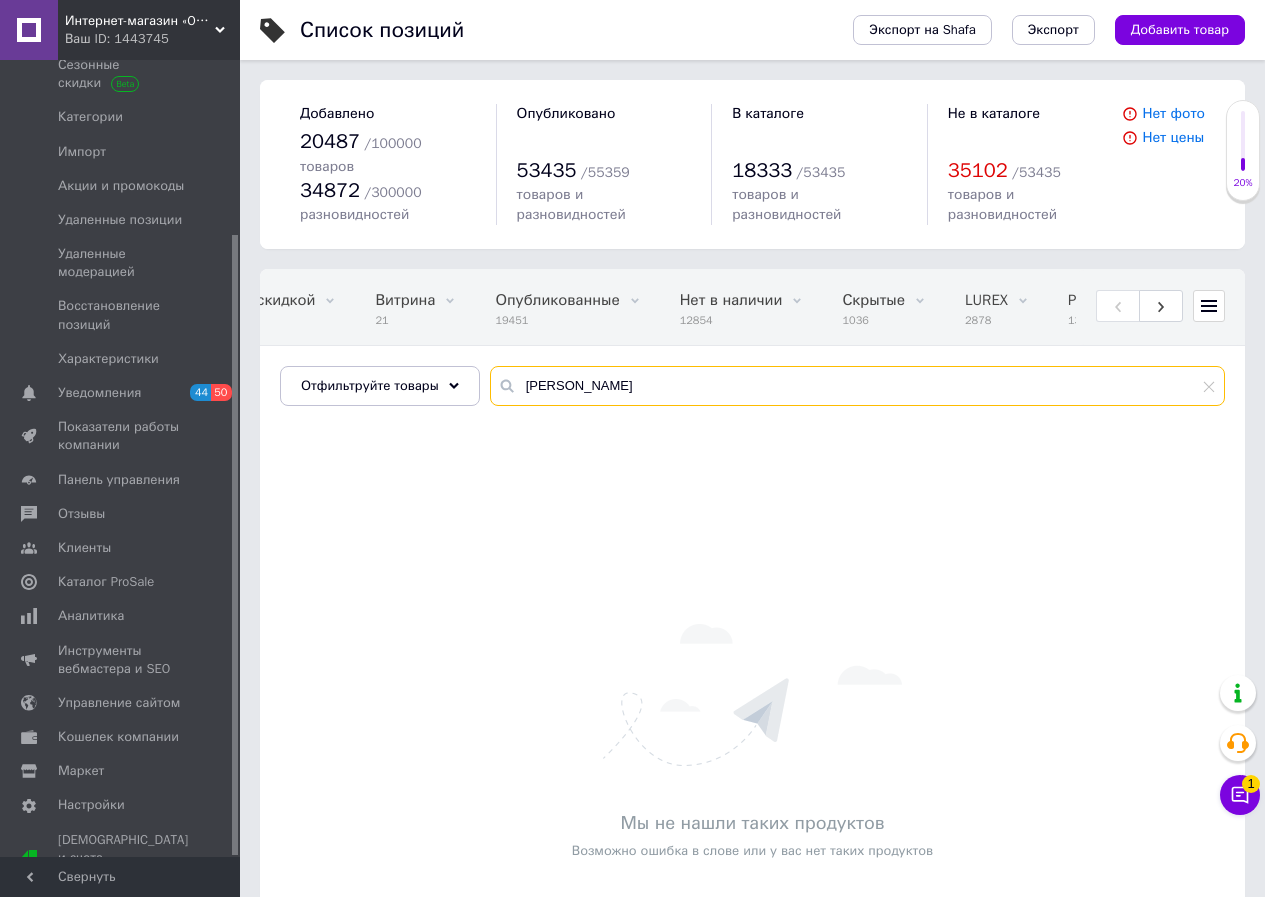 type on "[PERSON_NAME]" 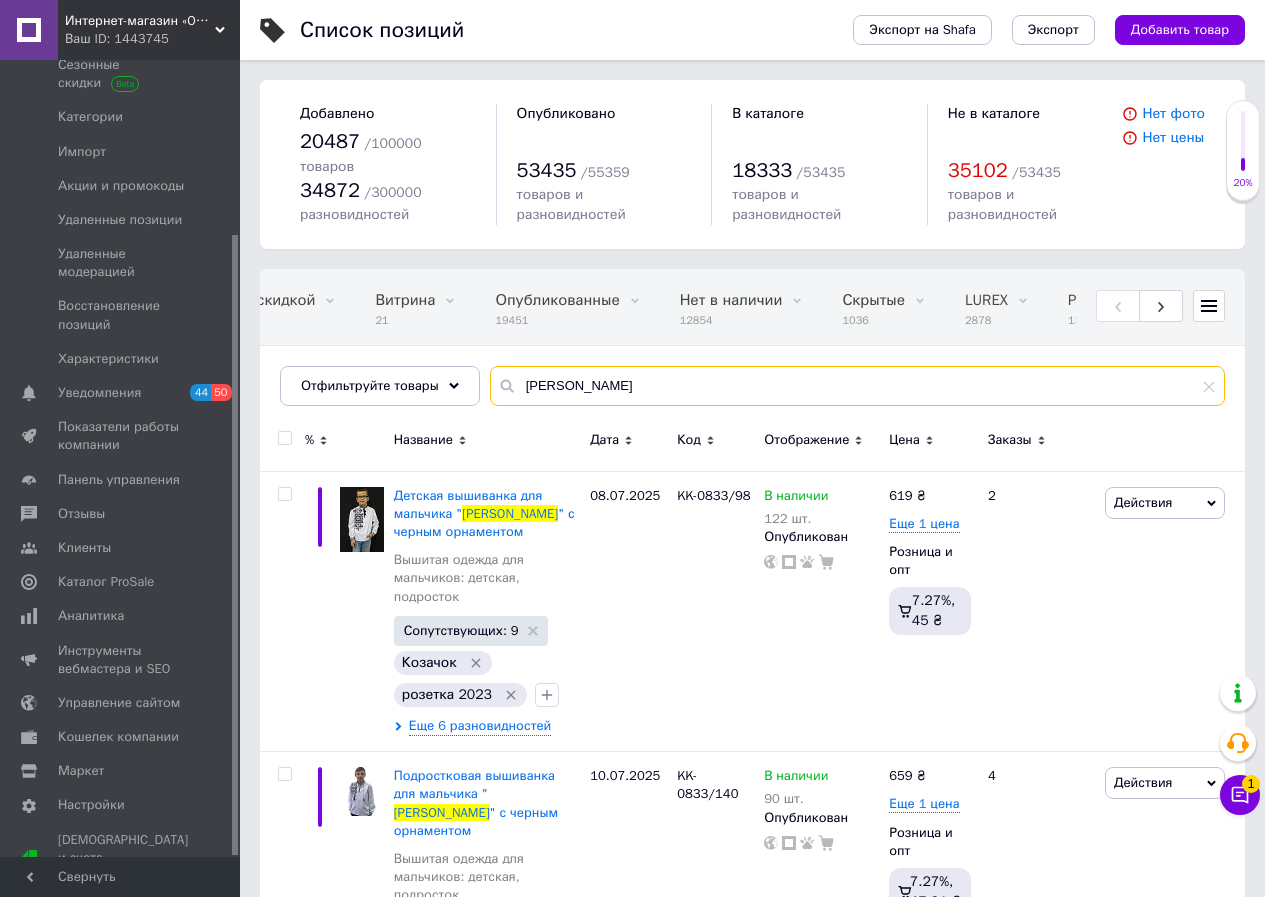 click on "[PERSON_NAME]" at bounding box center (857, 386) 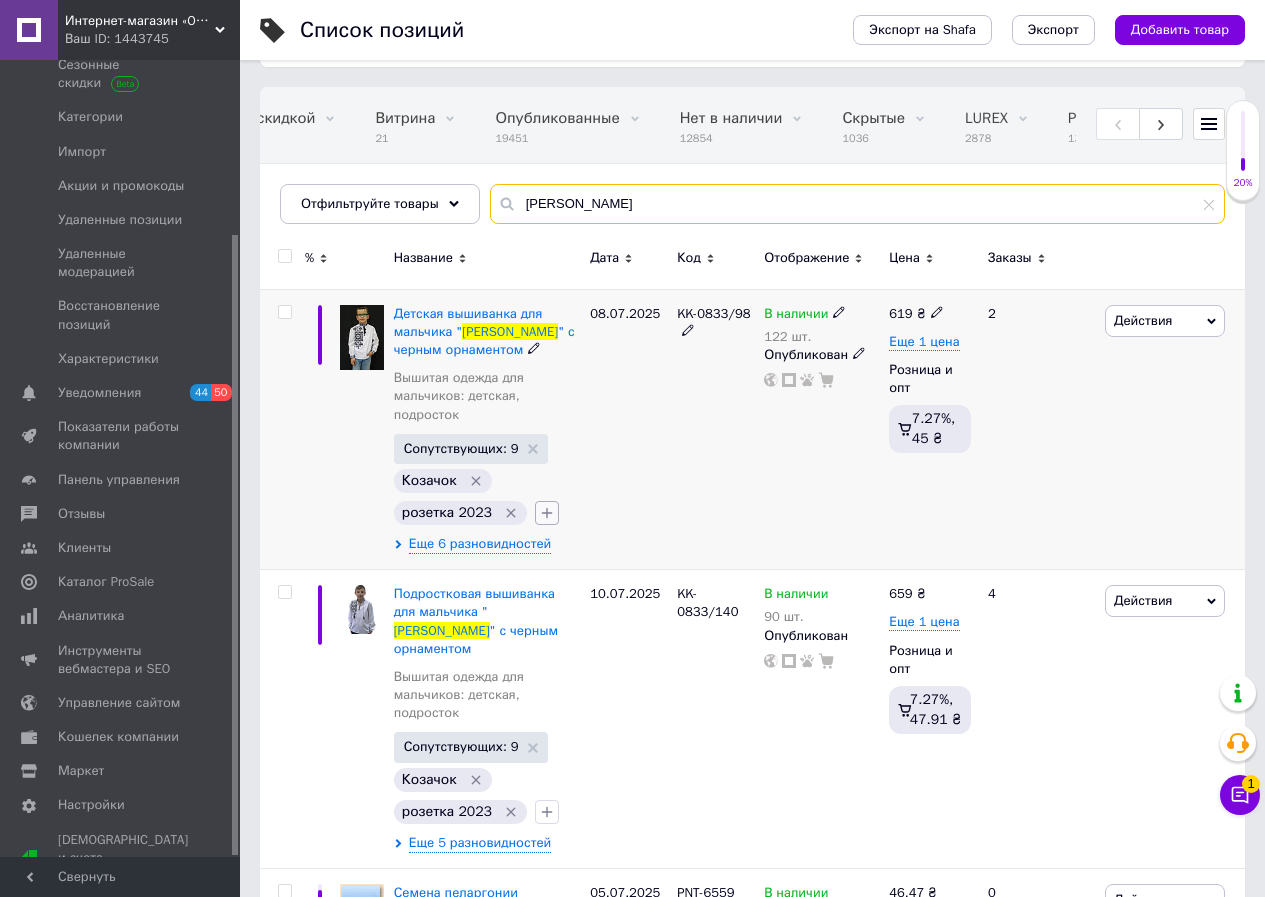 scroll, scrollTop: 200, scrollLeft: 0, axis: vertical 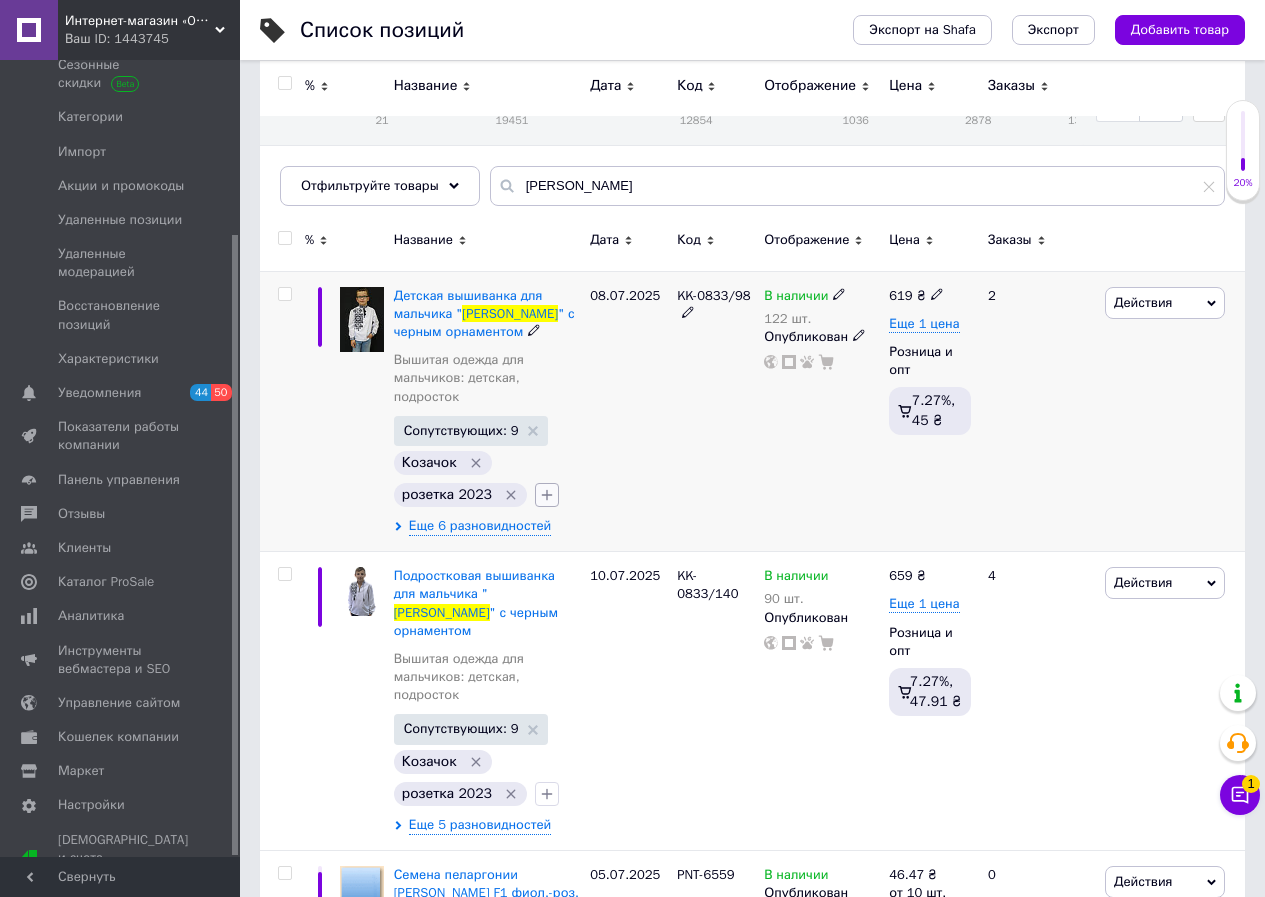 click 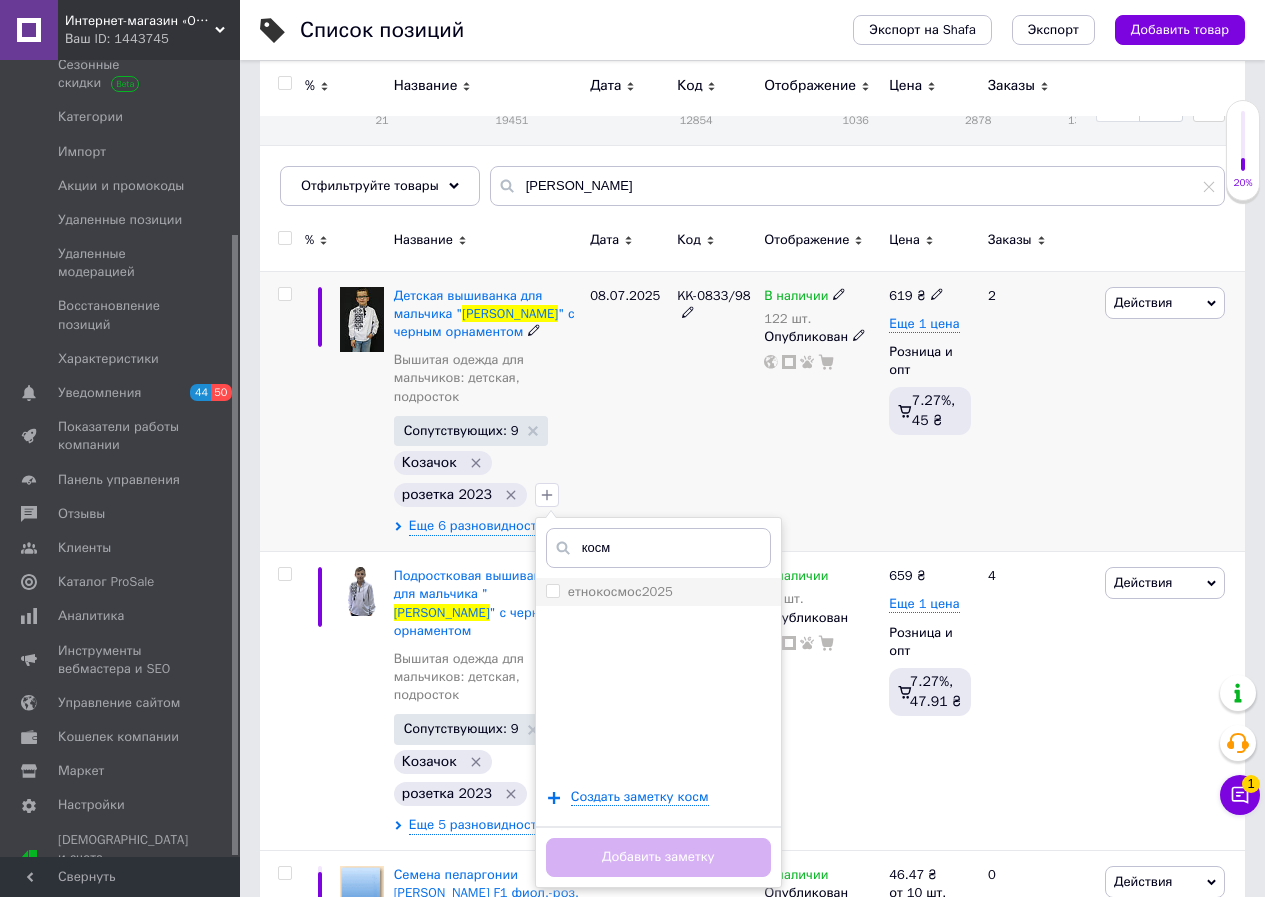 type on "косм" 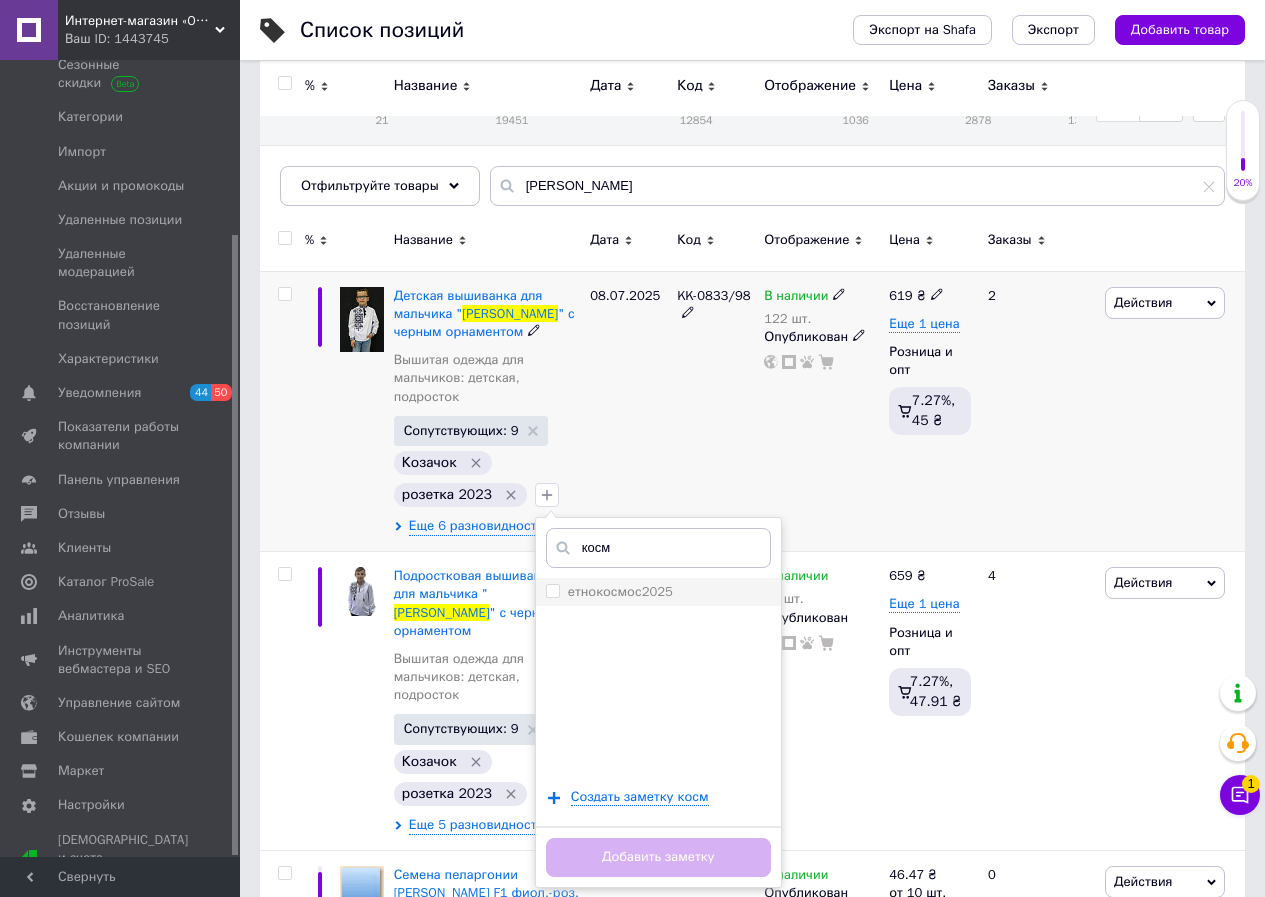 click on "етнокосмос2025" at bounding box center (620, 591) 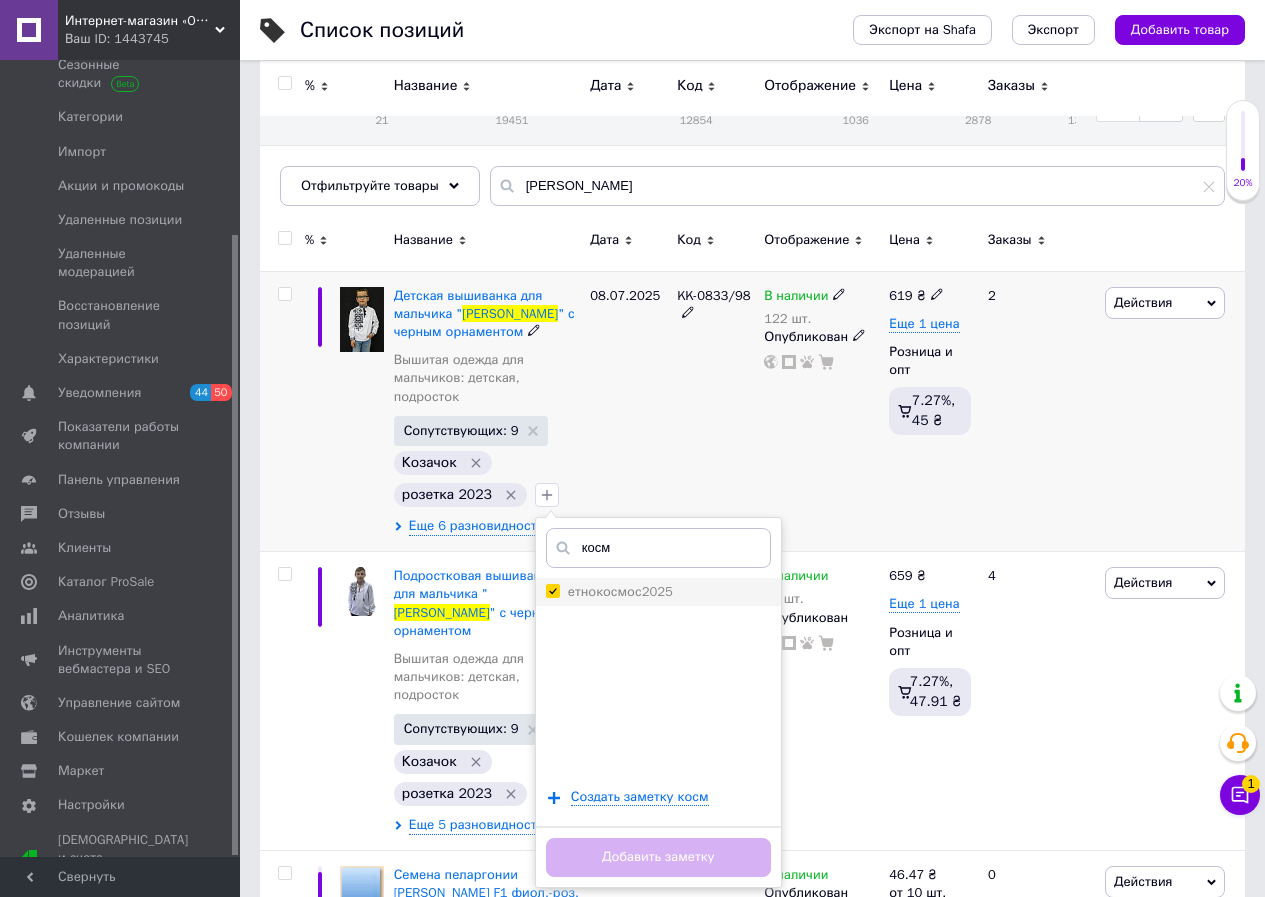 checkbox on "true" 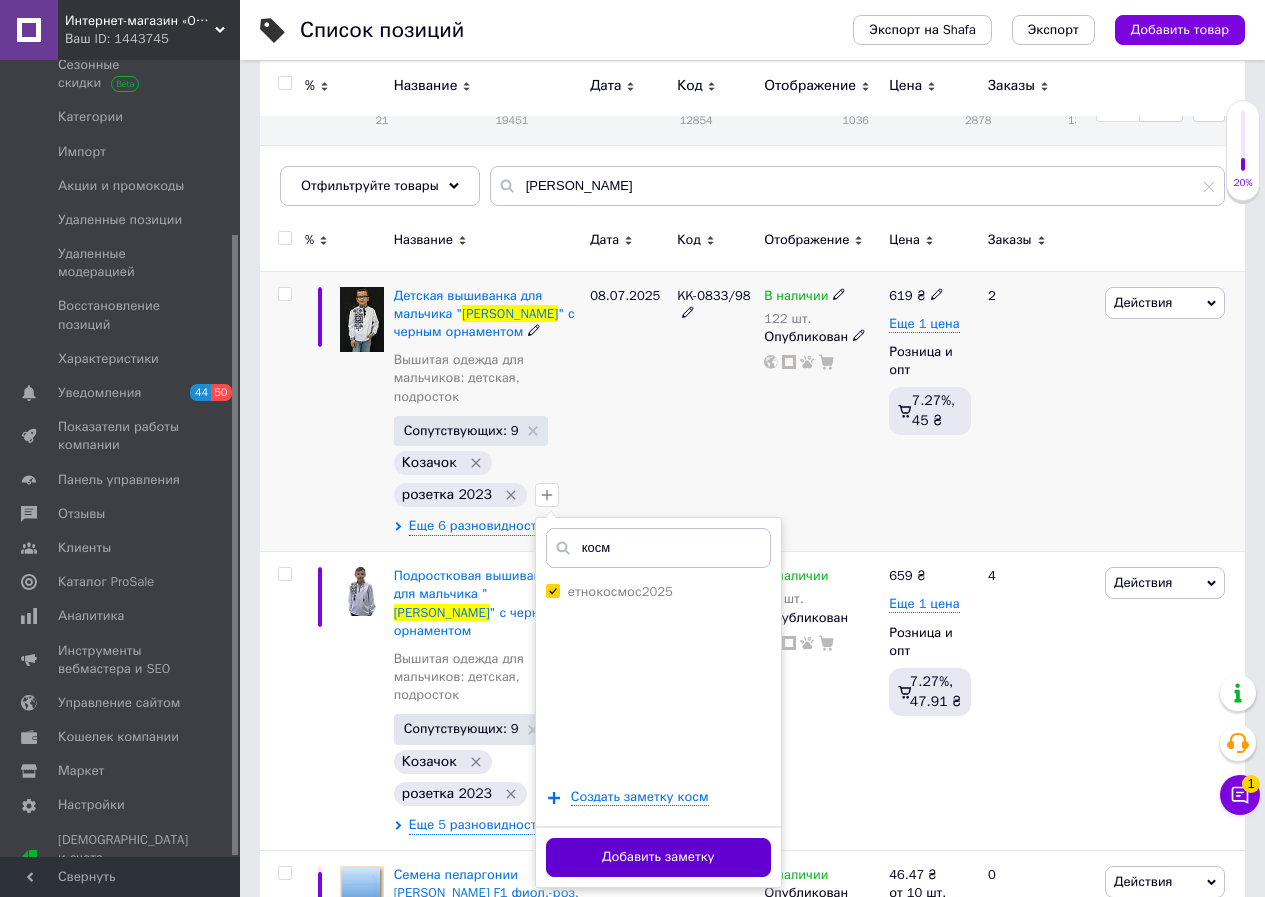 click on "Добавить заметку" at bounding box center (658, 857) 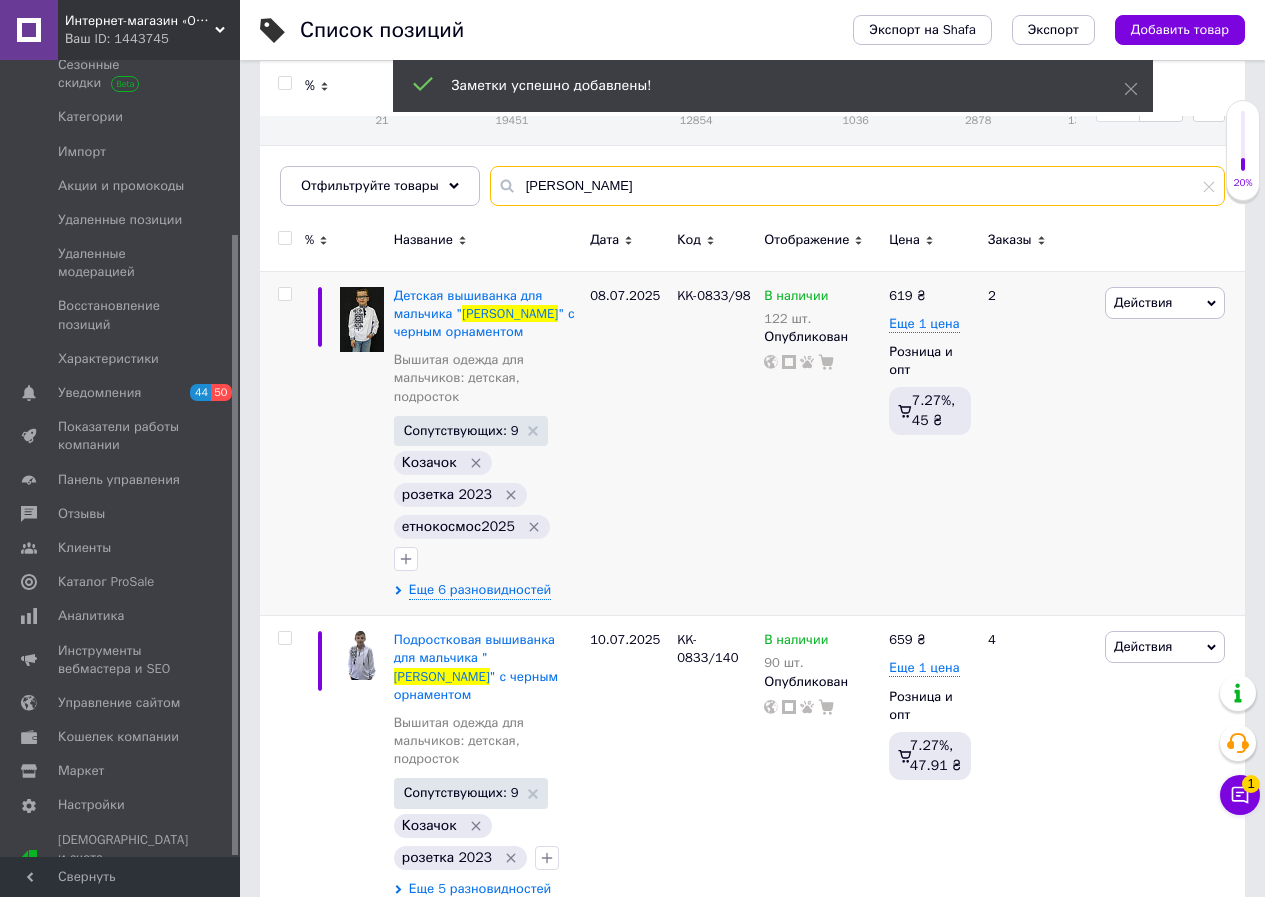 click on "[PERSON_NAME]" at bounding box center [857, 186] 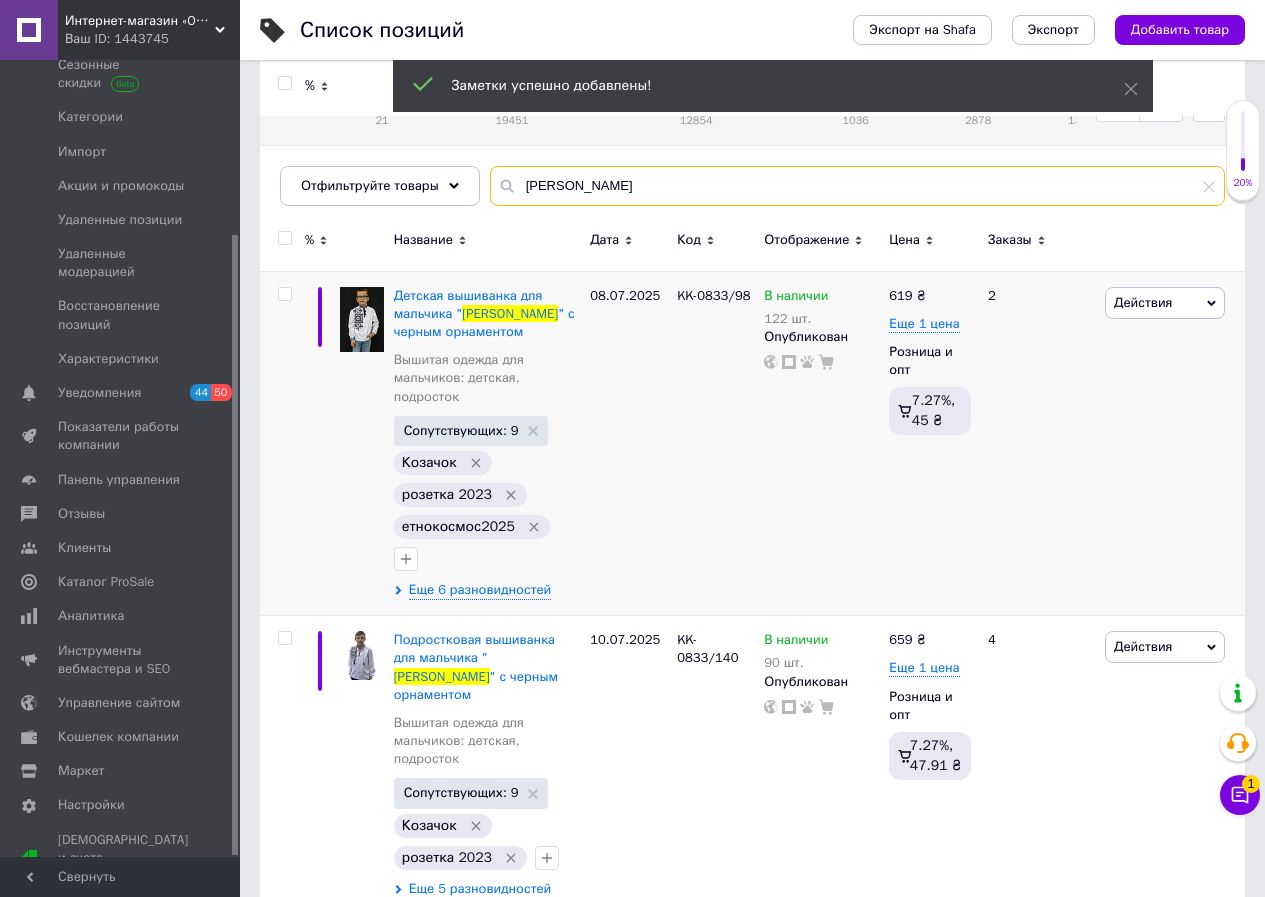 type on "[PERSON_NAME]" 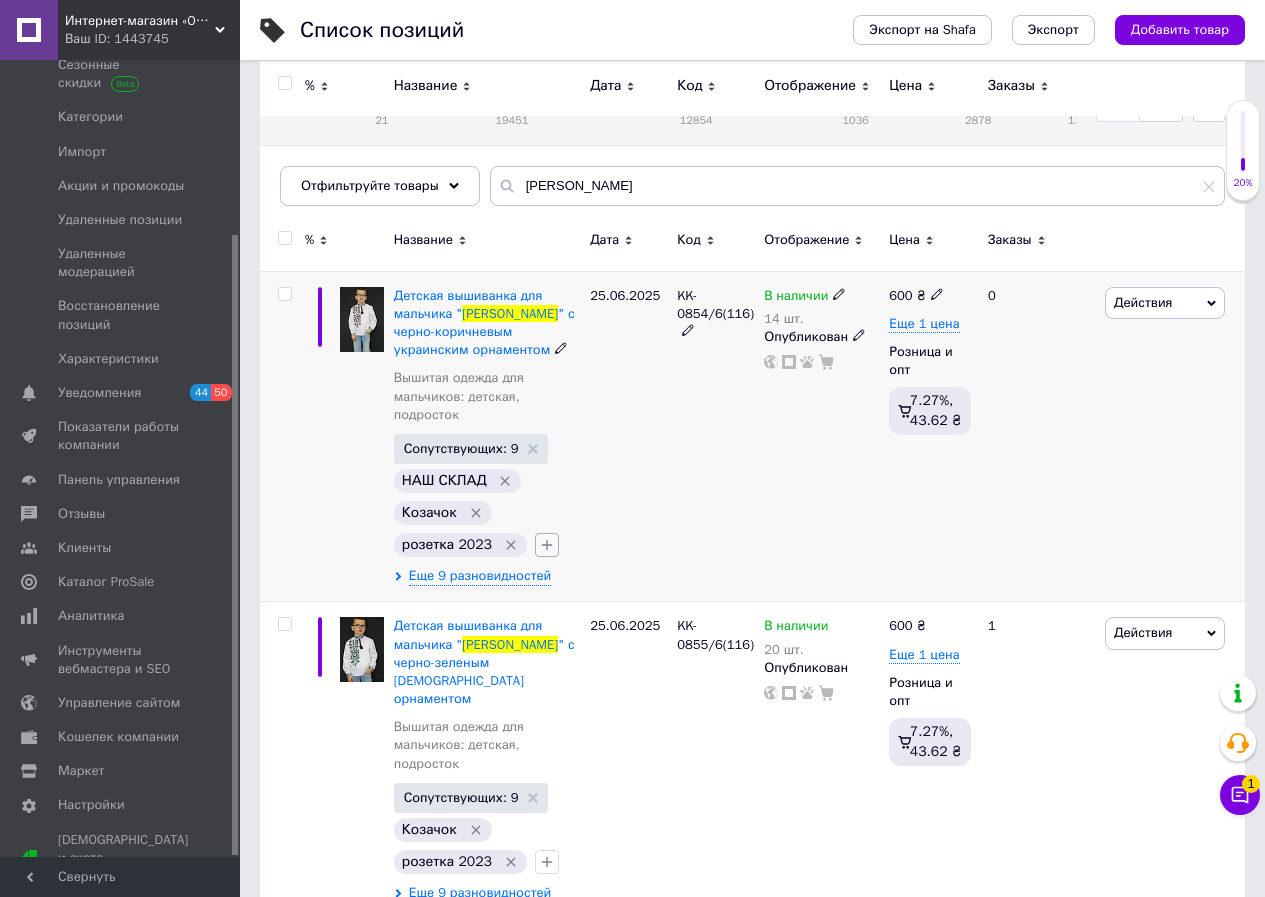 click at bounding box center [547, 545] 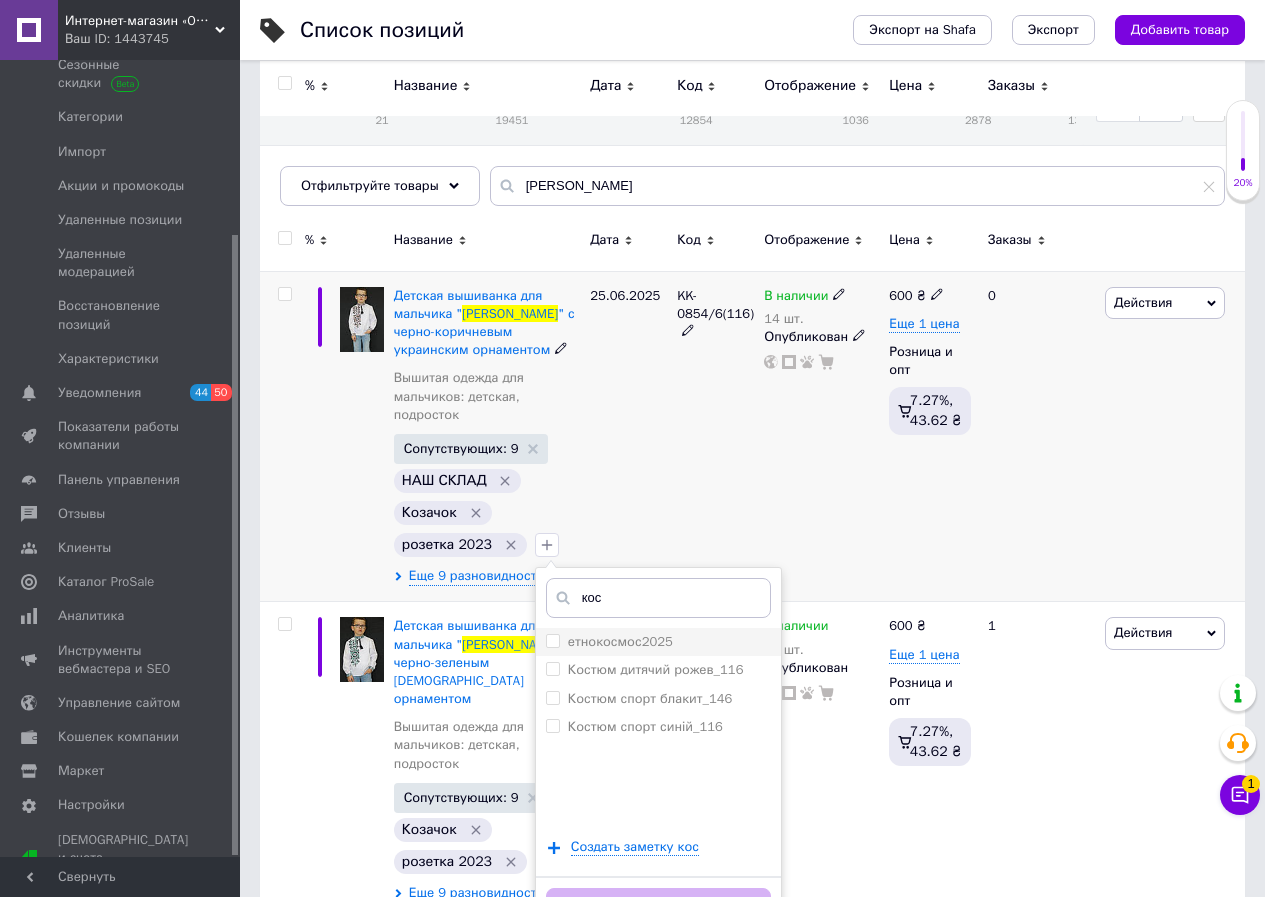 type on "кос" 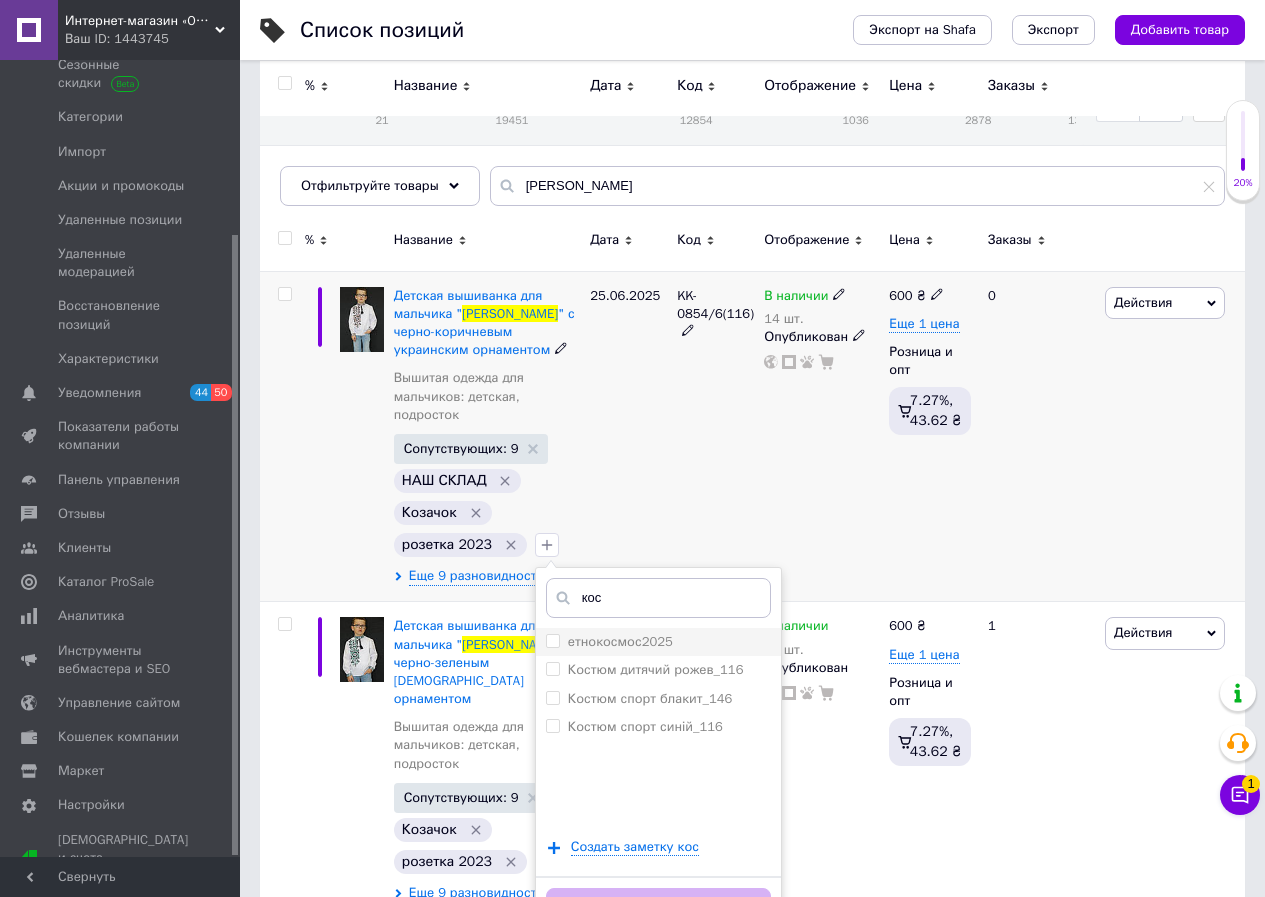 click on "етнокосмос2025" at bounding box center [620, 641] 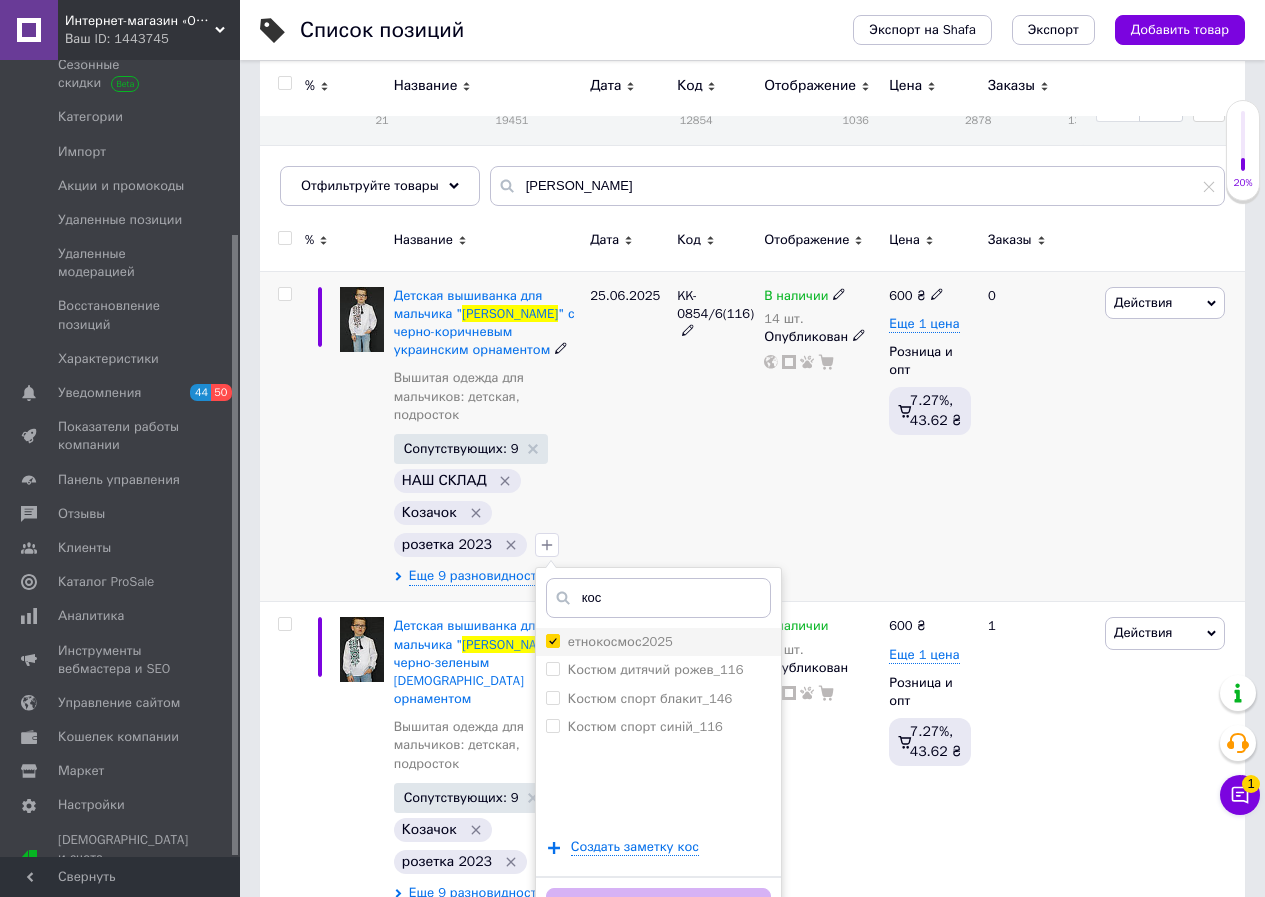 checkbox on "true" 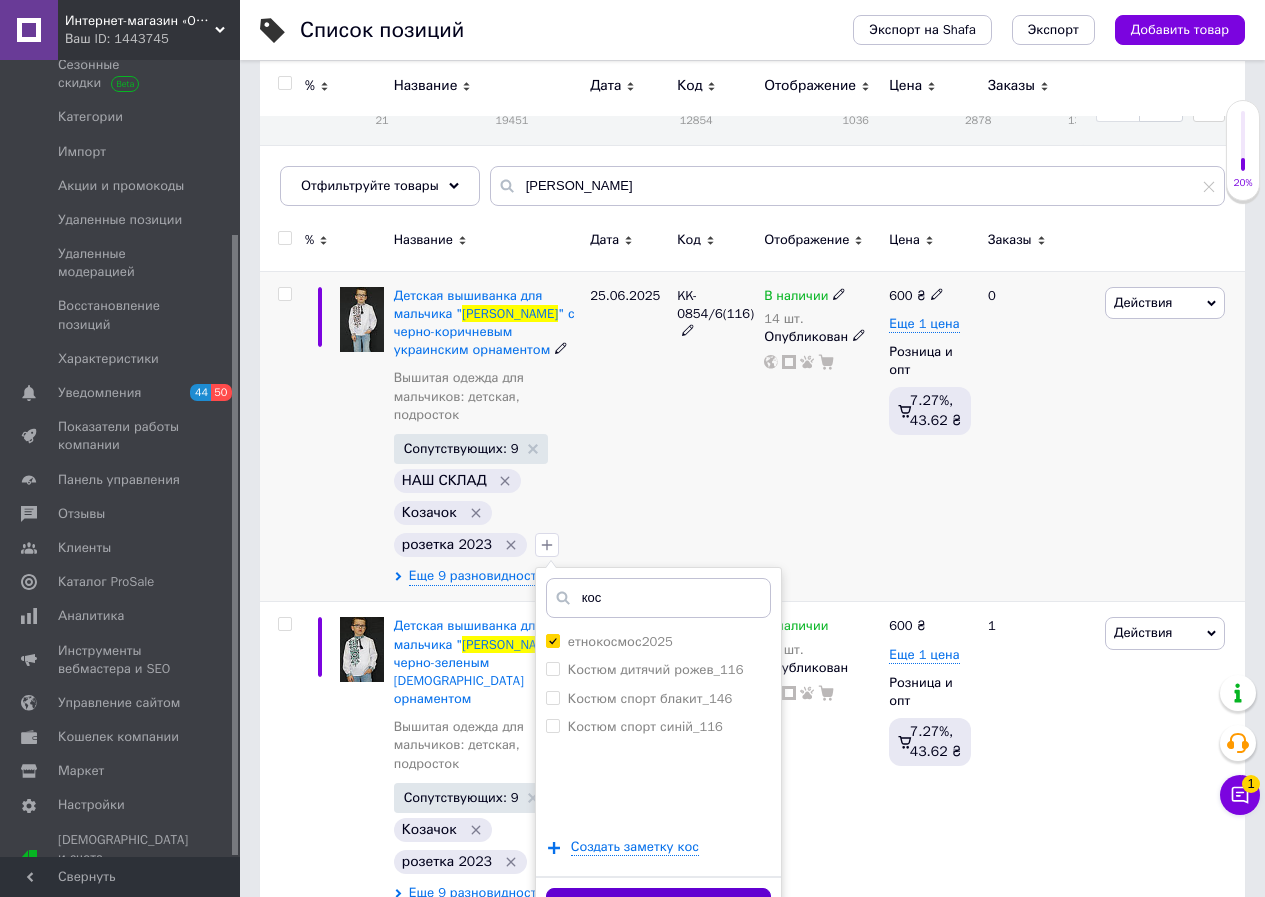 click on "Добавить заметку" at bounding box center [658, 907] 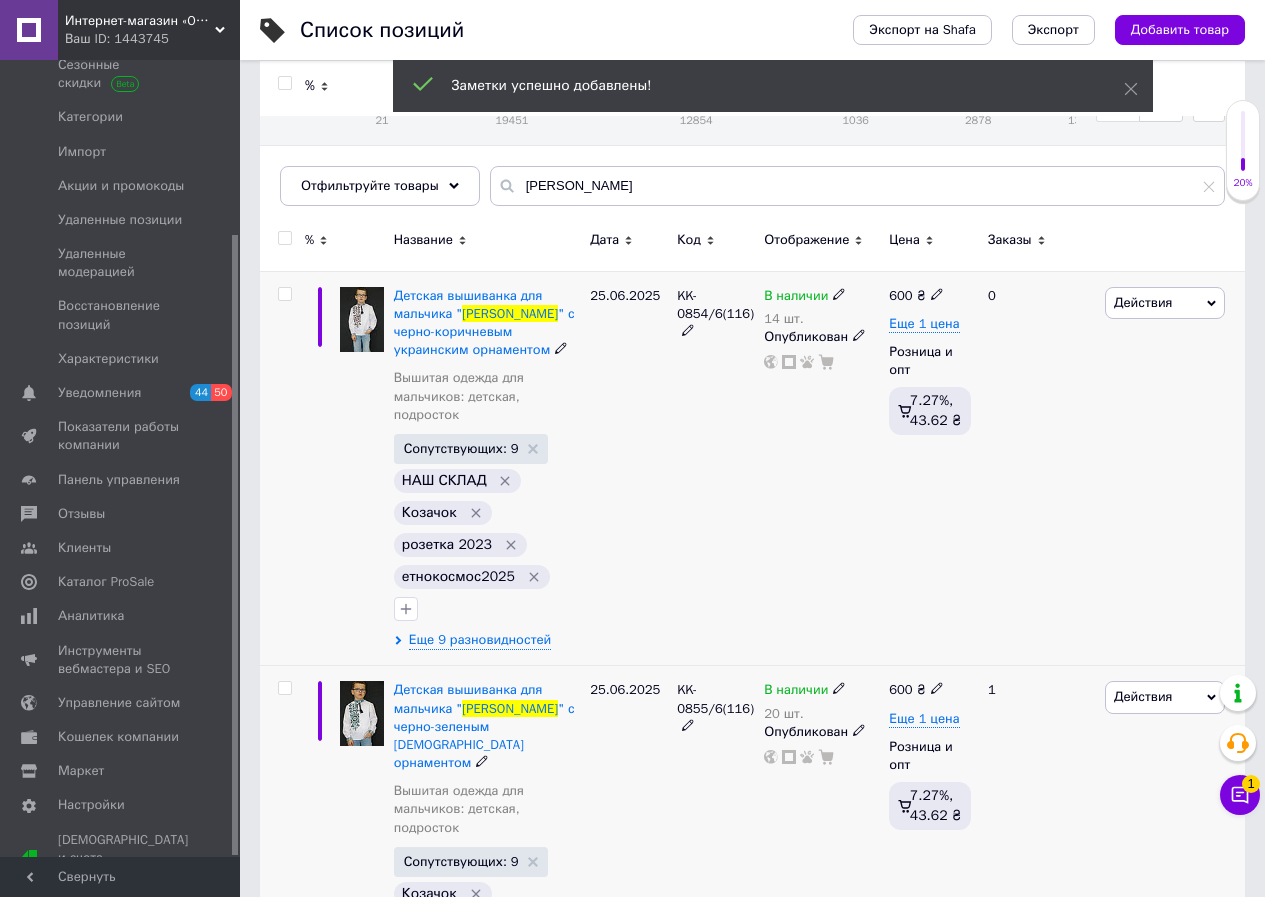 click 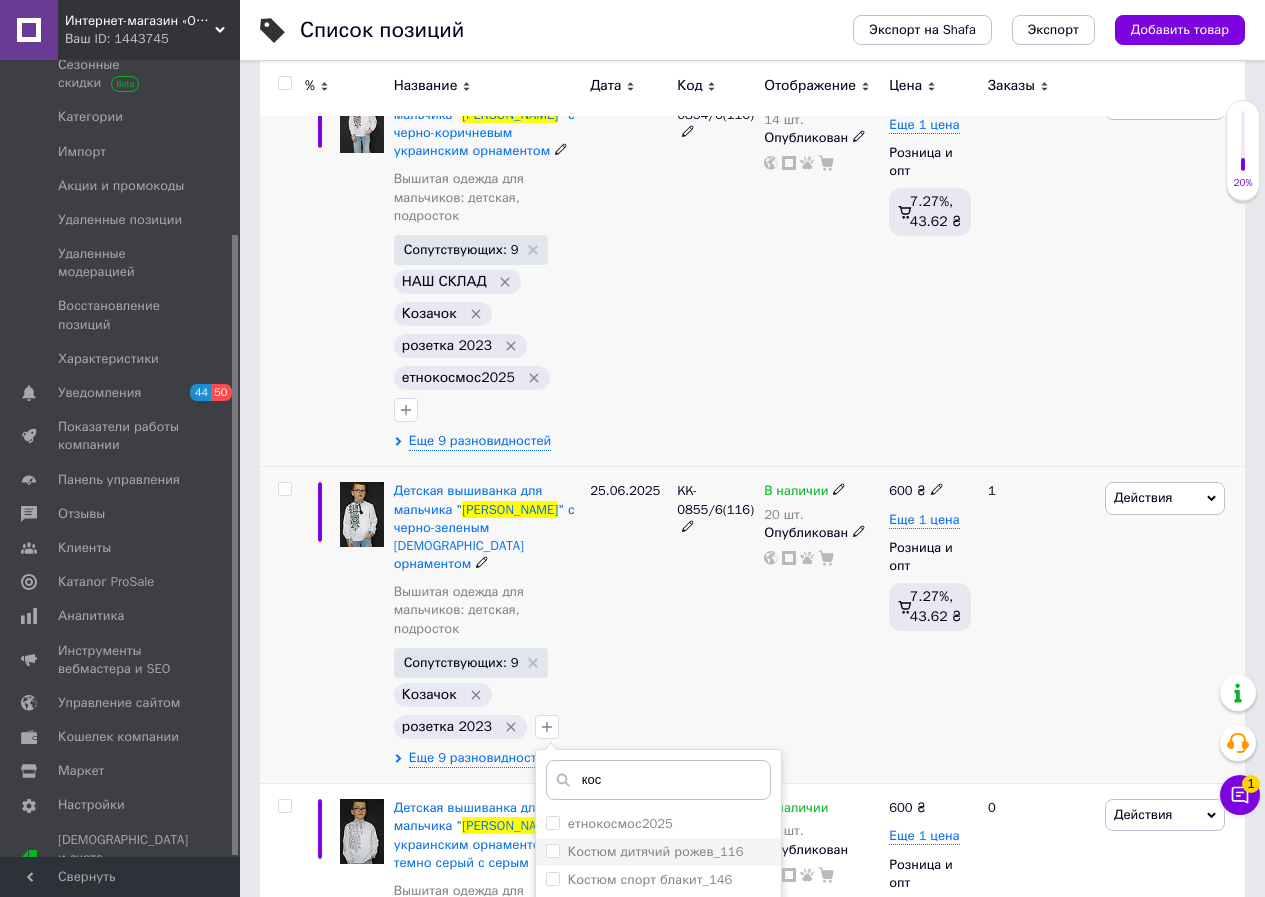 scroll, scrollTop: 400, scrollLeft: 0, axis: vertical 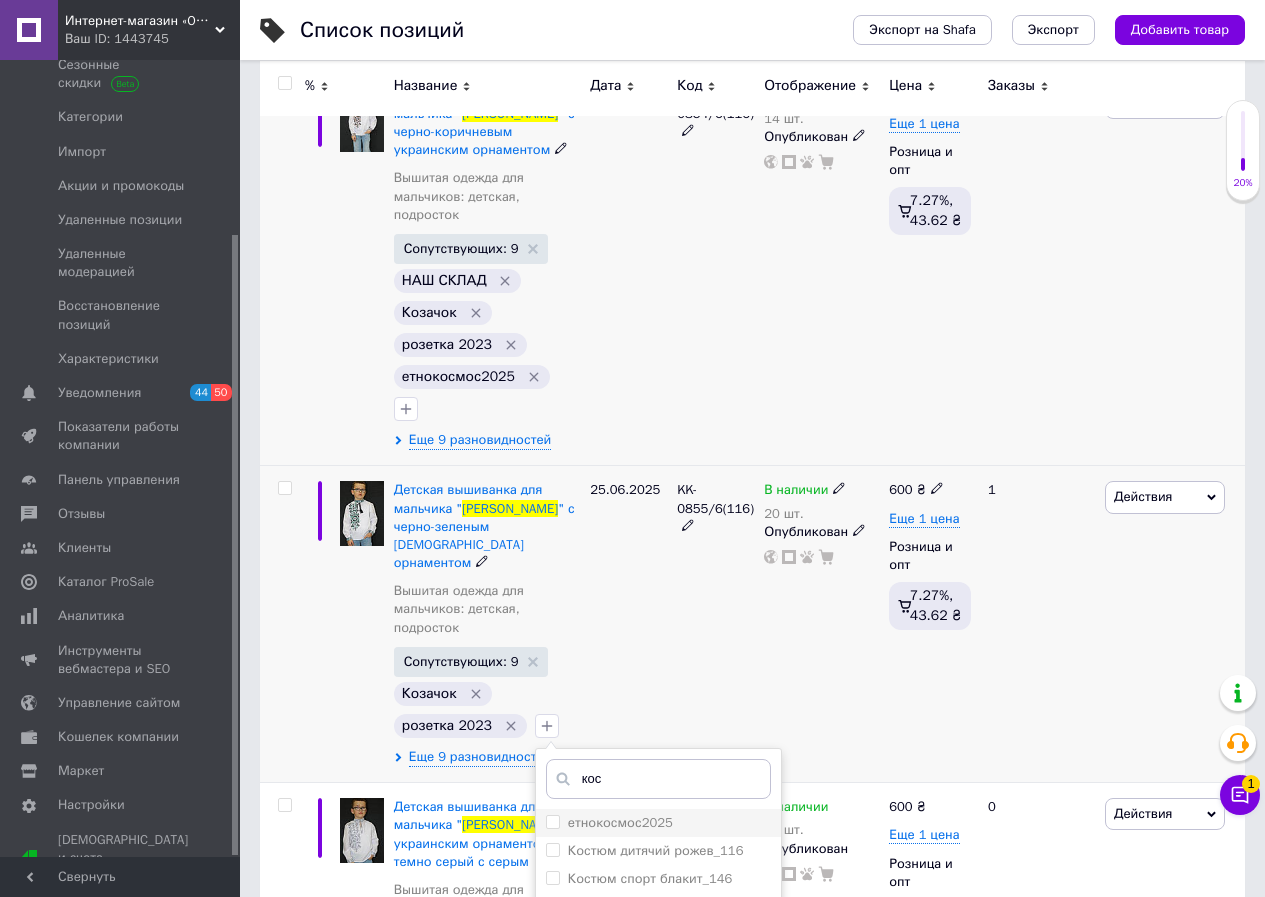 type on "кос" 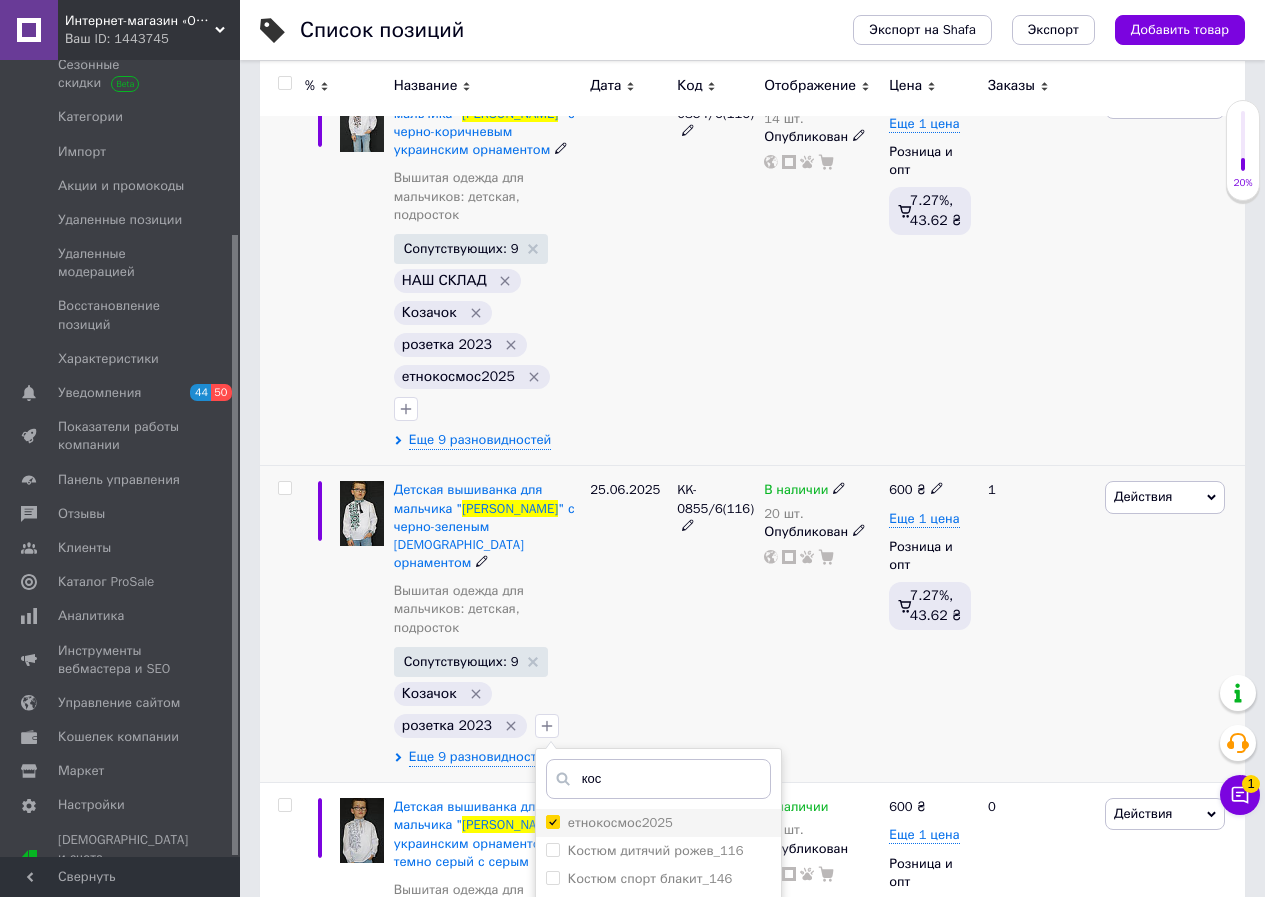 checkbox on "true" 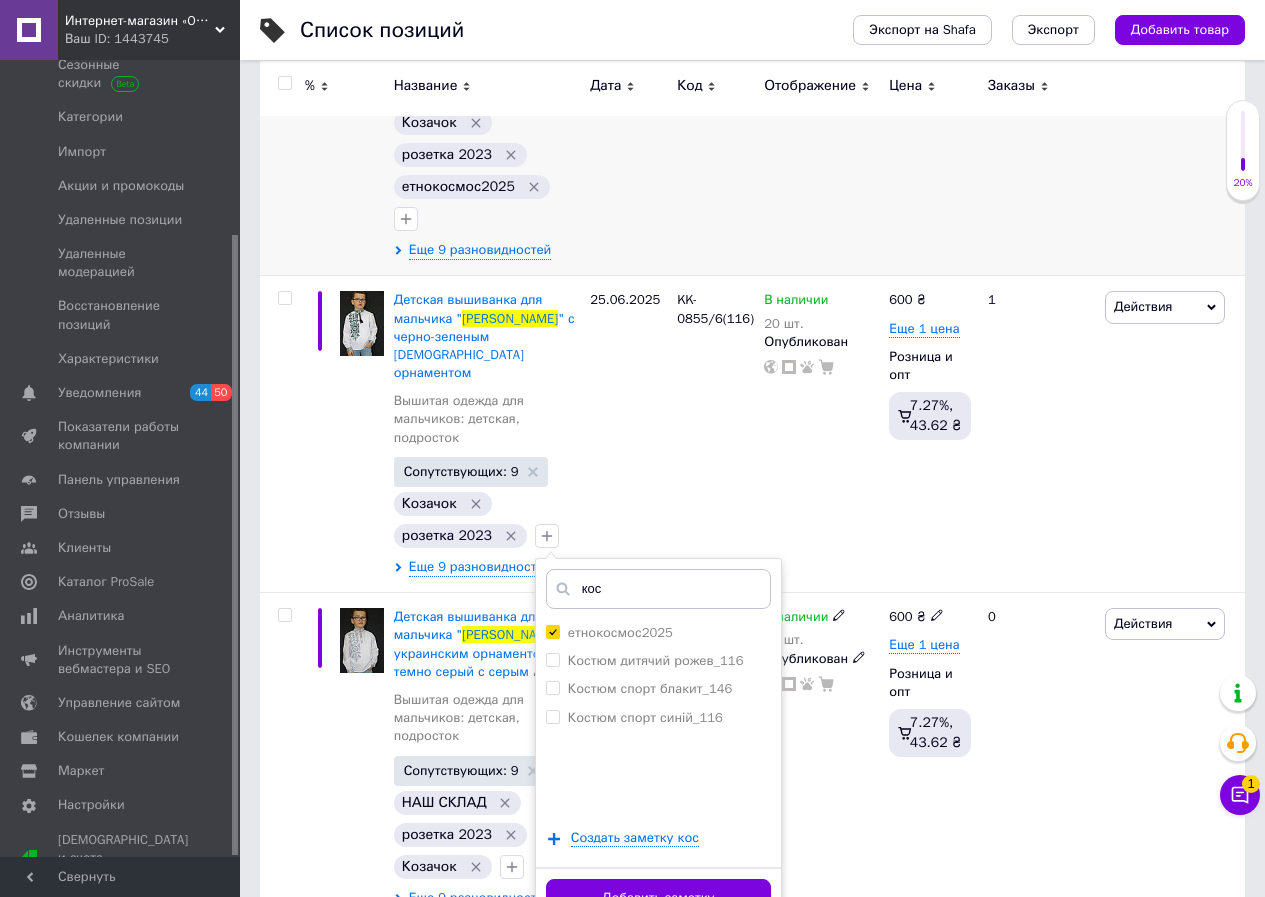 scroll, scrollTop: 800, scrollLeft: 0, axis: vertical 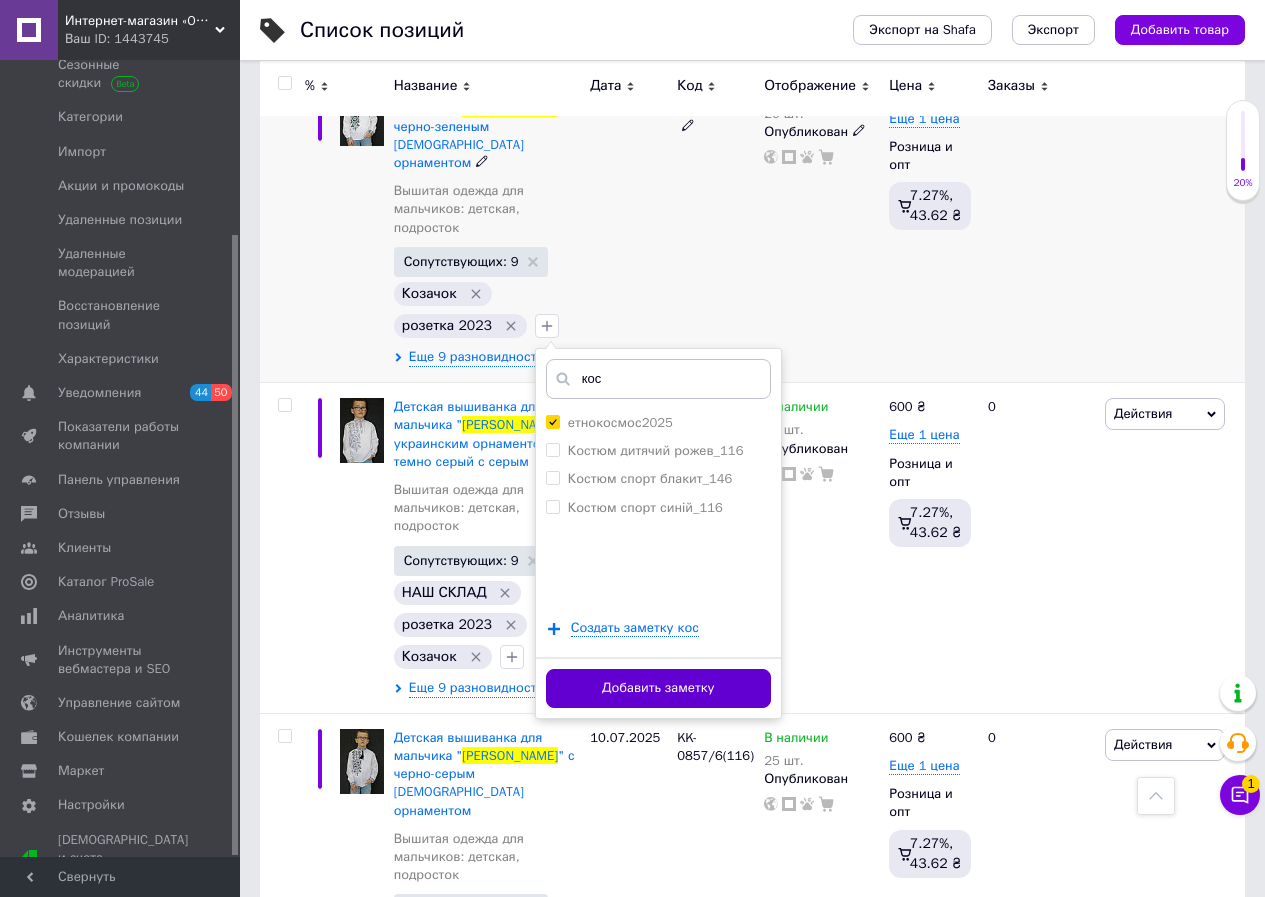 click on "Добавить заметку" at bounding box center [658, 688] 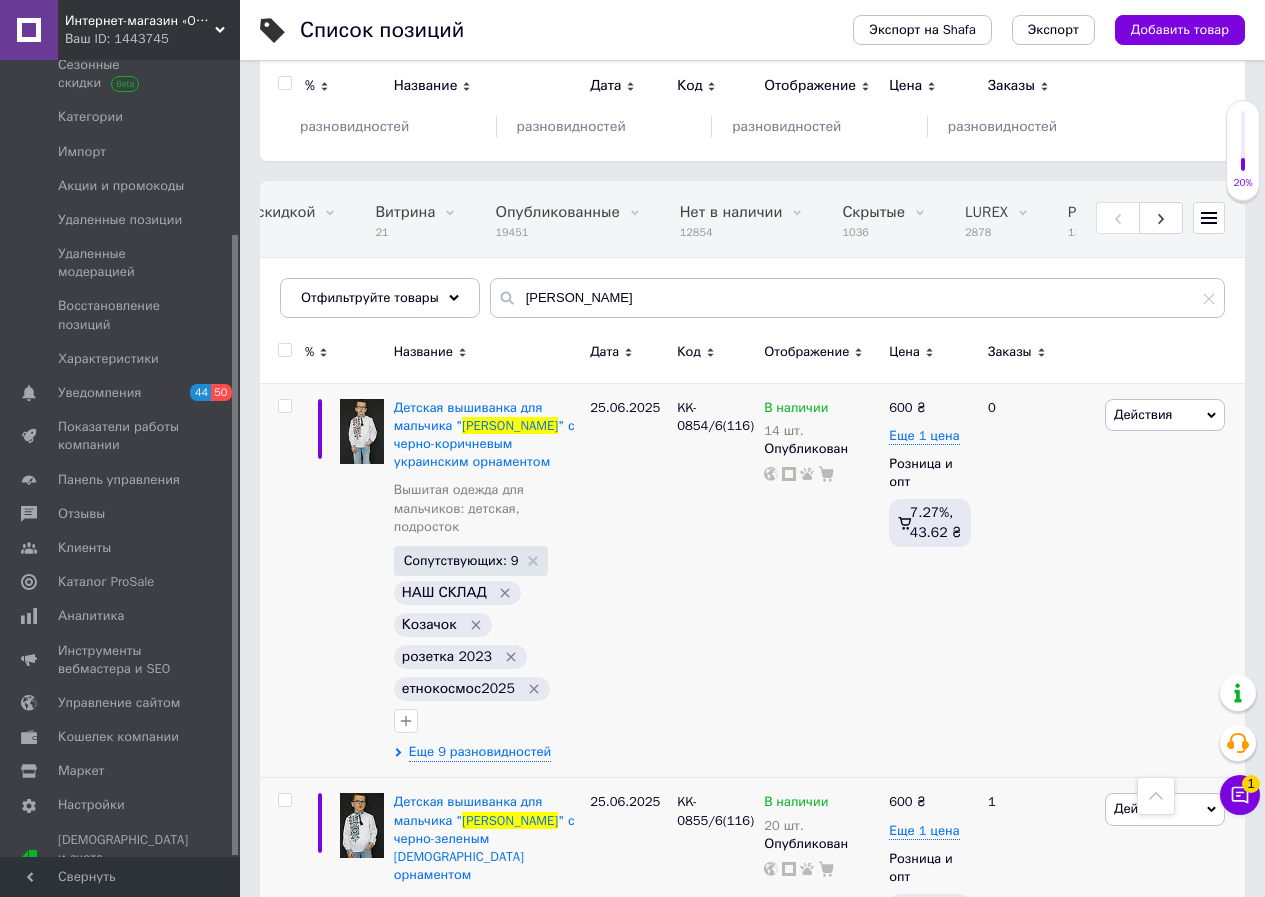 scroll, scrollTop: 0, scrollLeft: 0, axis: both 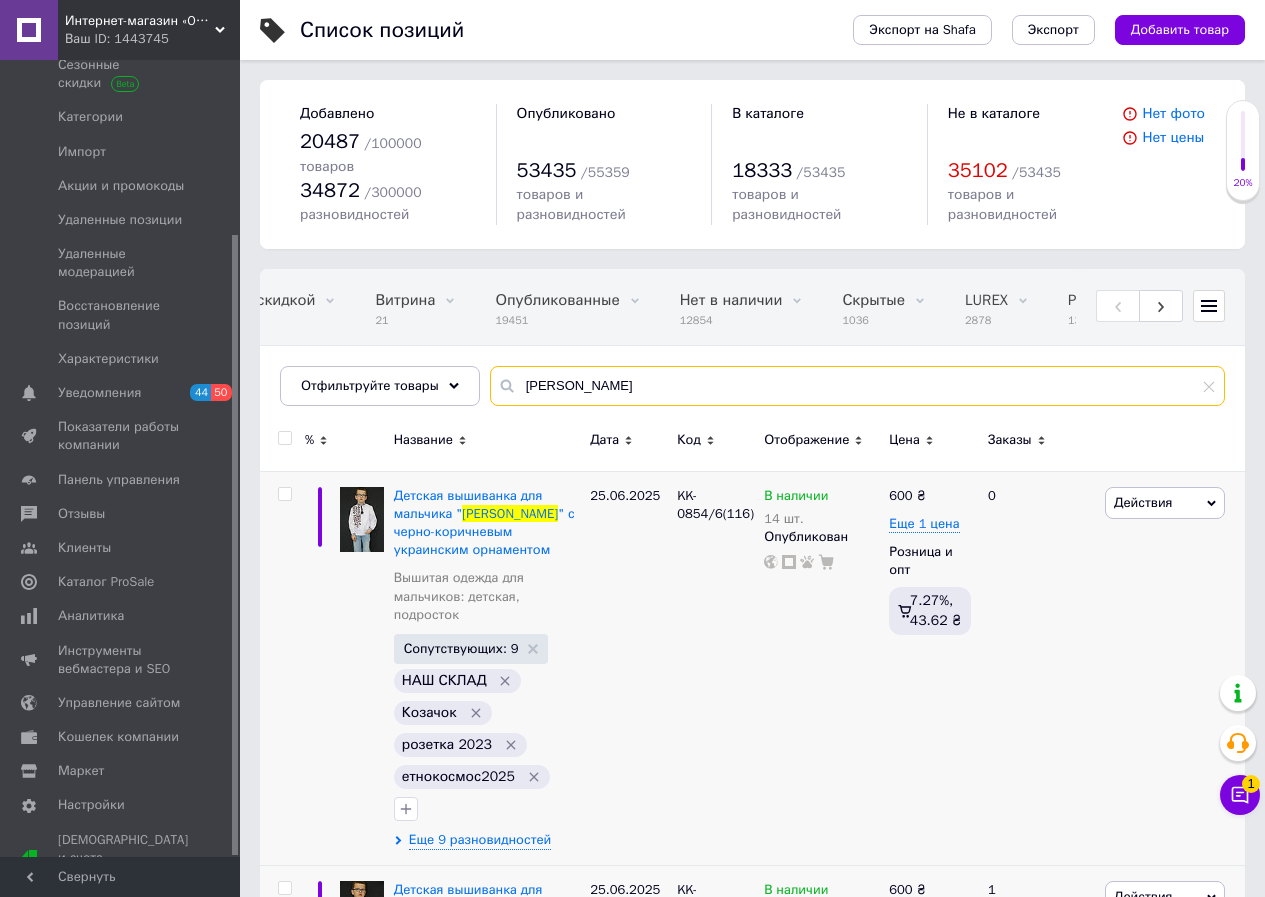 click on "[PERSON_NAME]" at bounding box center [857, 386] 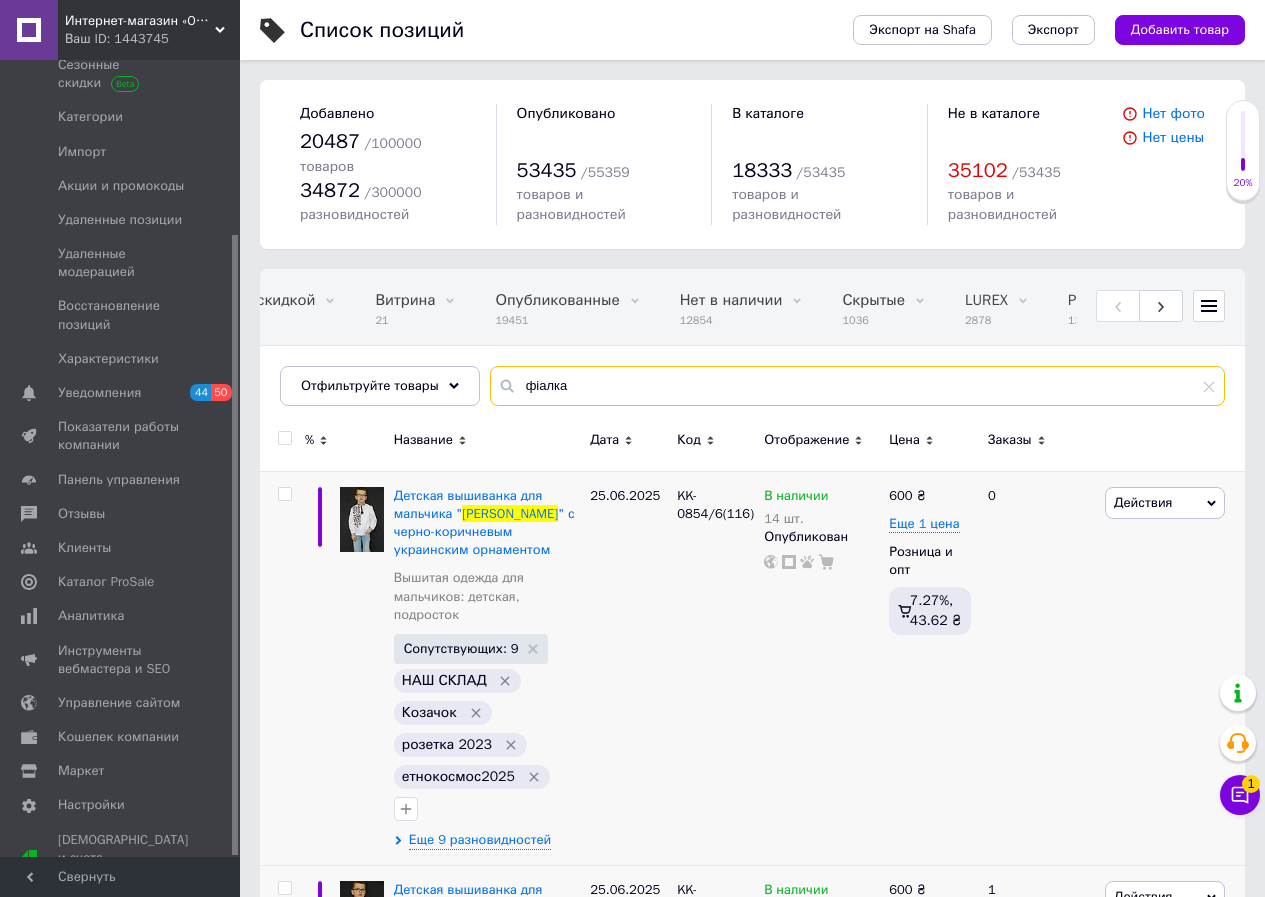 type on "фіалка" 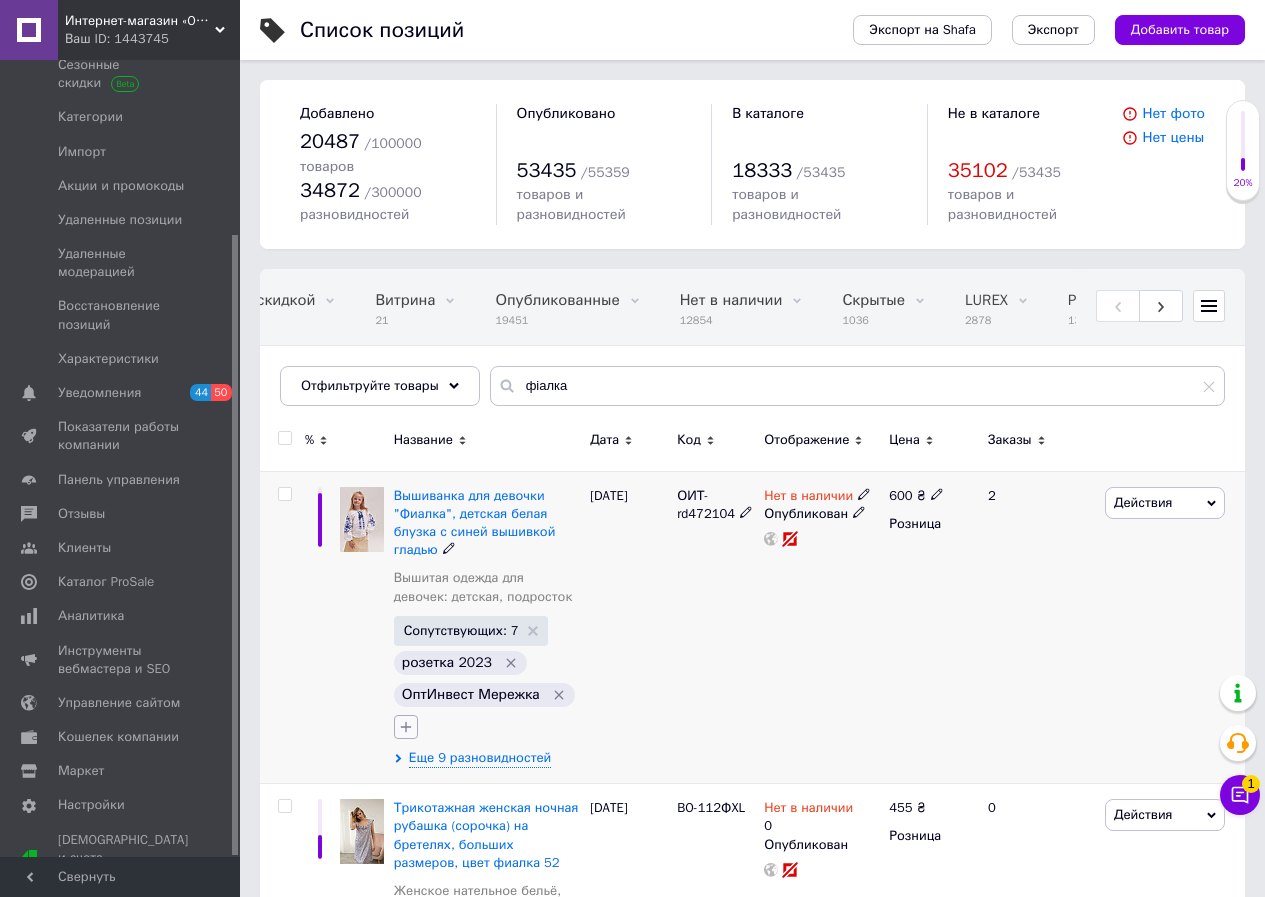 click 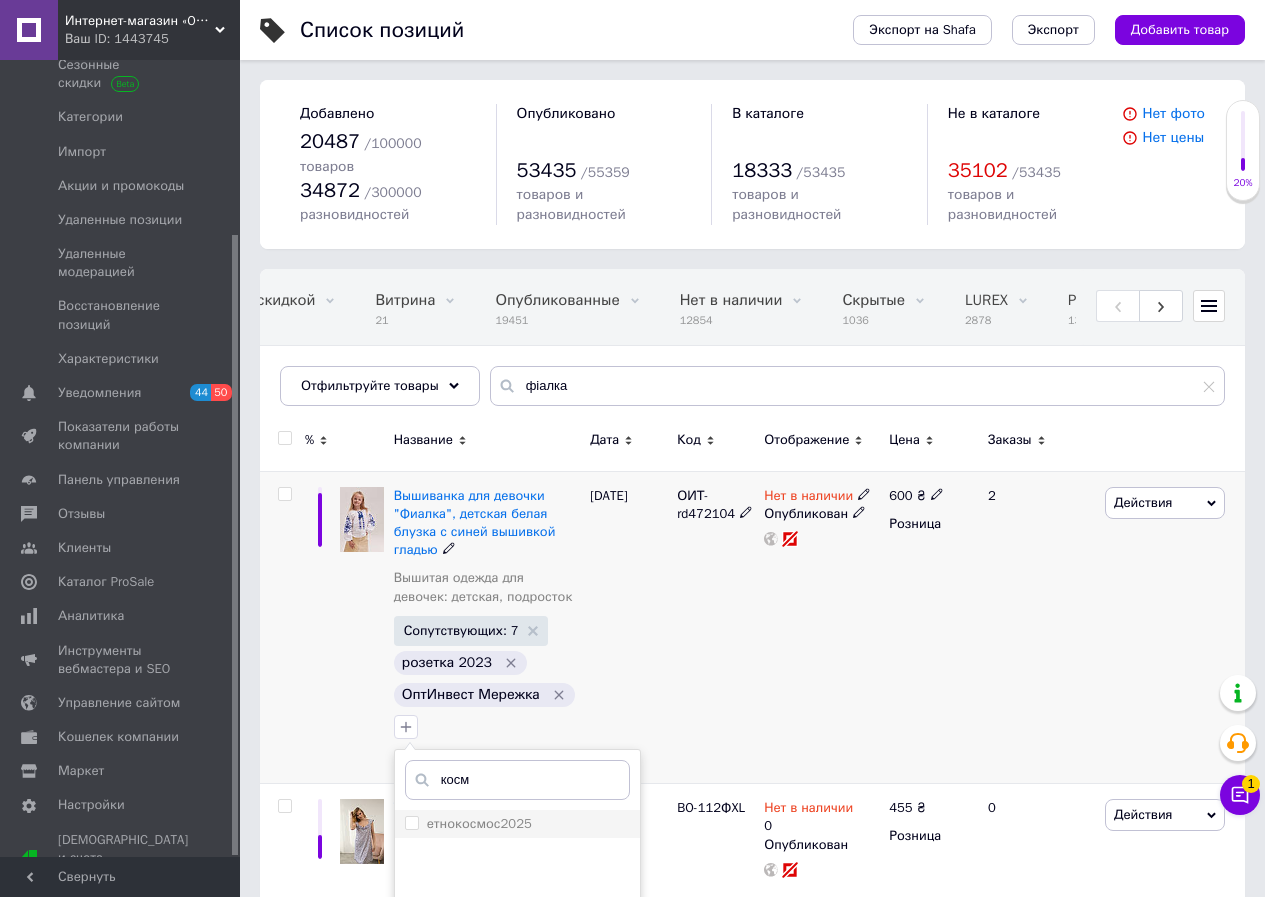 type on "косм" 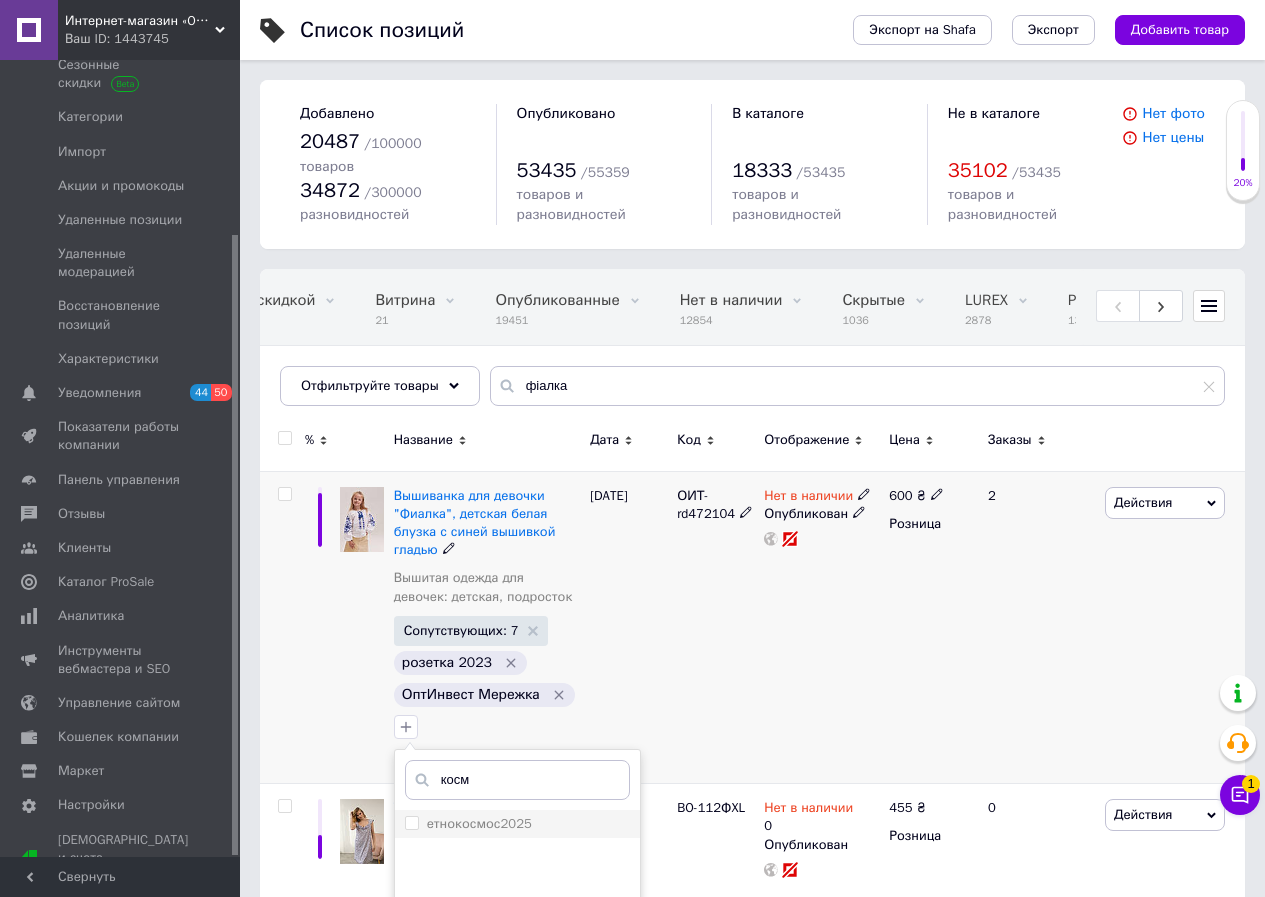 click on "етнокосмос2025" at bounding box center (479, 823) 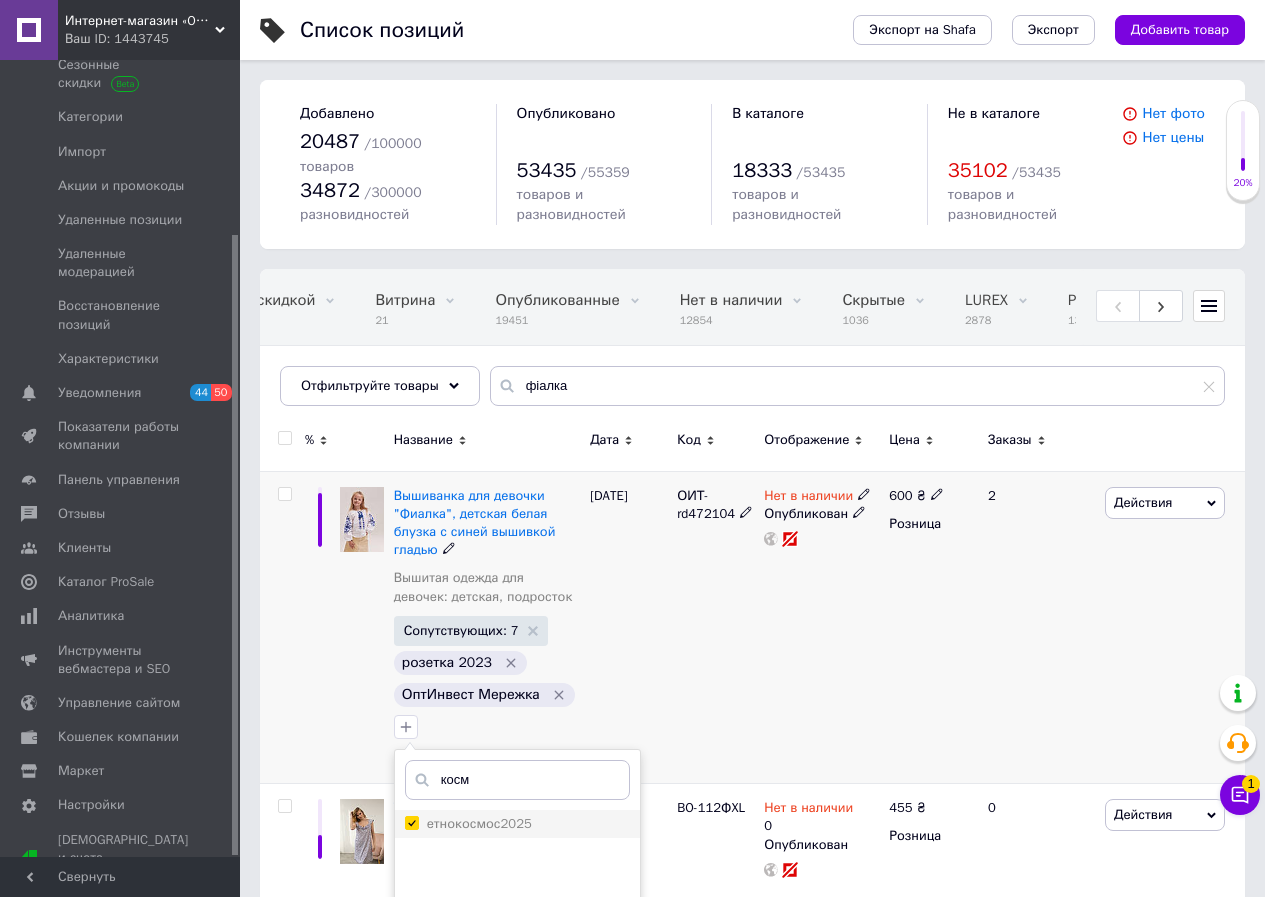 checkbox on "true" 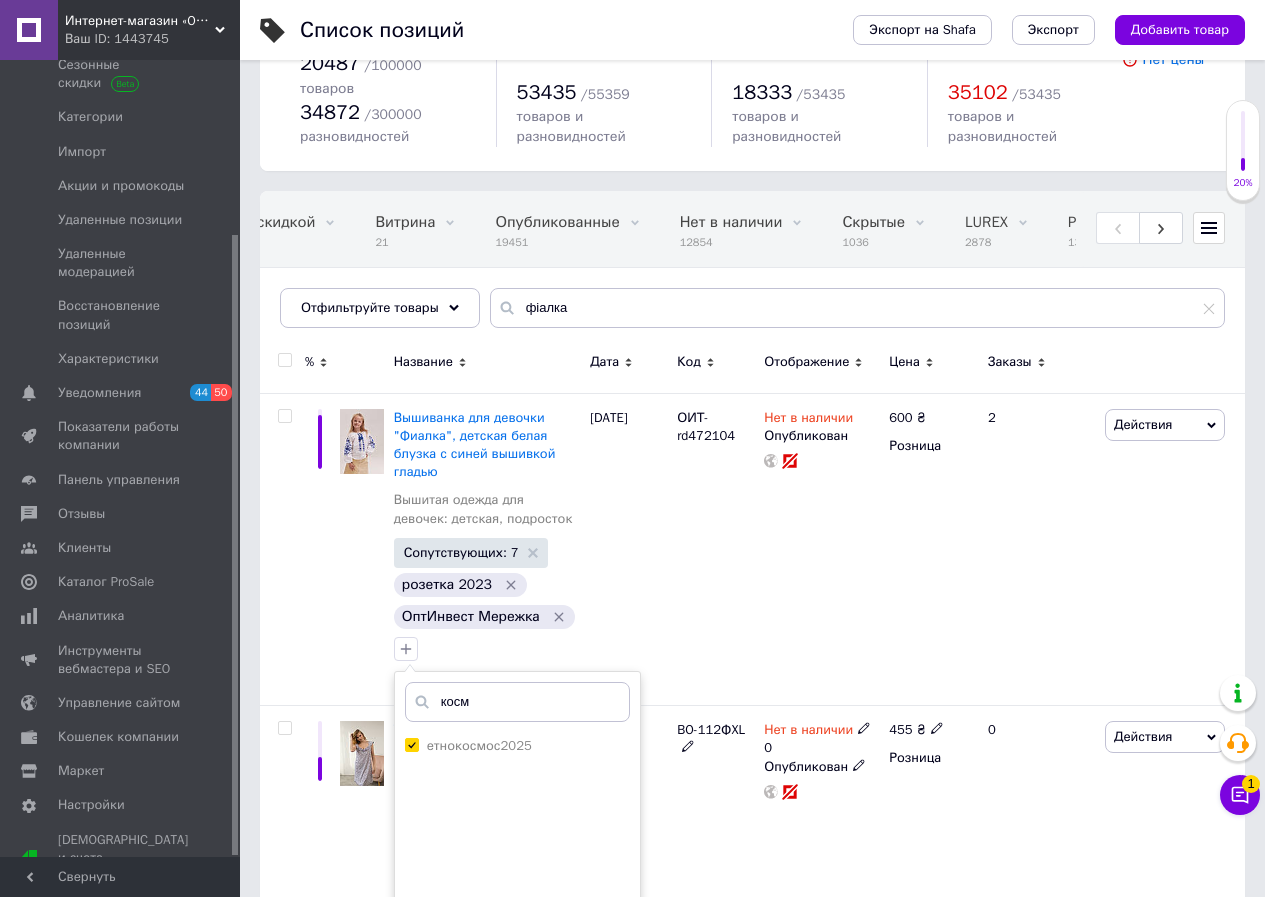 scroll, scrollTop: 400, scrollLeft: 0, axis: vertical 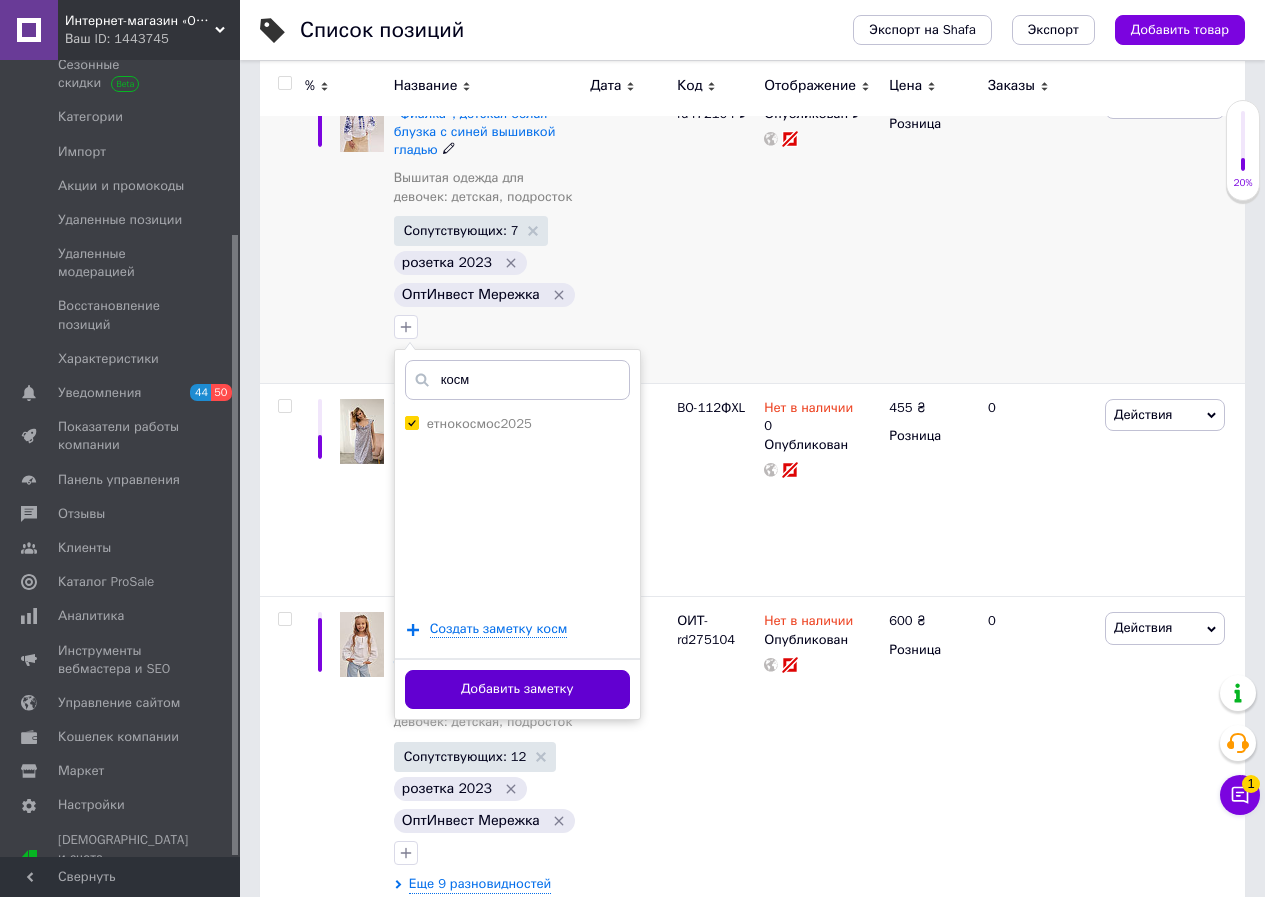 click on "Добавить заметку" at bounding box center [517, 689] 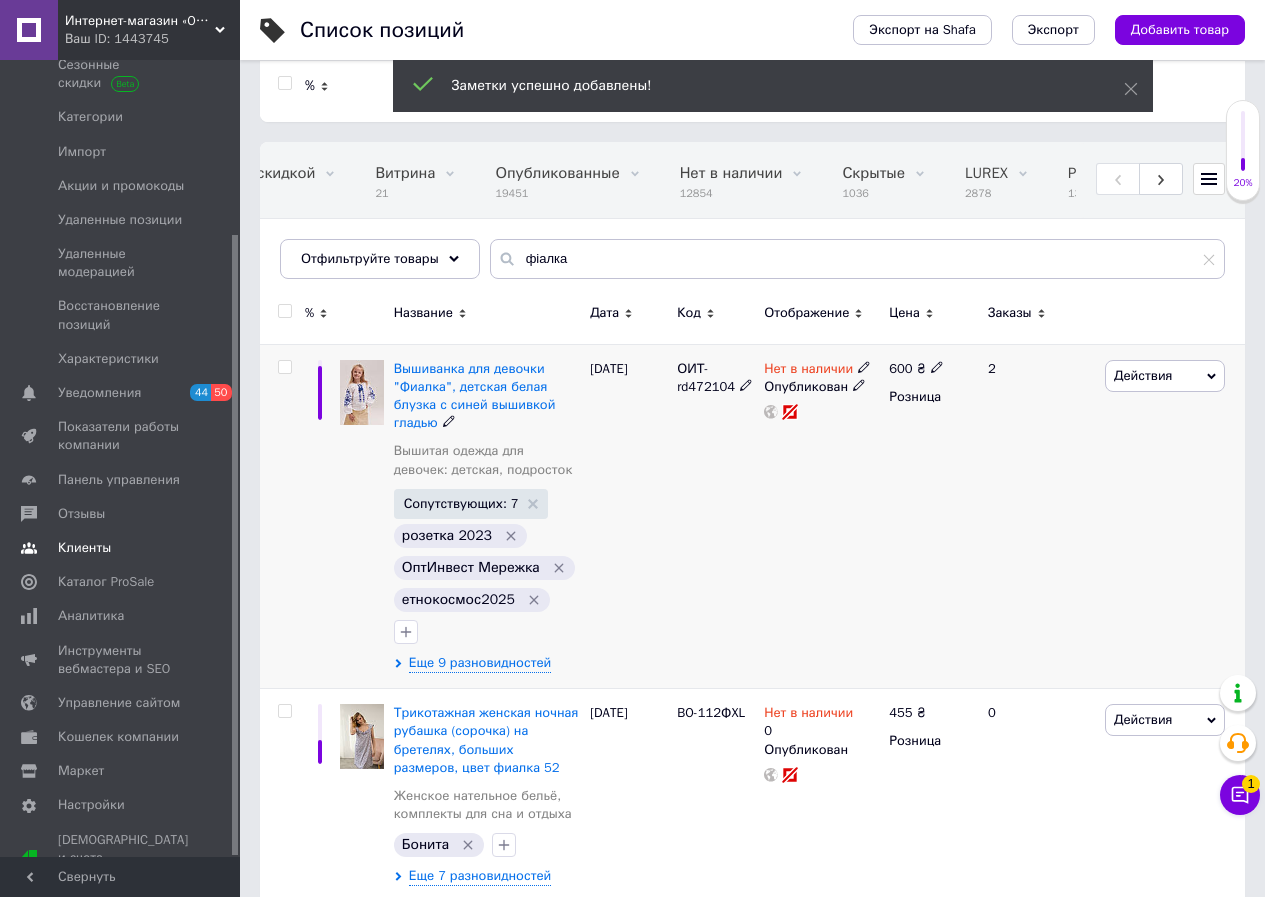 scroll, scrollTop: 0, scrollLeft: 0, axis: both 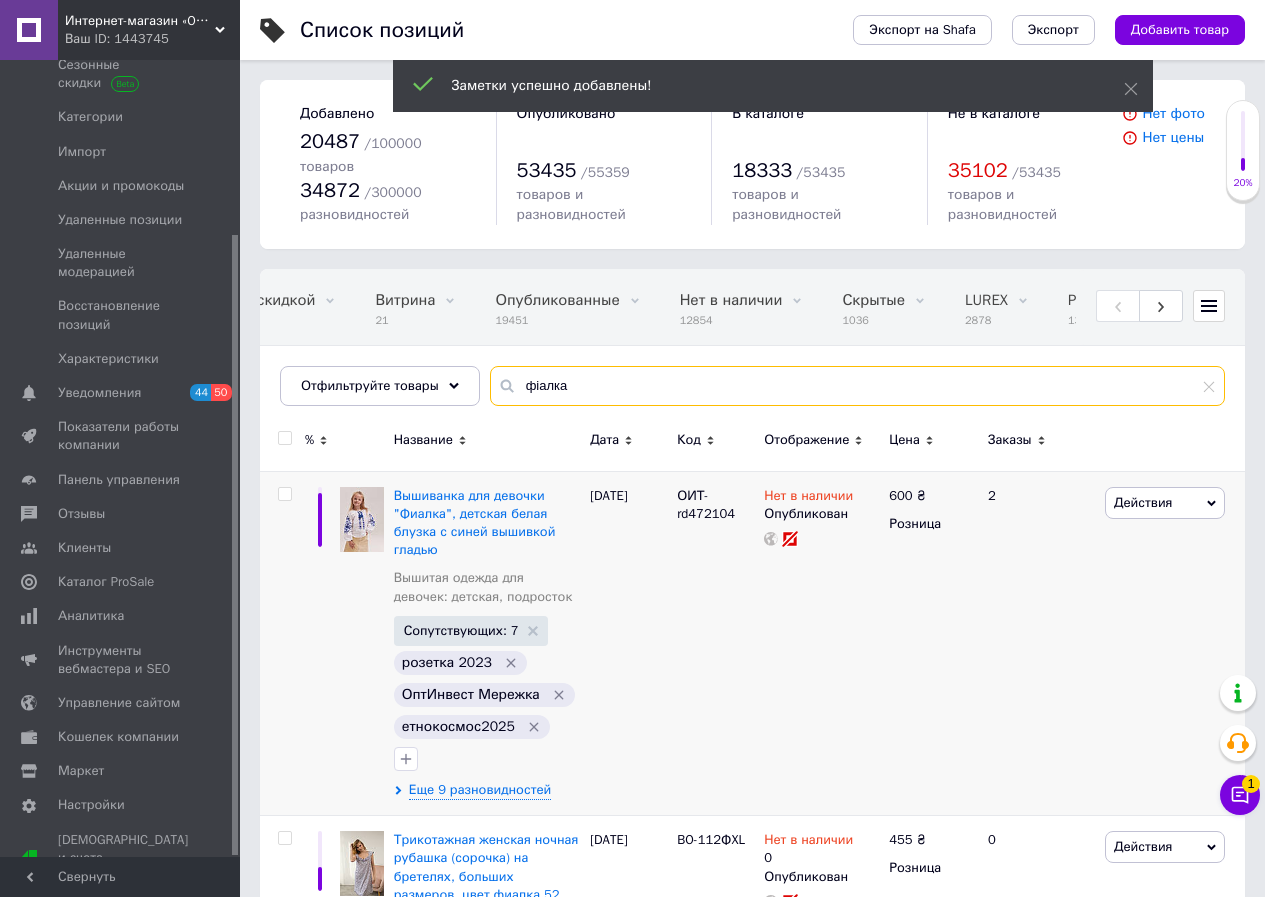click on "фіалка" at bounding box center [857, 386] 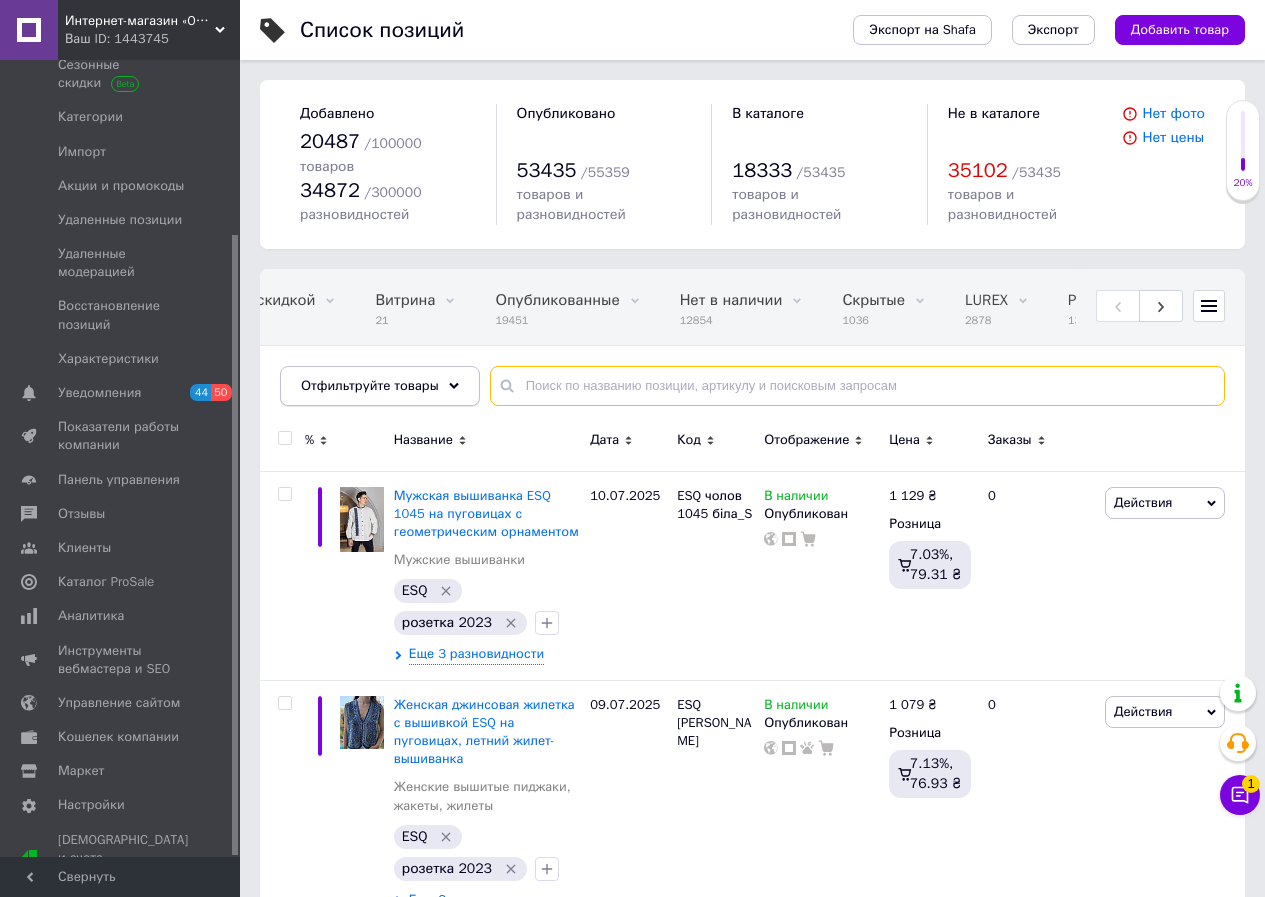 type 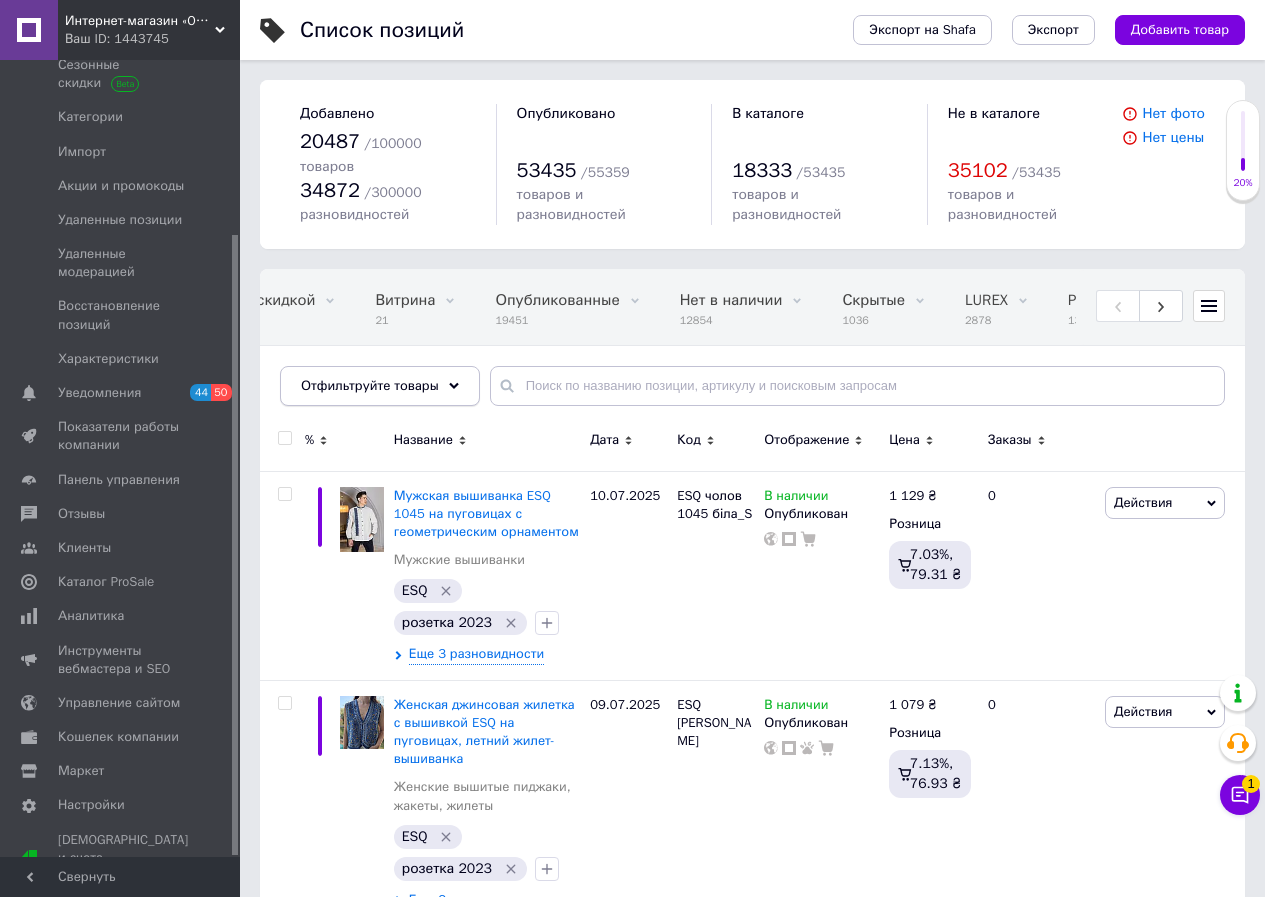 click on "Отфильтруйте товары" at bounding box center (370, 385) 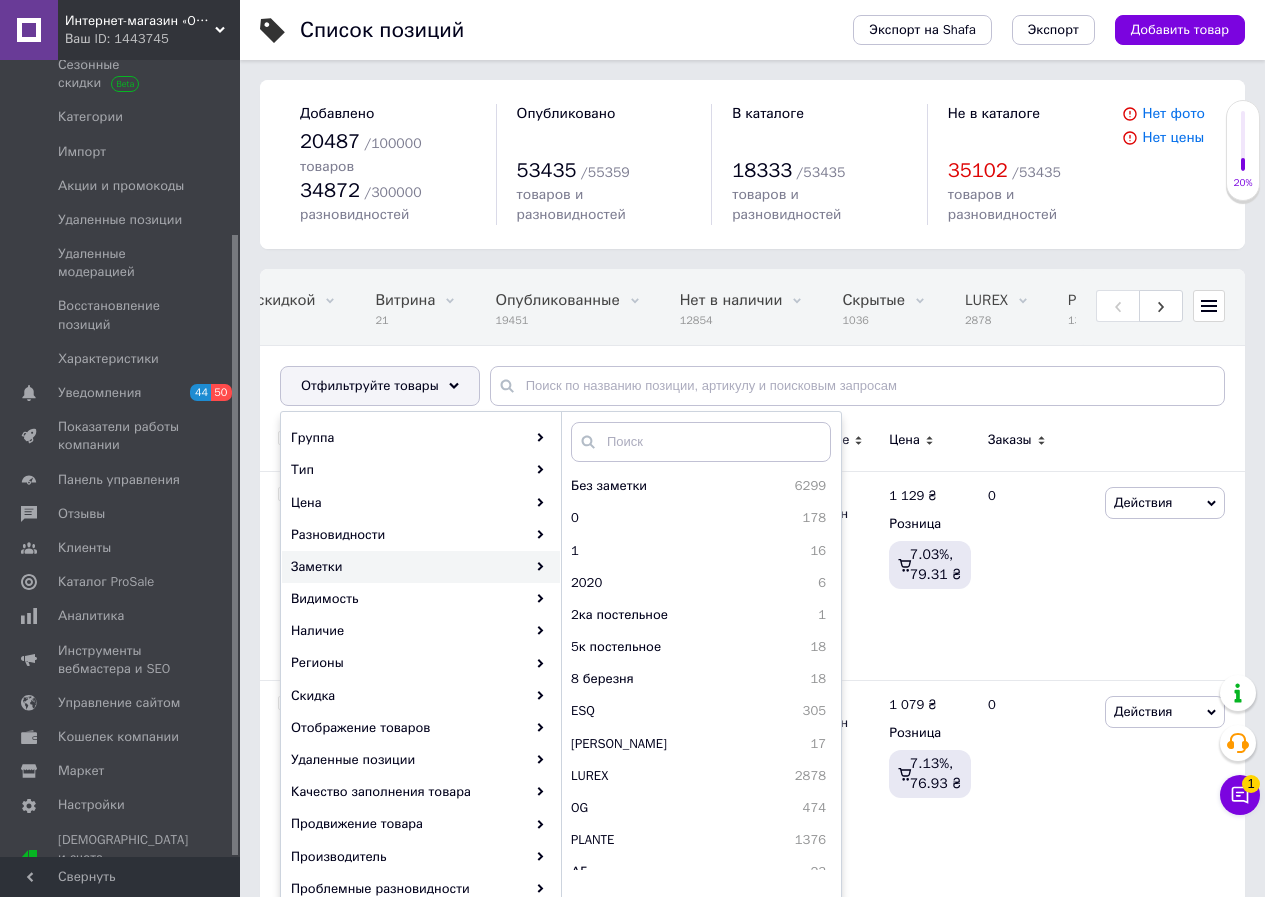 click on "Заметки" at bounding box center [421, 567] 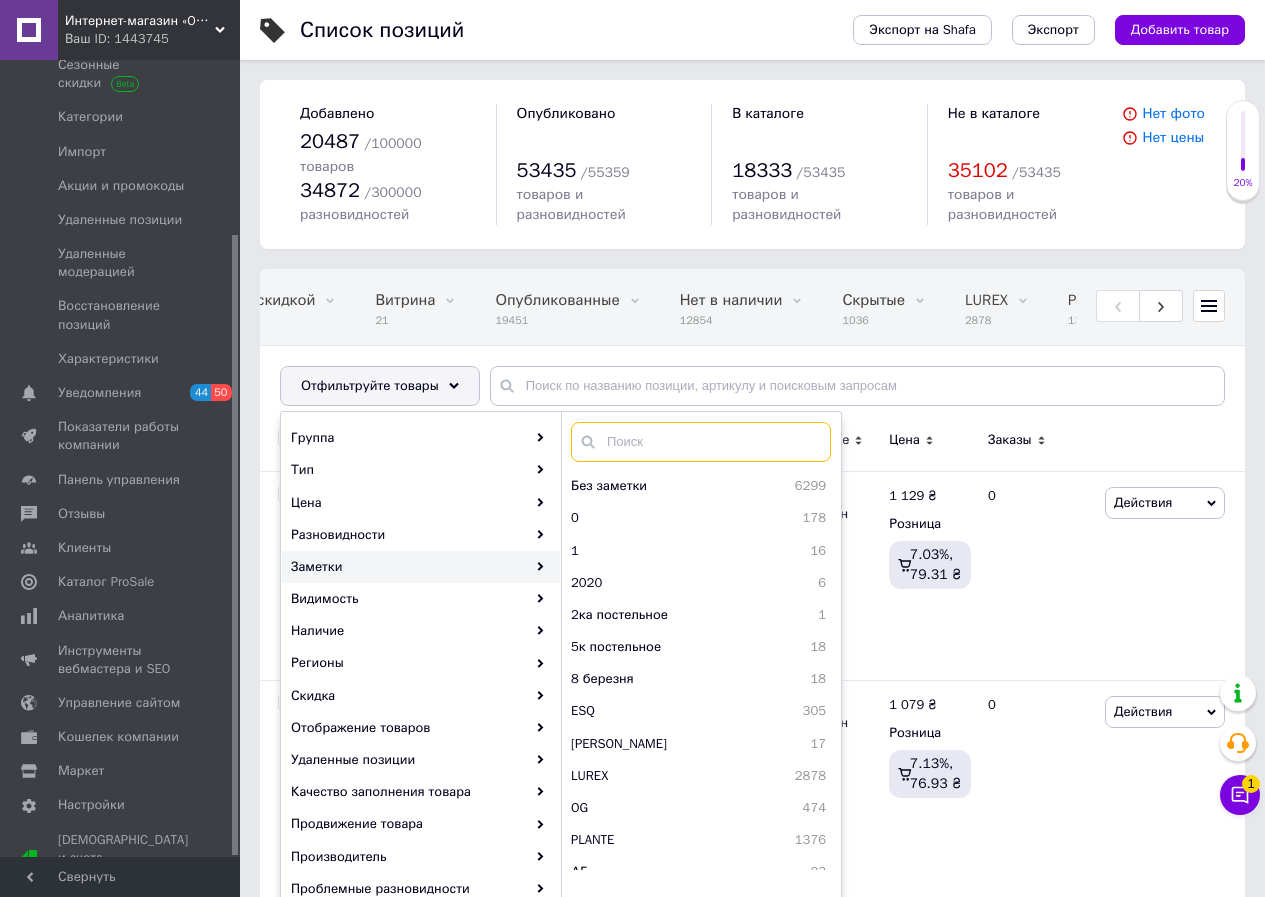 click at bounding box center (701, 442) 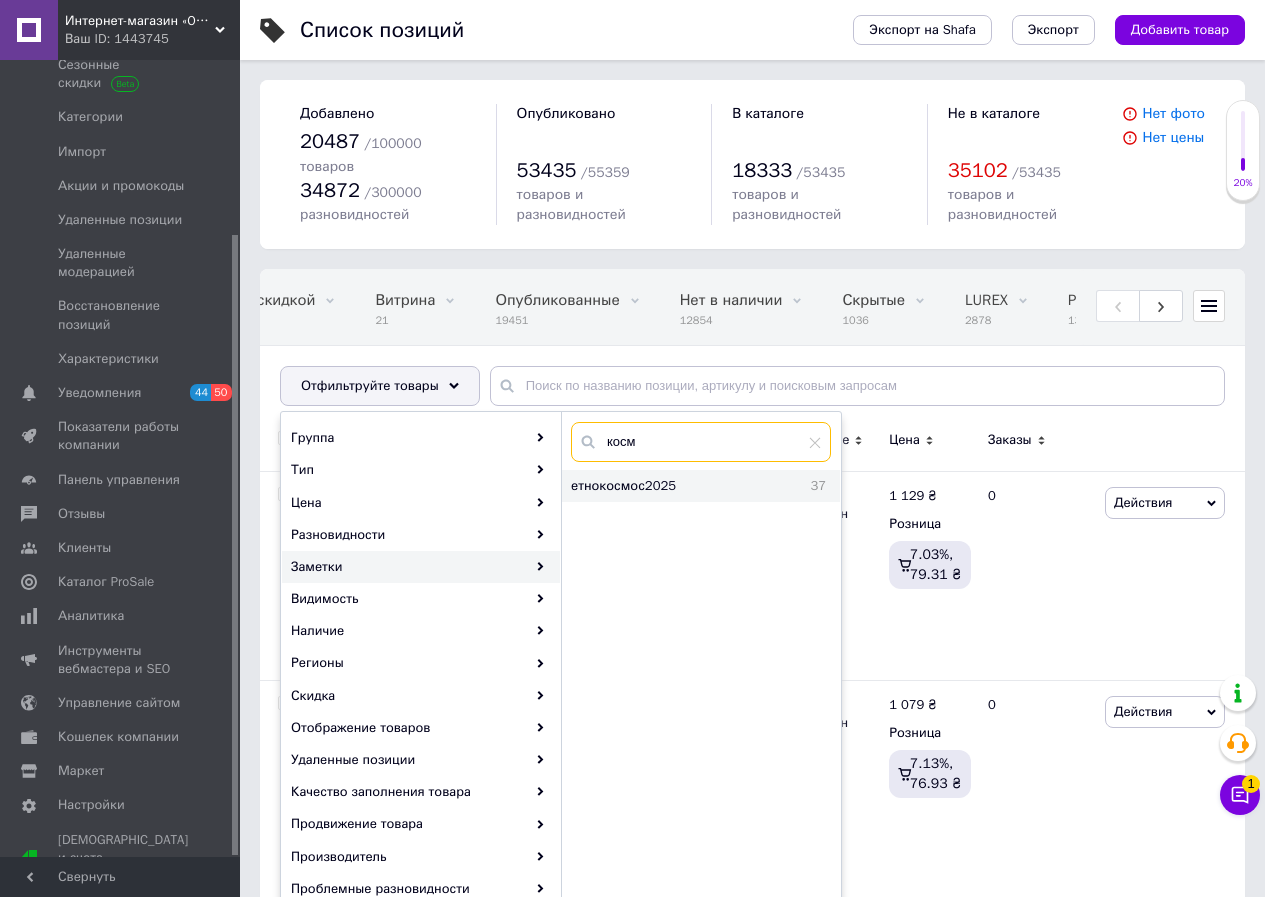 type on "косм" 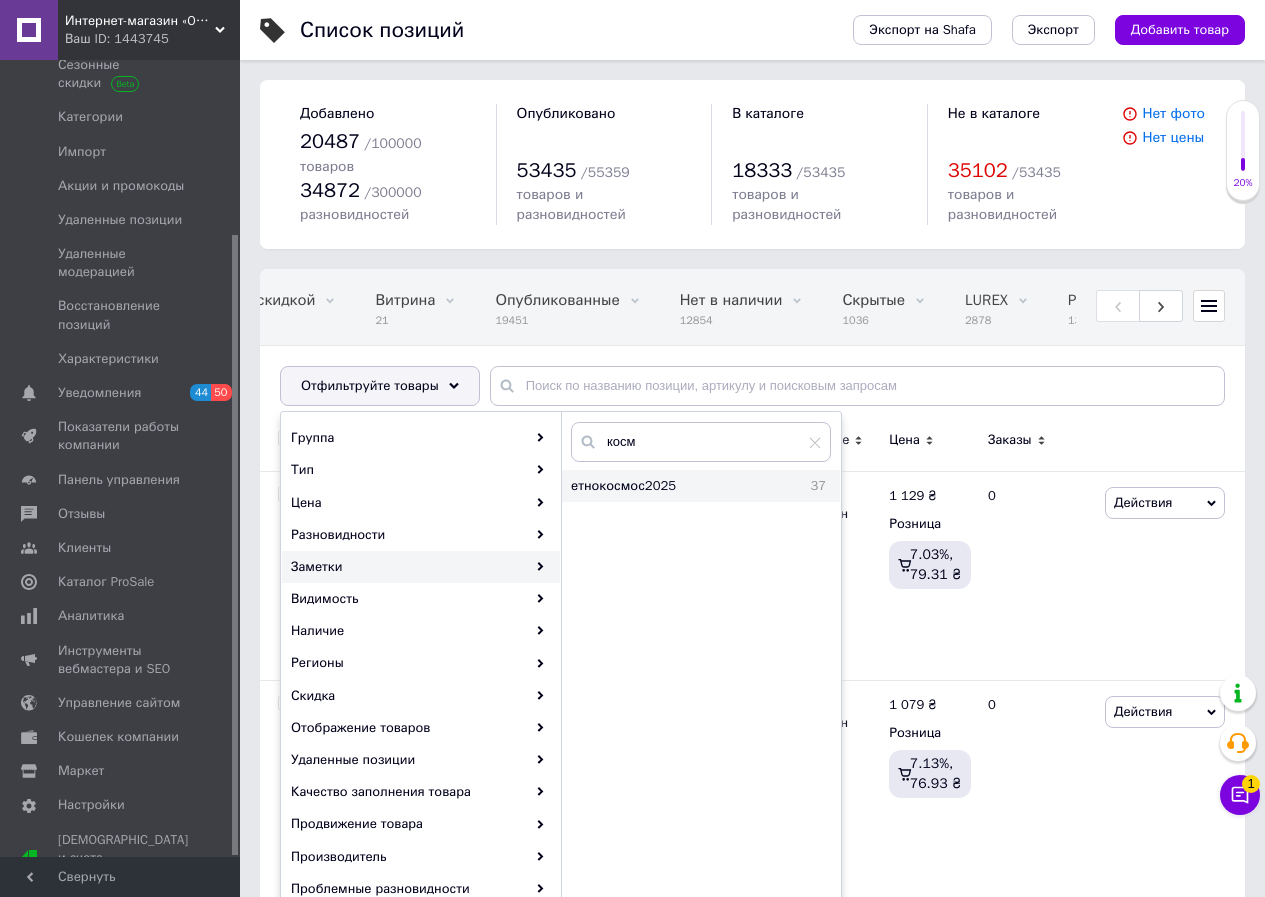 click on "етнокосмос2025  37" at bounding box center (701, 486) 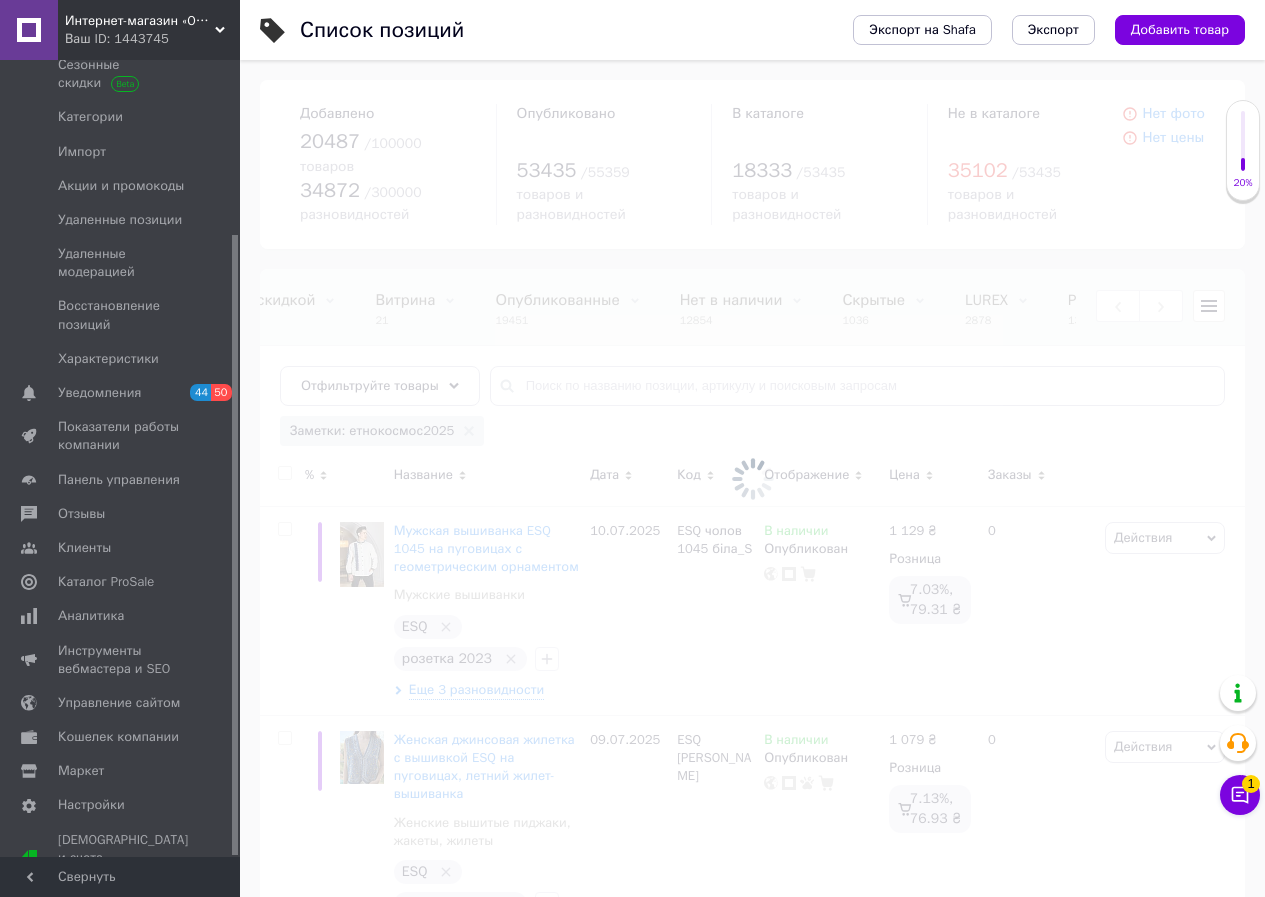 scroll, scrollTop: 0, scrollLeft: 938, axis: horizontal 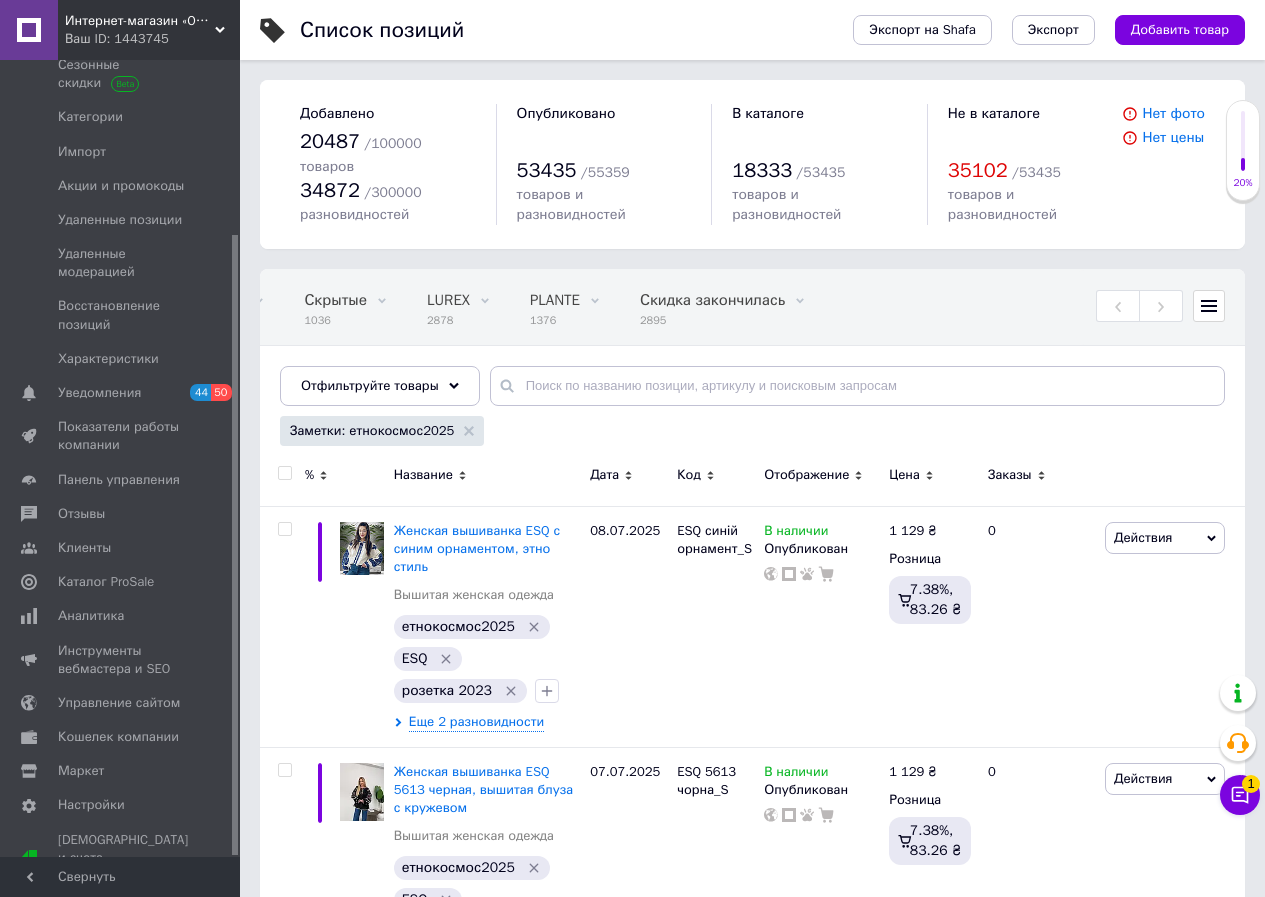 click on "Заметки: етнокосмос2025" at bounding box center (372, 431) 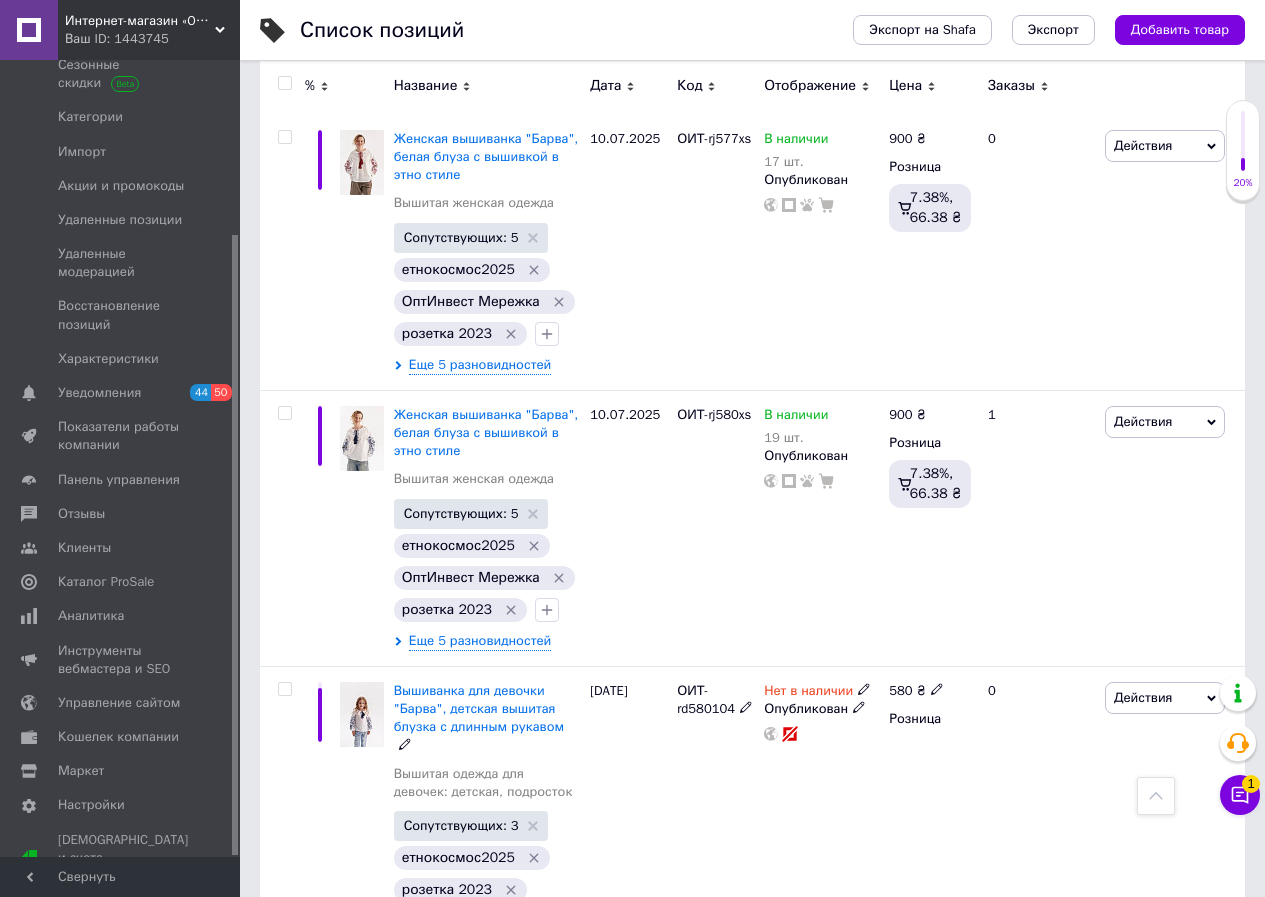 scroll, scrollTop: 5458, scrollLeft: 0, axis: vertical 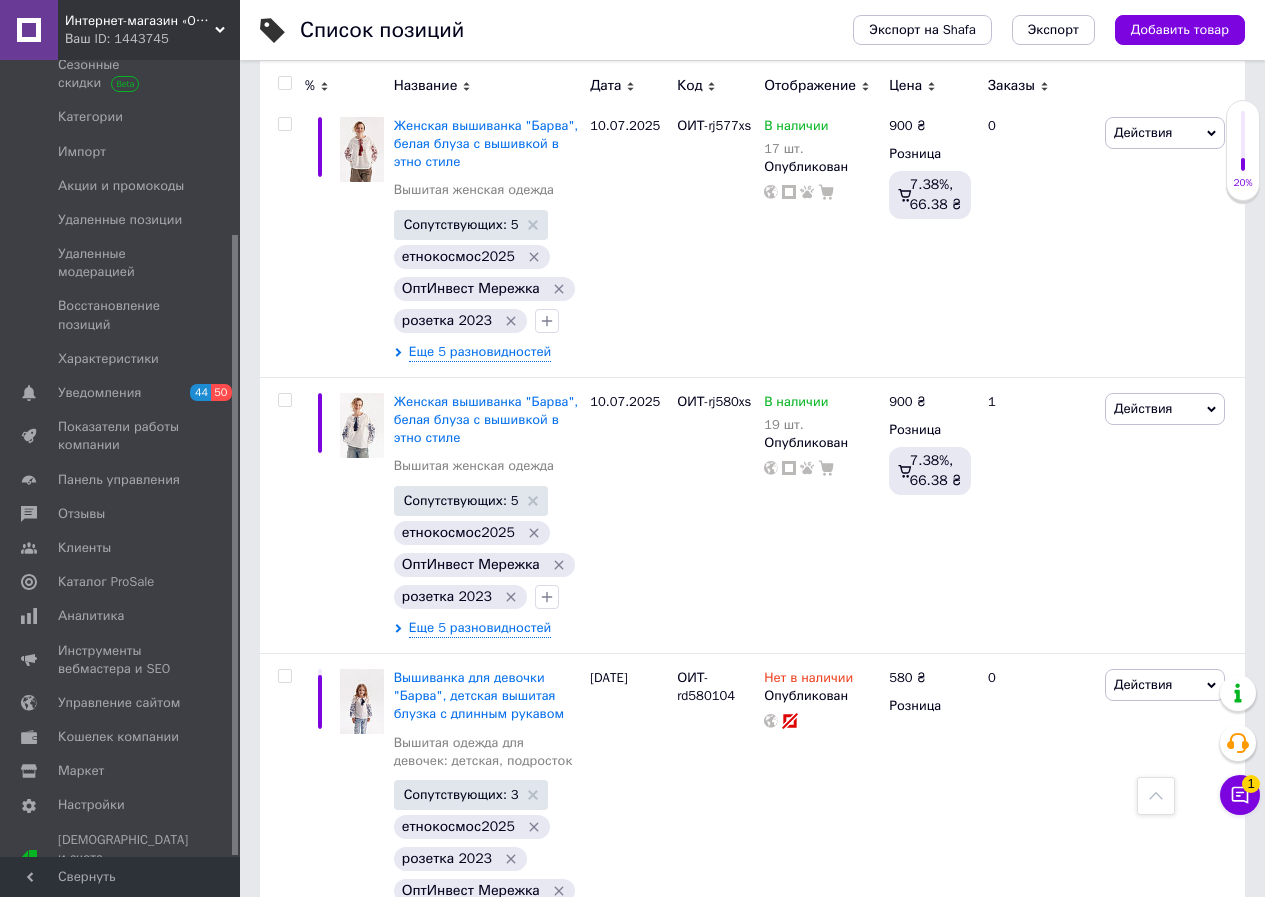 click on "Следующая" at bounding box center (412, 1020) 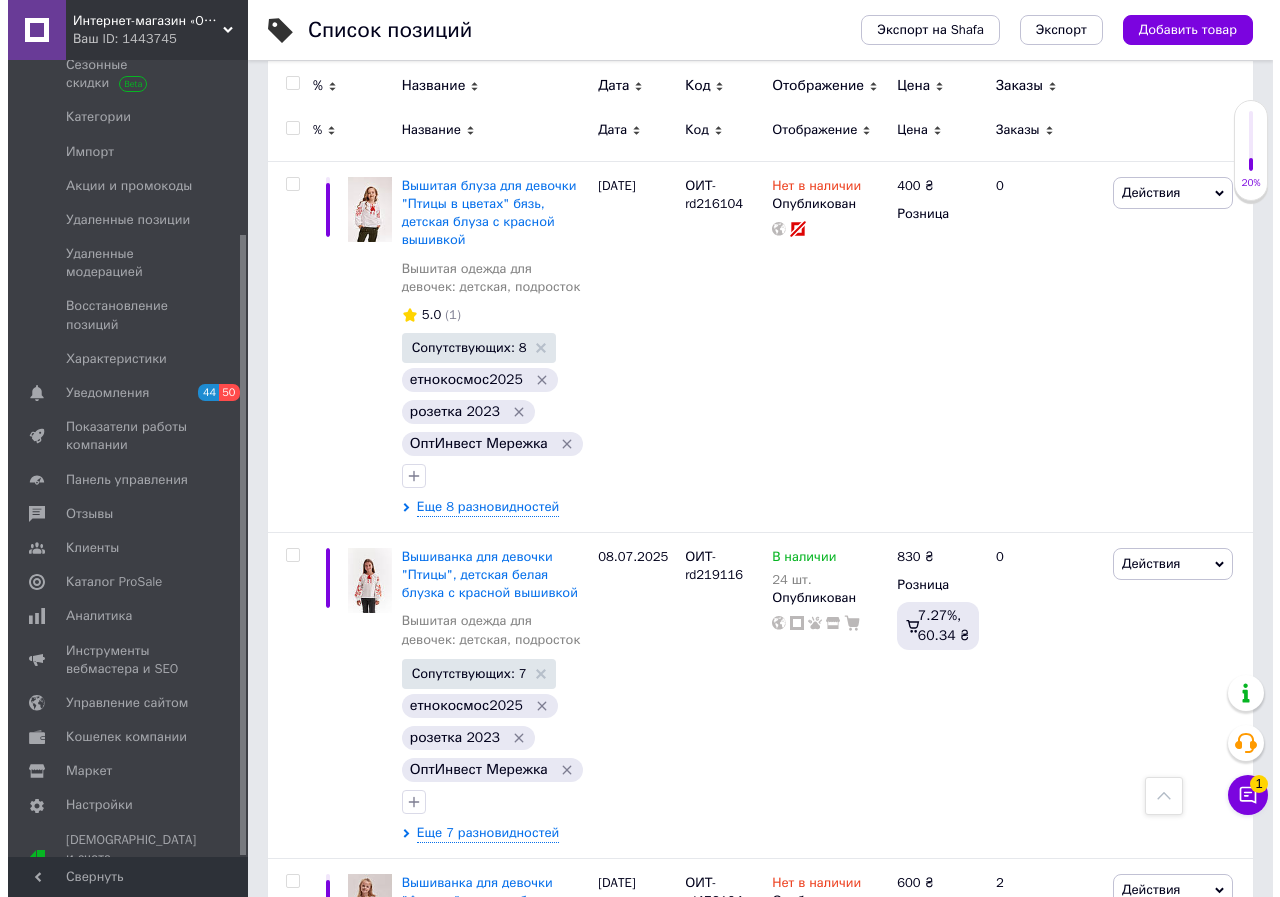scroll, scrollTop: 0, scrollLeft: 0, axis: both 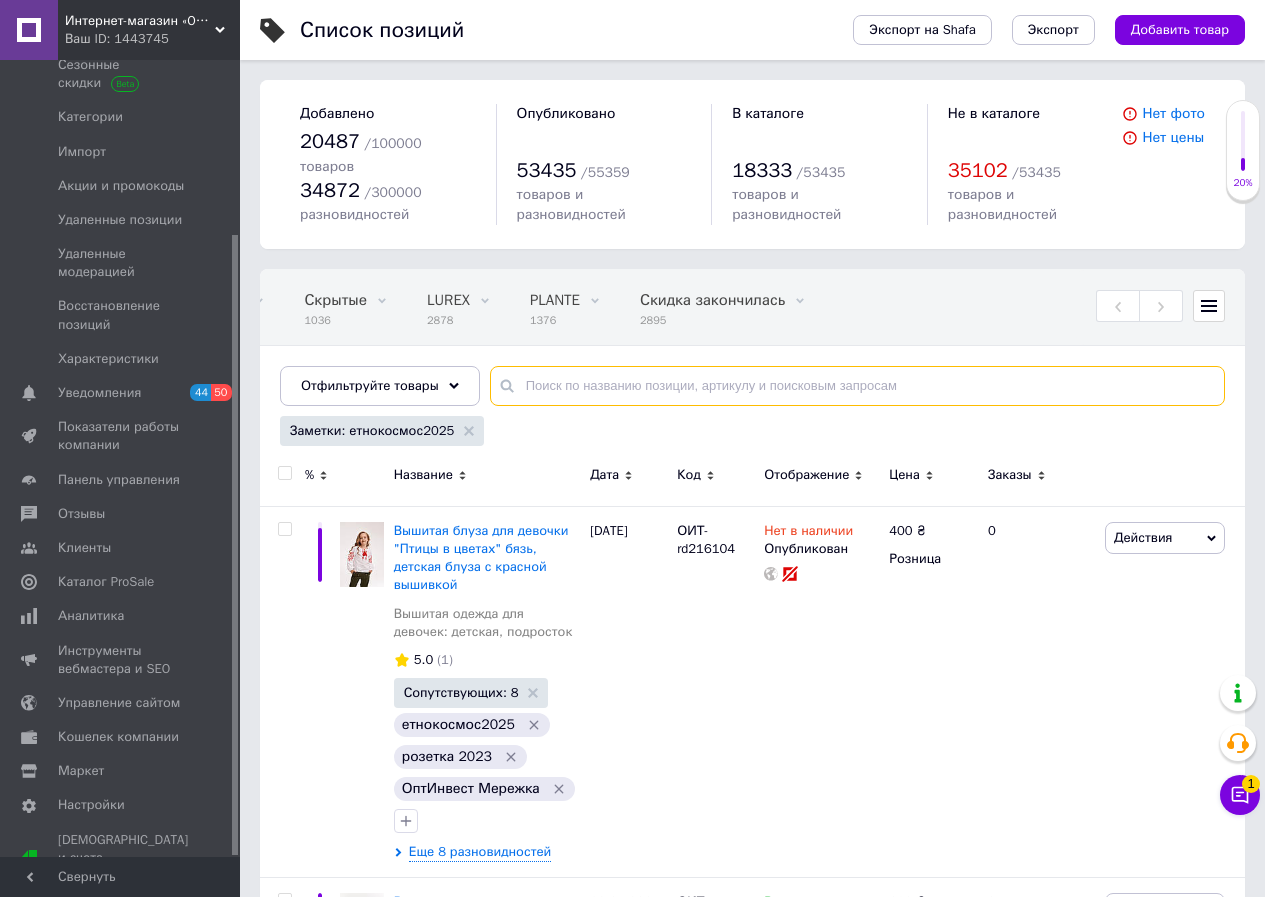 drag, startPoint x: 536, startPoint y: 370, endPoint x: 550, endPoint y: 379, distance: 16.643316 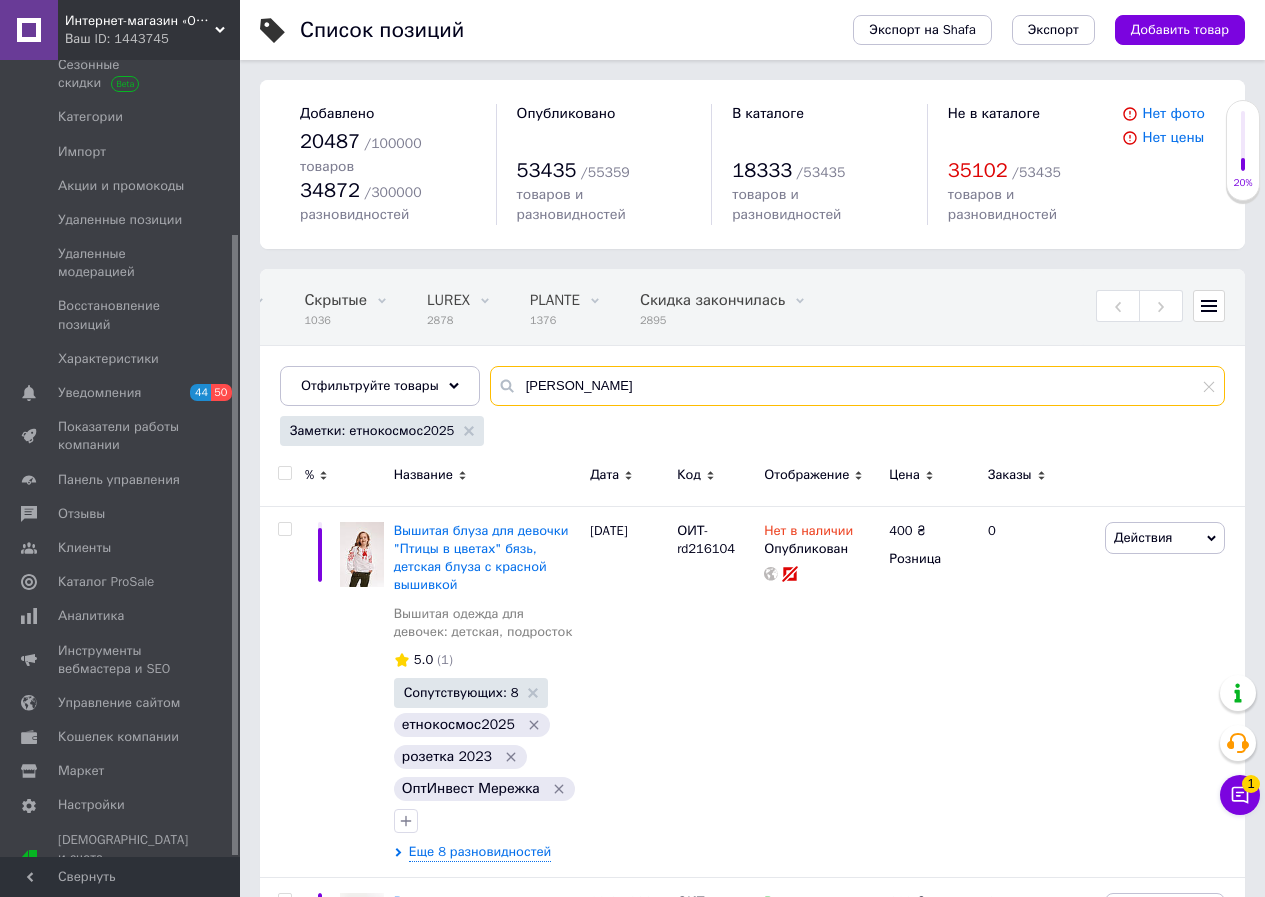 type on "[PERSON_NAME]" 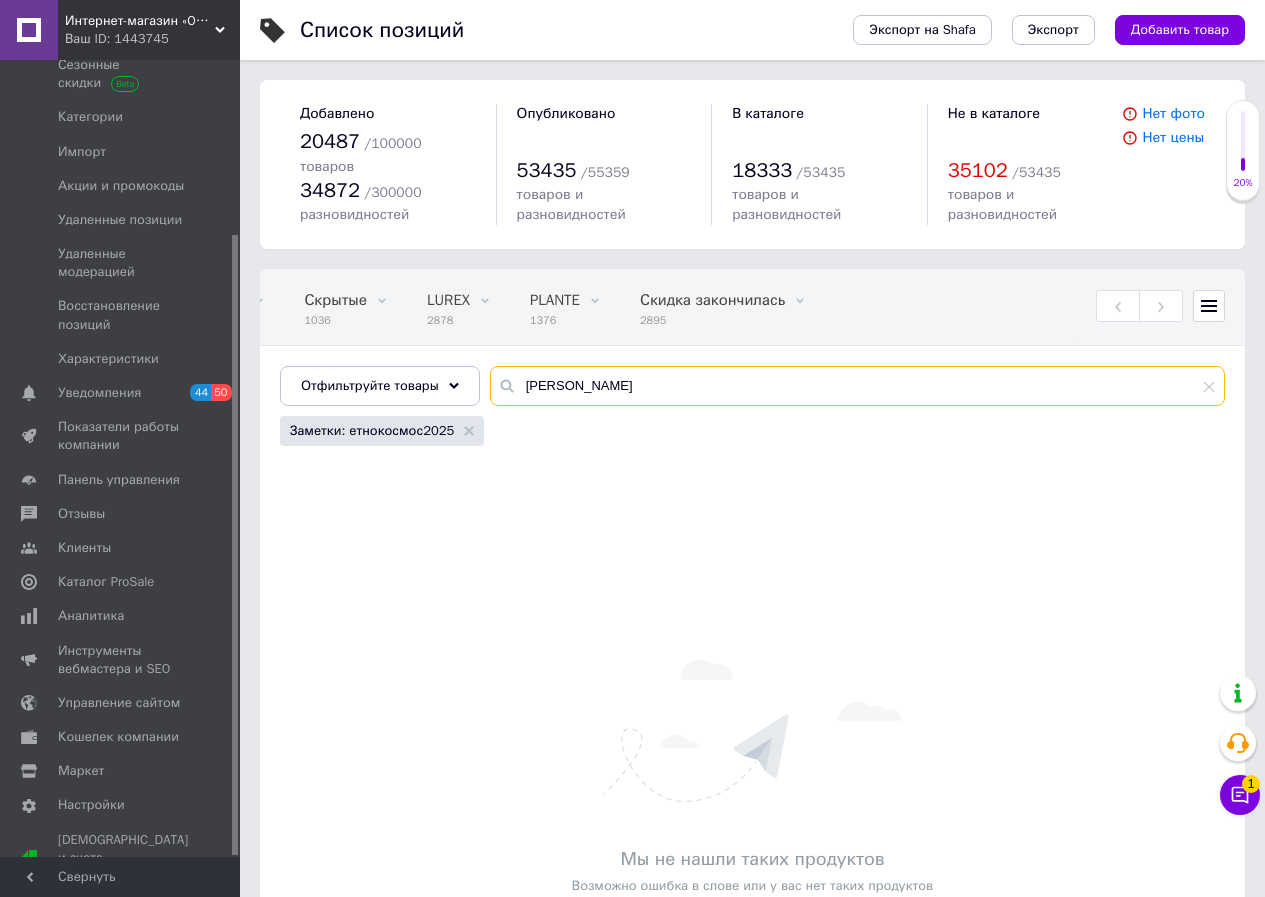 click on "[PERSON_NAME]" at bounding box center [857, 386] 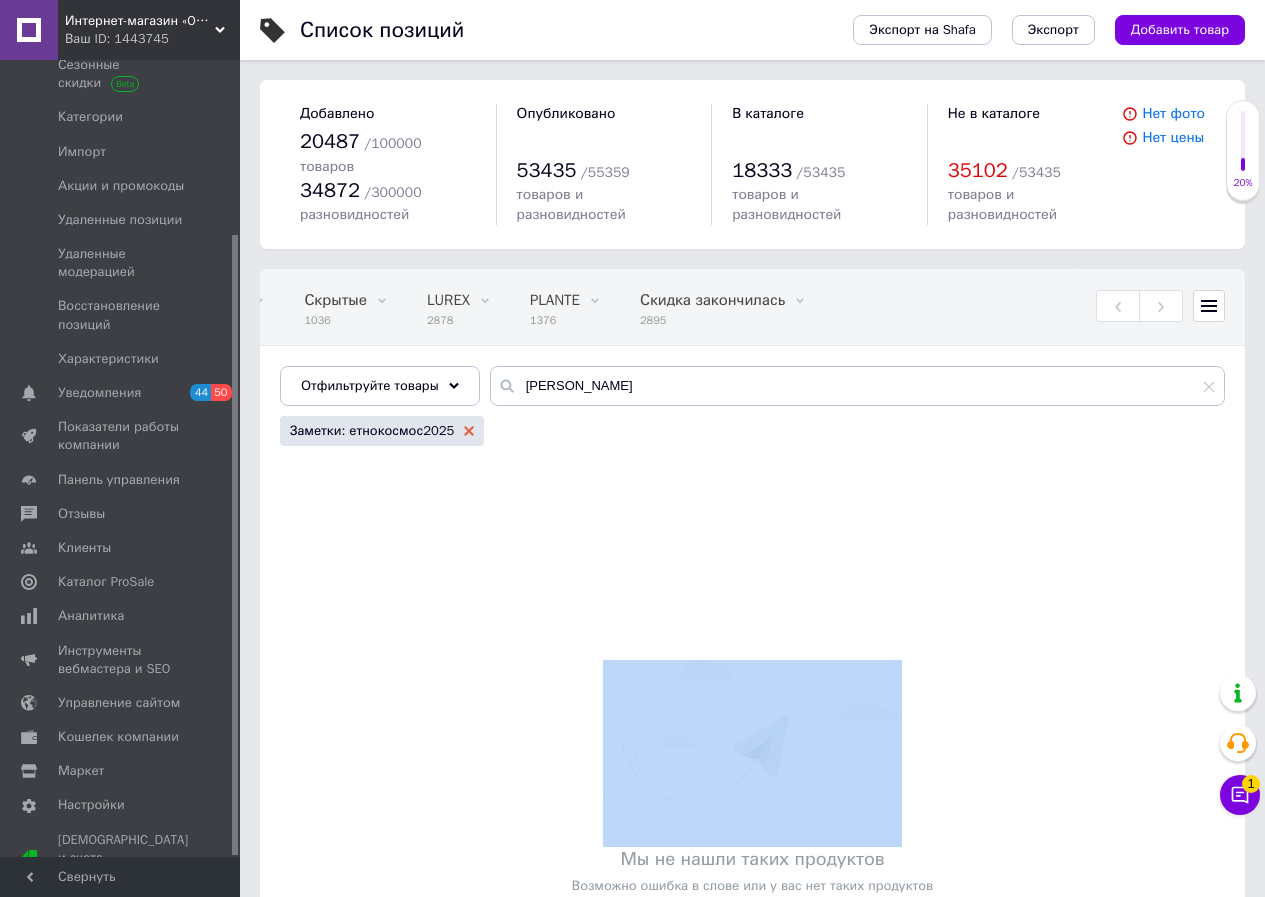 click on "Заметки: етнокосмос2025" at bounding box center (382, 431) 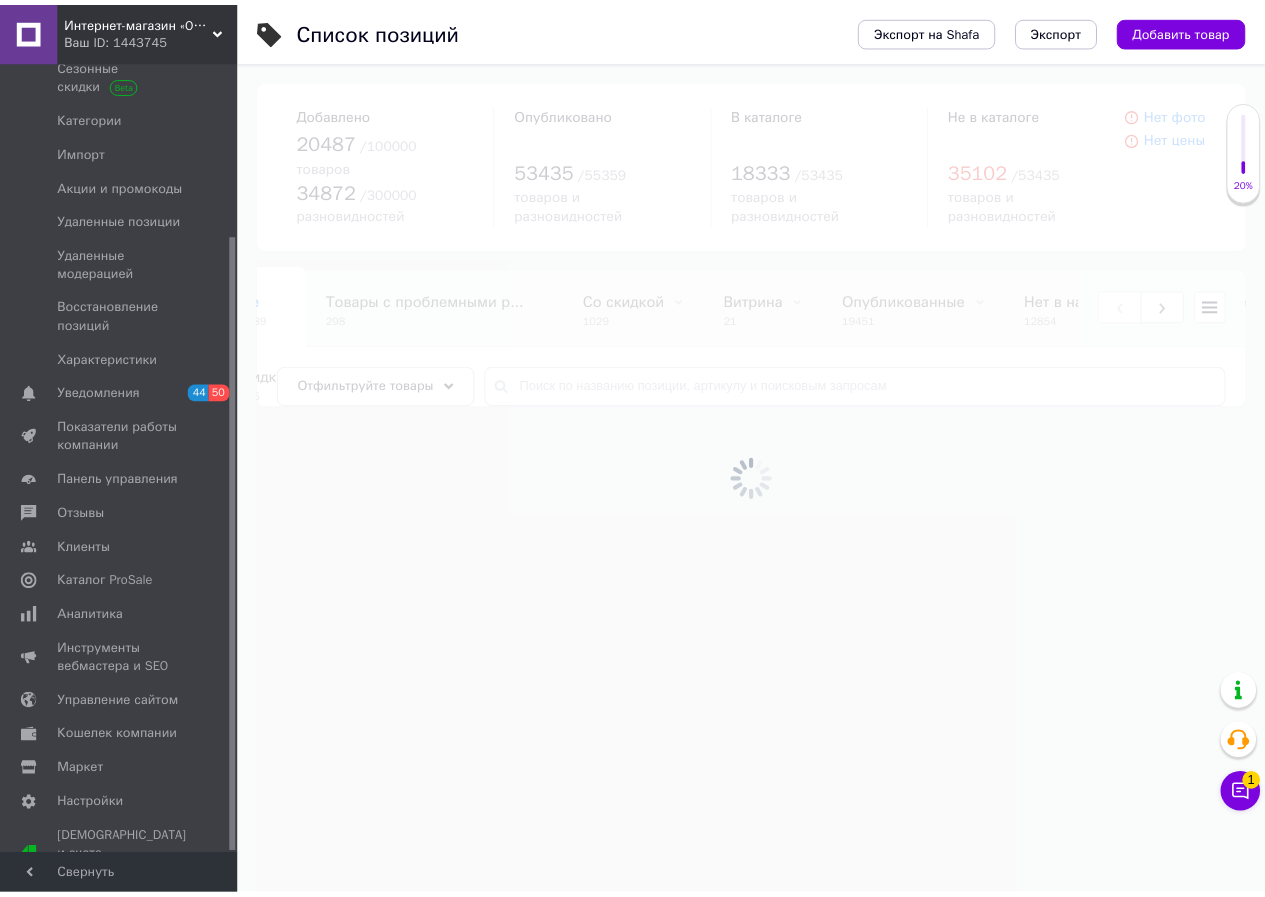 scroll, scrollTop: 0, scrollLeft: 0, axis: both 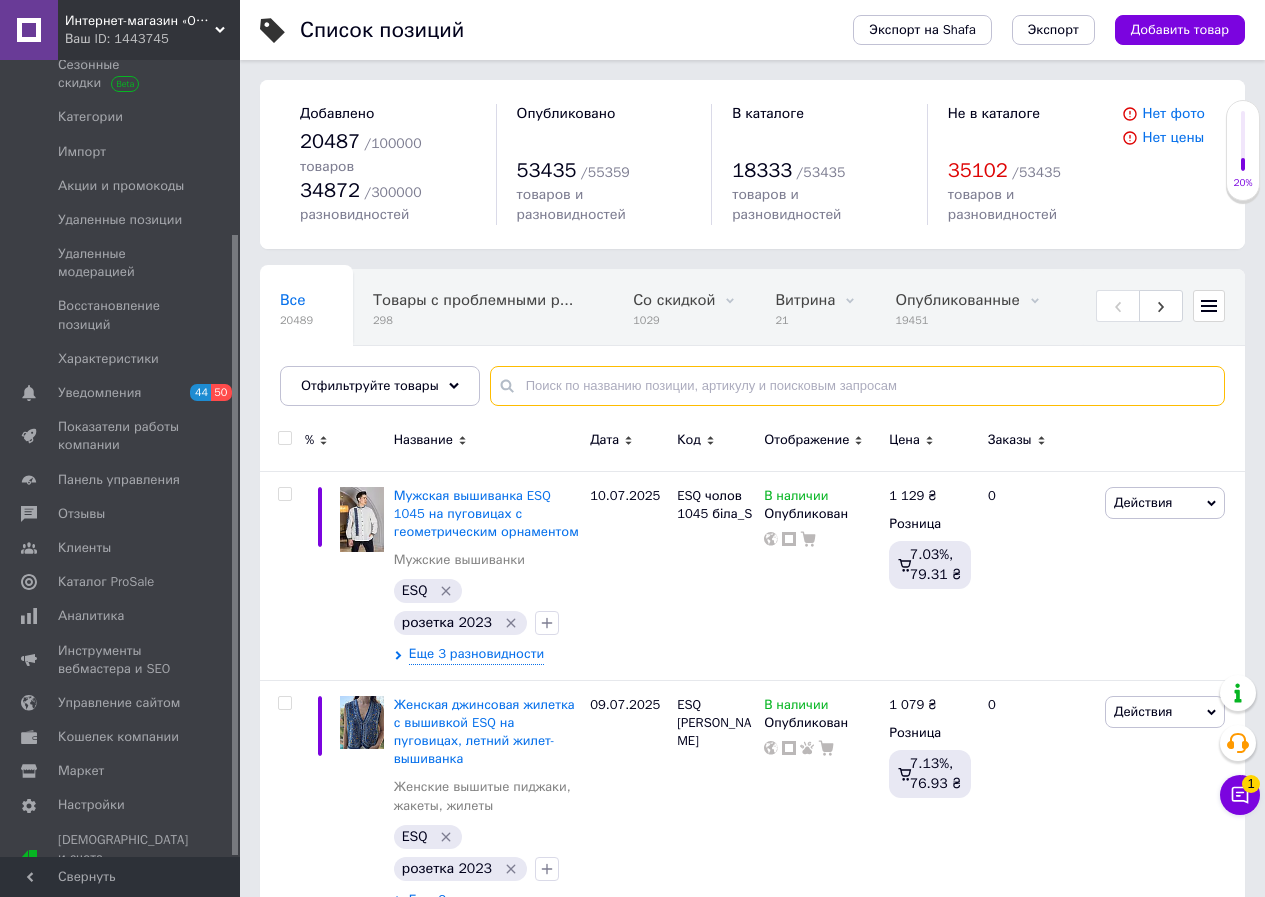click at bounding box center [857, 386] 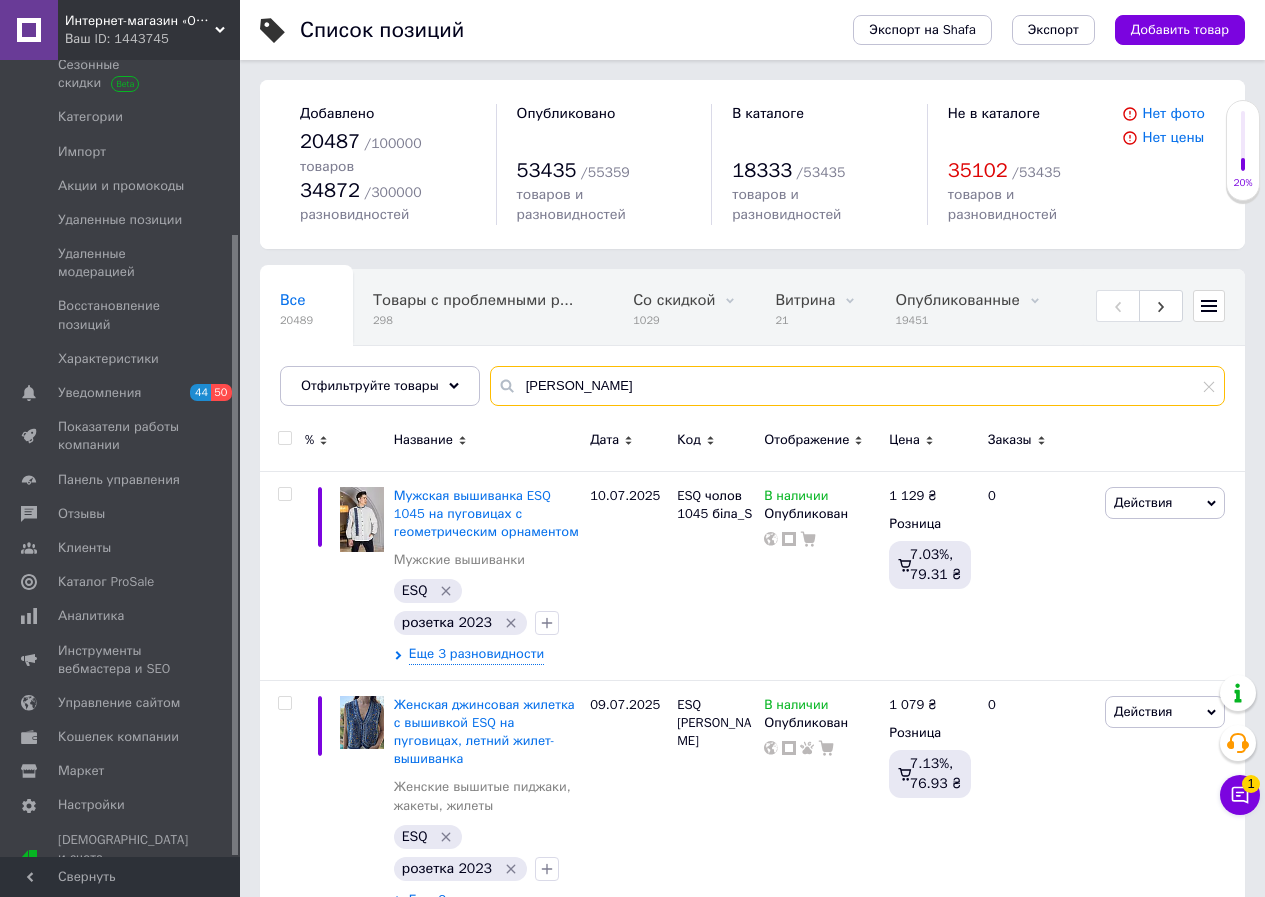 type on "[PERSON_NAME]" 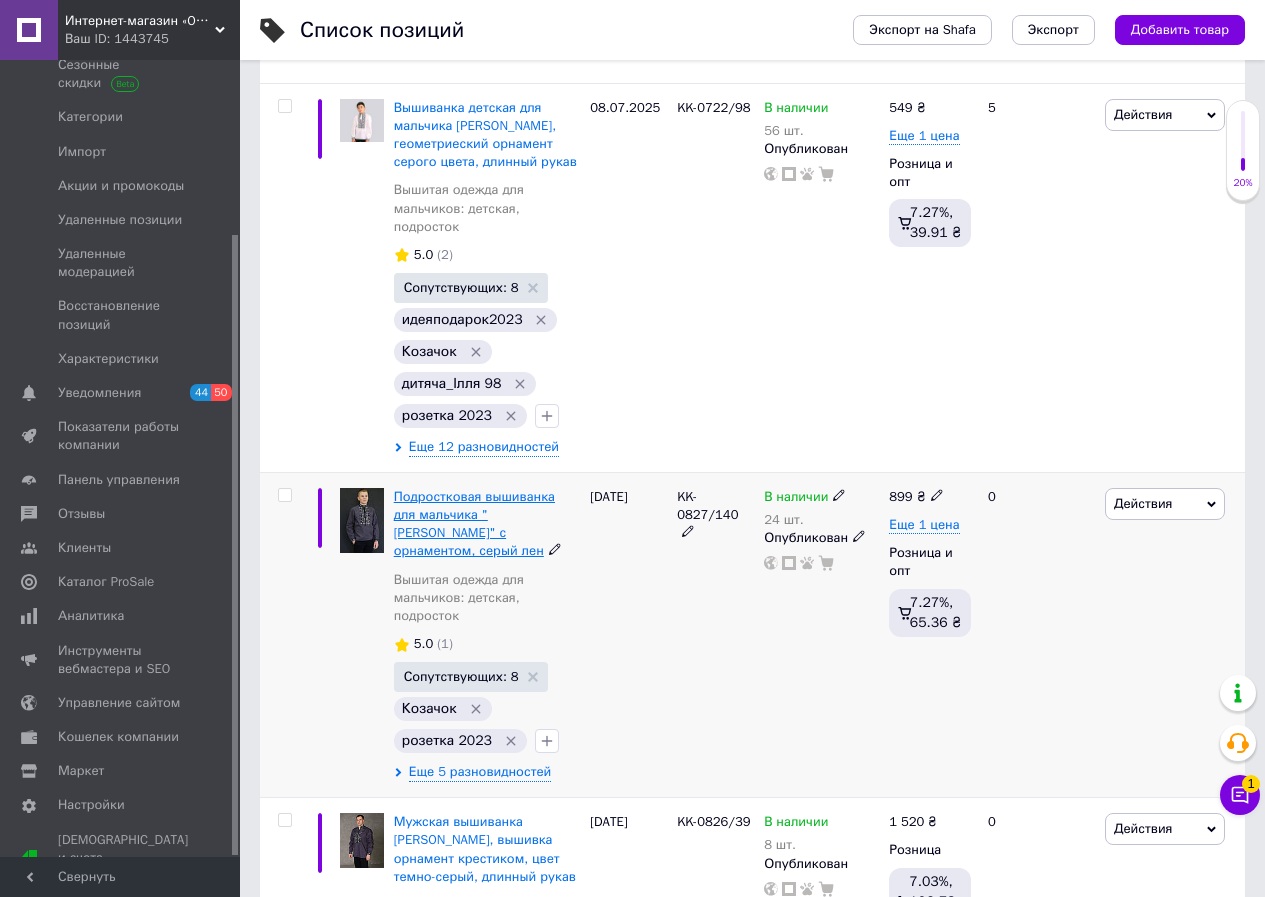 scroll, scrollTop: 400, scrollLeft: 0, axis: vertical 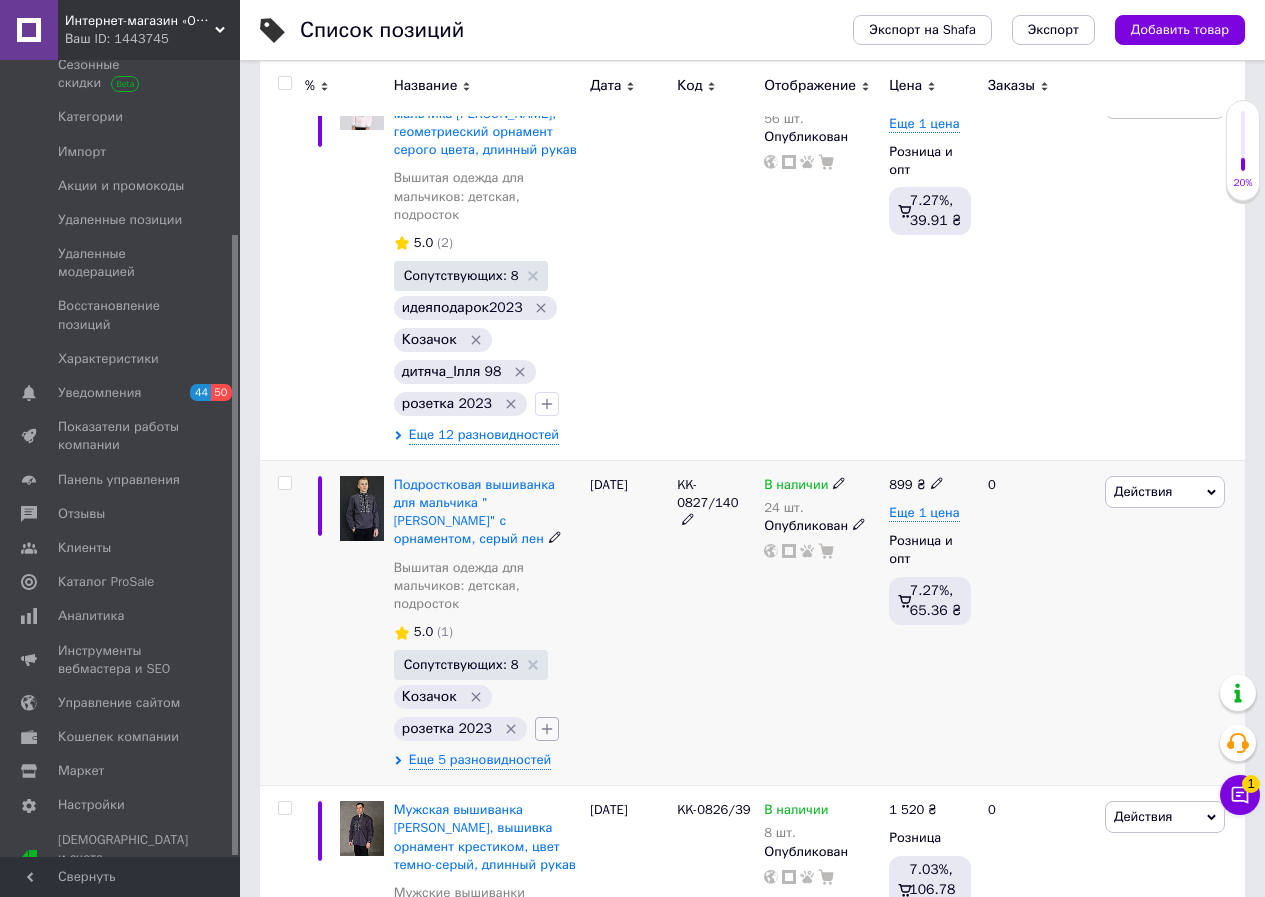 click 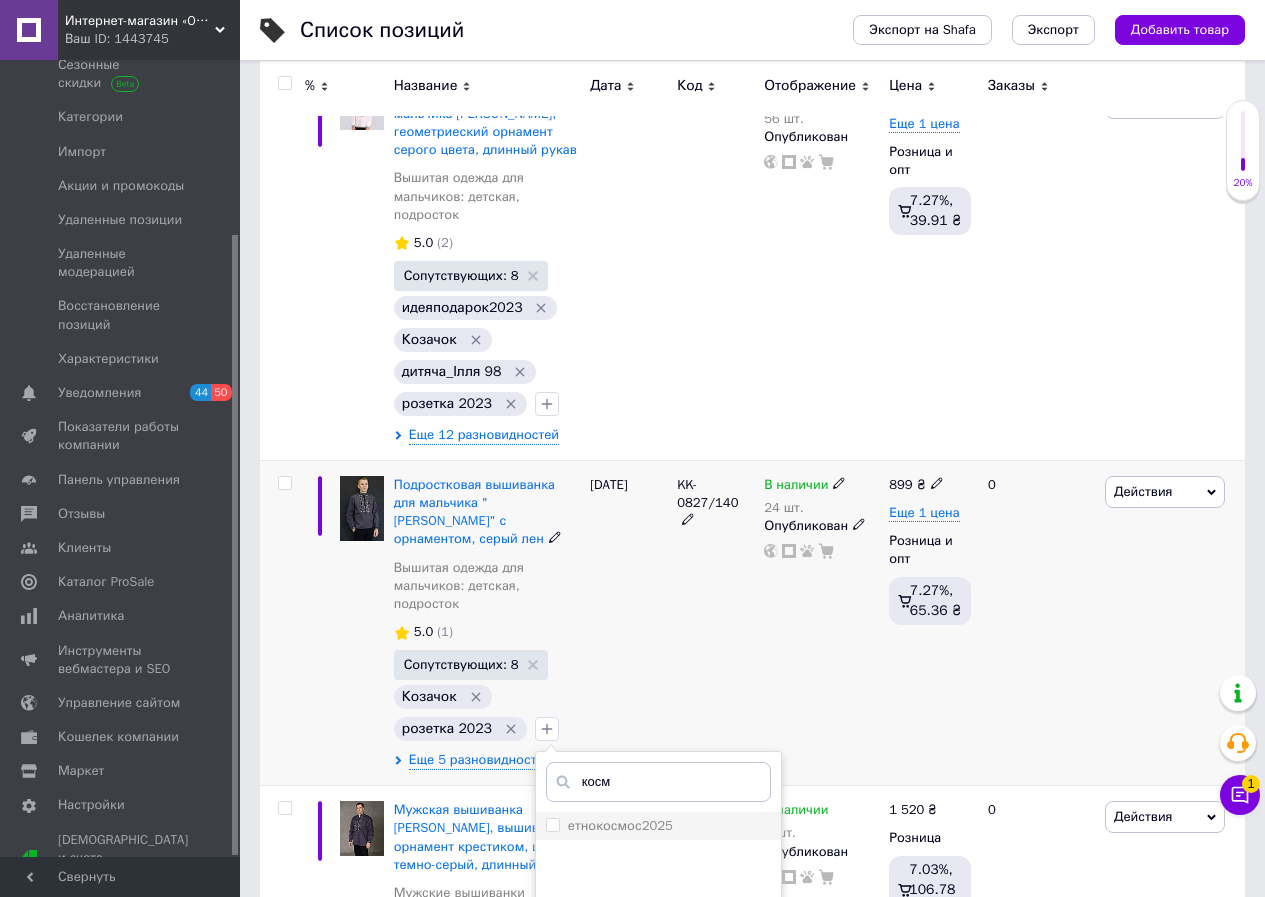 type on "косм" 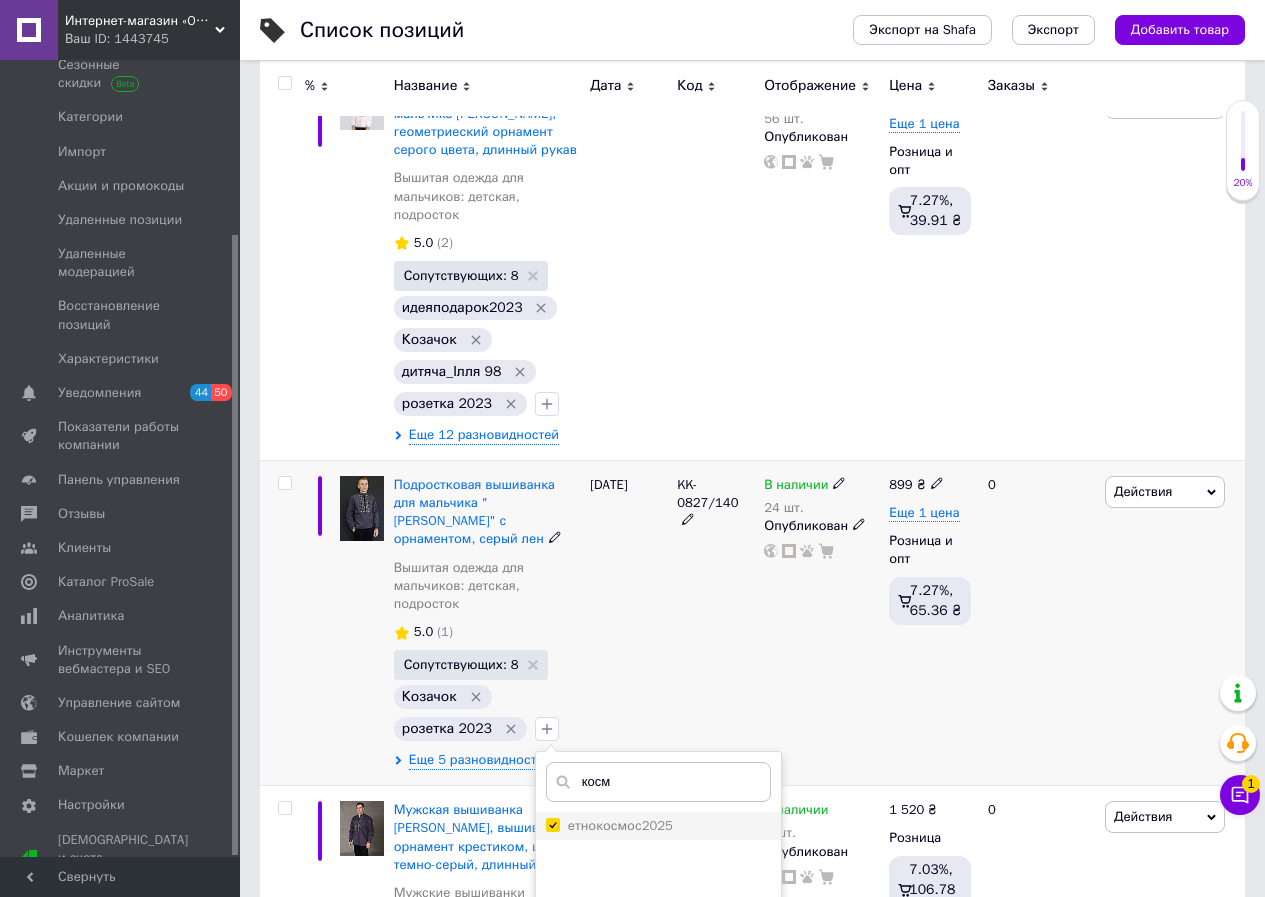checkbox on "true" 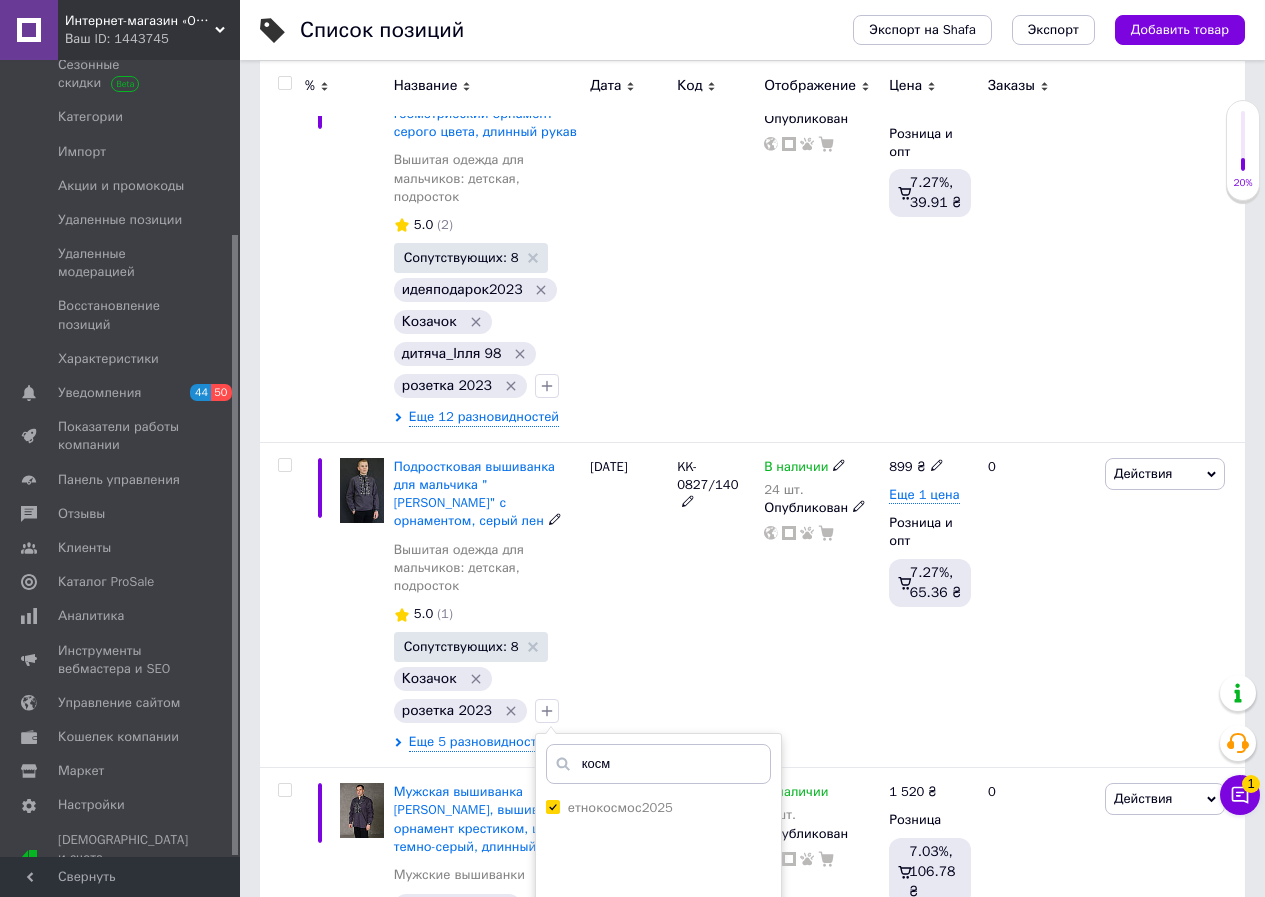 scroll, scrollTop: 800, scrollLeft: 0, axis: vertical 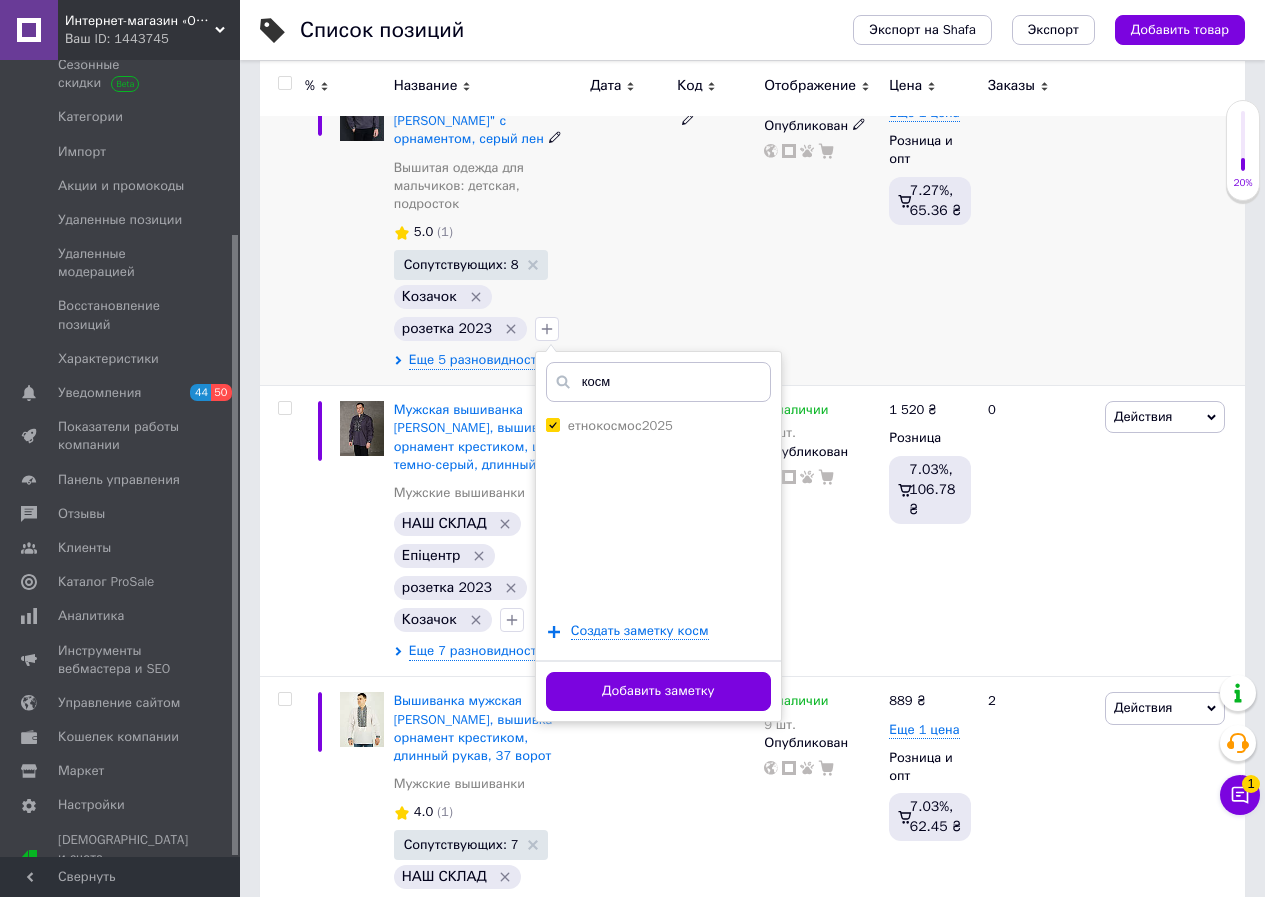 click on "Добавить заметку" at bounding box center (658, 690) 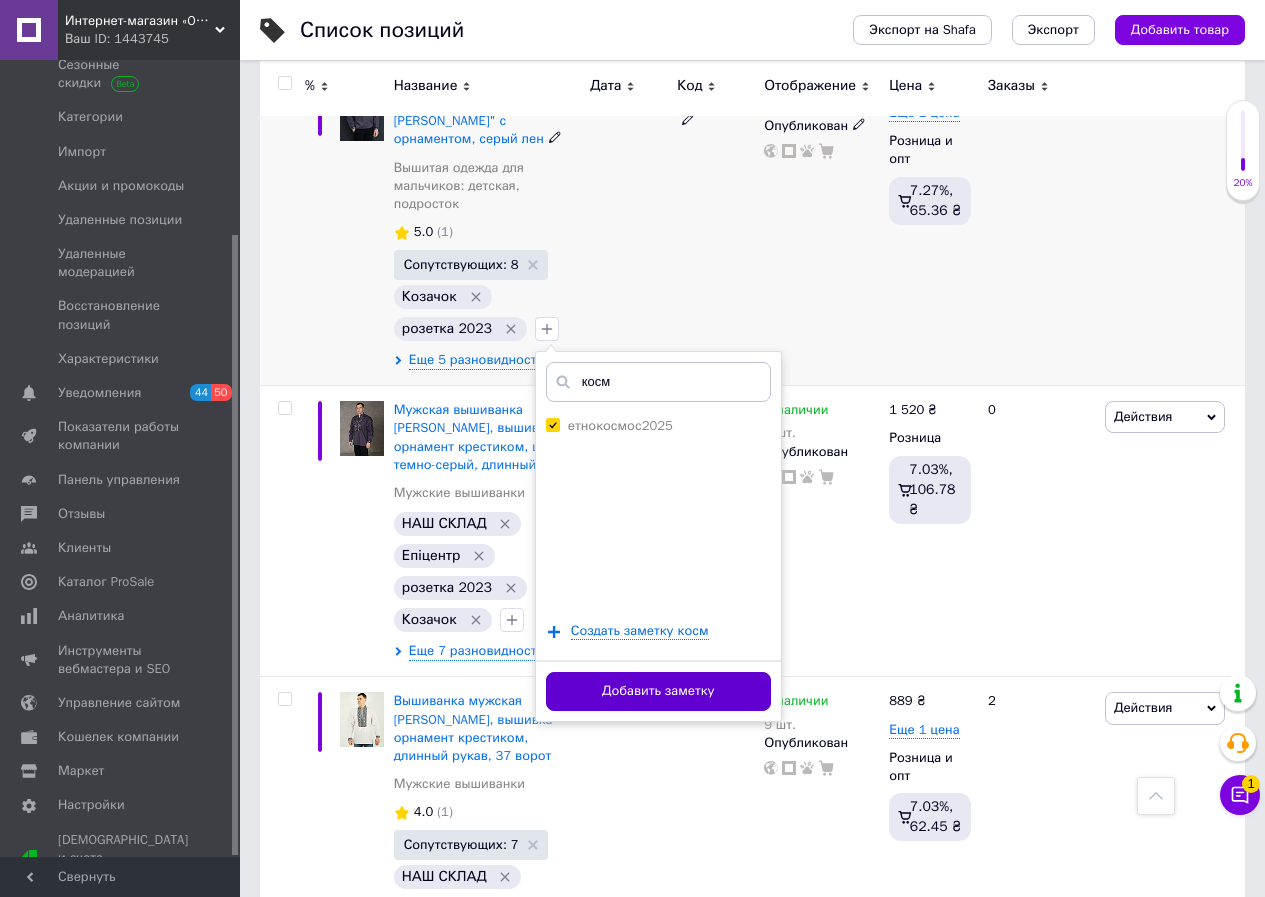 click on "Добавить заметку" at bounding box center [658, 691] 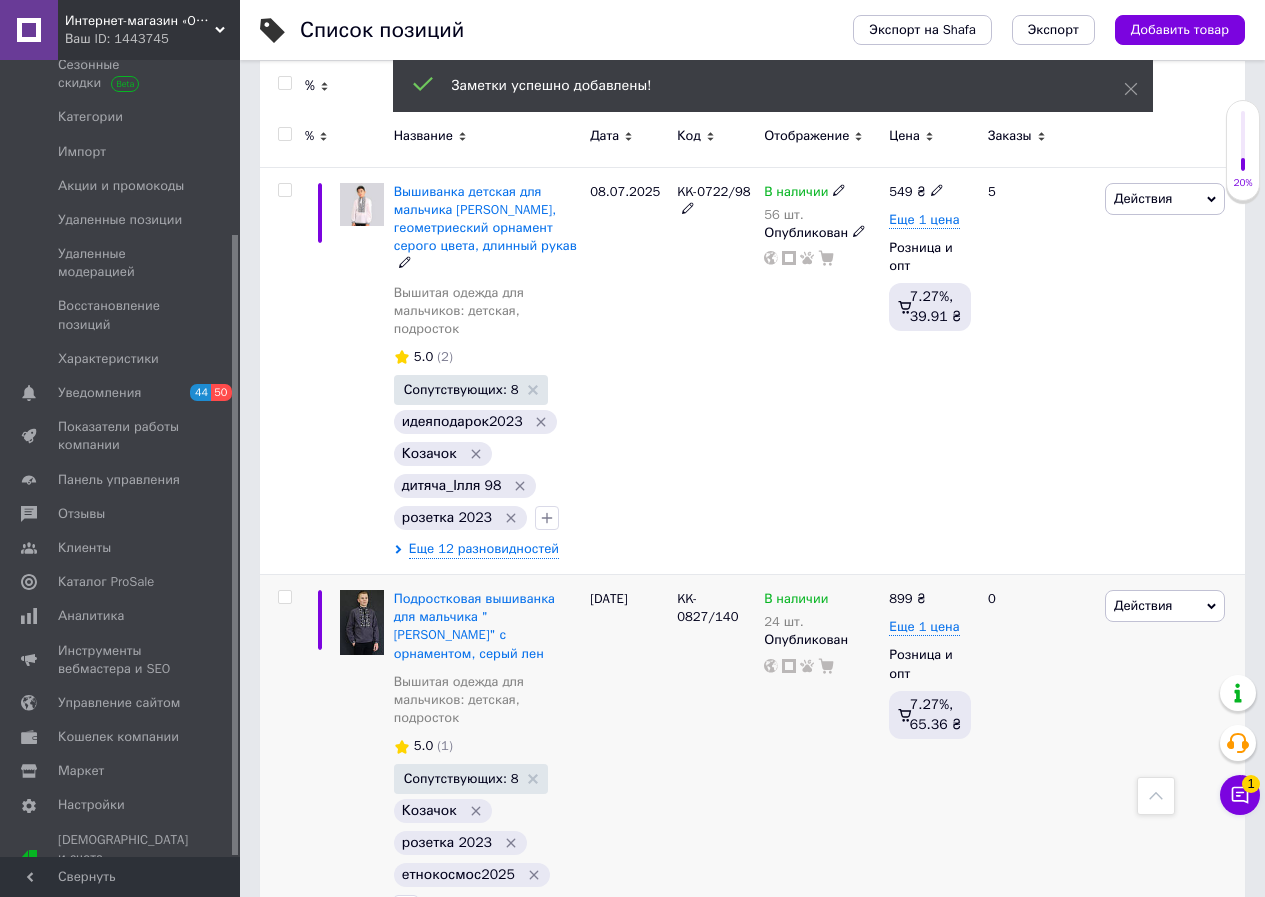scroll, scrollTop: 300, scrollLeft: 0, axis: vertical 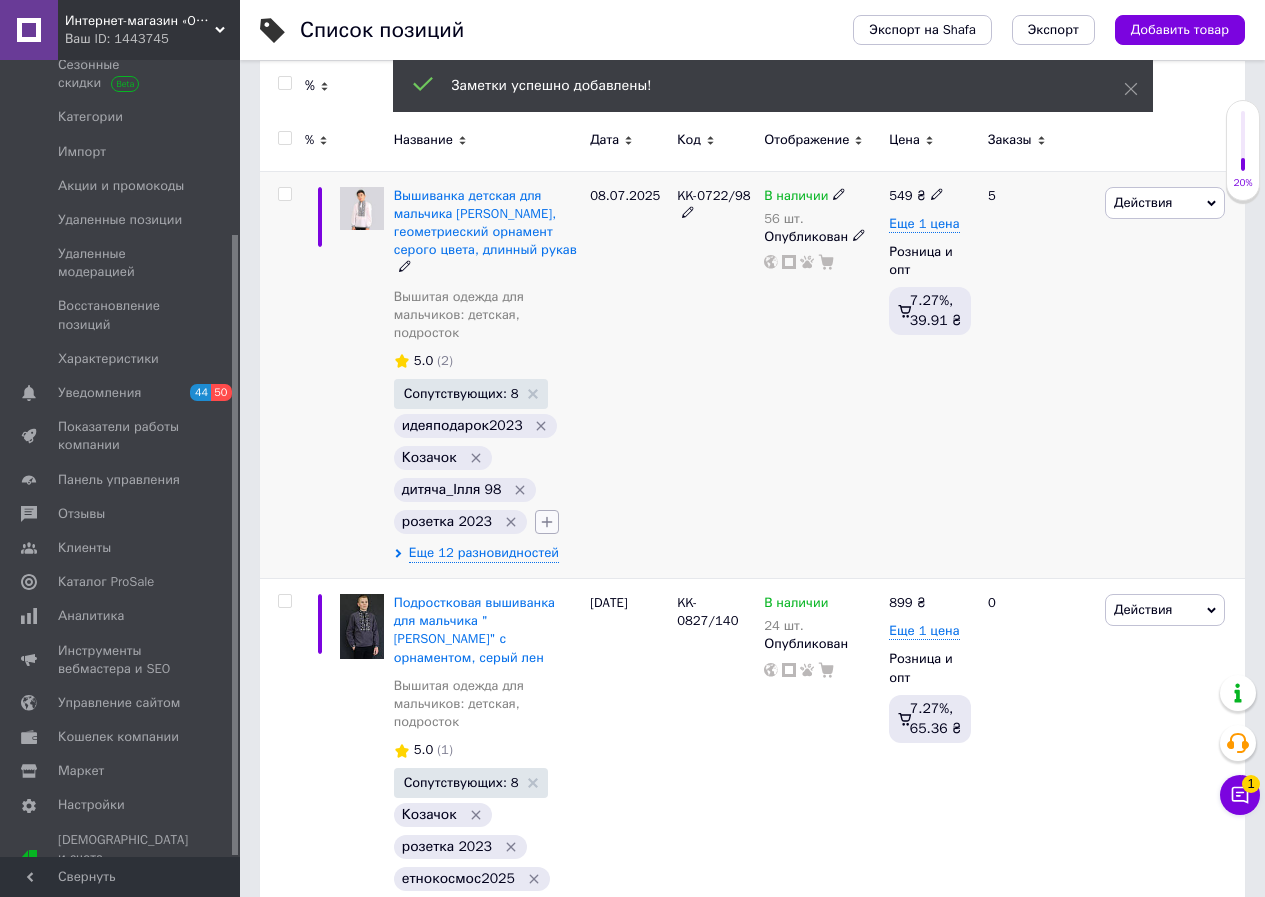 click 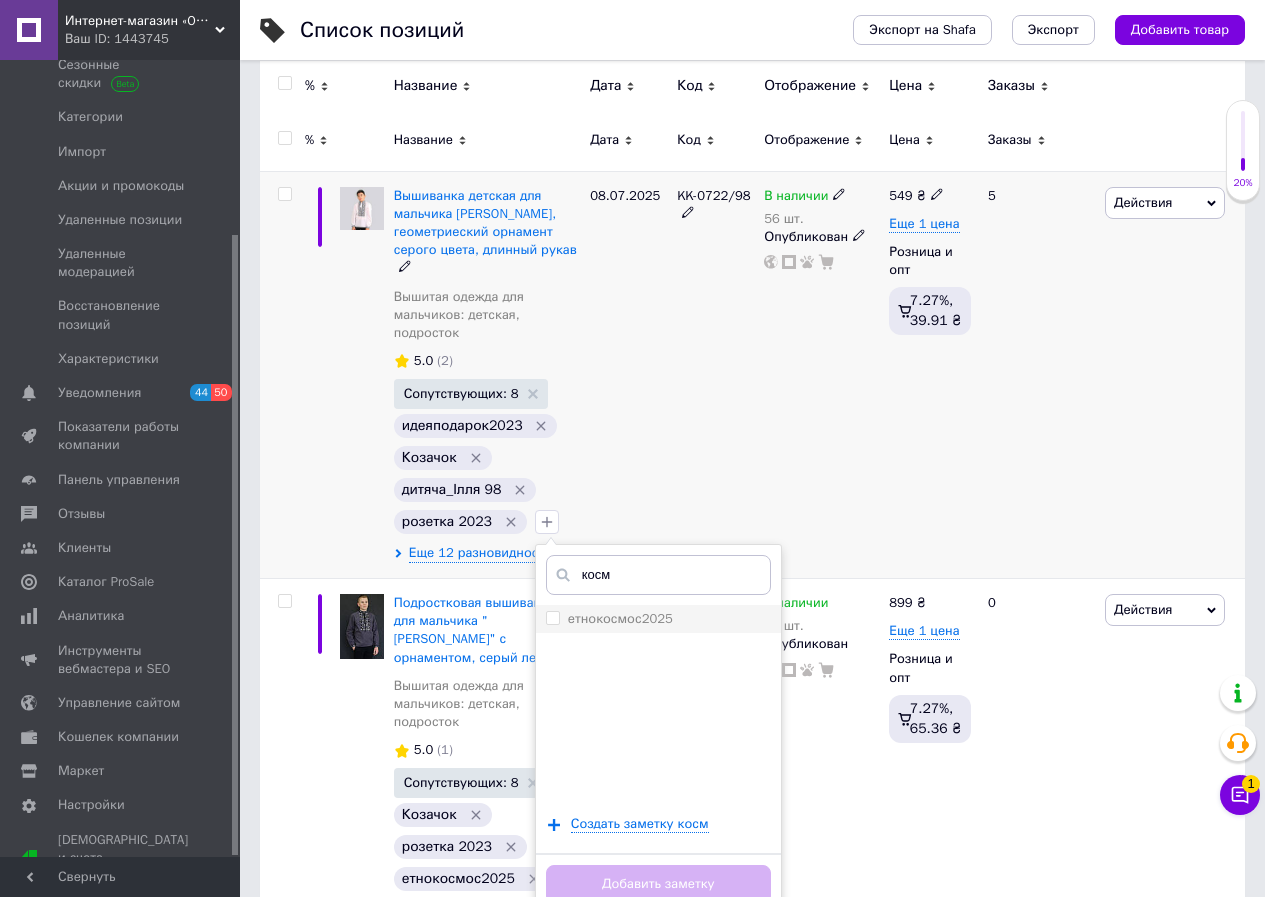 type on "косм" 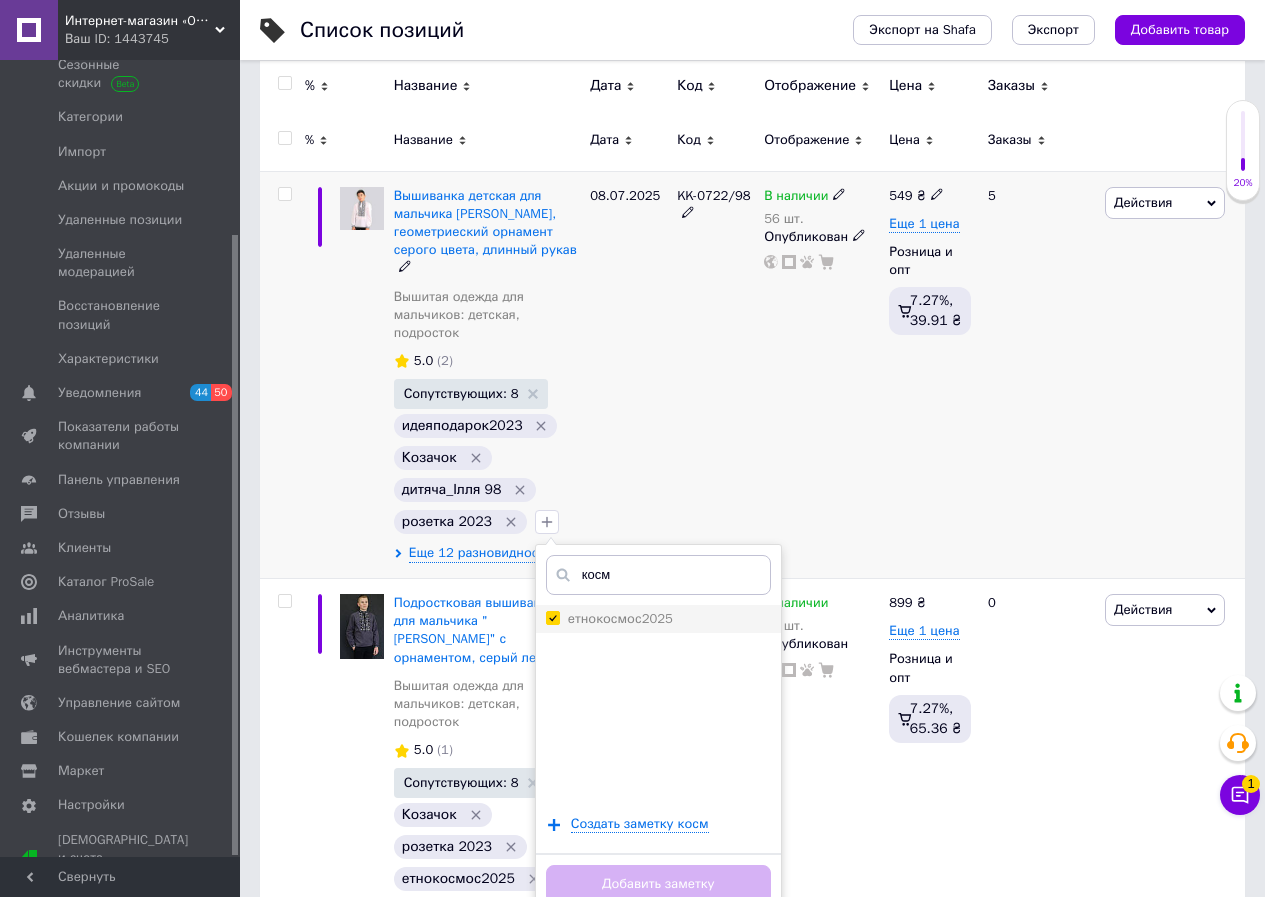 checkbox on "true" 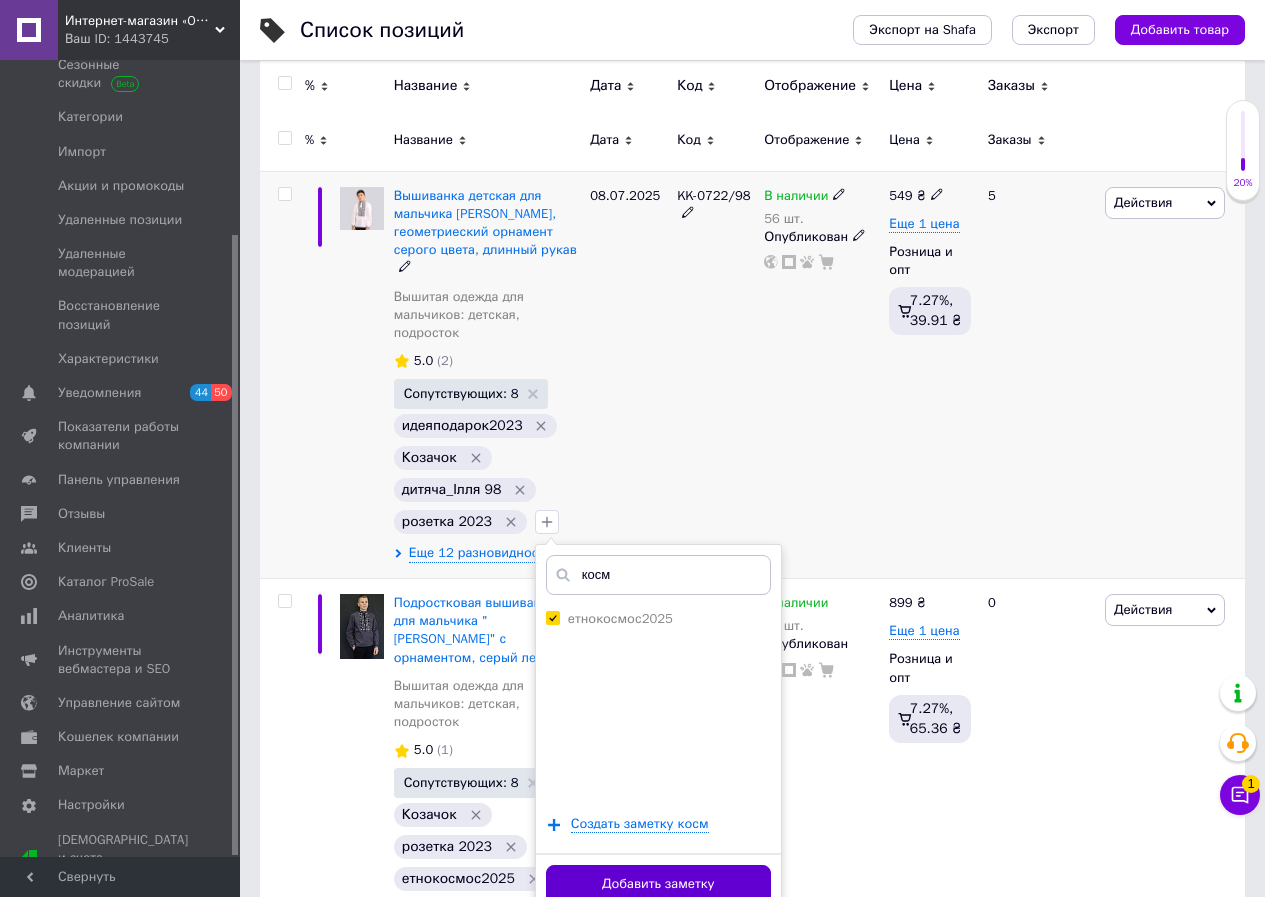 click on "Добавить заметку" at bounding box center (658, 884) 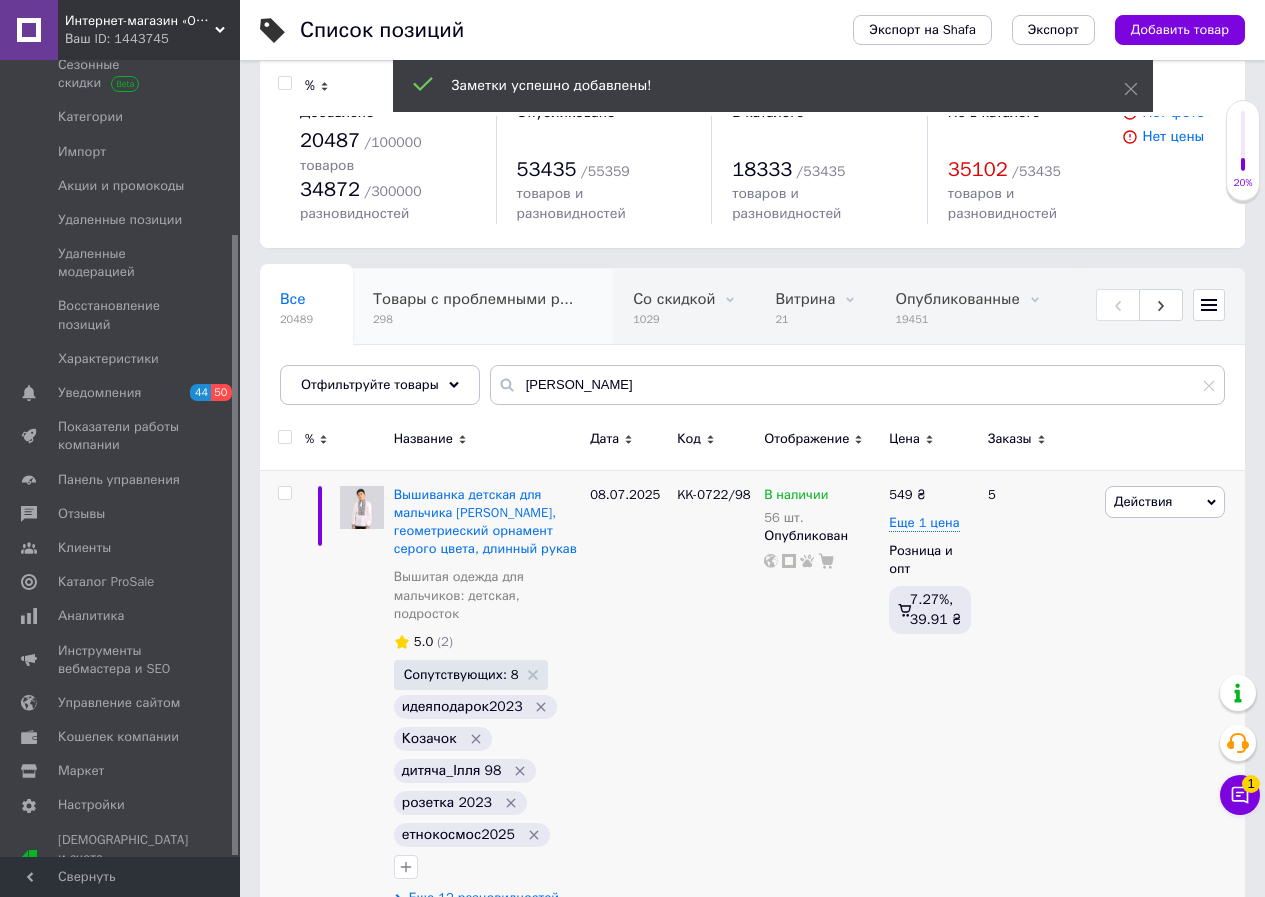 scroll, scrollTop: 0, scrollLeft: 0, axis: both 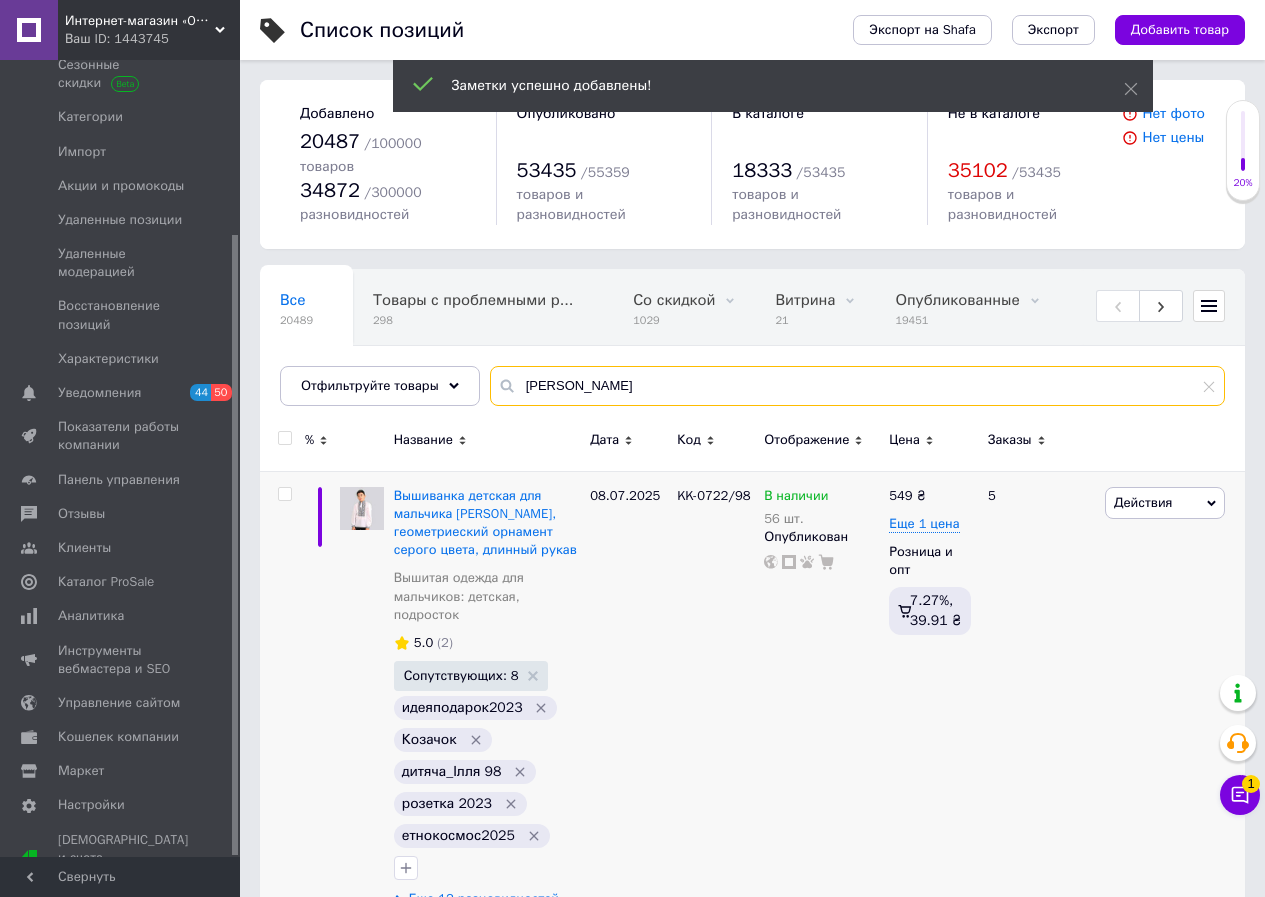 click on "[PERSON_NAME]" at bounding box center [857, 386] 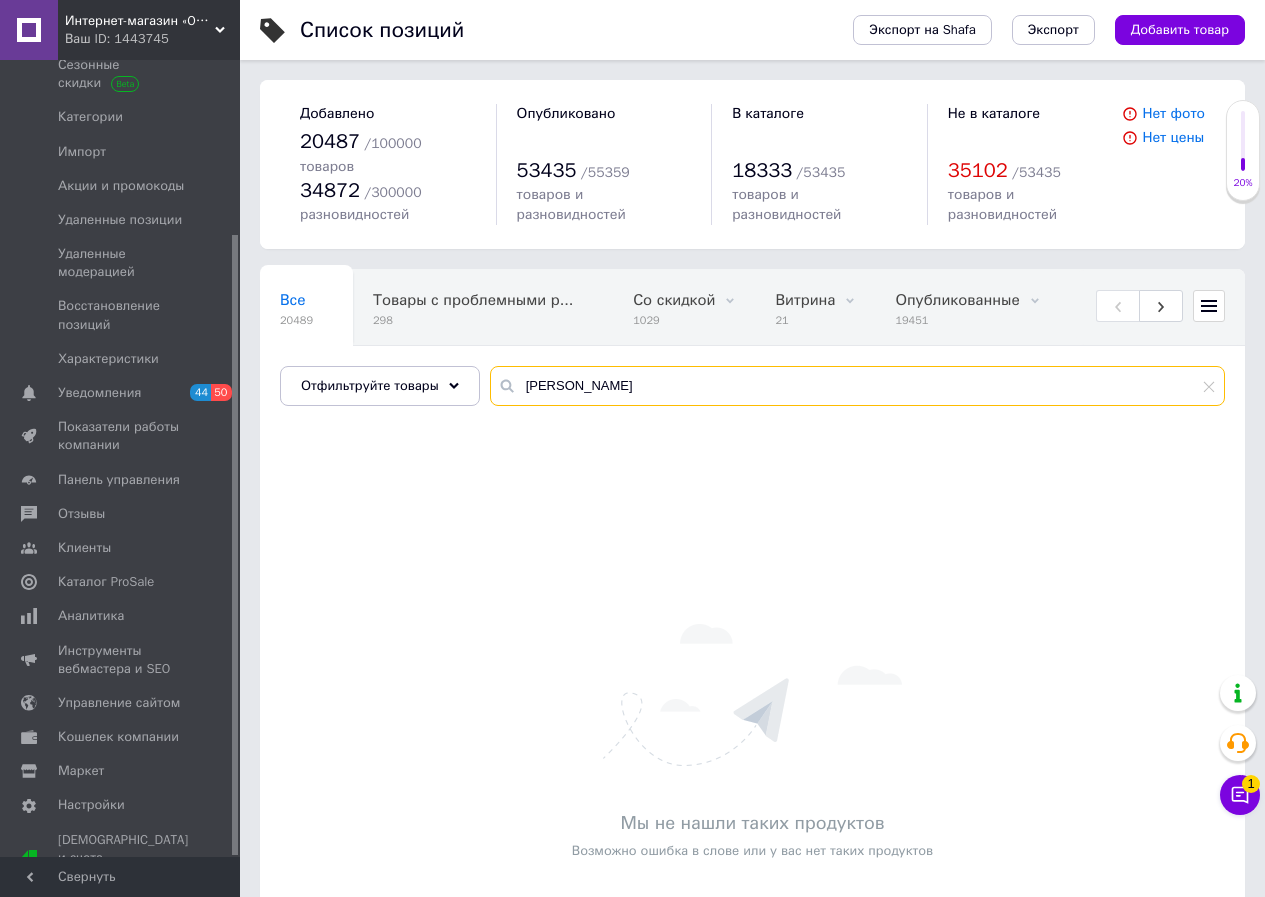 type on "[PERSON_NAME]" 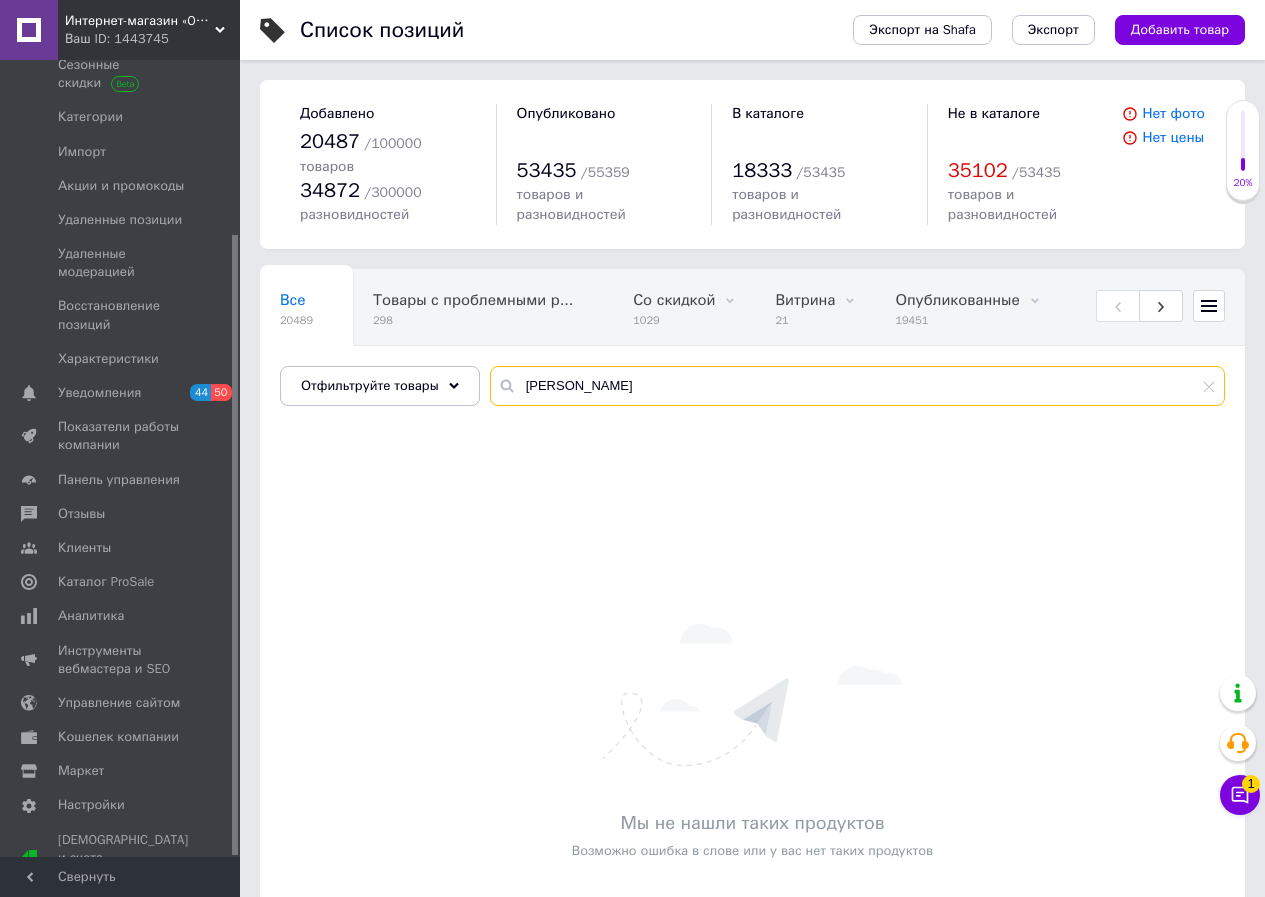 click on "[PERSON_NAME]" at bounding box center [857, 386] 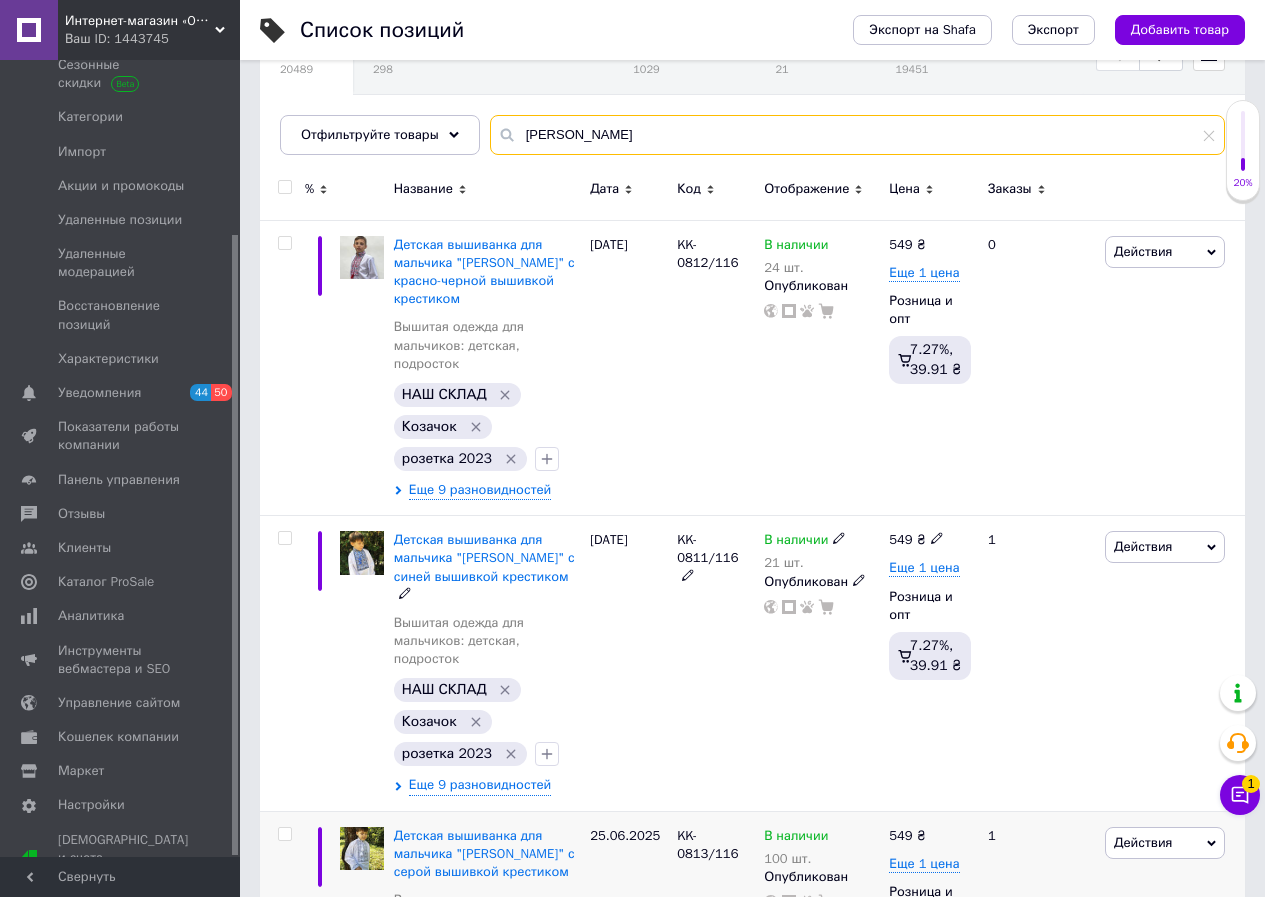 scroll, scrollTop: 300, scrollLeft: 0, axis: vertical 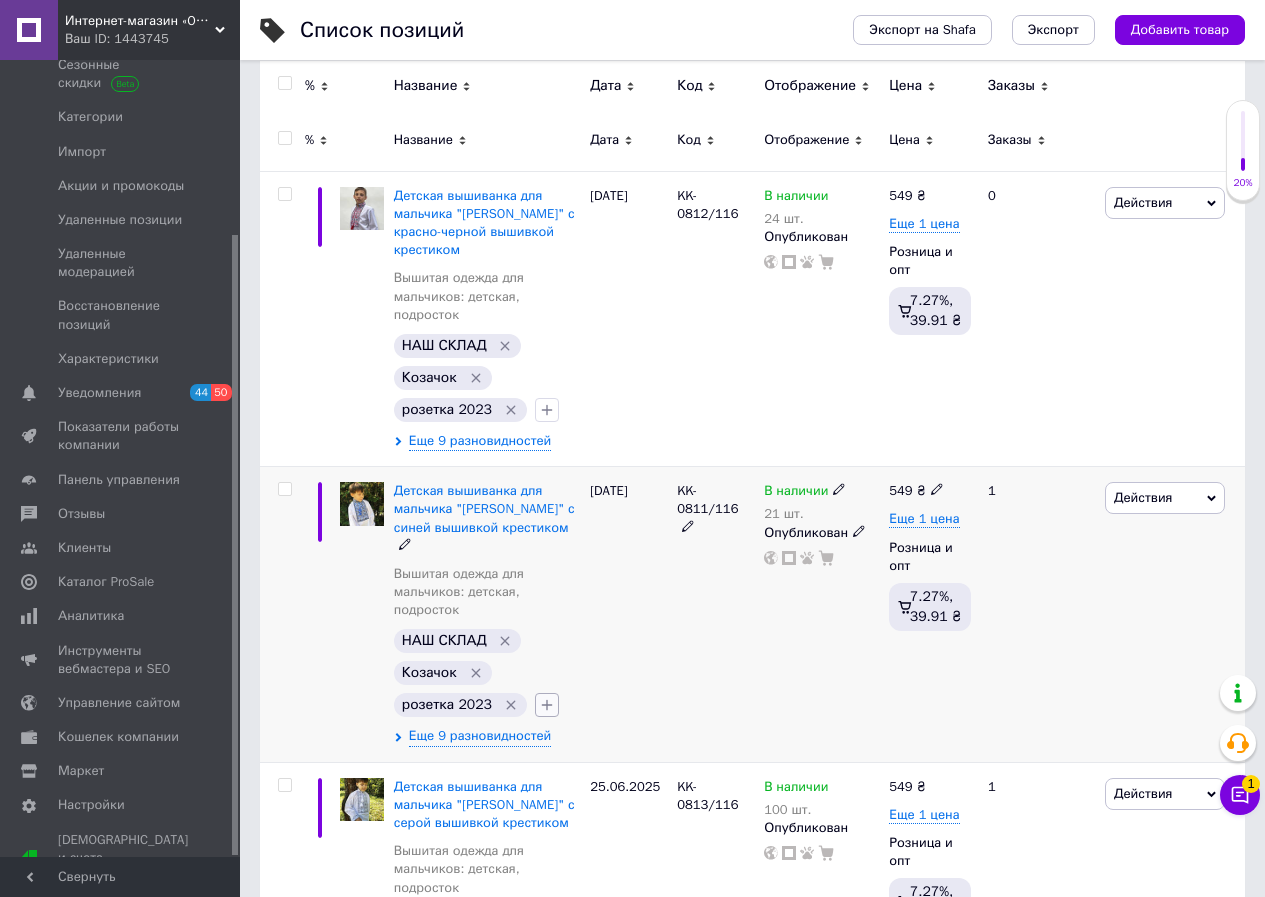 click 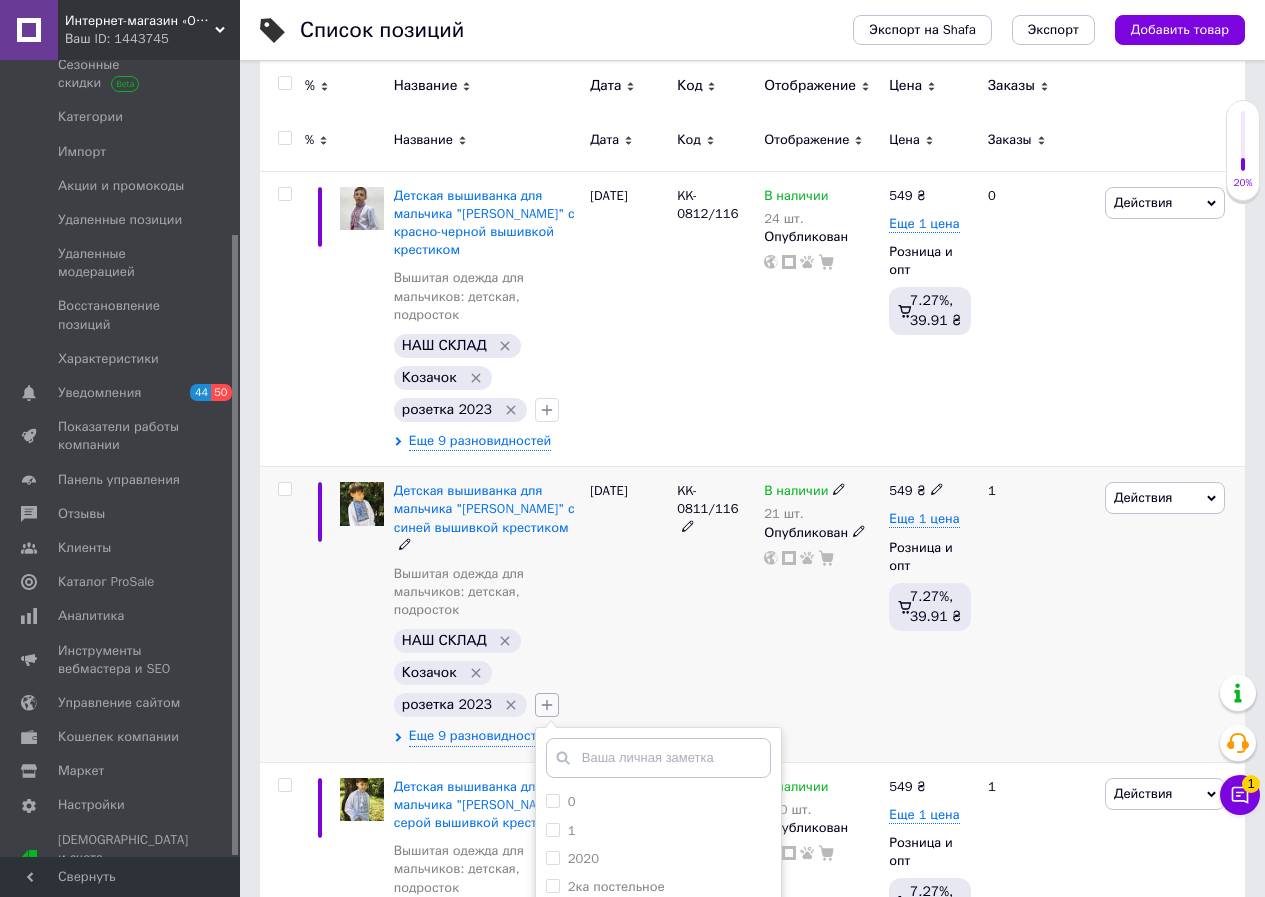 type on "у" 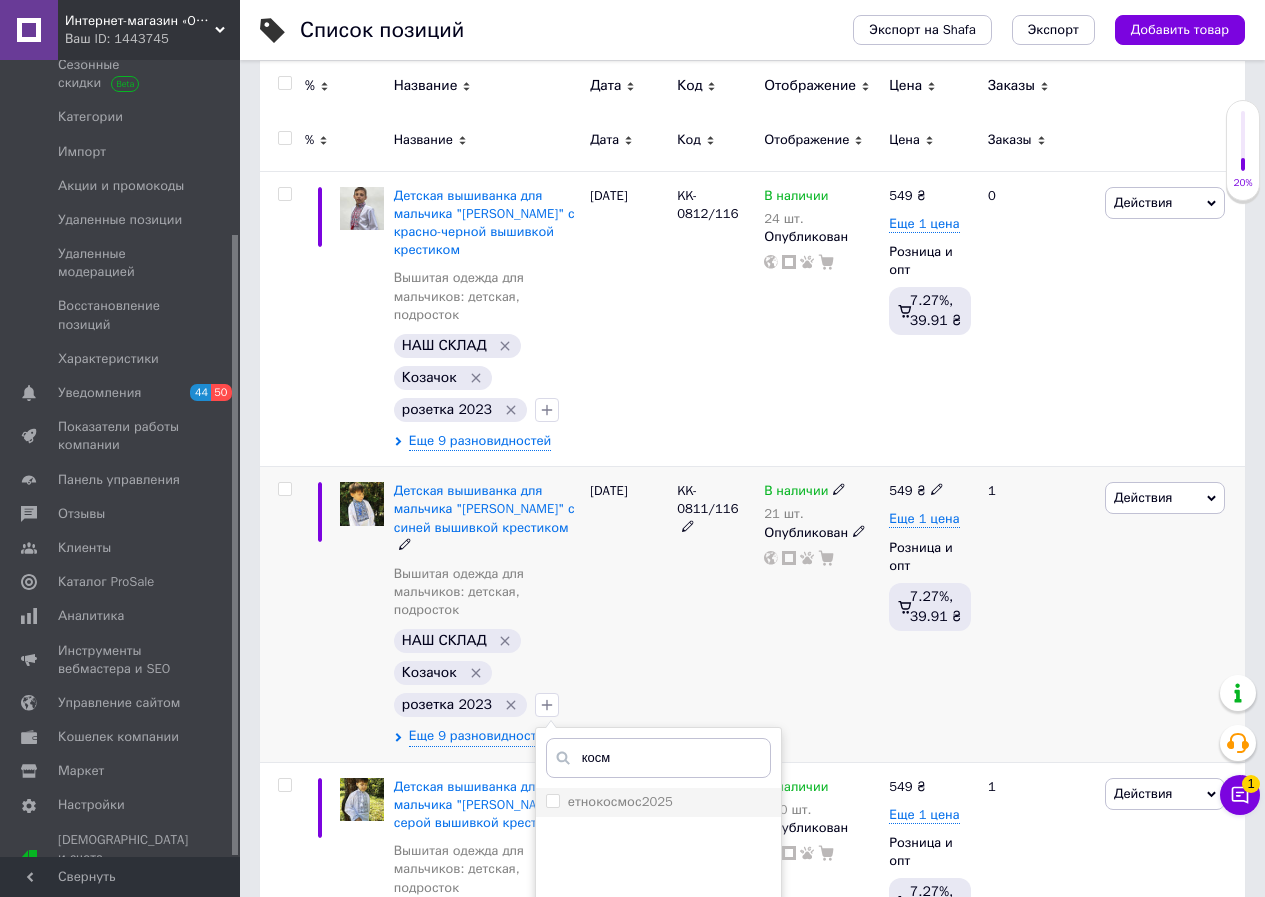 type on "косм" 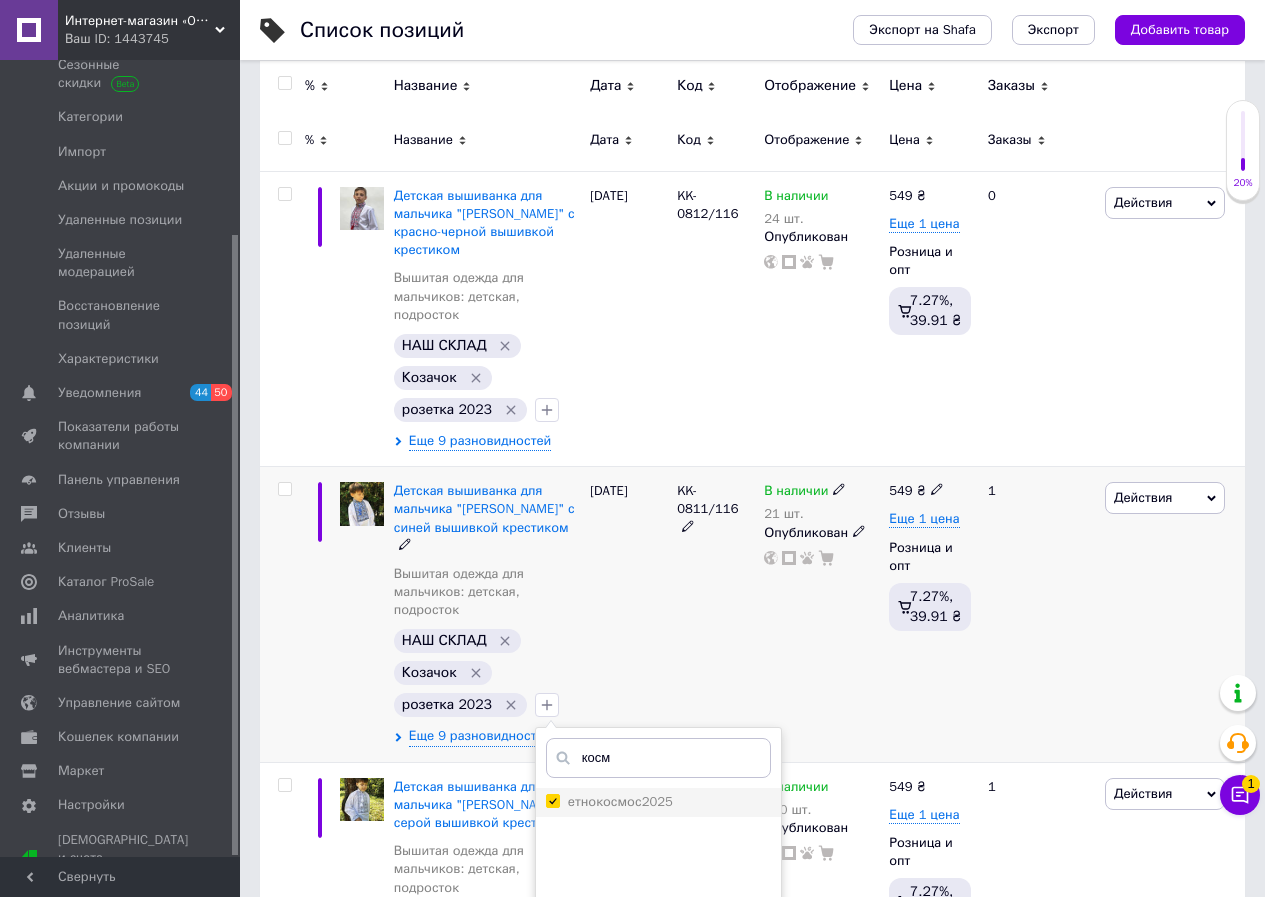 checkbox on "true" 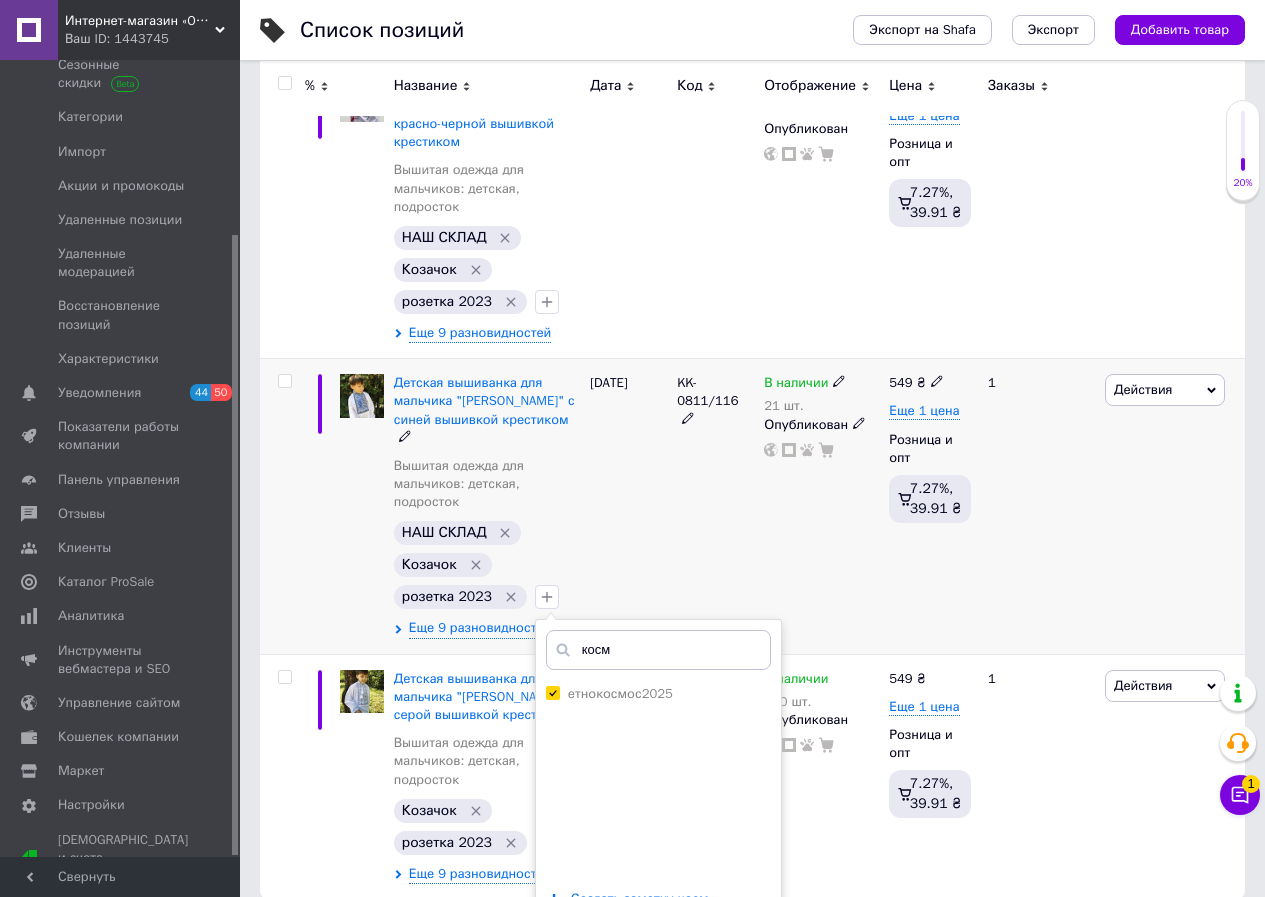 click on "Добавить заметку" at bounding box center (658, 960) 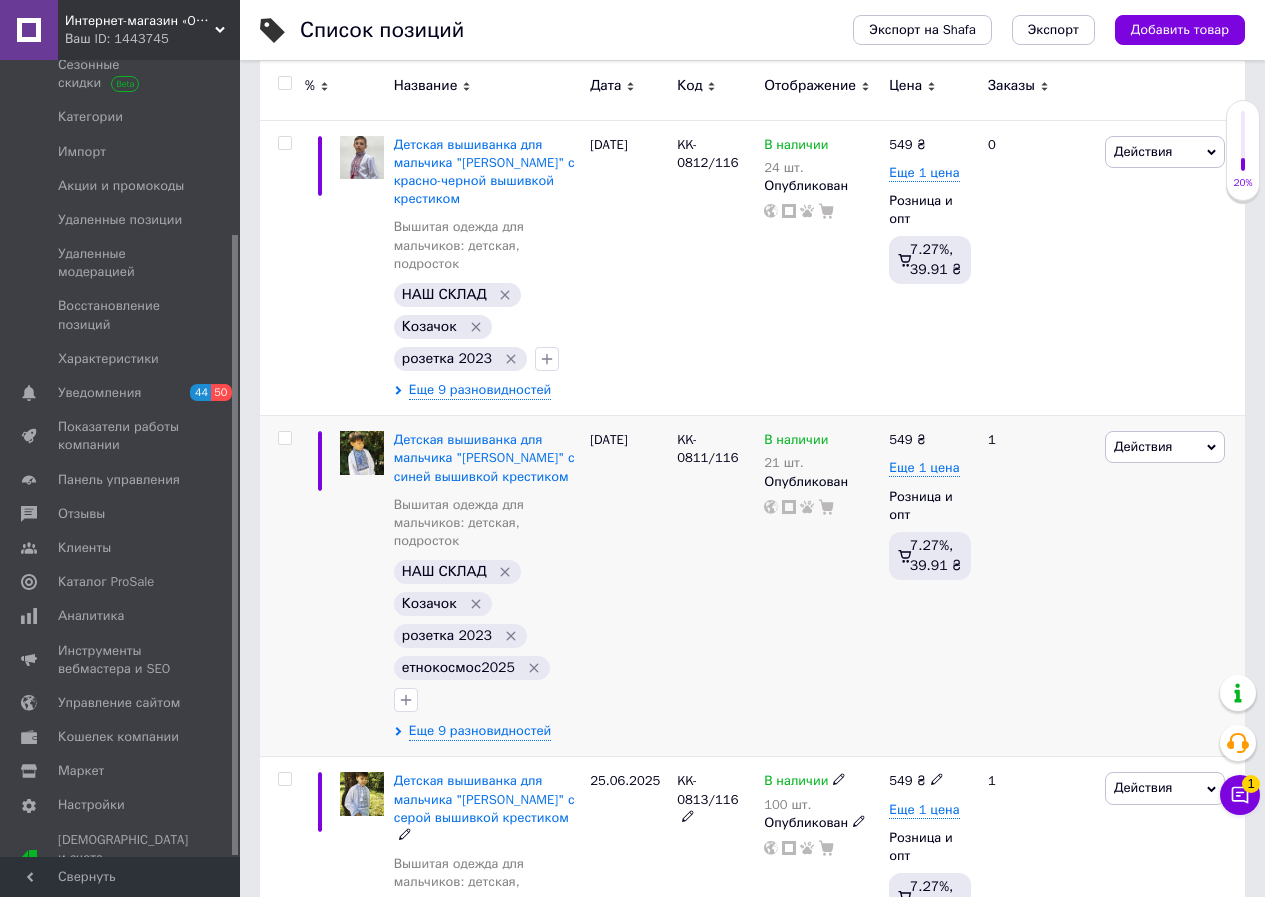 scroll, scrollTop: 138, scrollLeft: 0, axis: vertical 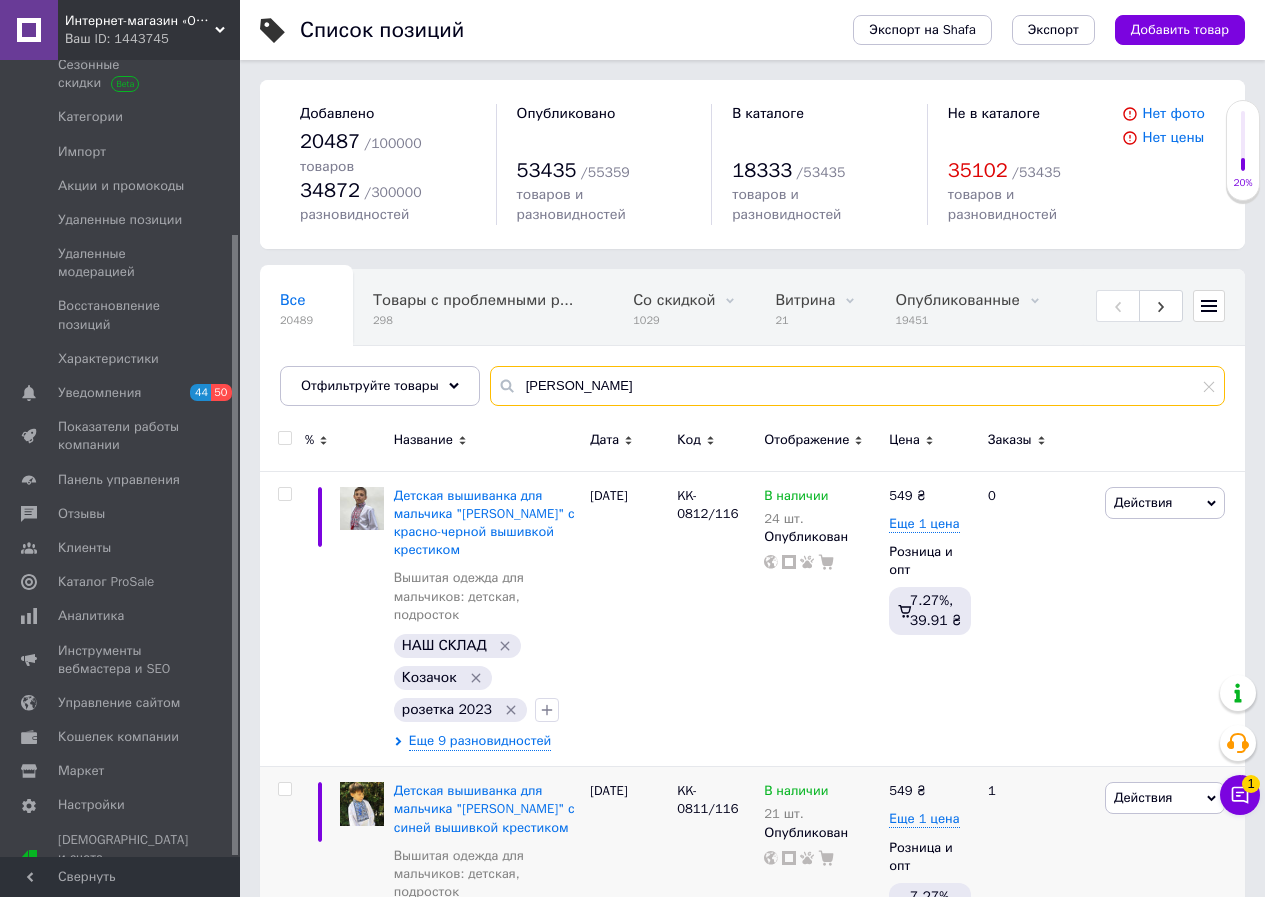 click on "[PERSON_NAME]" at bounding box center [857, 386] 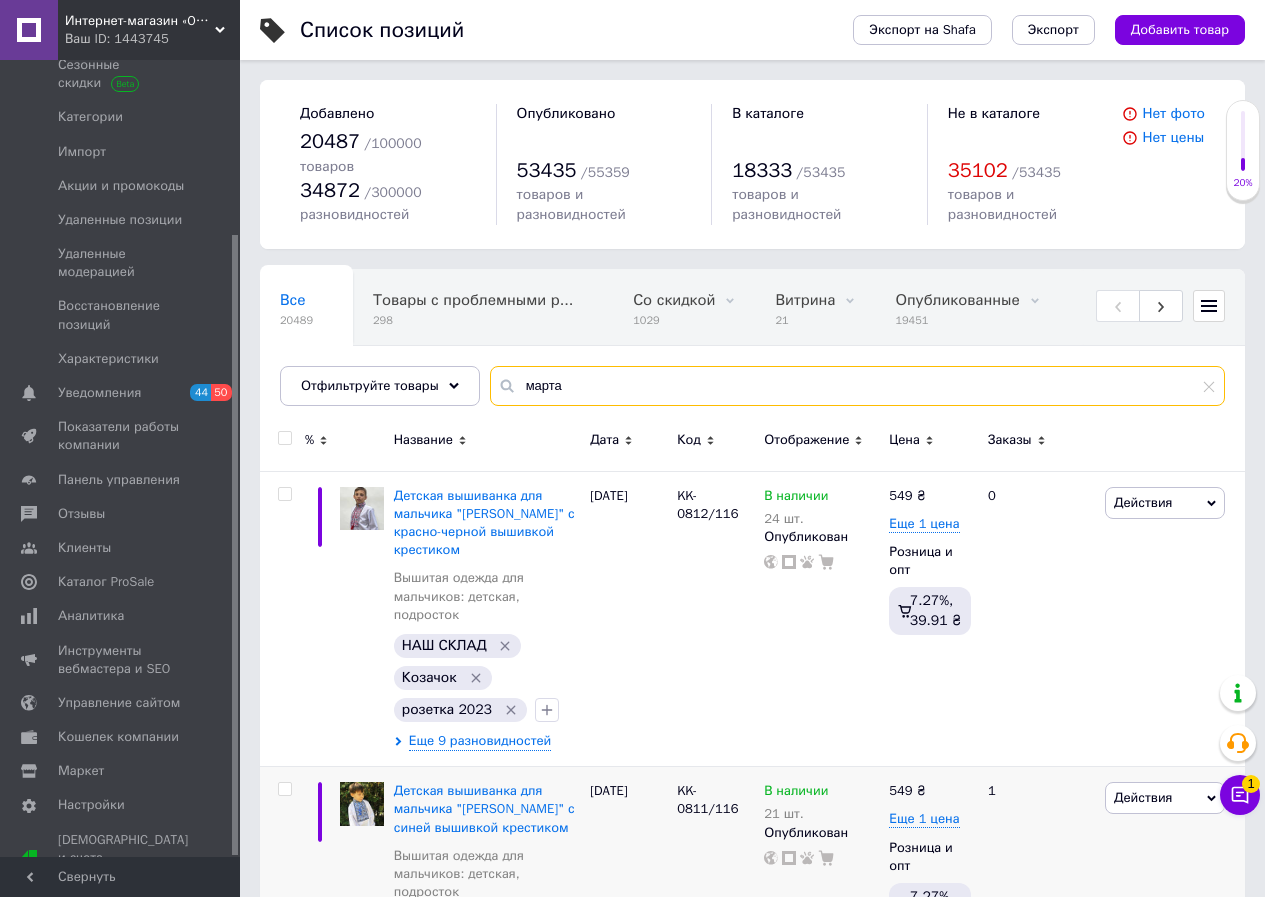 type on "марта" 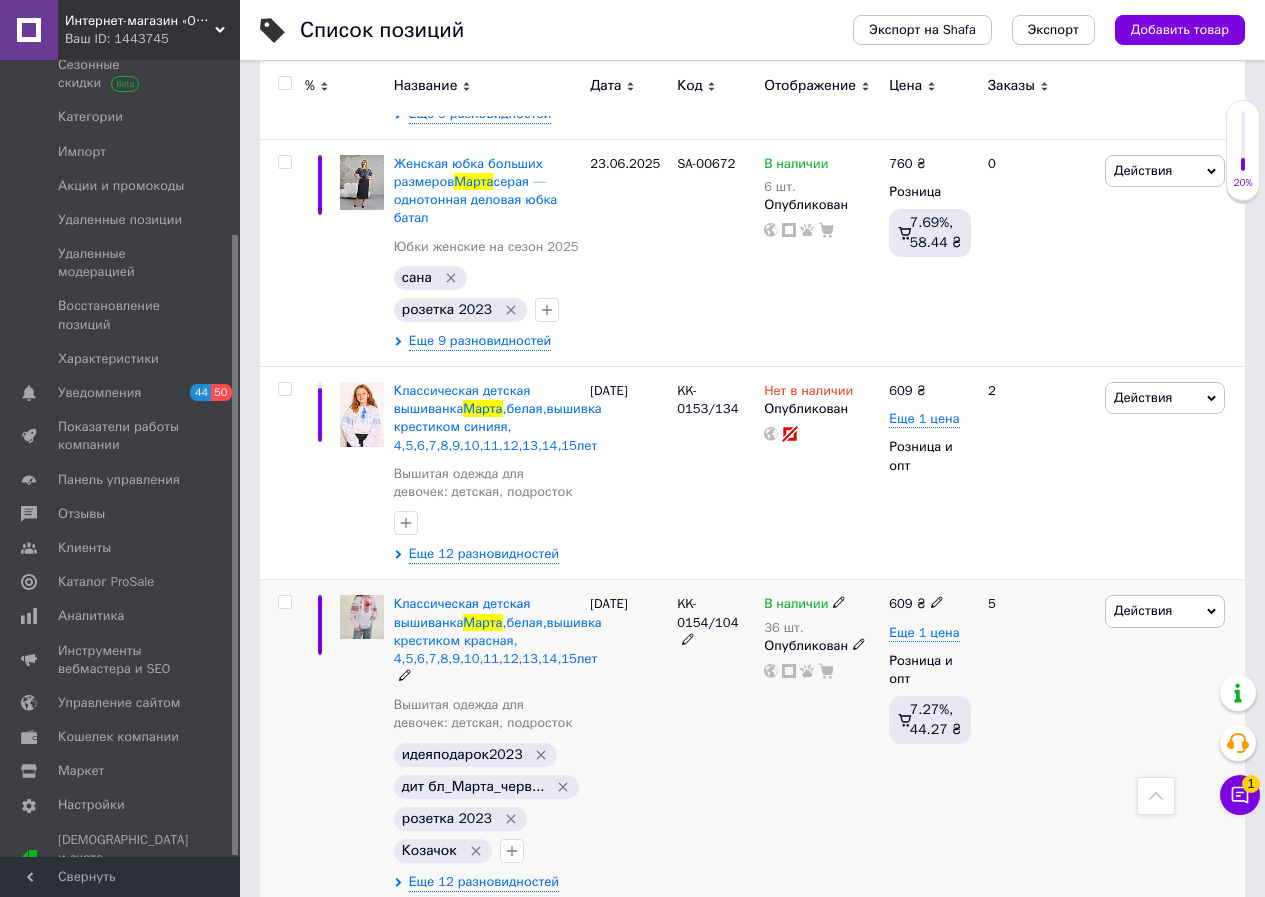 scroll, scrollTop: 1500, scrollLeft: 0, axis: vertical 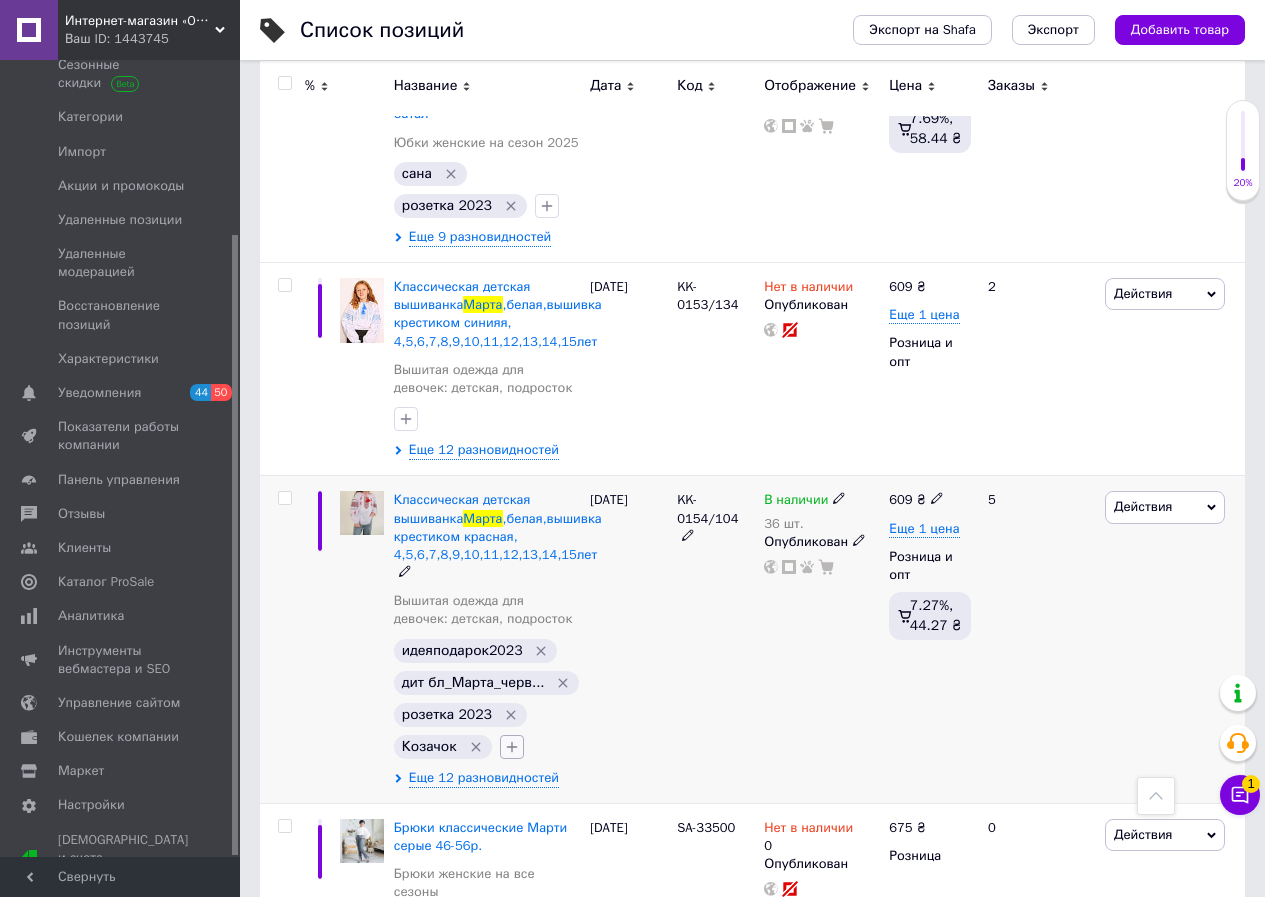 click at bounding box center [512, 747] 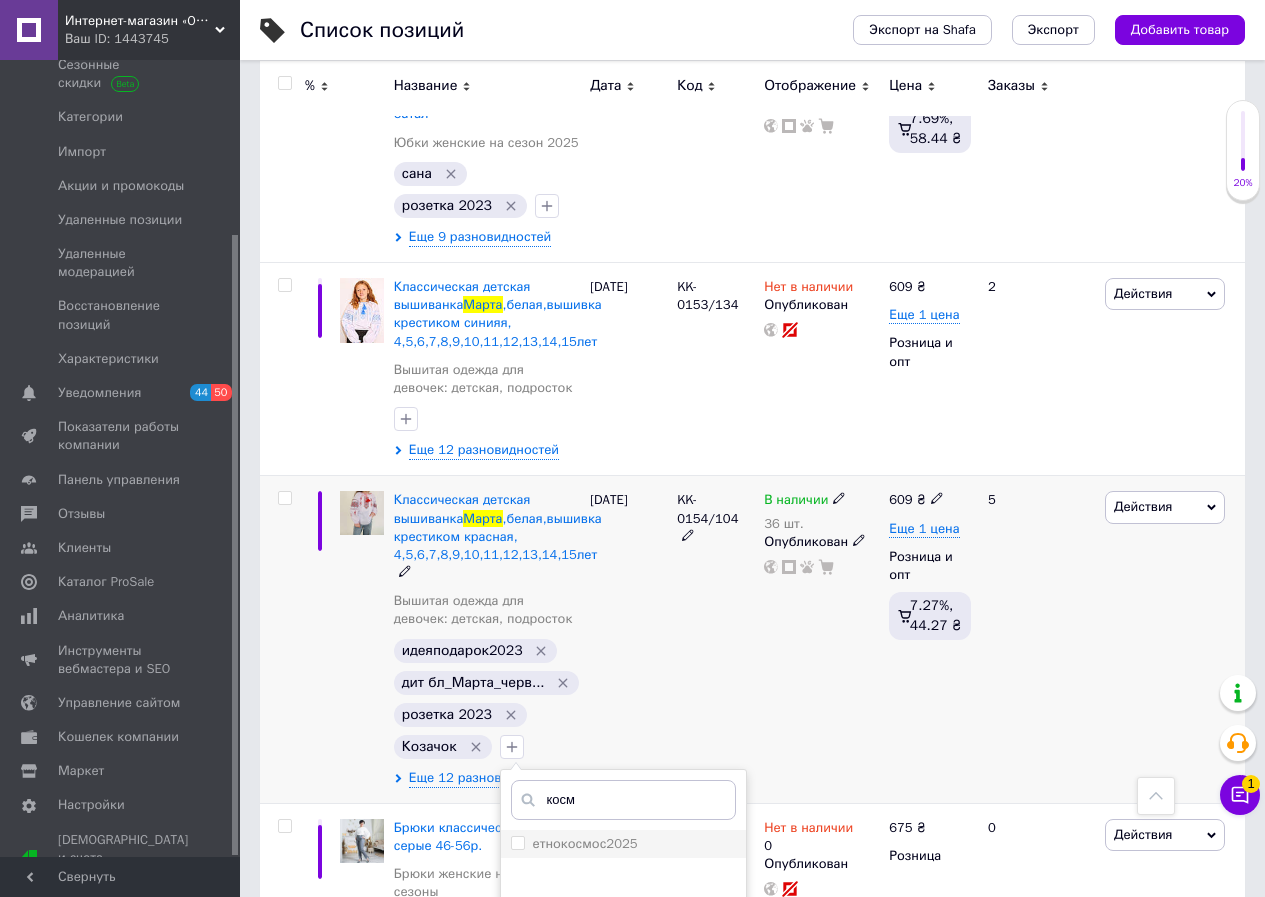 type on "косм" 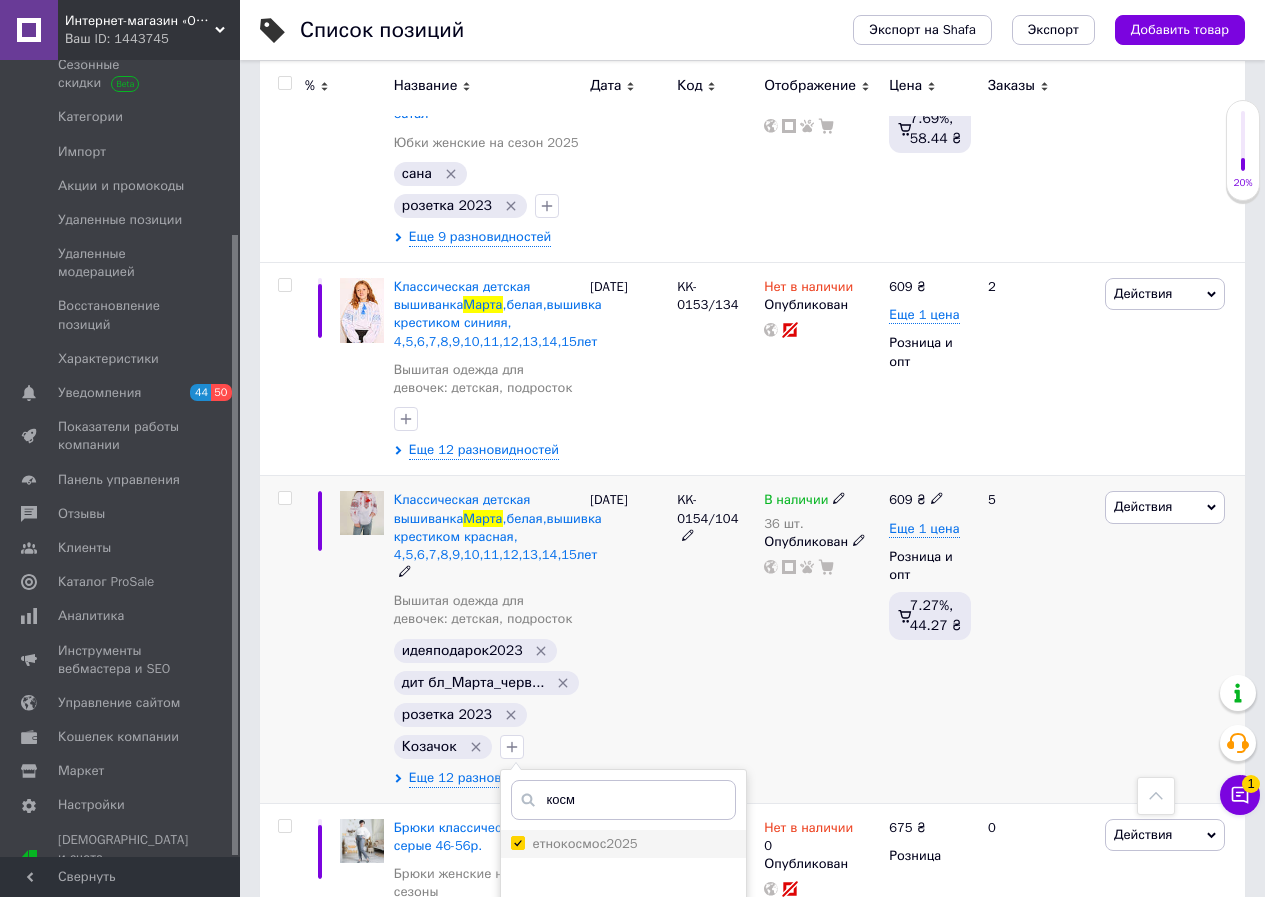 checkbox on "true" 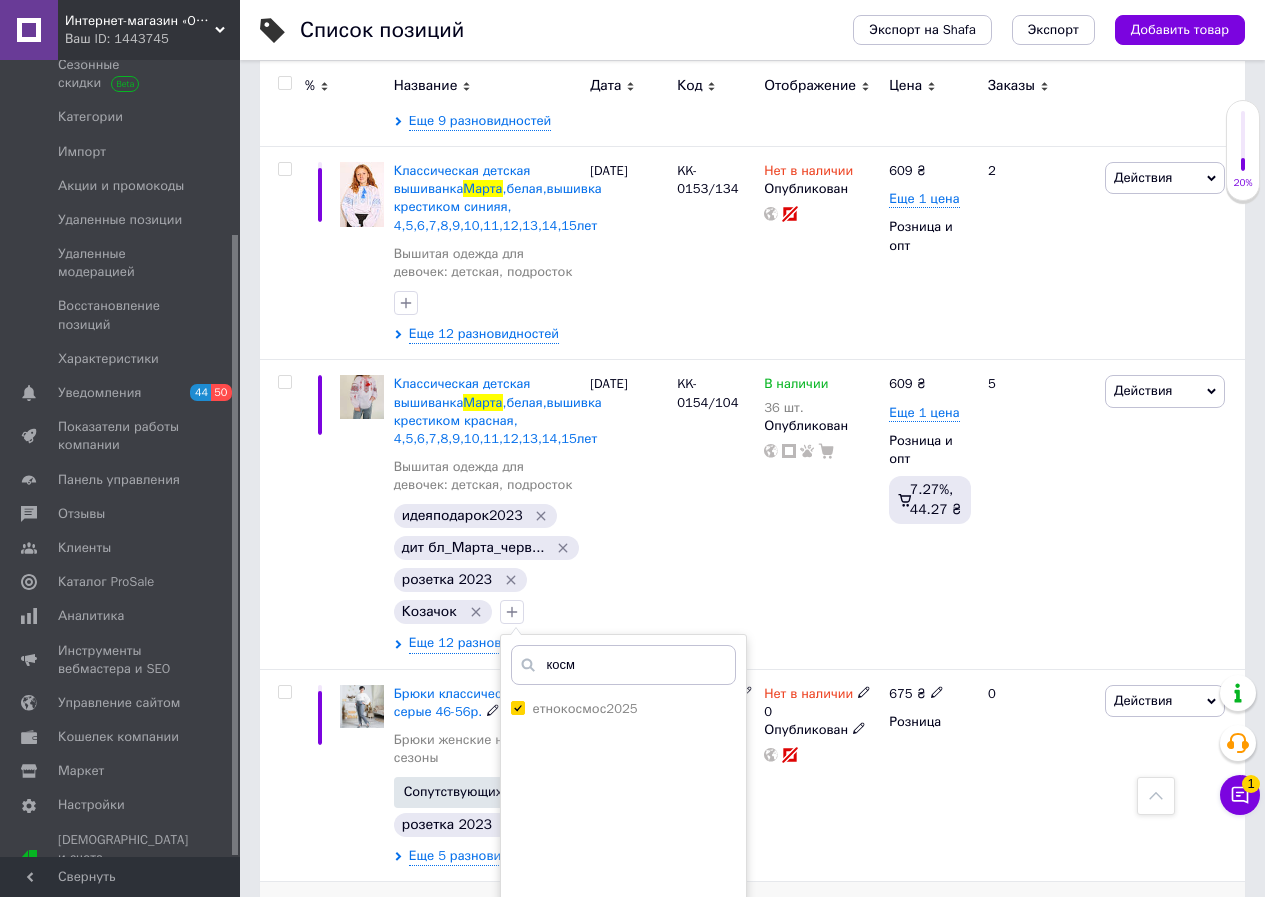 scroll, scrollTop: 1800, scrollLeft: 0, axis: vertical 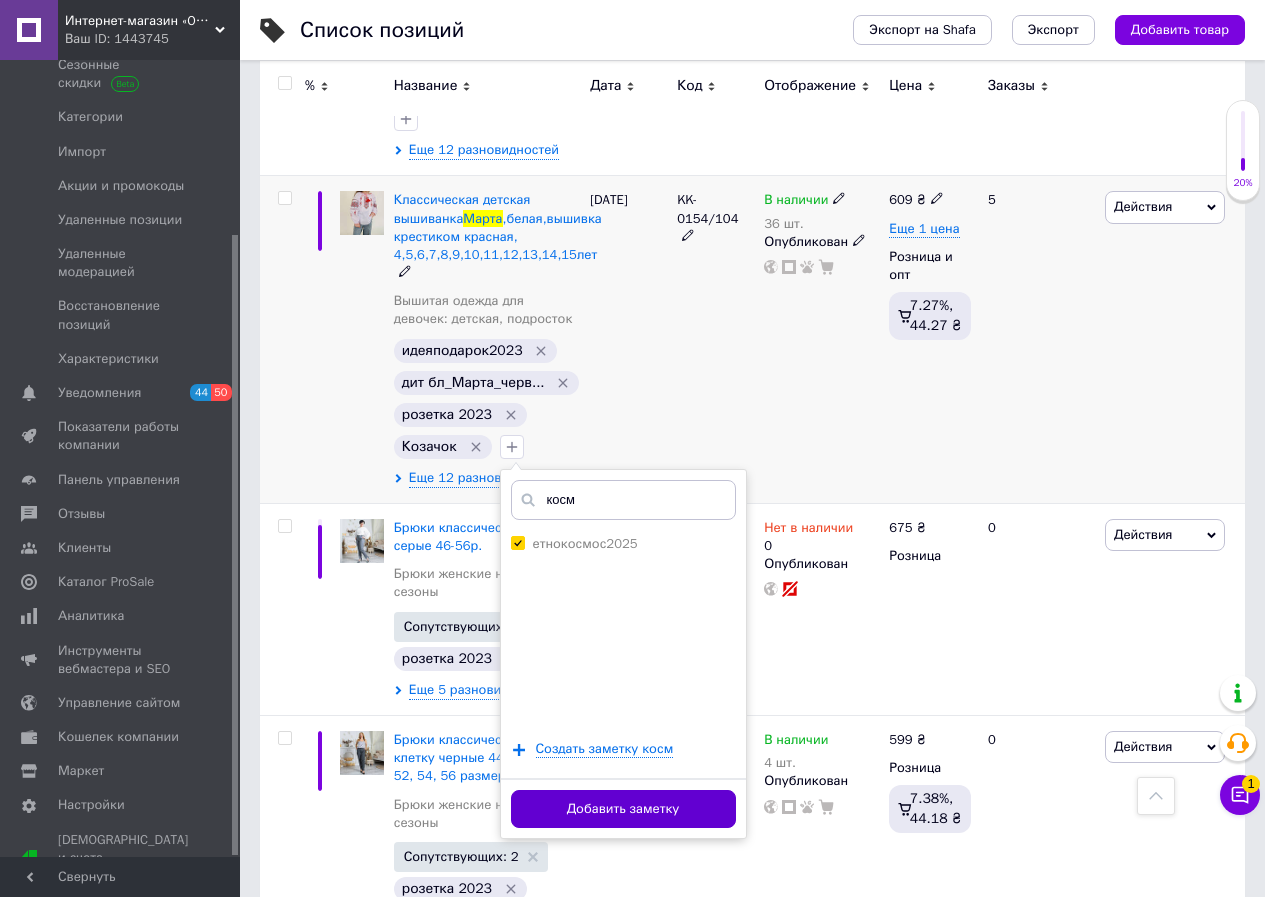 click on "Добавить заметку" at bounding box center (623, 809) 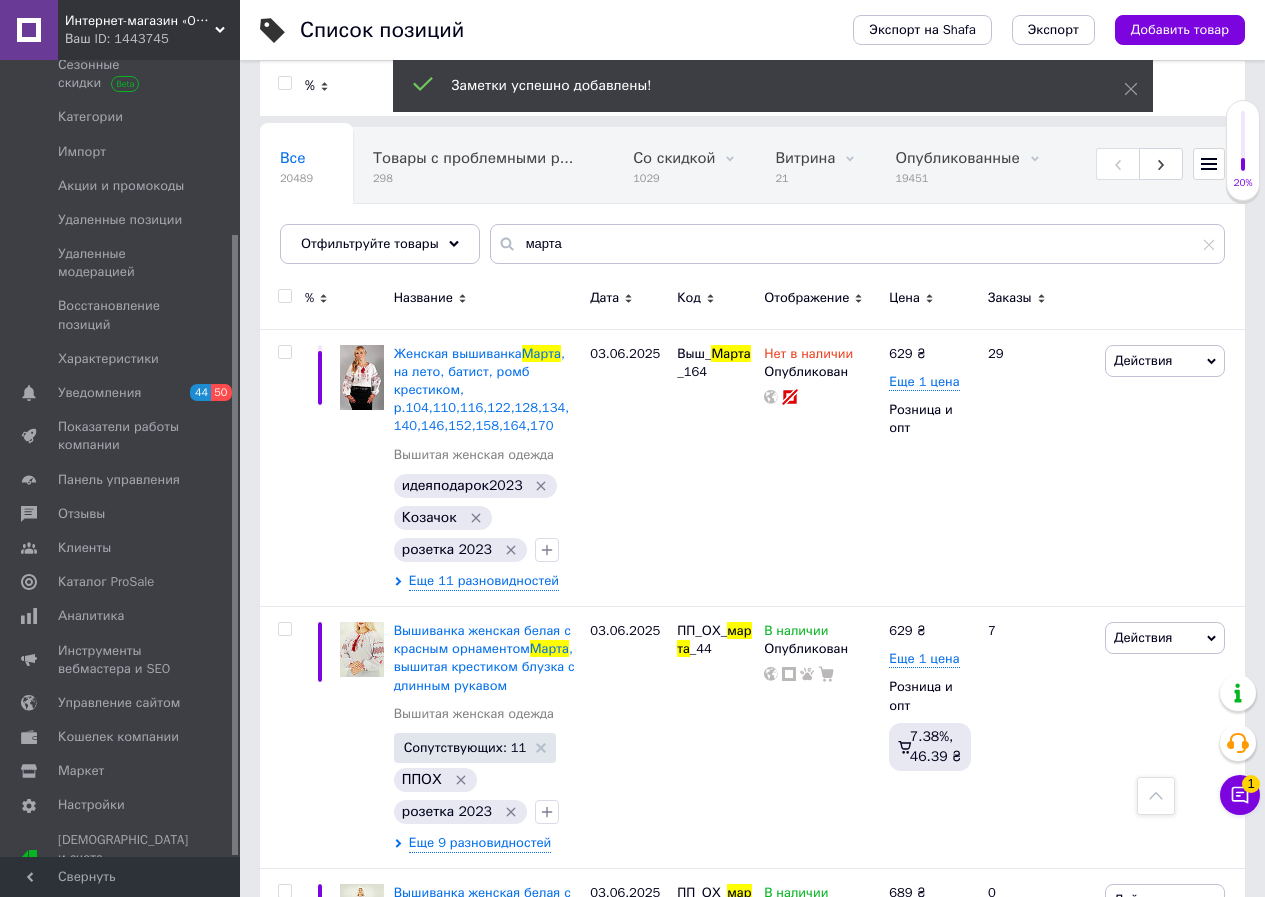 scroll, scrollTop: 0, scrollLeft: 0, axis: both 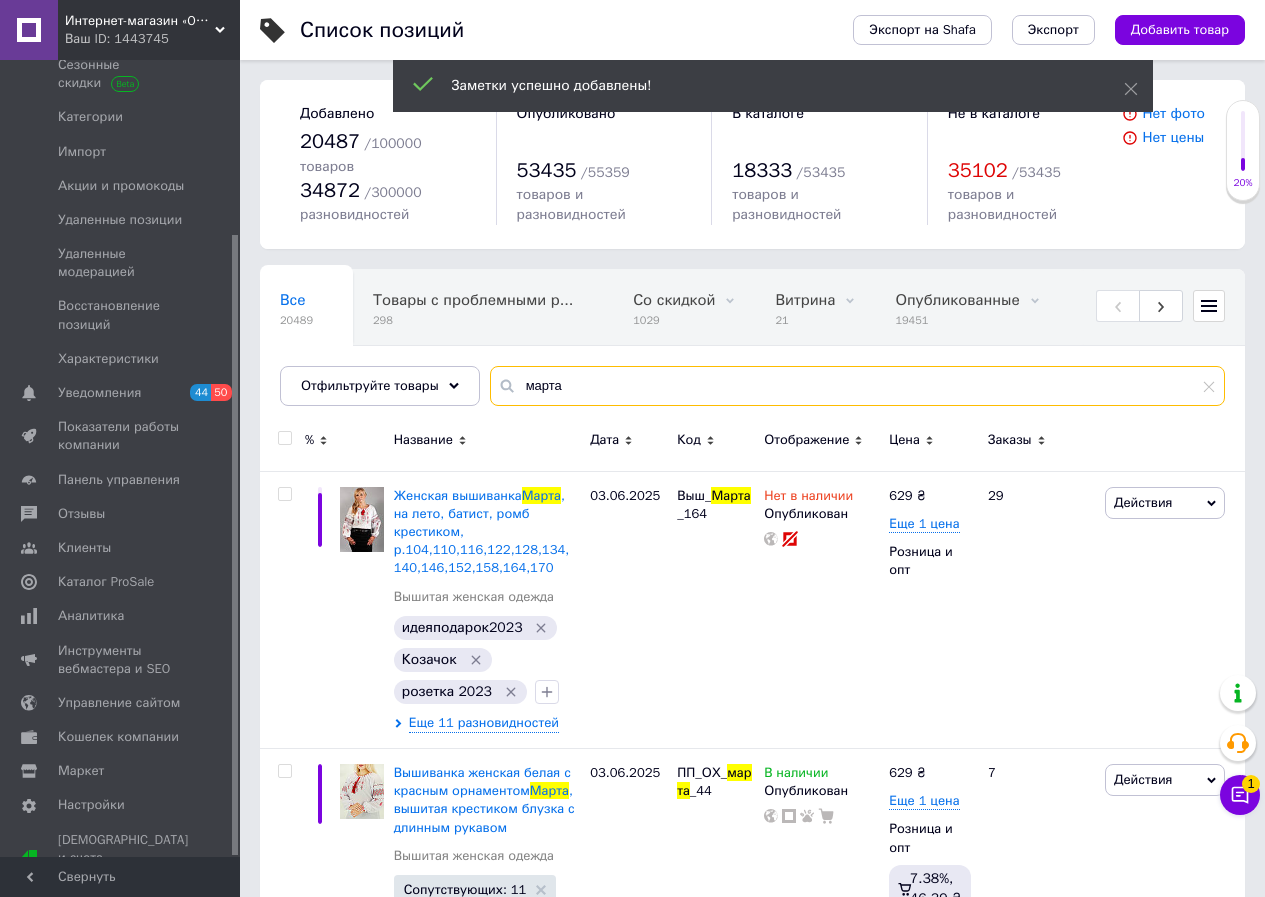 click on "марта" at bounding box center (857, 386) 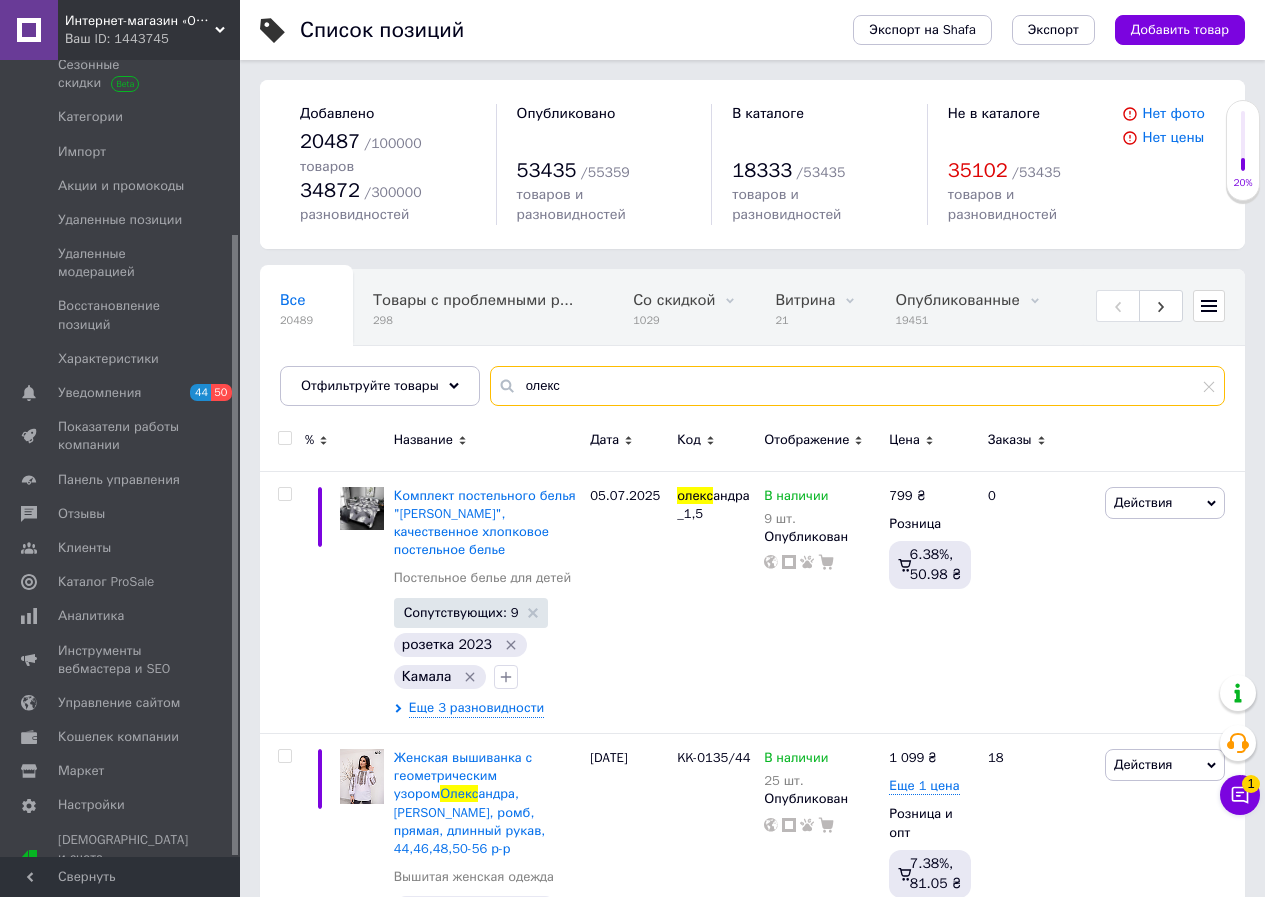 click on "олекс" at bounding box center (857, 386) 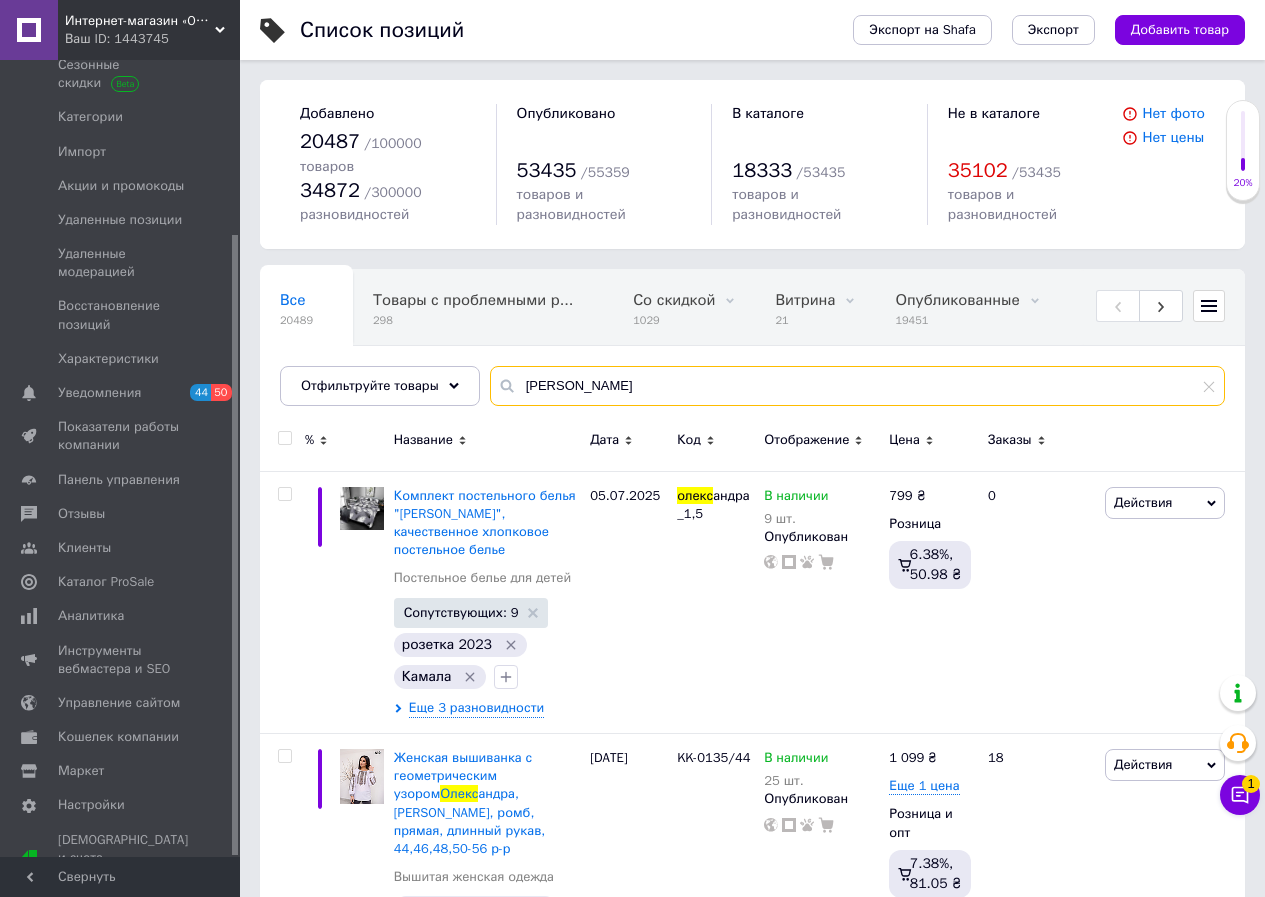 type on "[PERSON_NAME]" 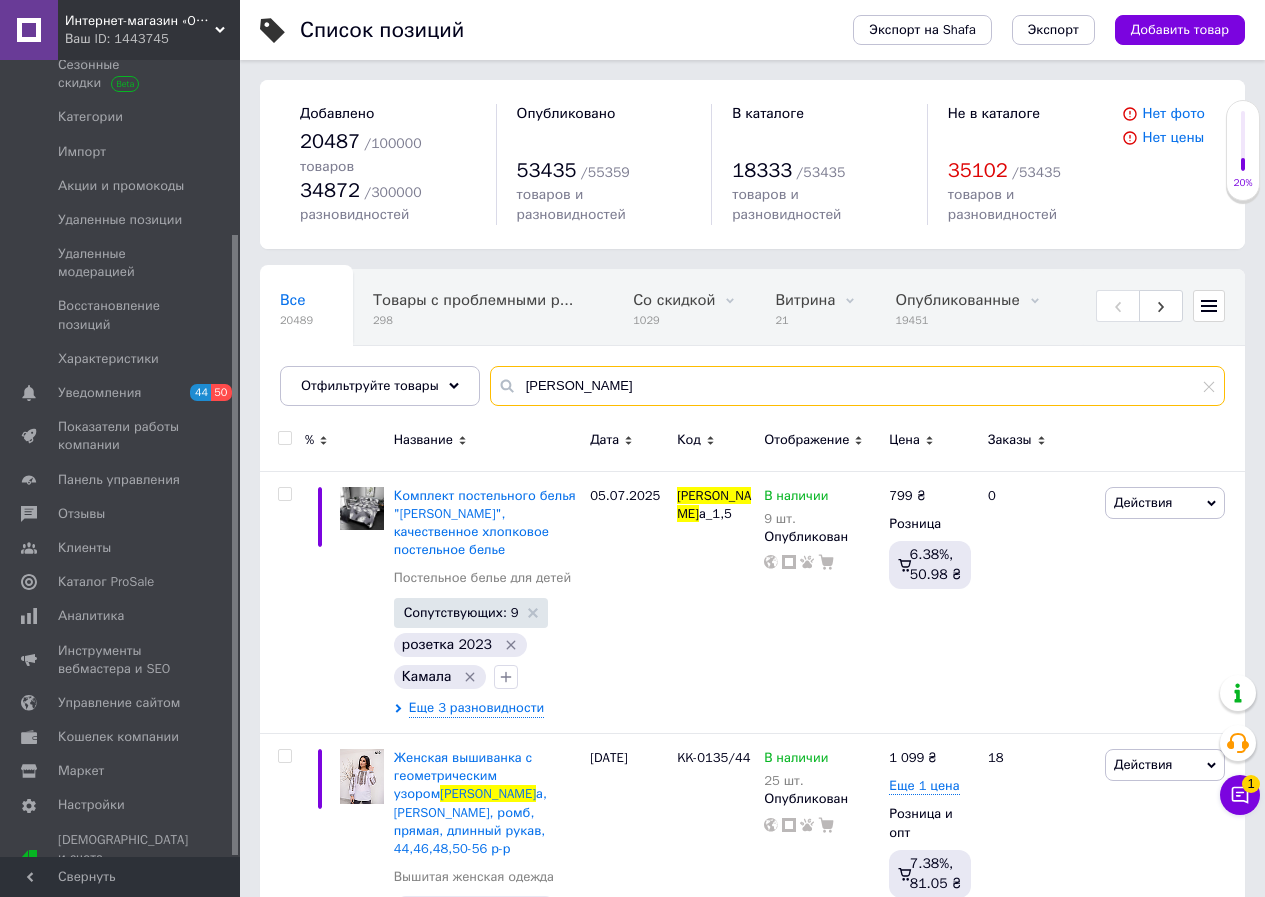 scroll, scrollTop: 331, scrollLeft: 0, axis: vertical 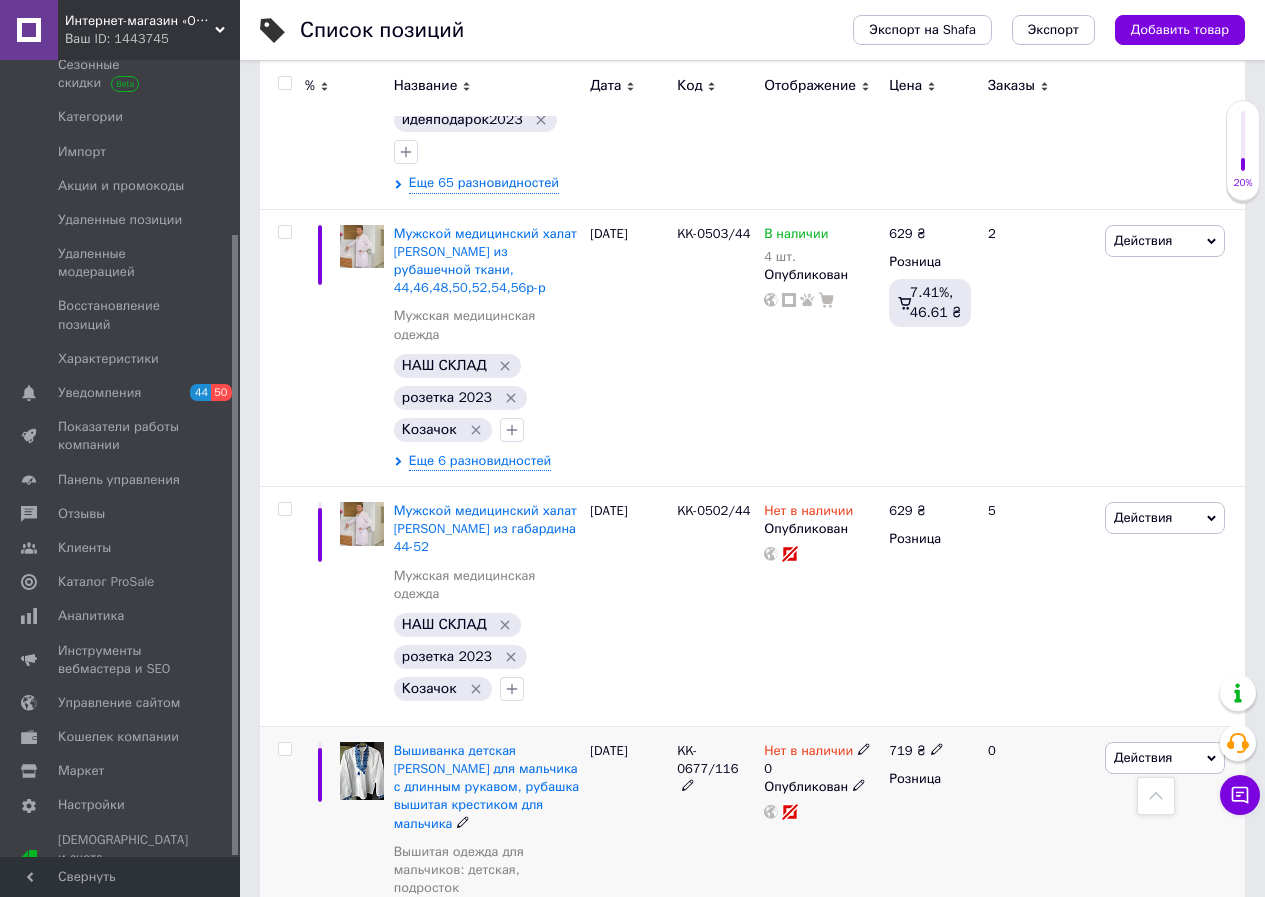 click 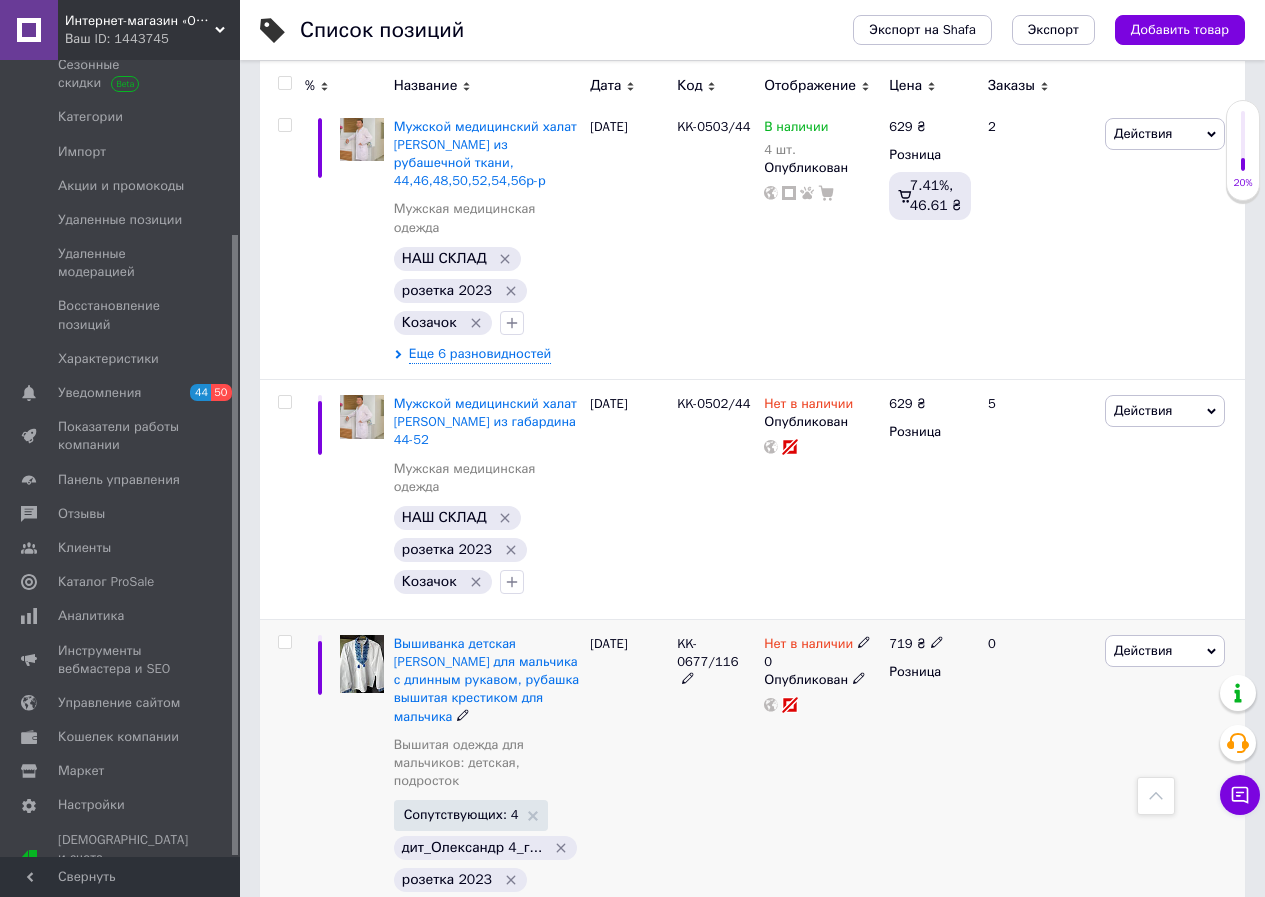 scroll, scrollTop: 1906, scrollLeft: 0, axis: vertical 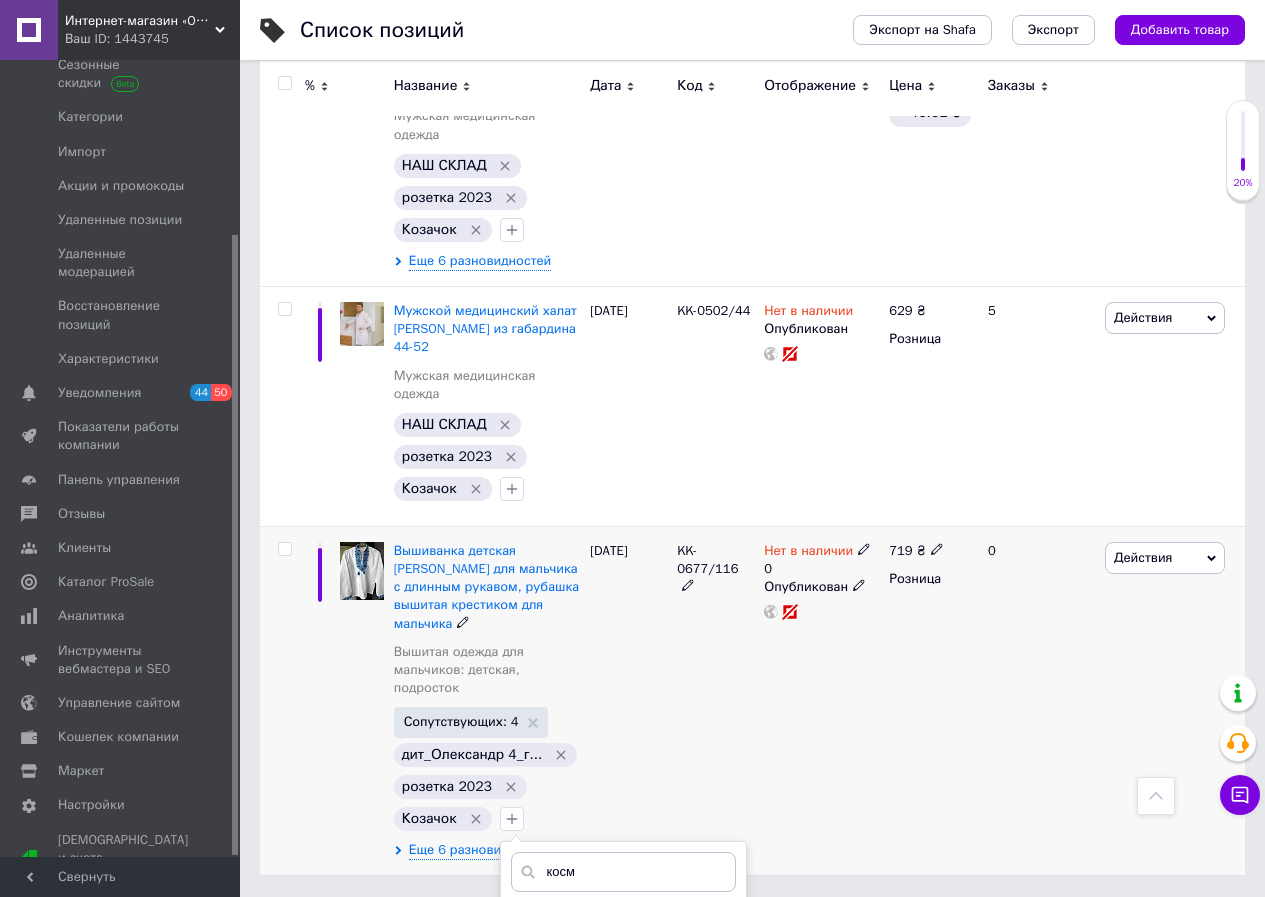 type on "косм" 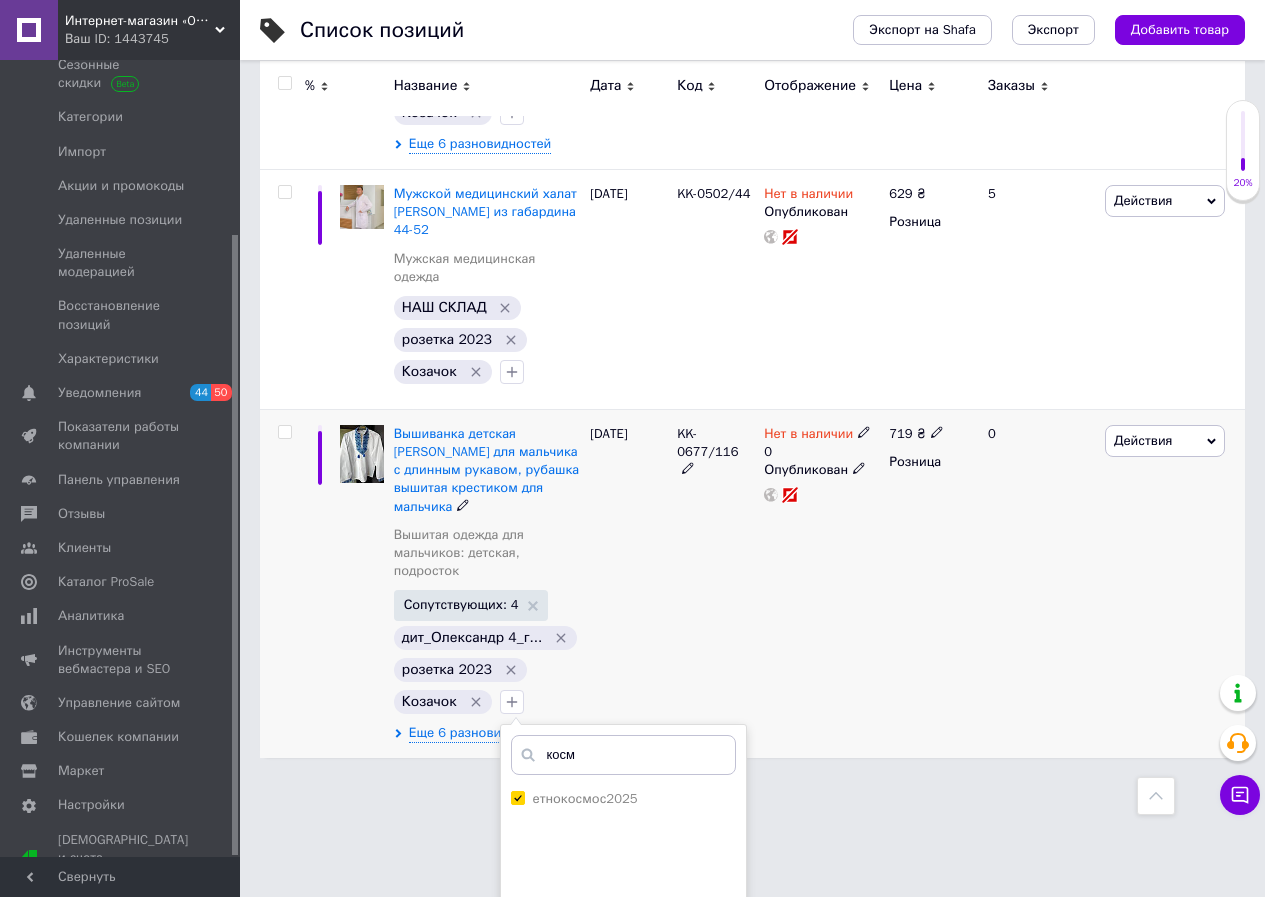 click on "Добавить заметку" at bounding box center [623, 1064] 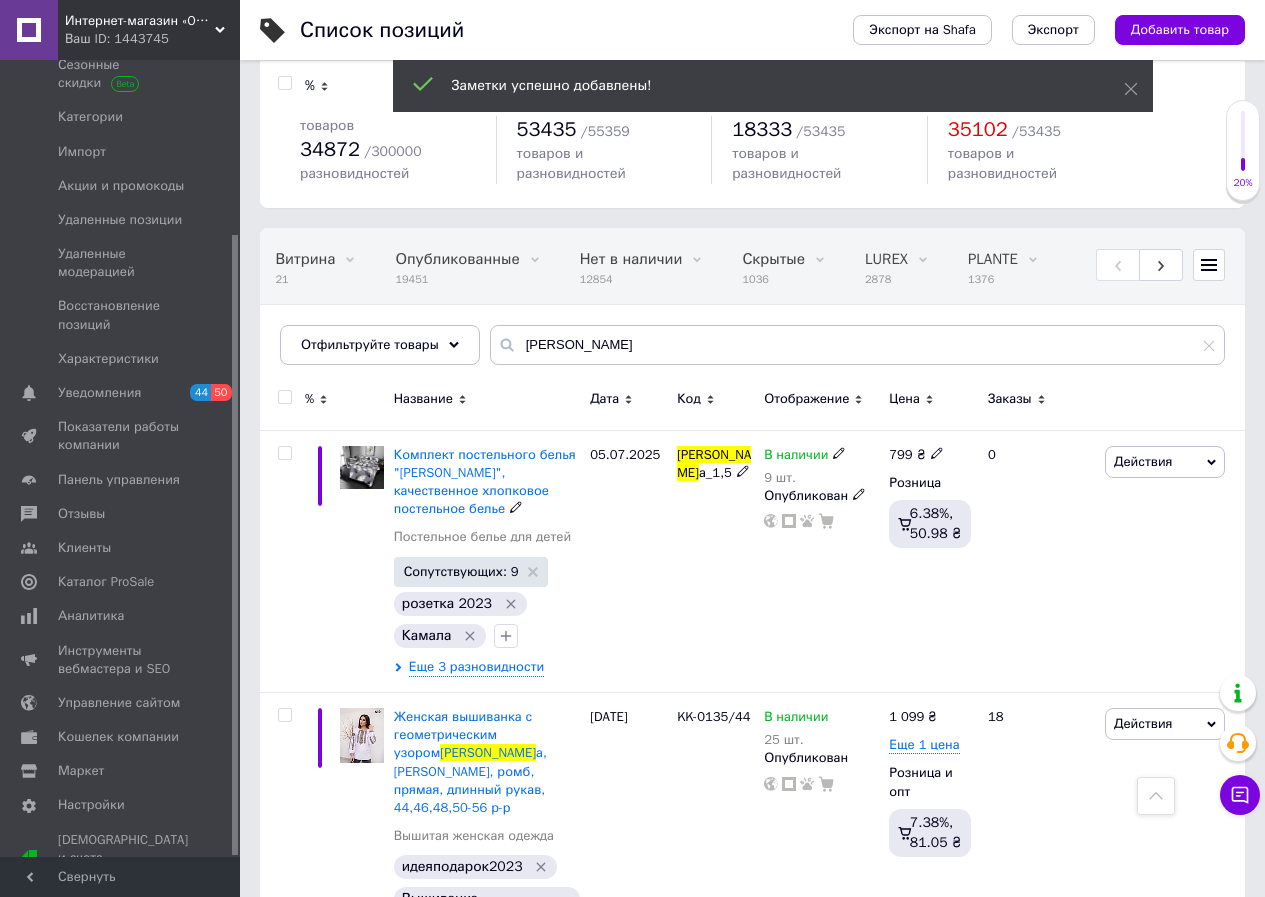 scroll, scrollTop: 24, scrollLeft: 0, axis: vertical 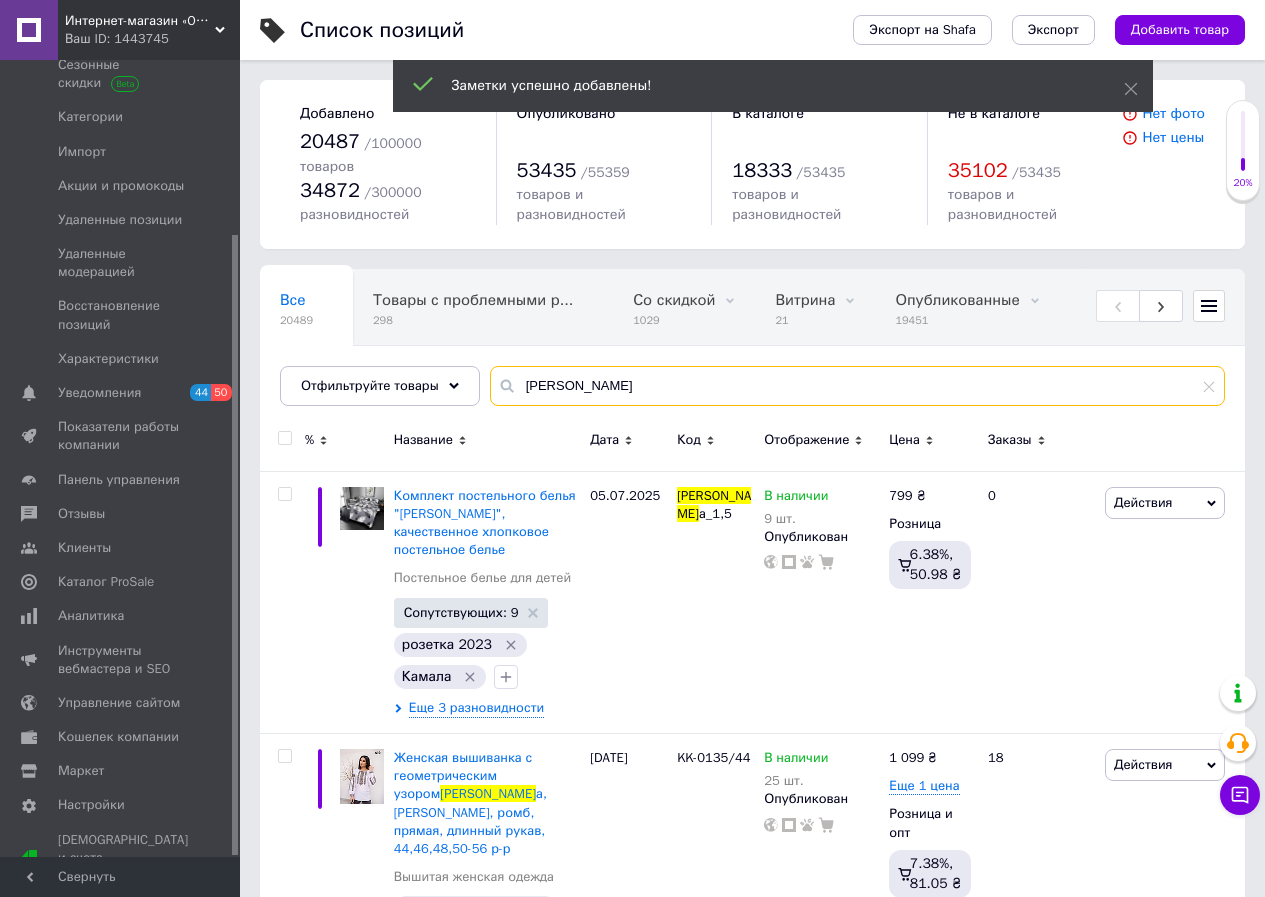 click on "[PERSON_NAME]" at bounding box center (857, 386) 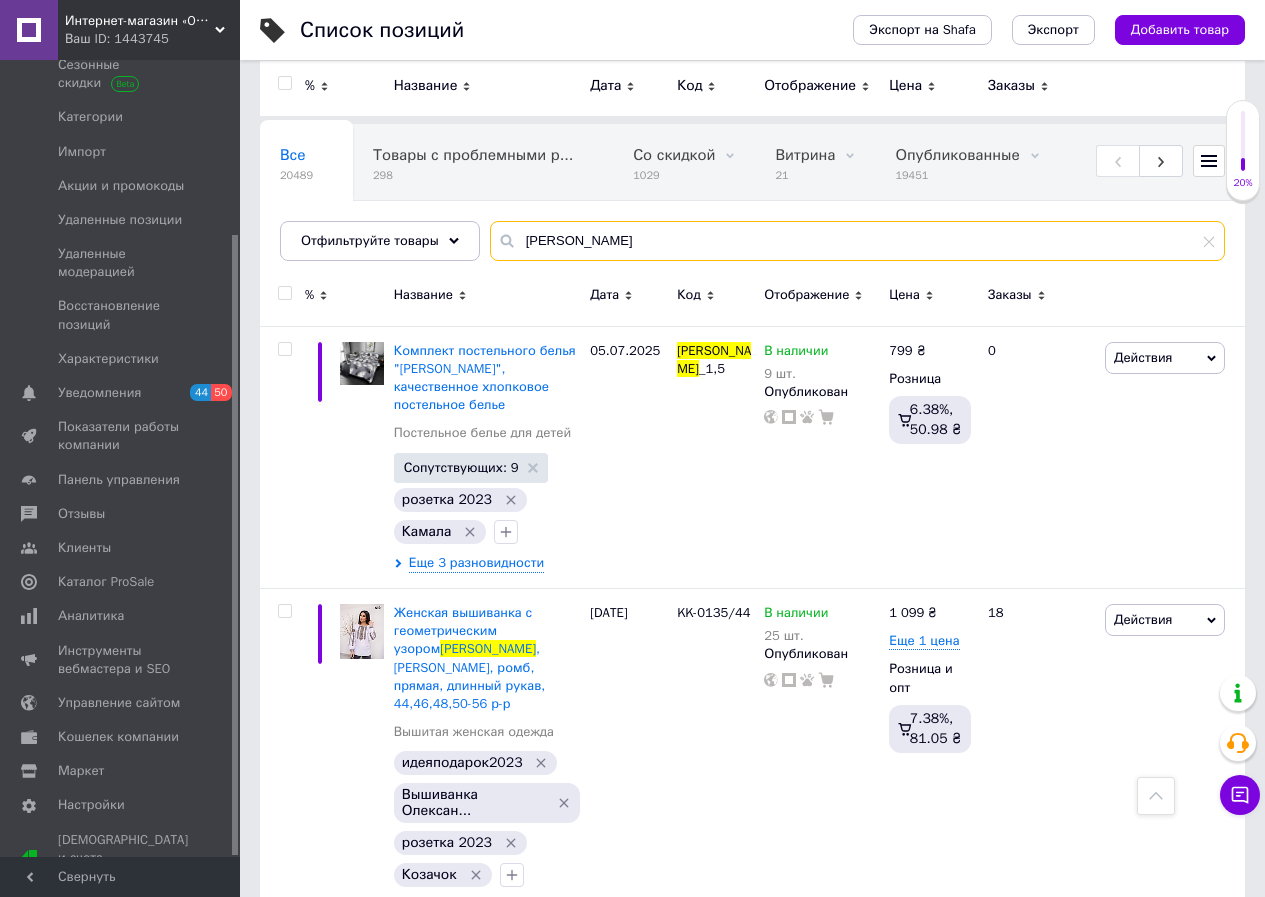 scroll, scrollTop: 138, scrollLeft: 0, axis: vertical 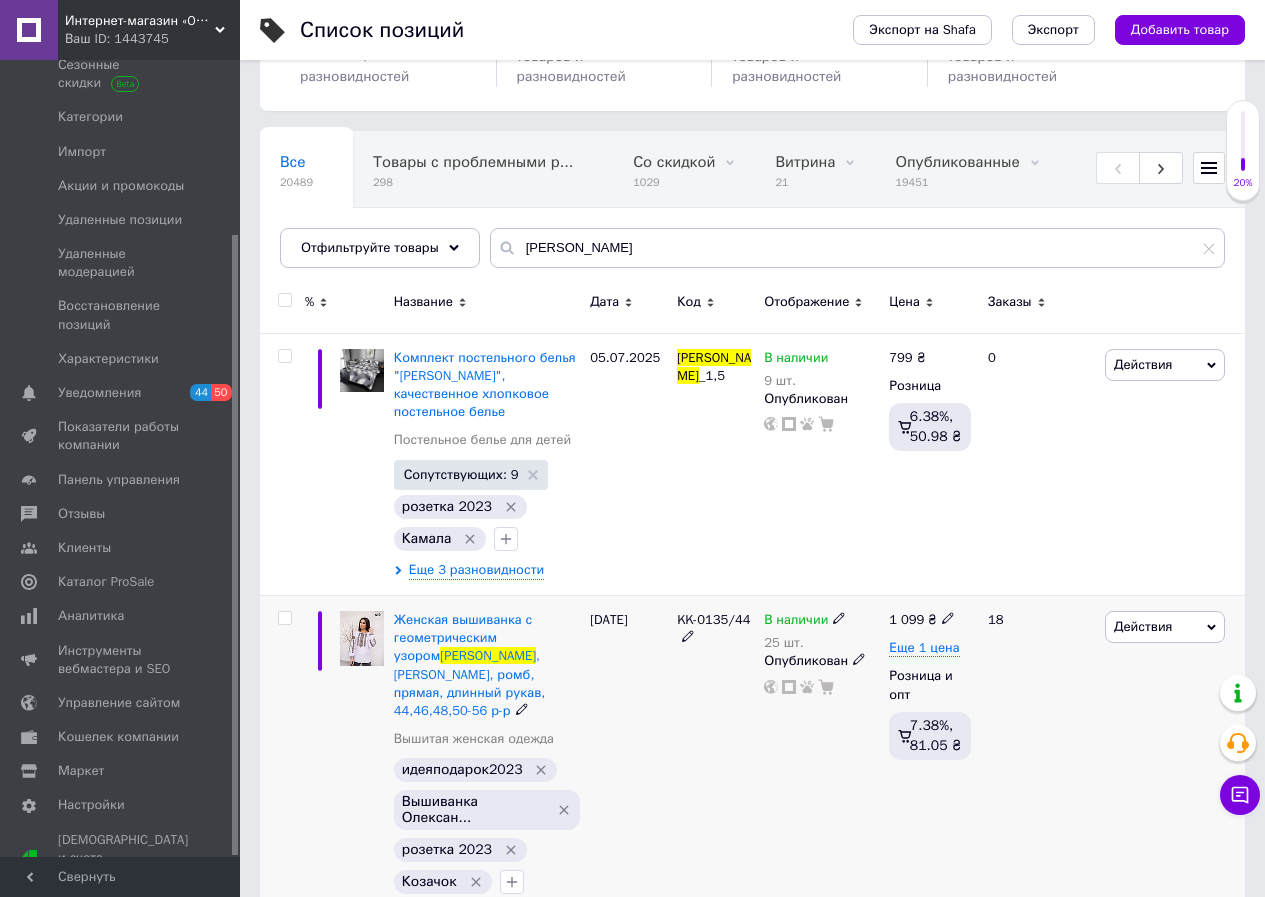 click on "Еще 43 разновидности" at bounding box center [480, 913] 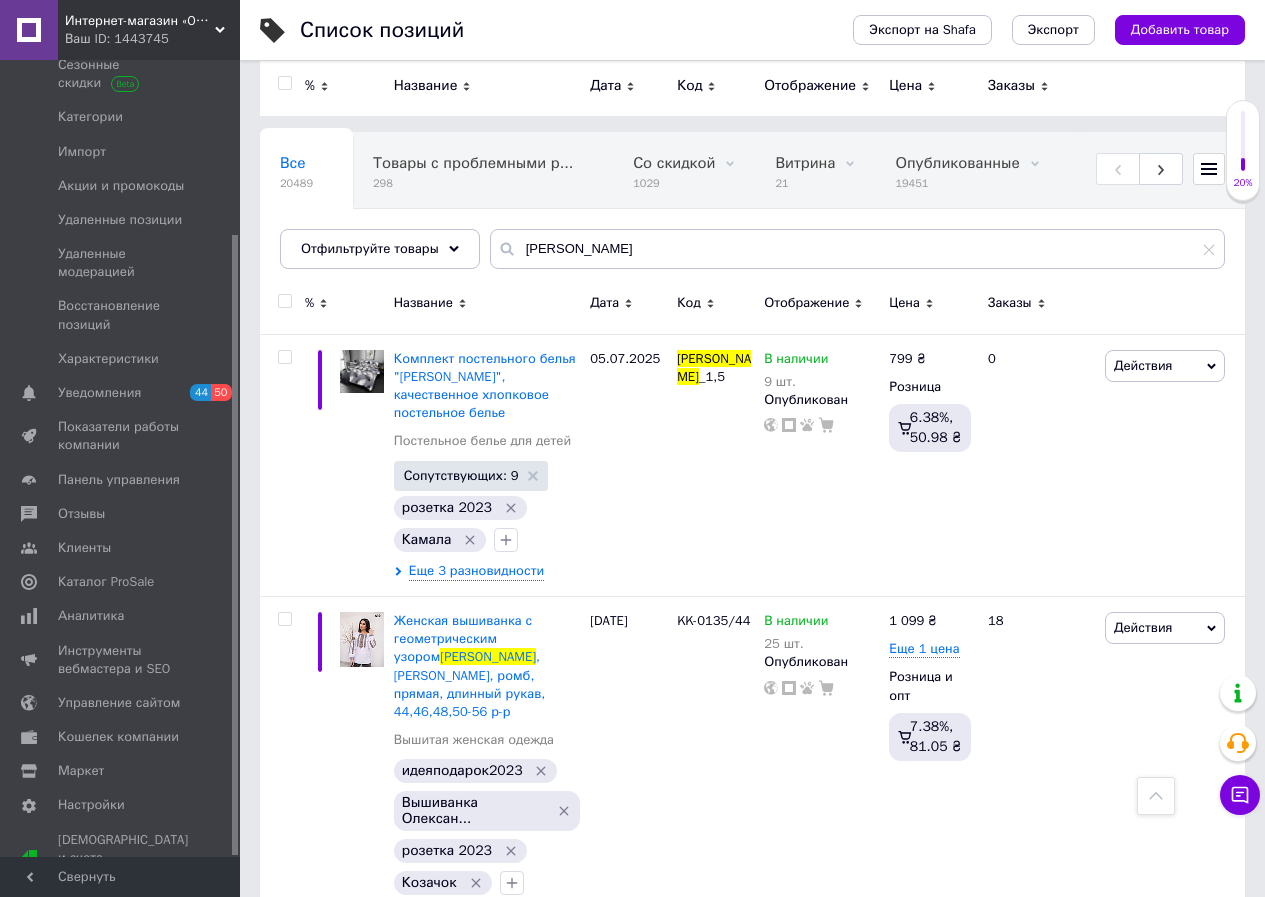 scroll, scrollTop: 0, scrollLeft: 0, axis: both 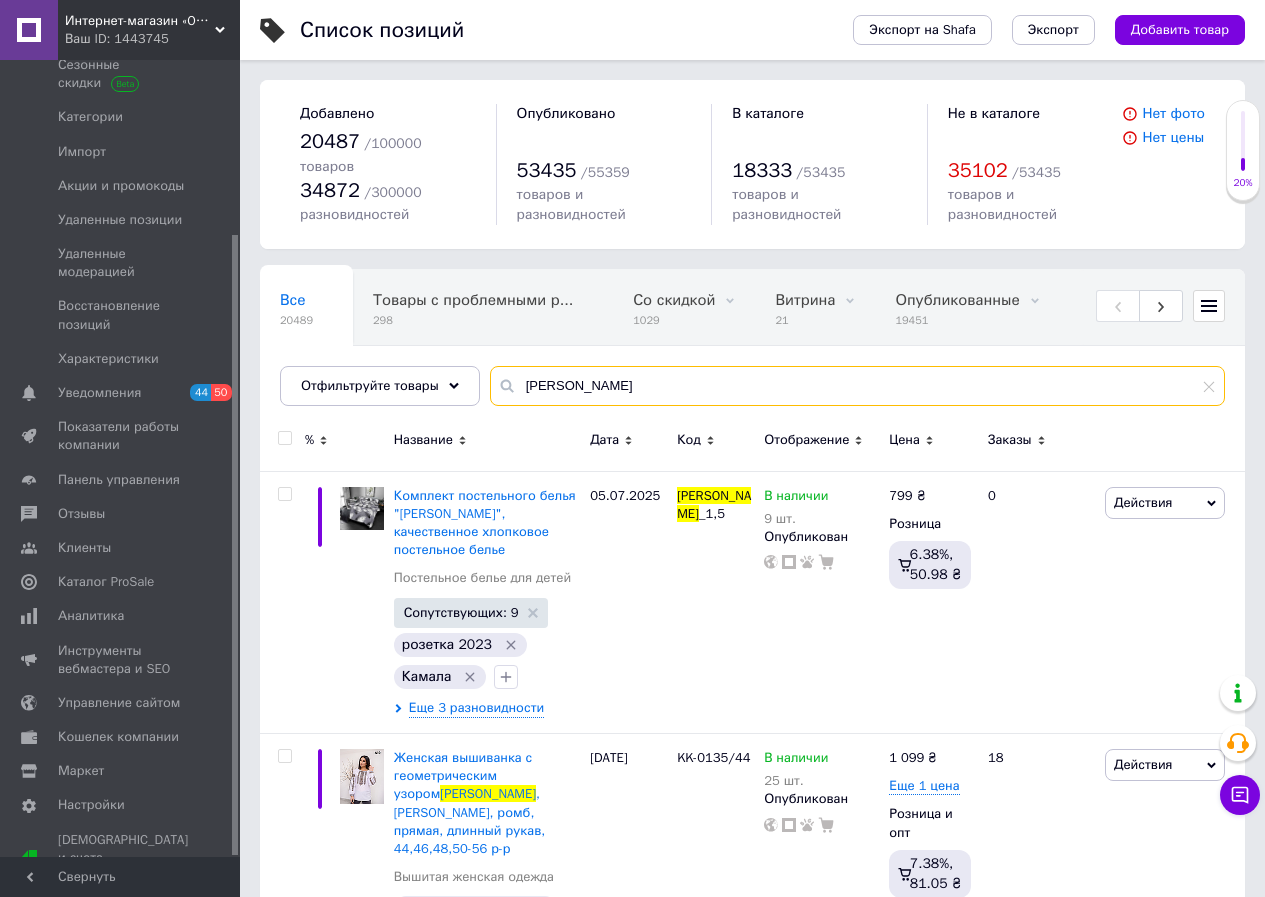 click on "[PERSON_NAME]" at bounding box center [857, 386] 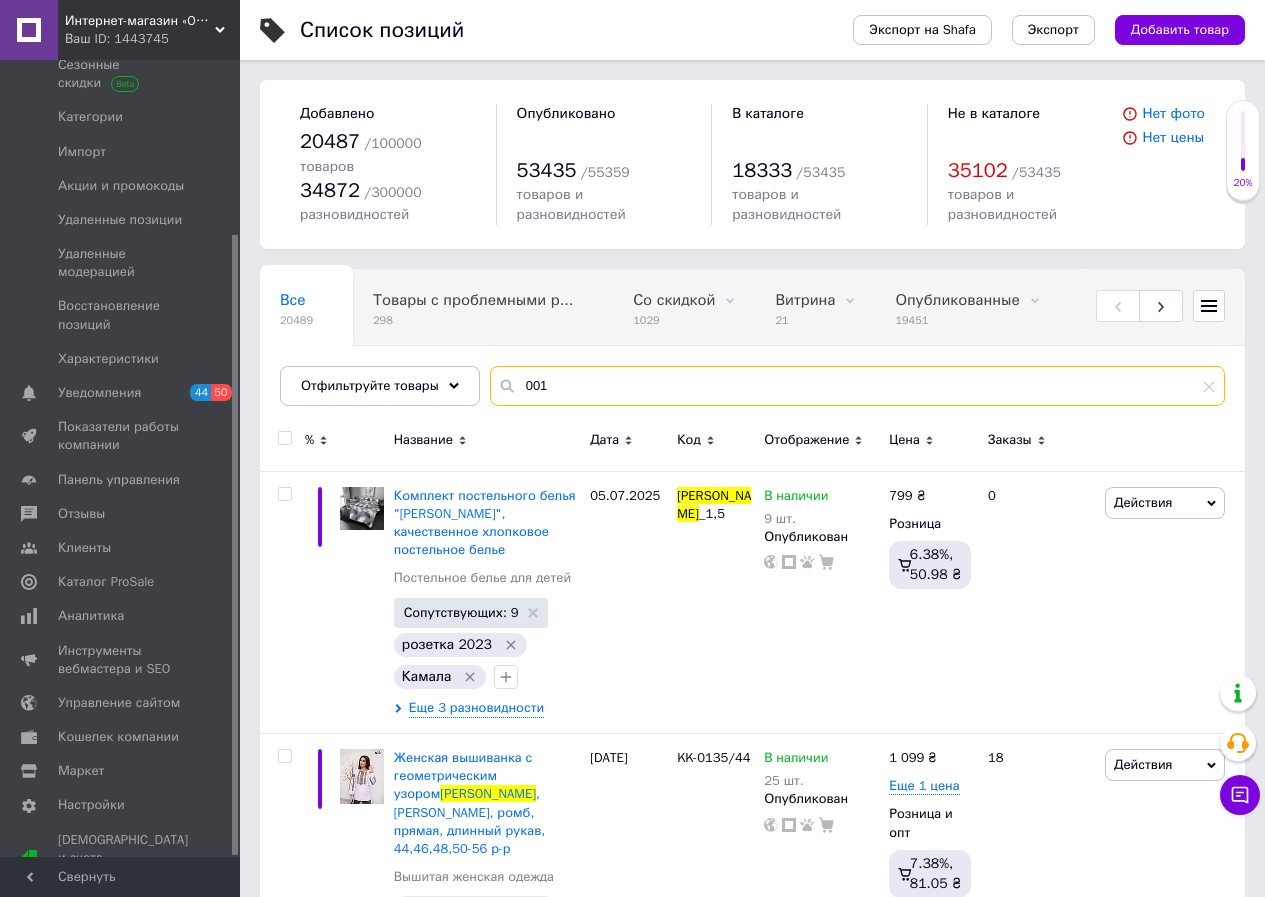 type on "001" 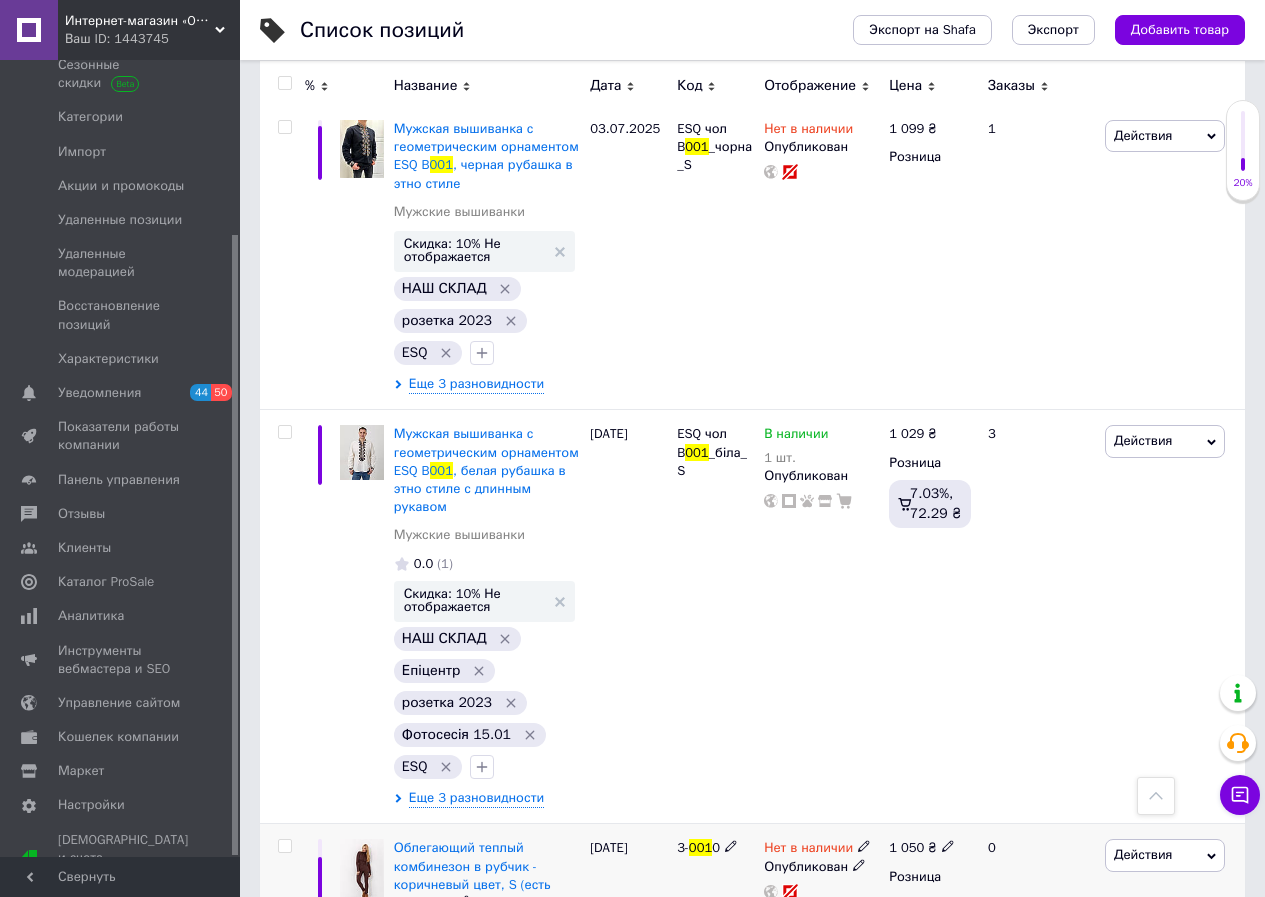 scroll, scrollTop: 1000, scrollLeft: 0, axis: vertical 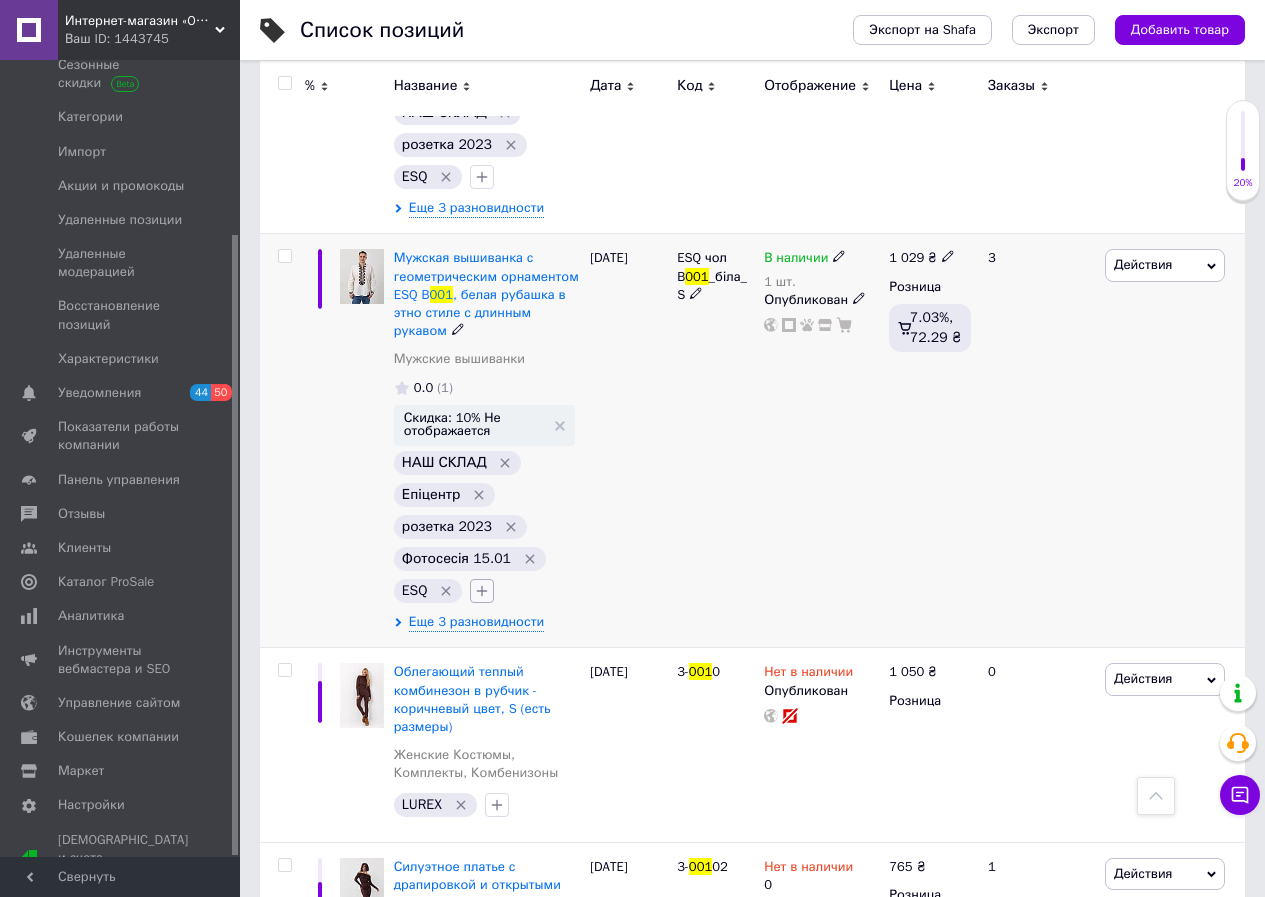 click at bounding box center (482, 591) 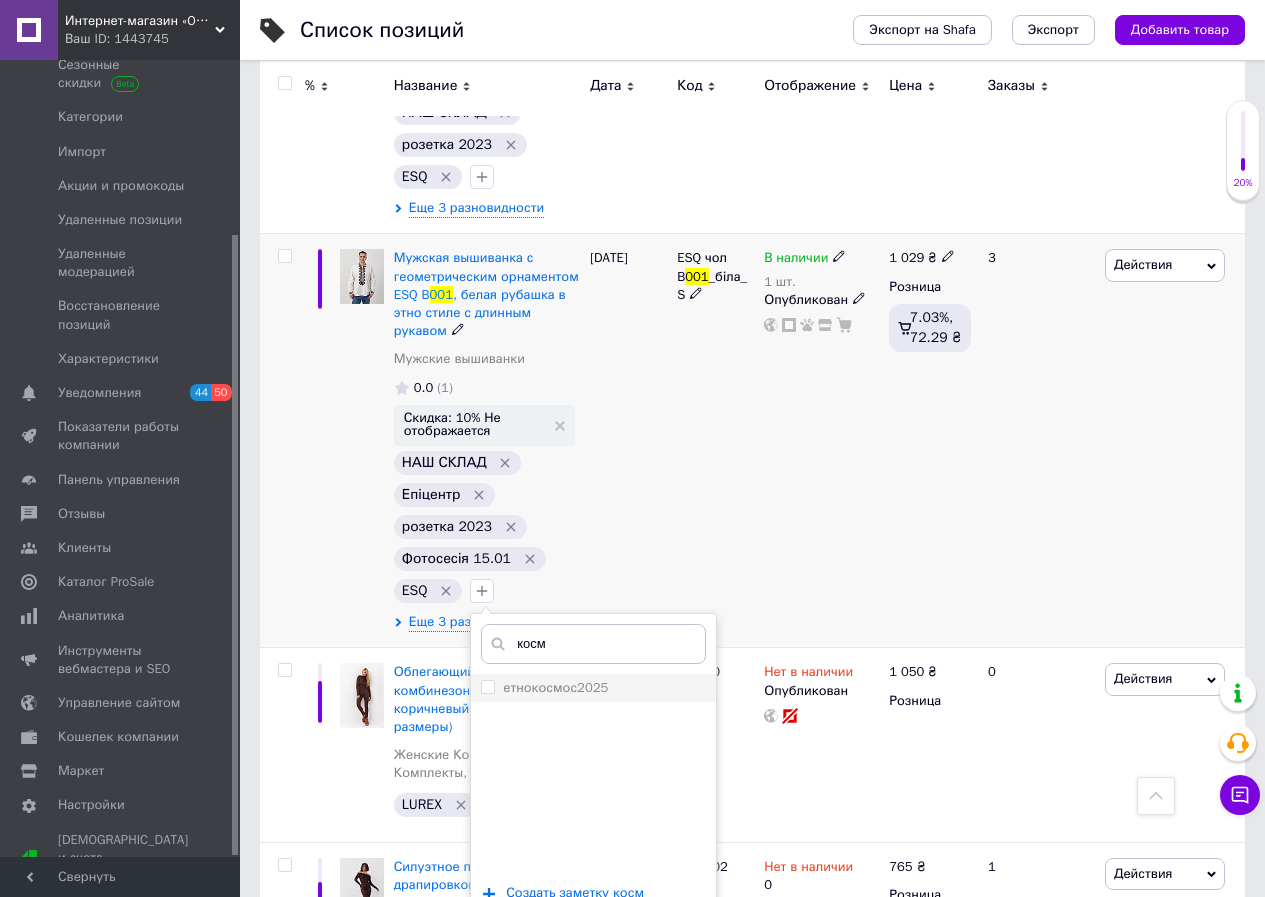 type on "косм" 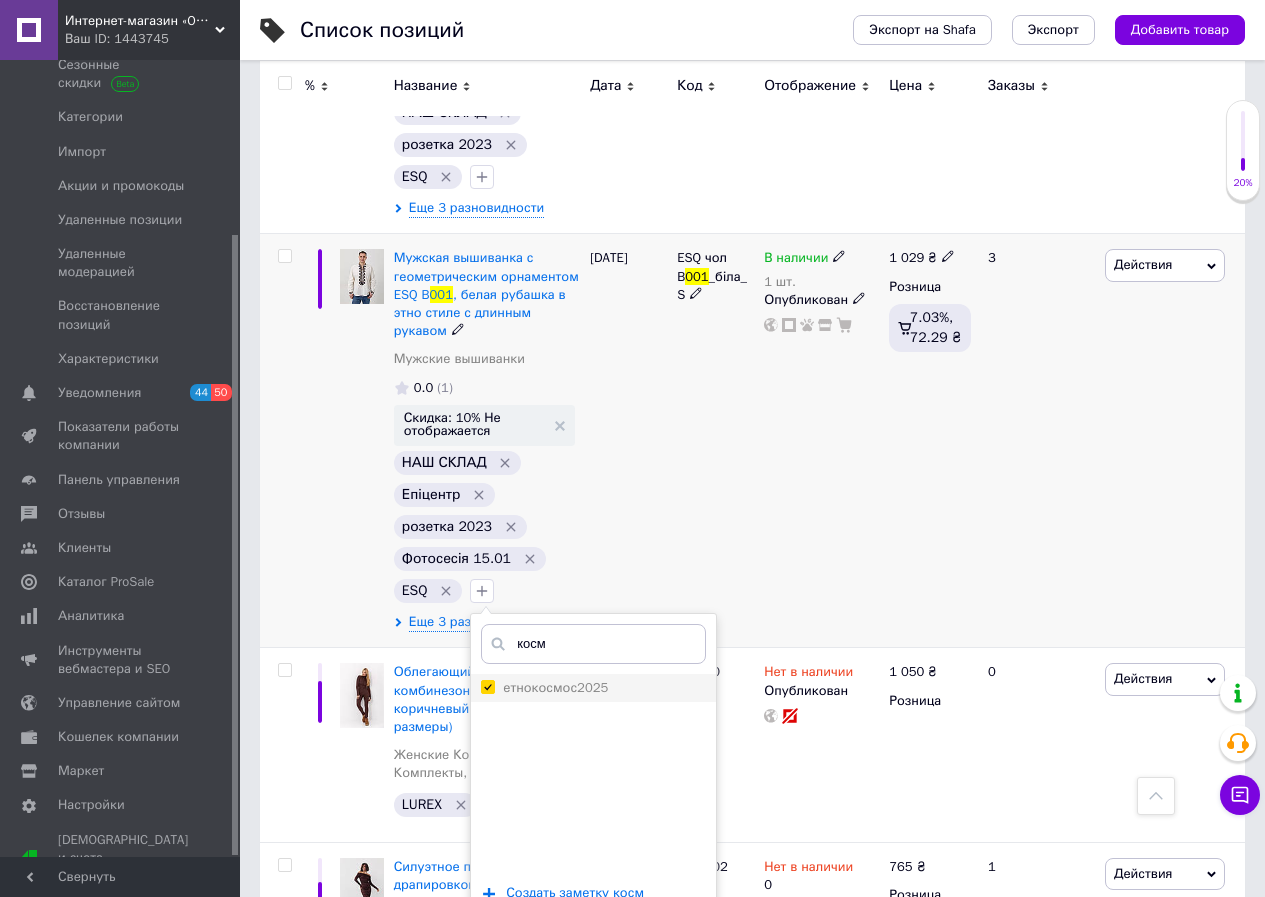 checkbox on "true" 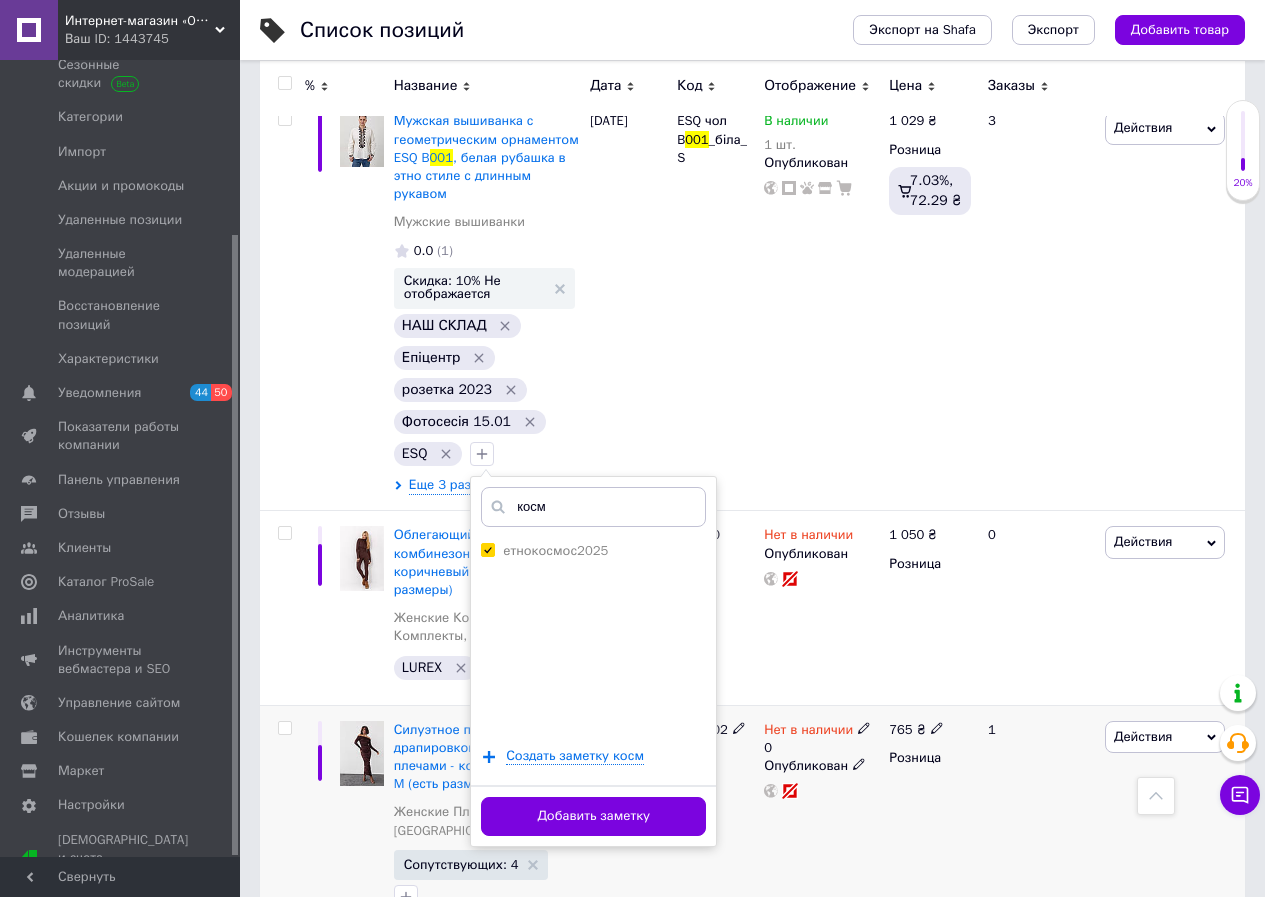 scroll, scrollTop: 1200, scrollLeft: 0, axis: vertical 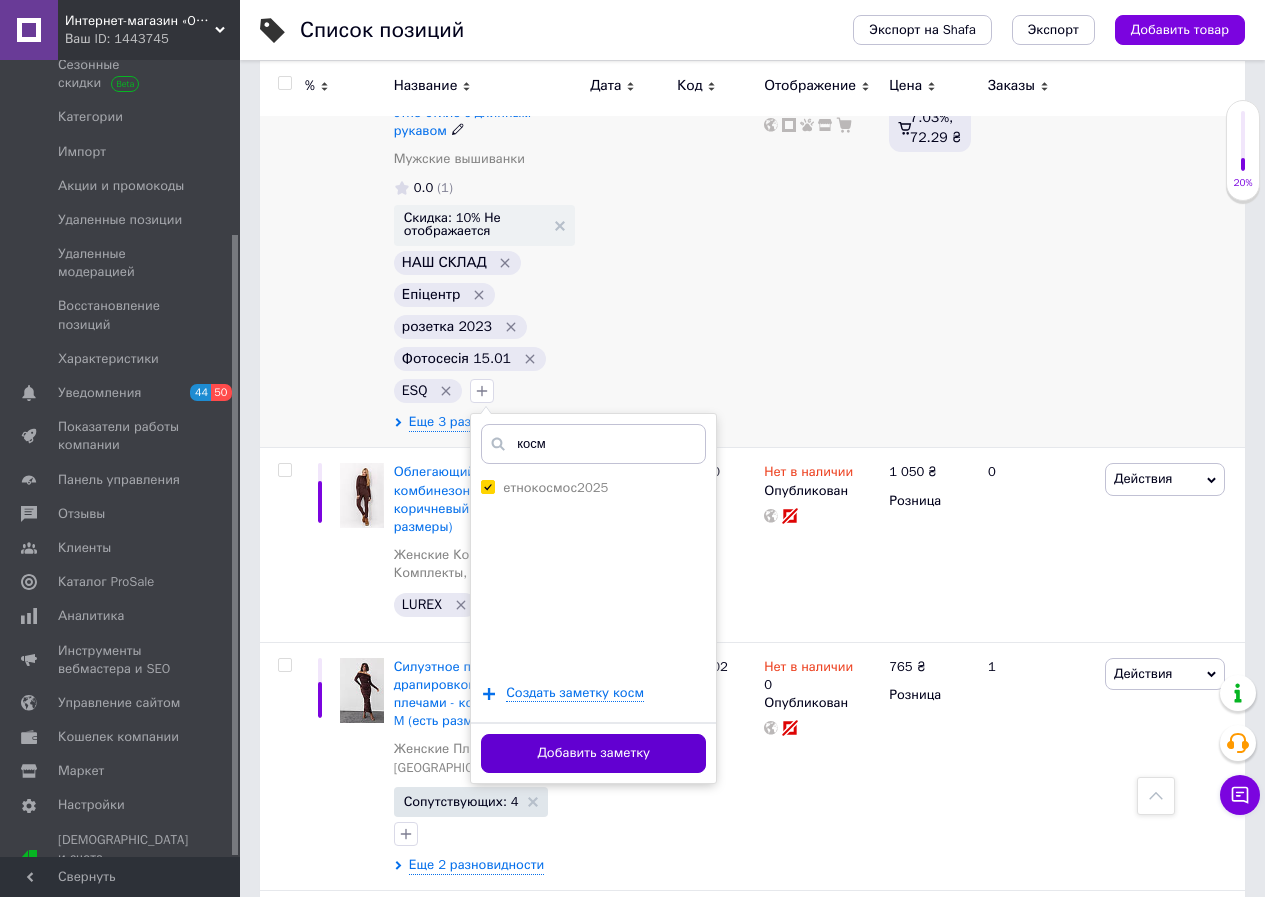 click on "Добавить заметку" at bounding box center (593, 753) 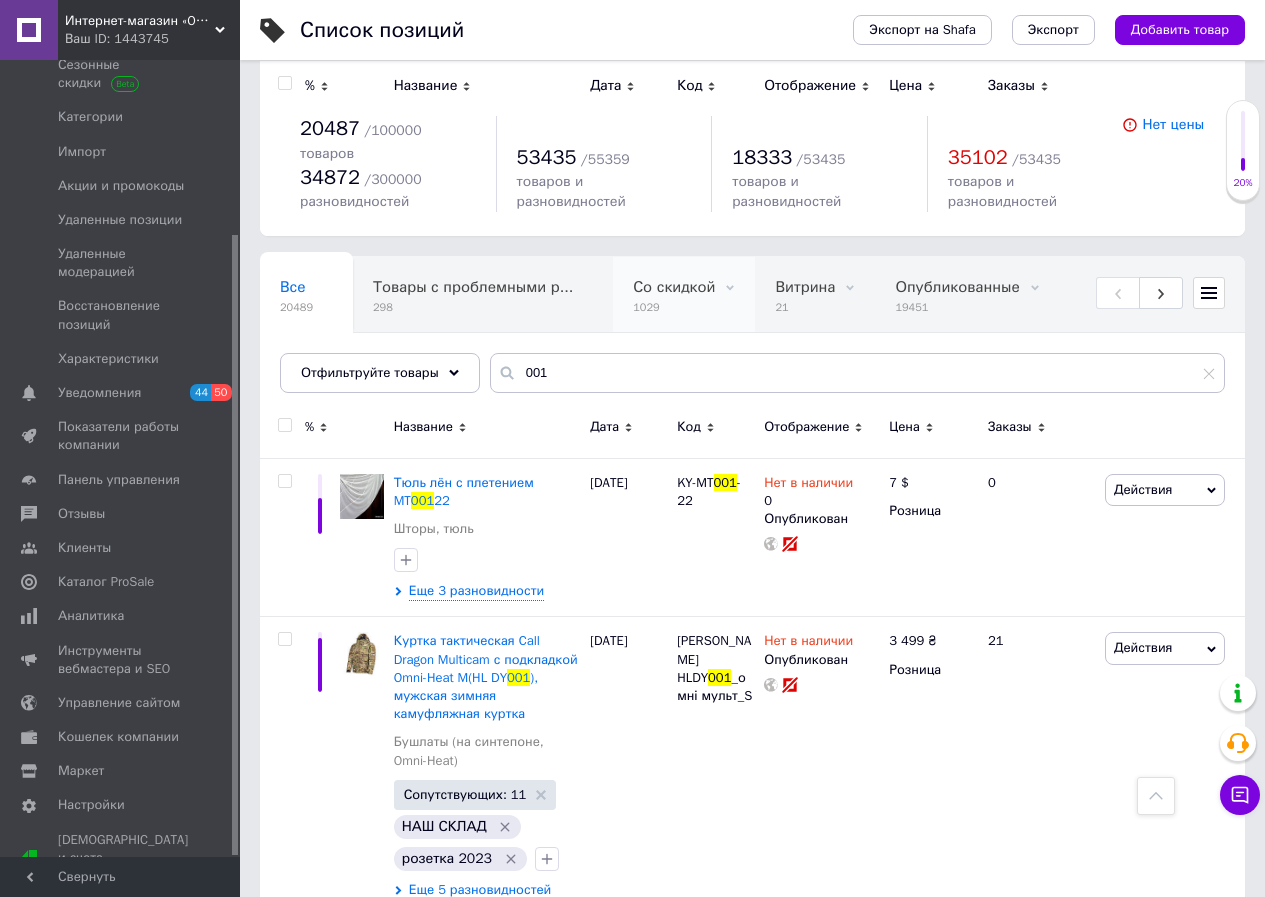 scroll, scrollTop: 0, scrollLeft: 0, axis: both 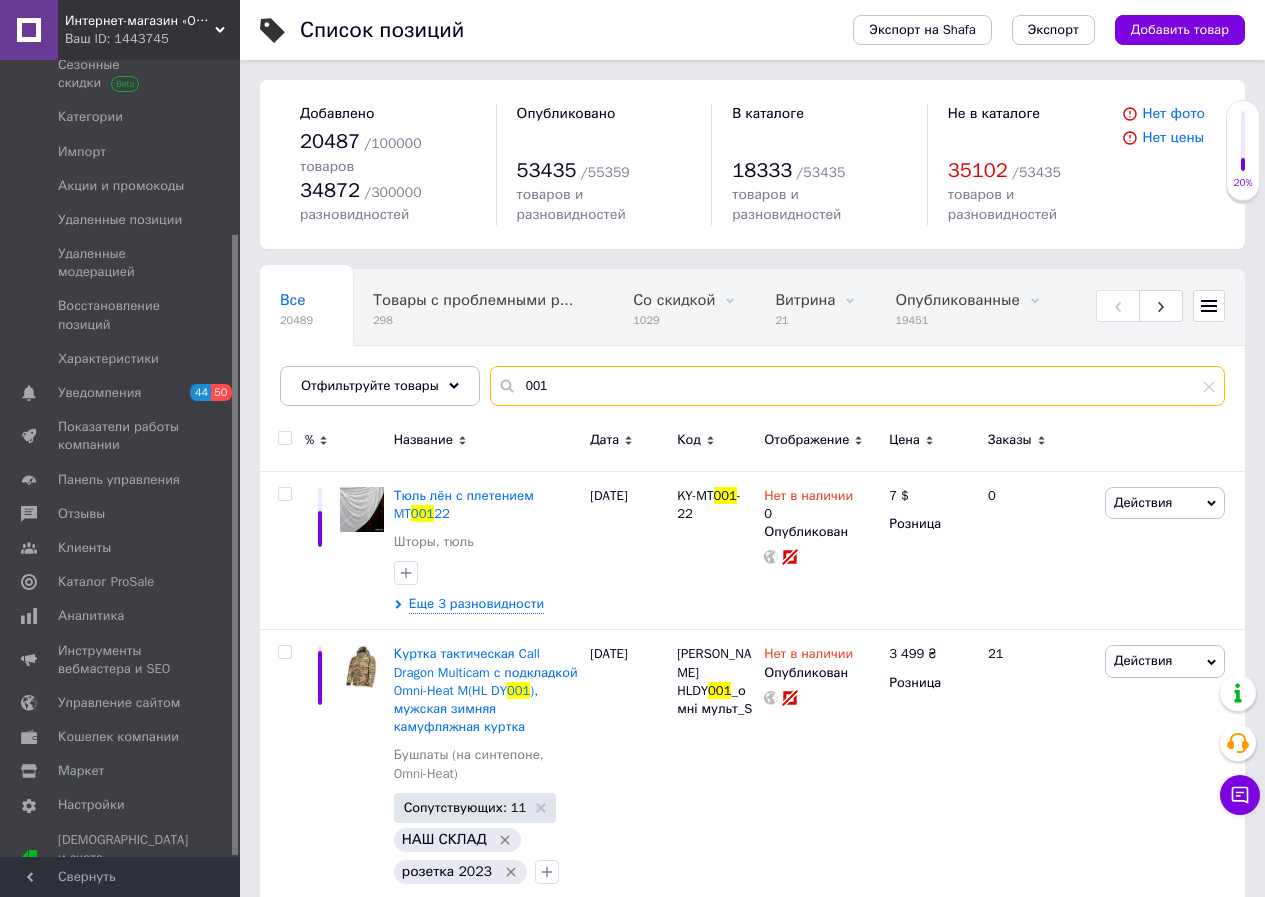 click on "001" at bounding box center (857, 386) 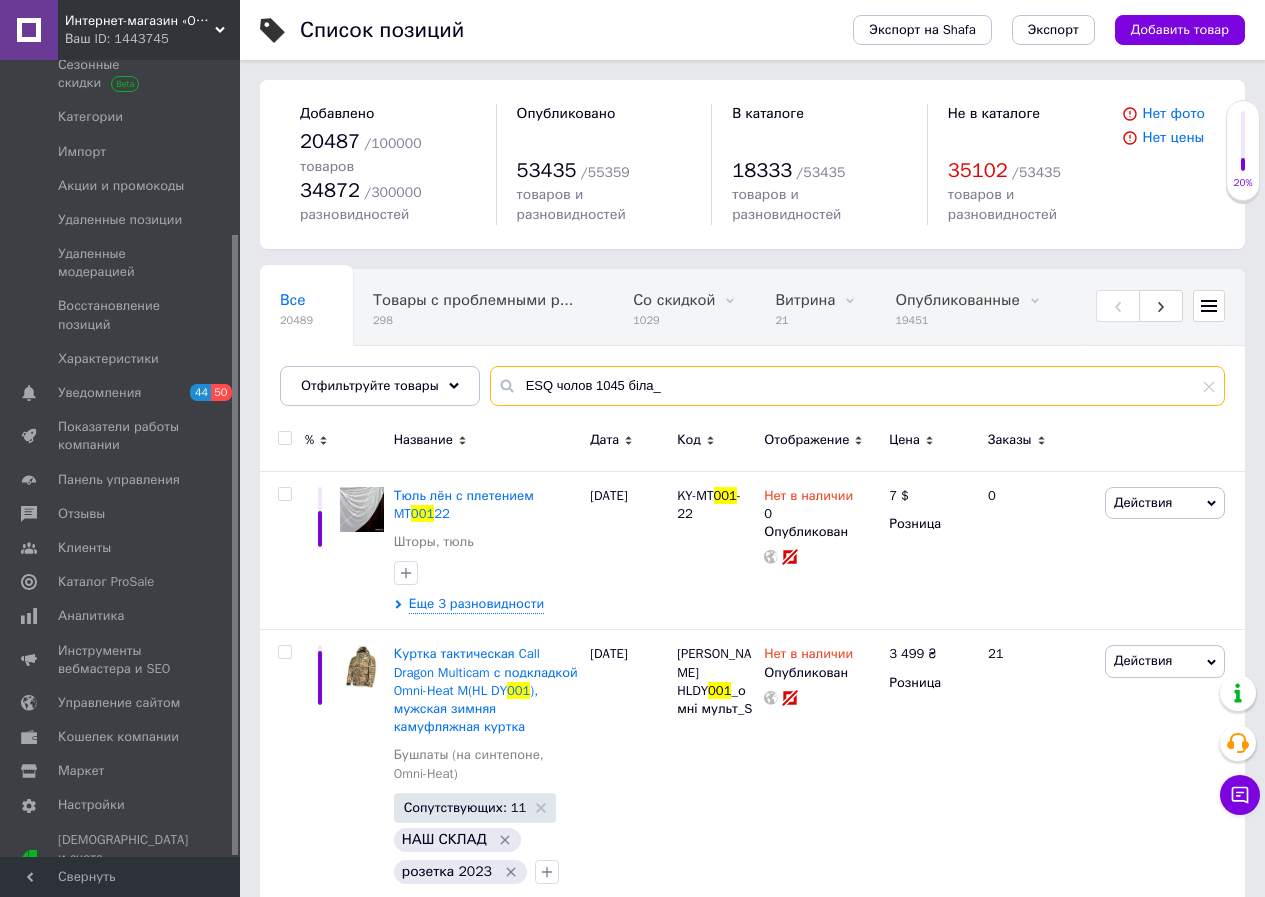 type on "ESQ чолов 1045 біла_" 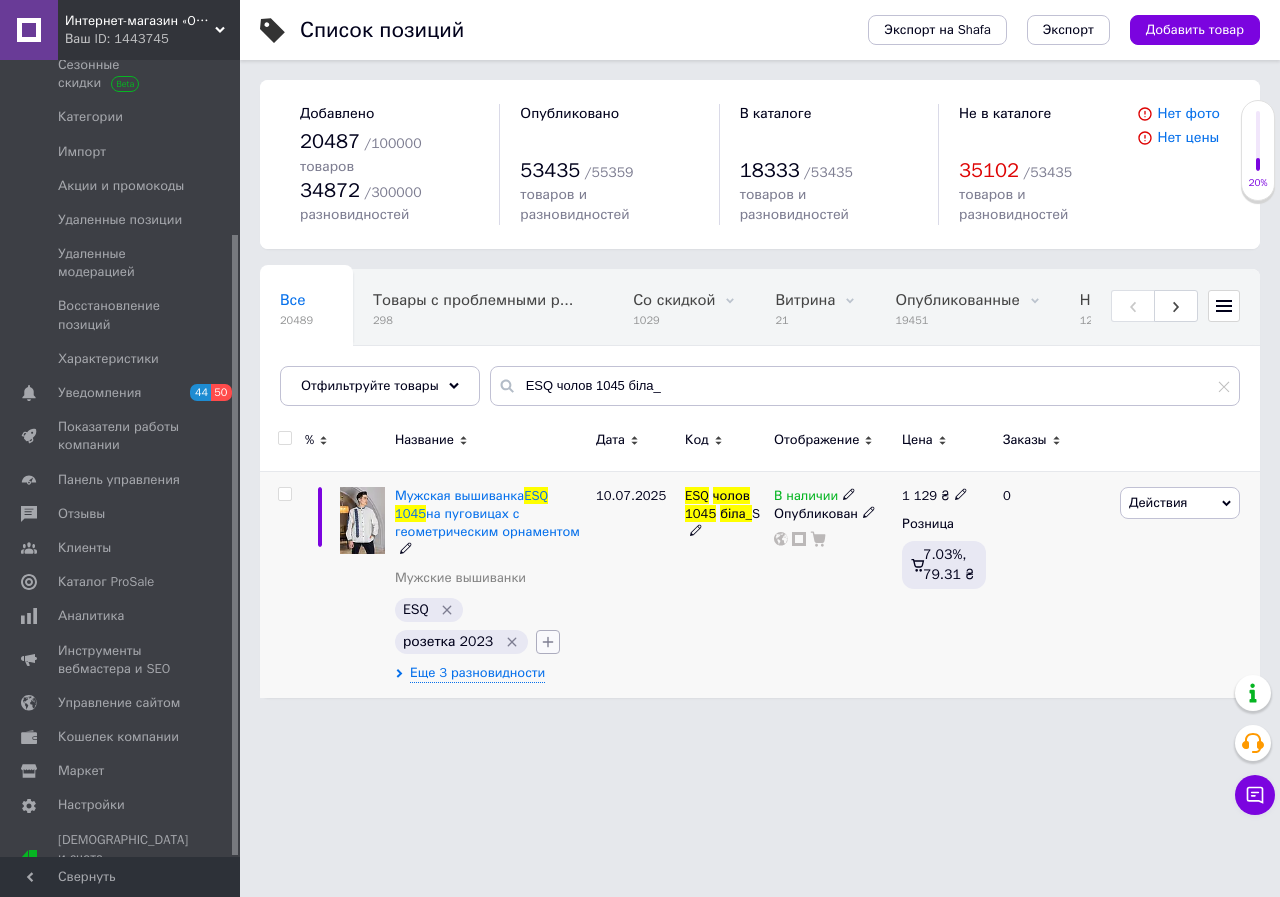 click 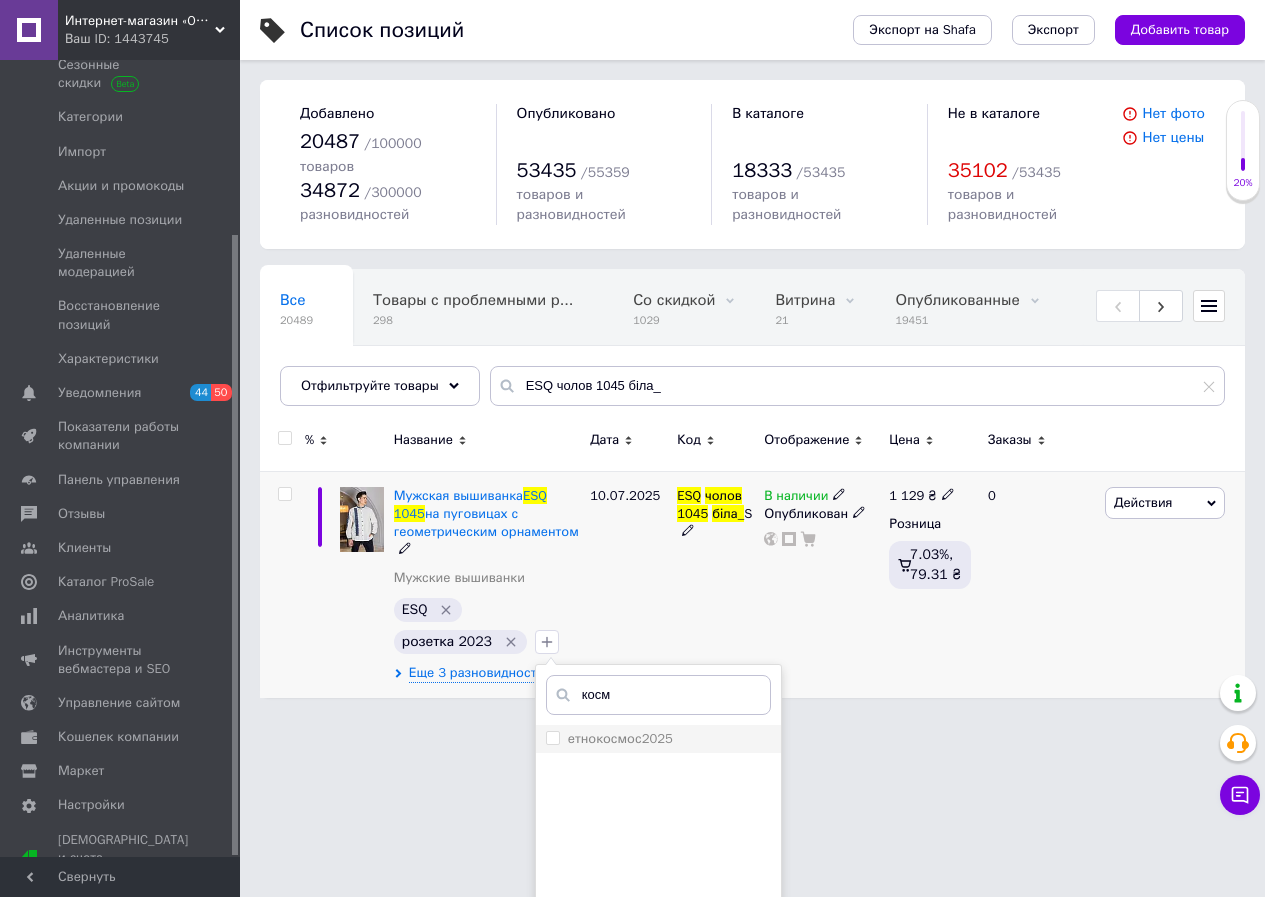 type on "косм" 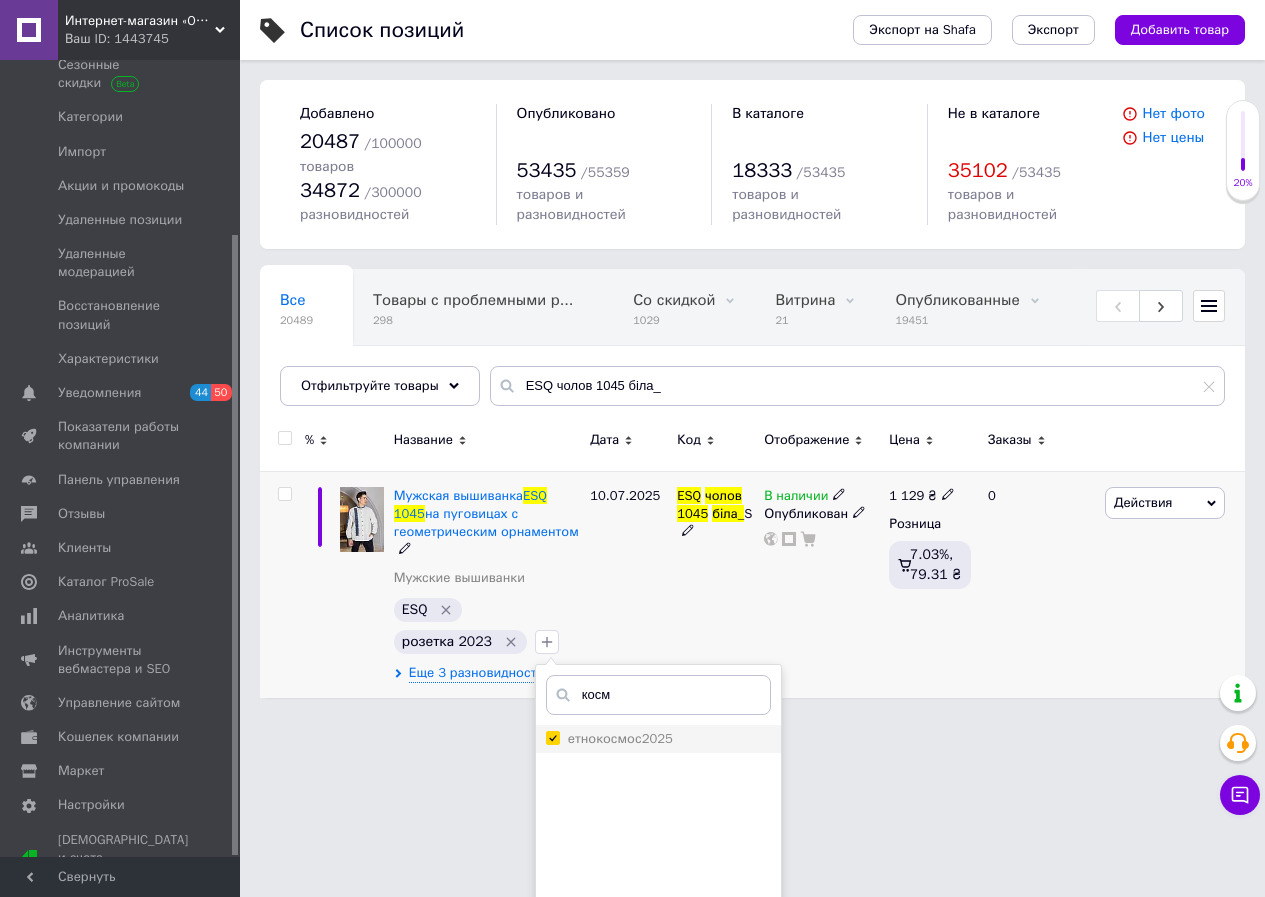 checkbox on "true" 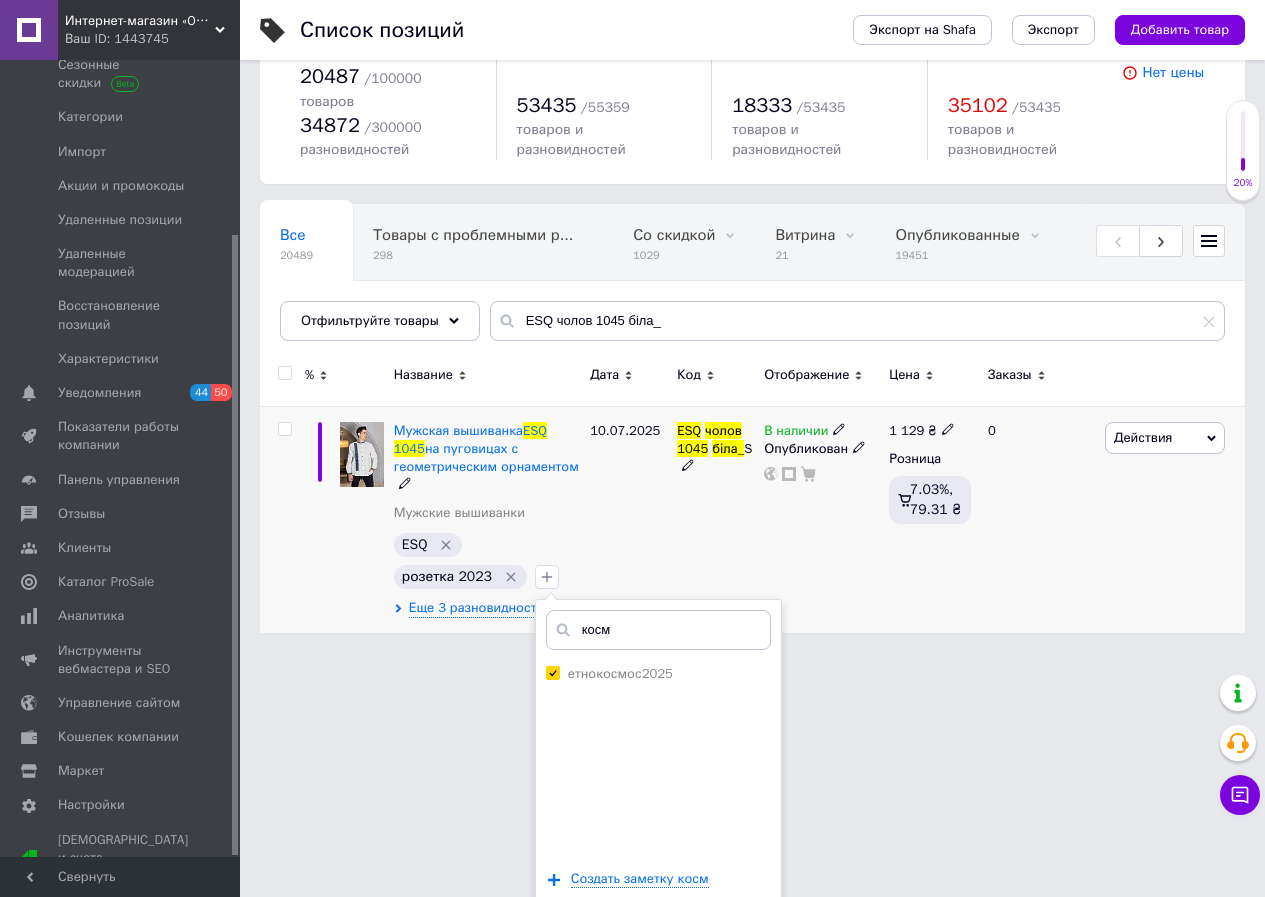 scroll, scrollTop: 117, scrollLeft: 0, axis: vertical 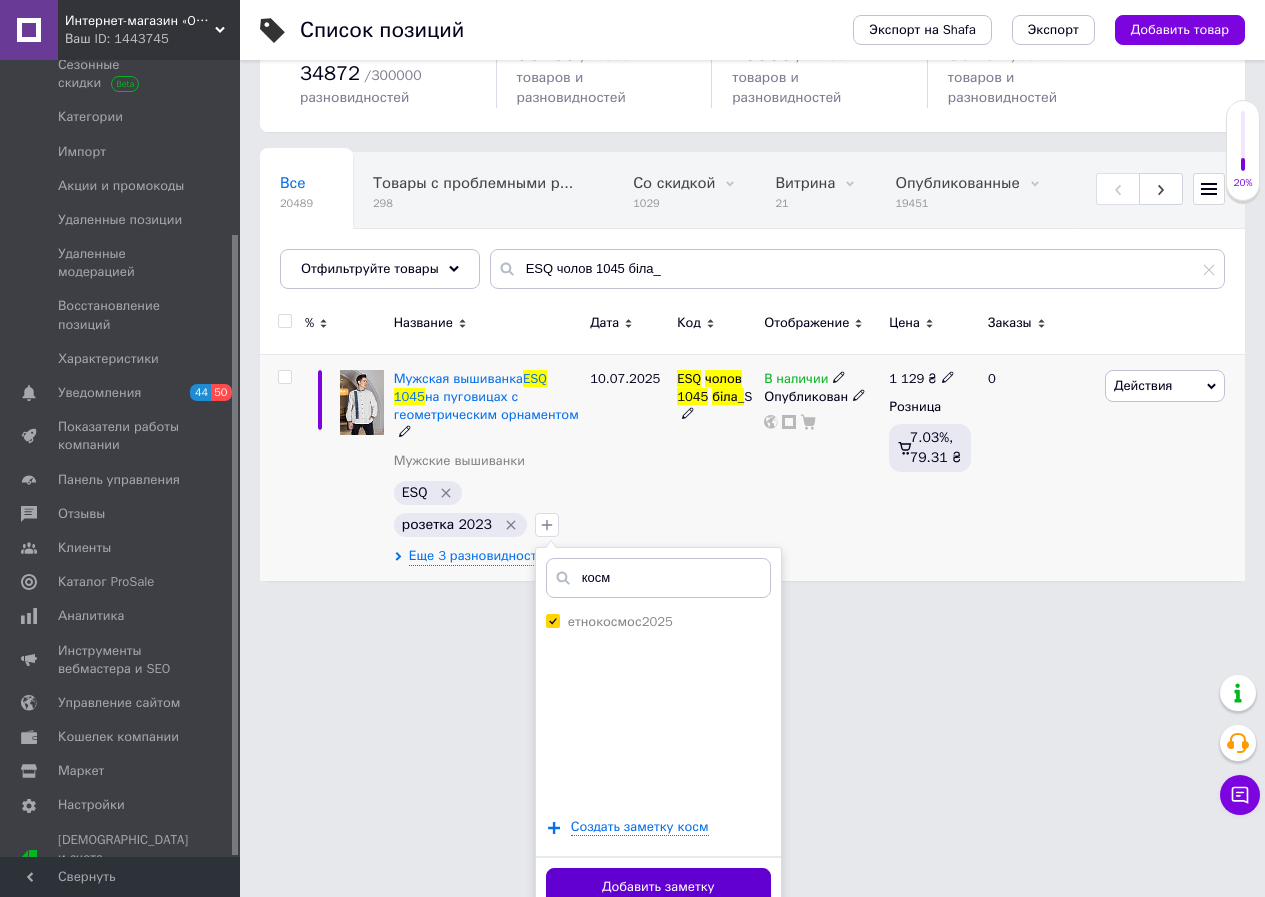 click on "Добавить заметку" at bounding box center [658, 887] 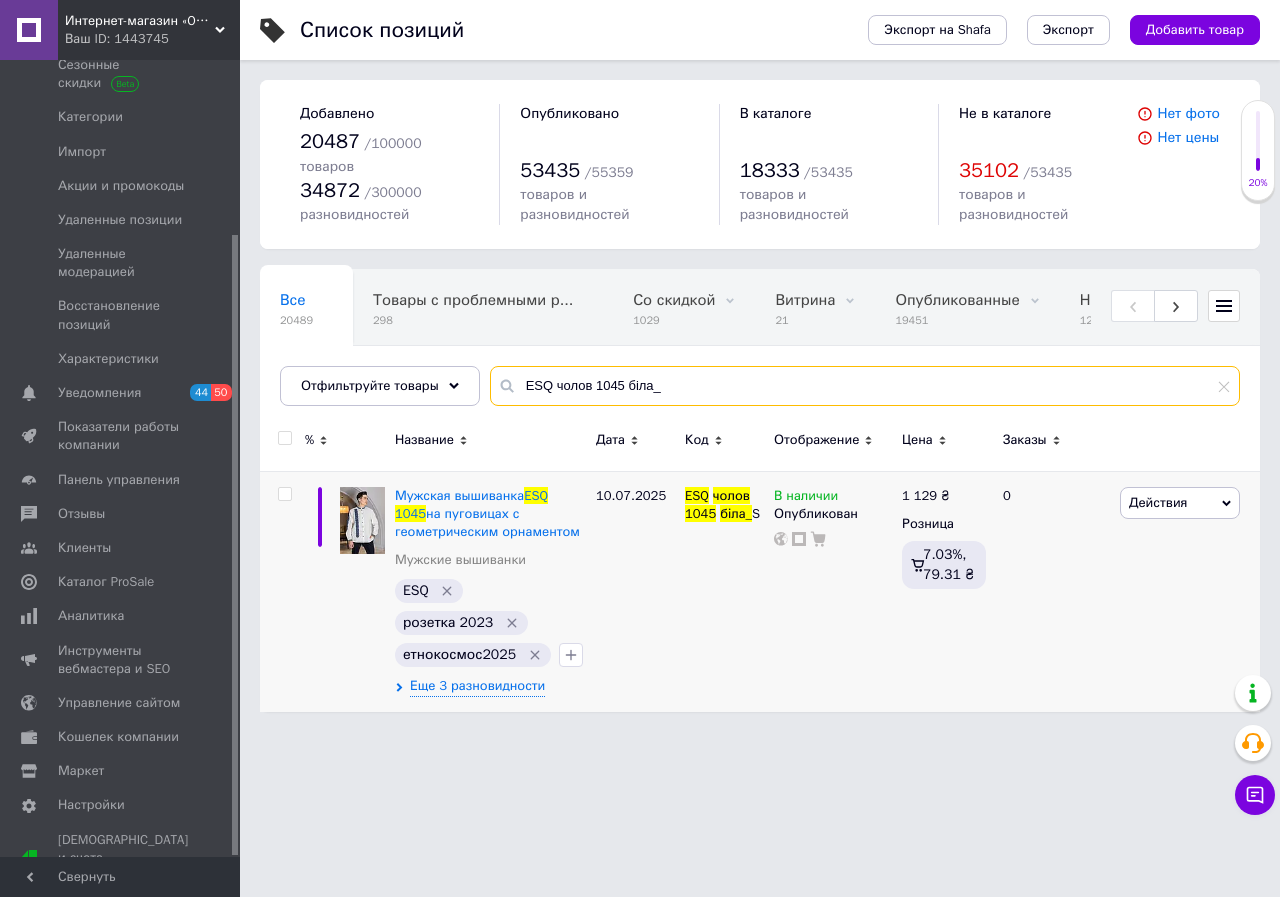 click on "ESQ чолов 1045 біла_" at bounding box center (865, 386) 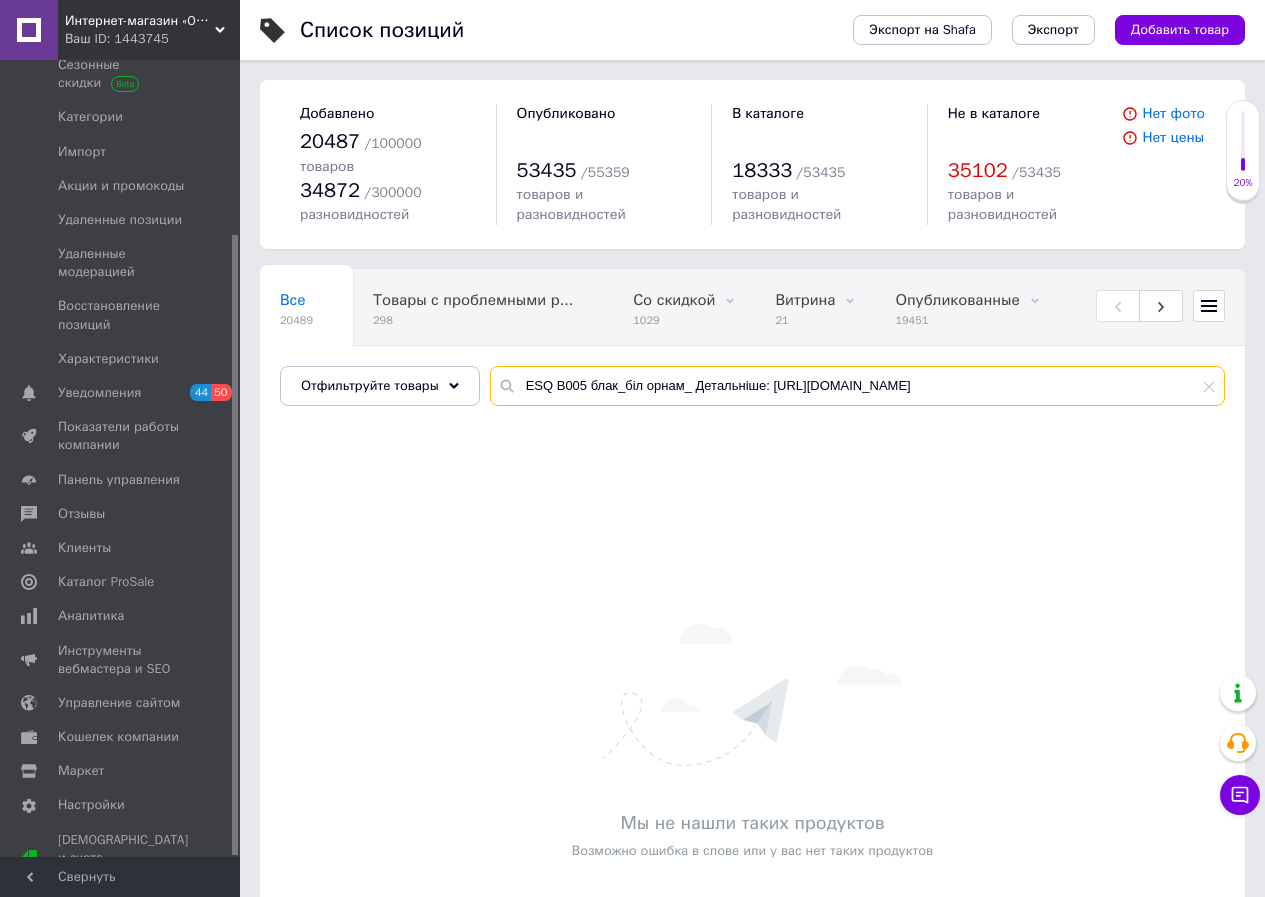 drag, startPoint x: 695, startPoint y: 369, endPoint x: 1275, endPoint y: 416, distance: 581.9012 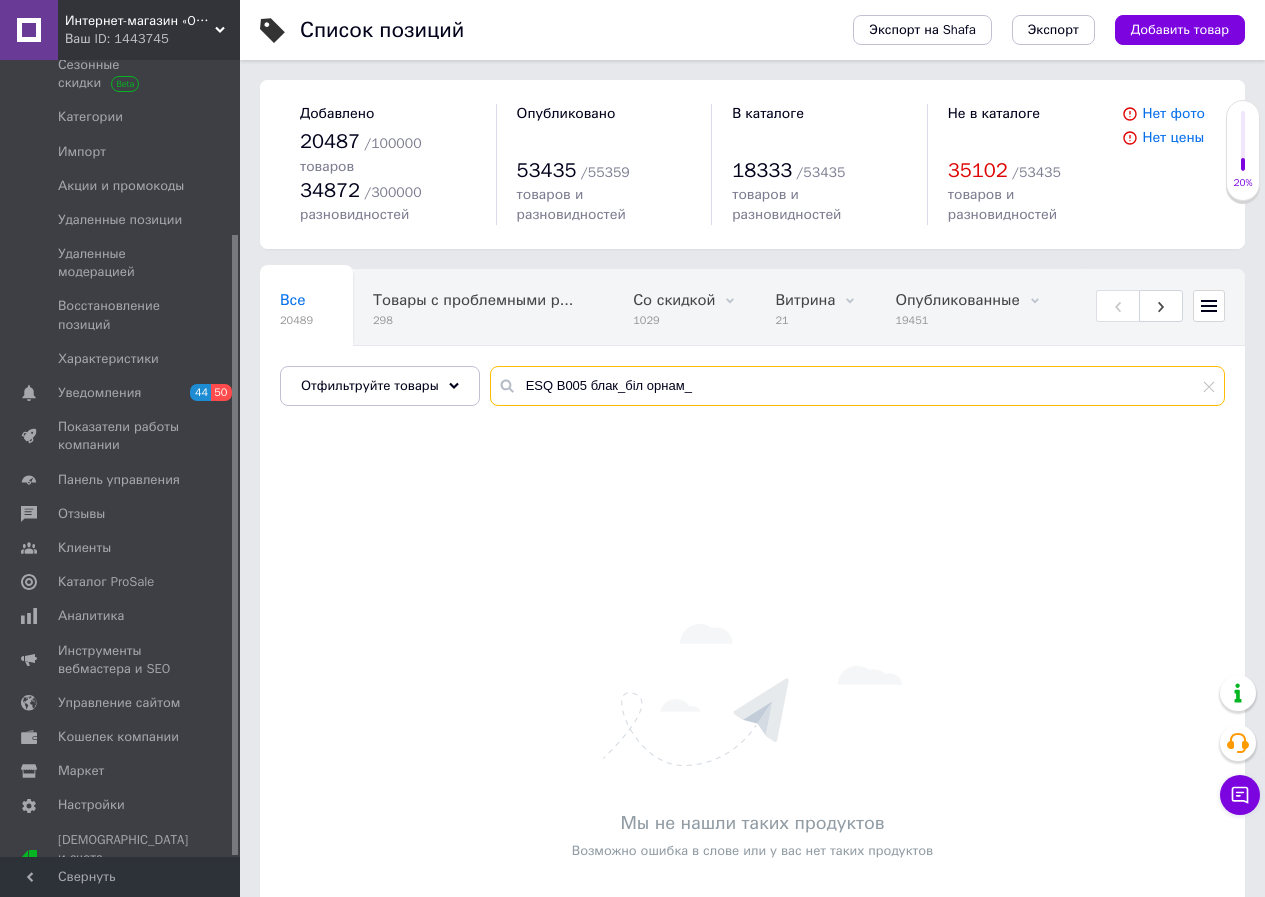 type on "ESQ B005 блак_біл орнам_" 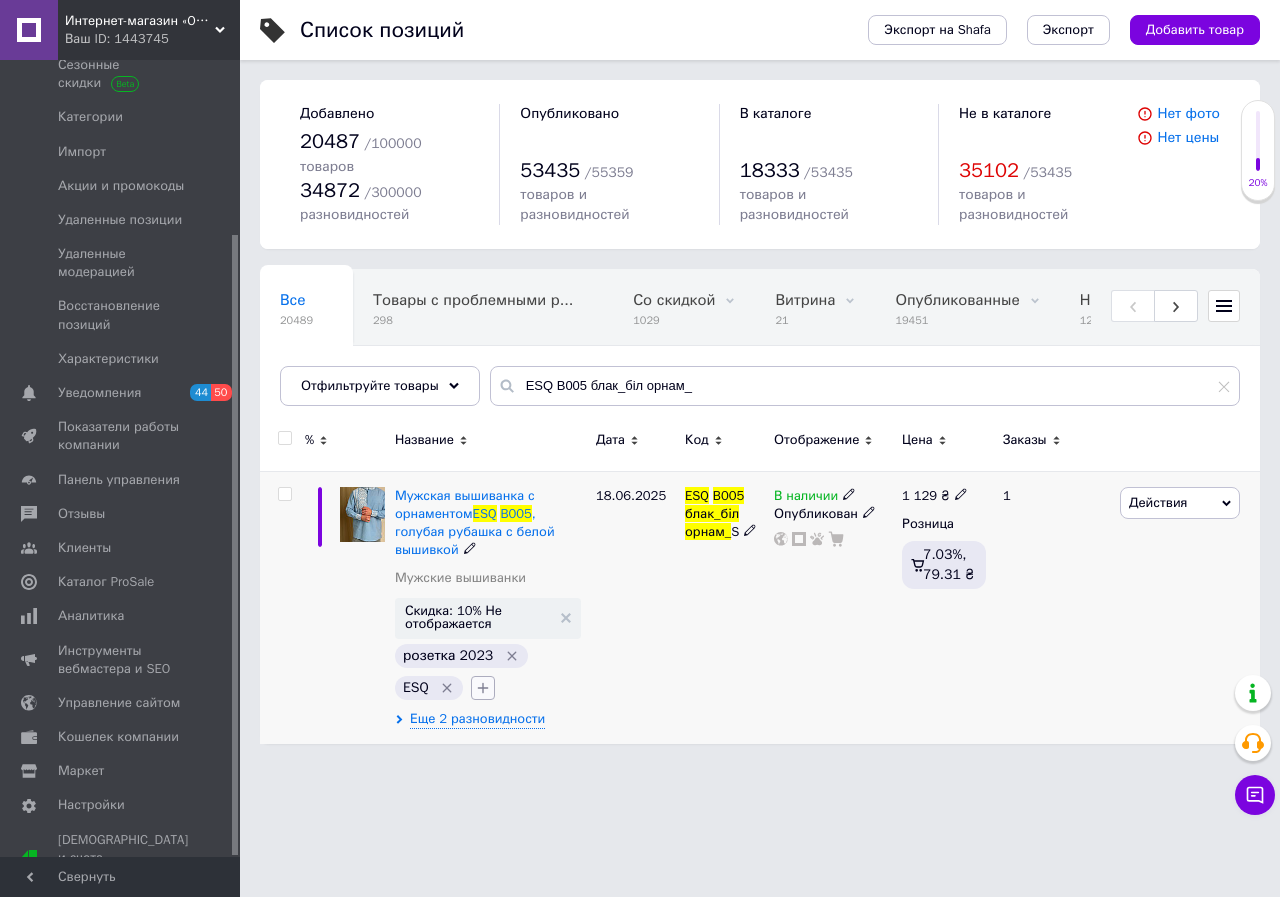 click 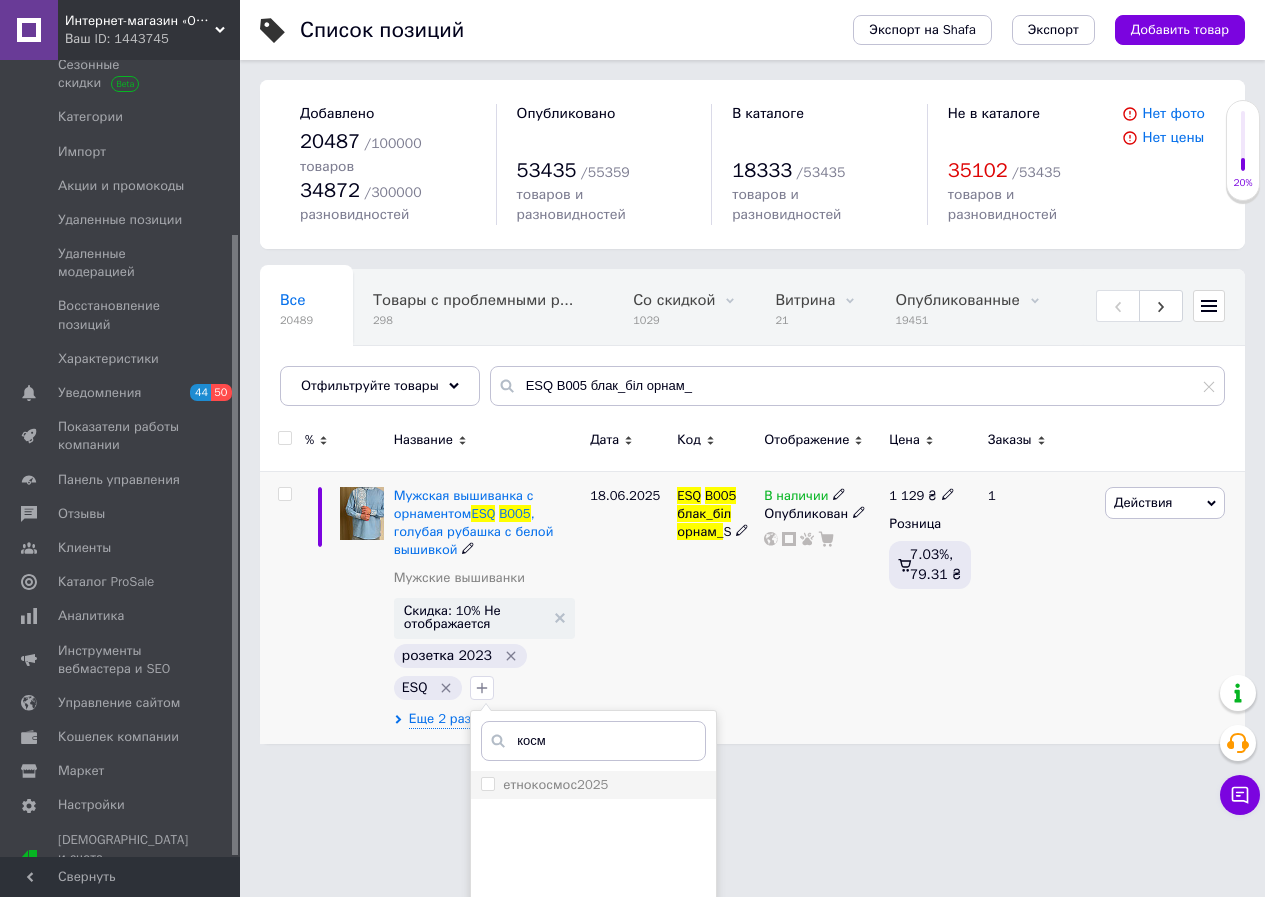 type on "косм" 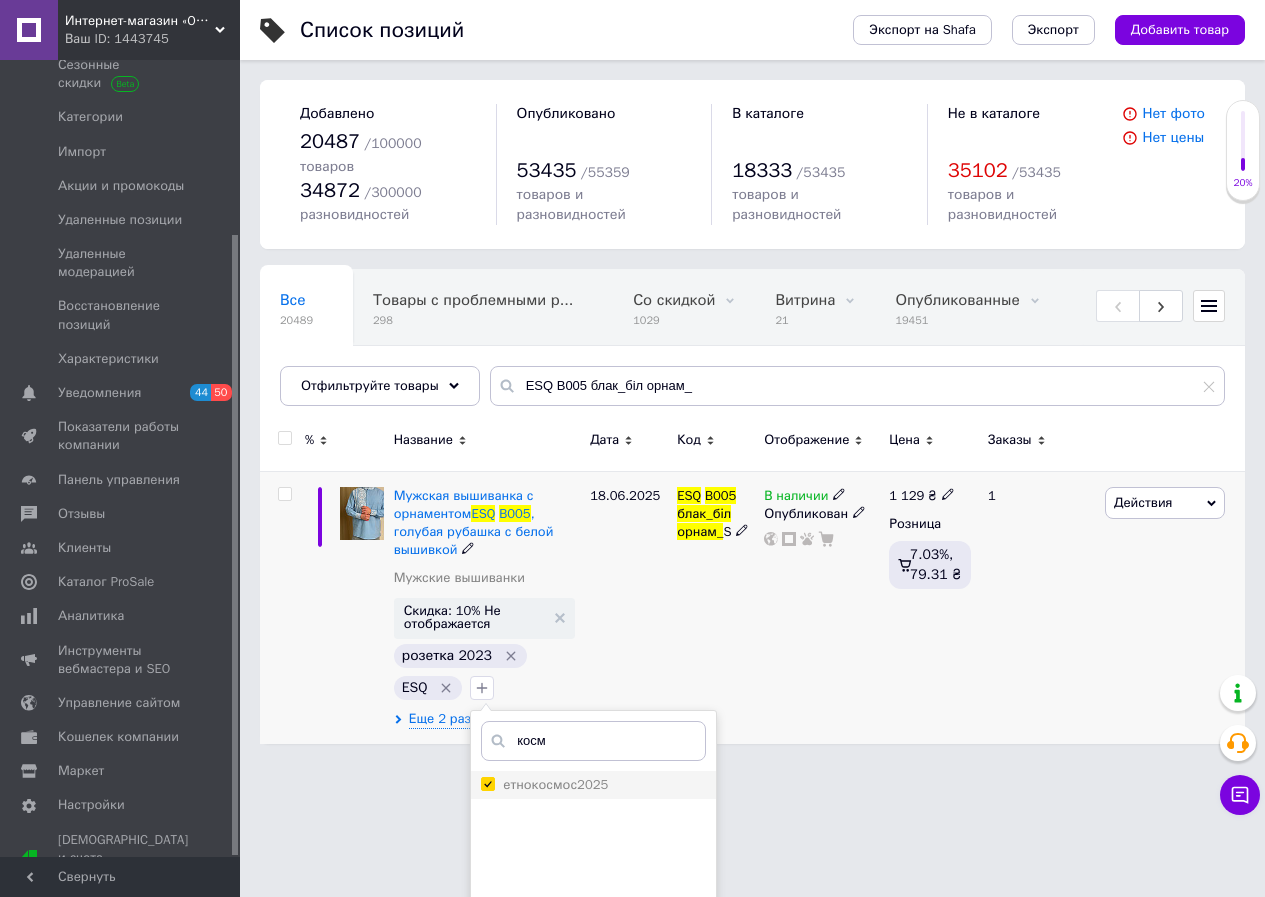 checkbox on "true" 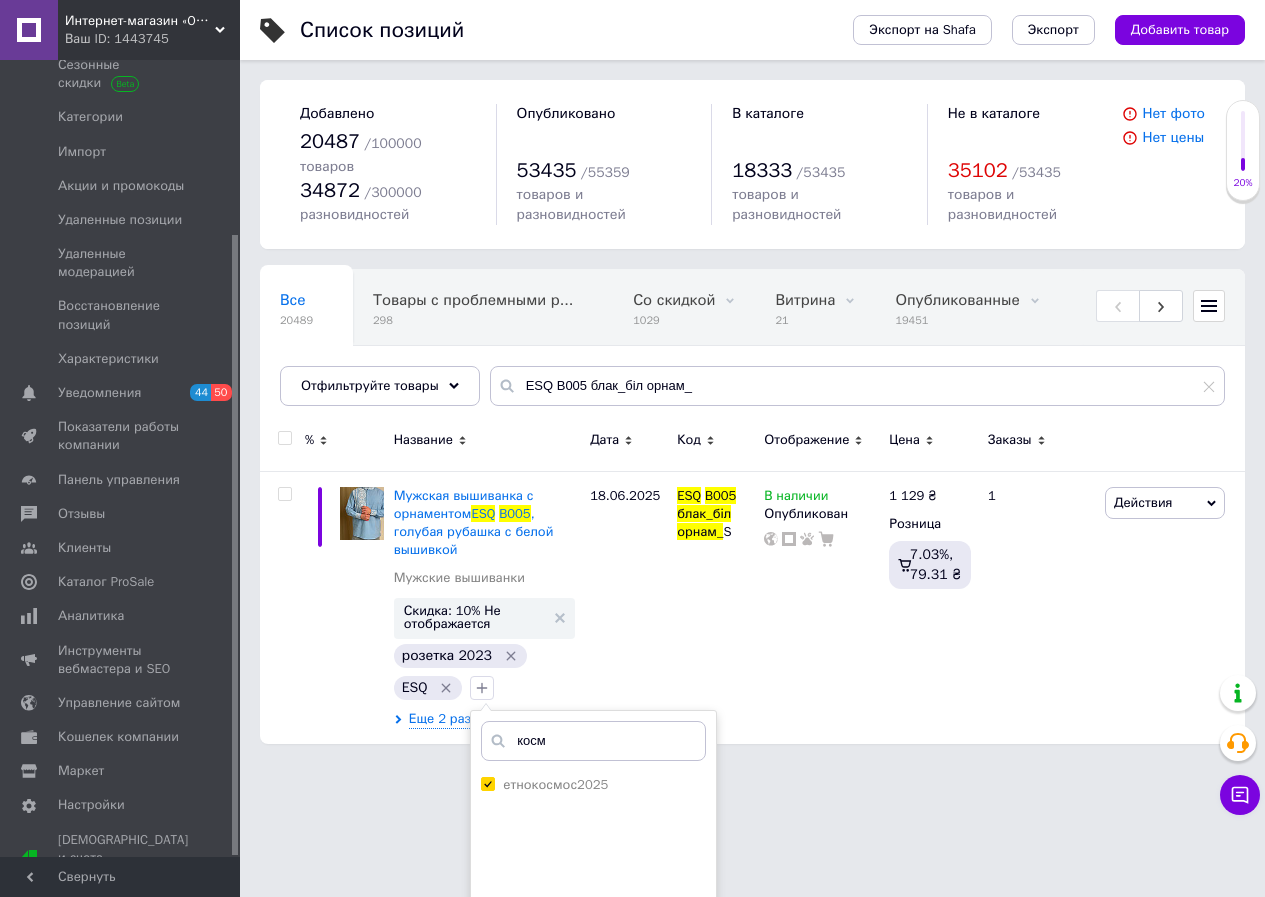 scroll, scrollTop: 164, scrollLeft: 0, axis: vertical 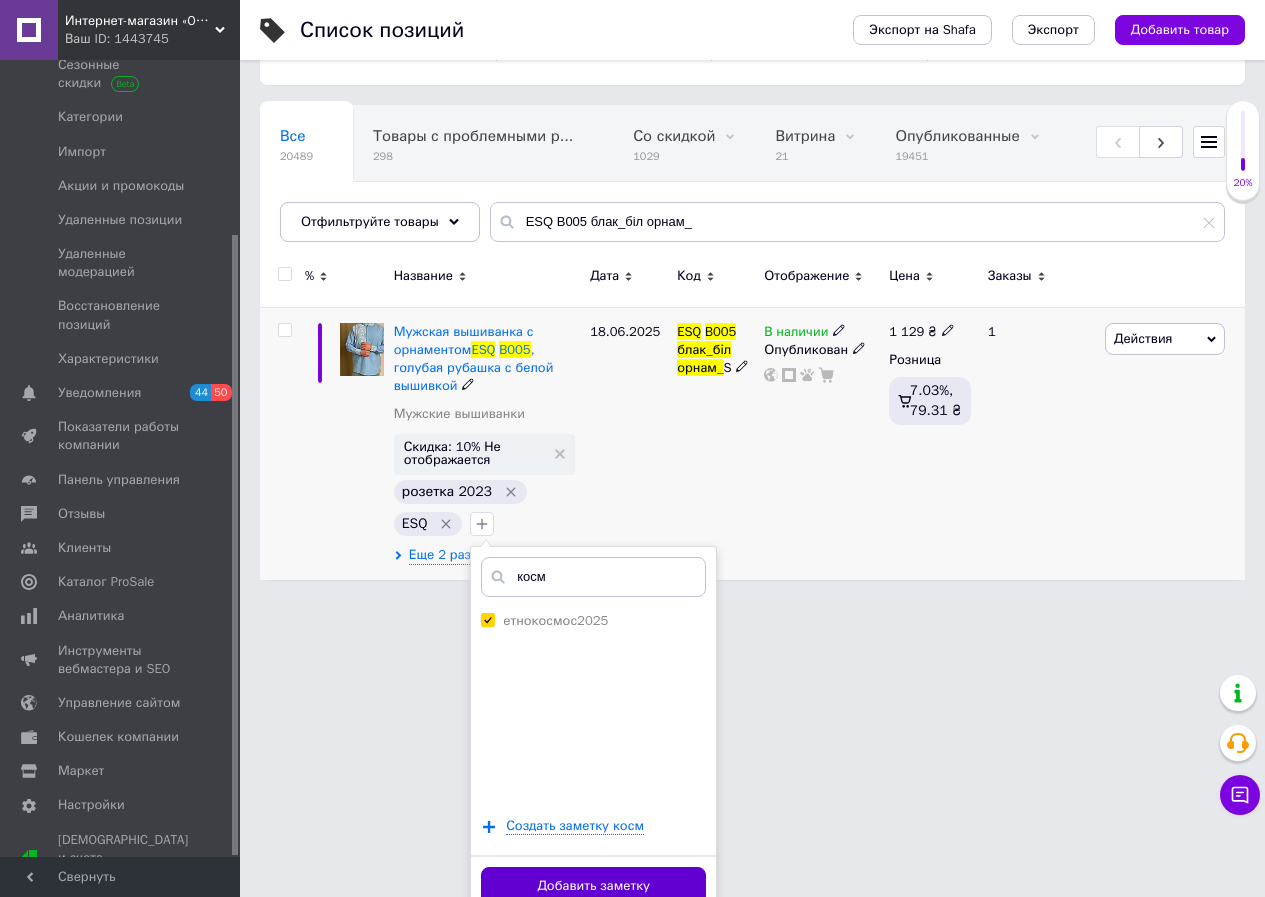 click on "Добавить заметку" at bounding box center [593, 886] 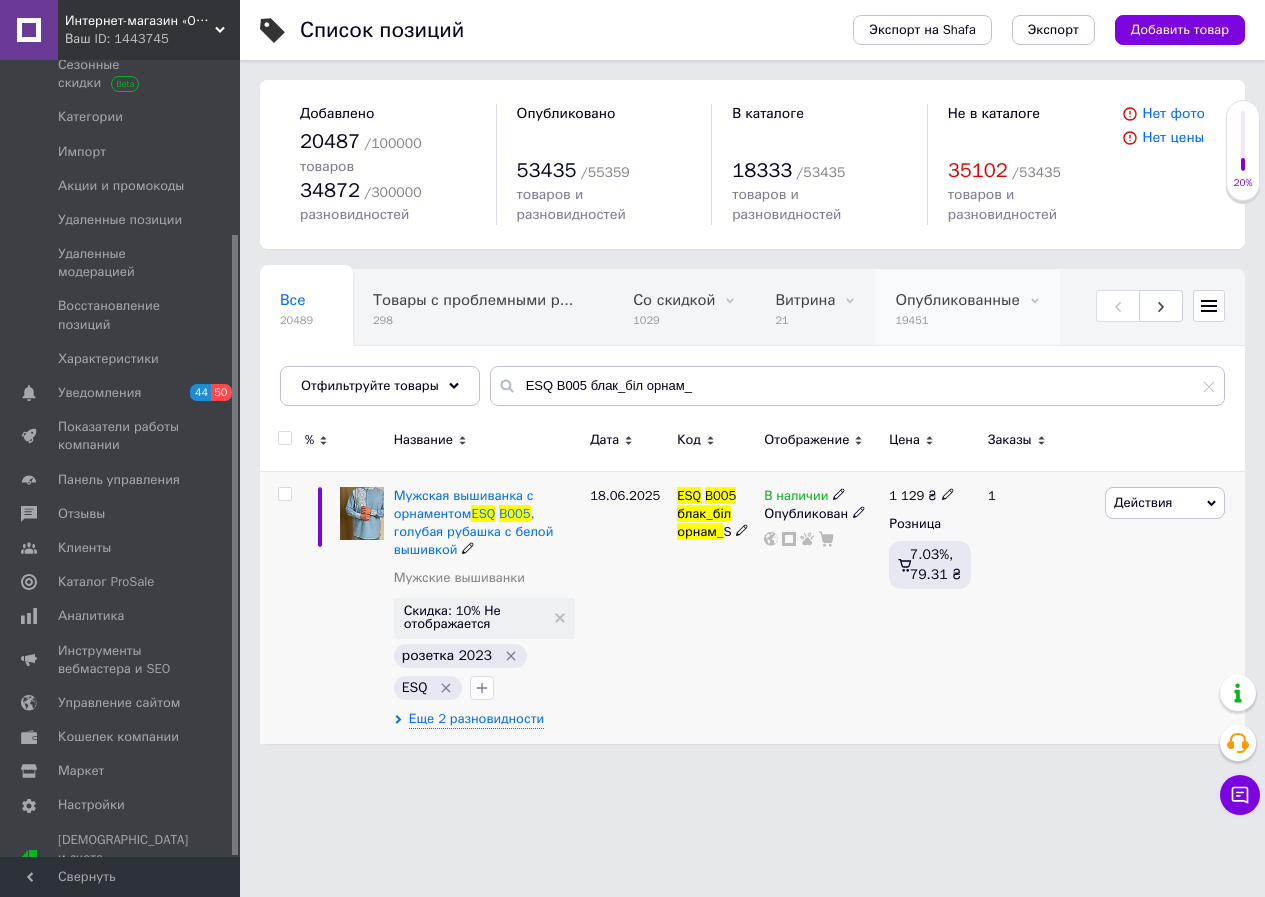 scroll, scrollTop: 0, scrollLeft: 0, axis: both 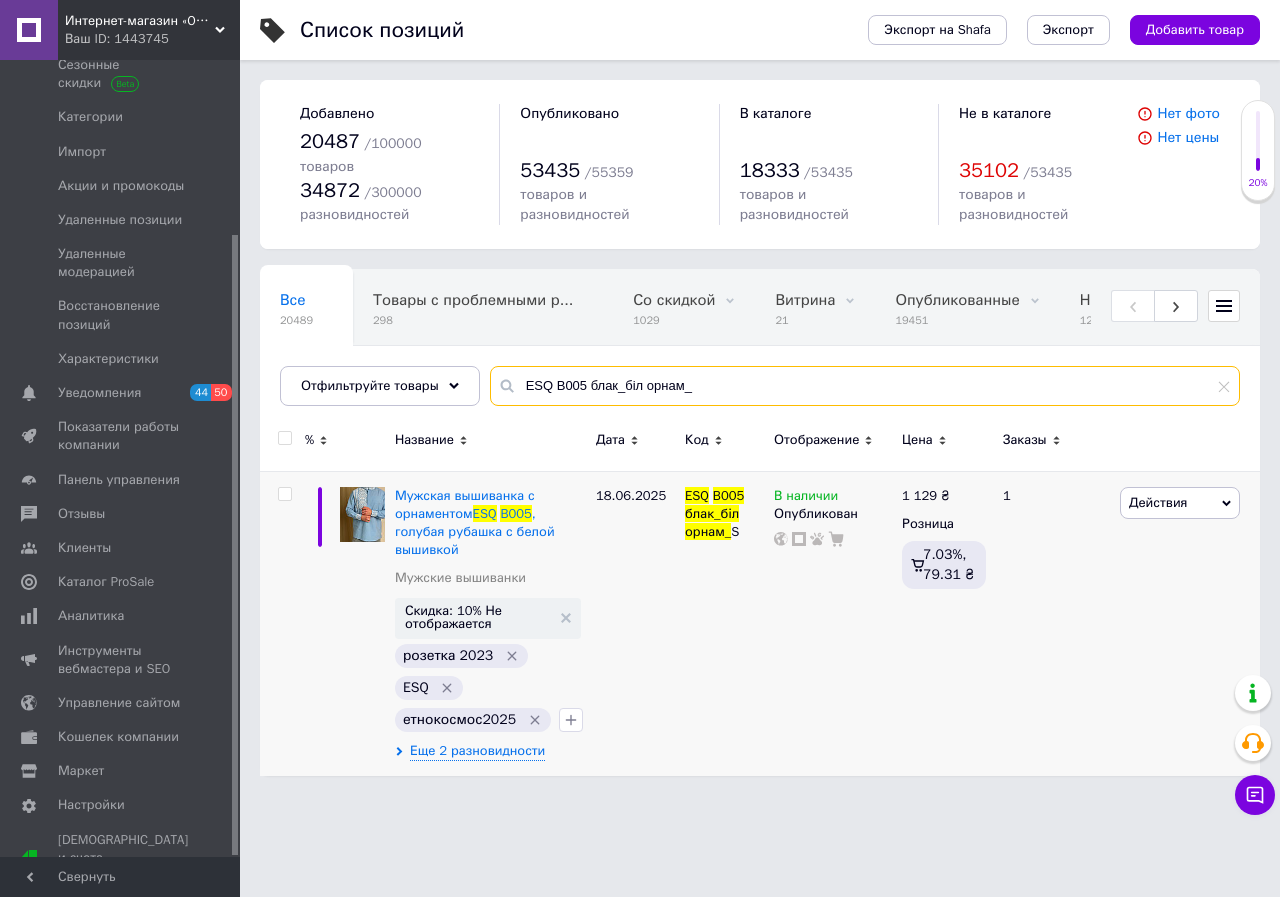 click on "ESQ B005 блак_біл орнам_" at bounding box center (865, 386) 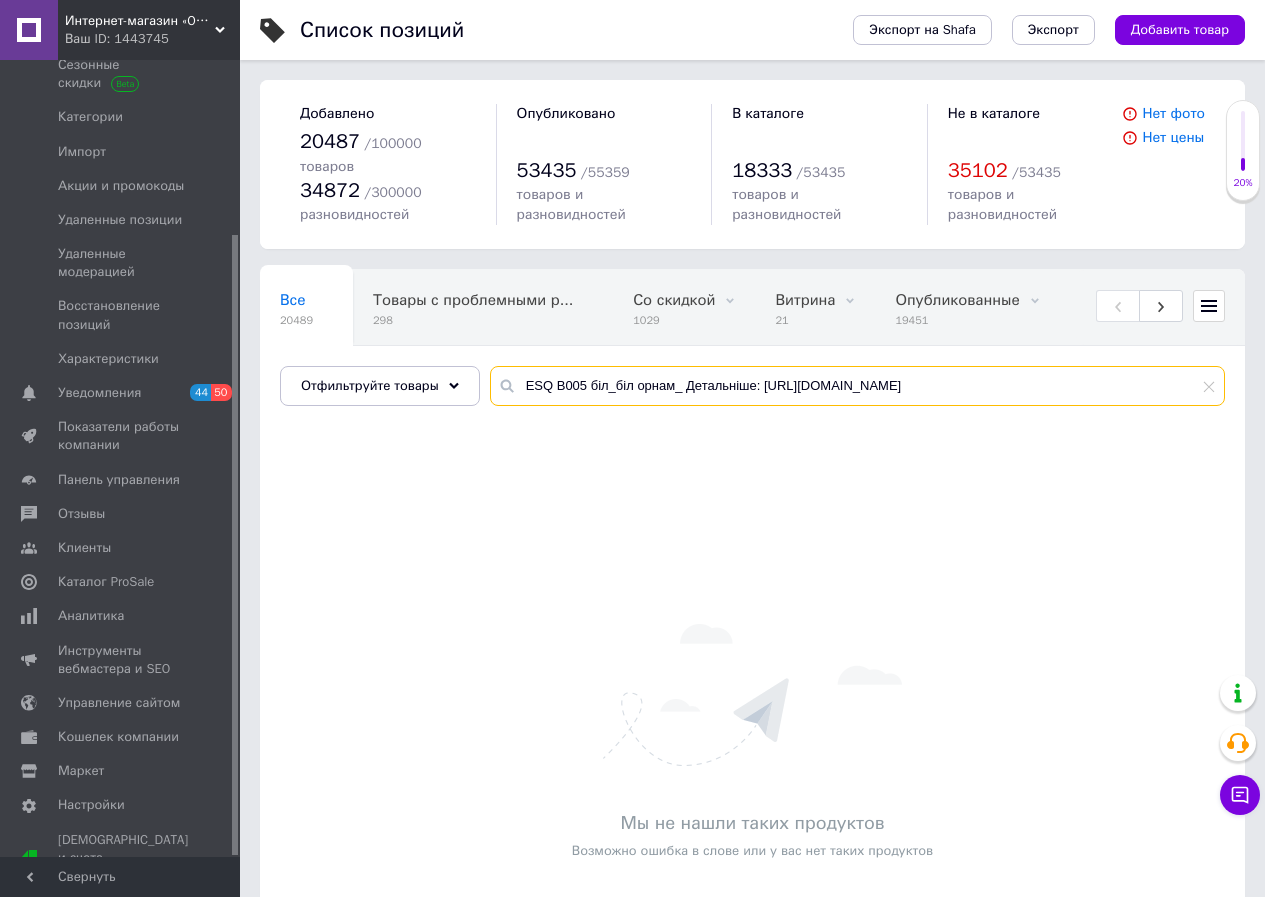 drag, startPoint x: 679, startPoint y: 365, endPoint x: 1122, endPoint y: 381, distance: 443.28885 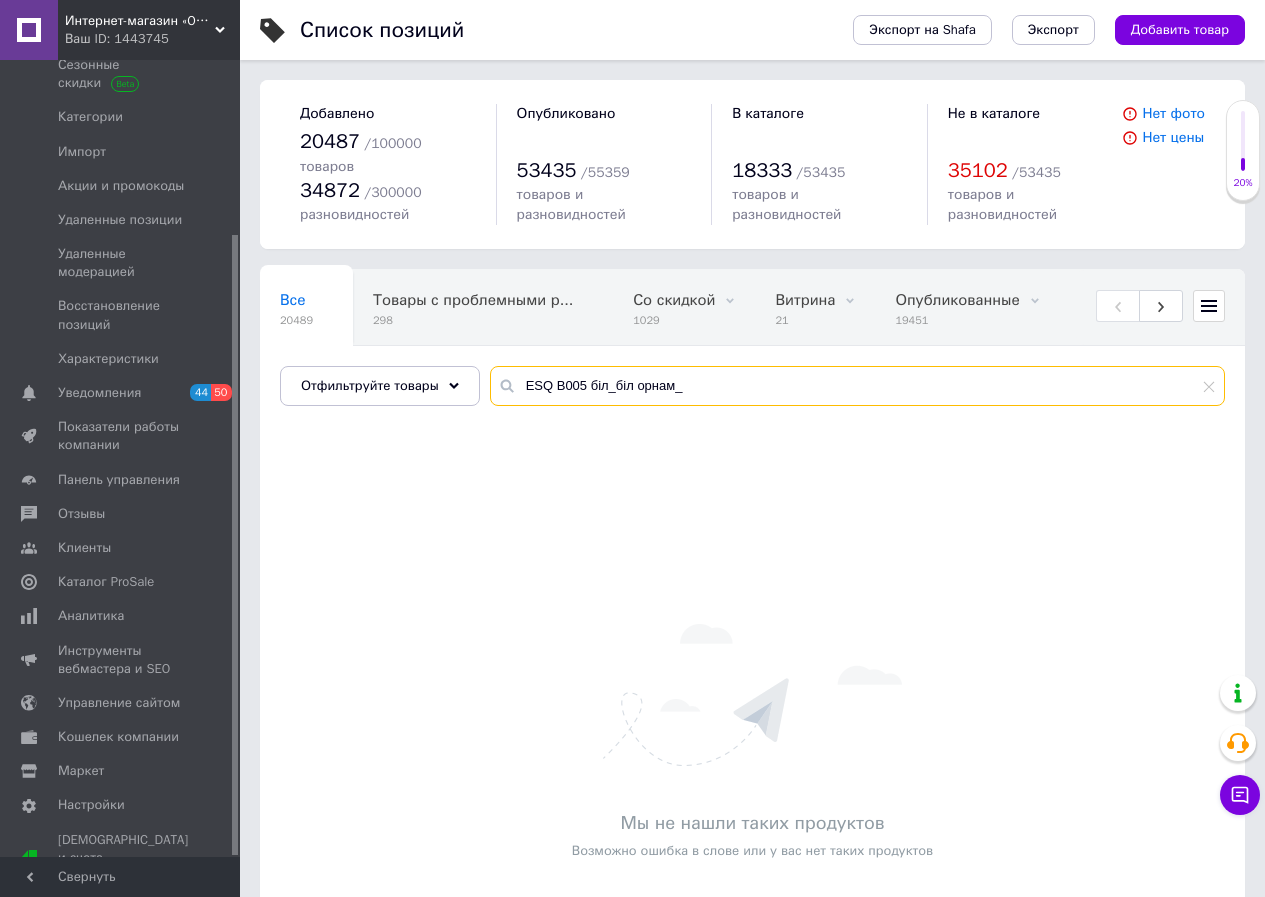 type on "ESQ B005 біл_біл орнам_" 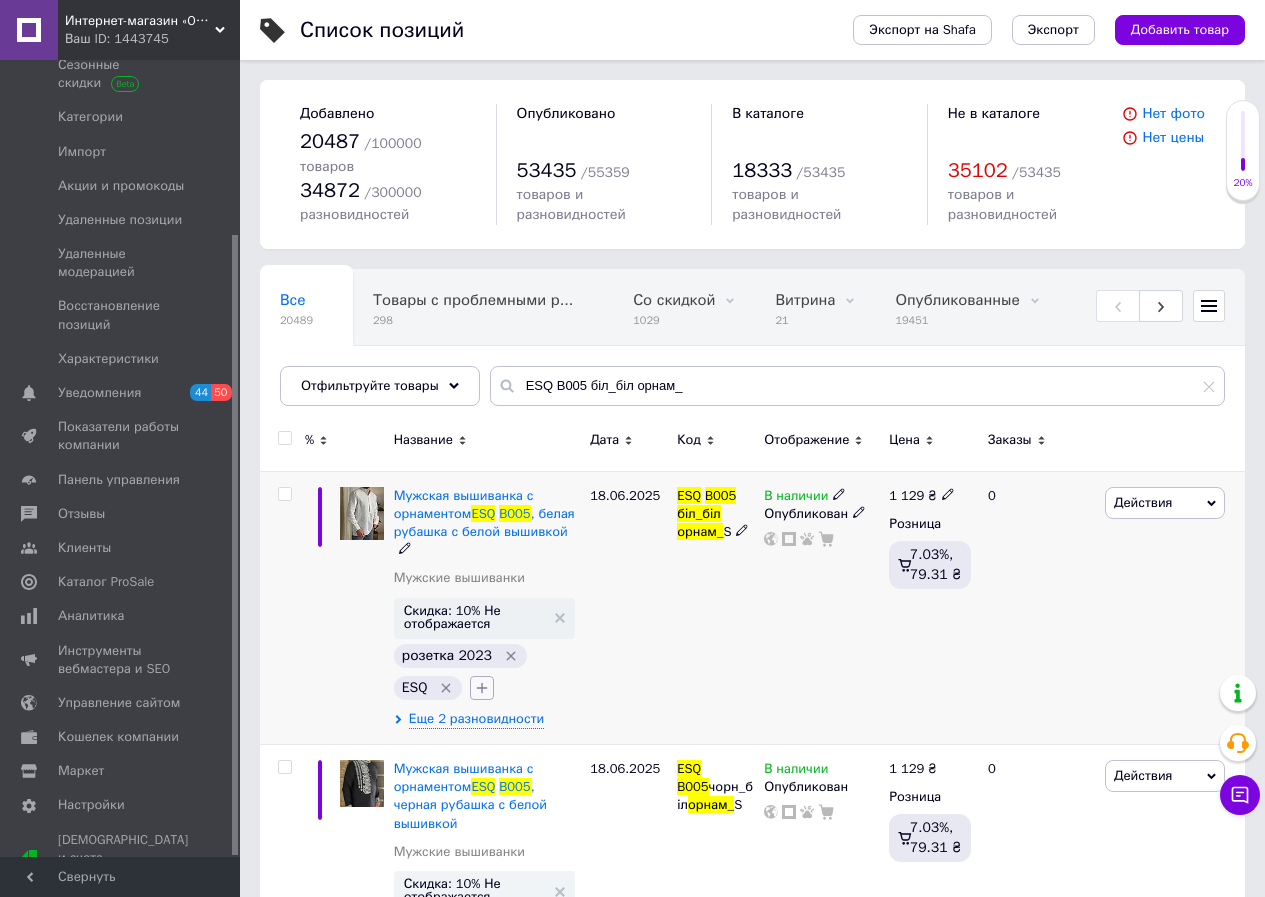 click 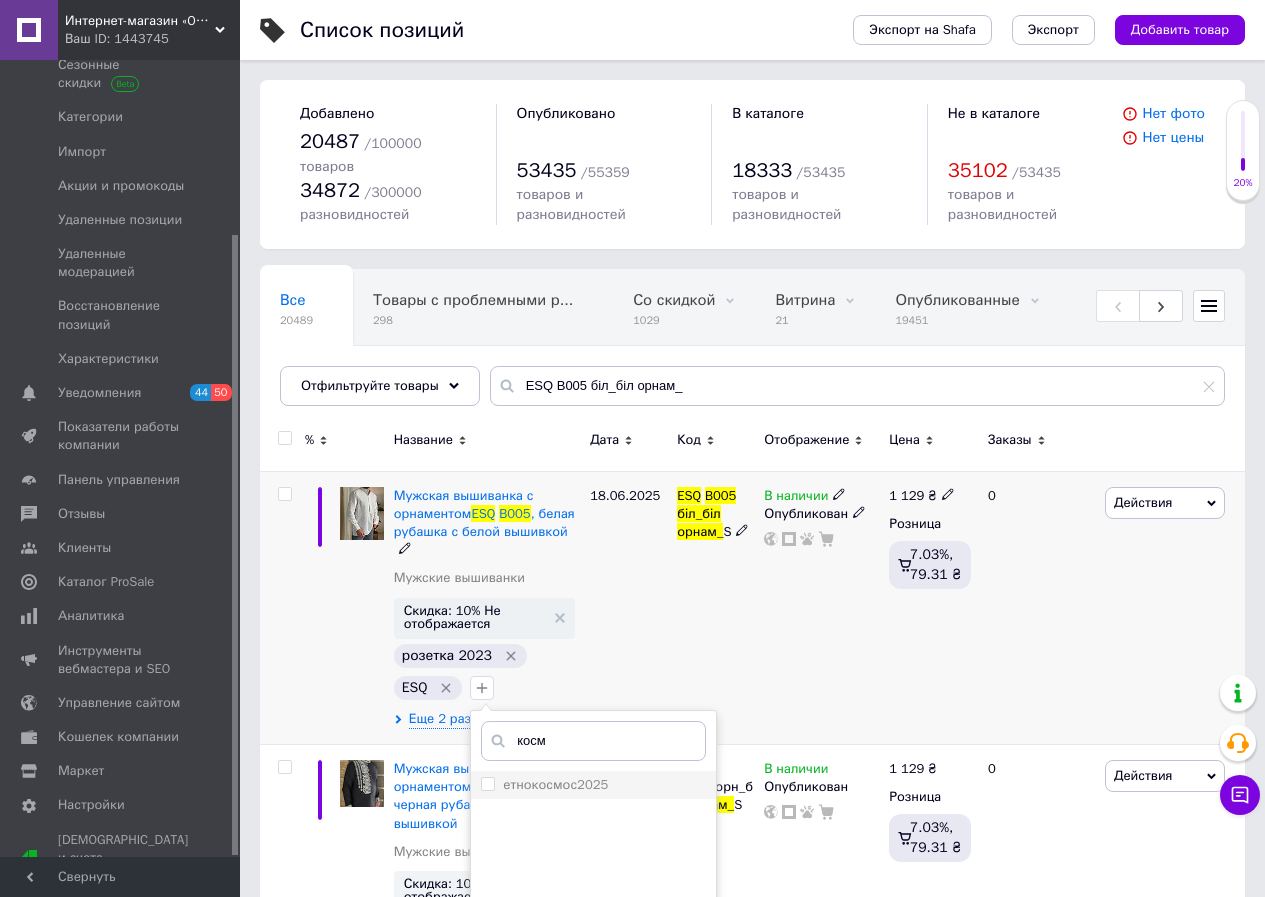type on "косм" 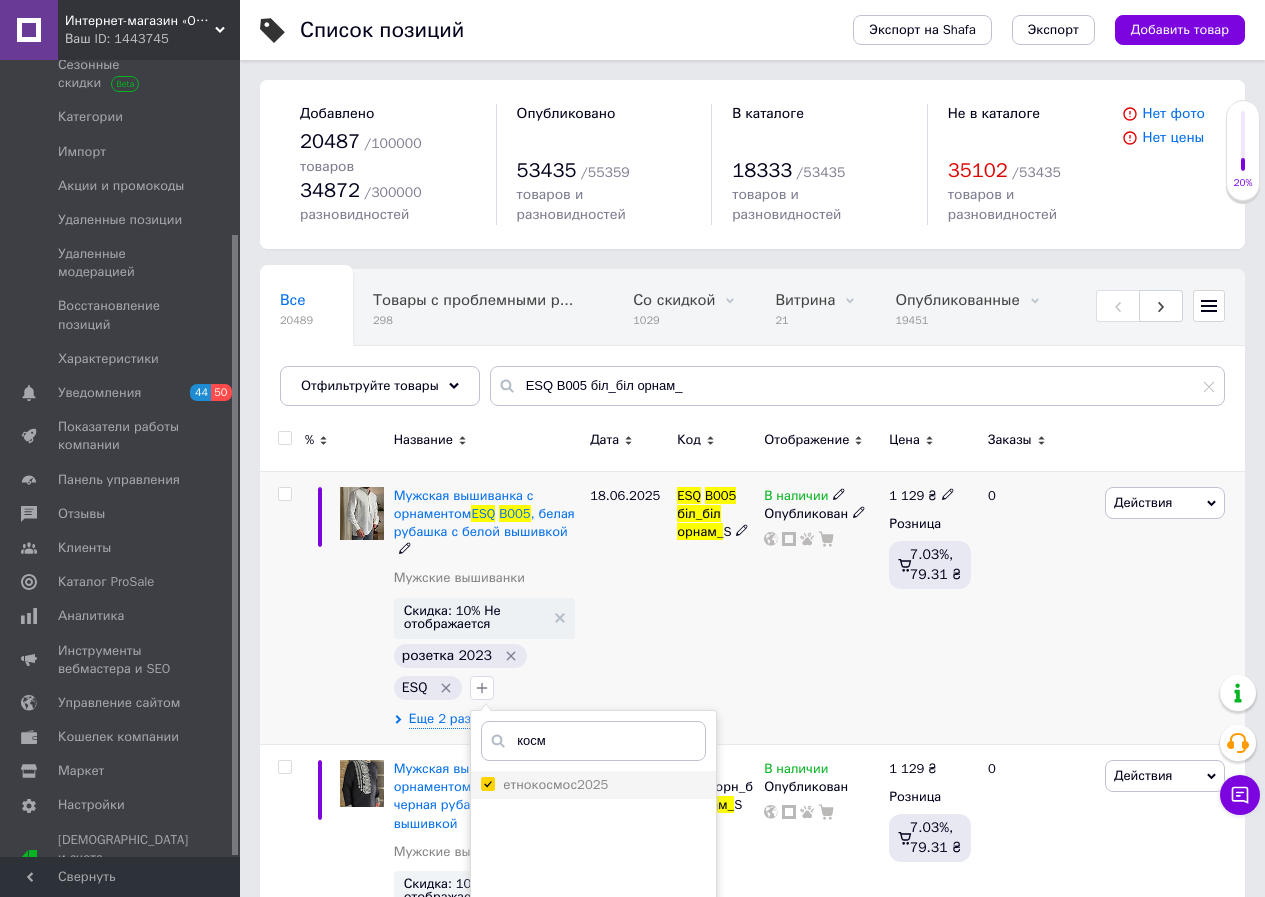 checkbox on "true" 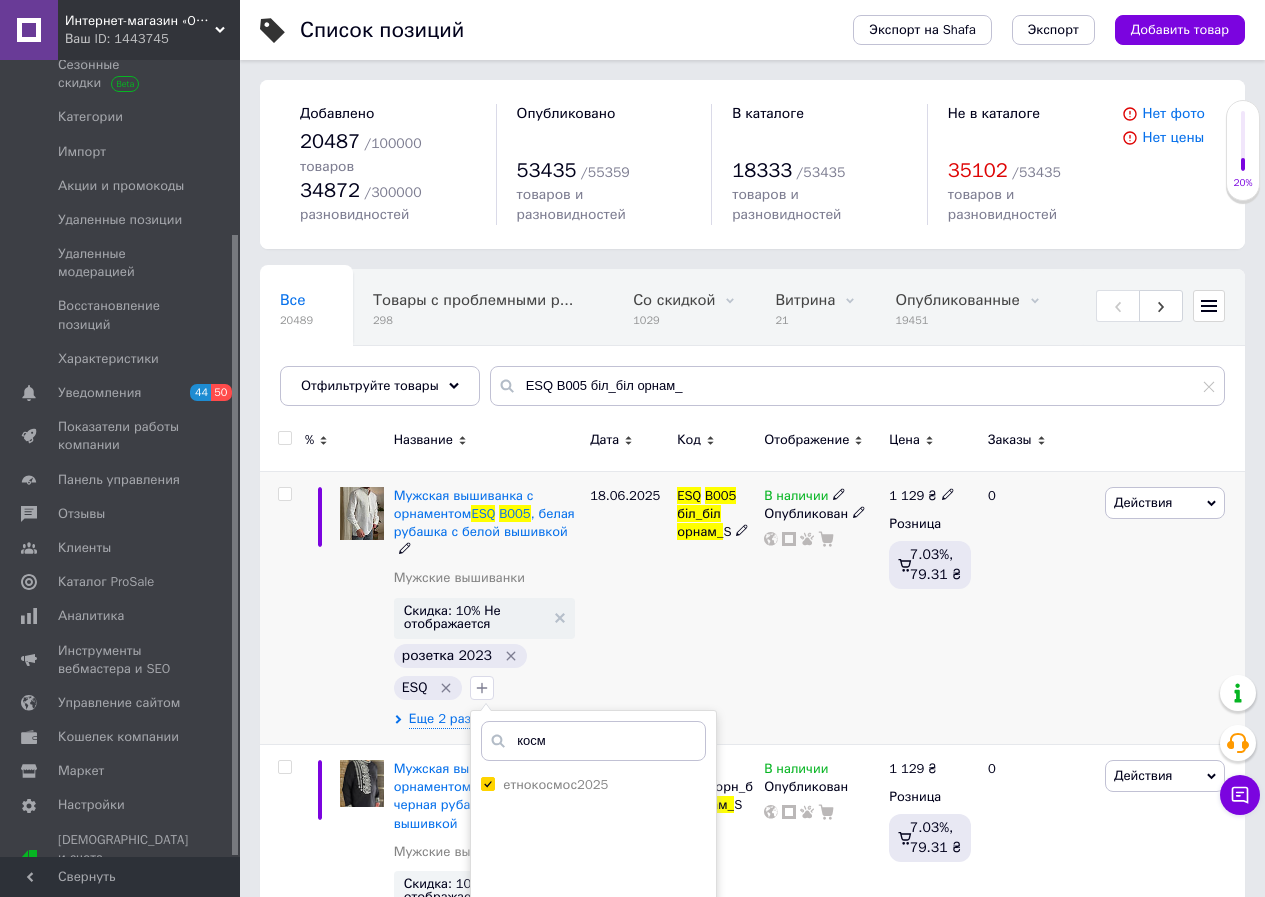 scroll, scrollTop: 300, scrollLeft: 0, axis: vertical 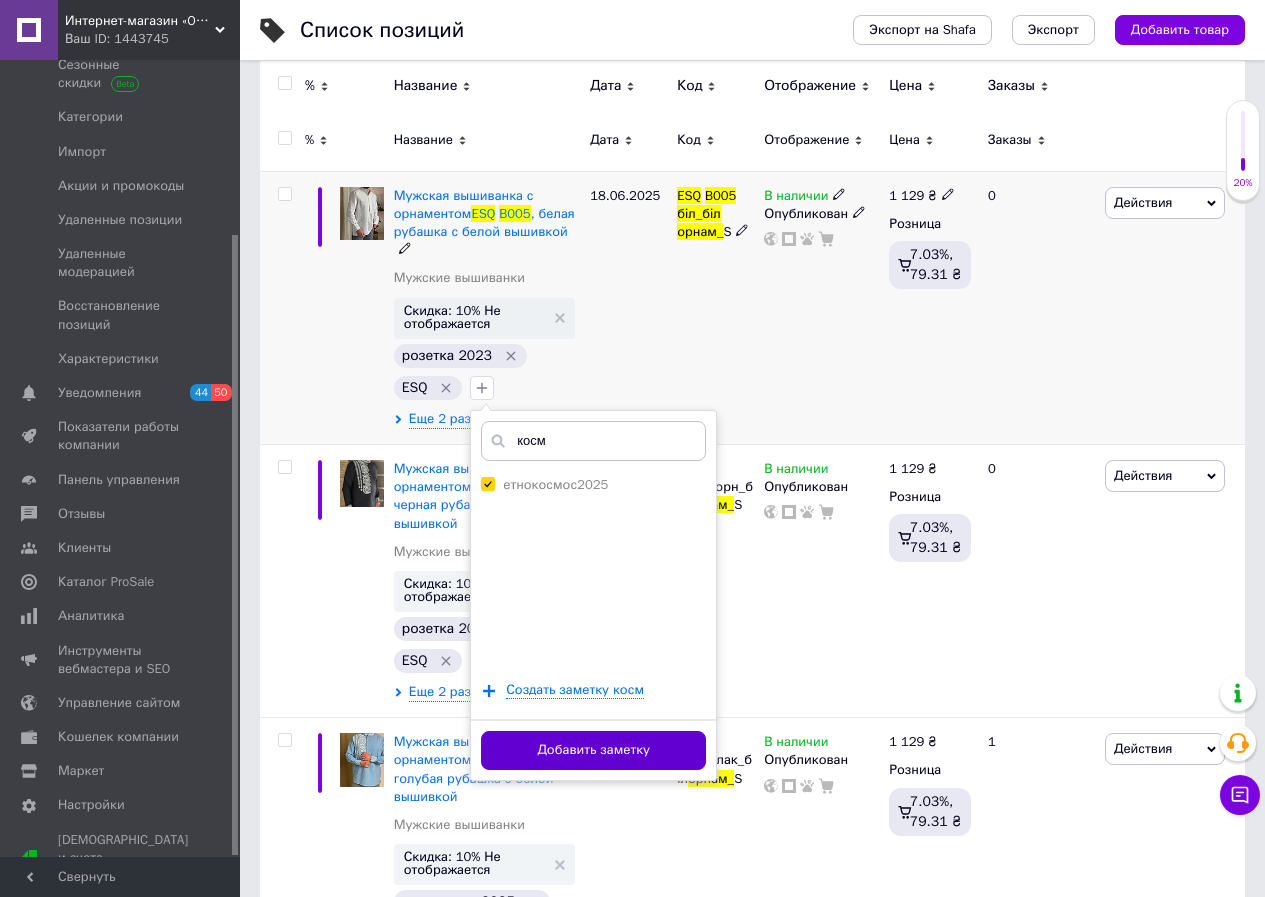 click on "Добавить заметку" at bounding box center (593, 750) 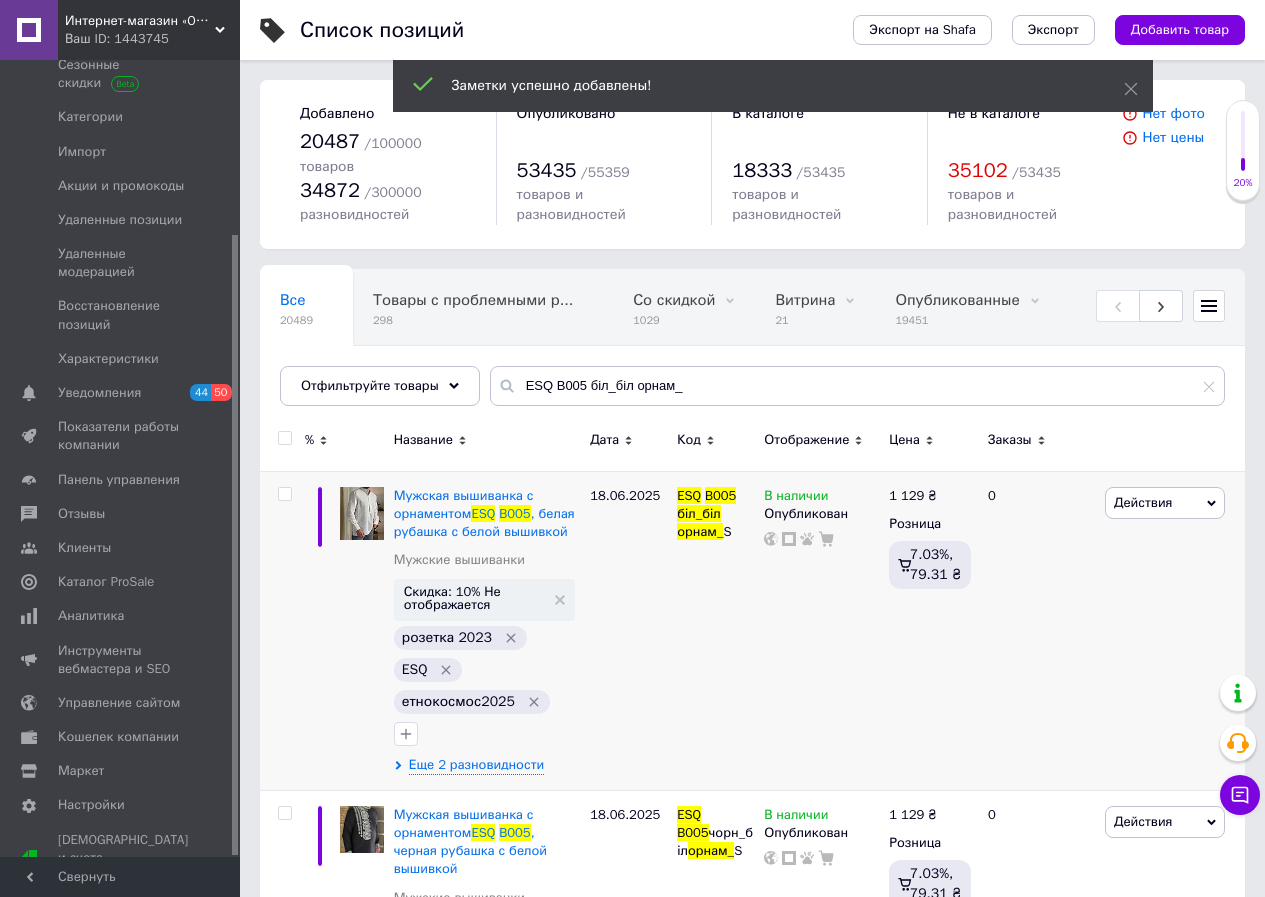 scroll, scrollTop: 251, scrollLeft: 0, axis: vertical 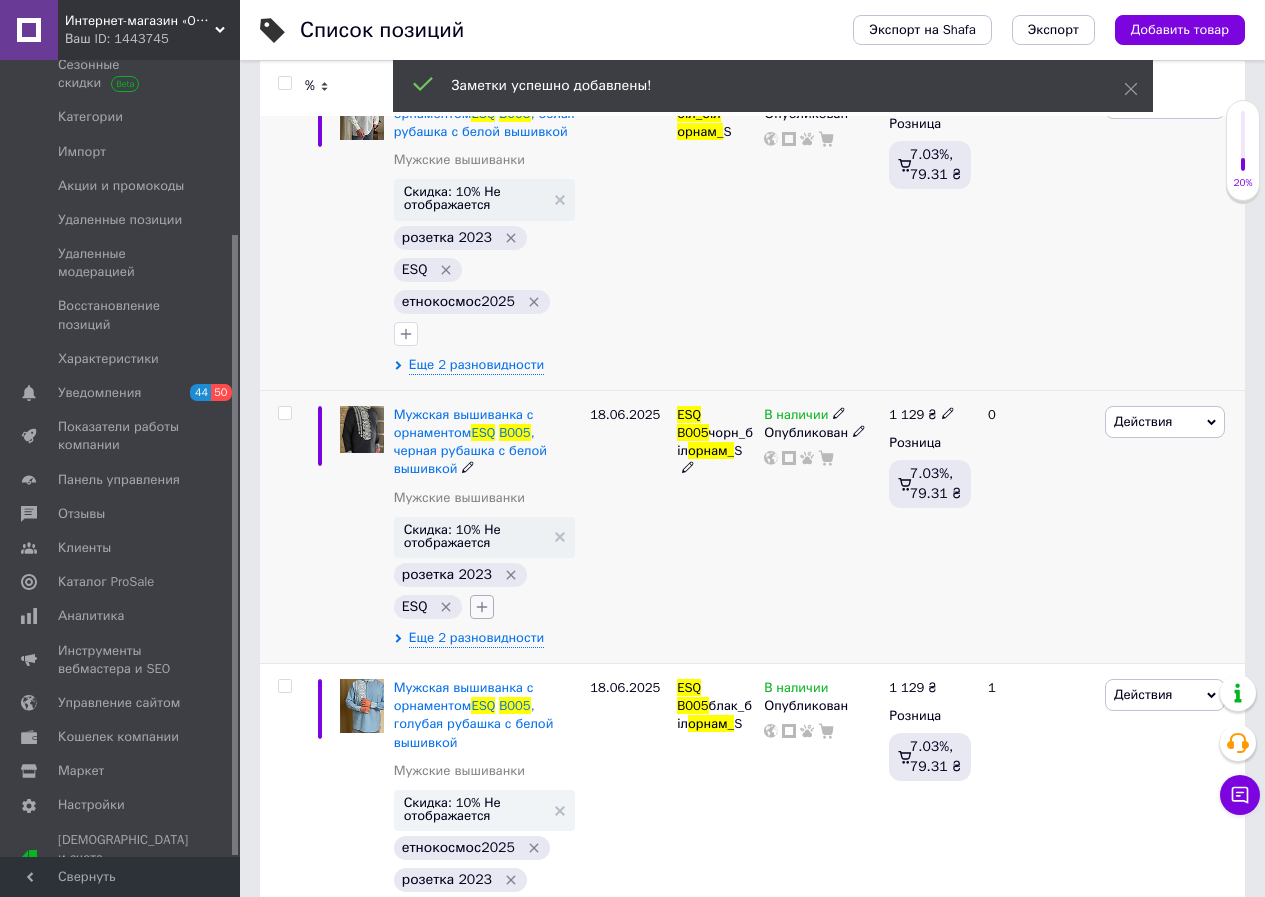 click 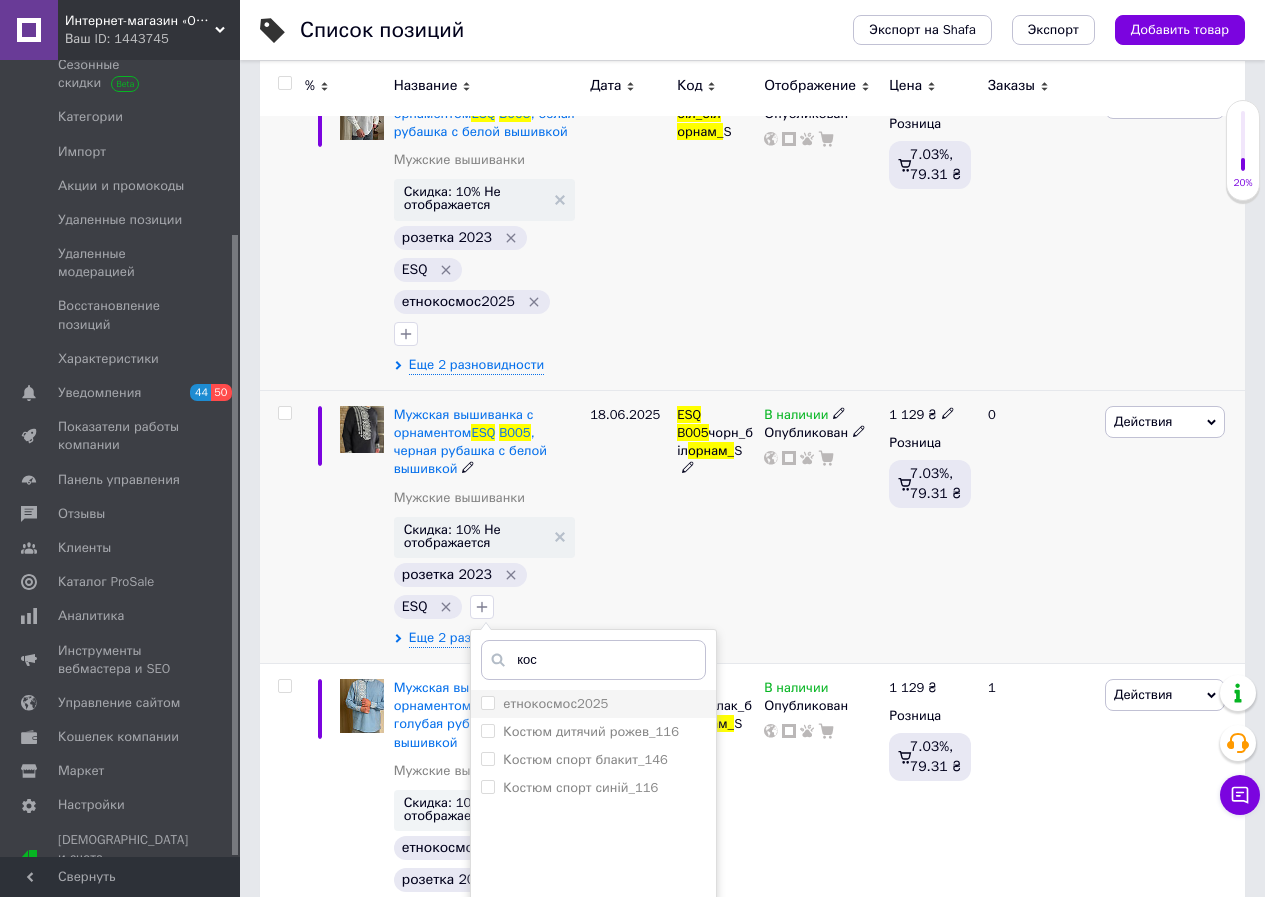 type on "кос" 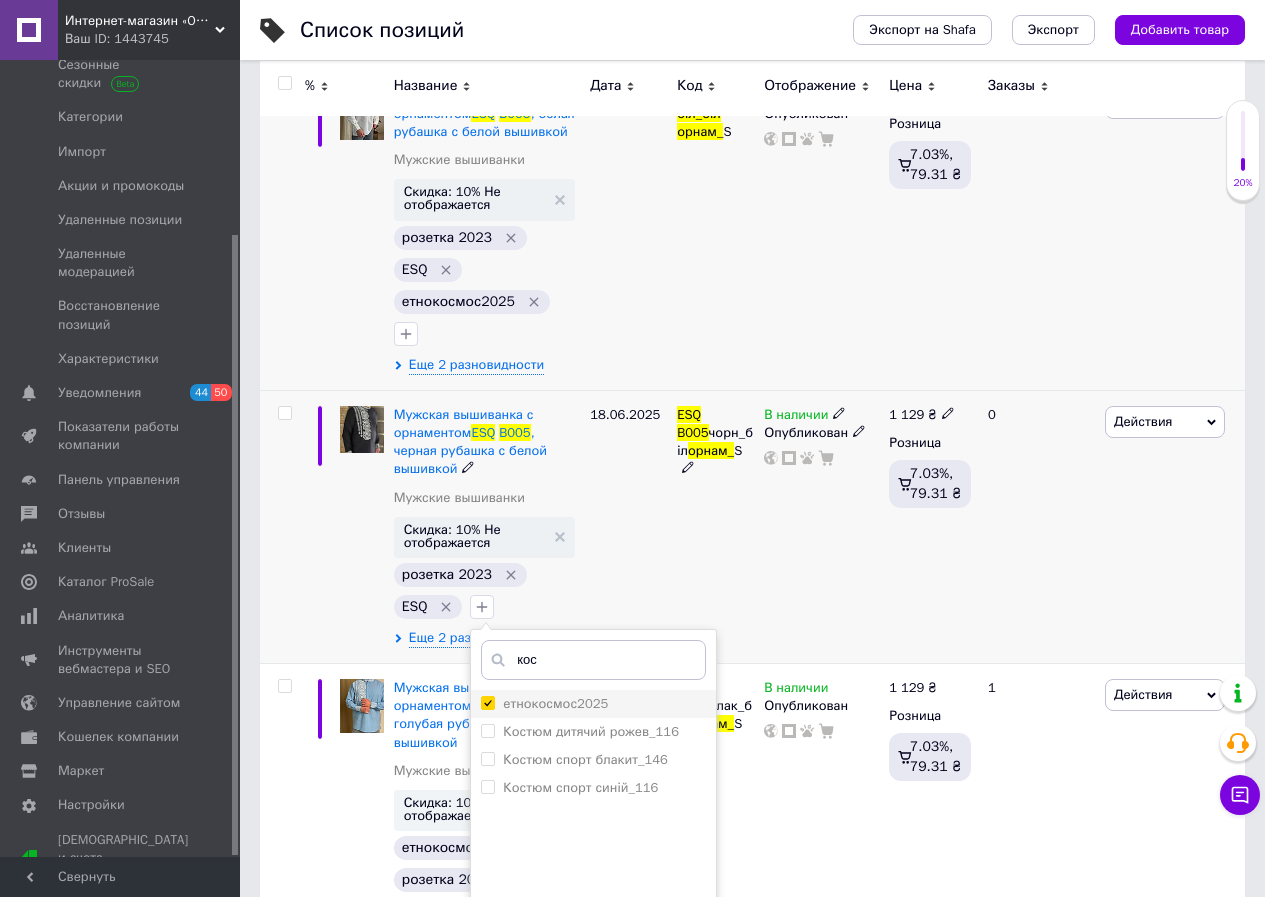 checkbox on "true" 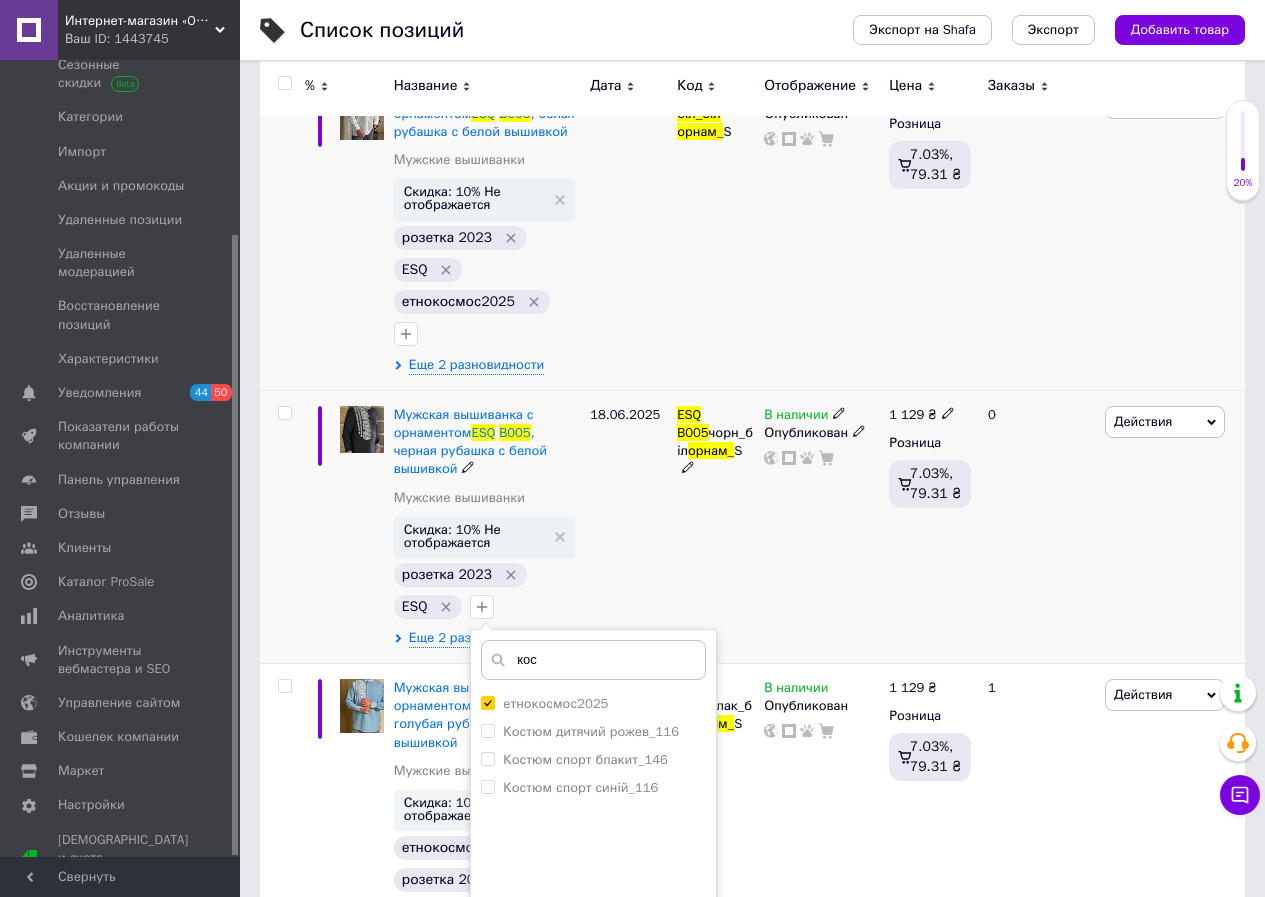 click on "Добавить заметку" at bounding box center (593, 969) 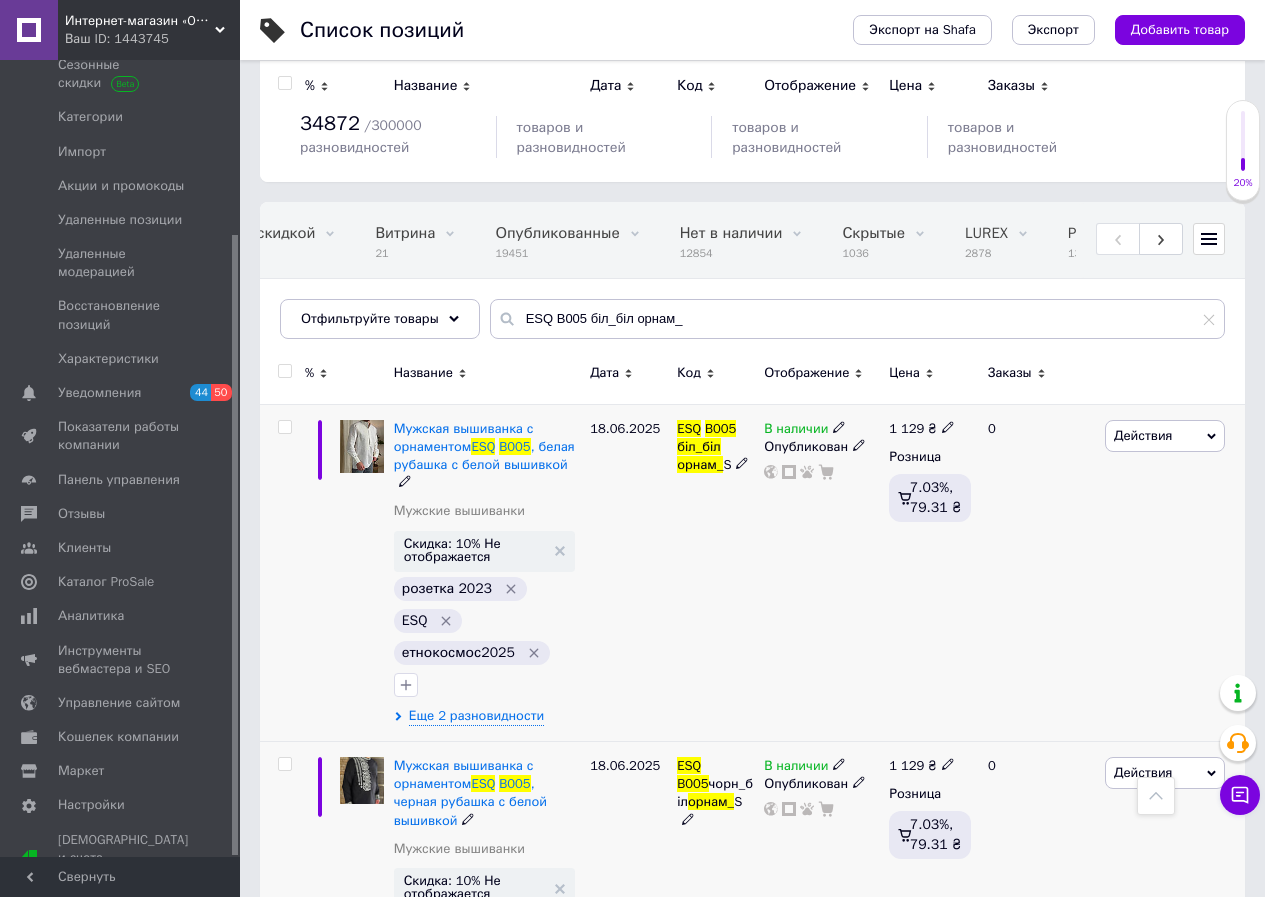 scroll, scrollTop: 53, scrollLeft: 0, axis: vertical 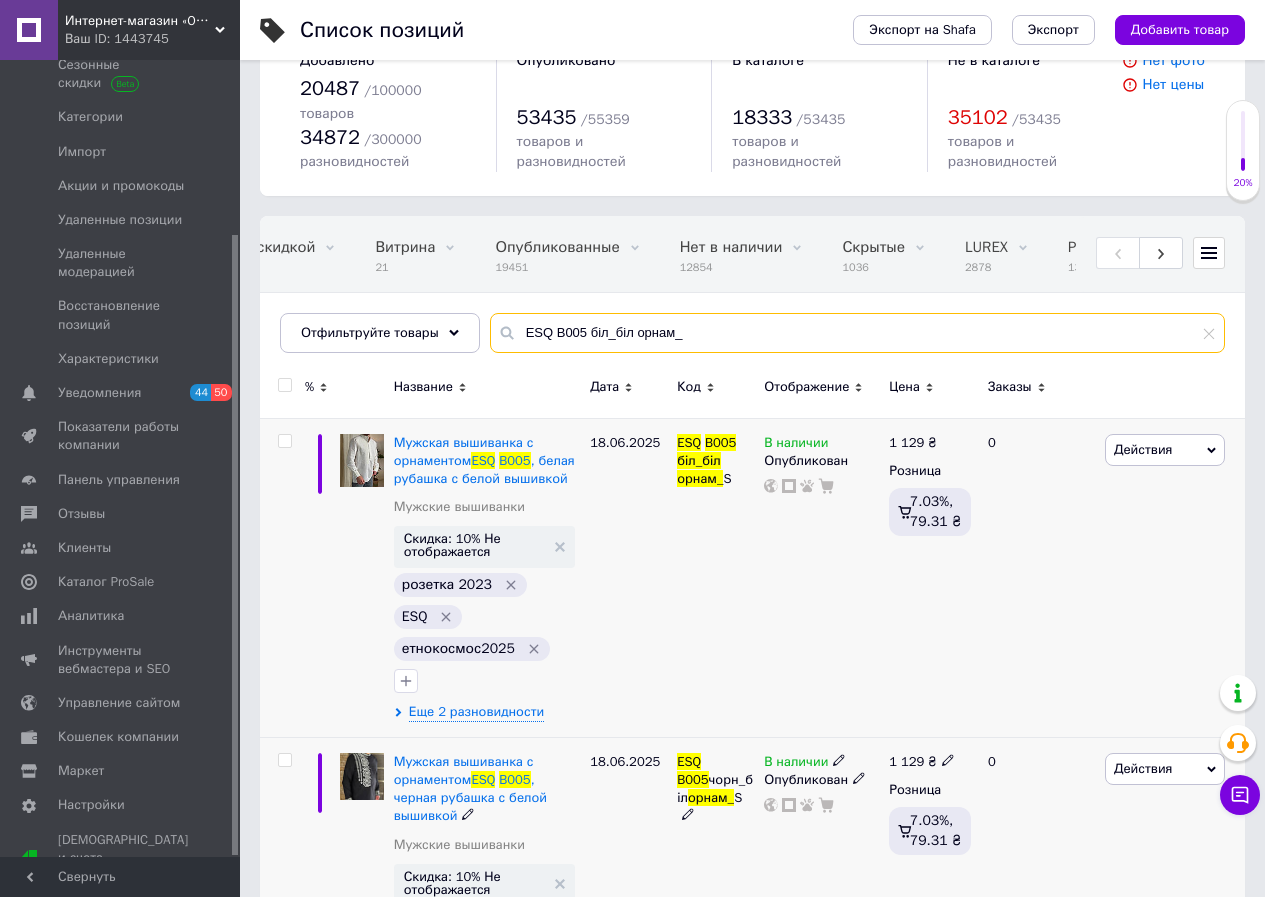 click on "ESQ B005 біл_біл орнам_" at bounding box center (857, 333) 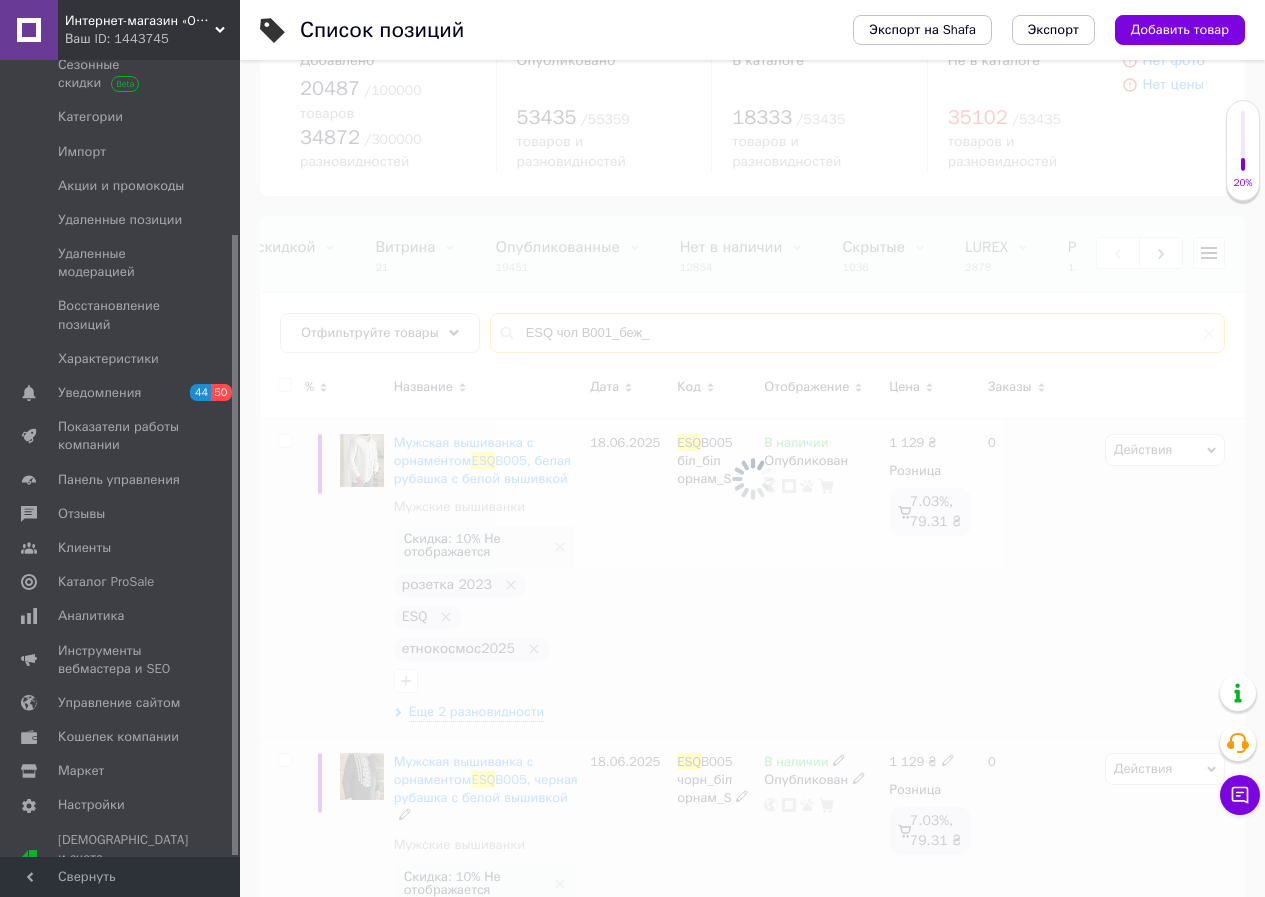type on "ESQ чол B001_беж_" 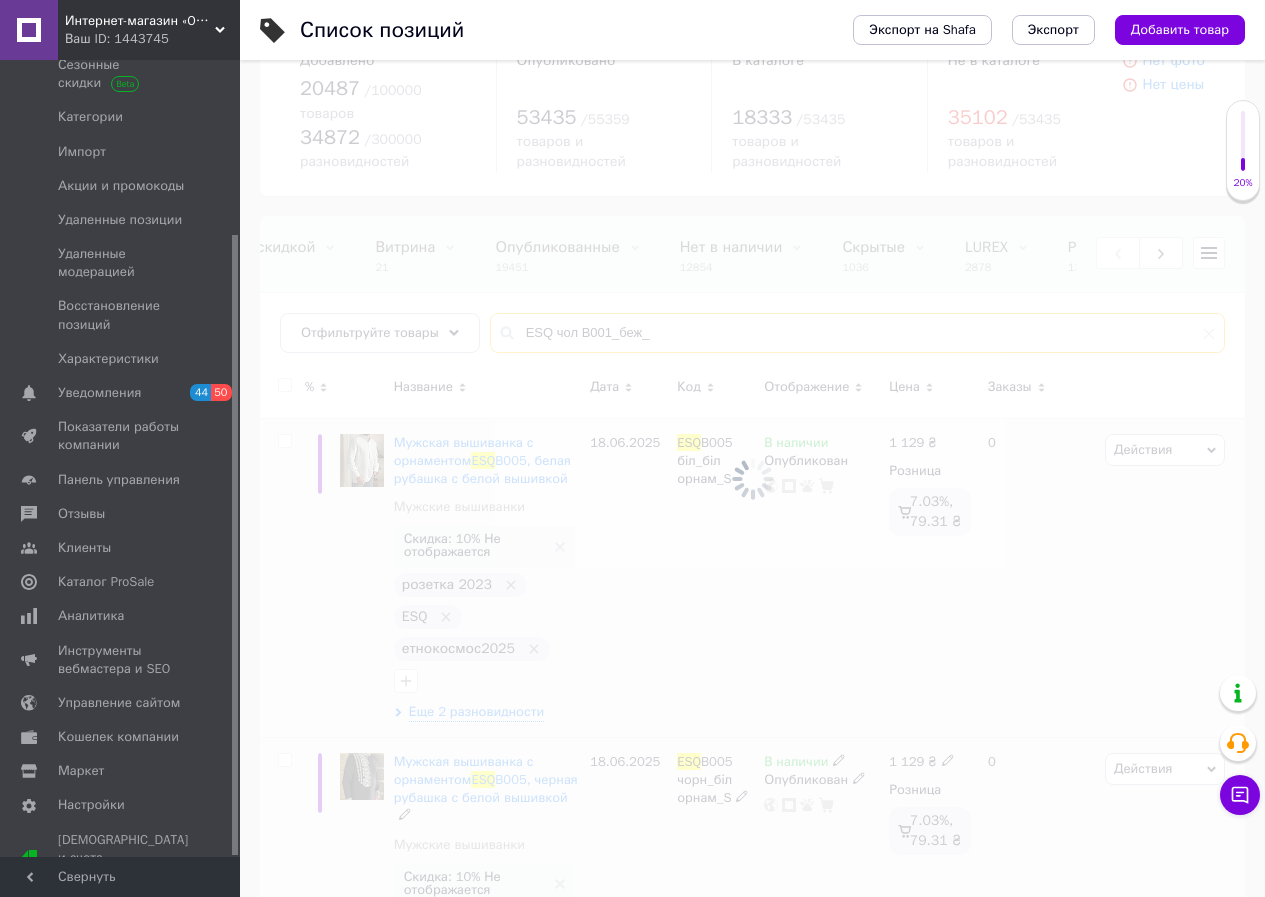 scroll, scrollTop: 0, scrollLeft: 0, axis: both 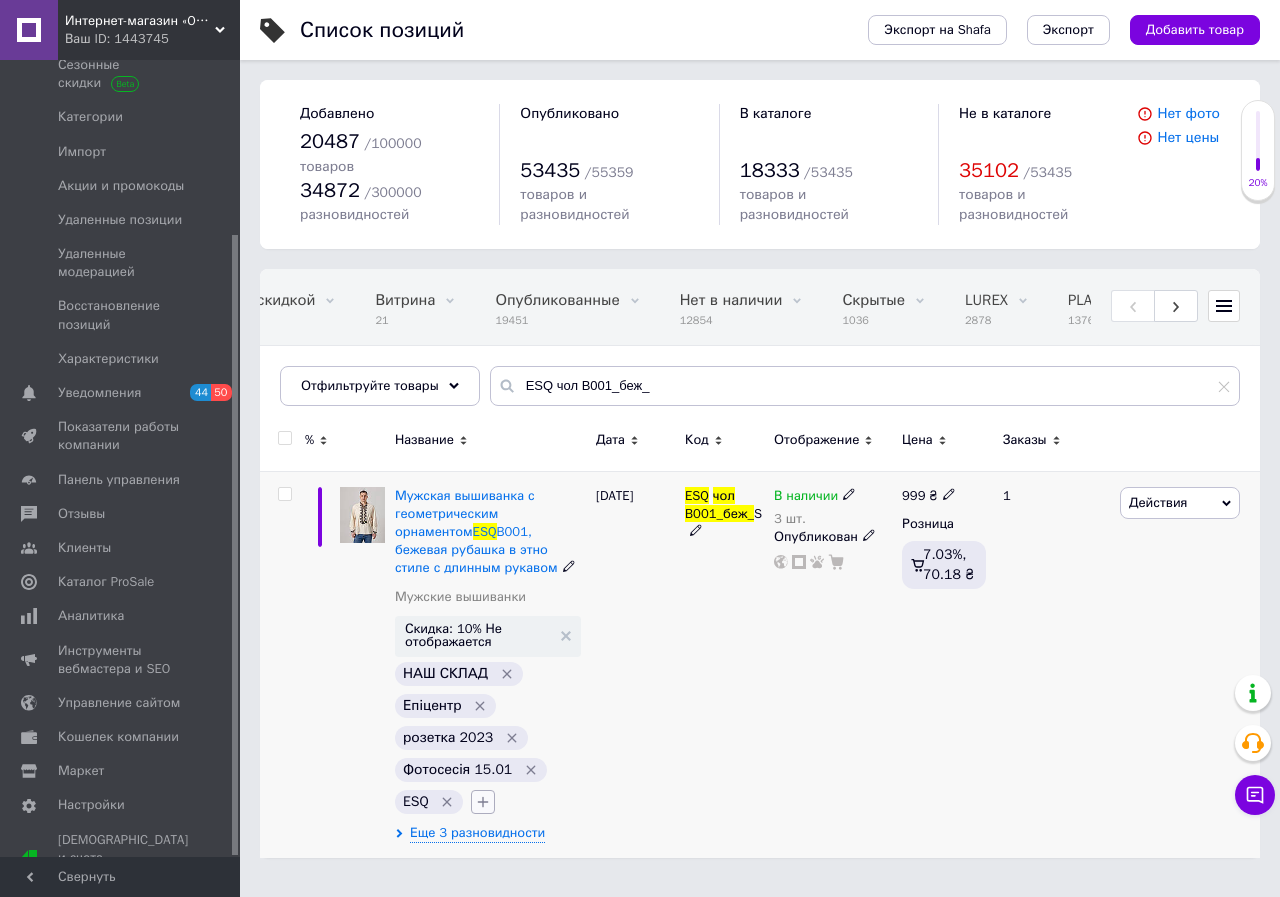 click 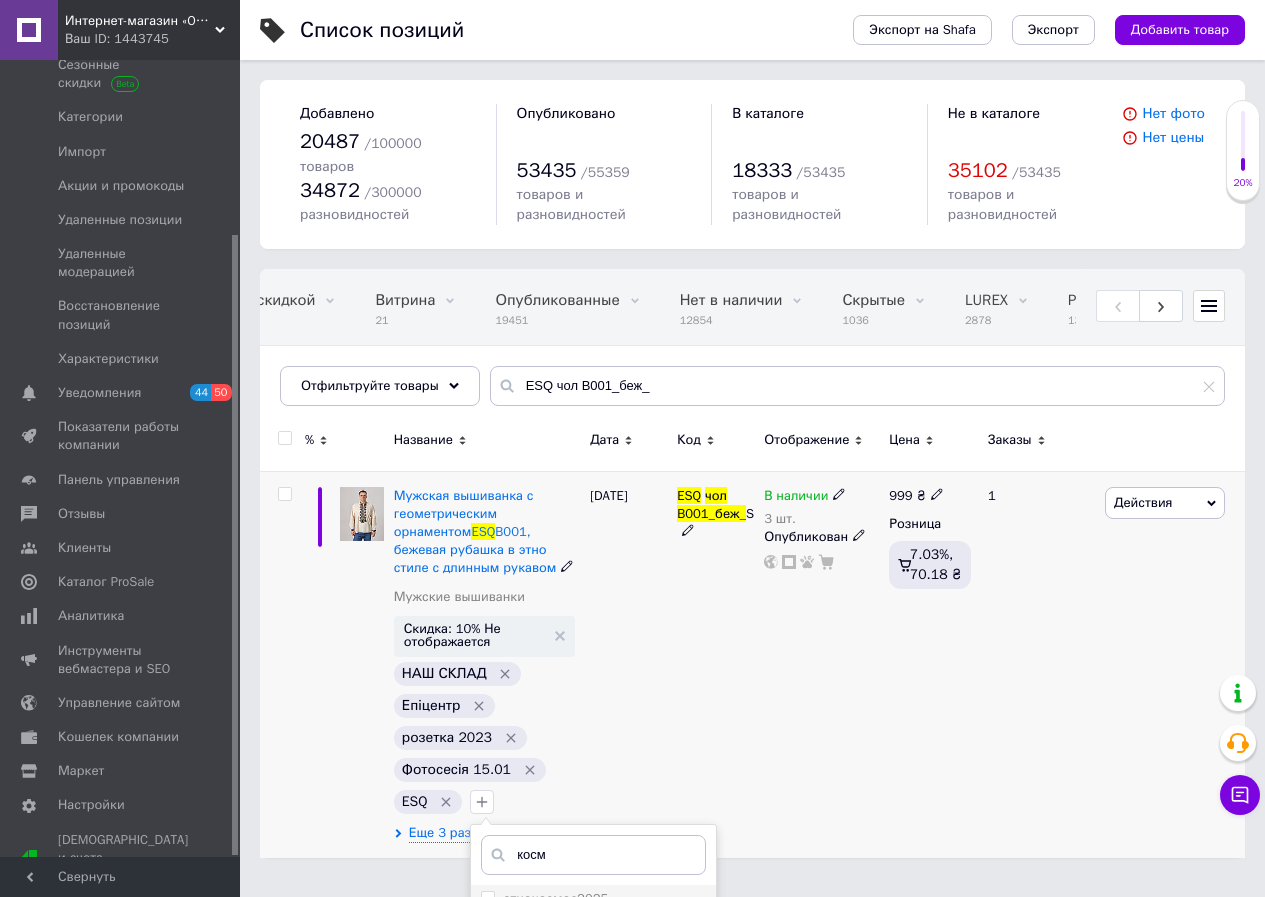type on "косм" 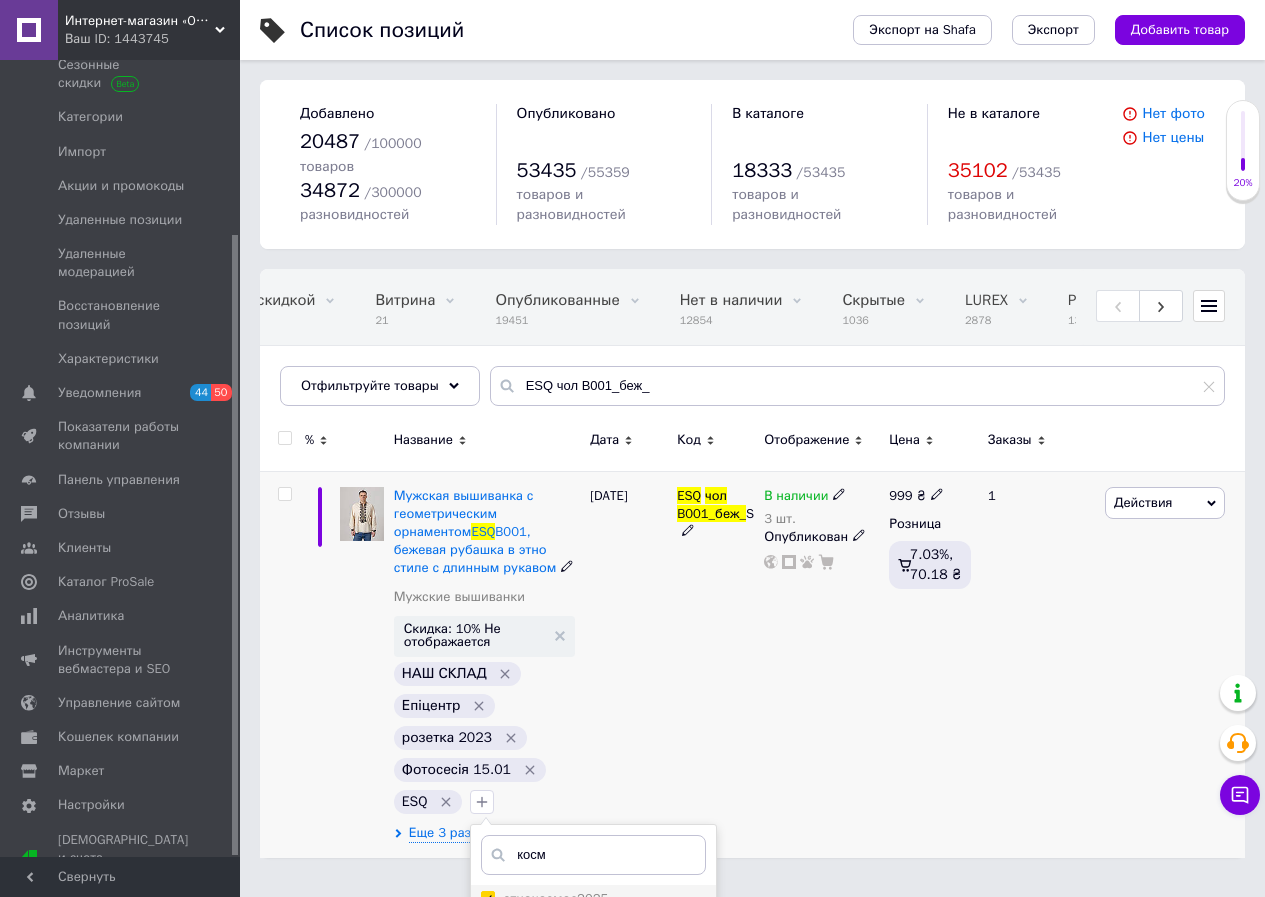 checkbox on "true" 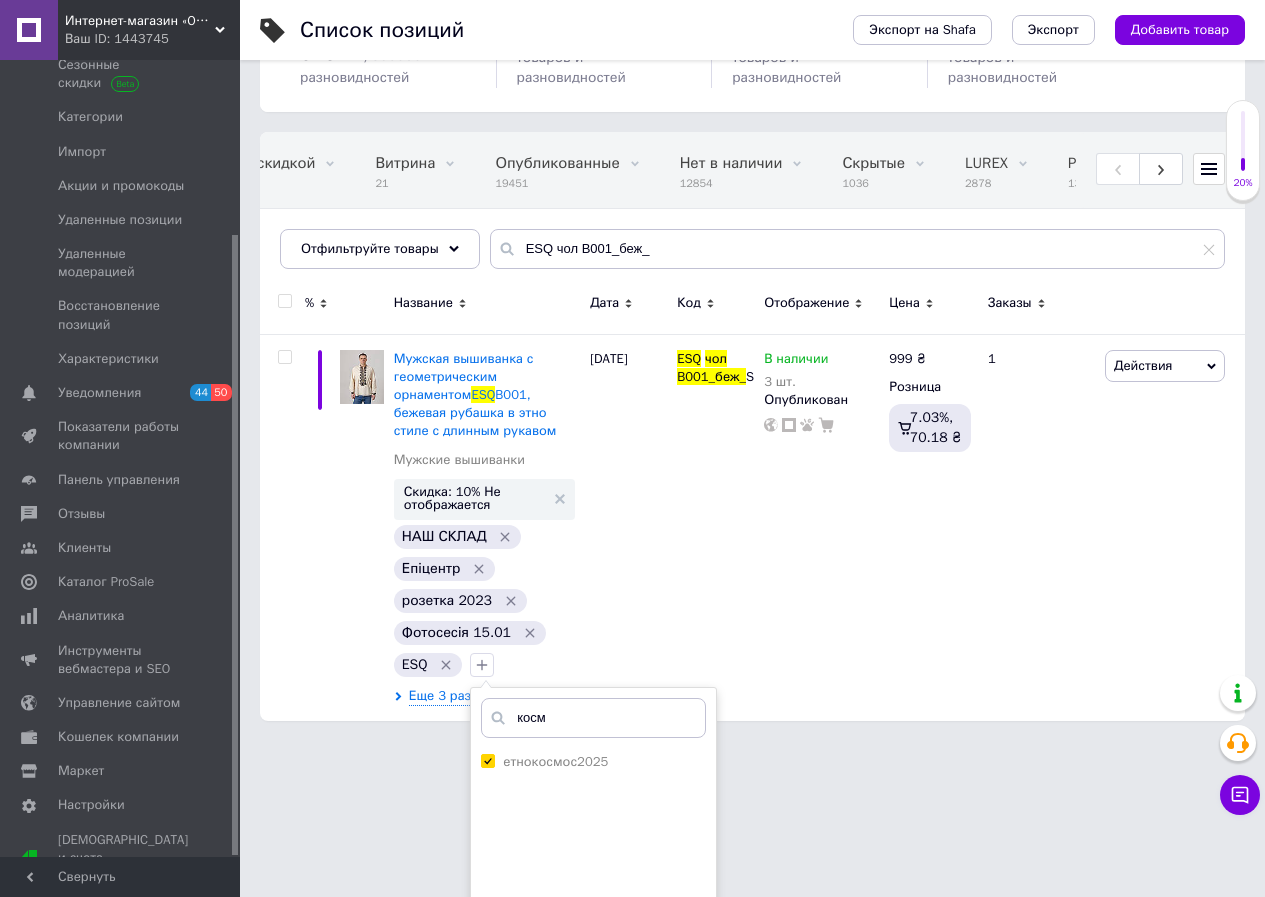 scroll, scrollTop: 260, scrollLeft: 0, axis: vertical 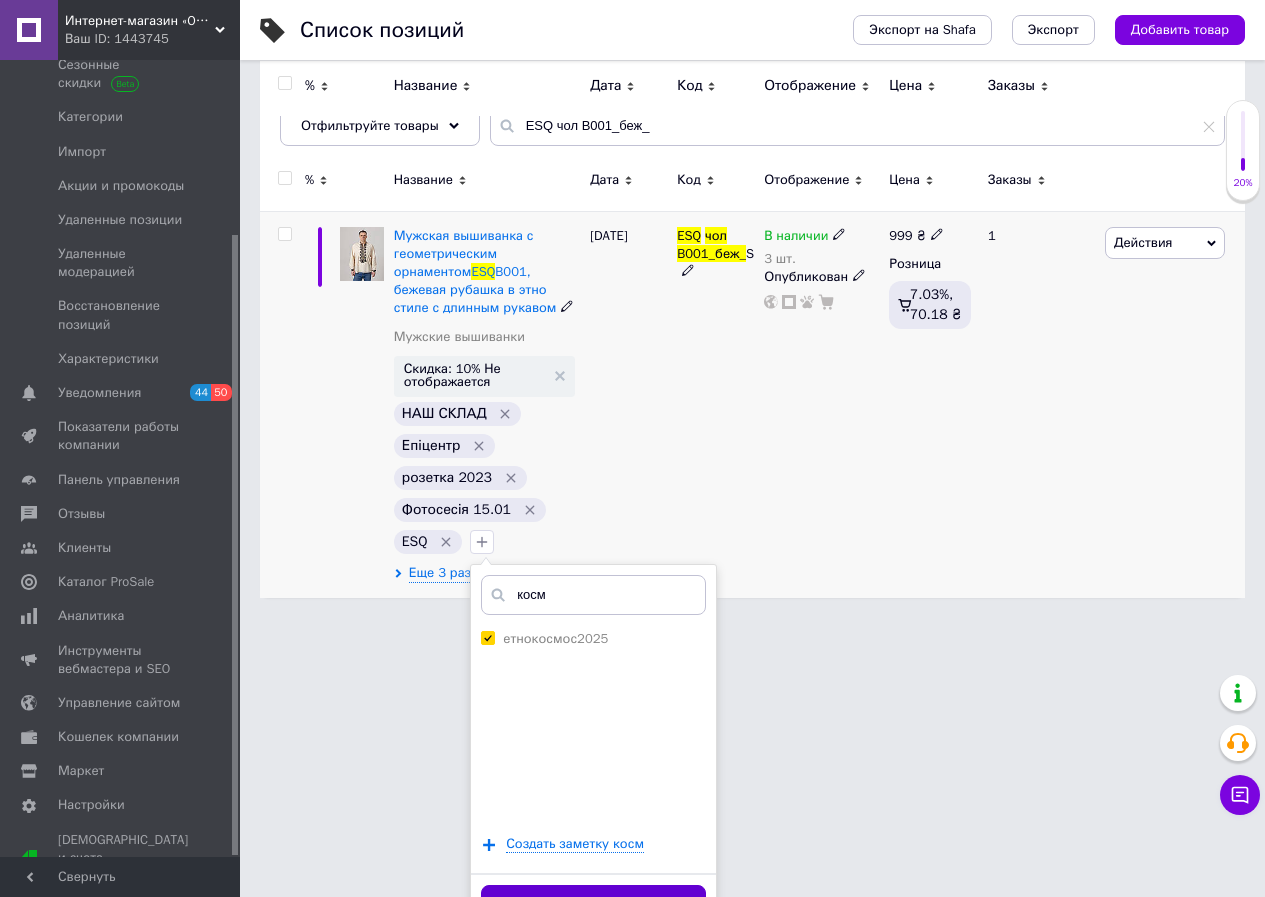 click on "Добавить заметку" at bounding box center (593, 904) 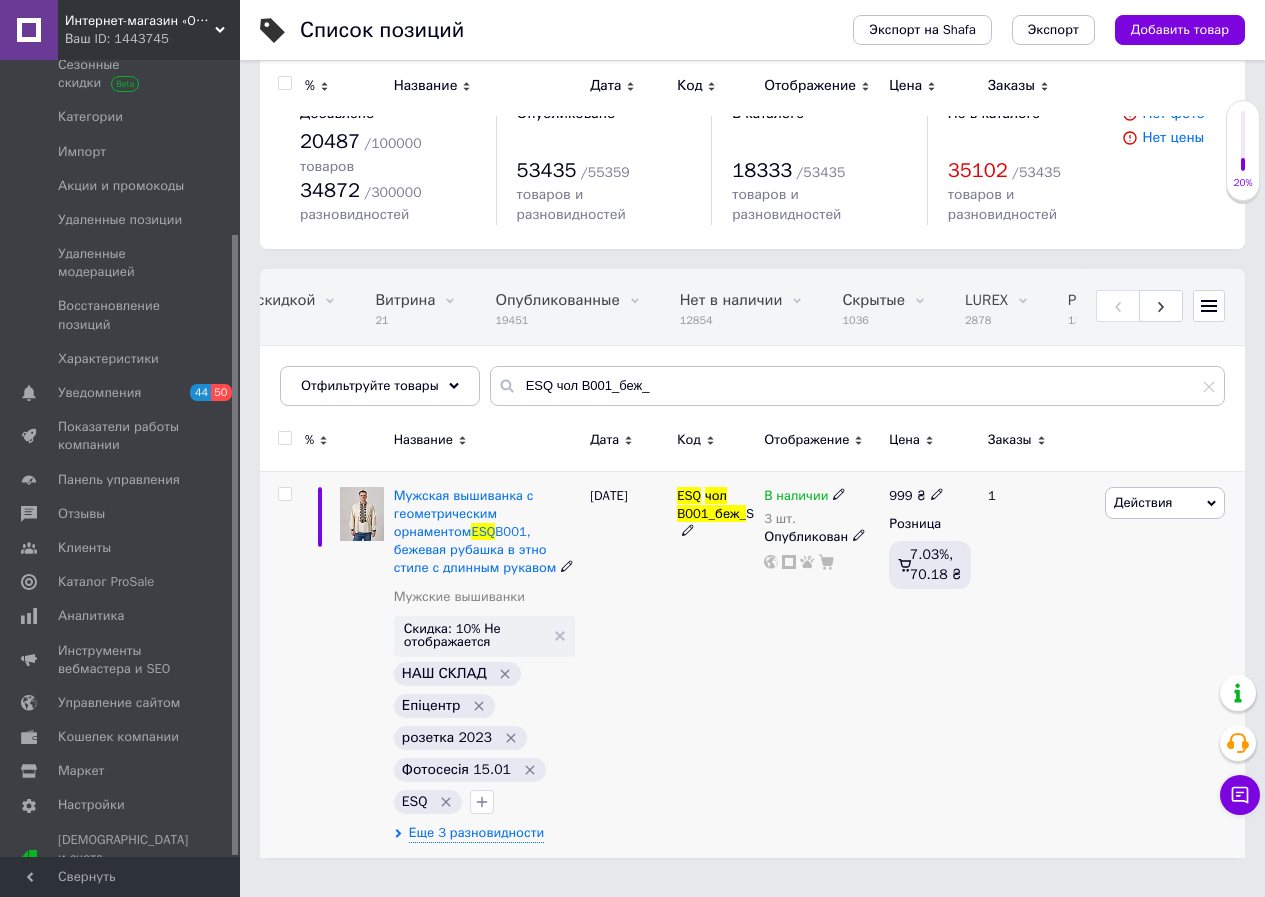 scroll, scrollTop: 0, scrollLeft: 0, axis: both 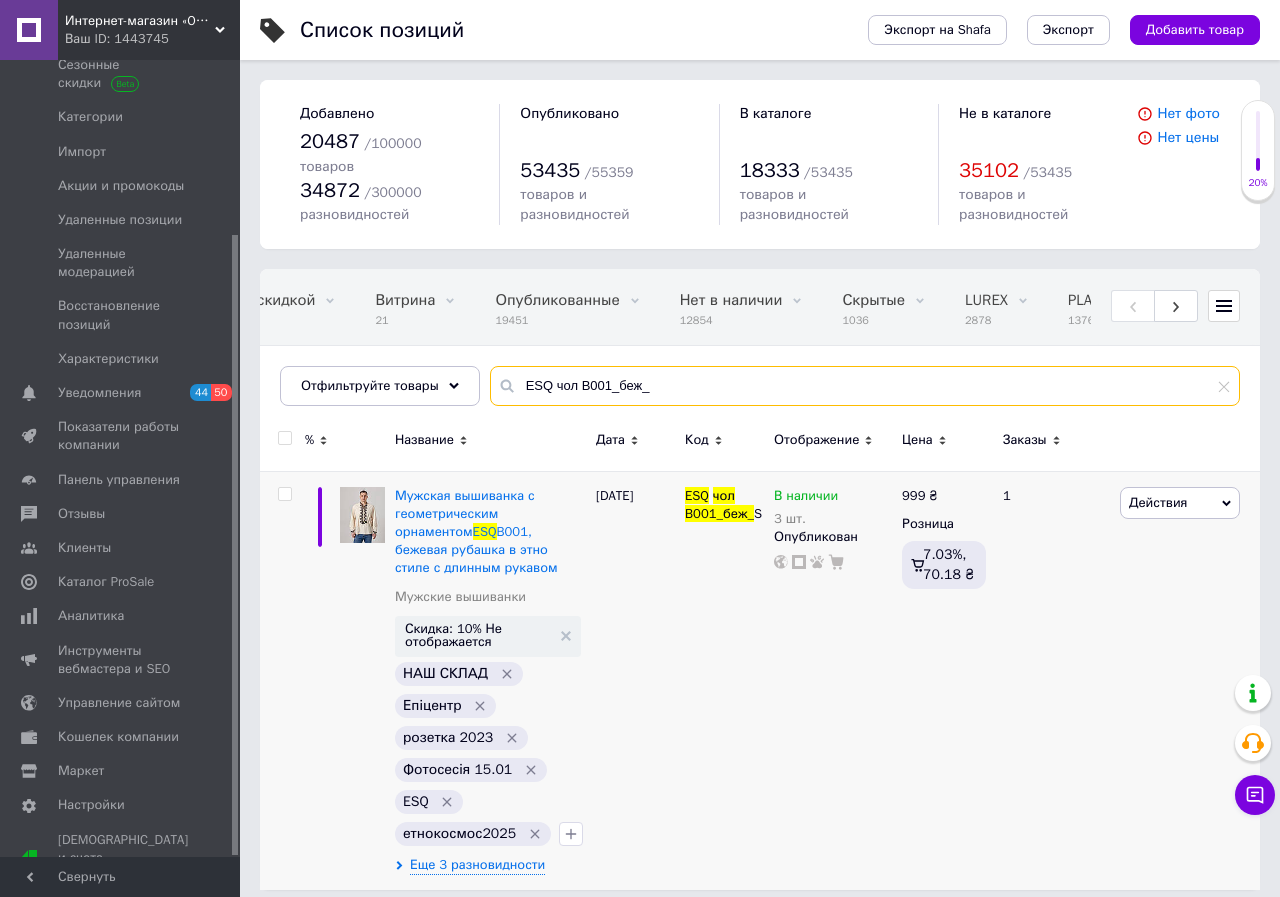click on "ESQ чол B001_беж_" at bounding box center [865, 386] 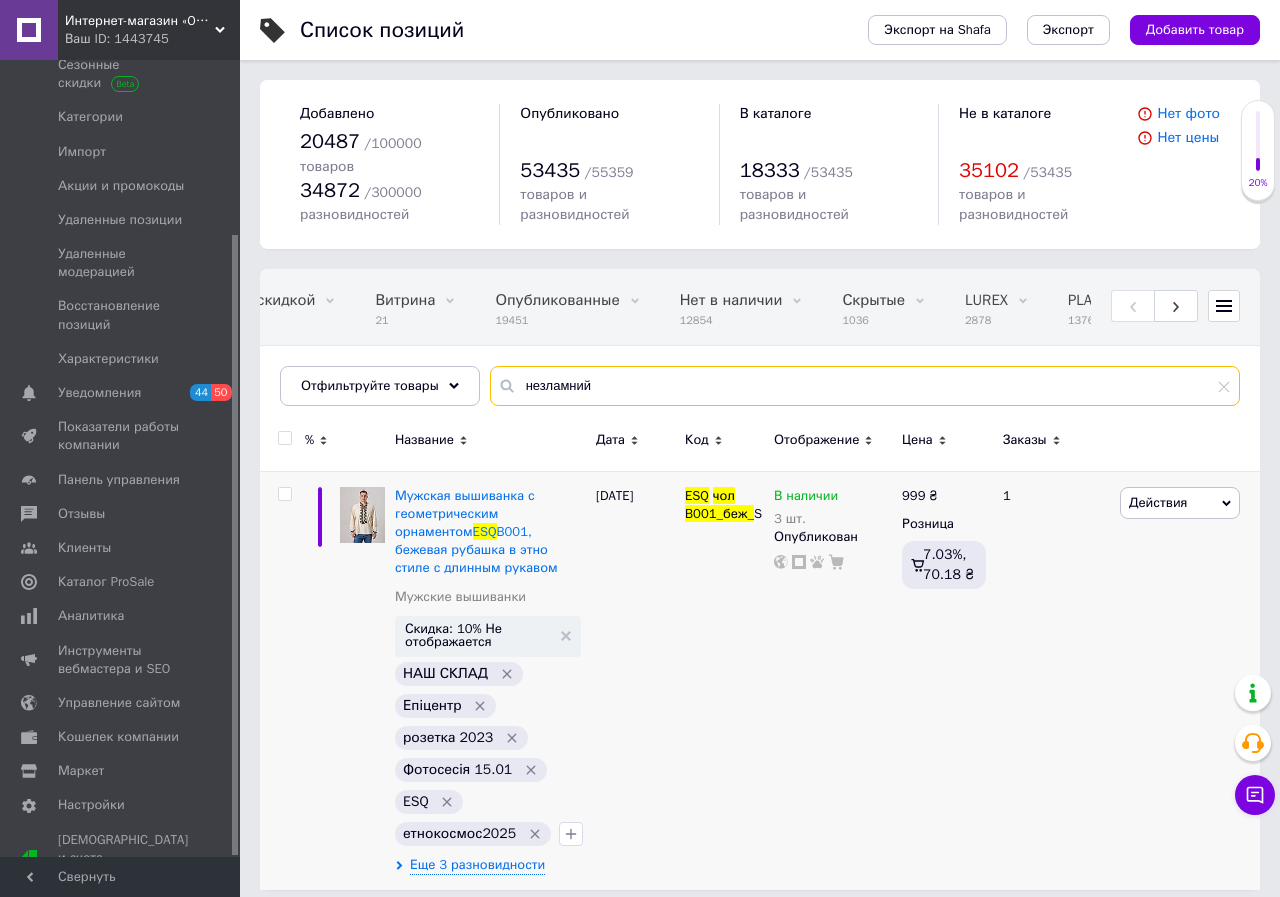 type on "незламний" 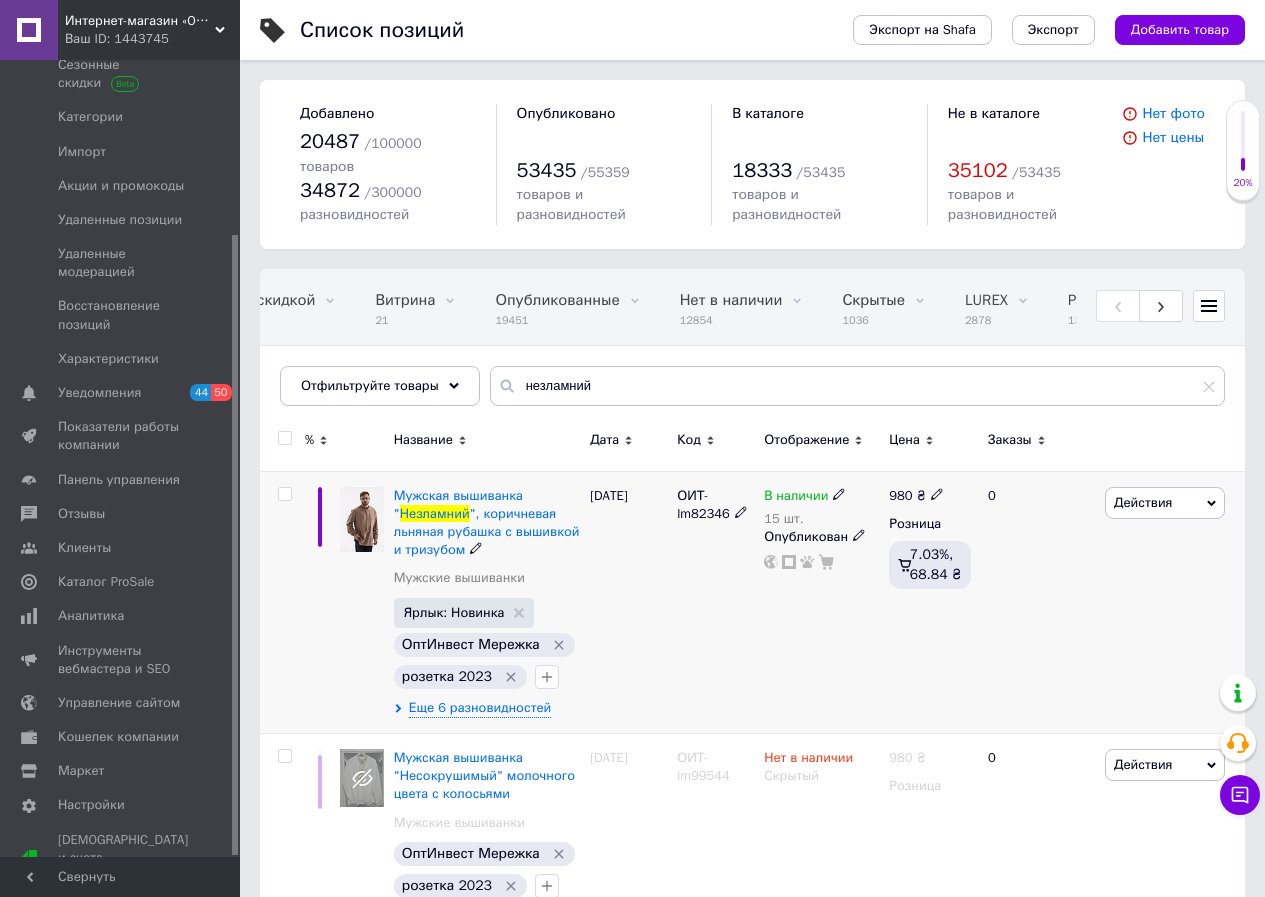 click at bounding box center [547, 677] 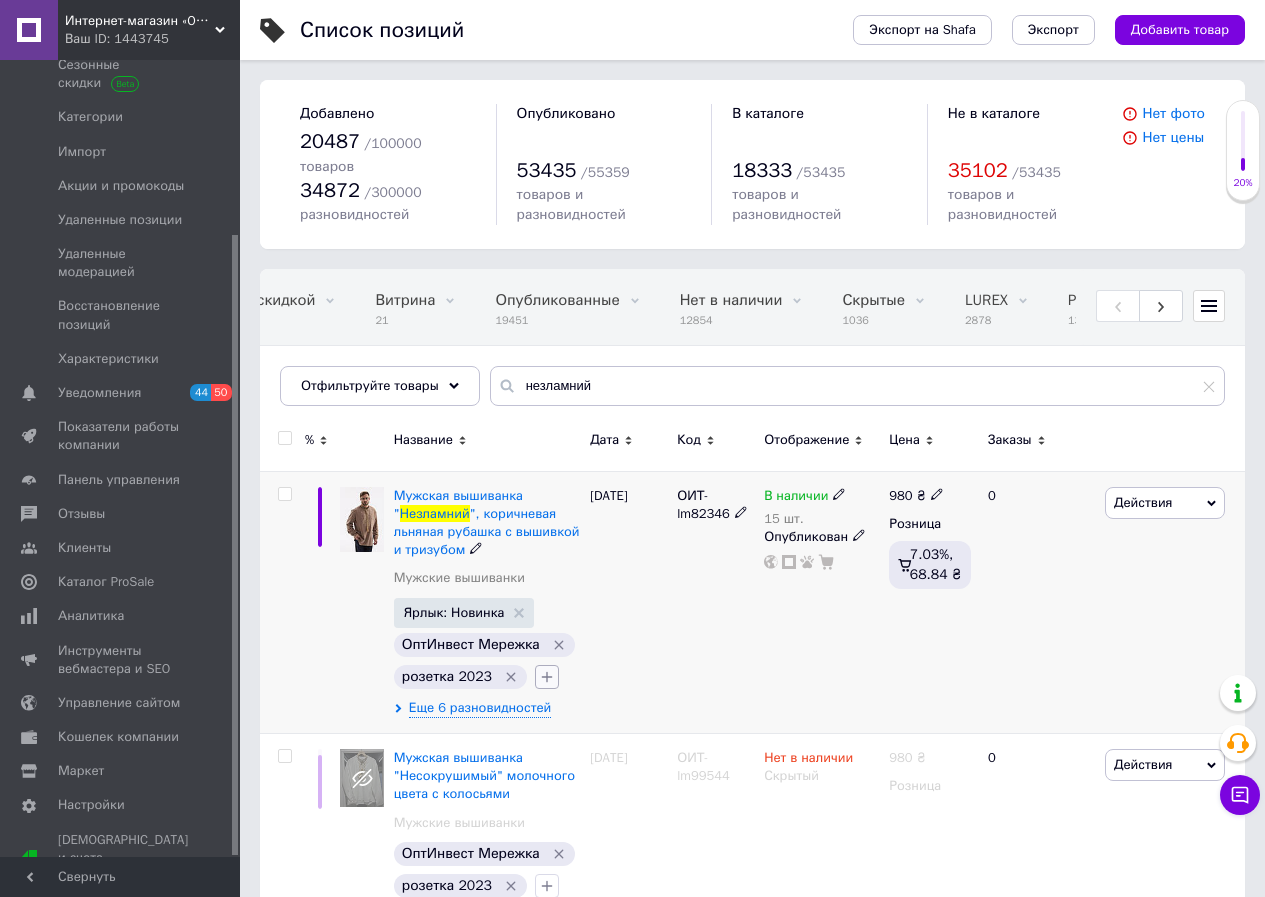 click 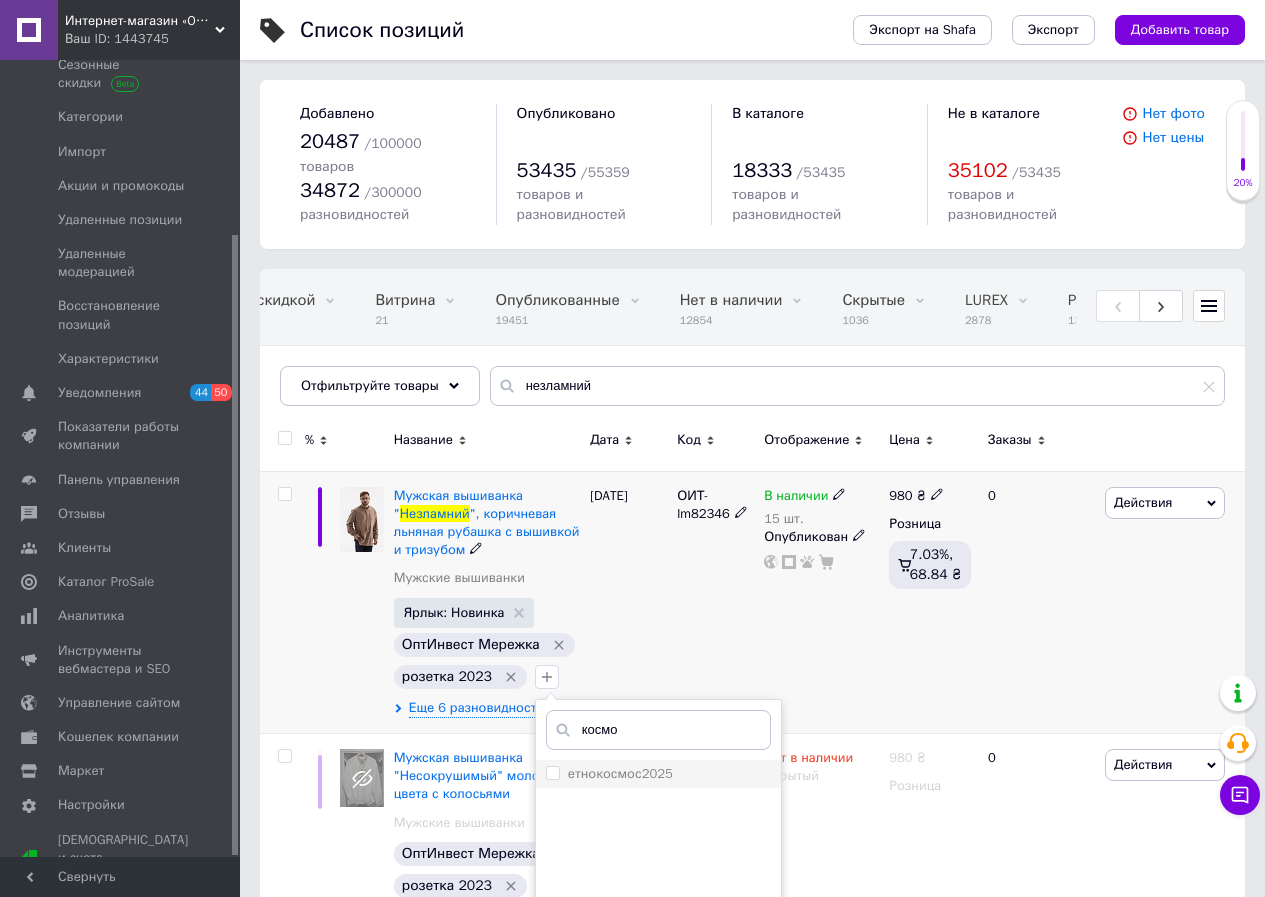 type on "космо" 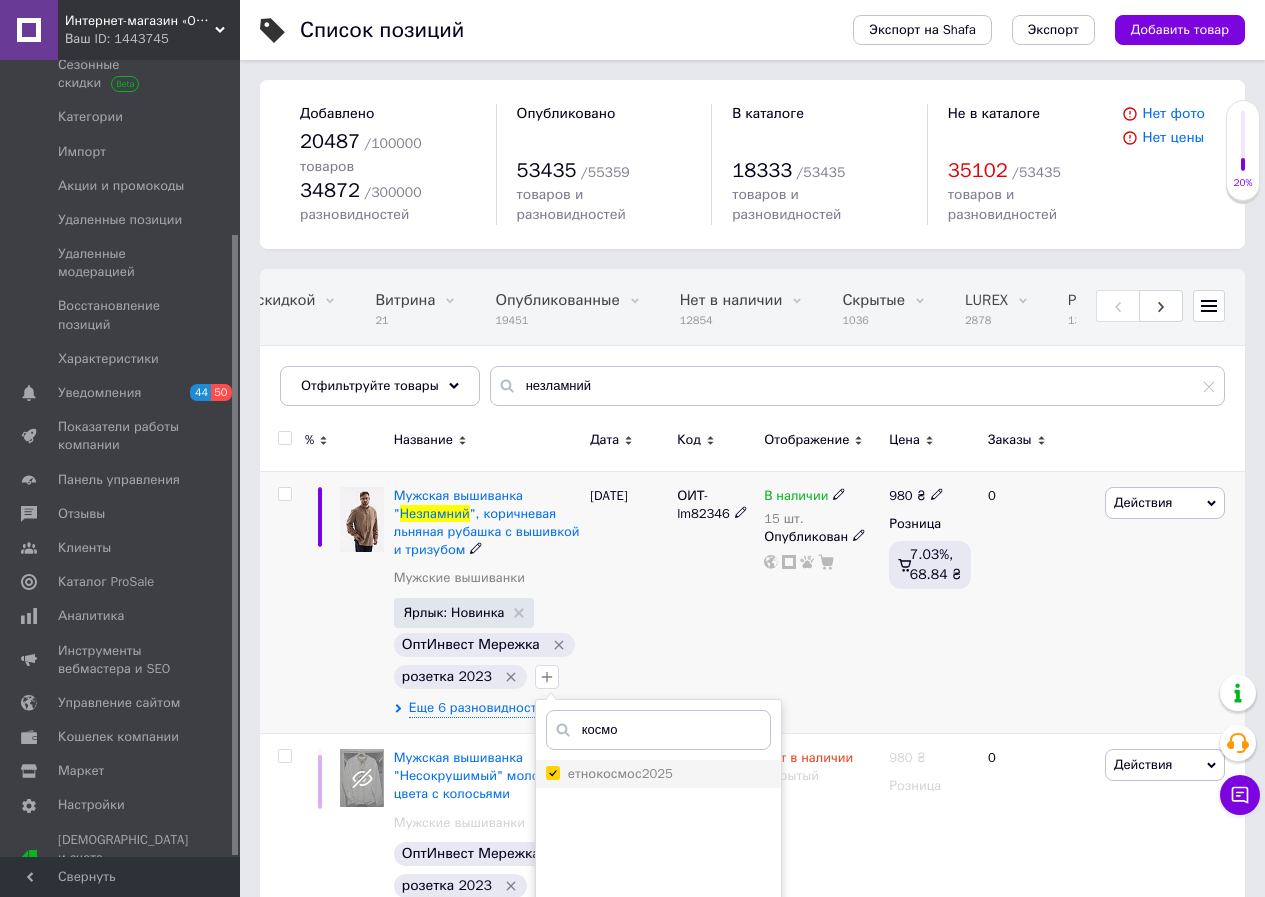 checkbox on "true" 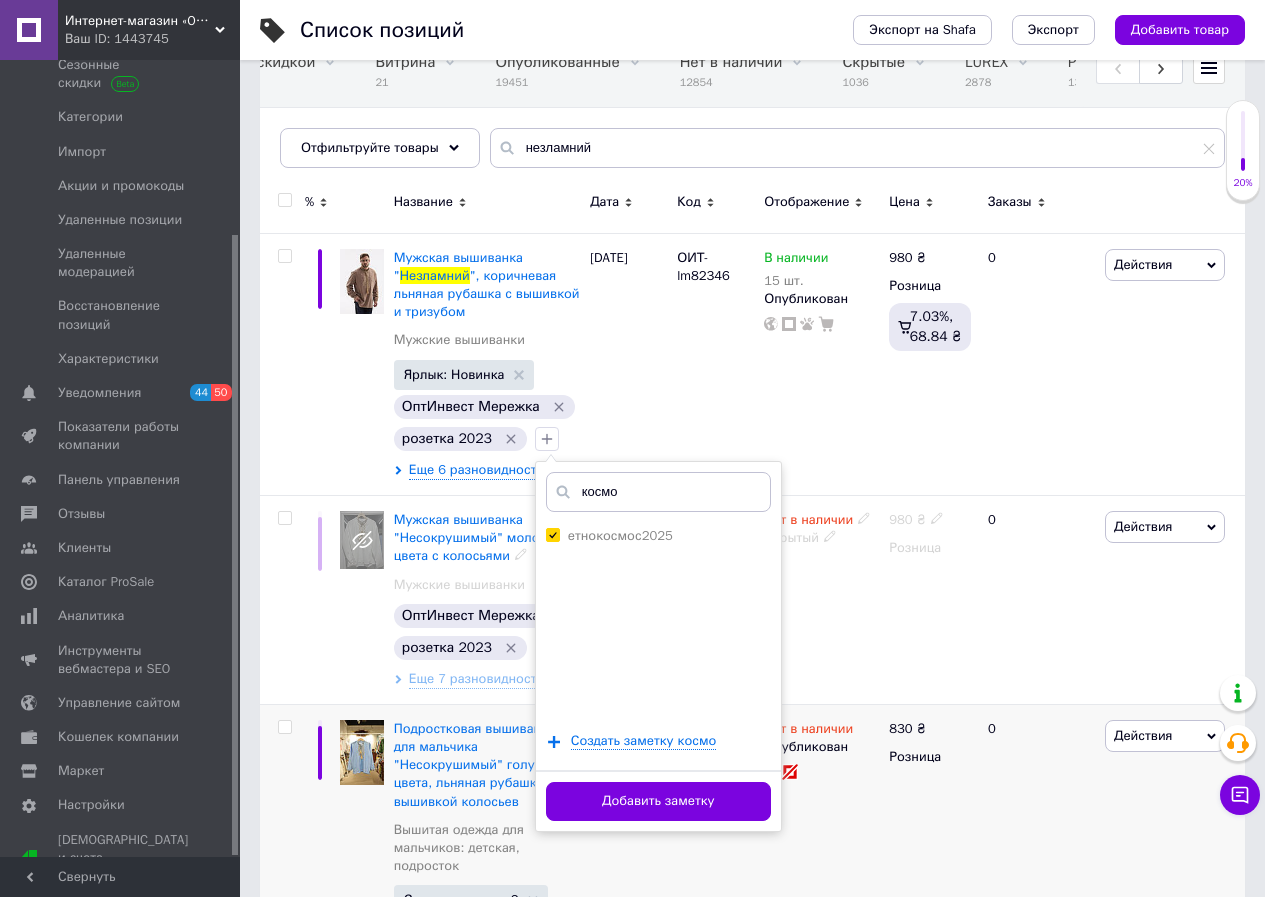 scroll, scrollTop: 300, scrollLeft: 0, axis: vertical 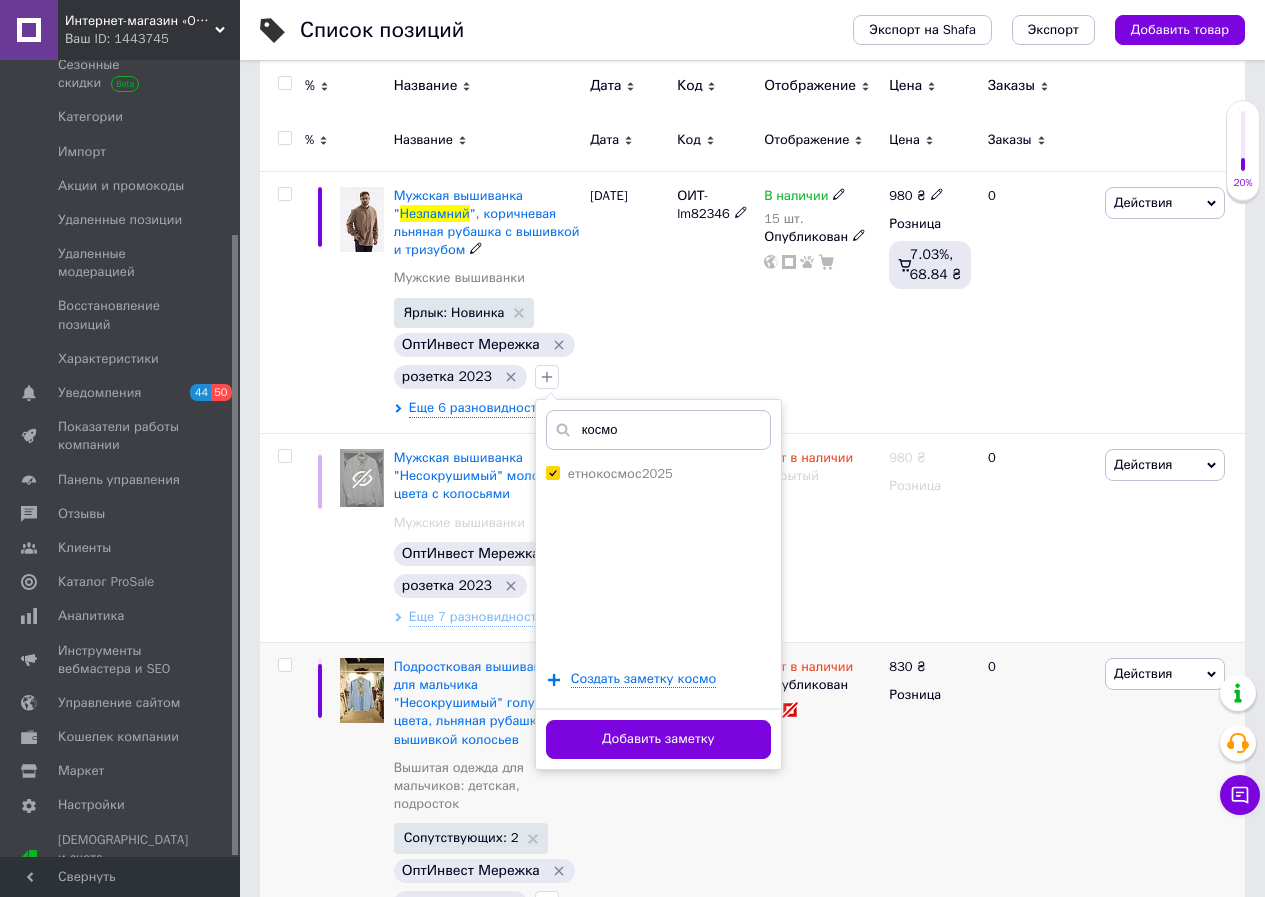 click on "Добавить заметку" at bounding box center [658, 739] 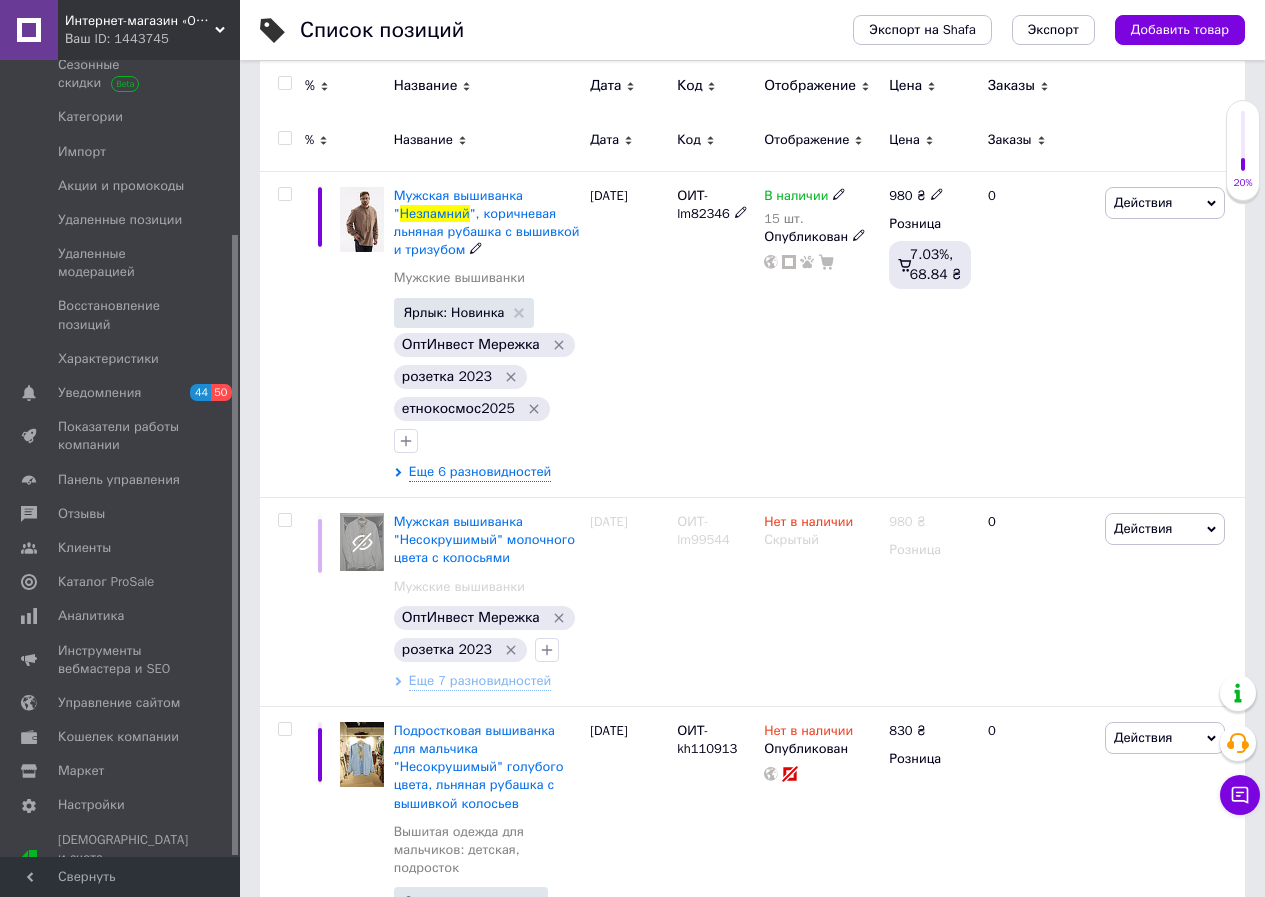 scroll, scrollTop: 0, scrollLeft: 0, axis: both 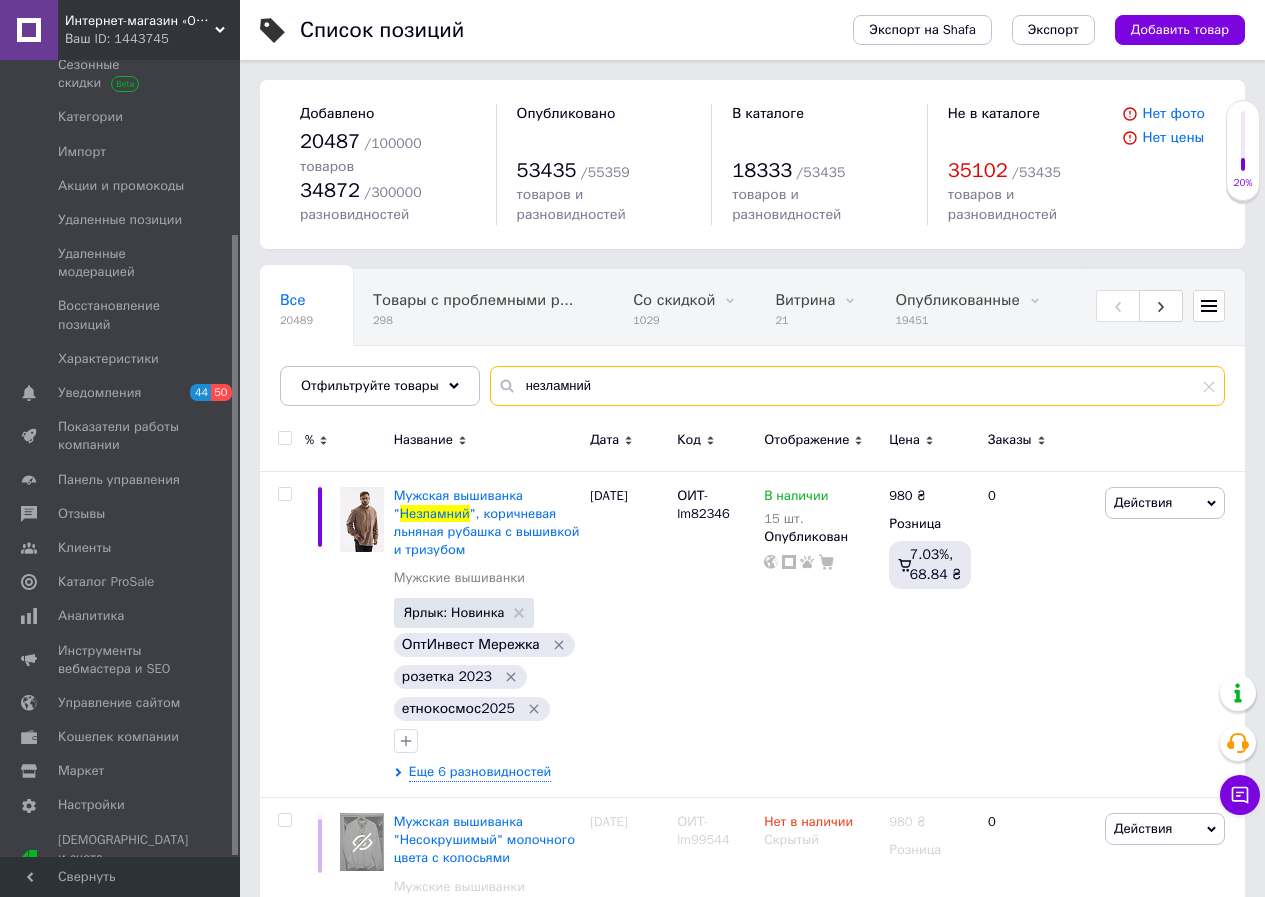 click on "незламний" at bounding box center [857, 386] 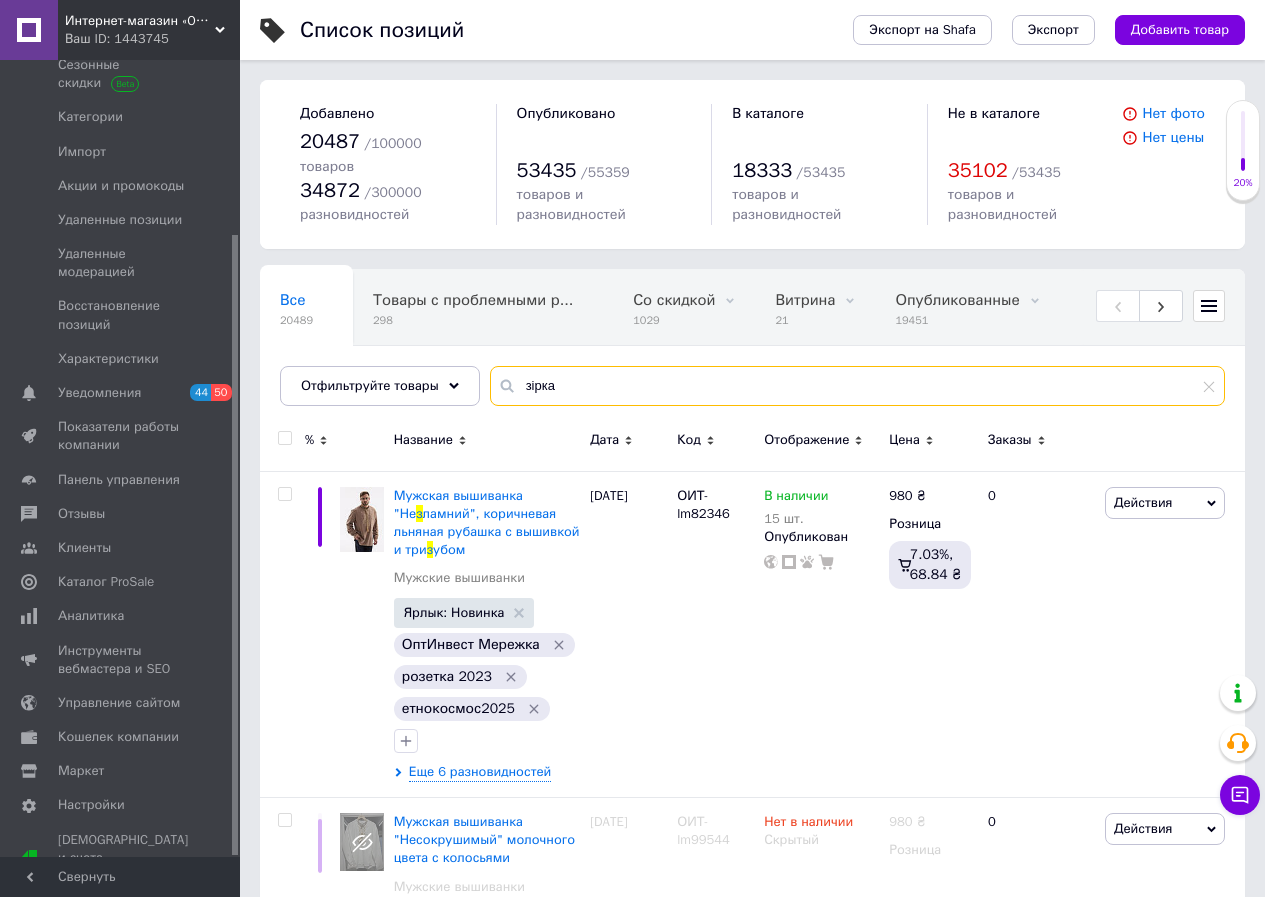 type on "зірка" 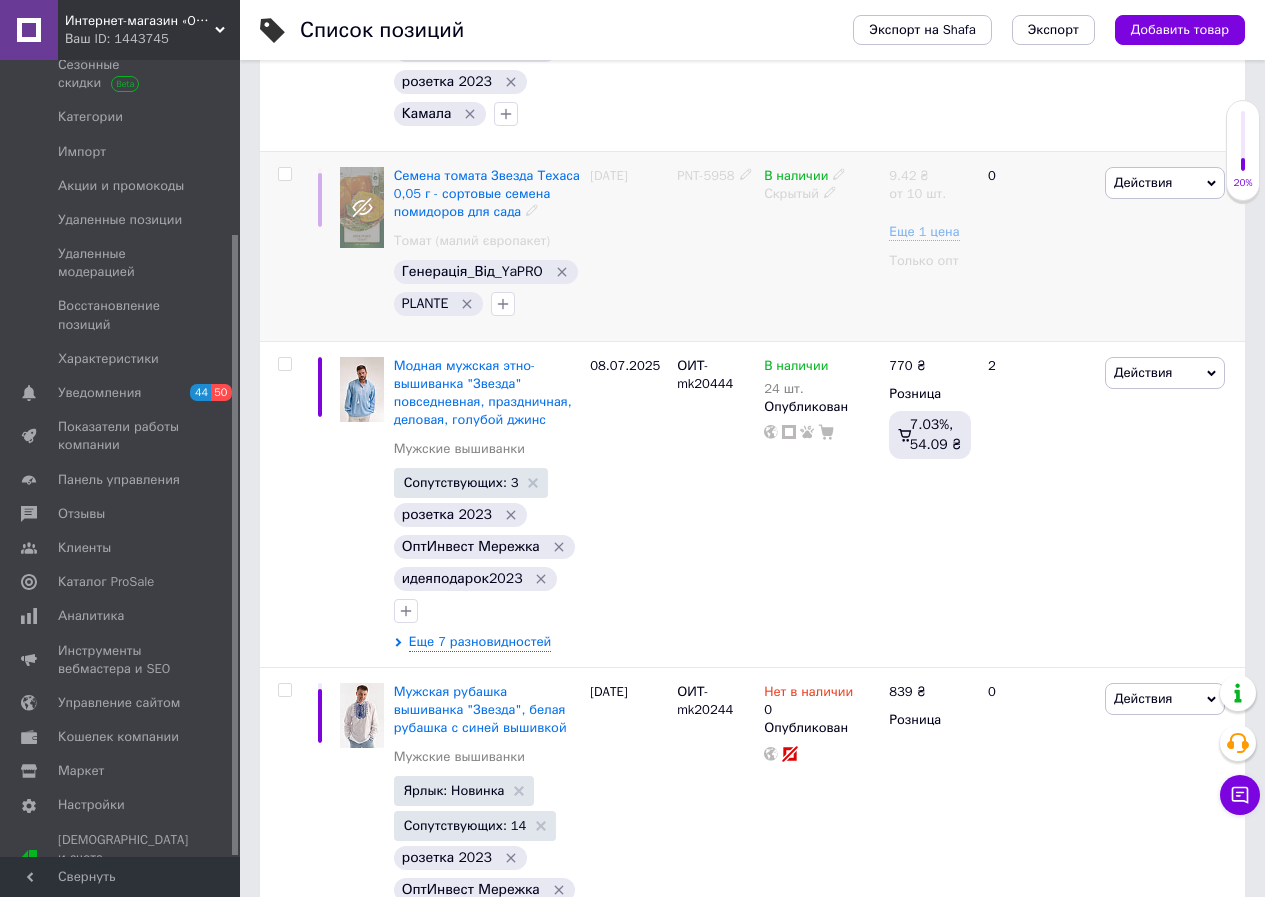 scroll, scrollTop: 1300, scrollLeft: 0, axis: vertical 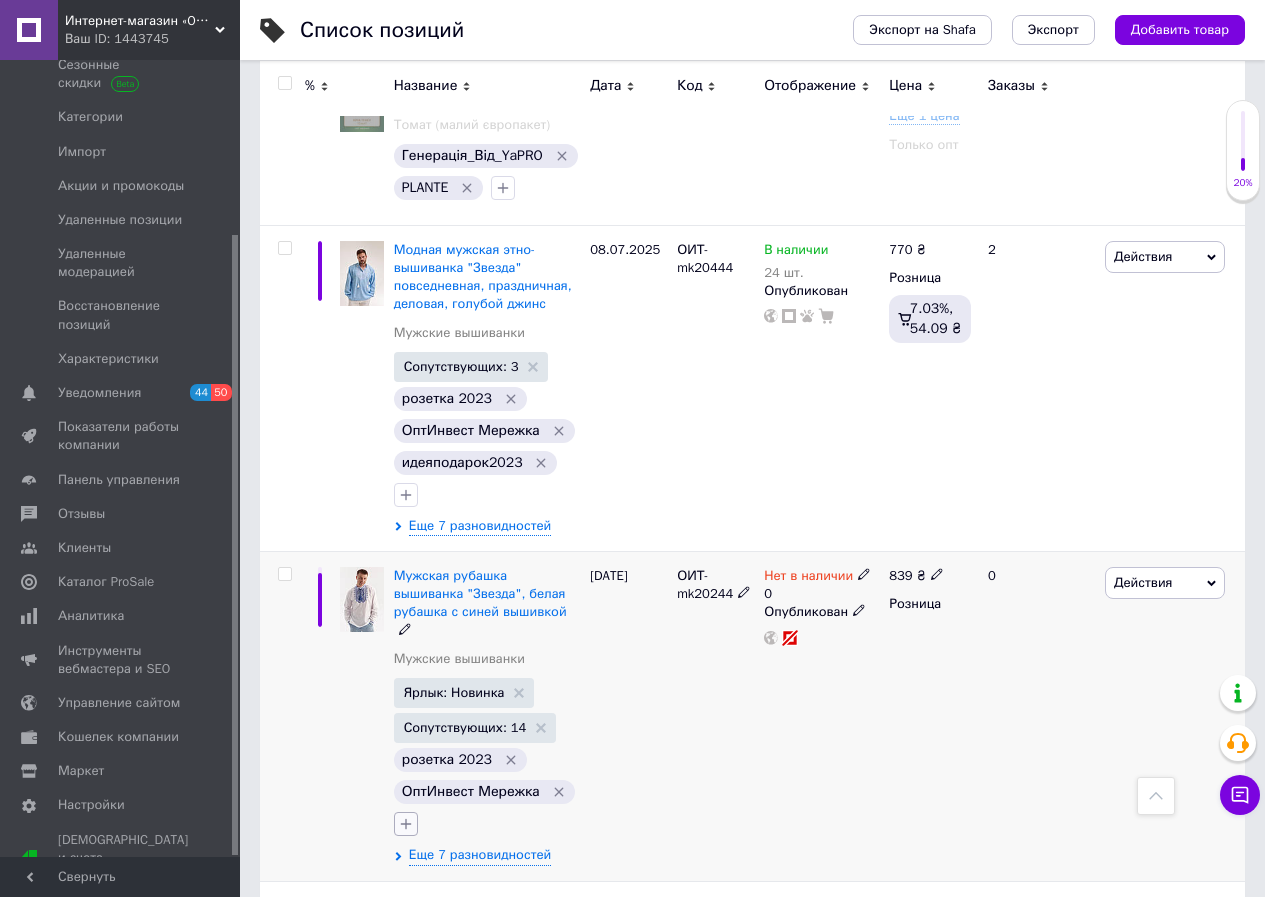 click 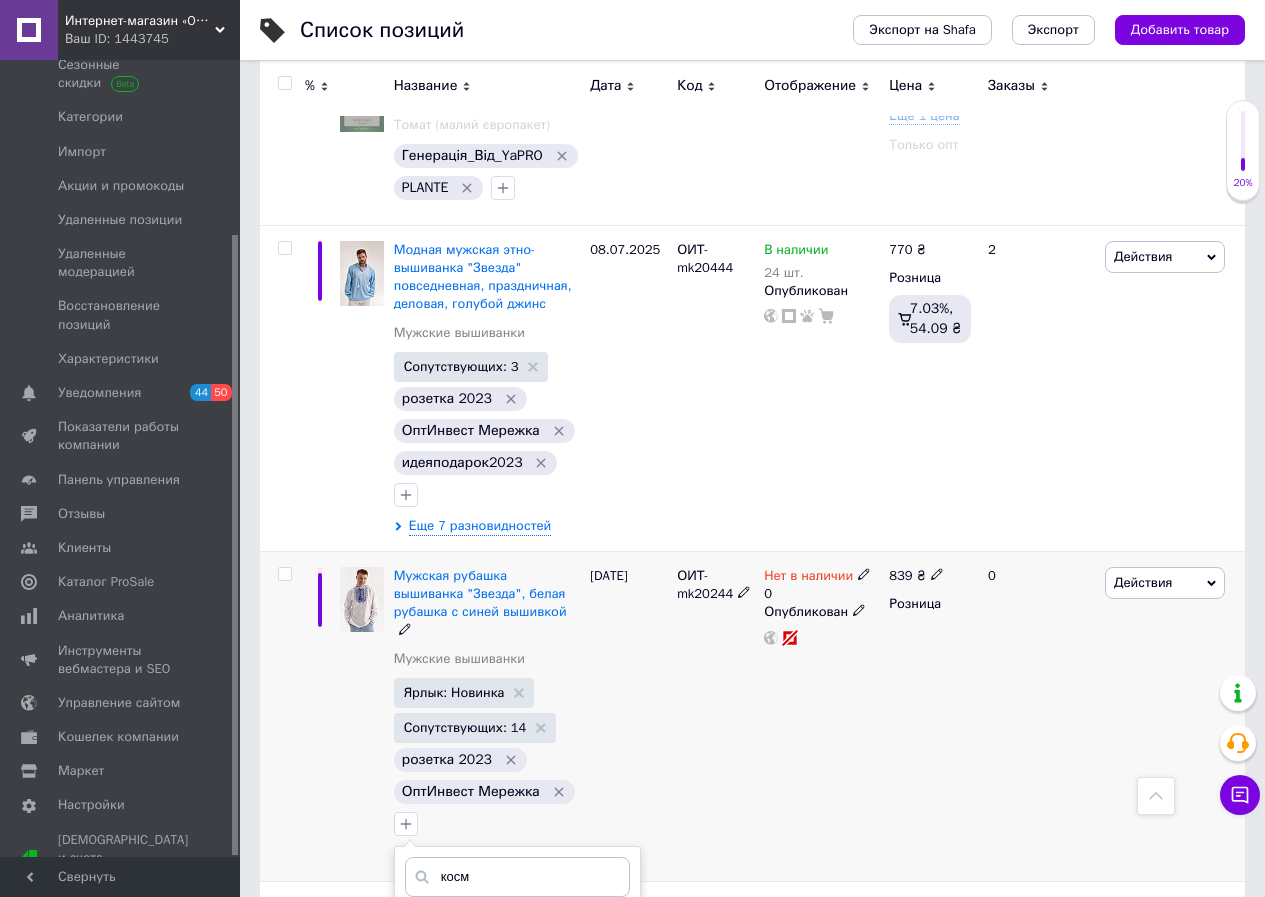type on "косм" 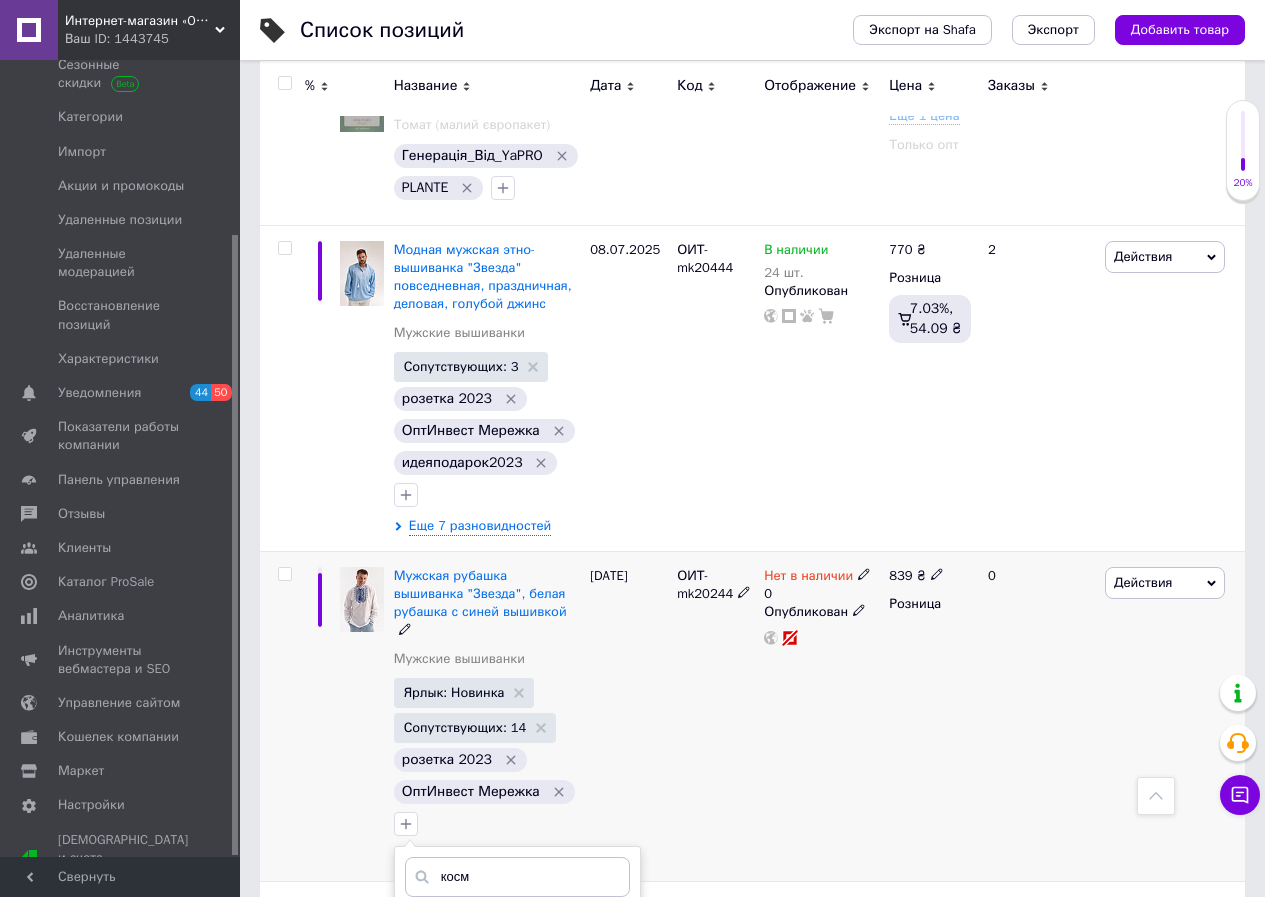 checkbox on "true" 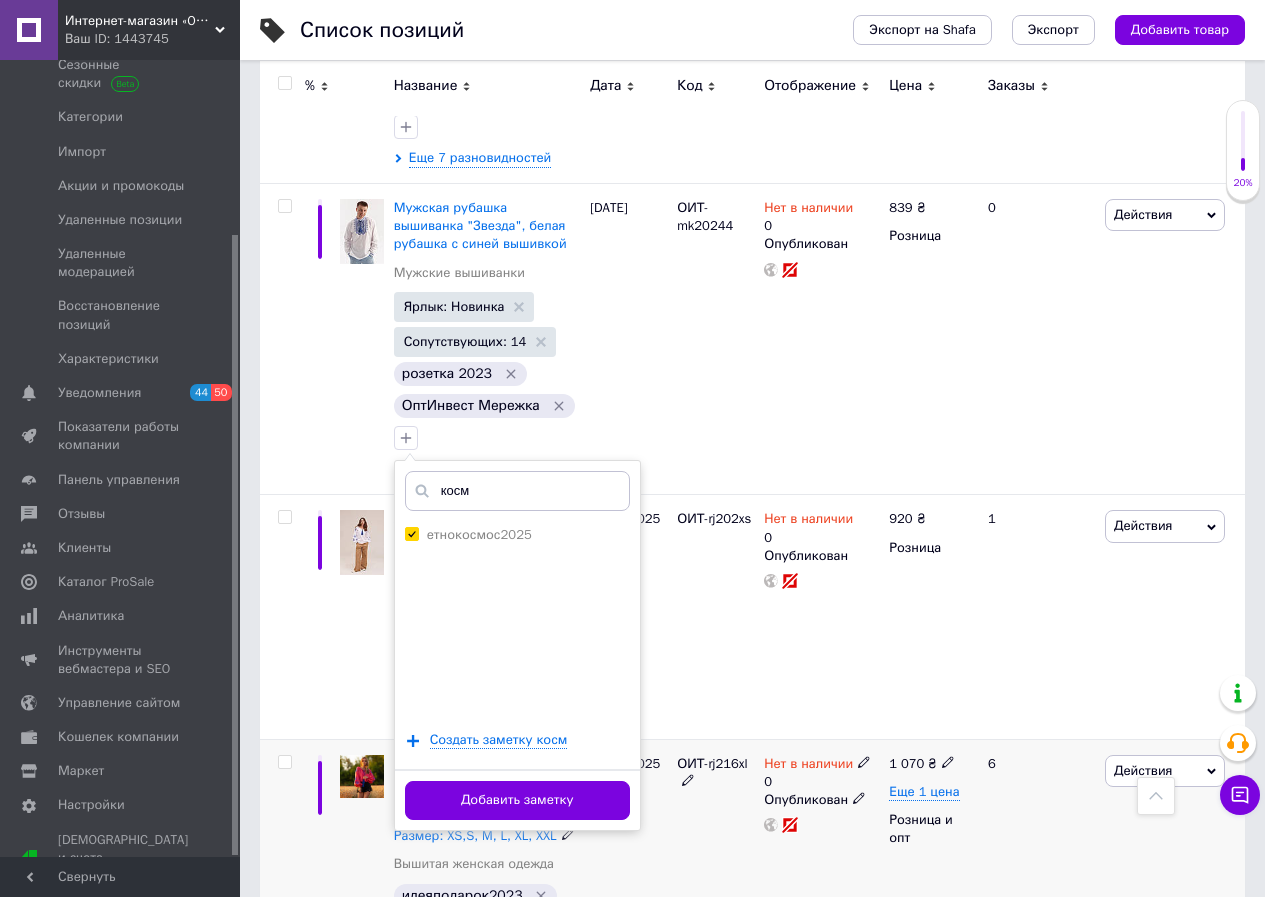 scroll, scrollTop: 1800, scrollLeft: 0, axis: vertical 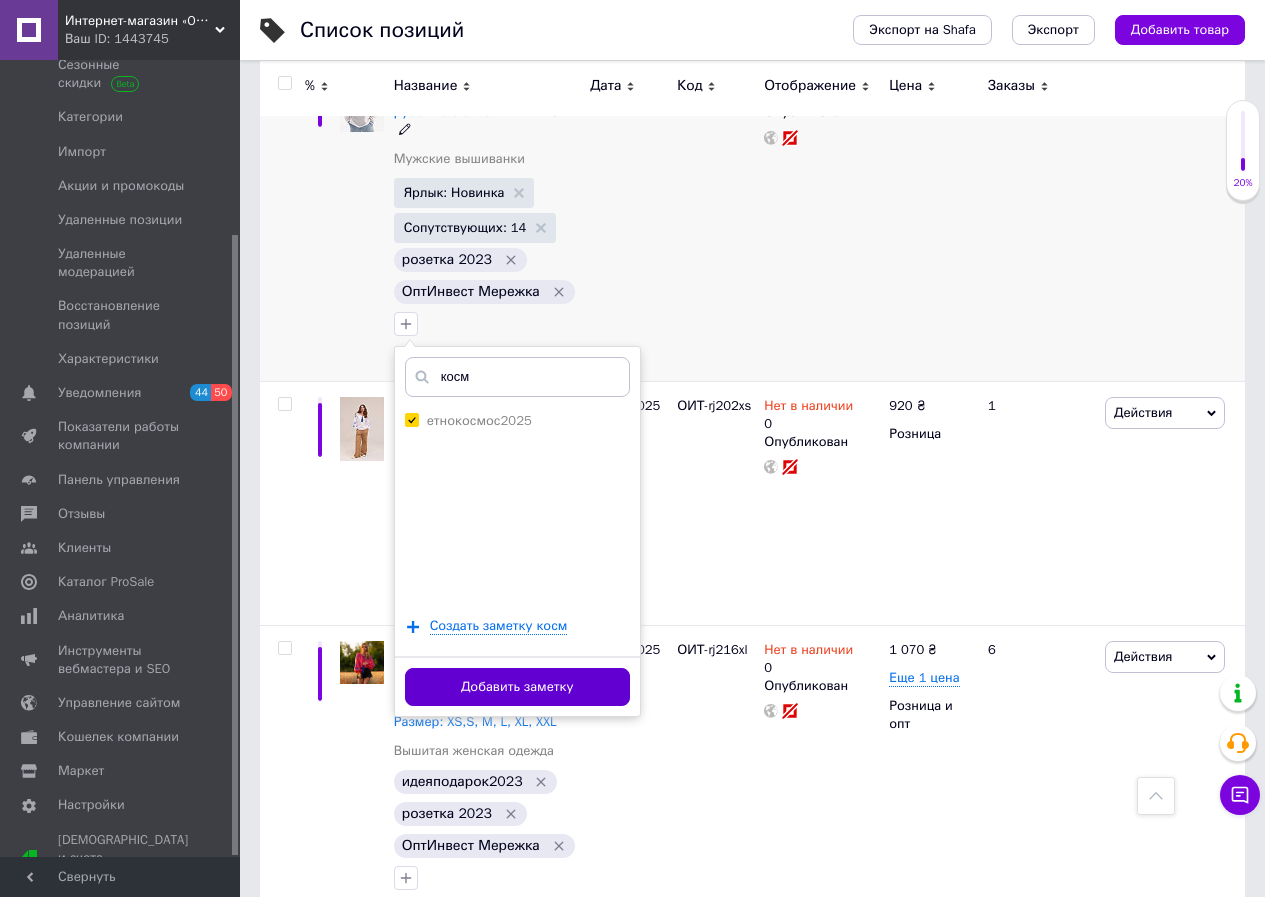 click on "Добавить заметку" at bounding box center [517, 687] 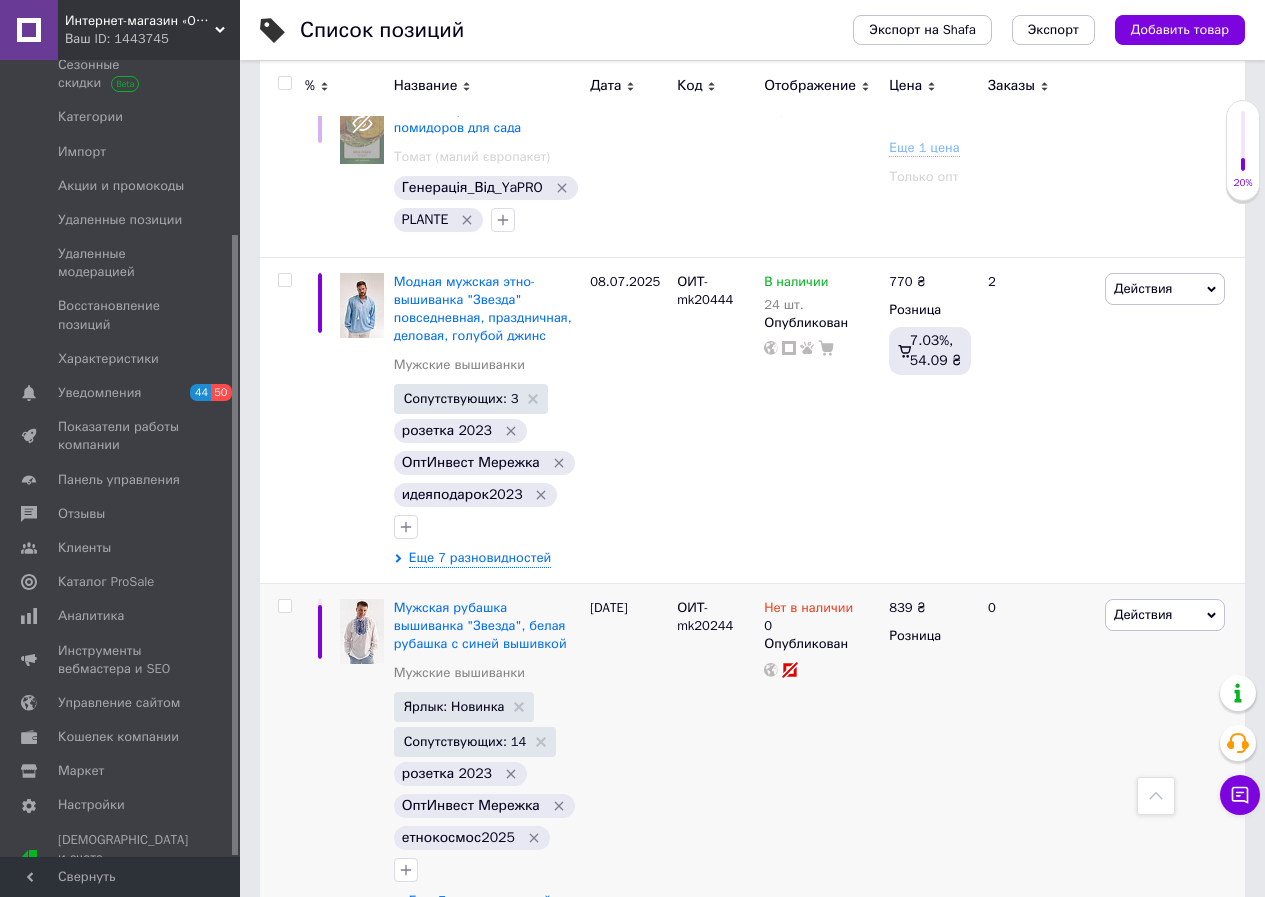 scroll, scrollTop: 1300, scrollLeft: 0, axis: vertical 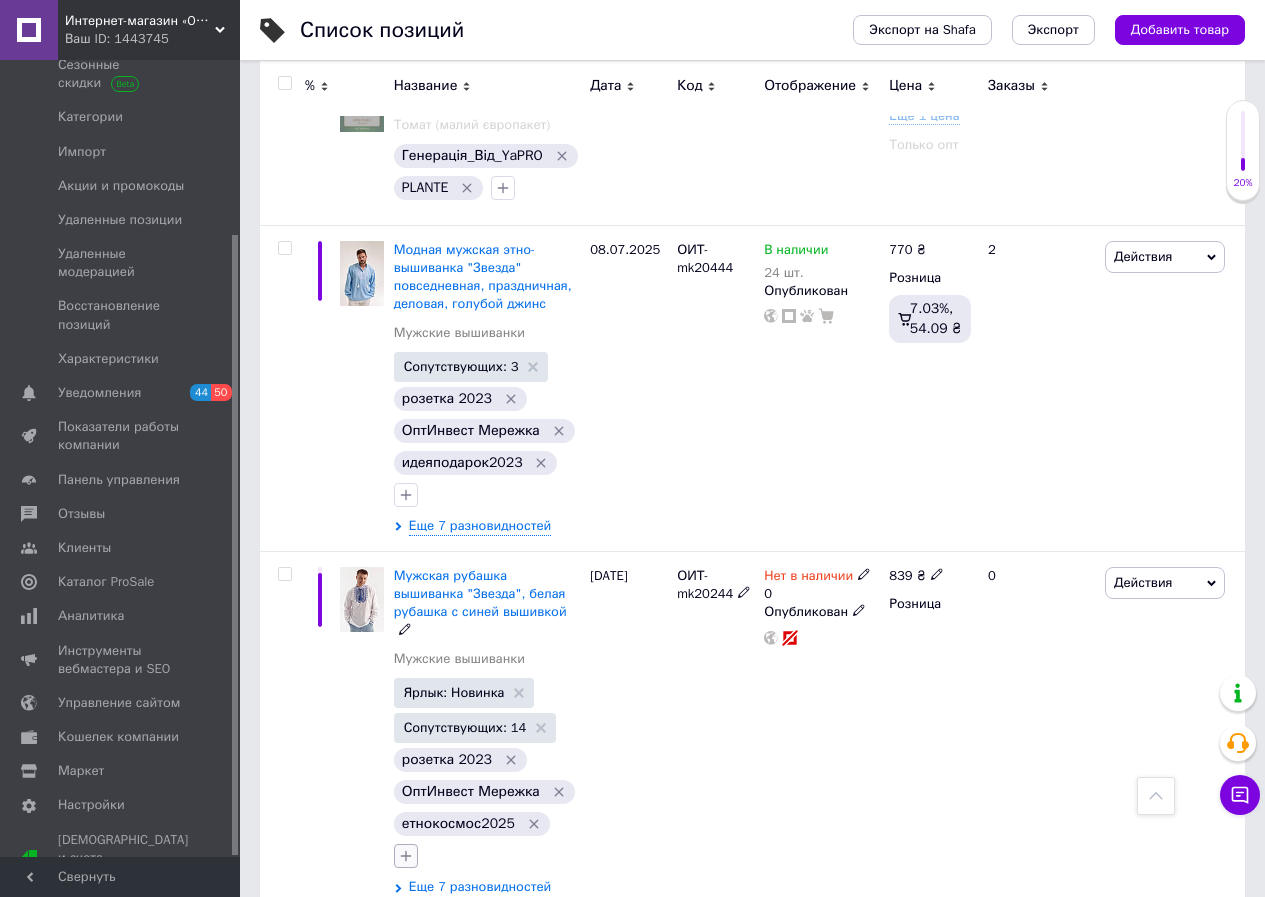 click 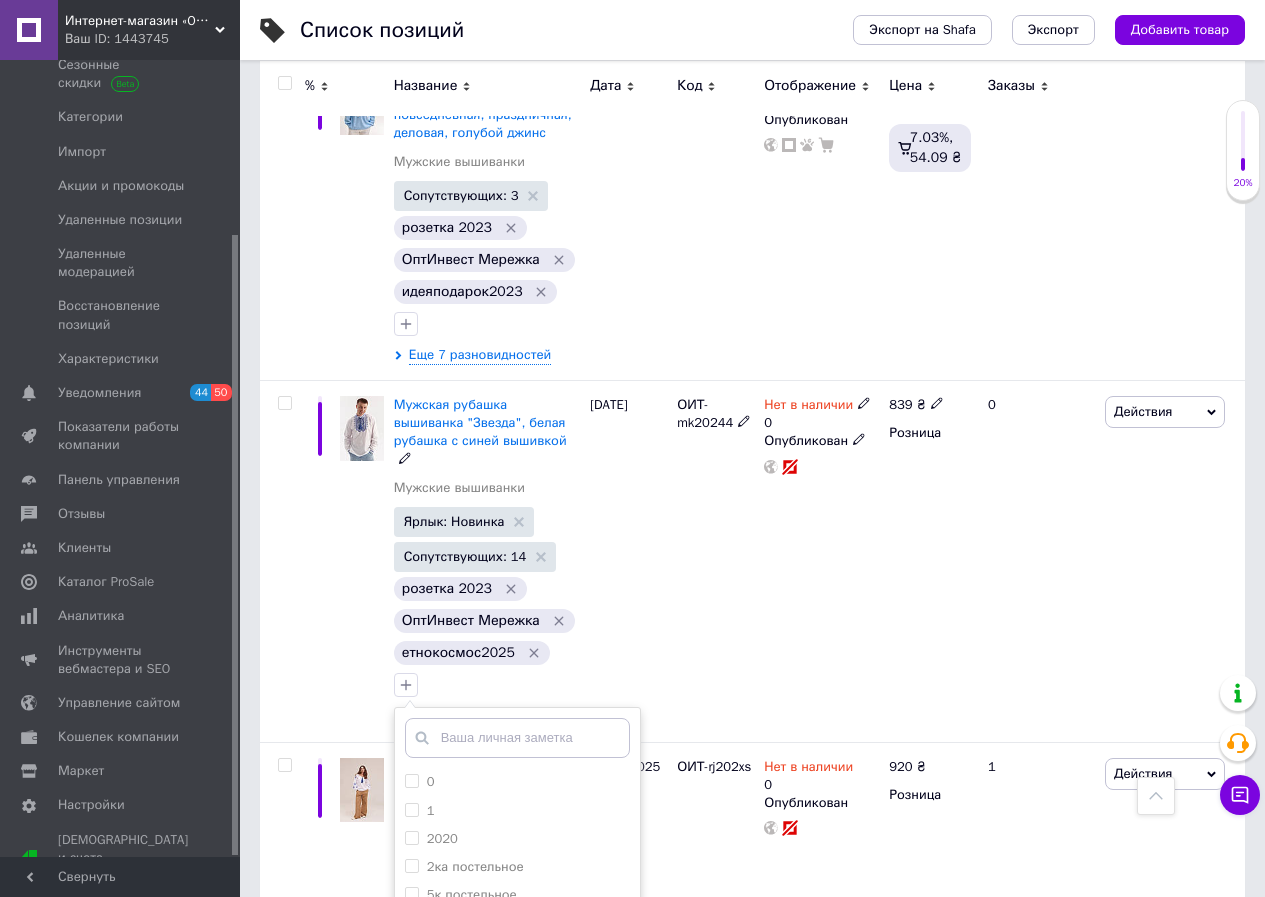 scroll, scrollTop: 1500, scrollLeft: 0, axis: vertical 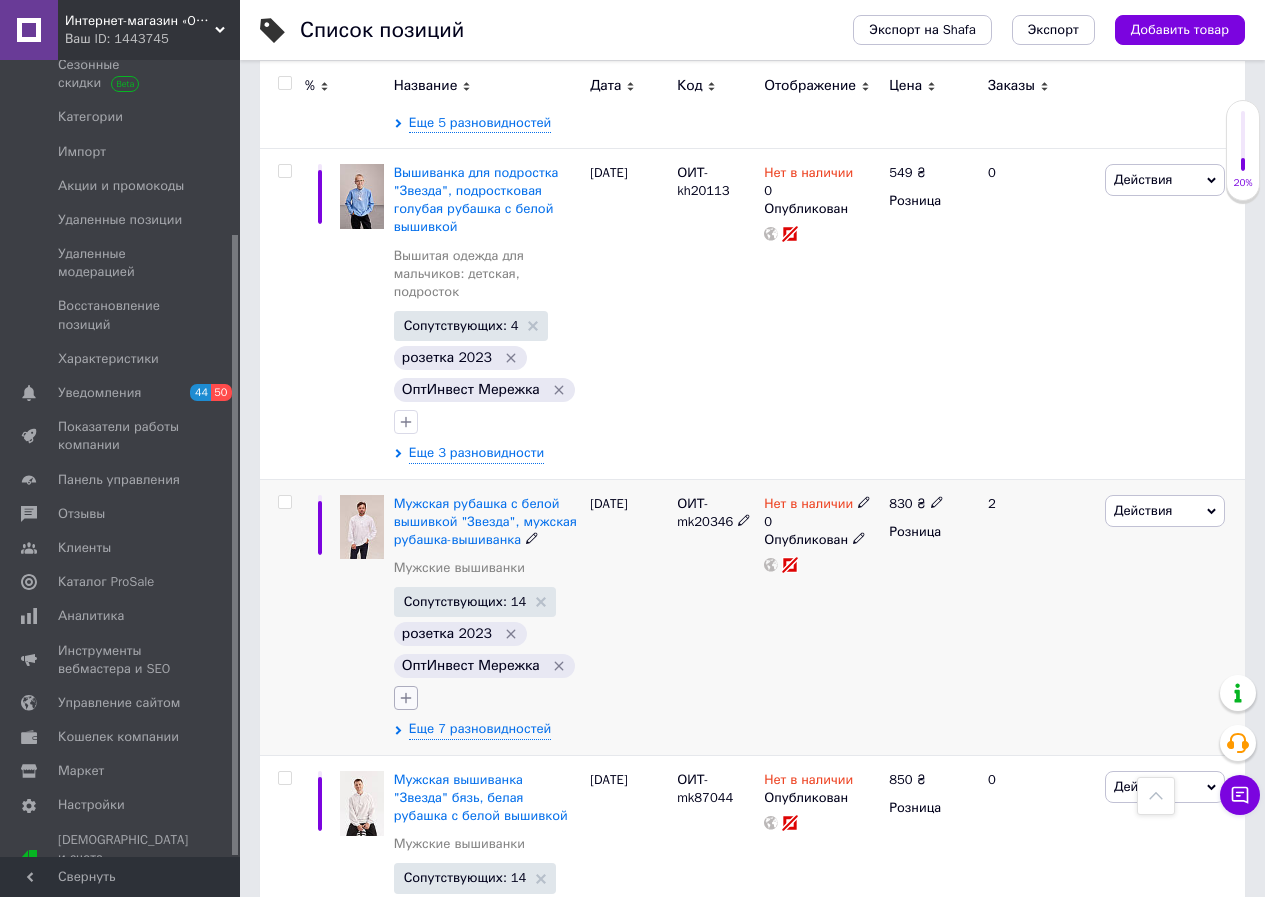 click 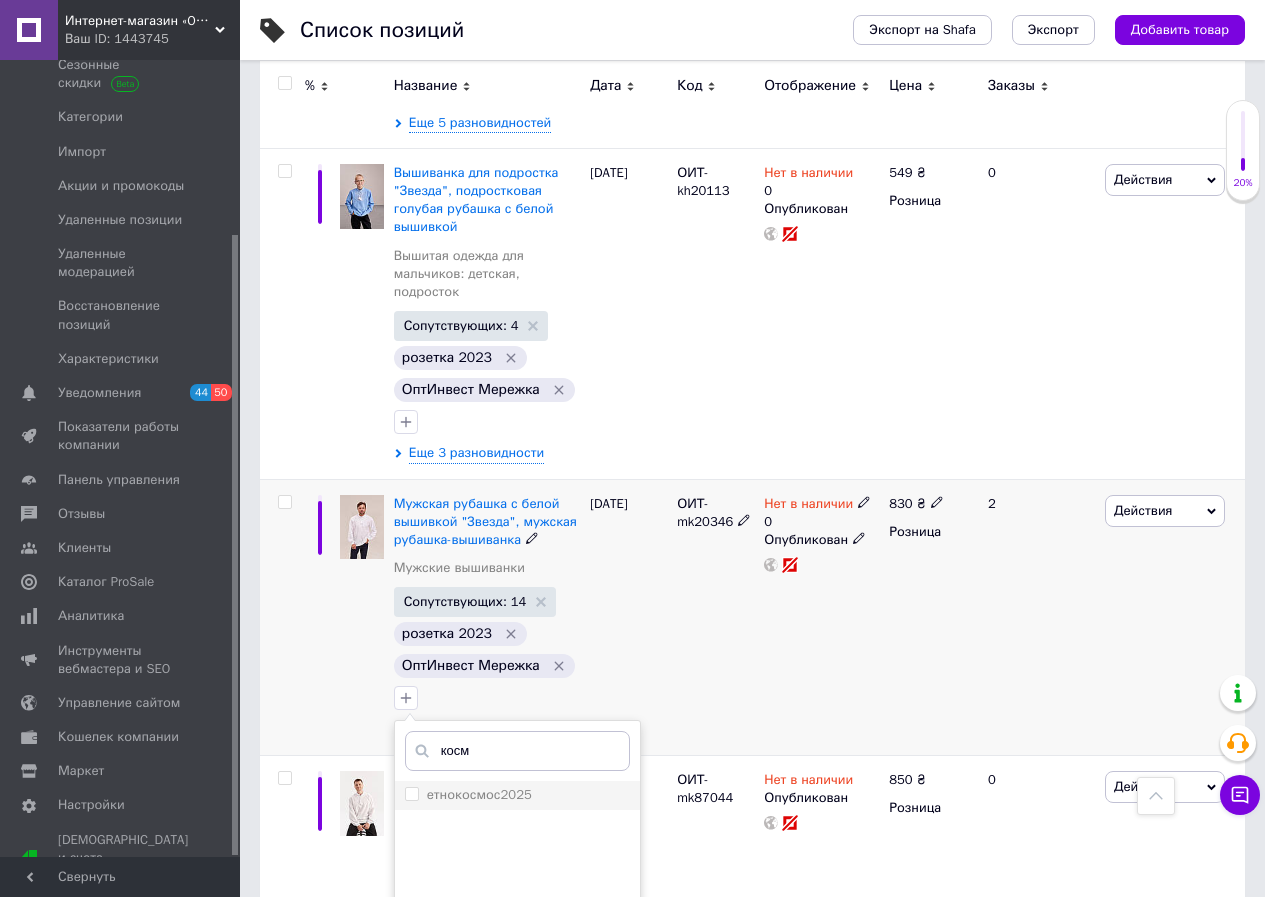 type on "косм" 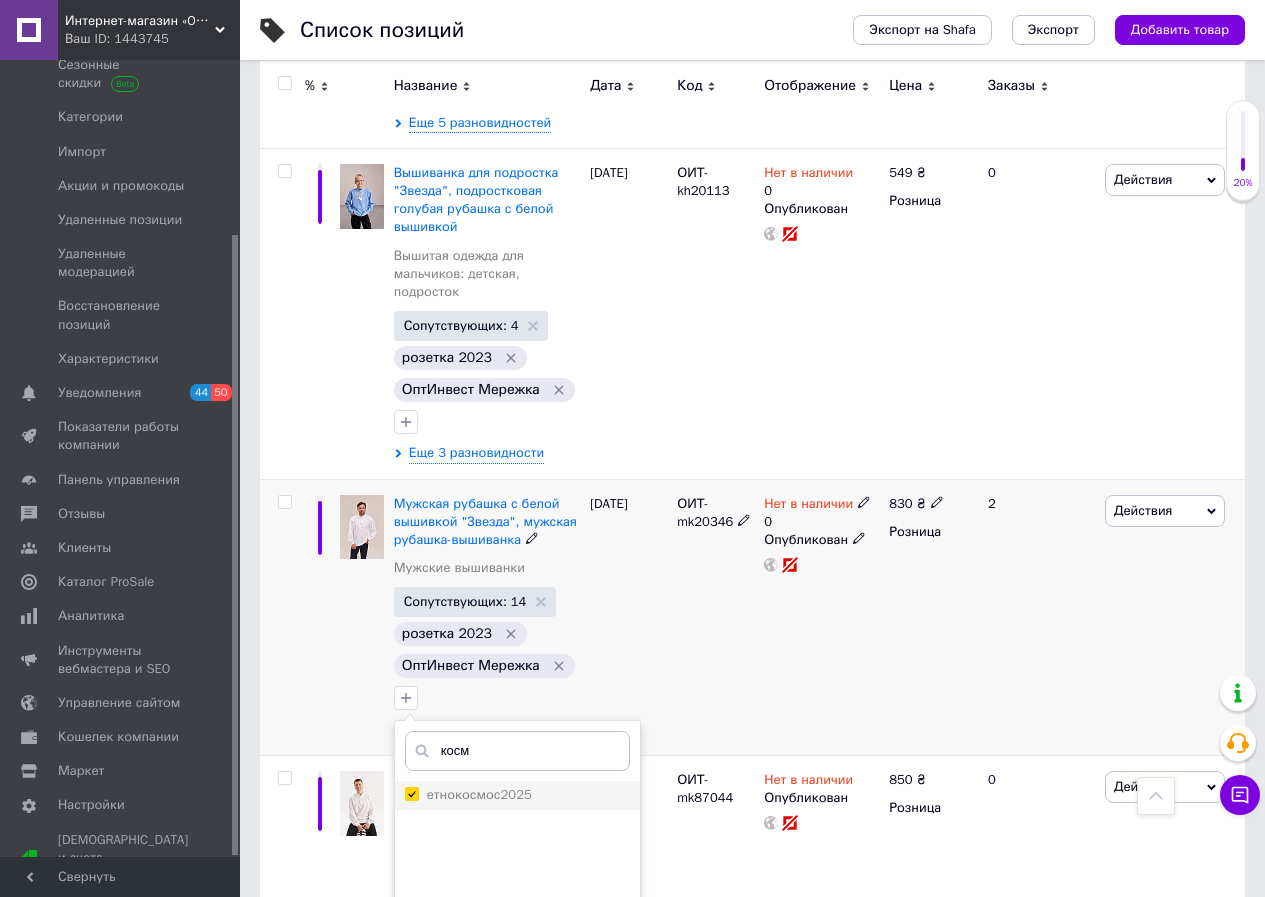 checkbox on "true" 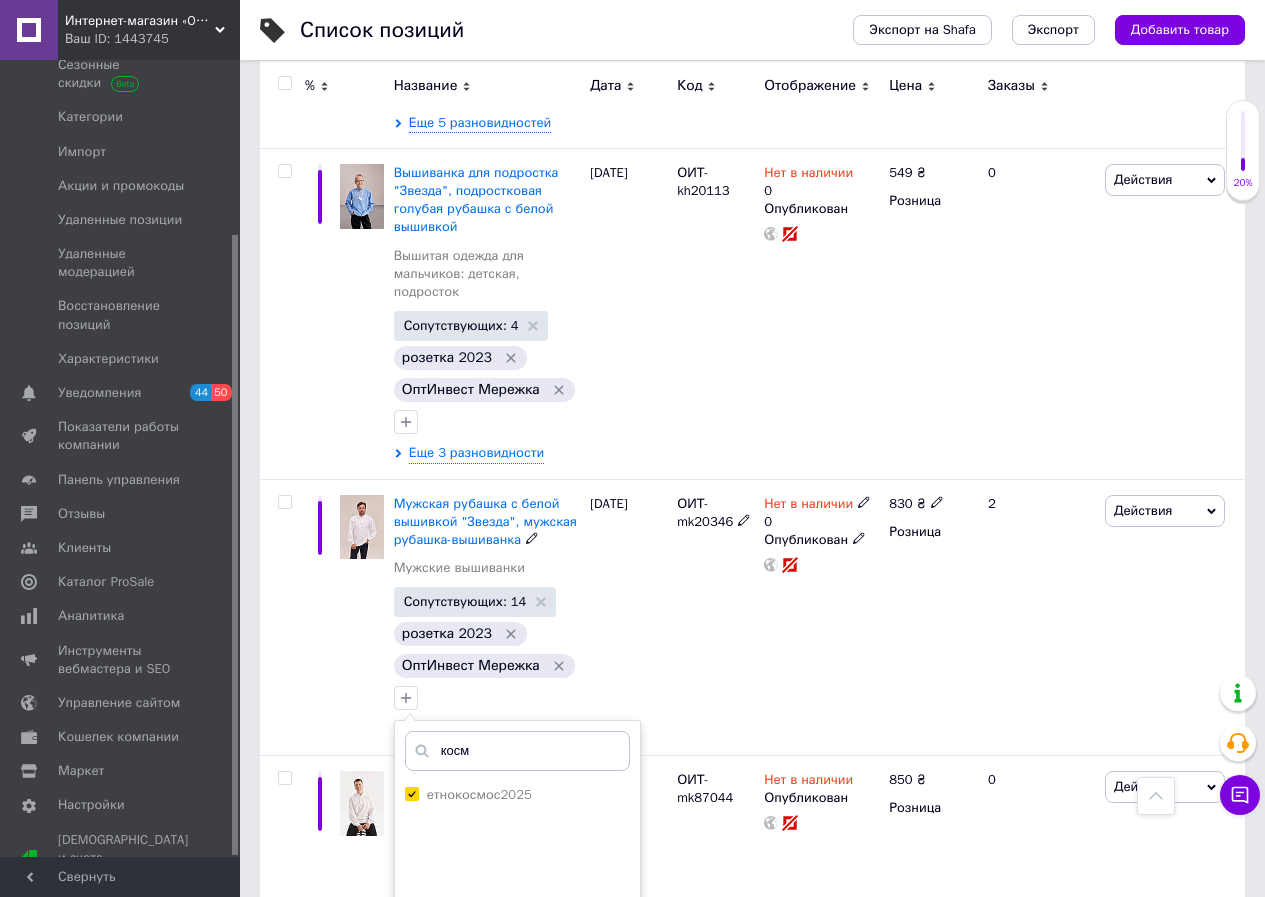 scroll, scrollTop: 3100, scrollLeft: 0, axis: vertical 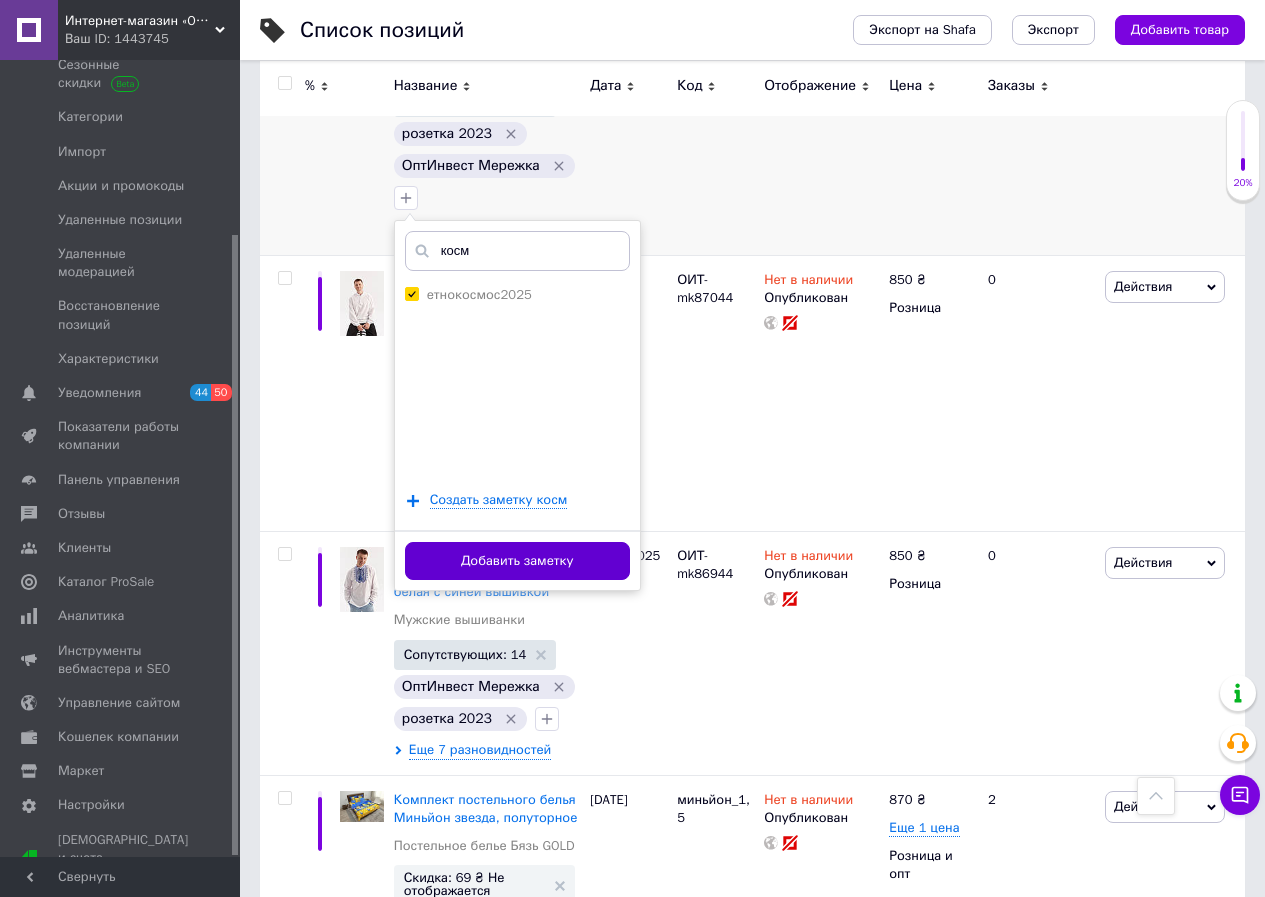 click on "Добавить заметку" at bounding box center [517, 561] 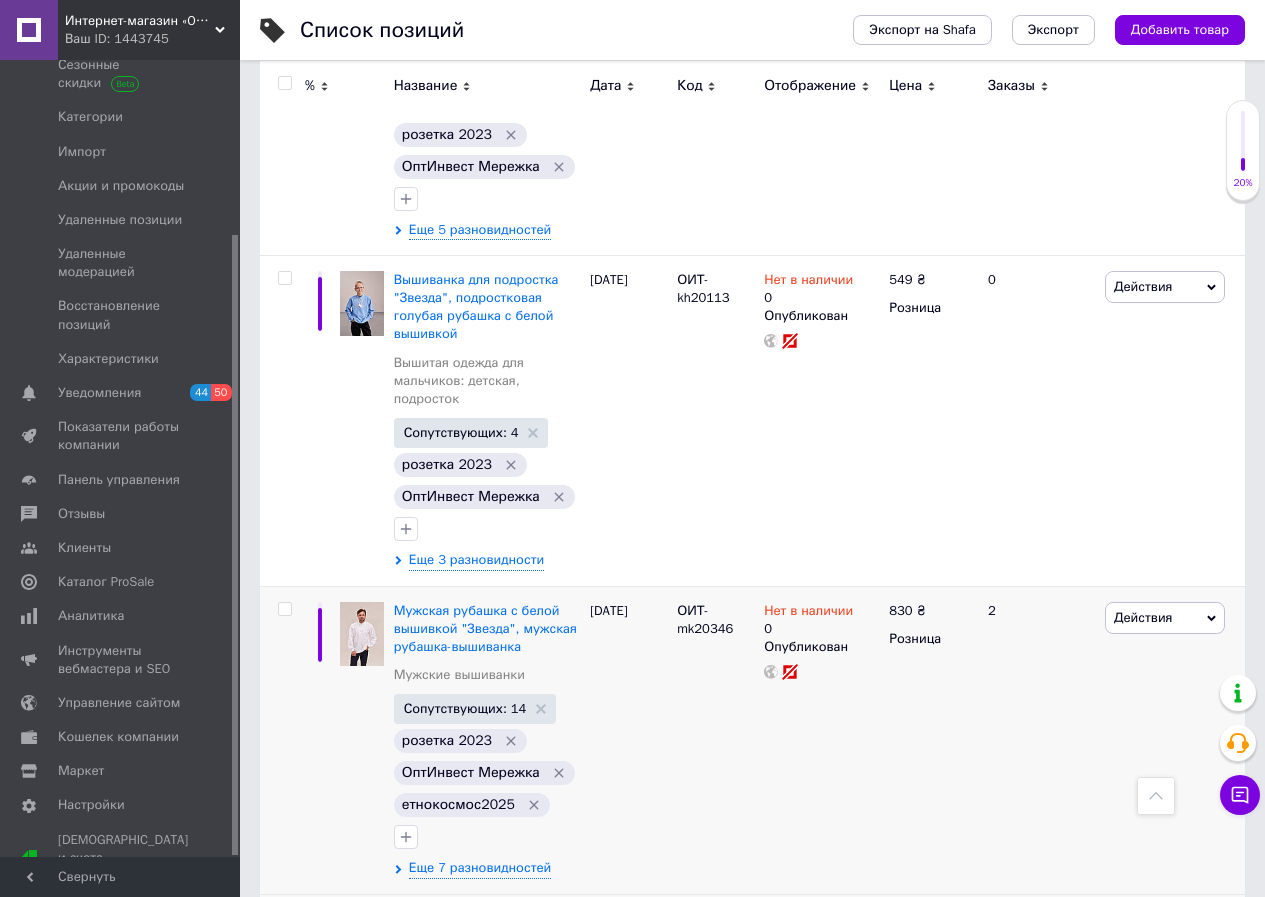 scroll, scrollTop: 2300, scrollLeft: 0, axis: vertical 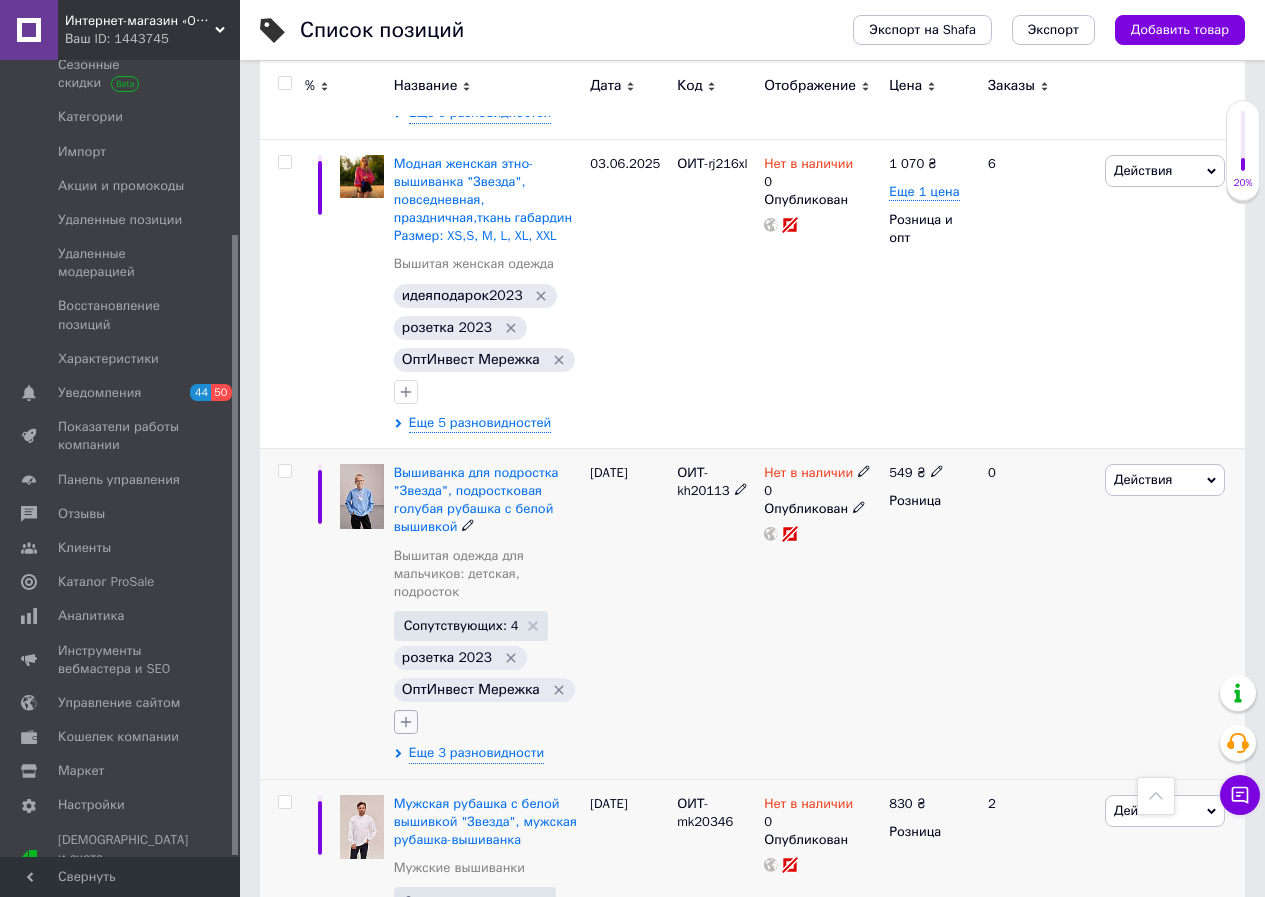 click 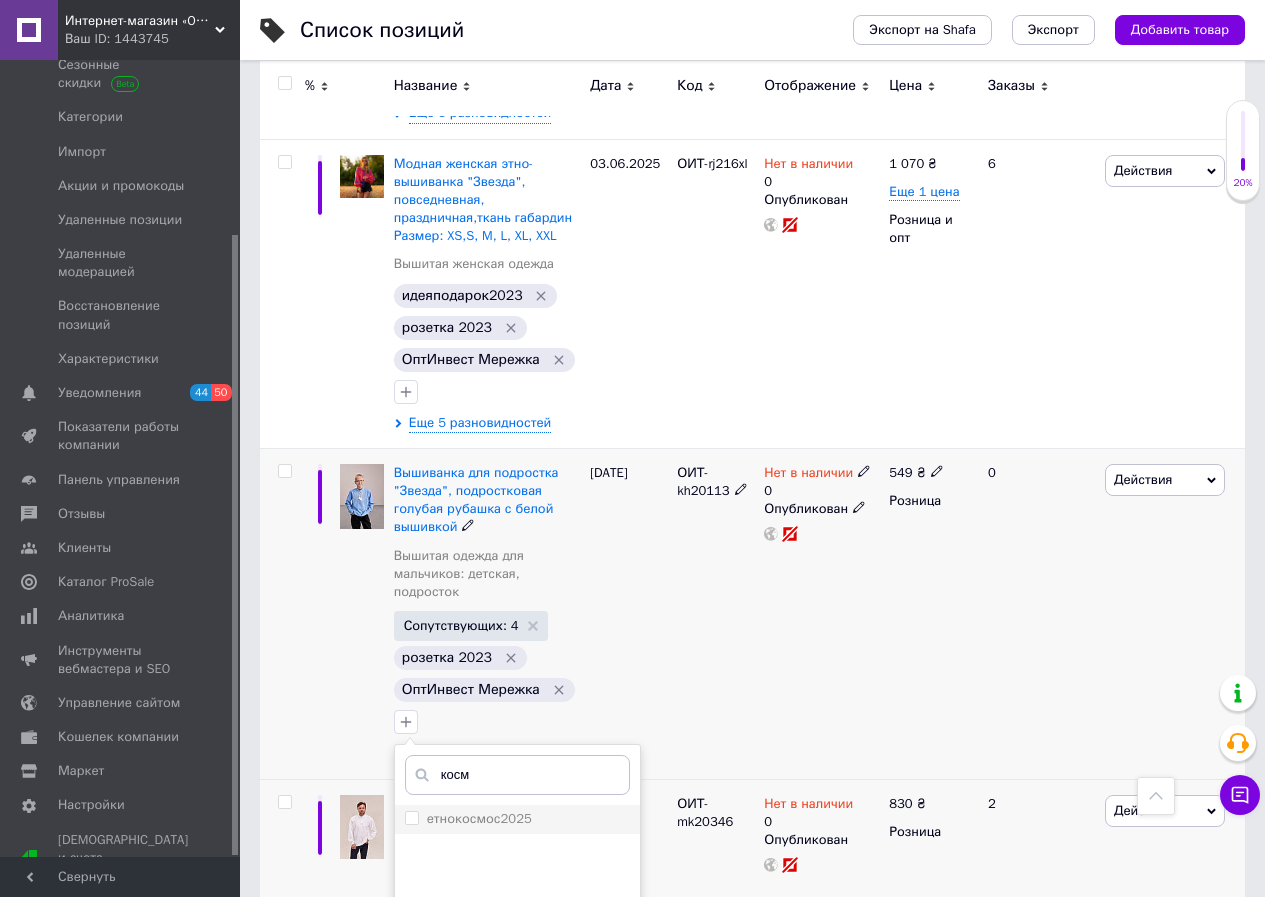 type on "косм" 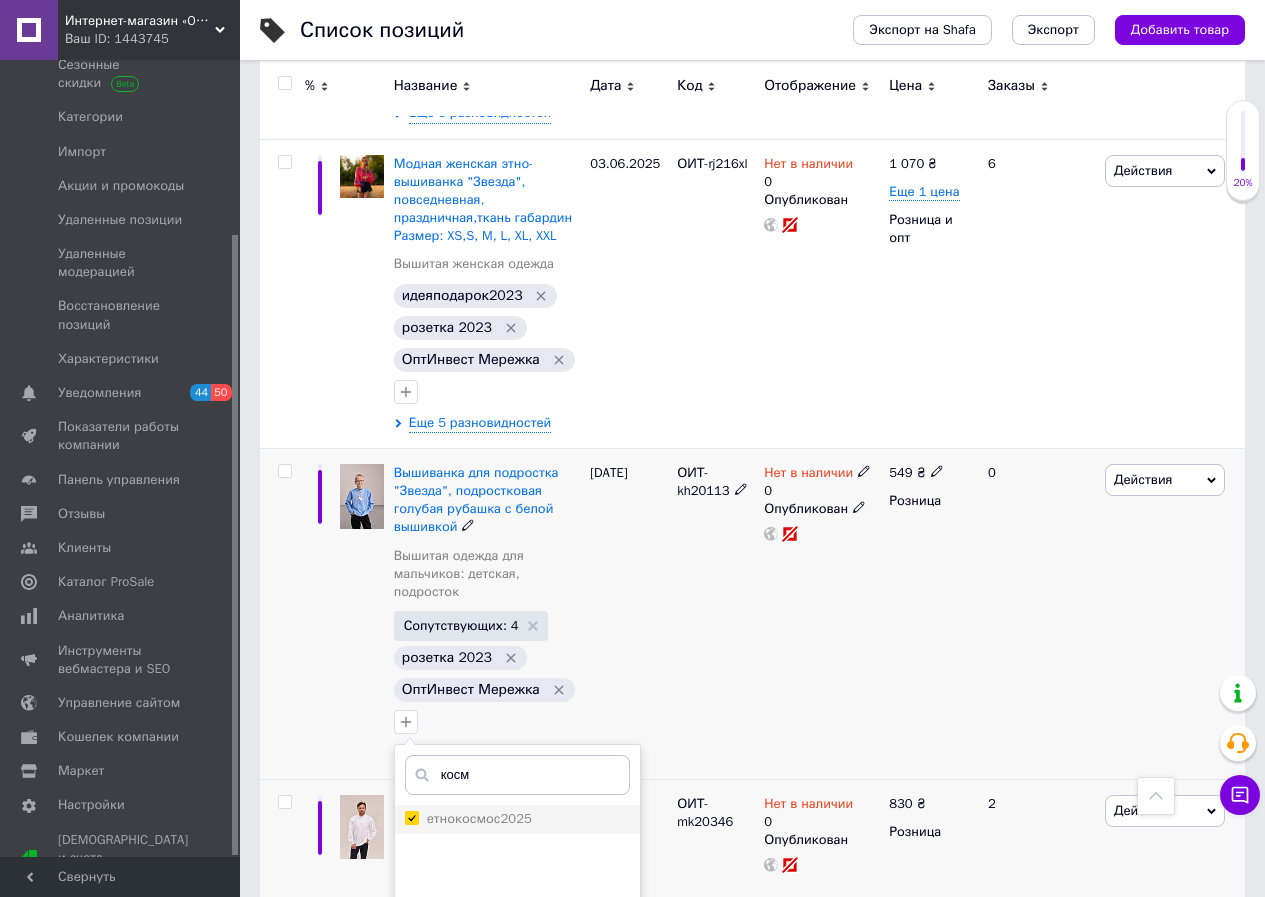 checkbox on "true" 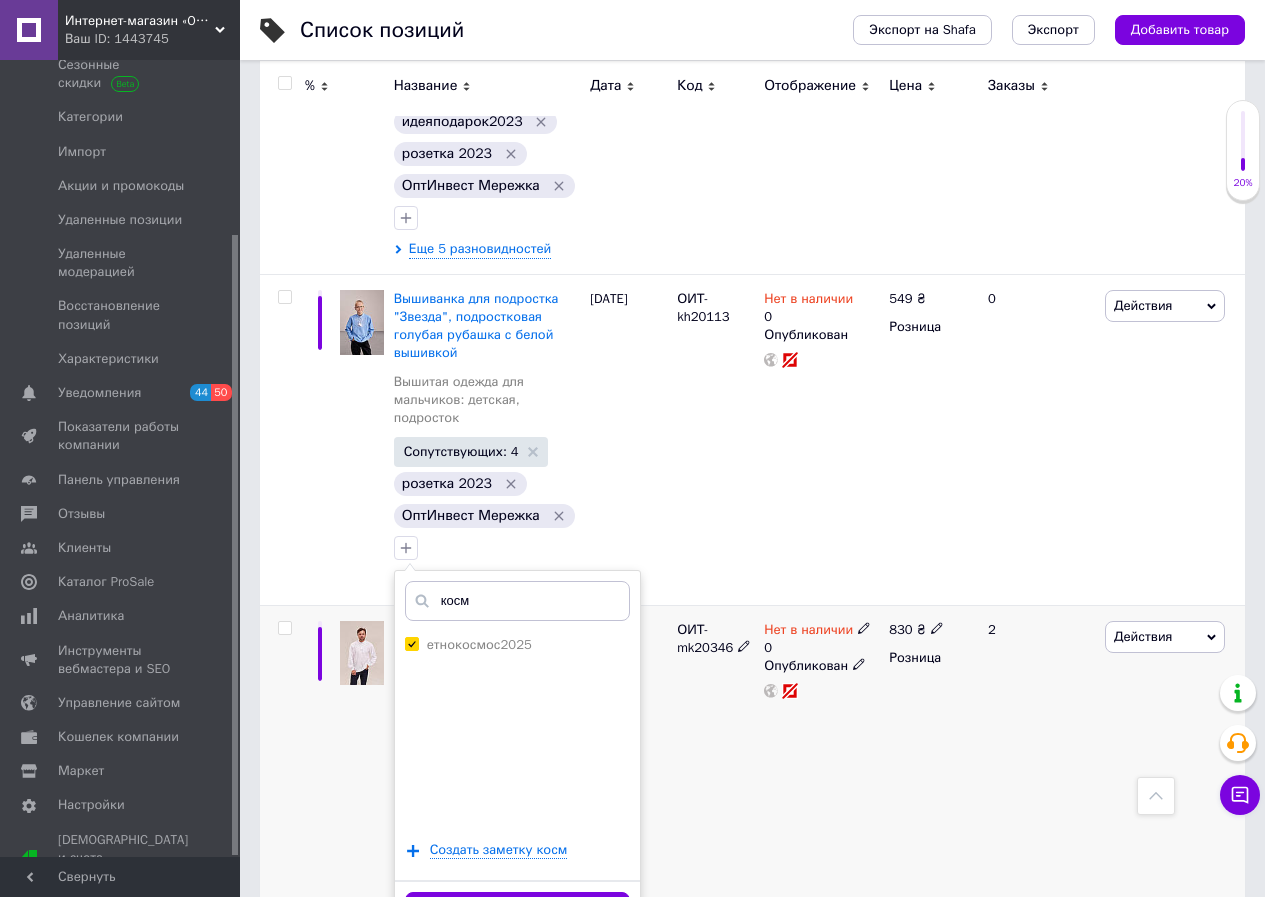scroll, scrollTop: 2700, scrollLeft: 0, axis: vertical 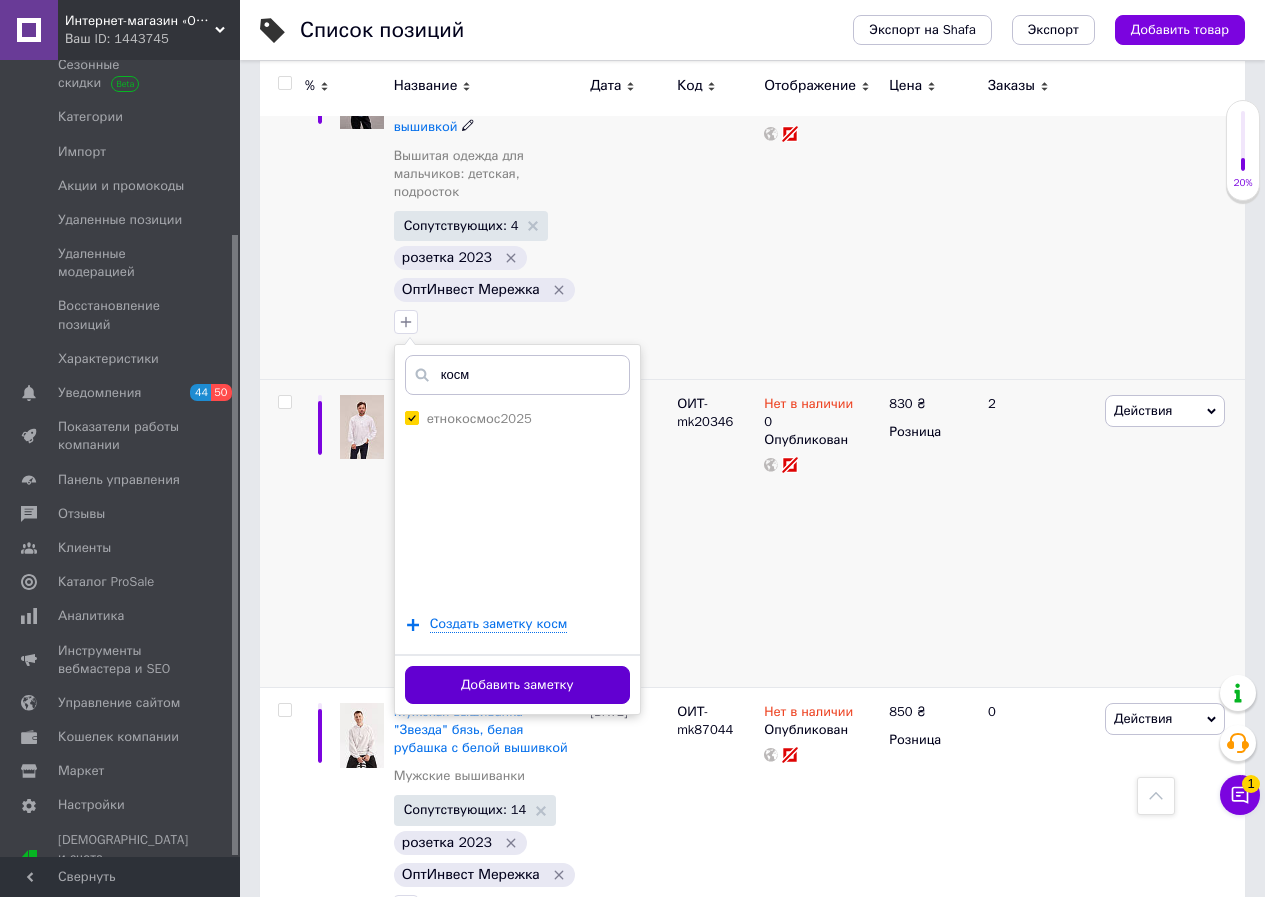 click on "Добавить заметку" at bounding box center (517, 685) 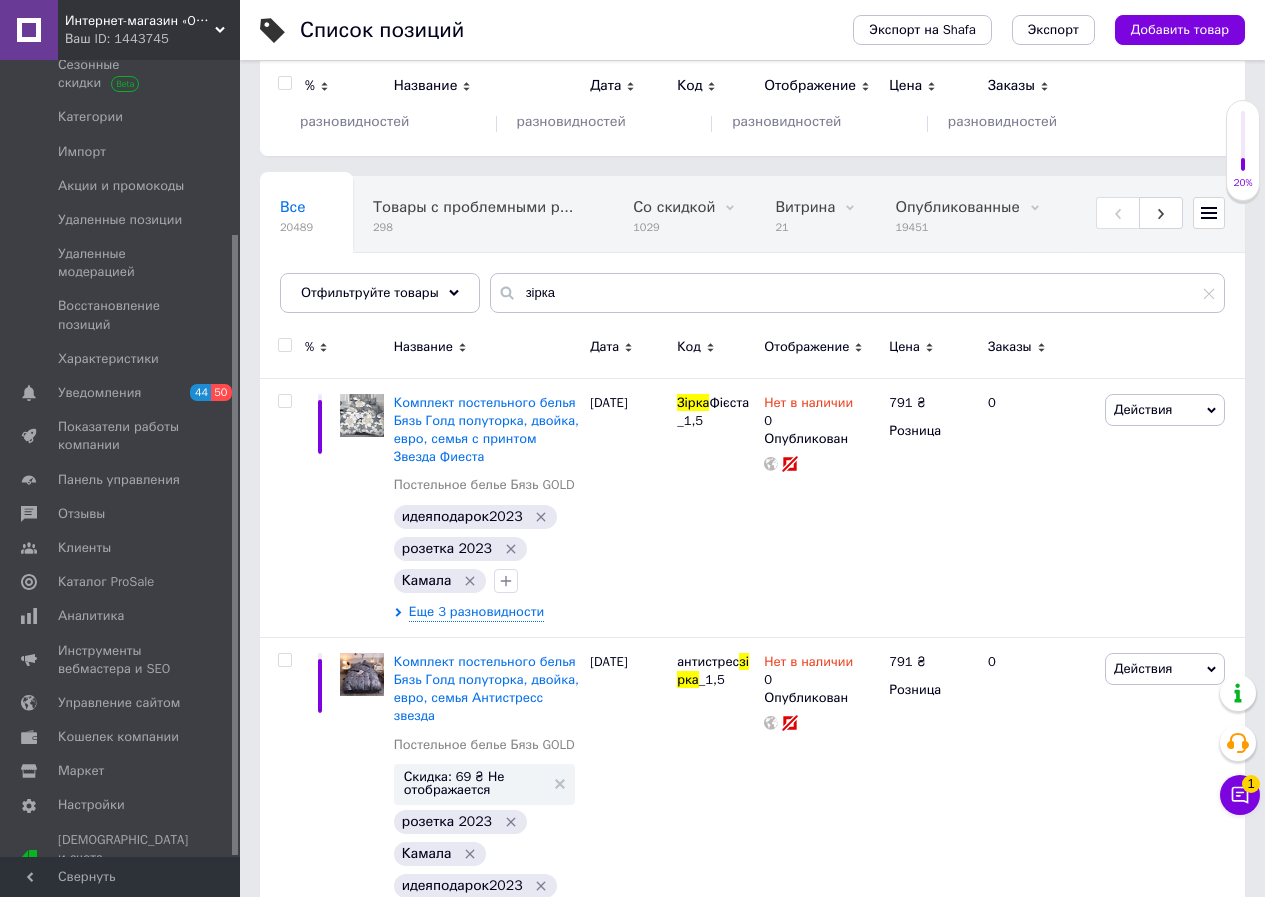 scroll, scrollTop: 0, scrollLeft: 0, axis: both 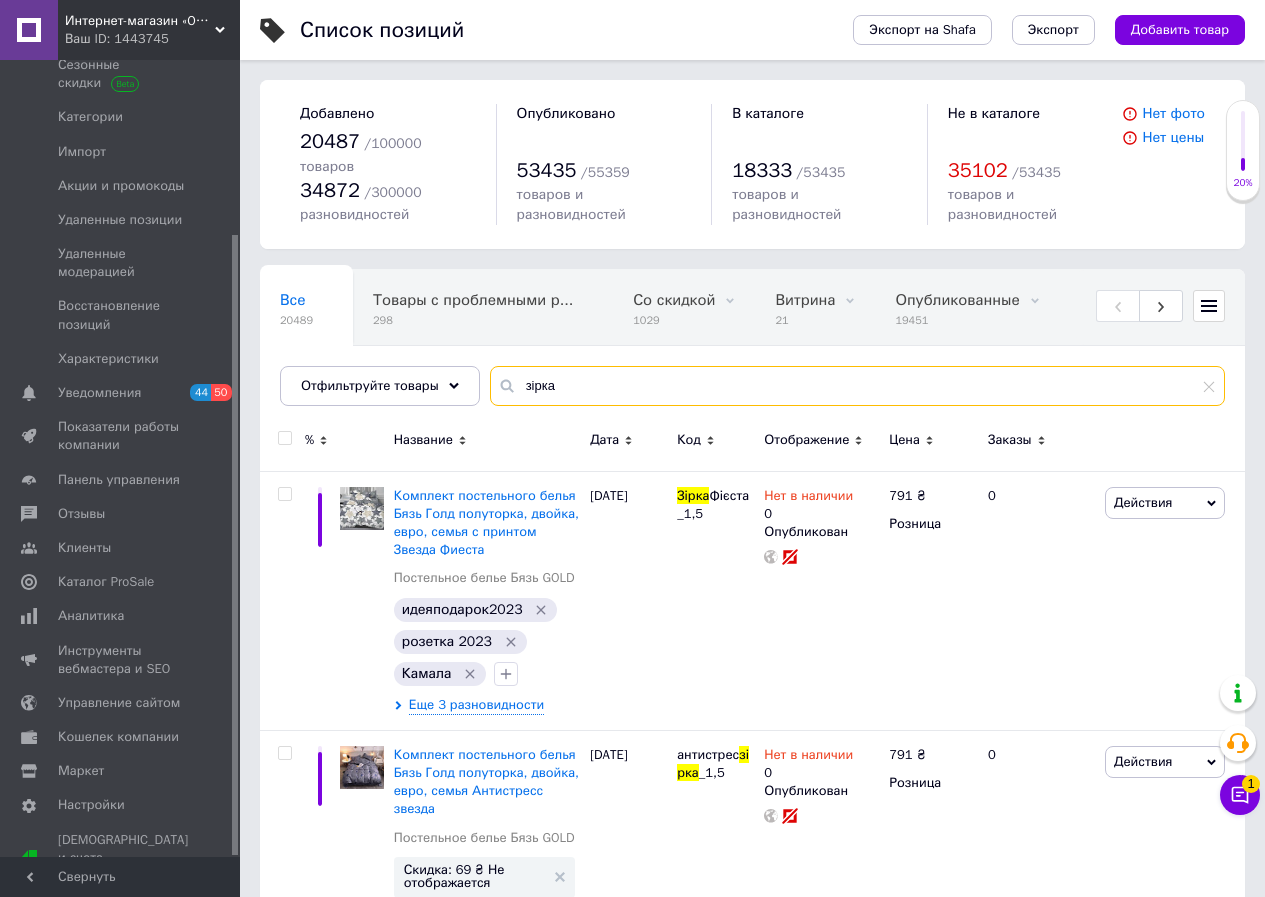 click on "зірка" at bounding box center [857, 386] 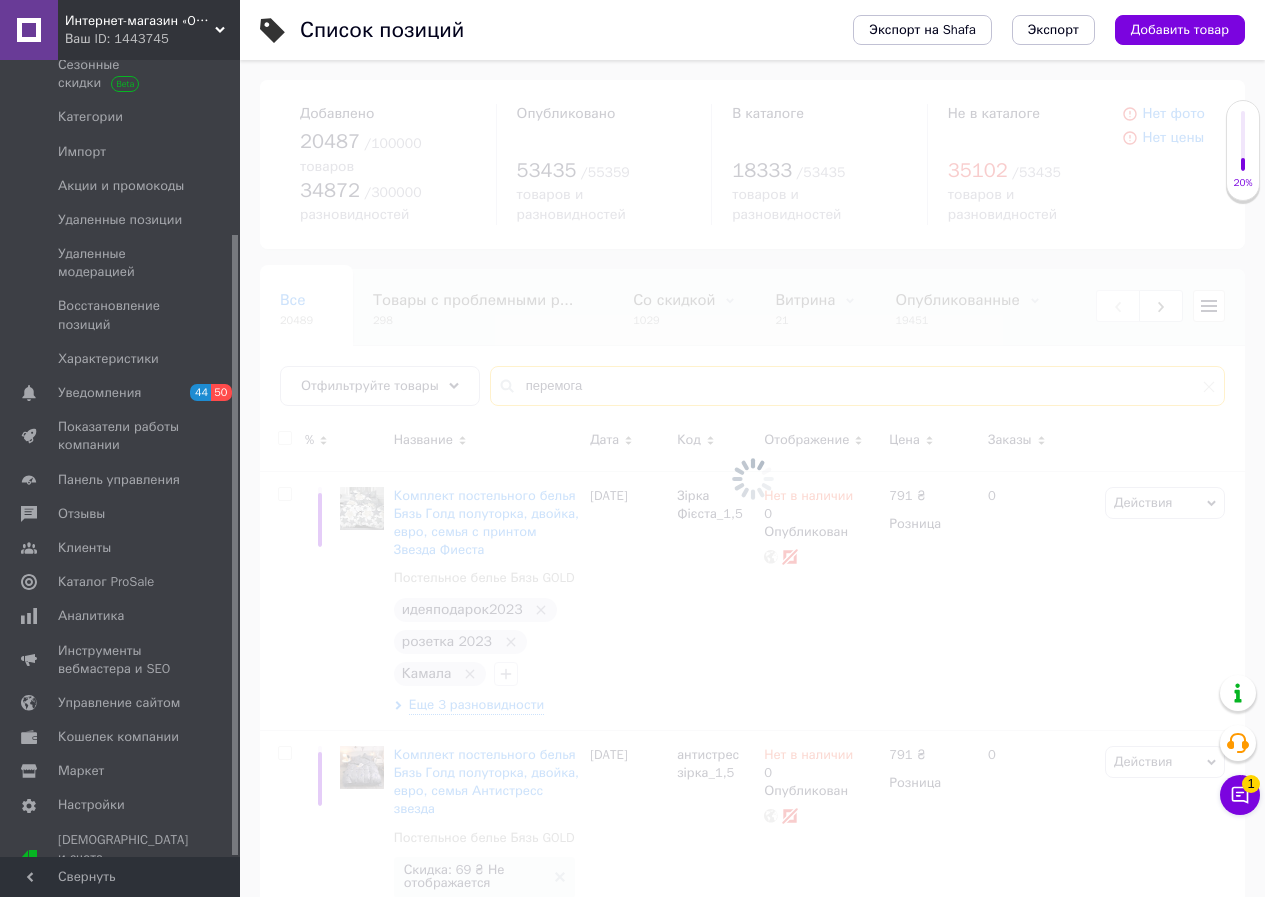 type on "перемога" 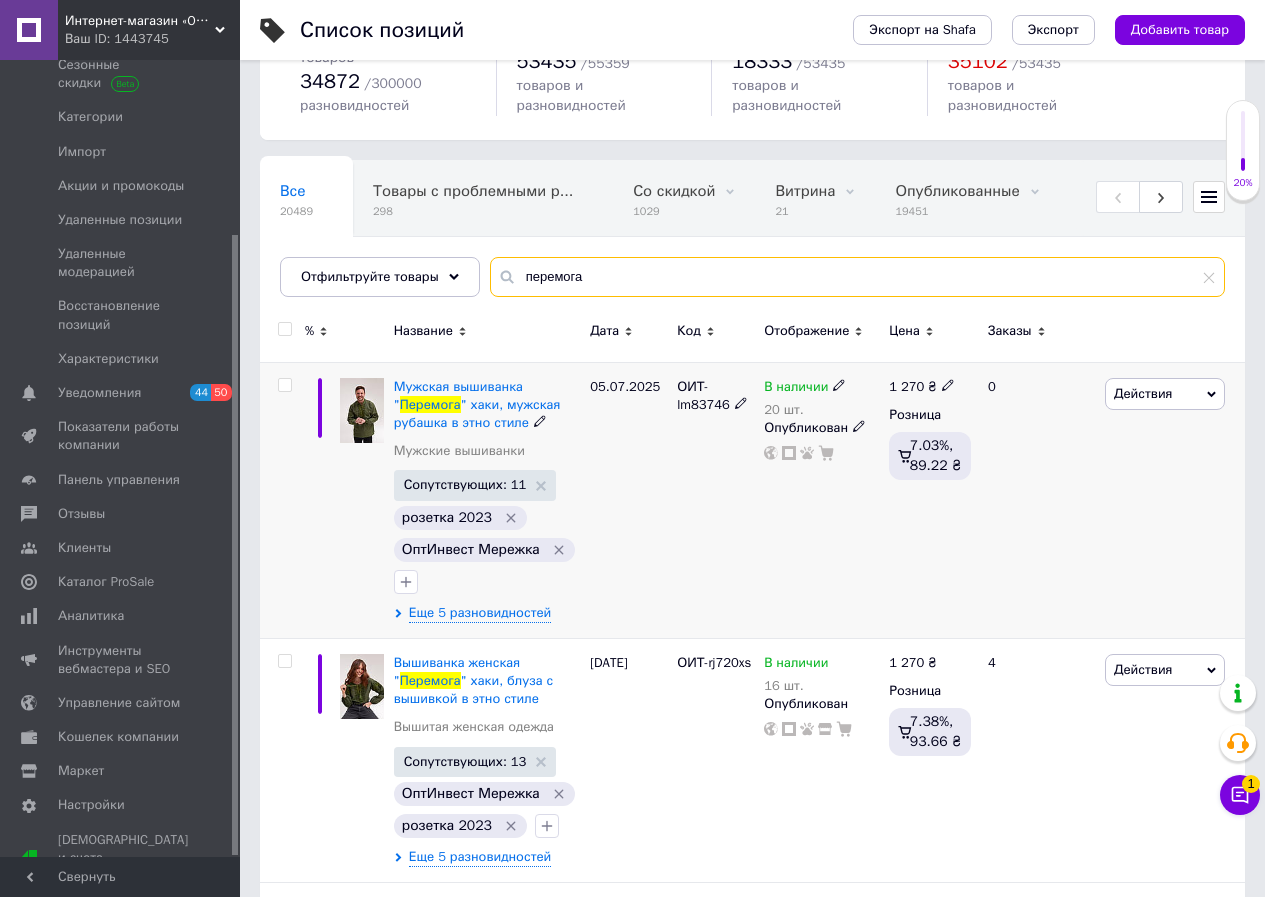 scroll, scrollTop: 300, scrollLeft: 0, axis: vertical 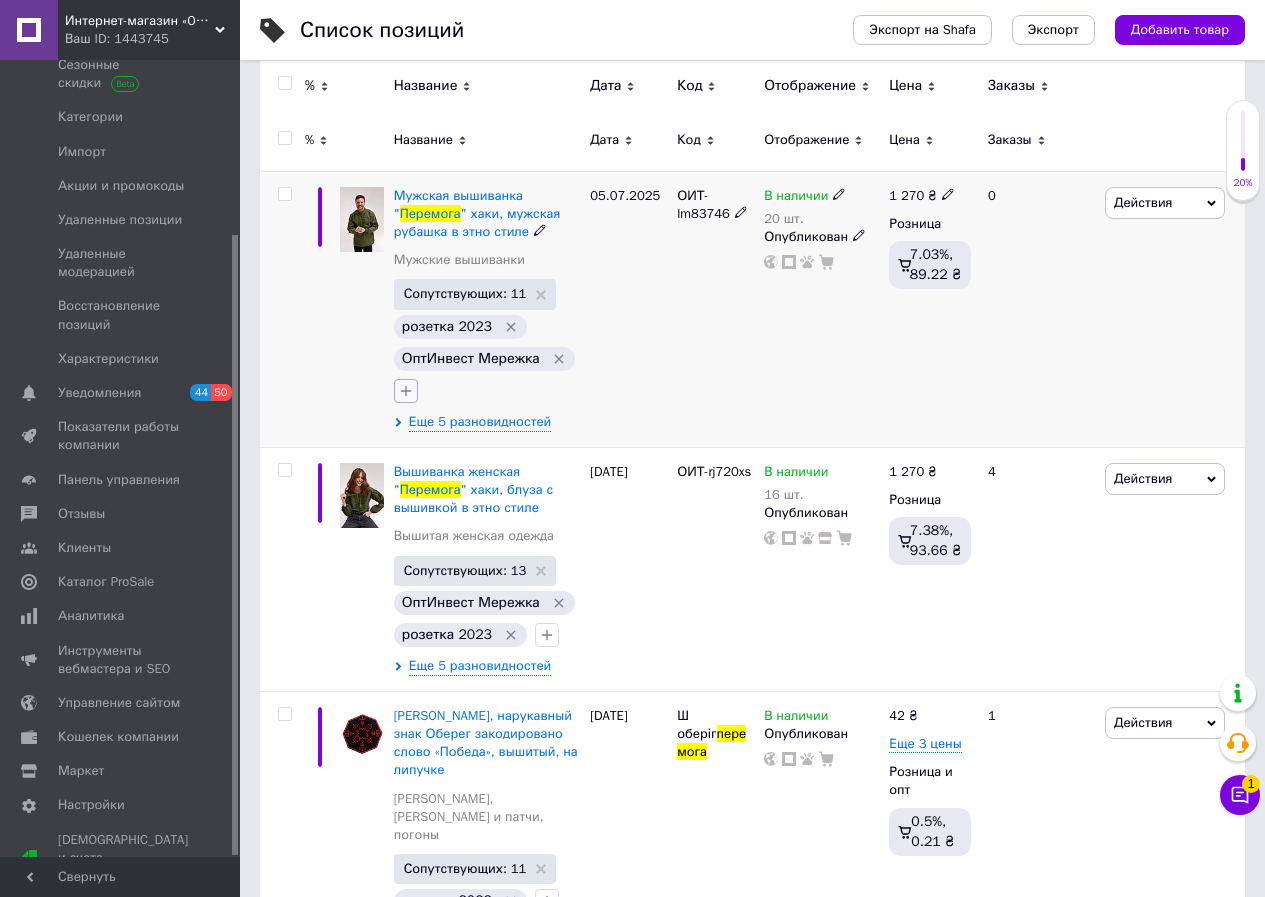 click 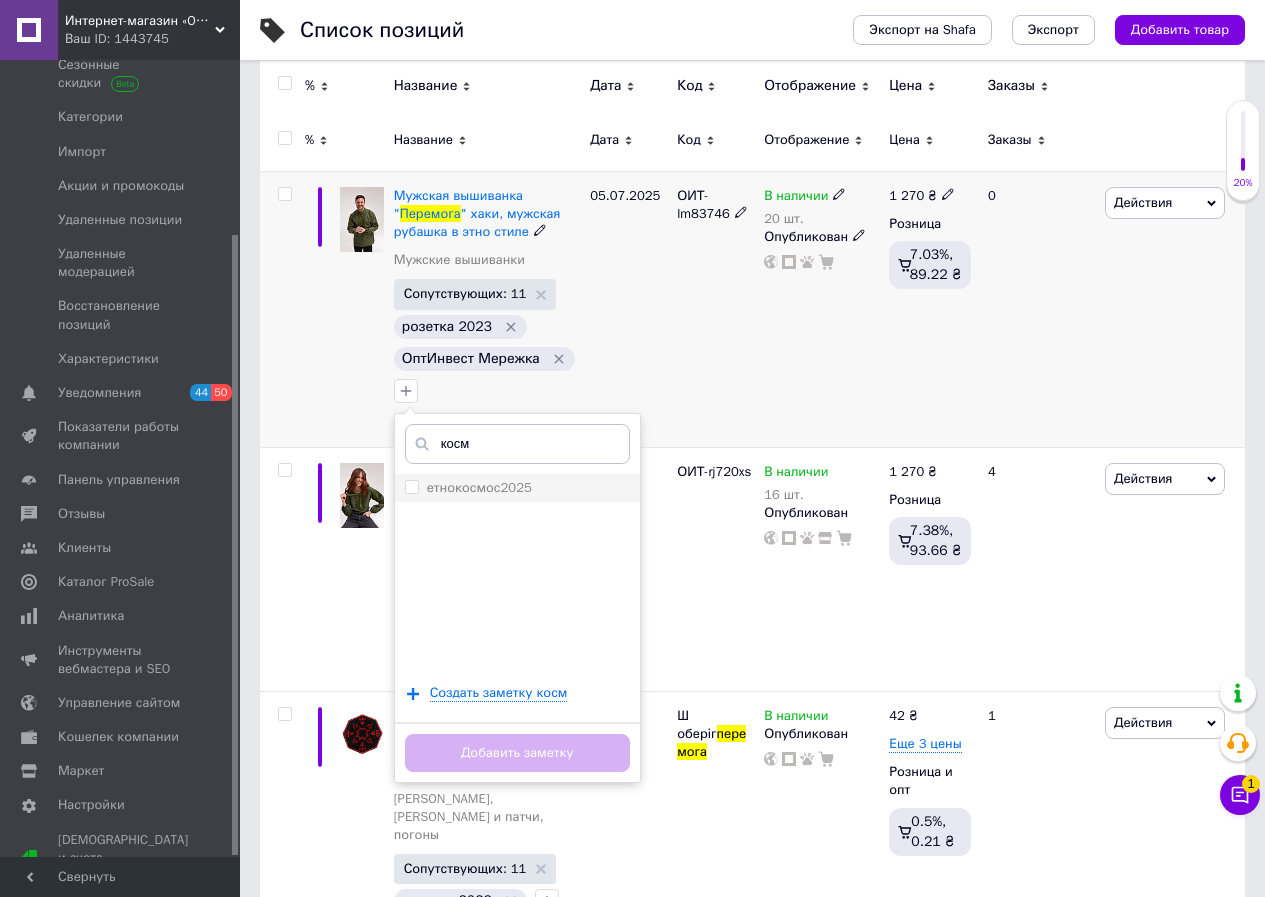 type on "косм" 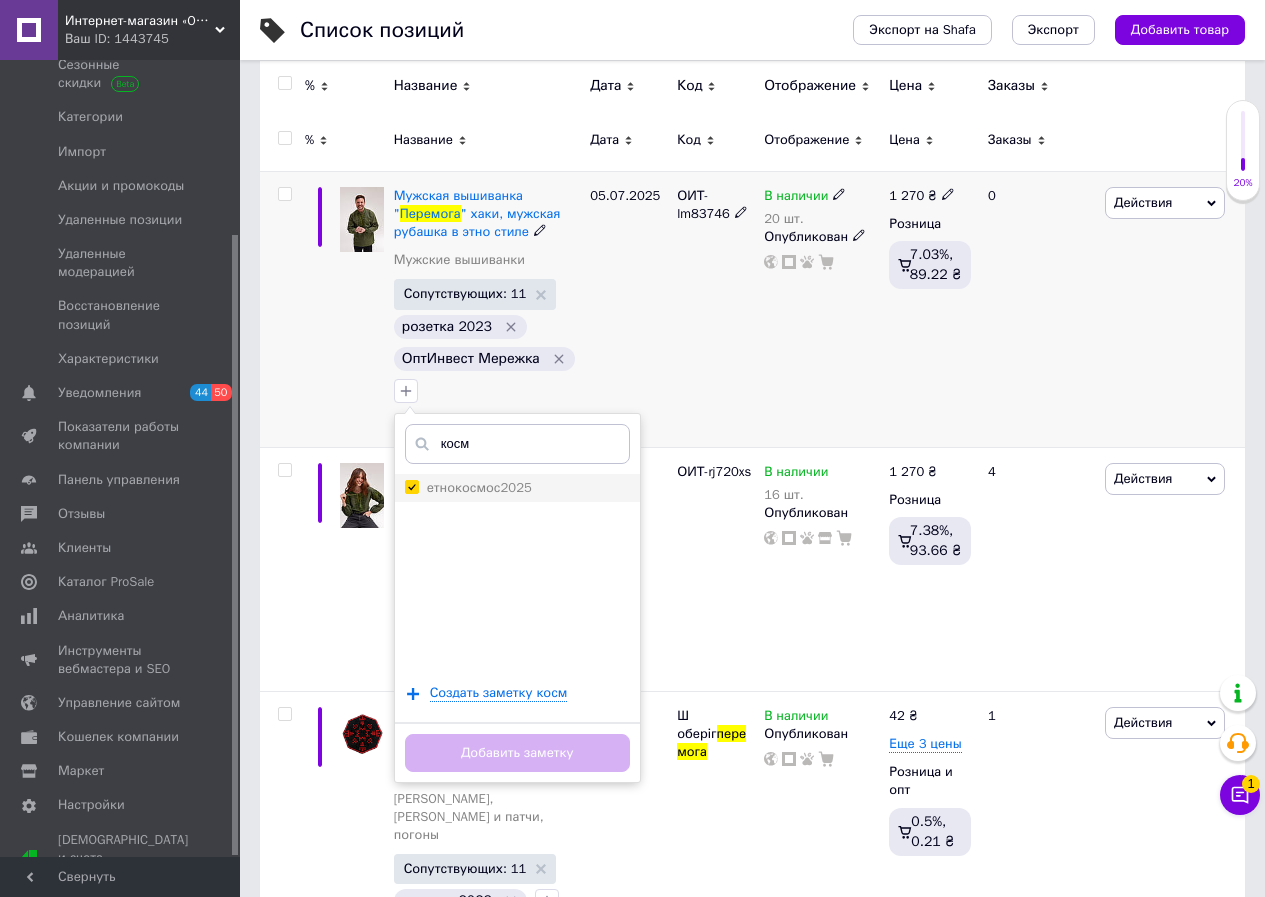 checkbox on "true" 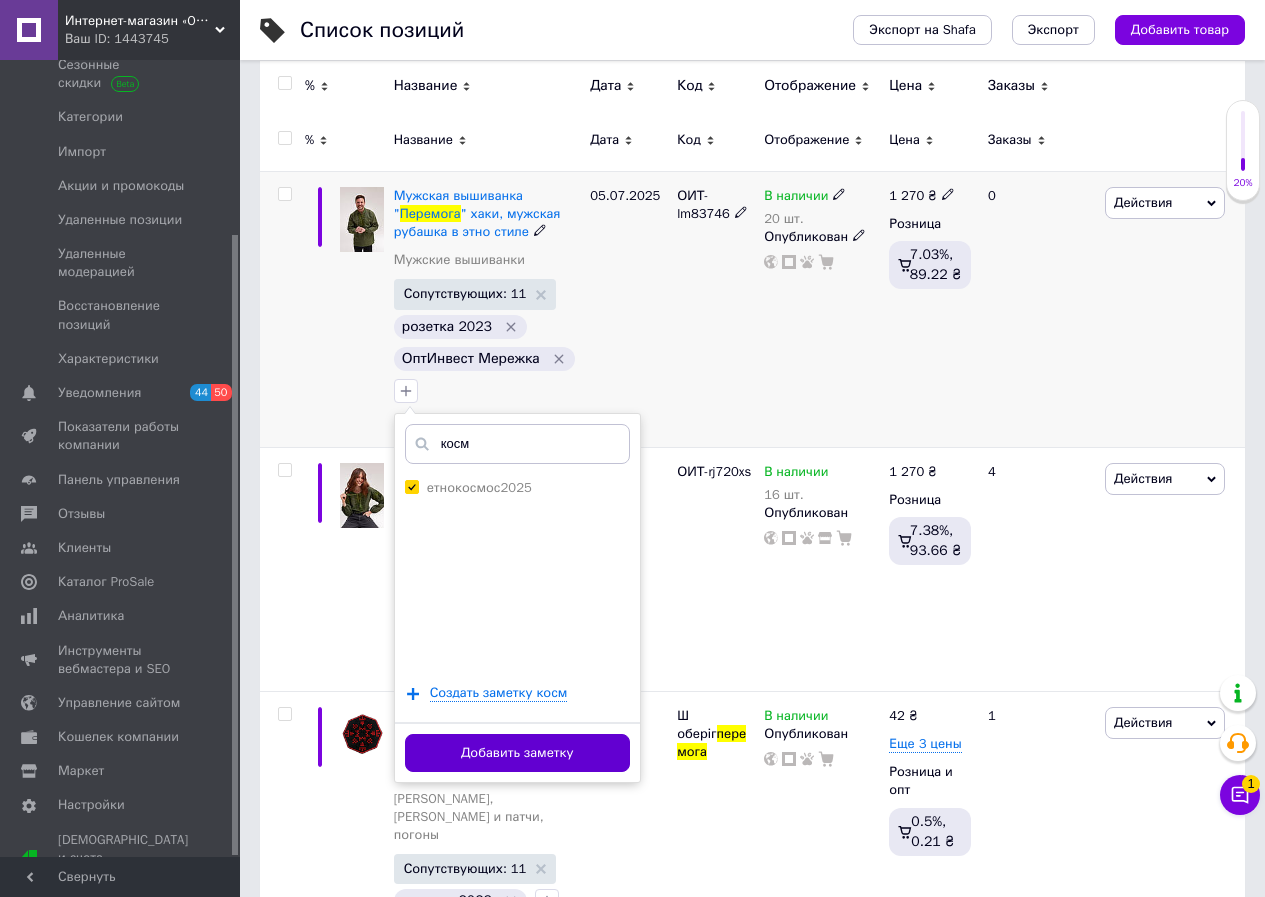 click on "Добавить заметку" at bounding box center (517, 753) 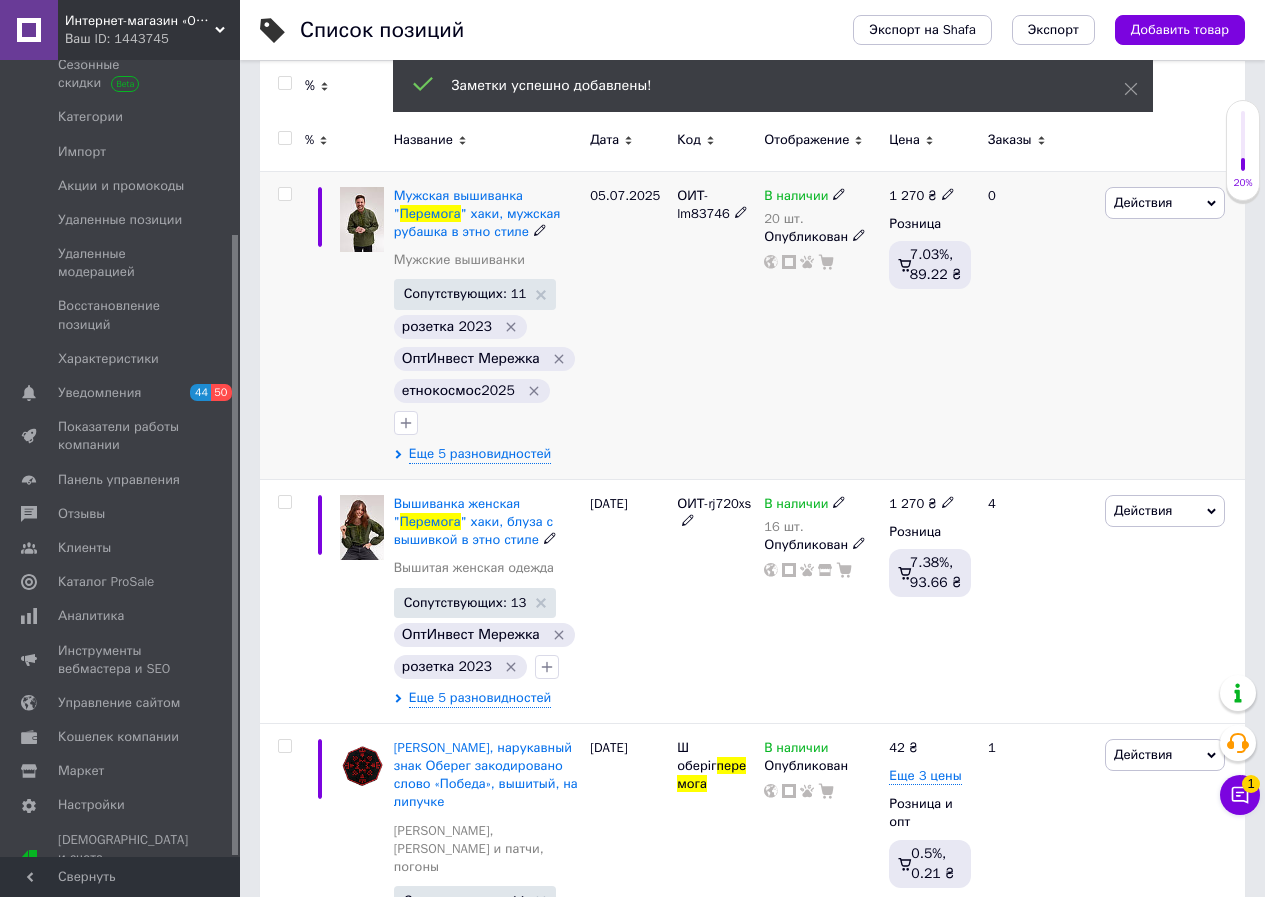 scroll, scrollTop: 0, scrollLeft: 0, axis: both 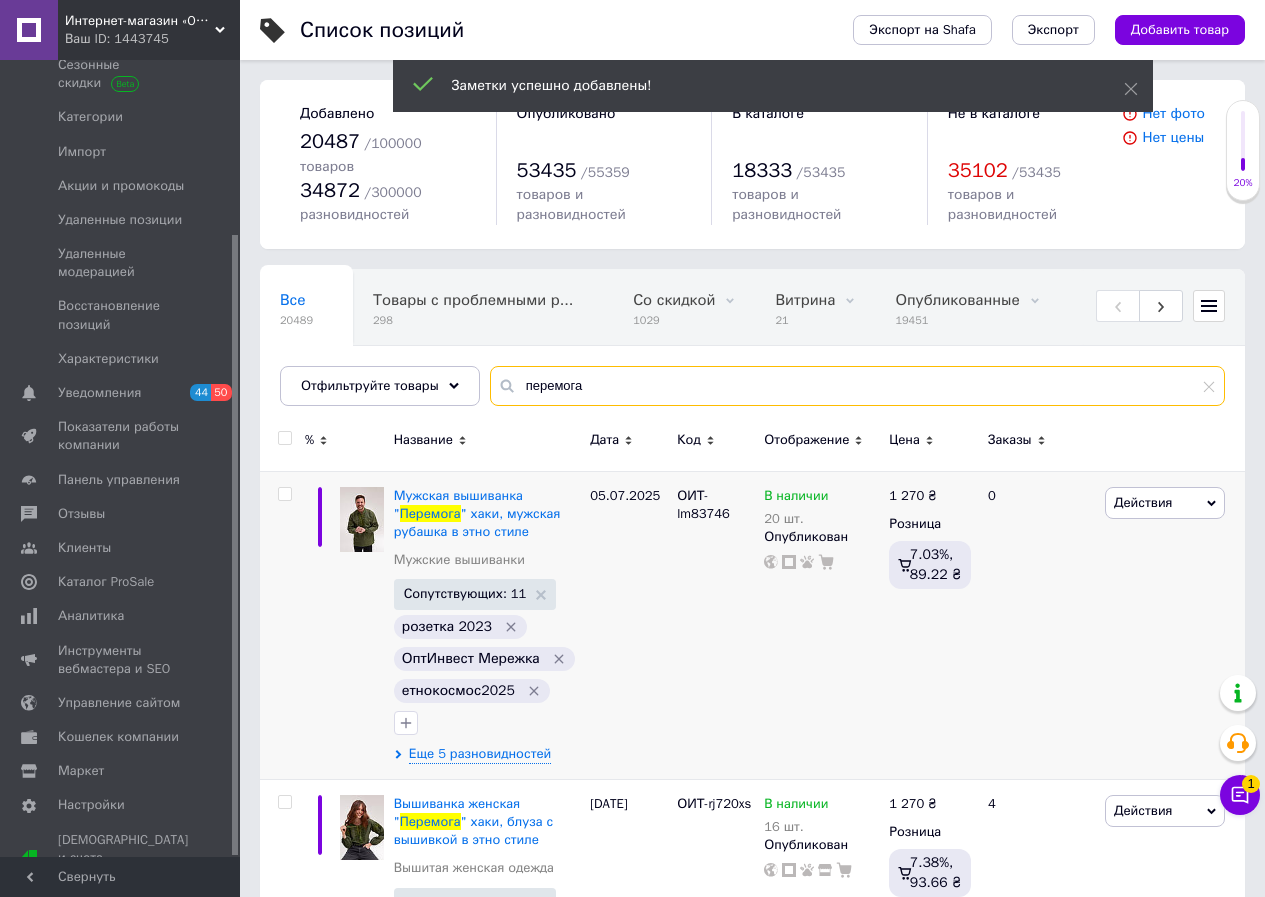 click on "перемога" at bounding box center [857, 386] 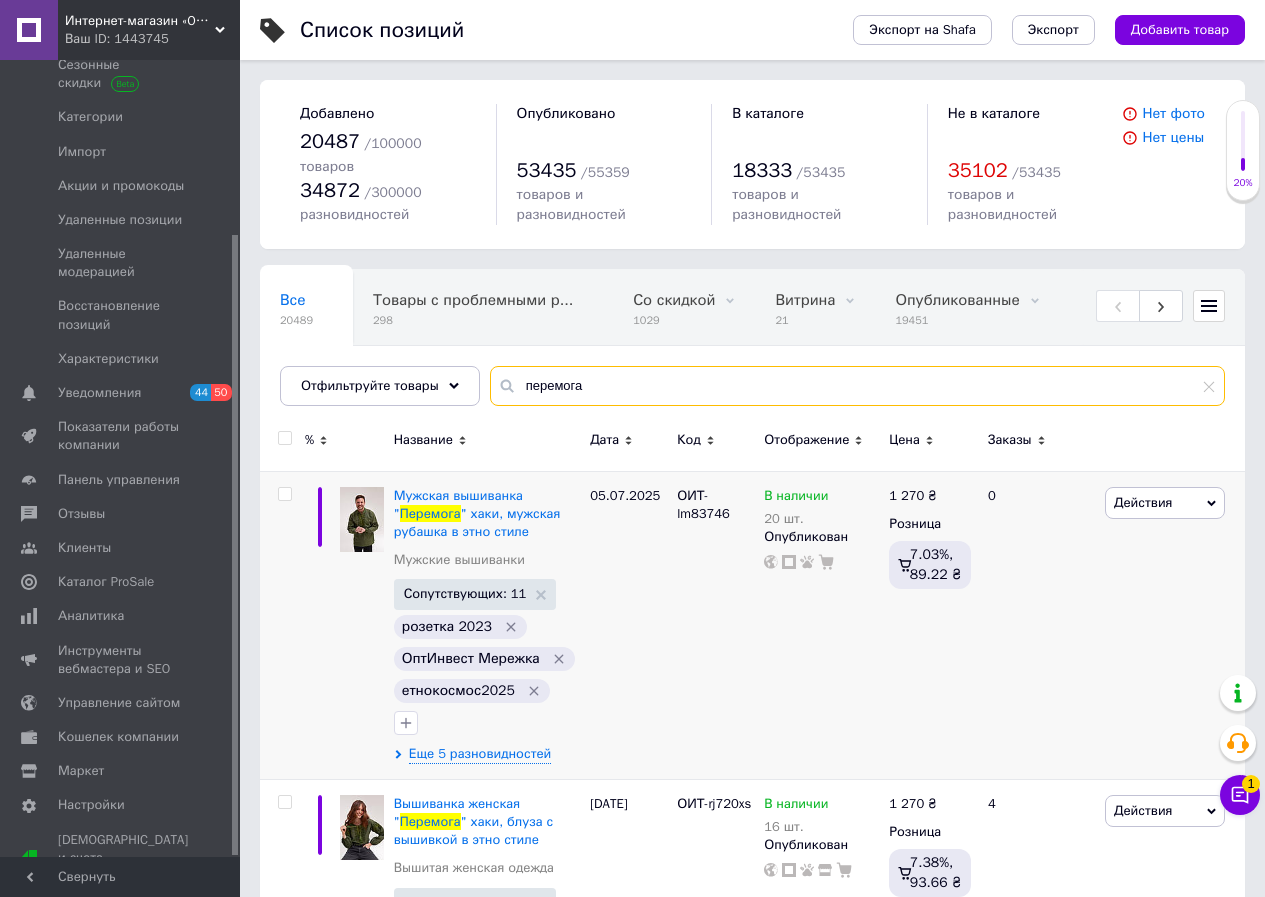 click on "перемога" at bounding box center [857, 386] 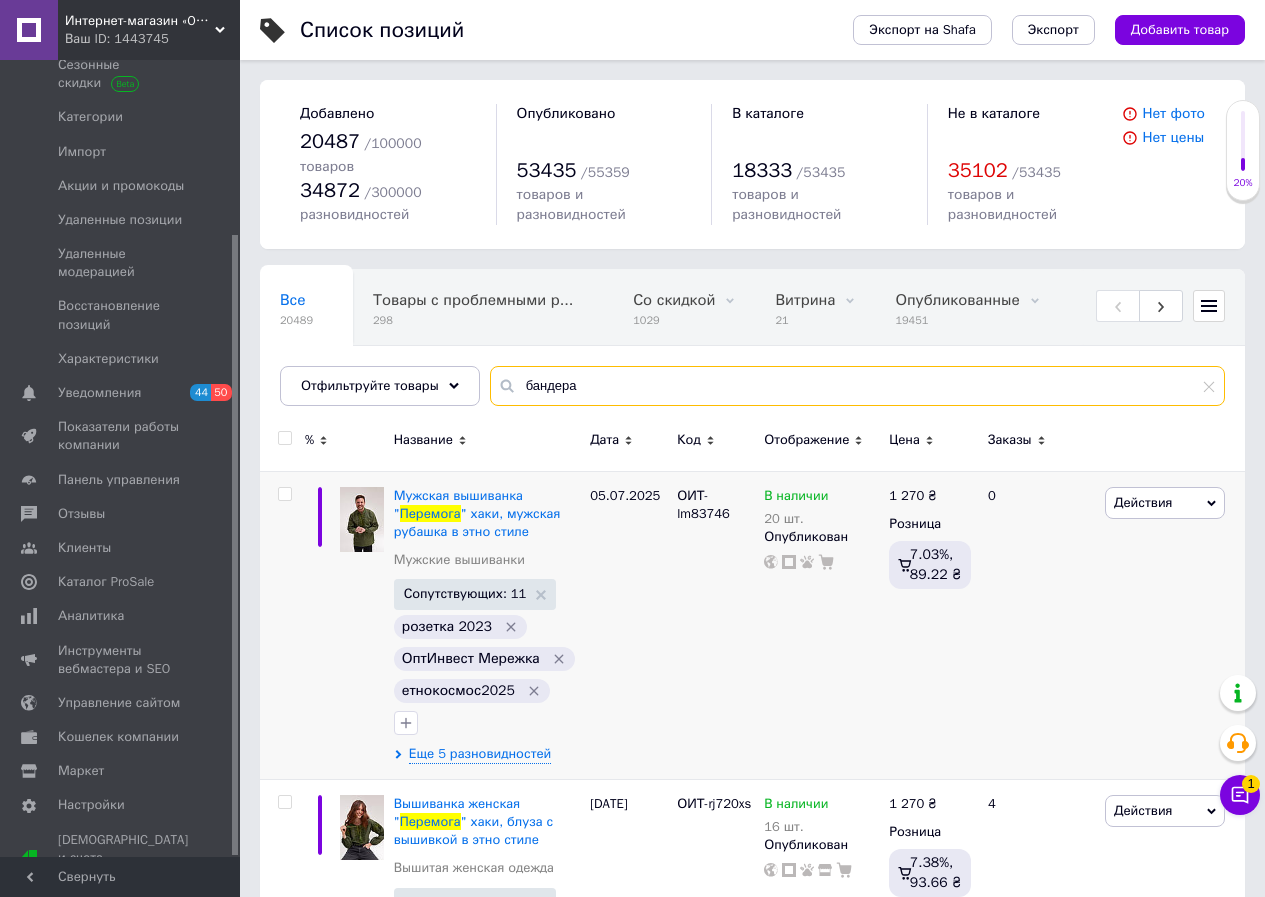 type on "бандера" 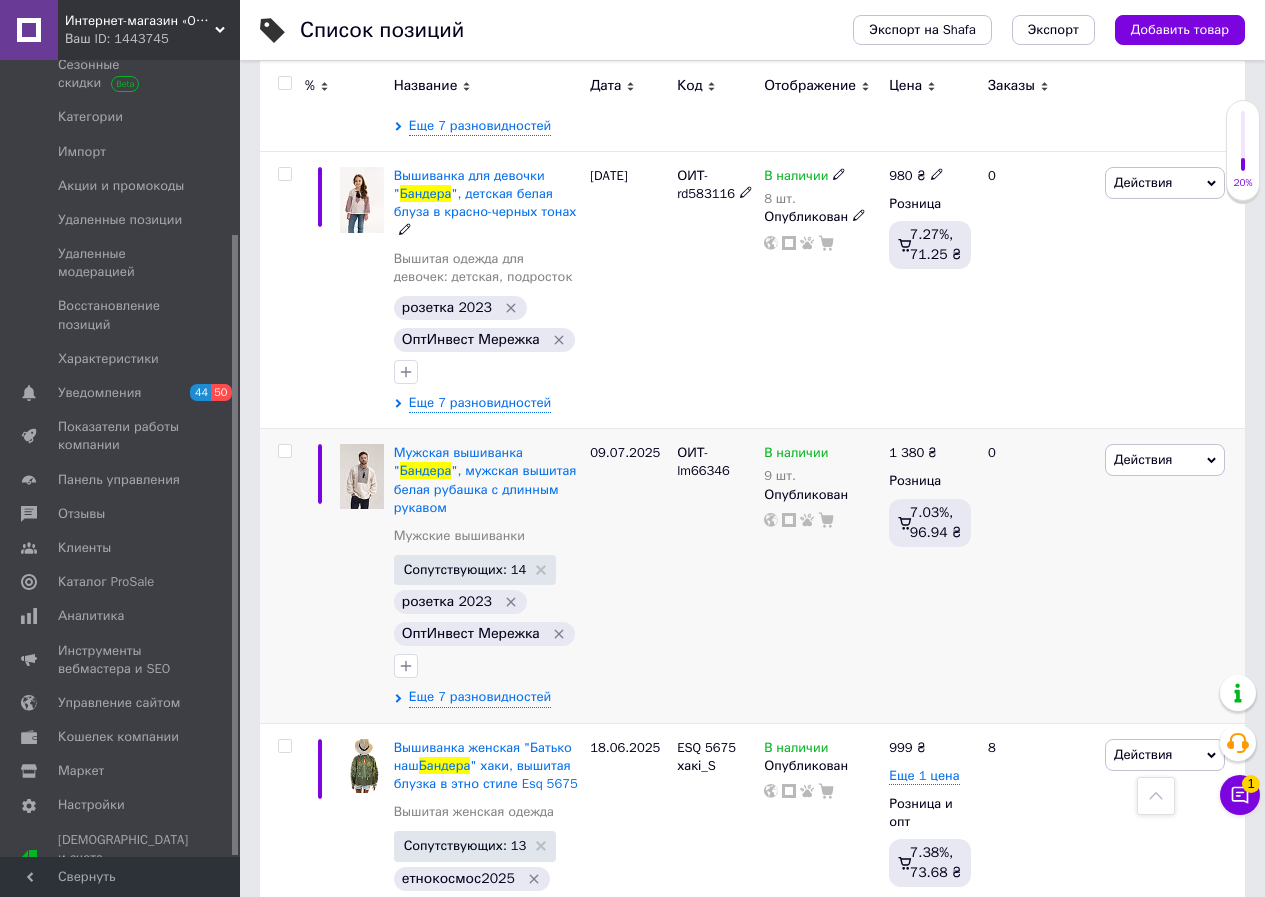 scroll, scrollTop: 1300, scrollLeft: 0, axis: vertical 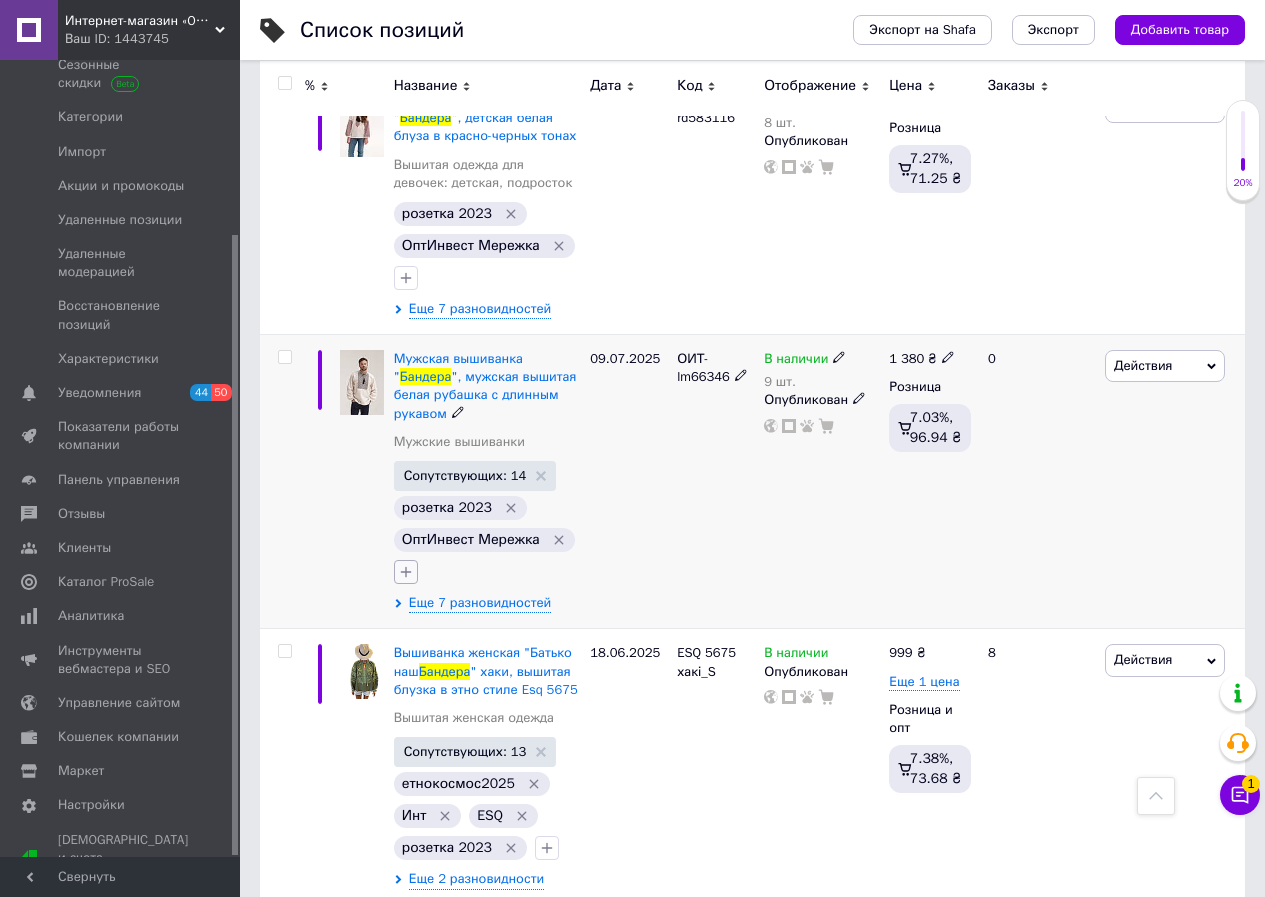 click 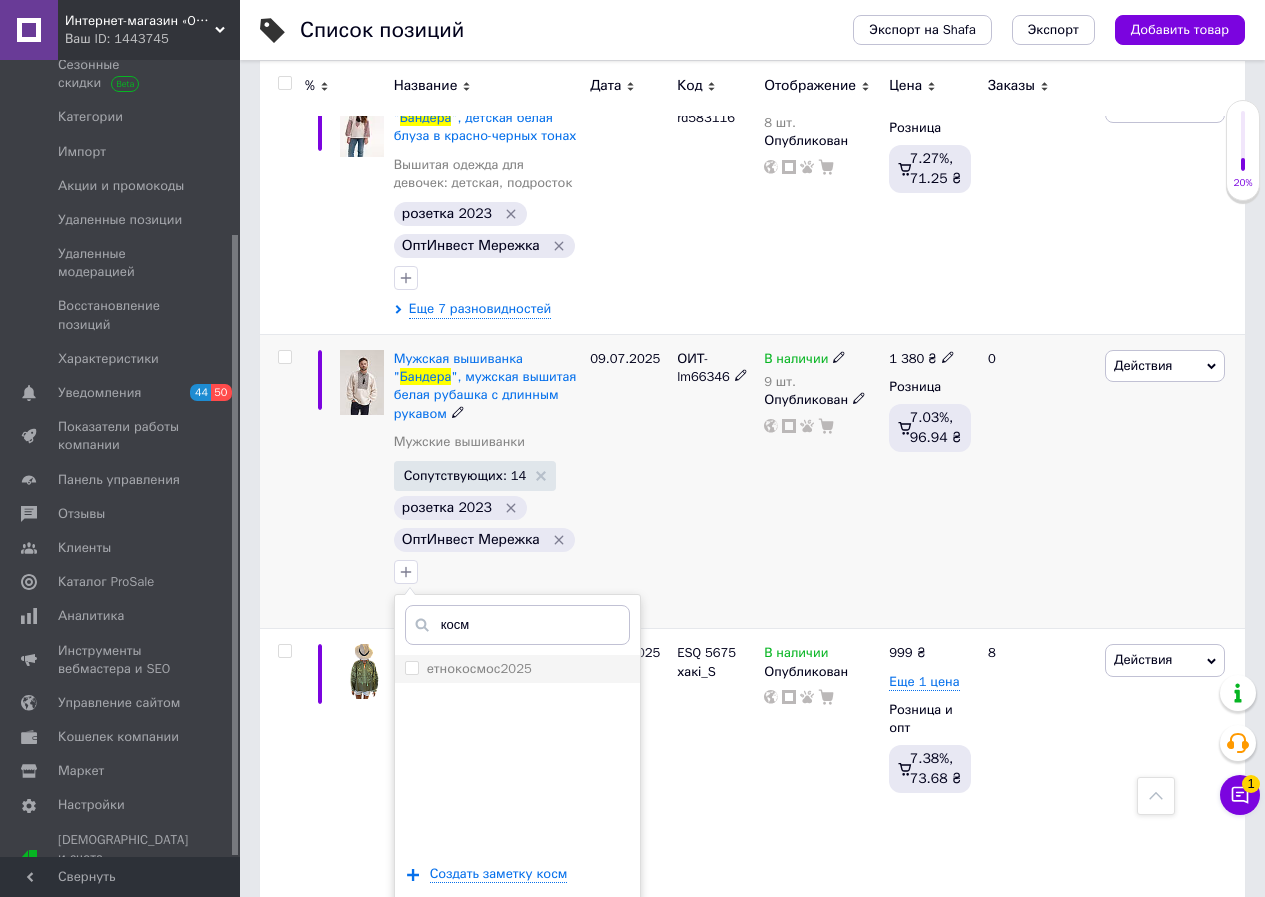 type on "косм" 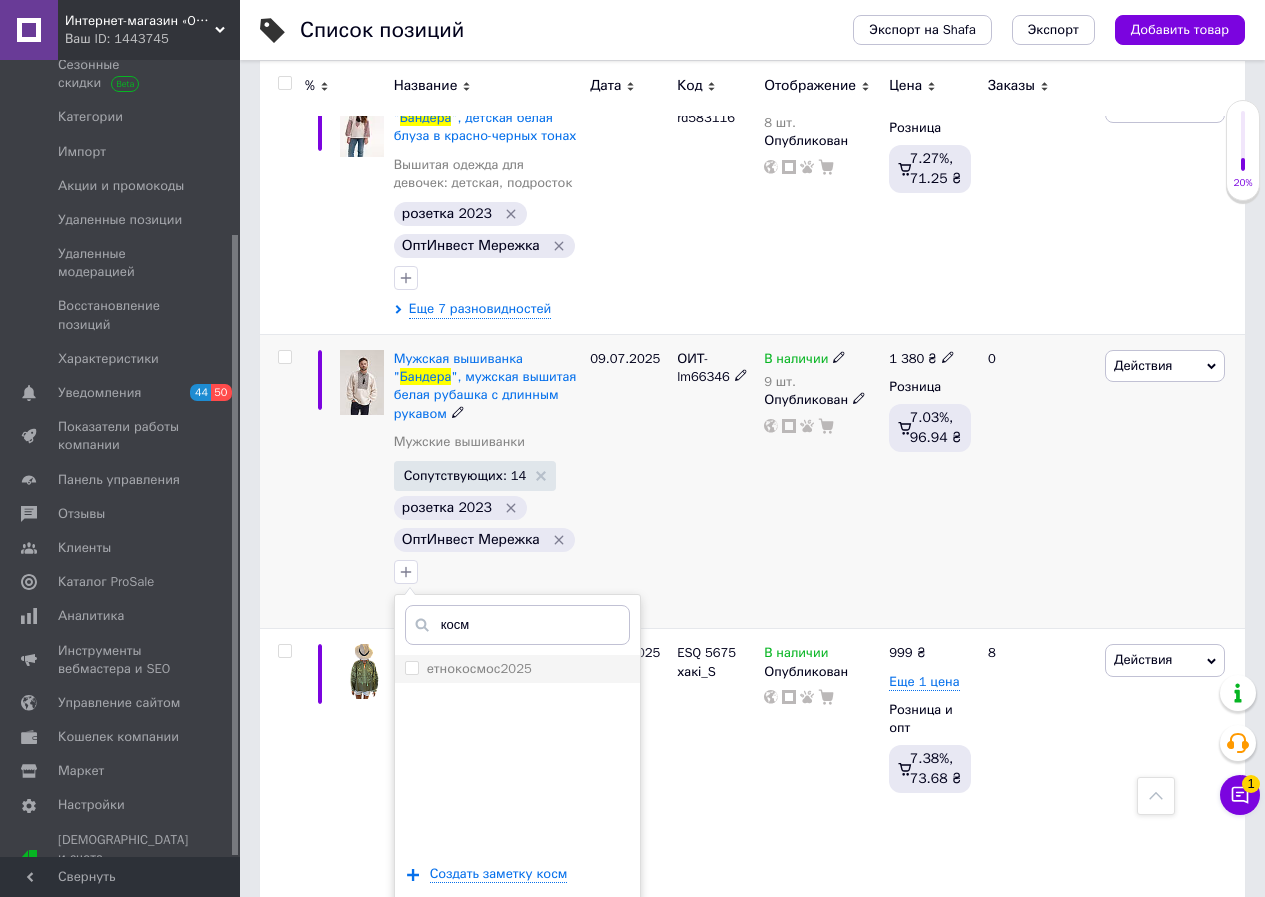click on "етнокосмос2025" at bounding box center [479, 668] 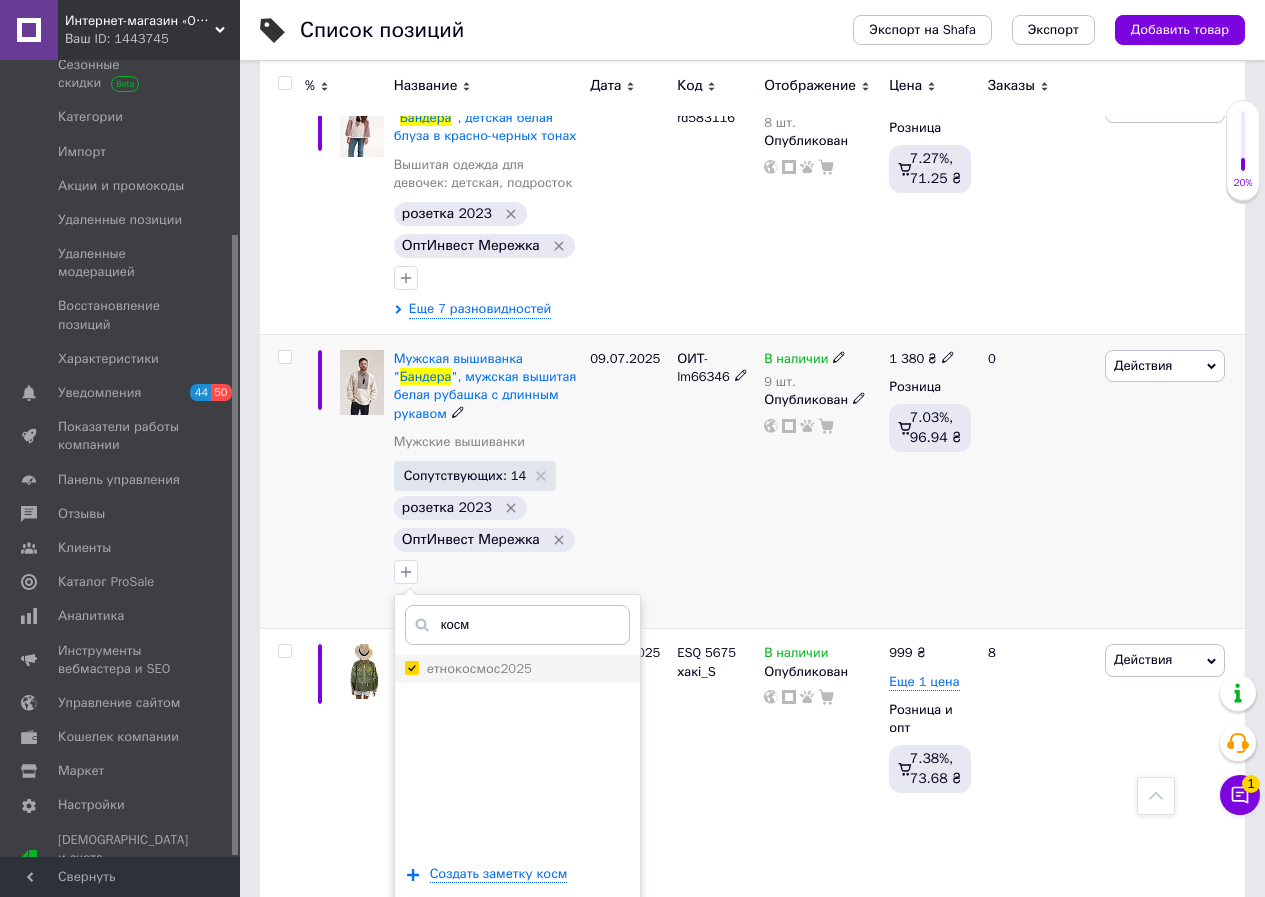checkbox on "true" 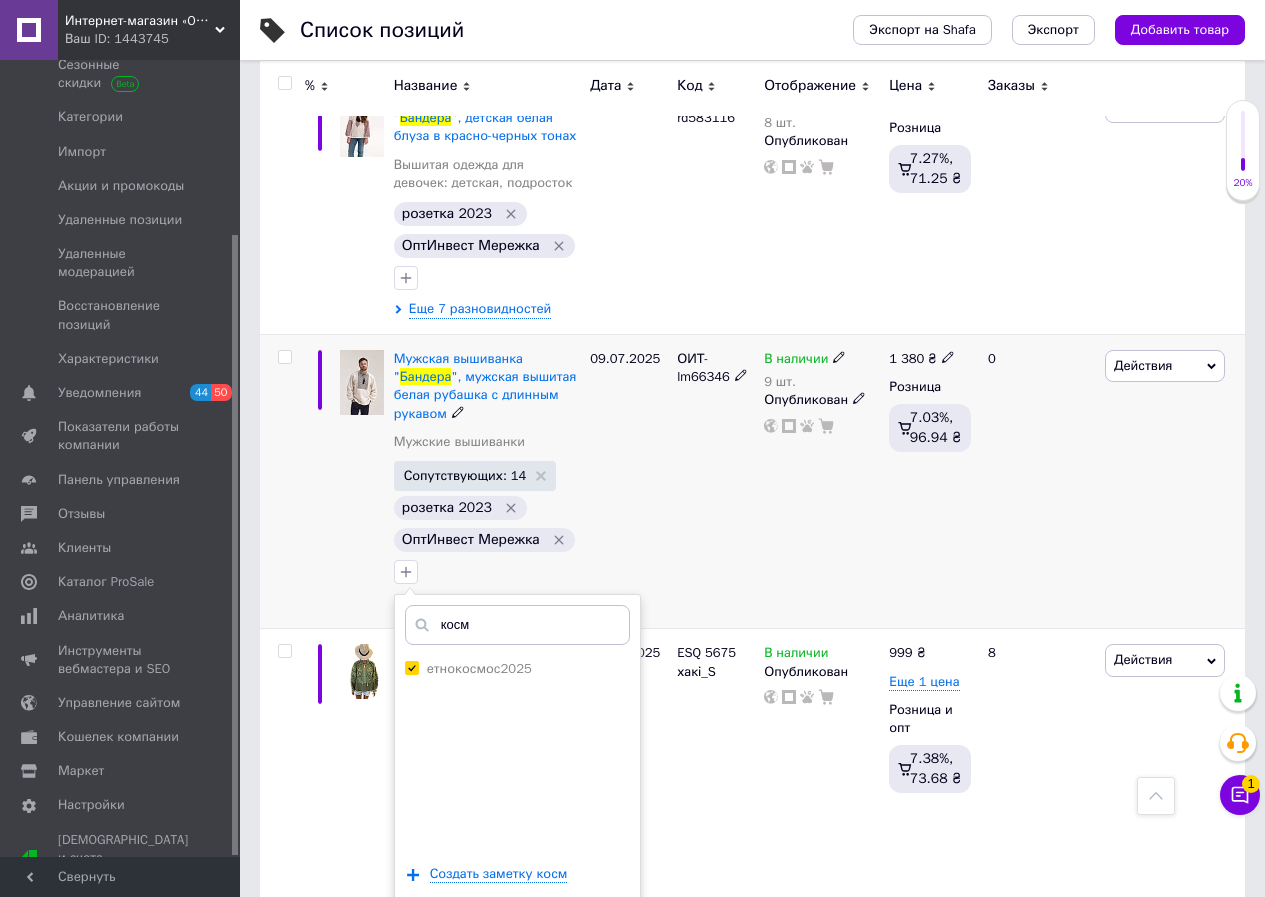 click on "Добавить заметку" at bounding box center [517, 934] 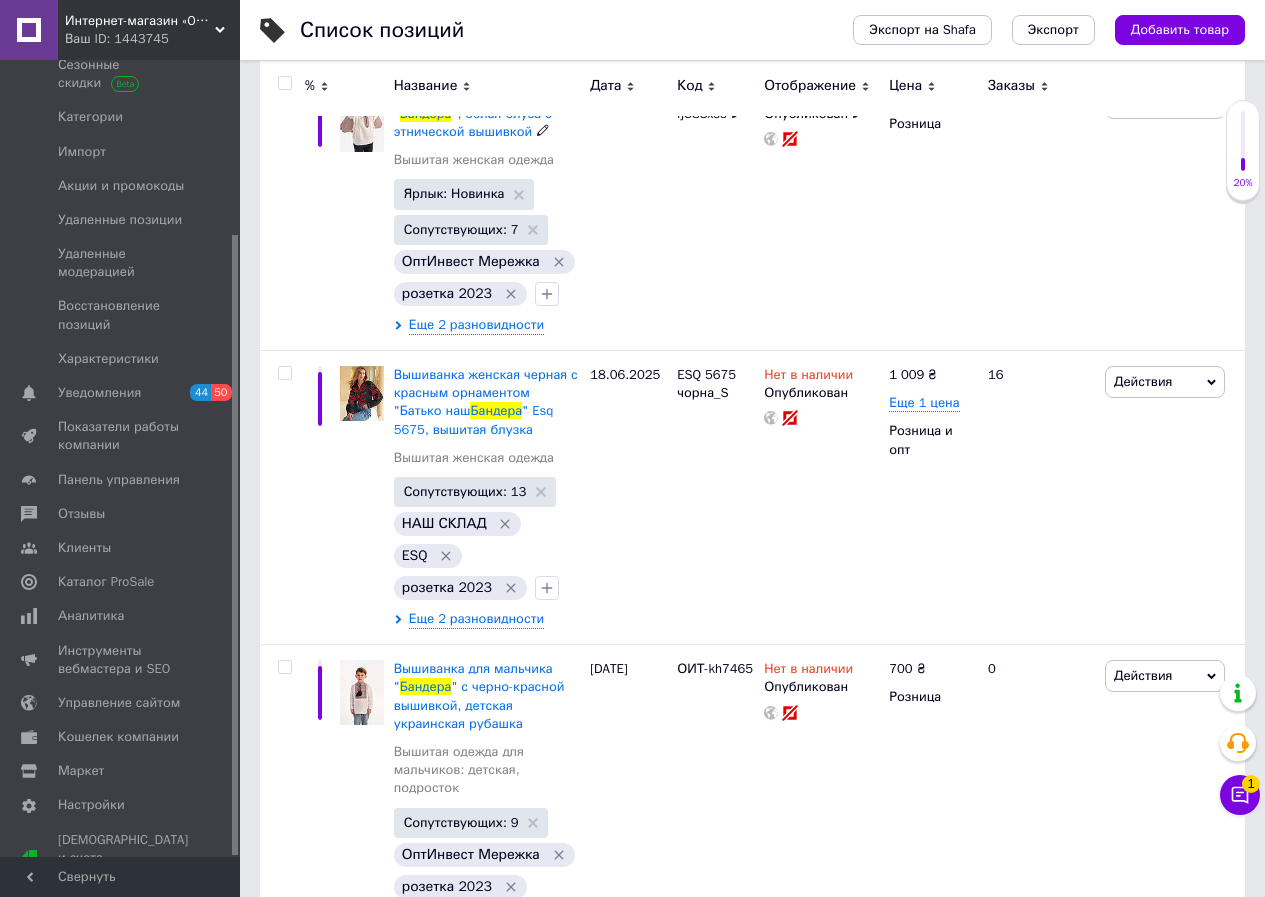 scroll, scrollTop: 0, scrollLeft: 0, axis: both 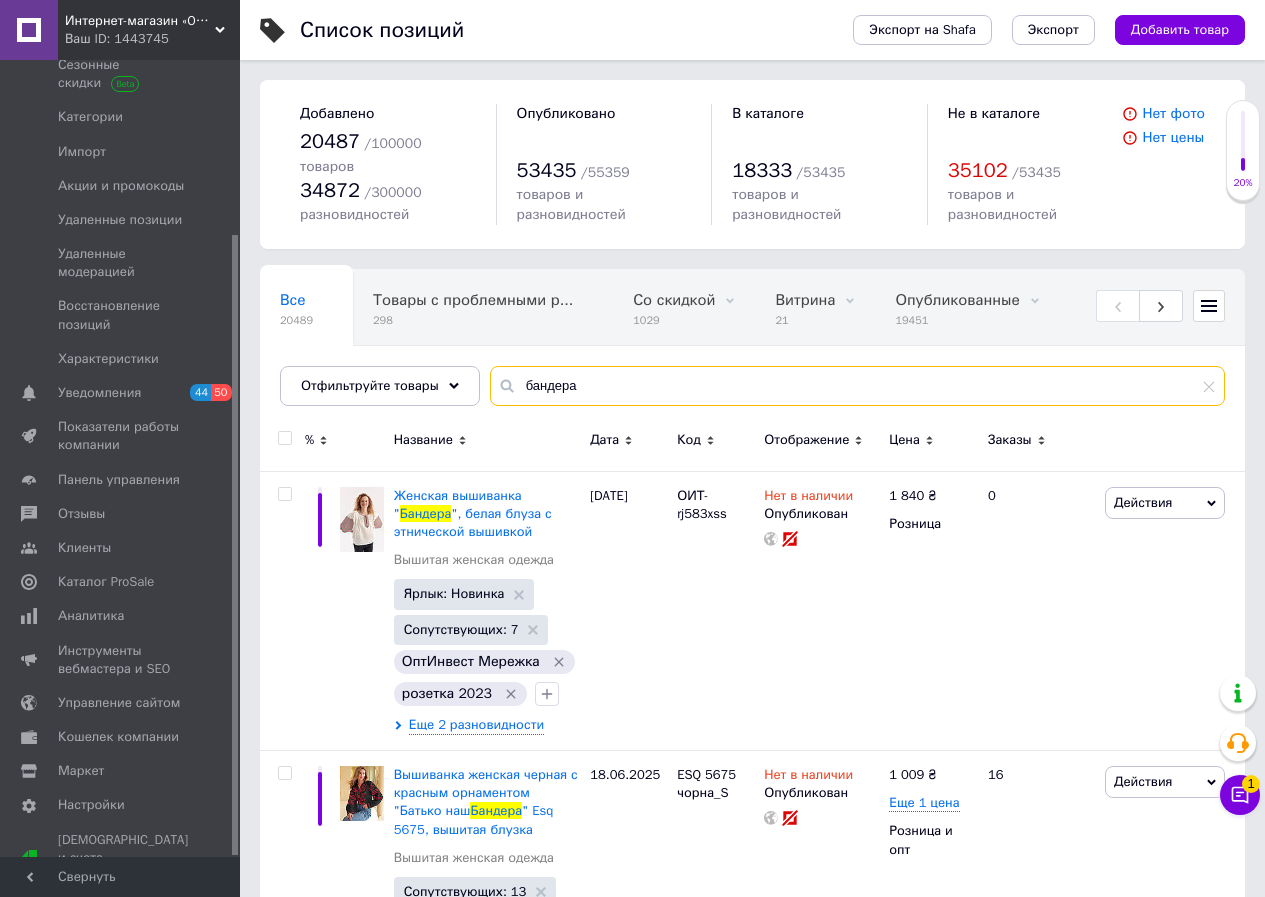 click on "бандера" at bounding box center (857, 386) 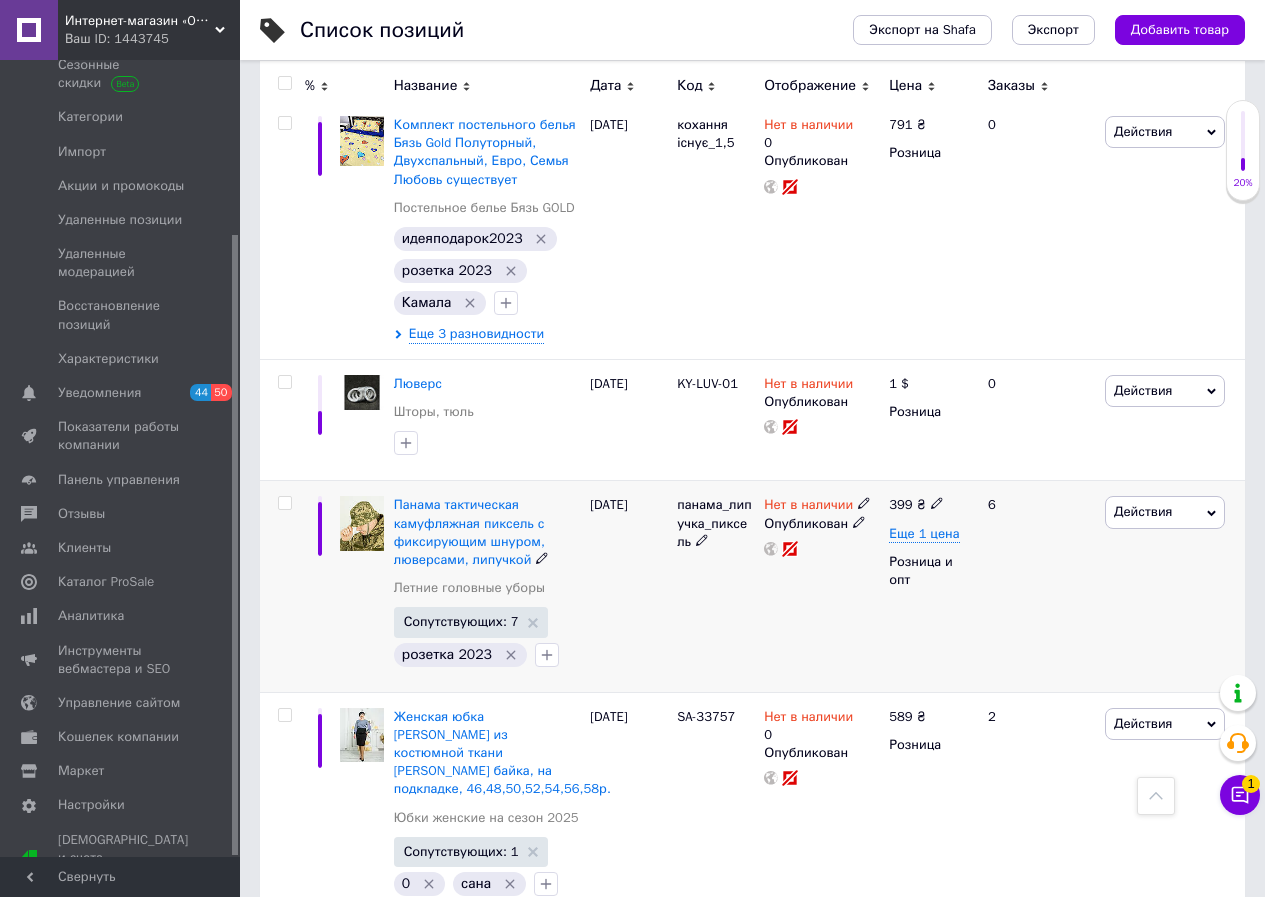 scroll, scrollTop: 4252, scrollLeft: 0, axis: vertical 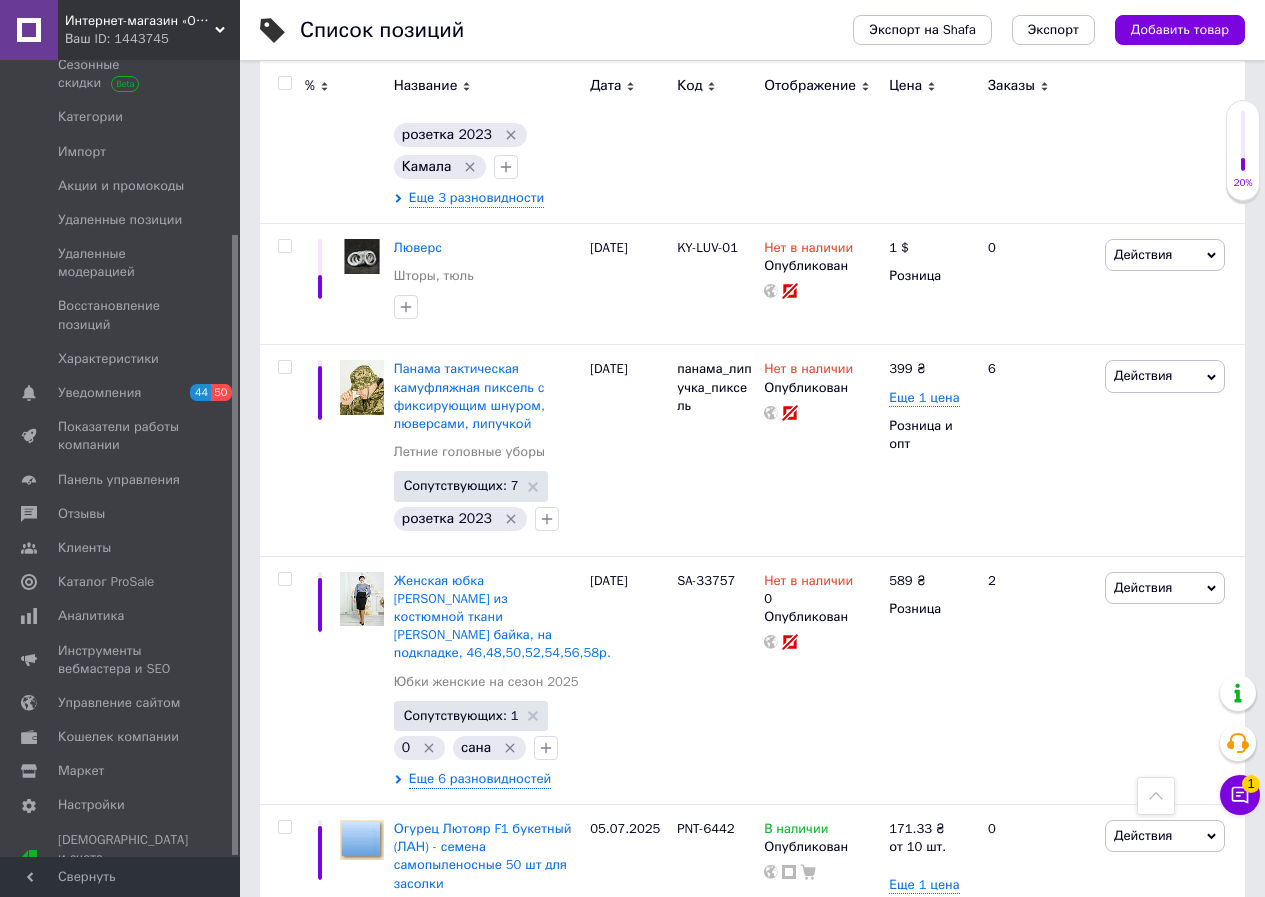 click on "2" at bounding box center (327, 1053) 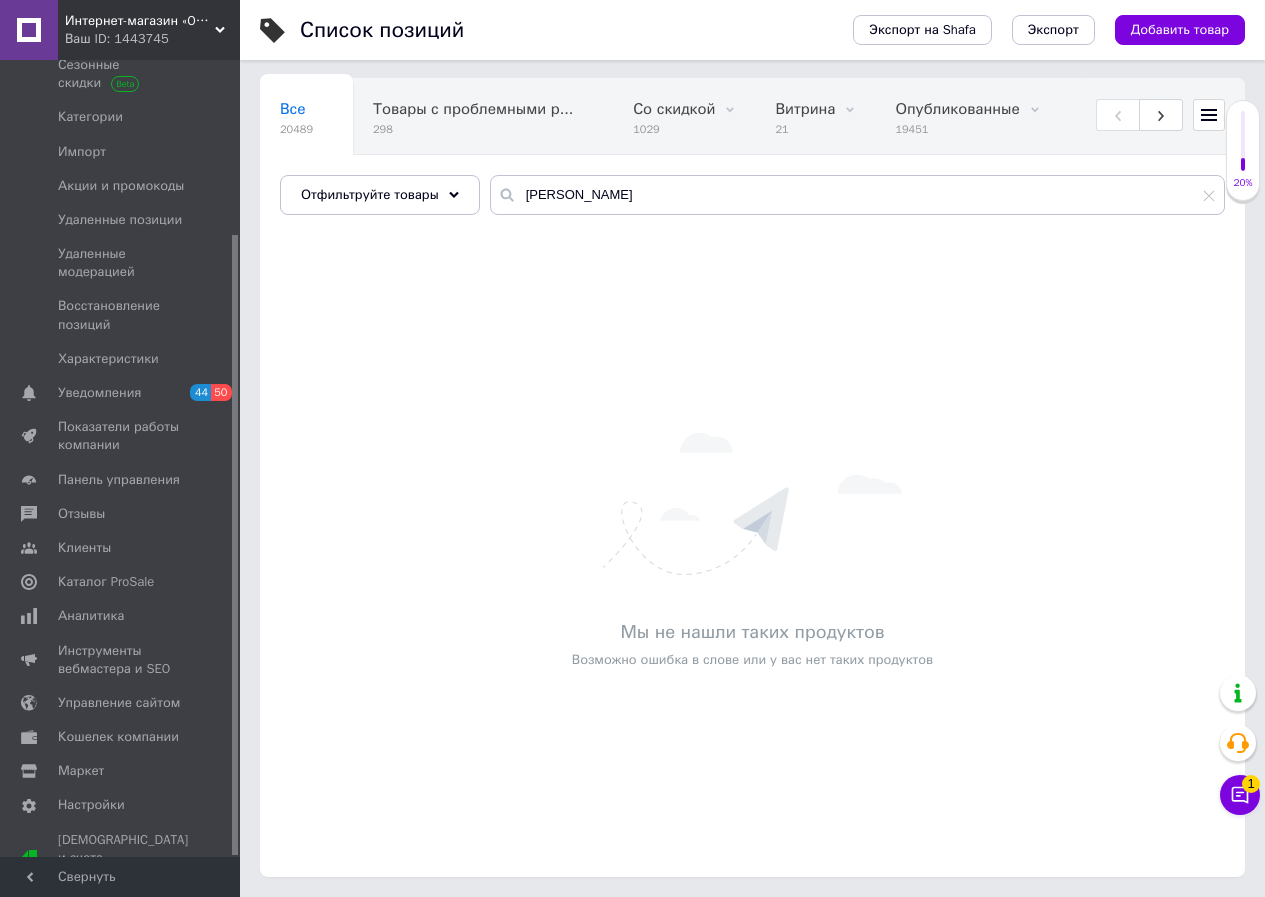 scroll, scrollTop: 171, scrollLeft: 0, axis: vertical 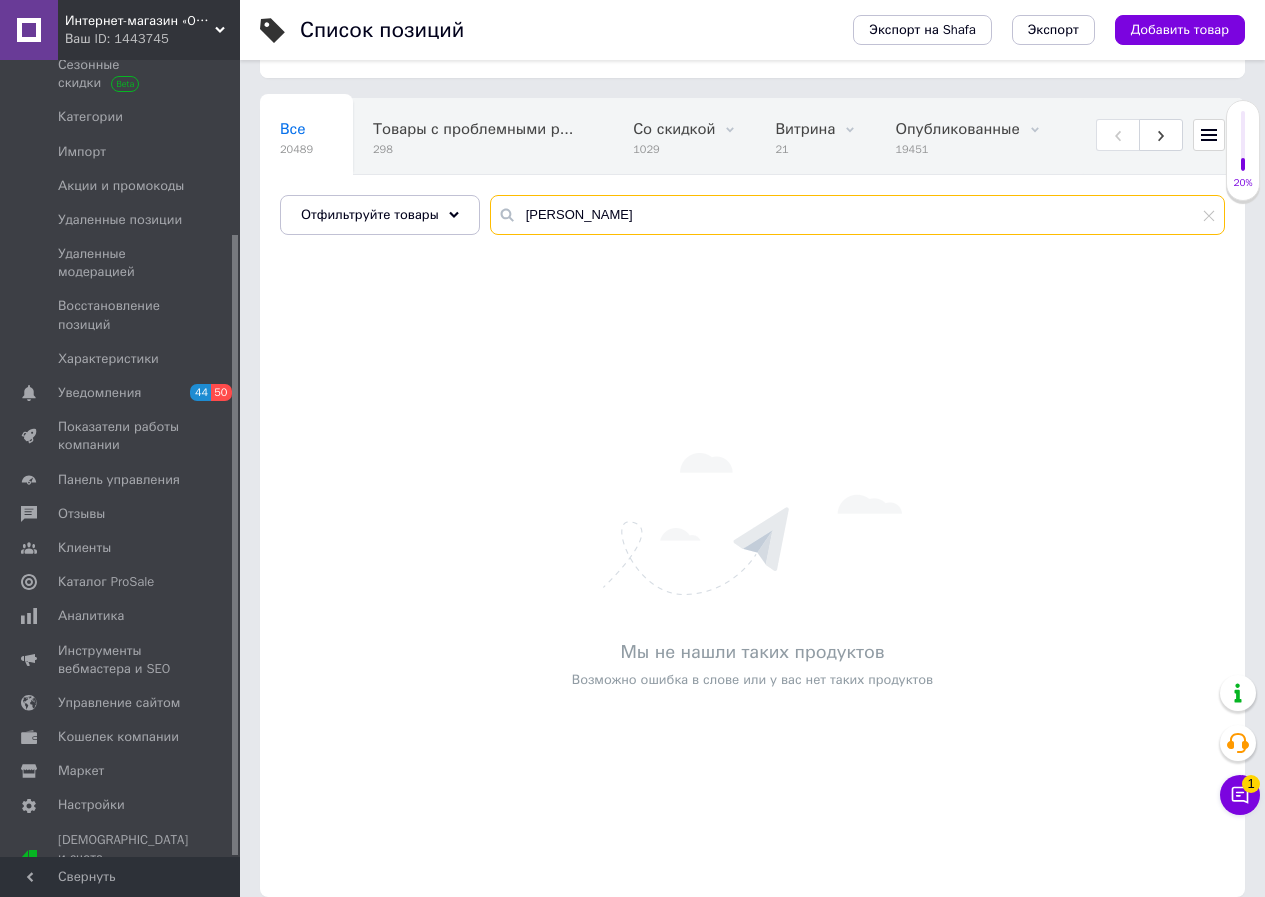 click on "[PERSON_NAME]" at bounding box center (857, 215) 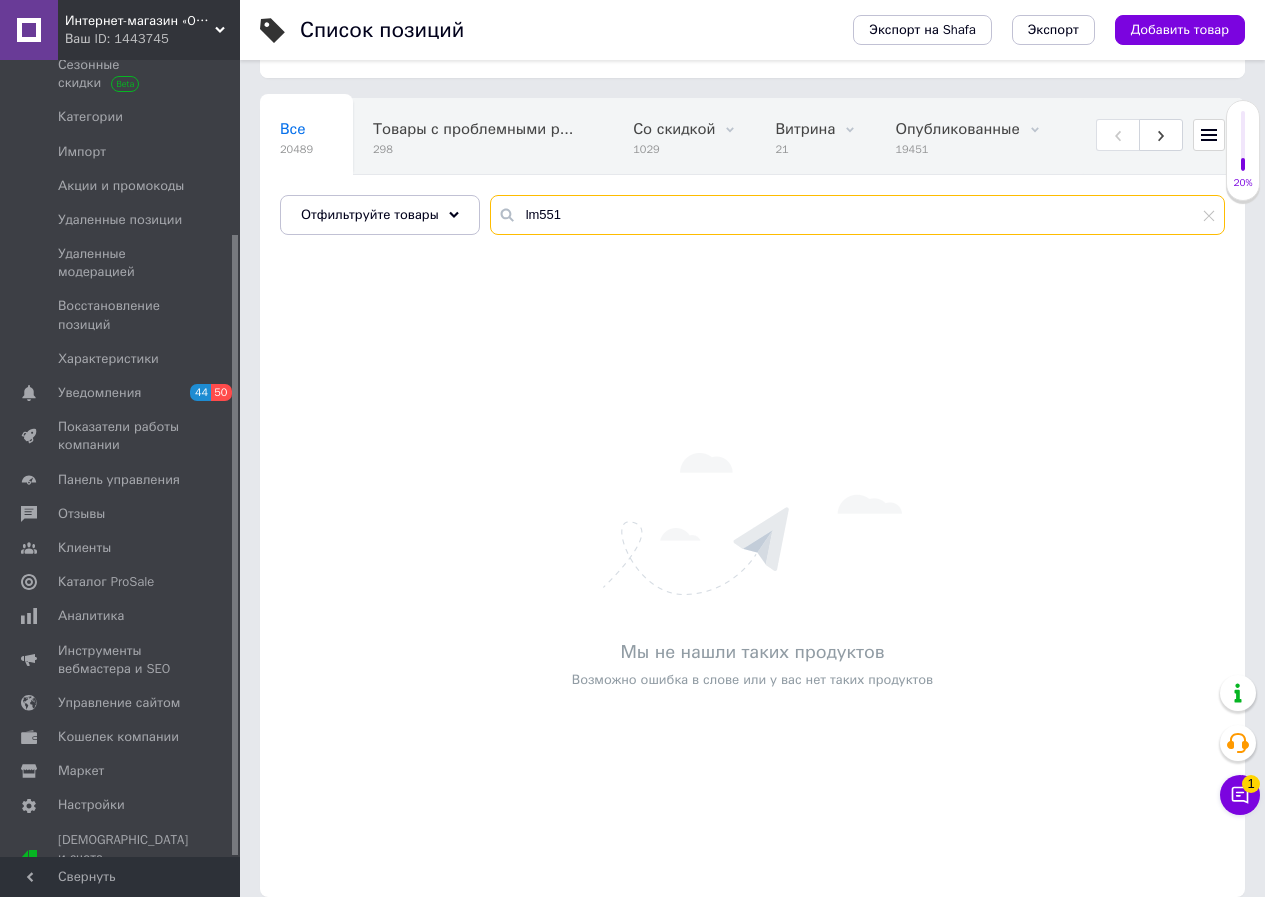 click on "lm551" at bounding box center (857, 215) 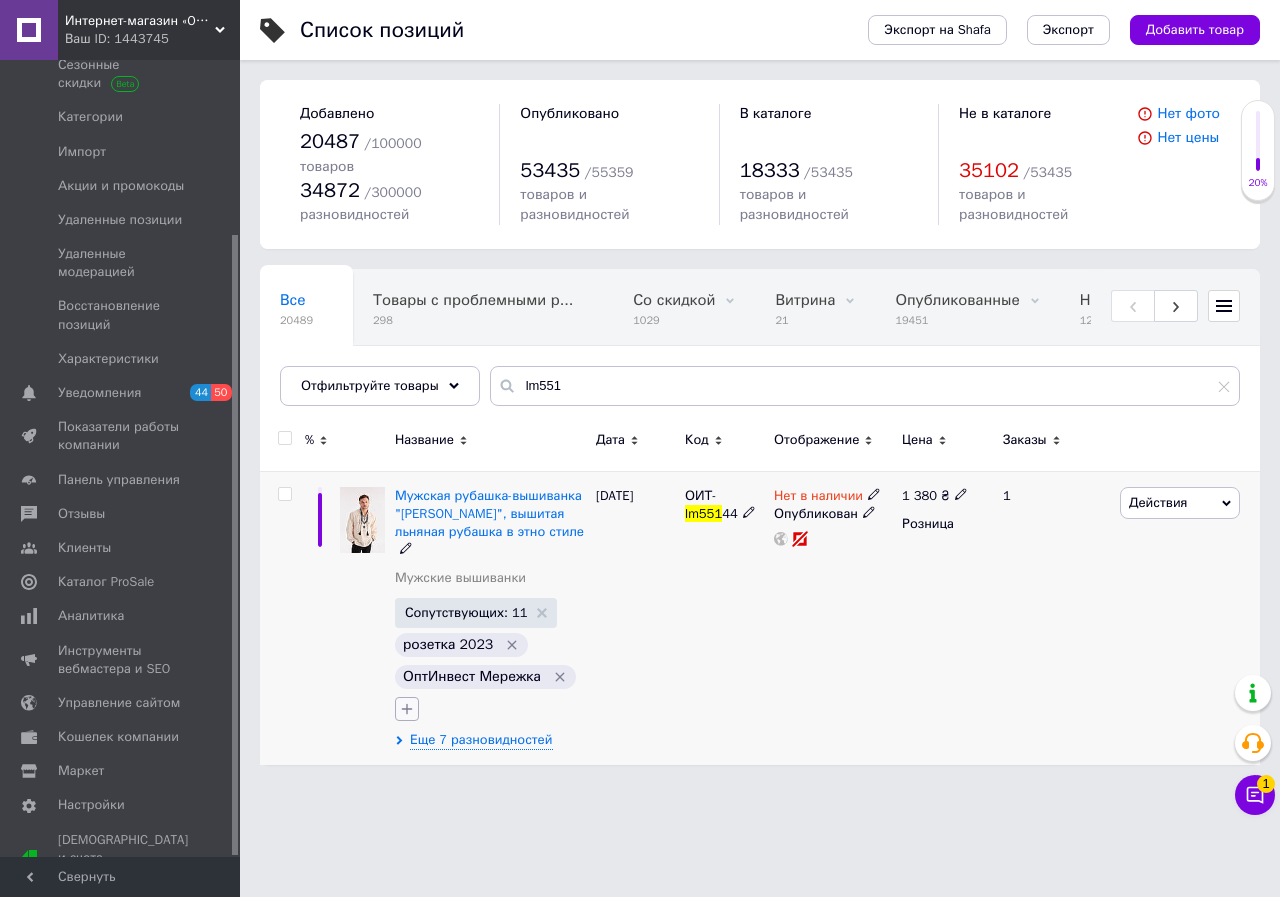 click 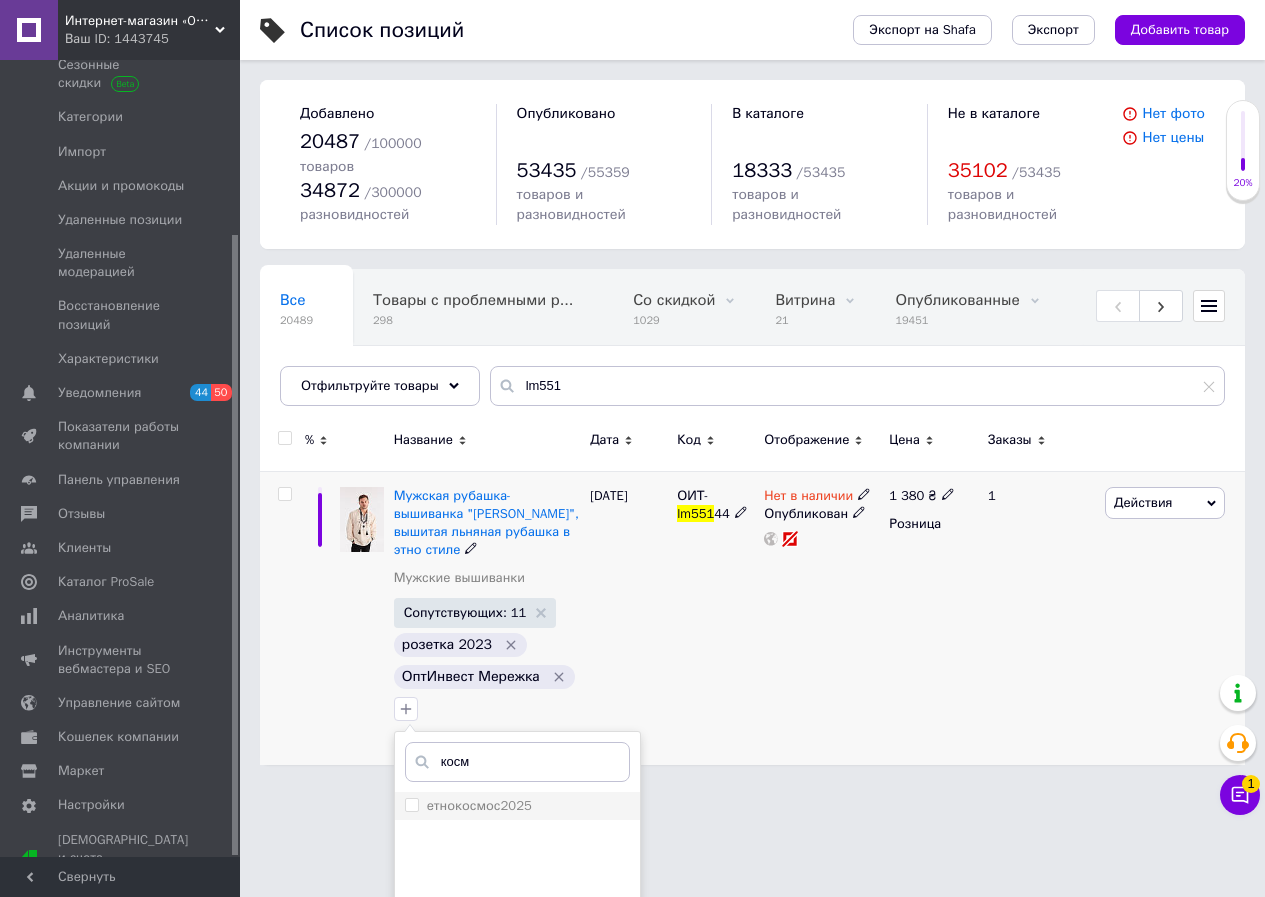 type on "косм" 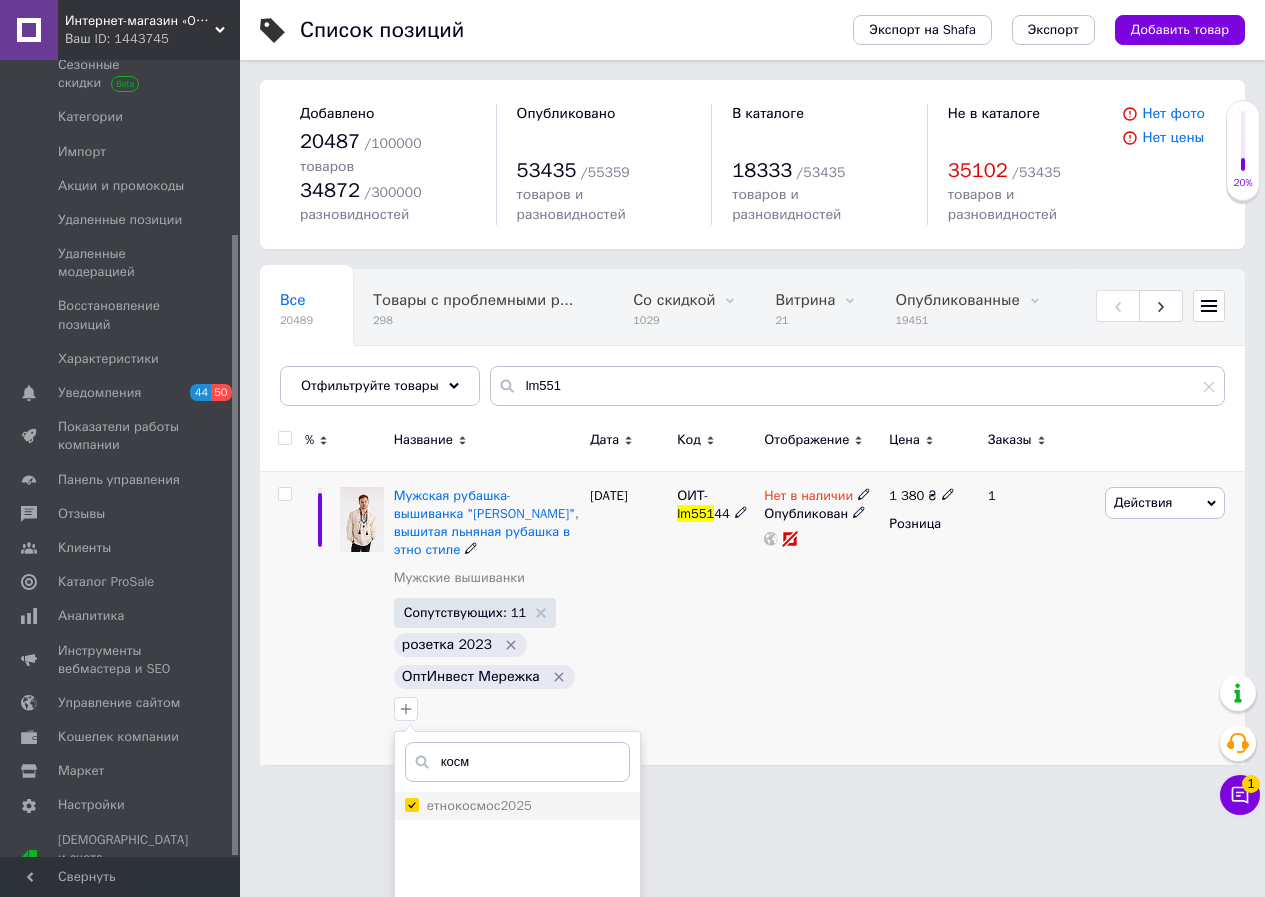 checkbox on "true" 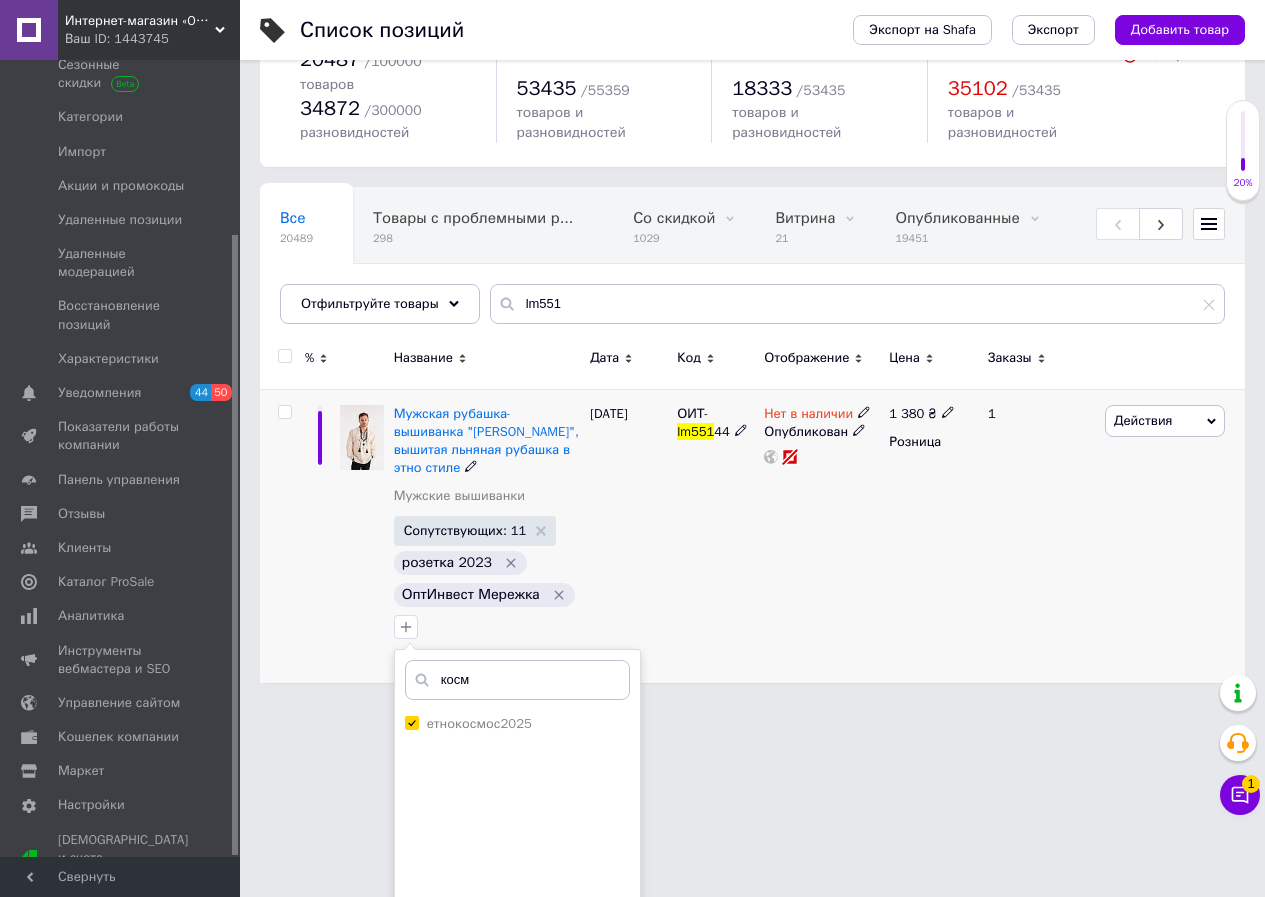 scroll, scrollTop: 166, scrollLeft: 0, axis: vertical 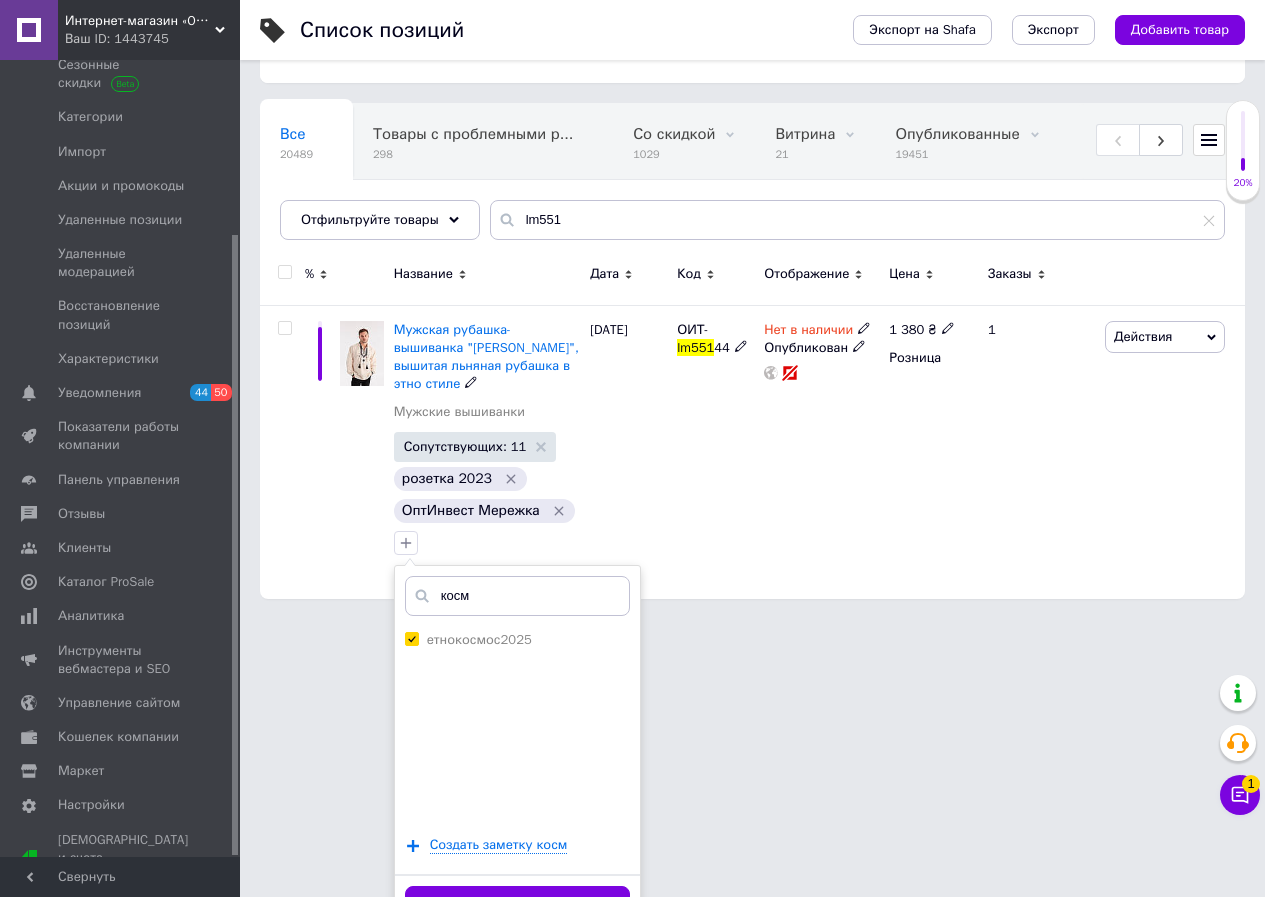 click on "Добавить заметку" at bounding box center (517, 905) 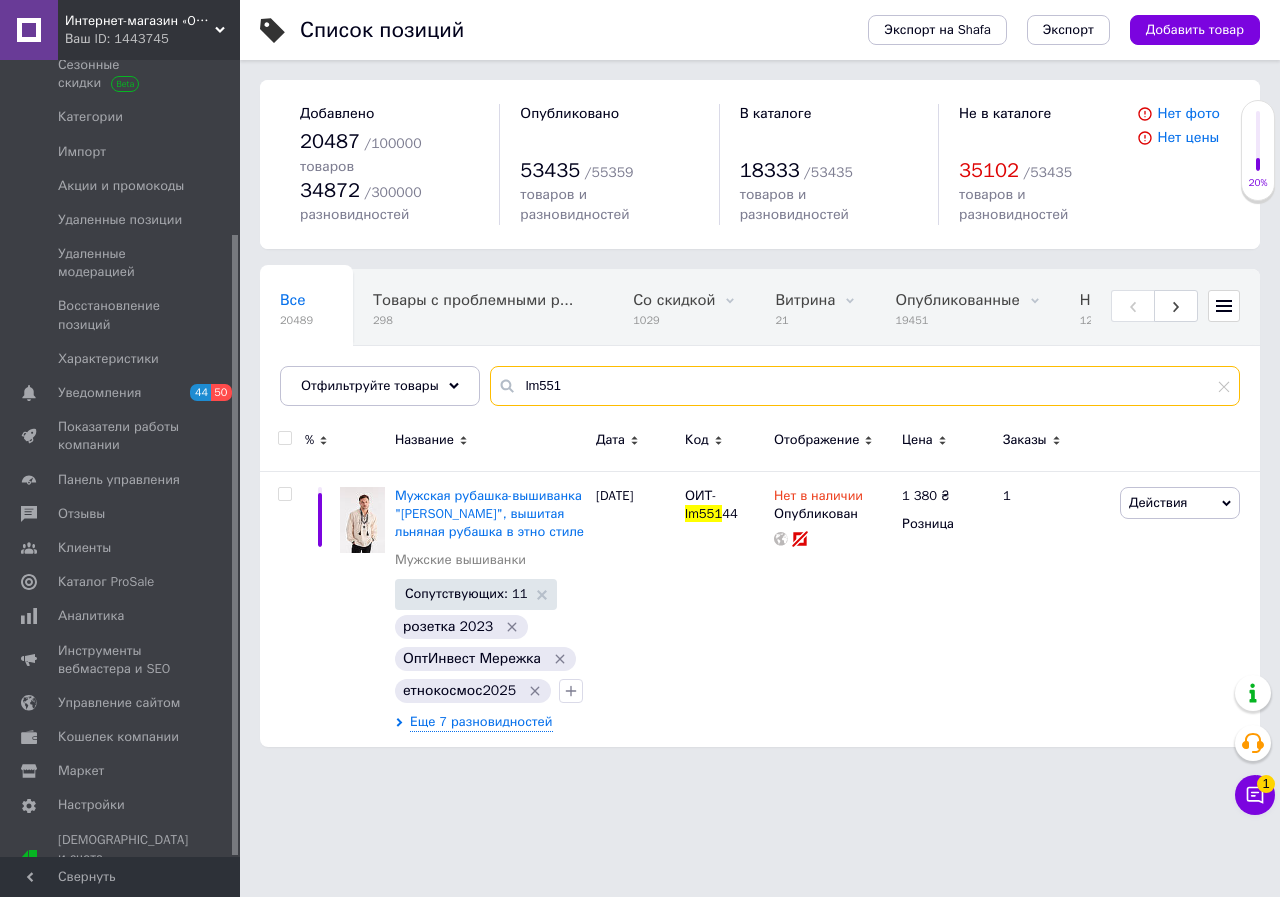 click on "lm551" at bounding box center [865, 386] 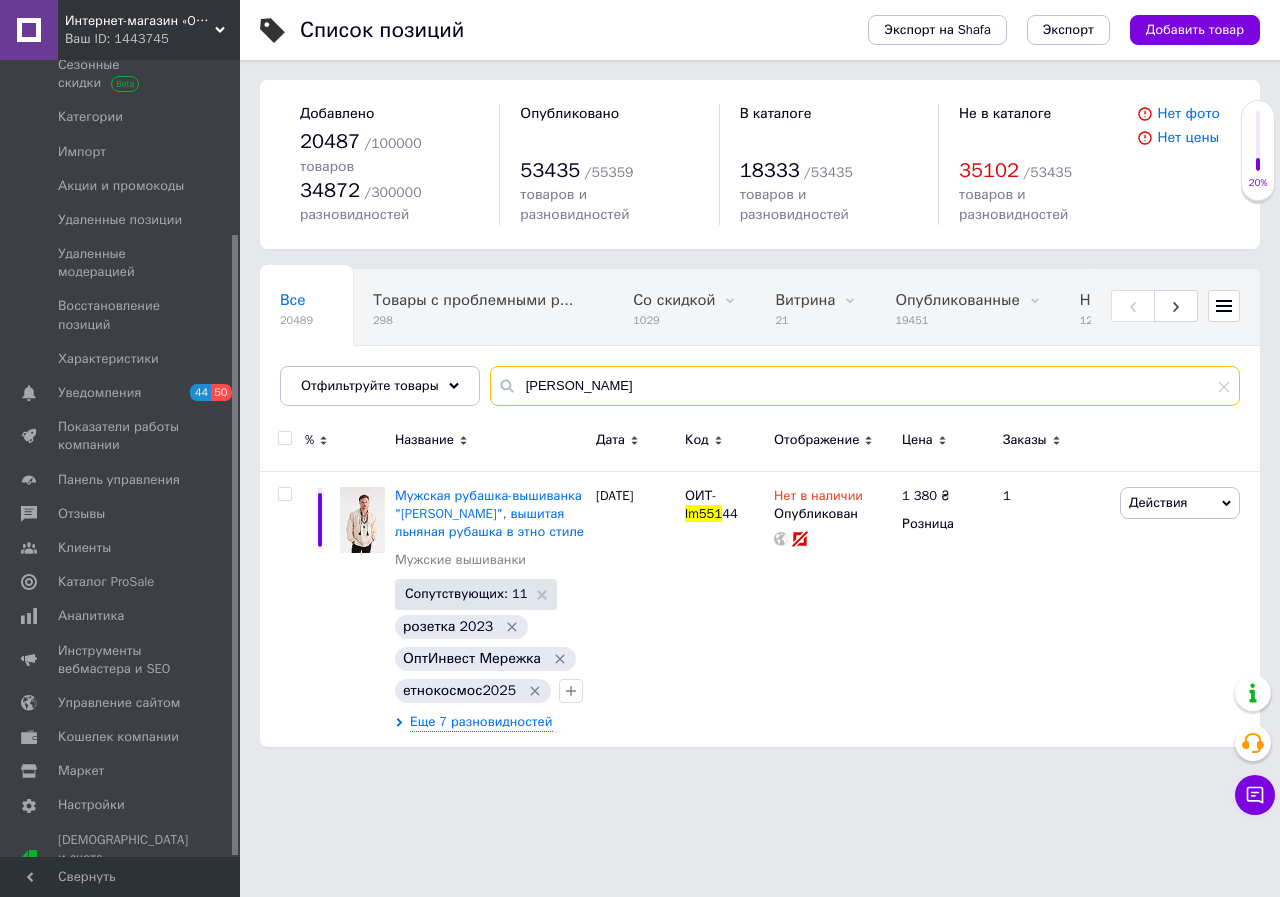 type on "[PERSON_NAME]" 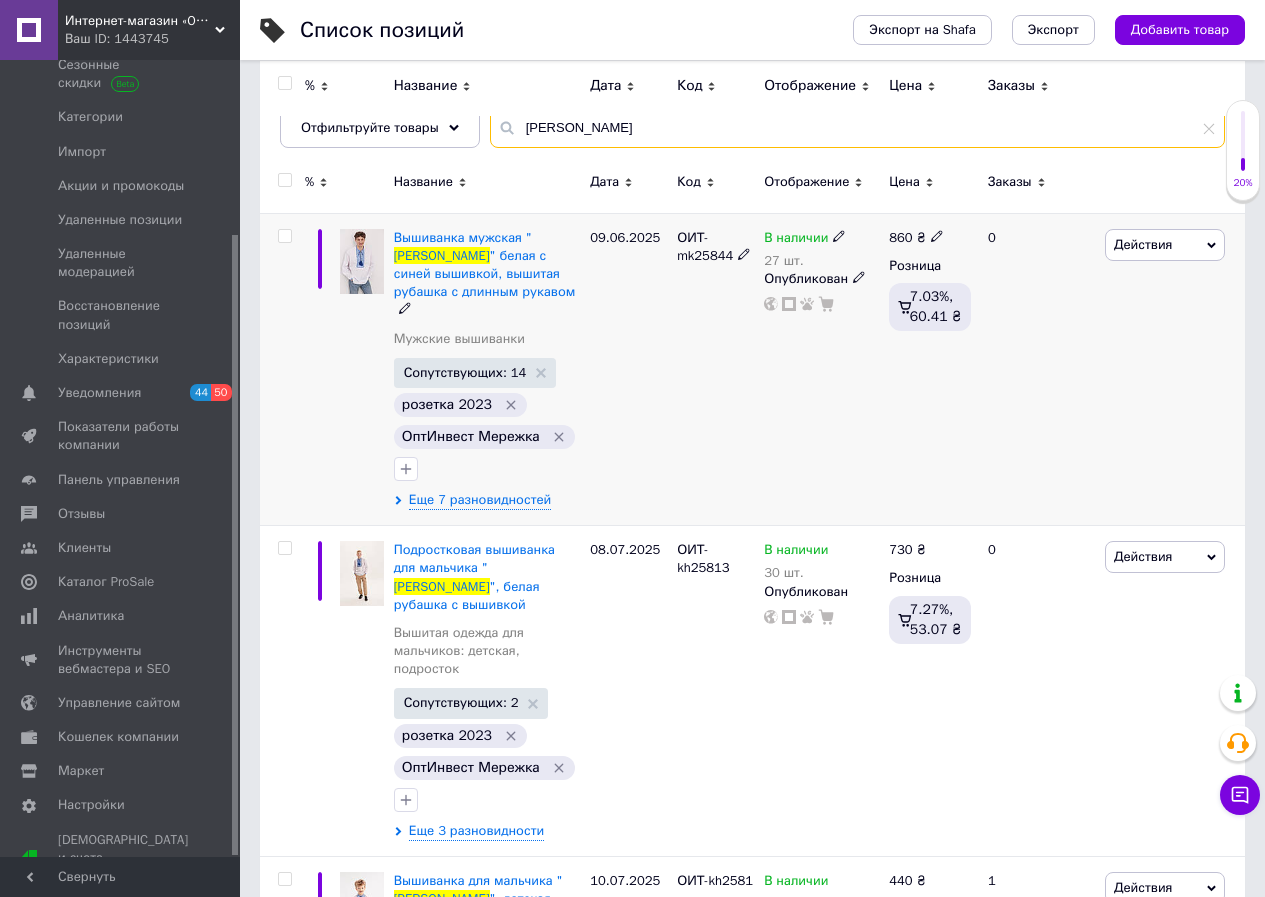 scroll, scrollTop: 100, scrollLeft: 0, axis: vertical 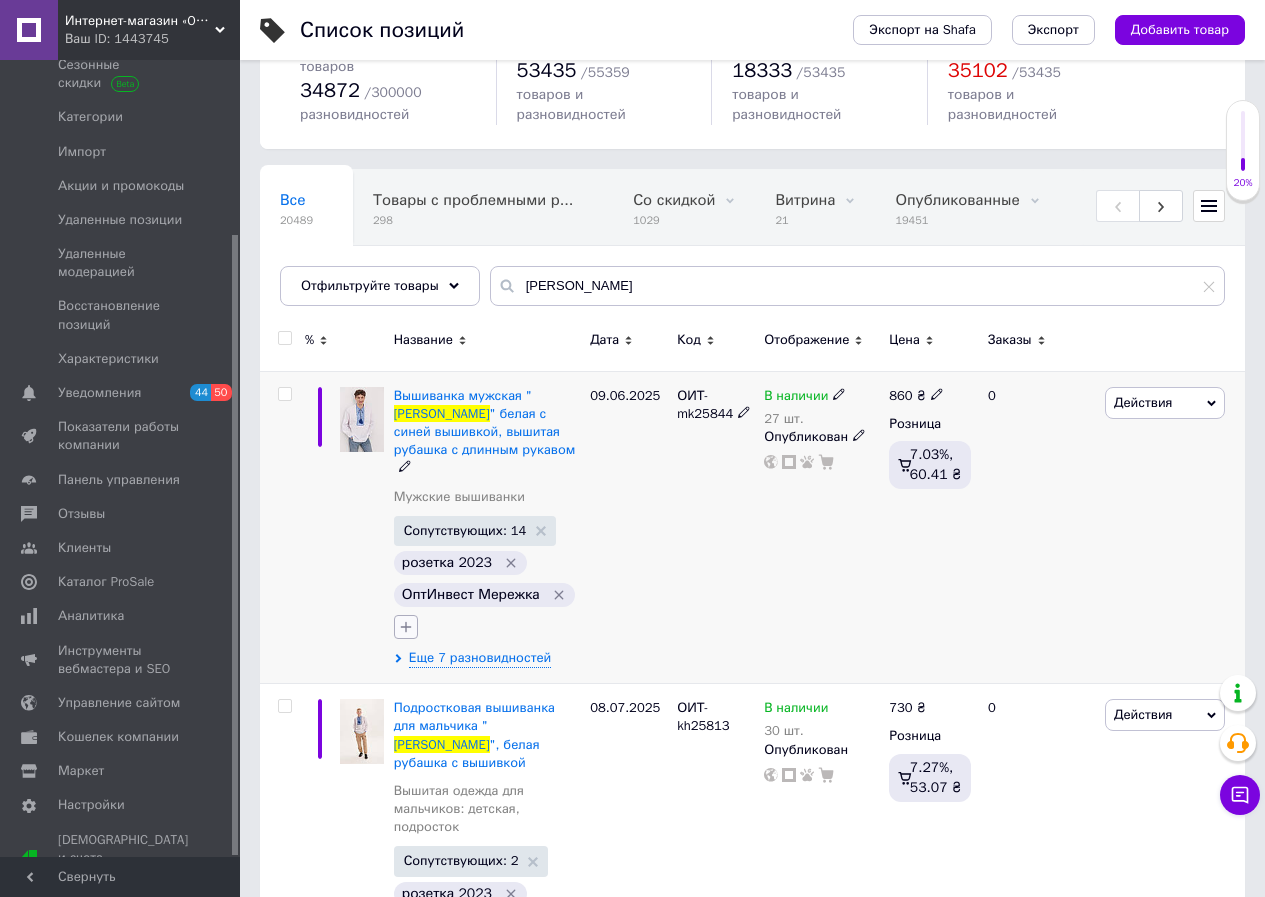 click 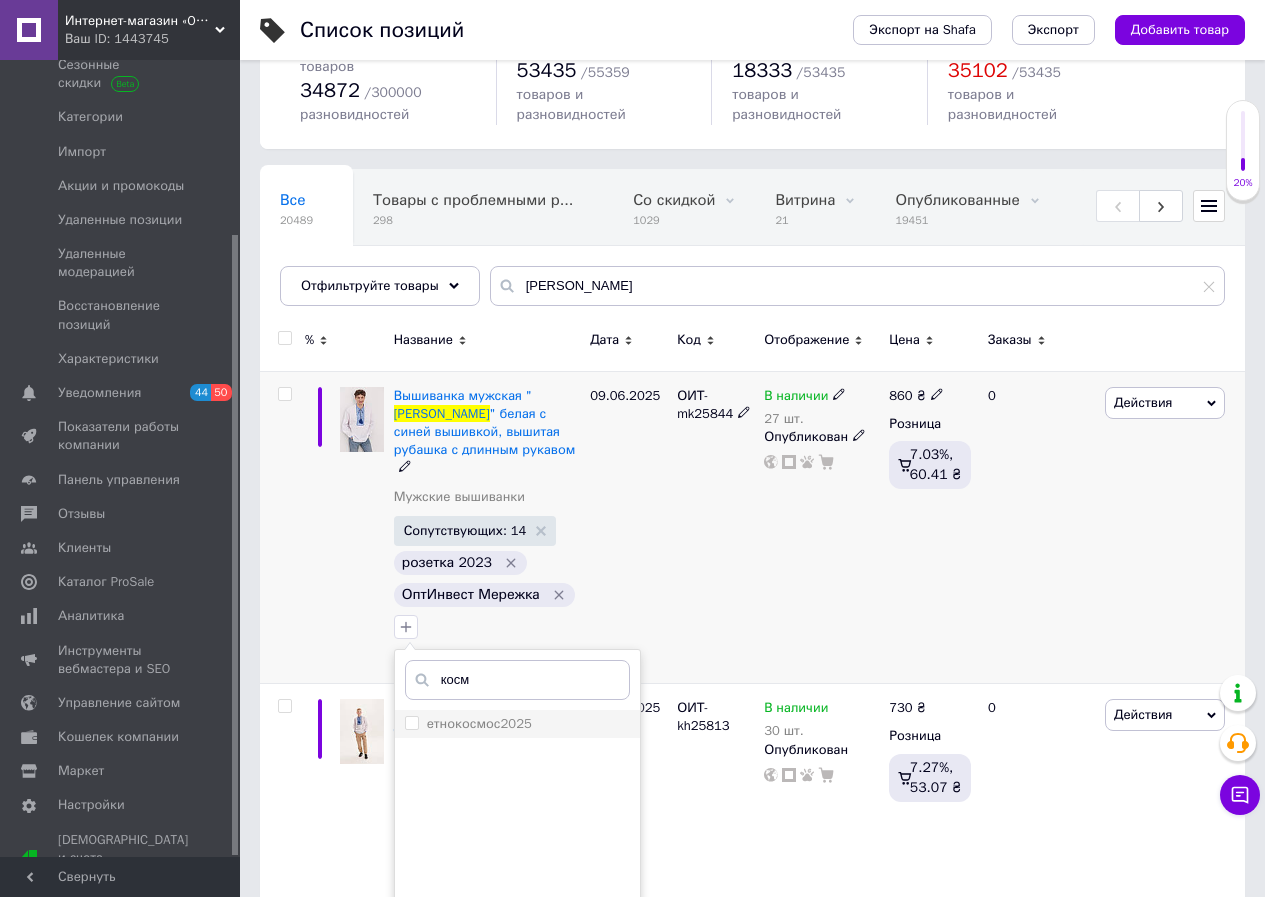 type on "косм" 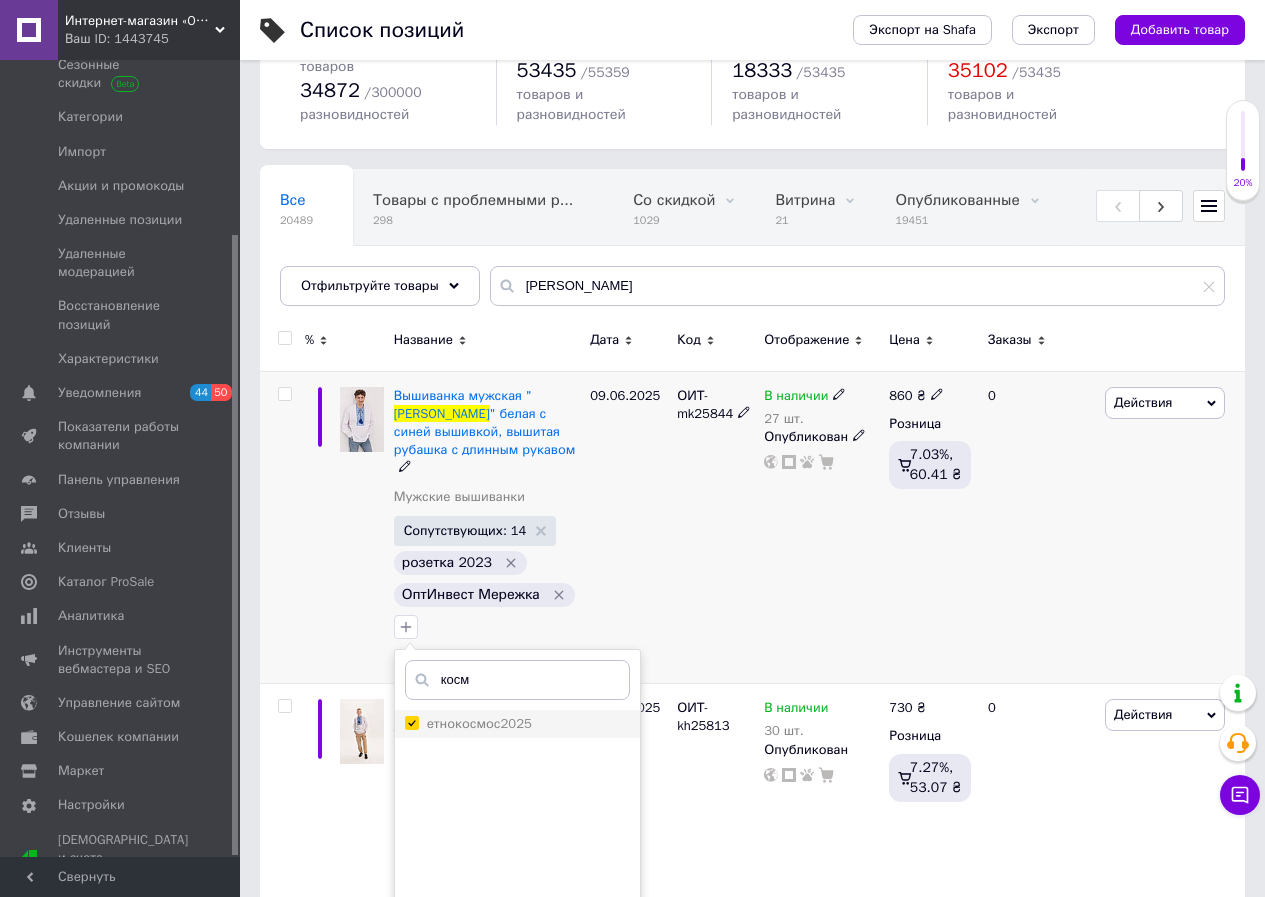 checkbox on "true" 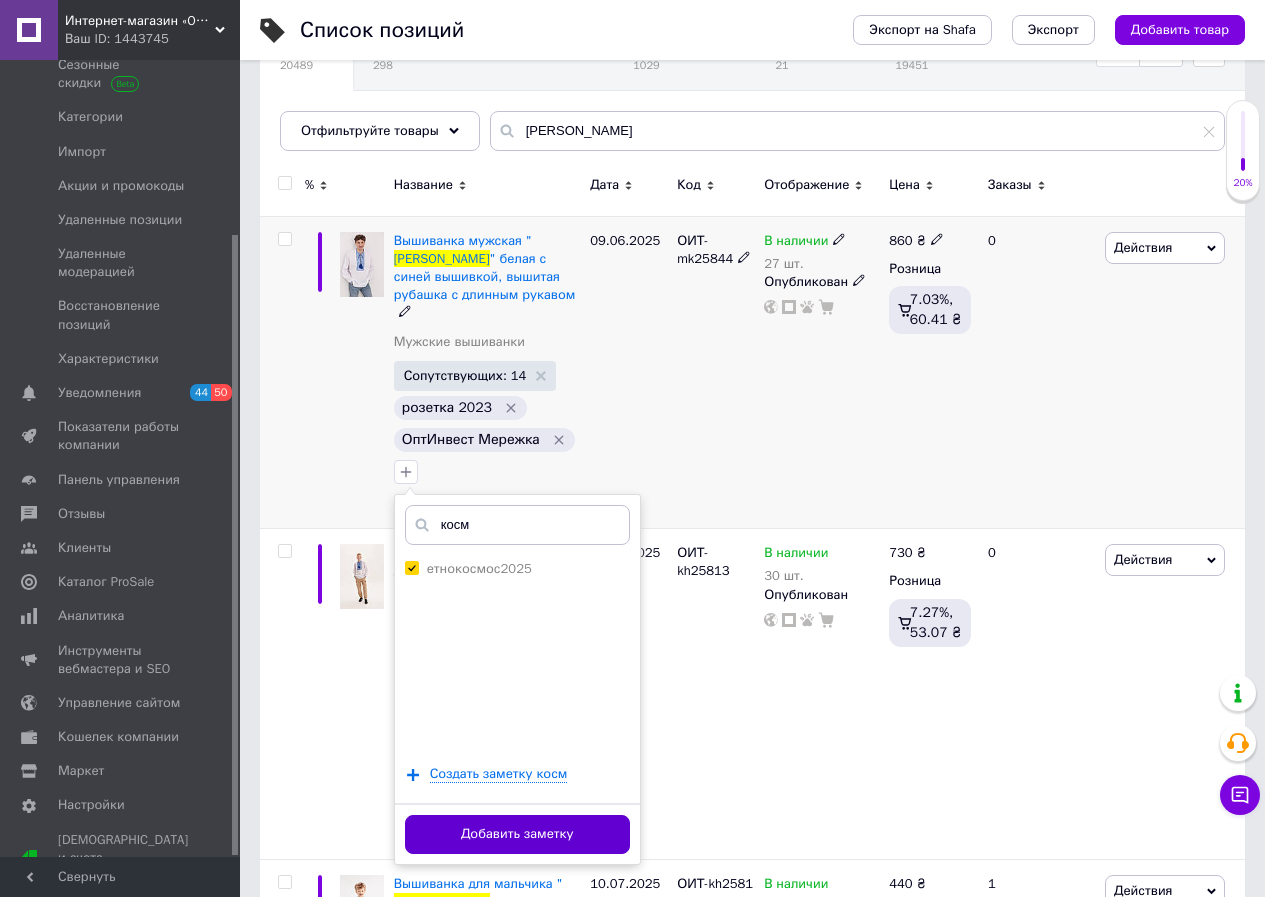 scroll, scrollTop: 400, scrollLeft: 0, axis: vertical 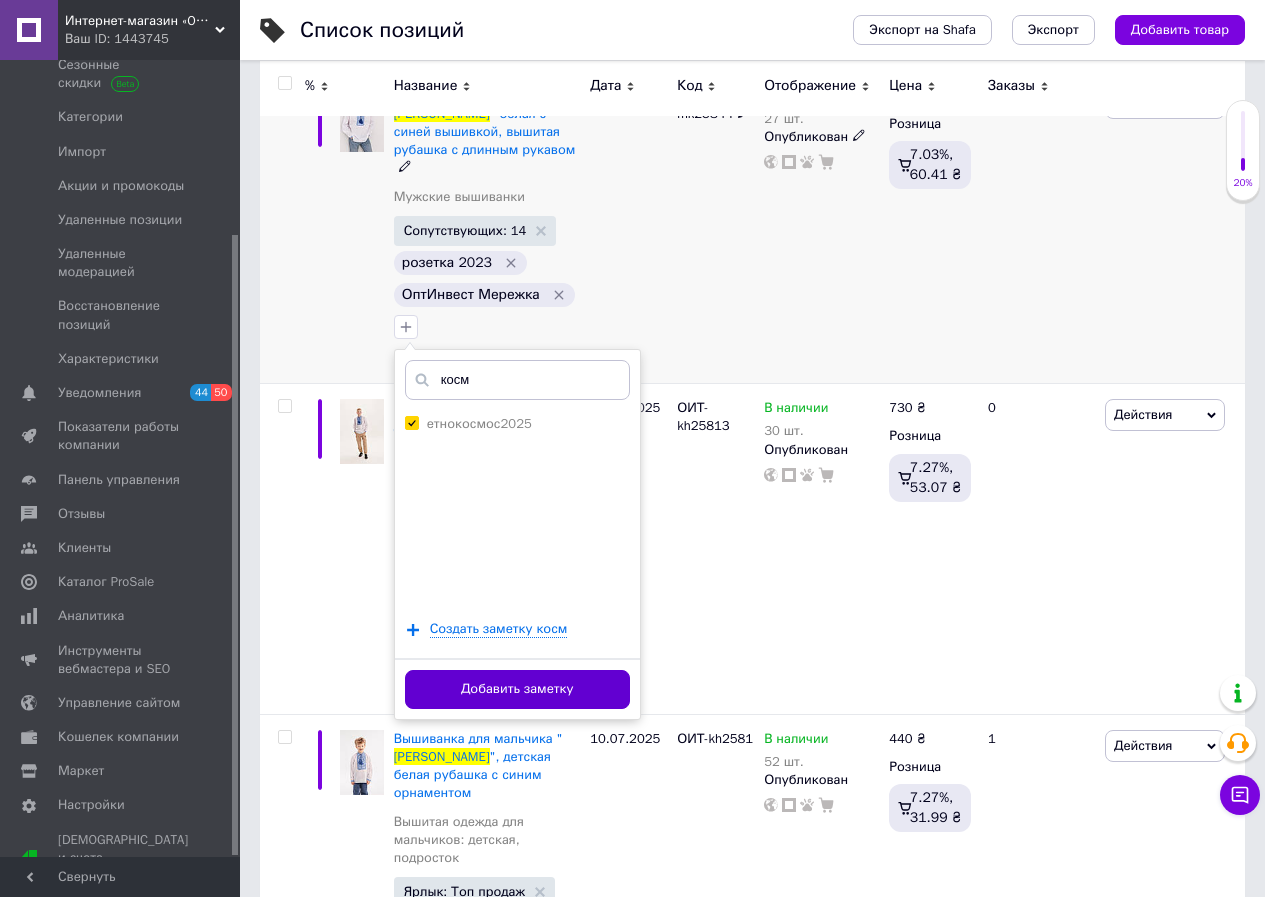 click on "Добавить заметку" at bounding box center (517, 689) 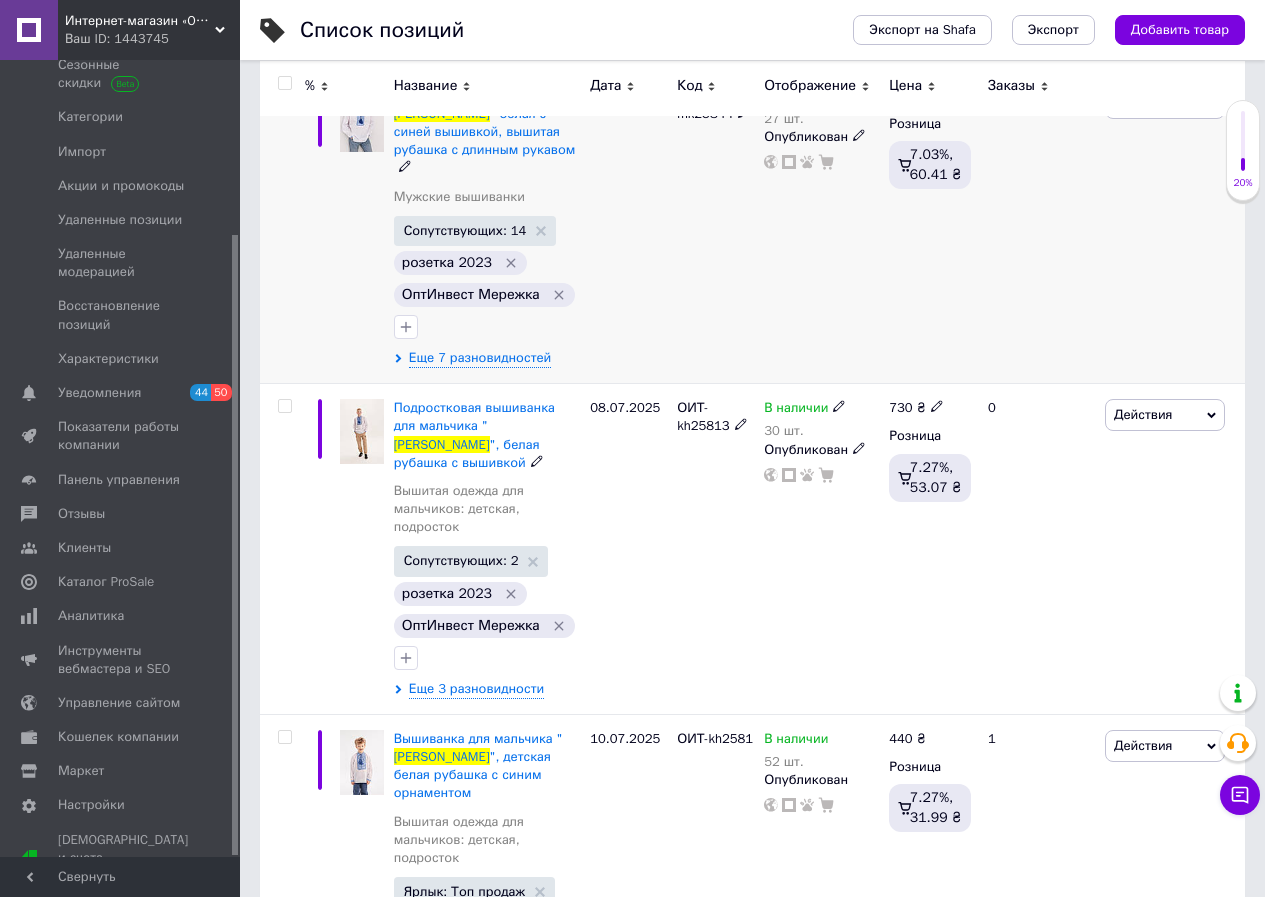scroll, scrollTop: 0, scrollLeft: 0, axis: both 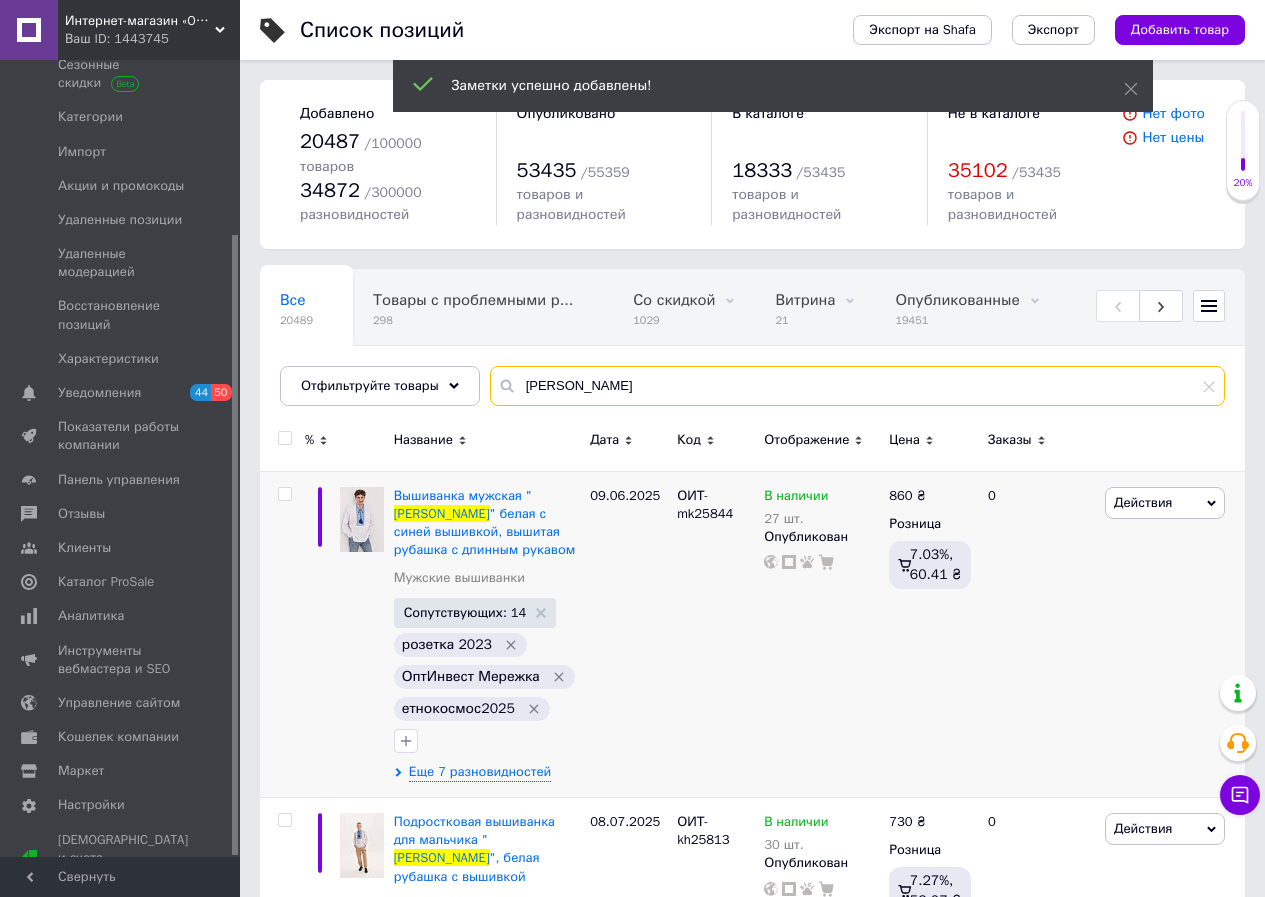 click on "[PERSON_NAME]" at bounding box center (857, 386) 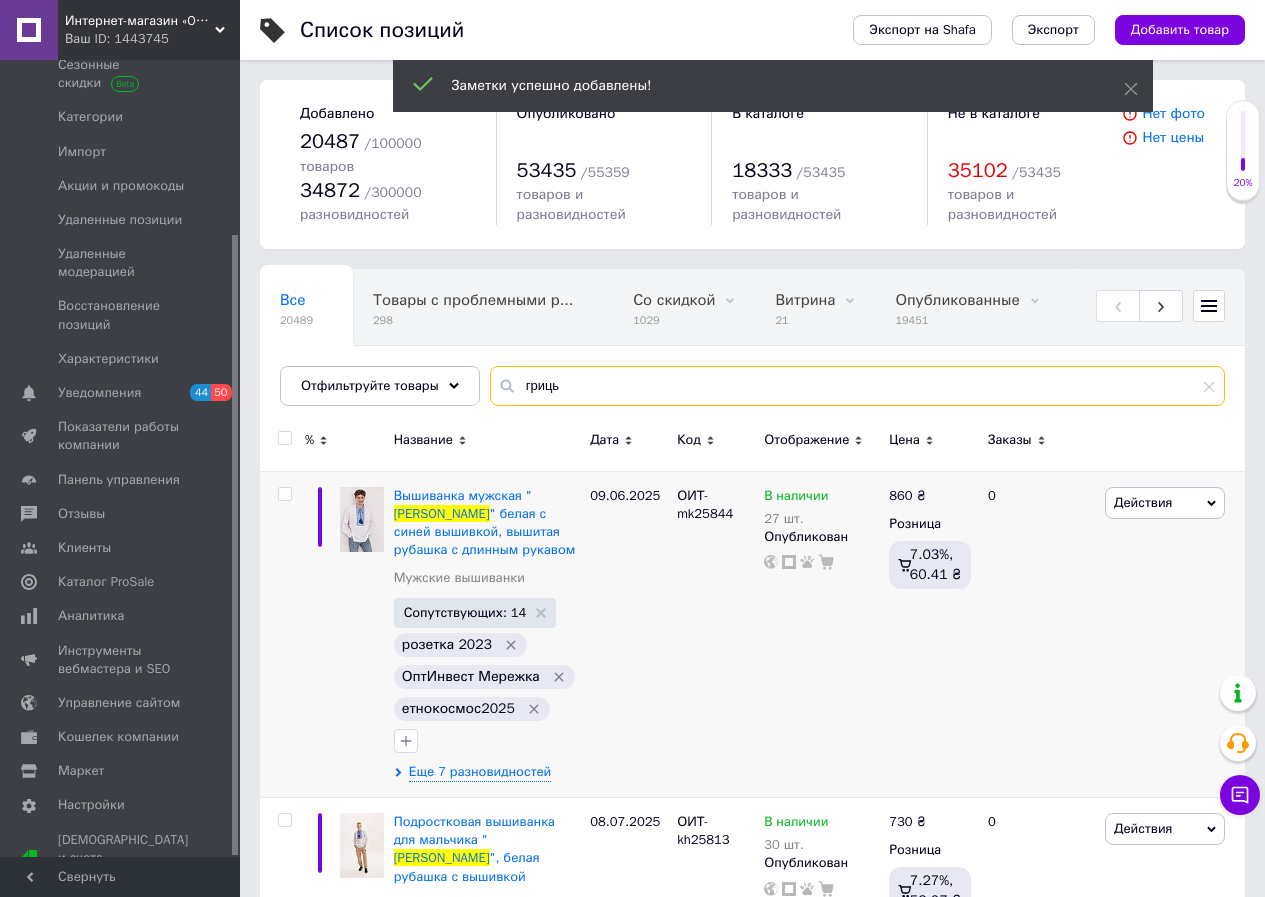 type on "гриць" 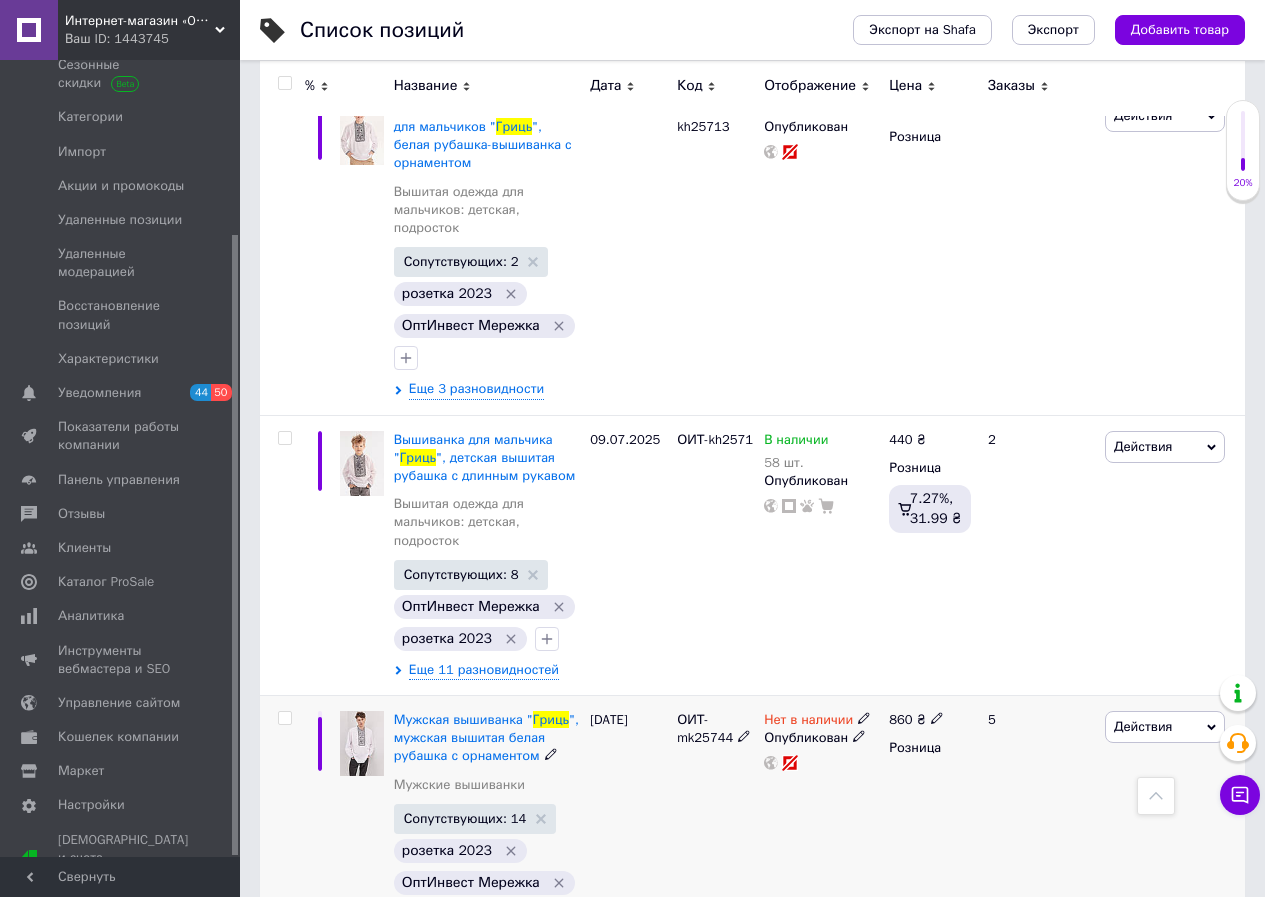 scroll, scrollTop: 792, scrollLeft: 0, axis: vertical 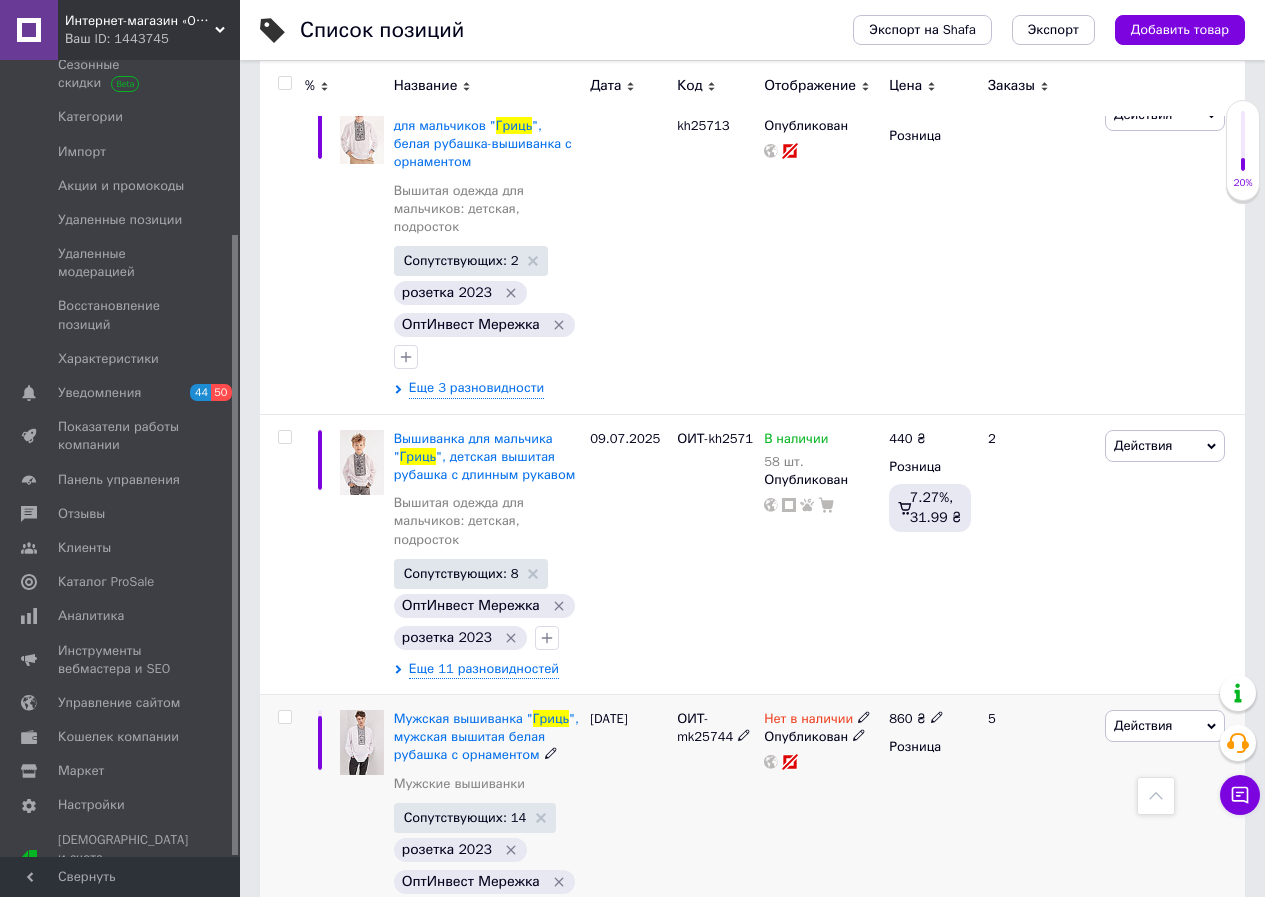 click 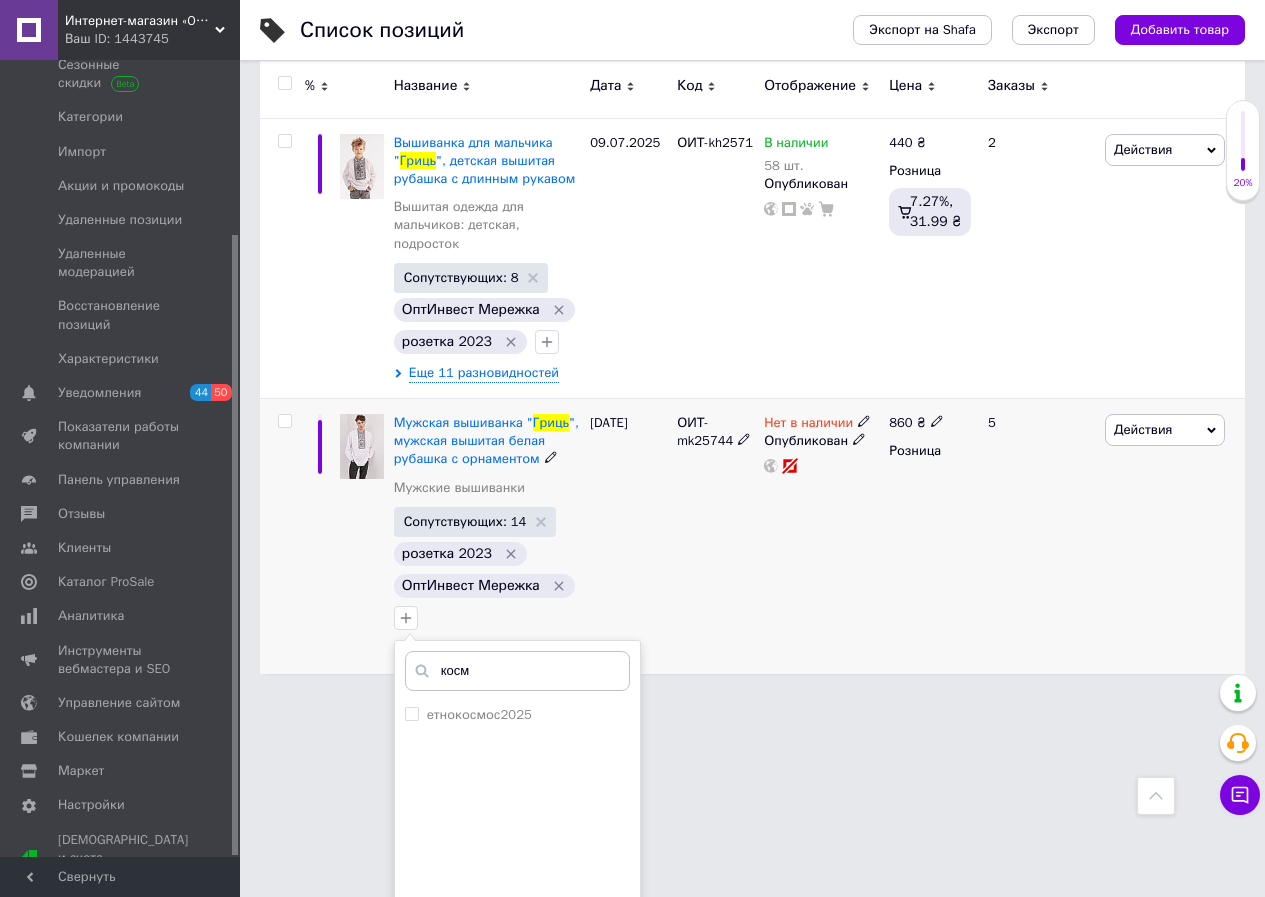 scroll, scrollTop: 1092, scrollLeft: 0, axis: vertical 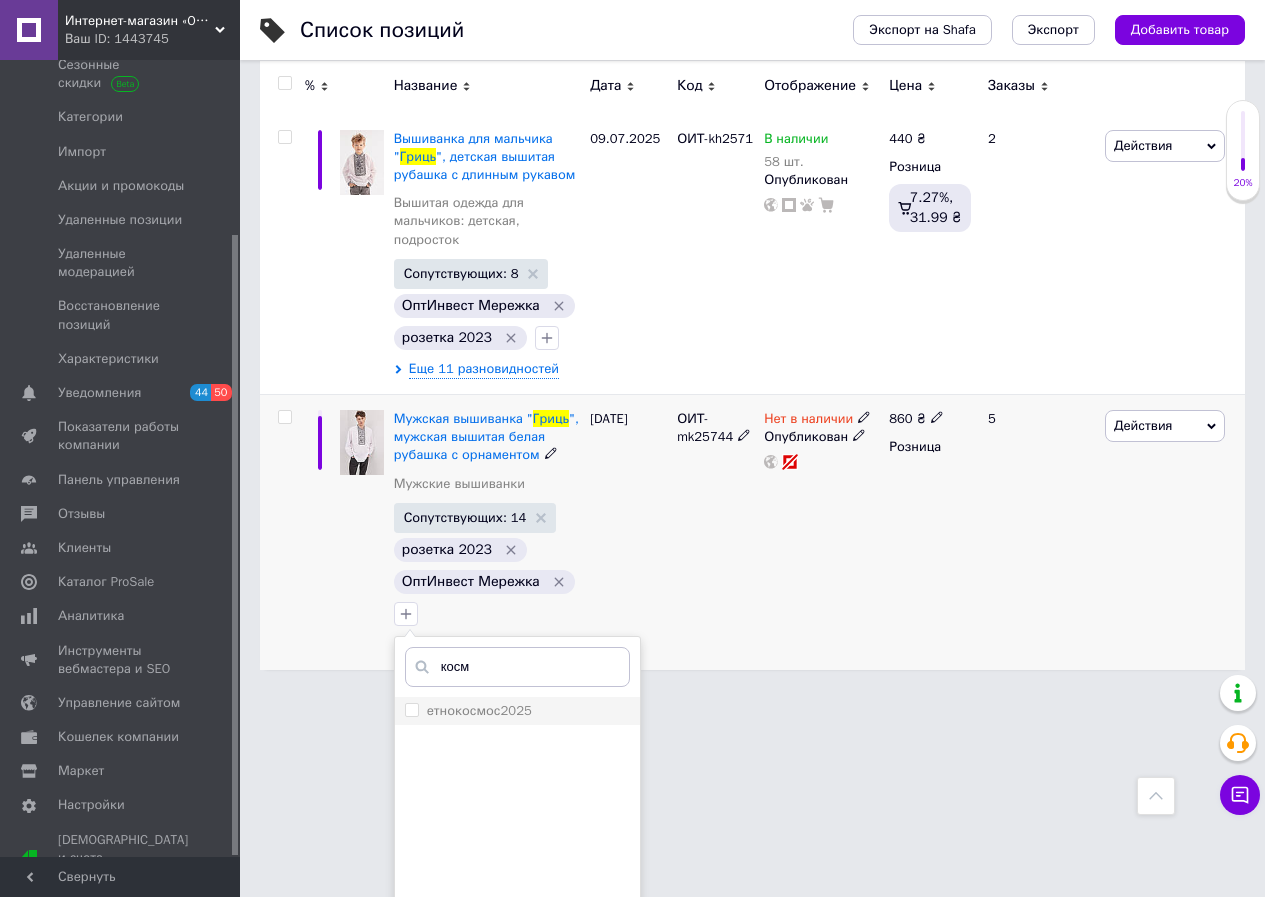 type on "косм" 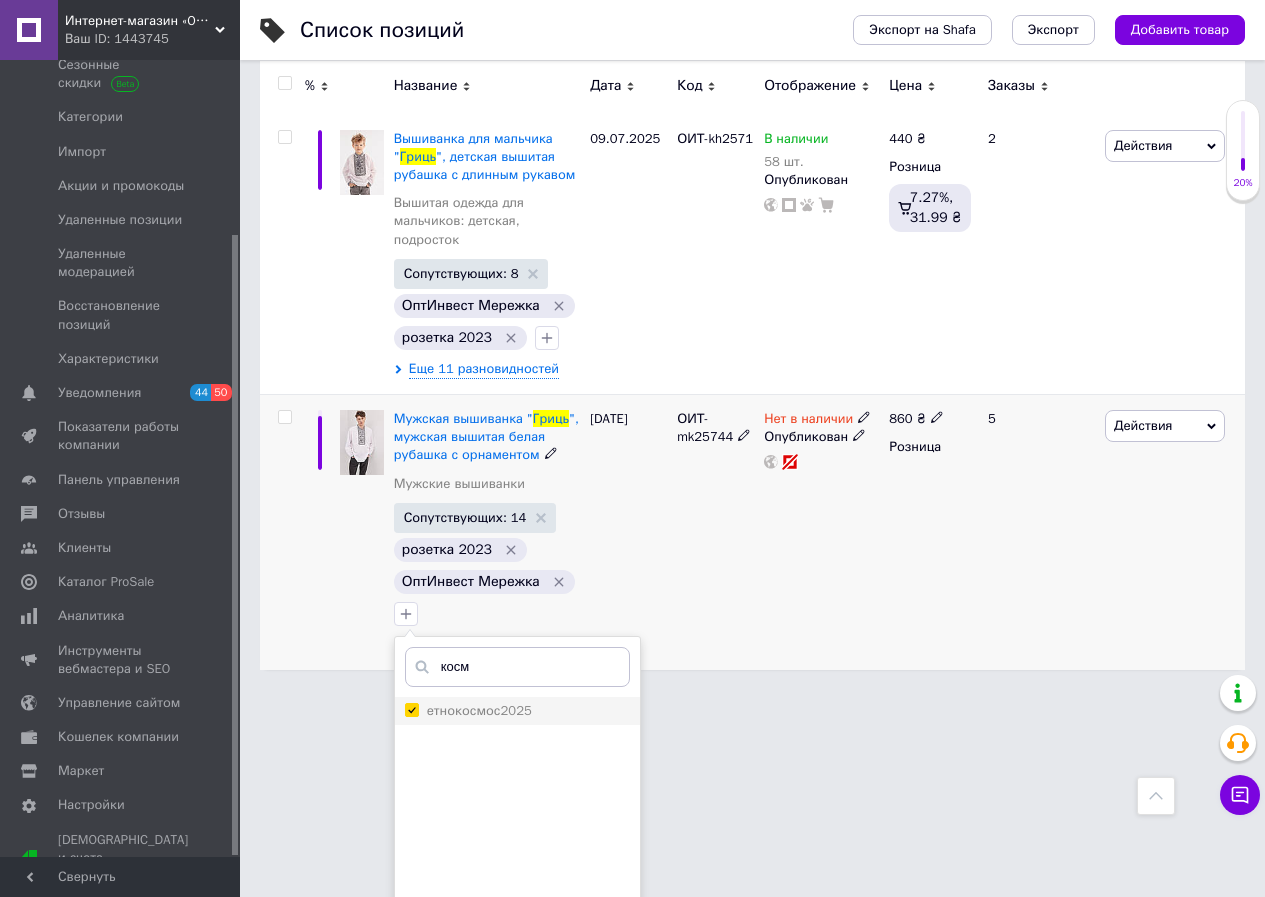 checkbox on "true" 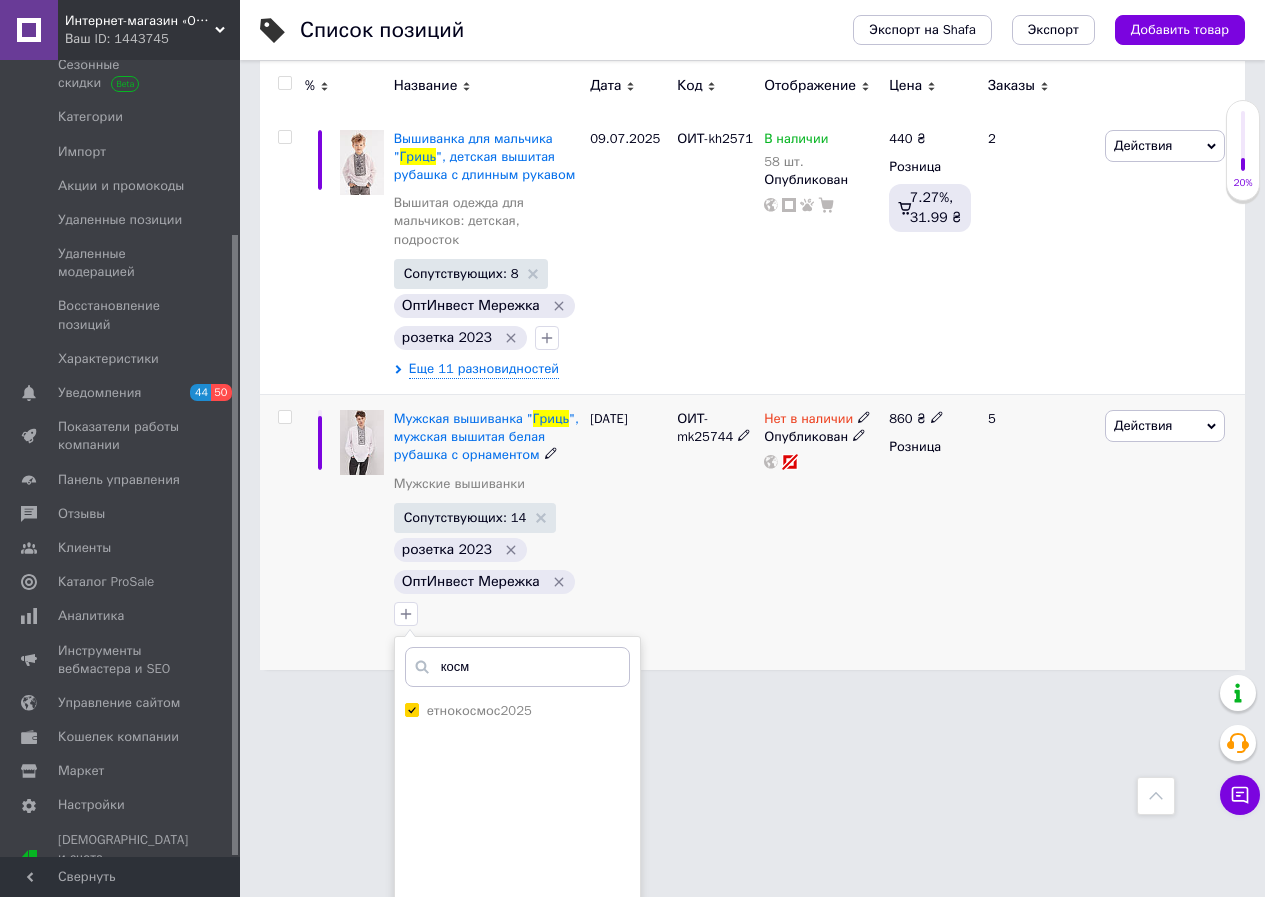 click on "Добавить заметку" at bounding box center [517, 976] 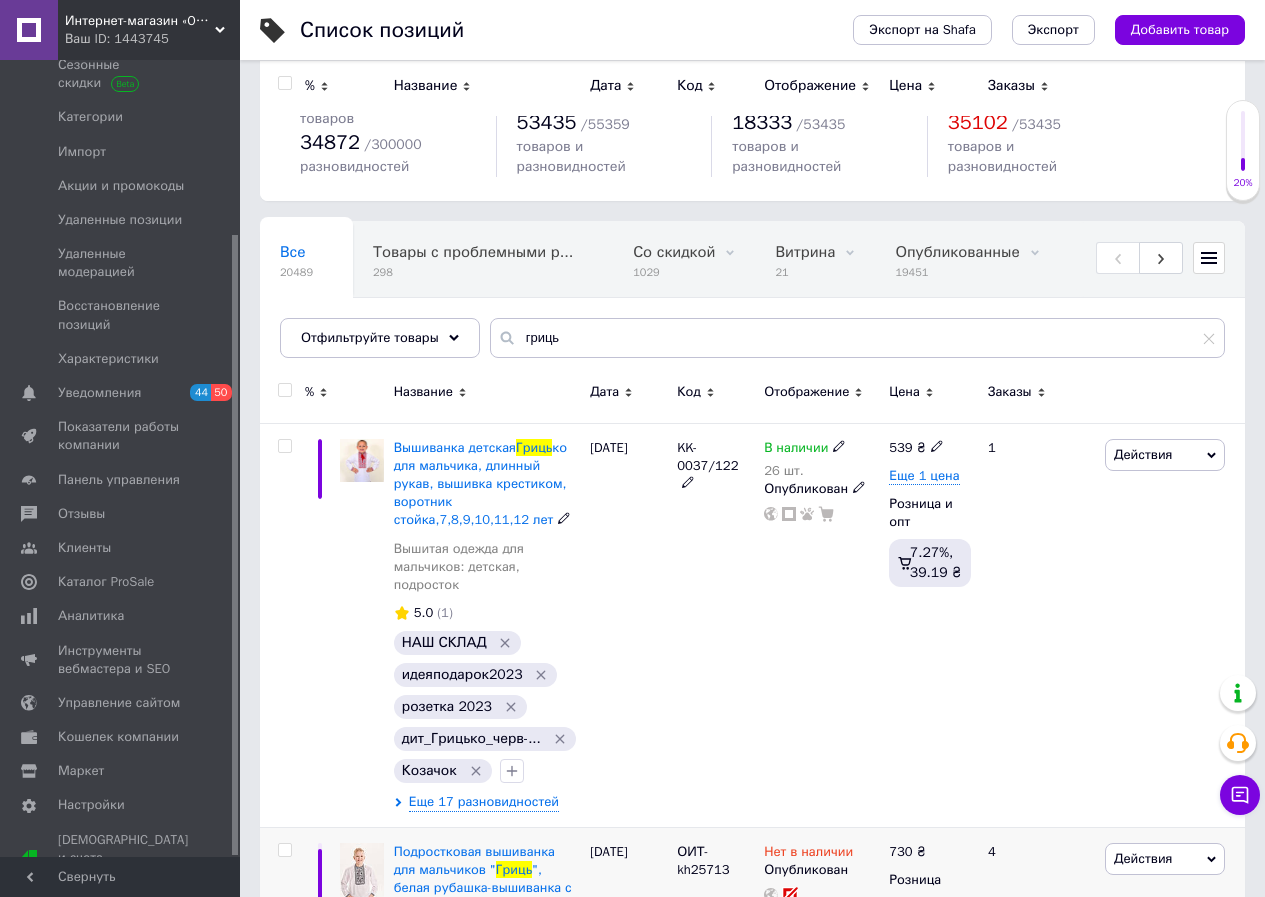 scroll, scrollTop: 0, scrollLeft: 0, axis: both 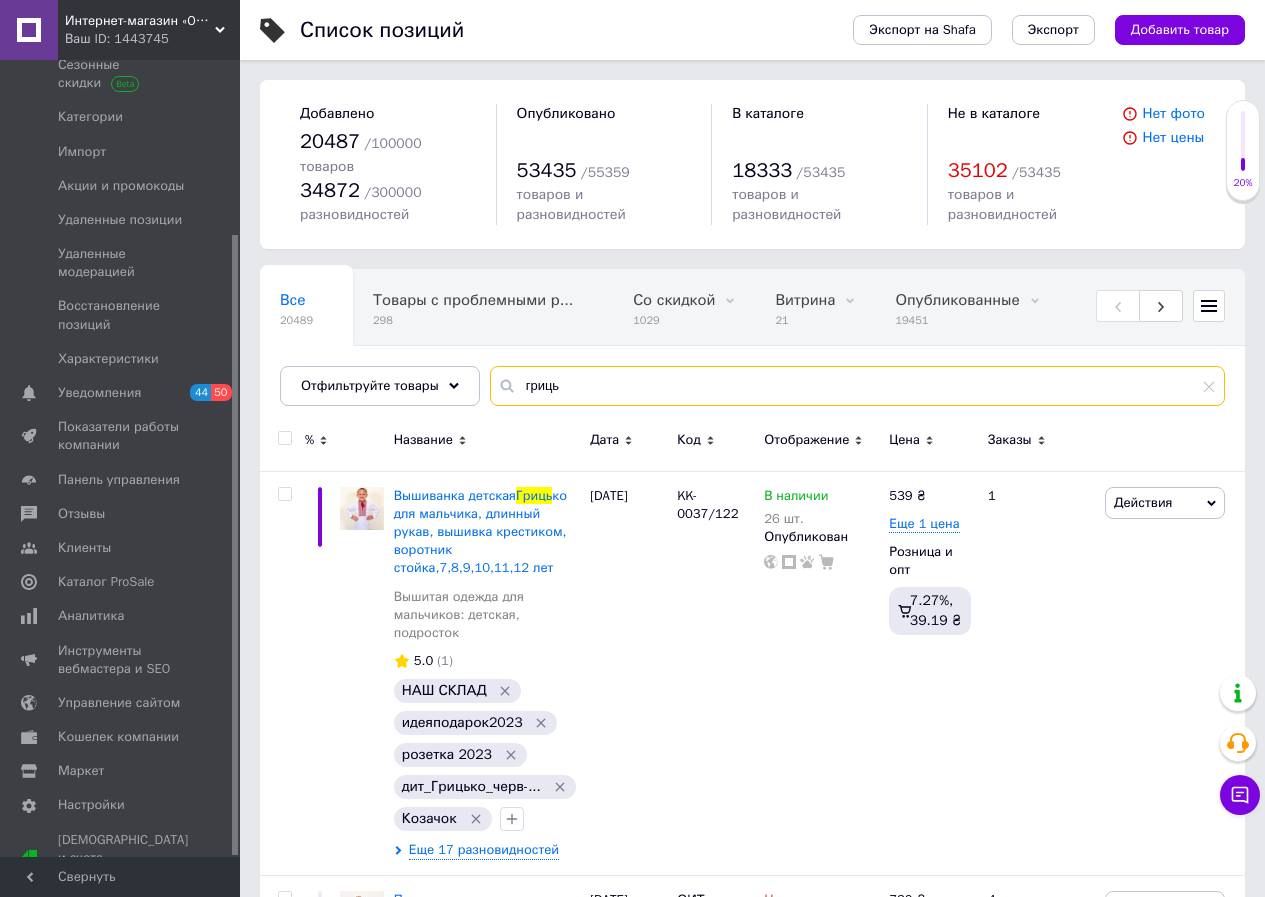click on "гриць" at bounding box center [857, 386] 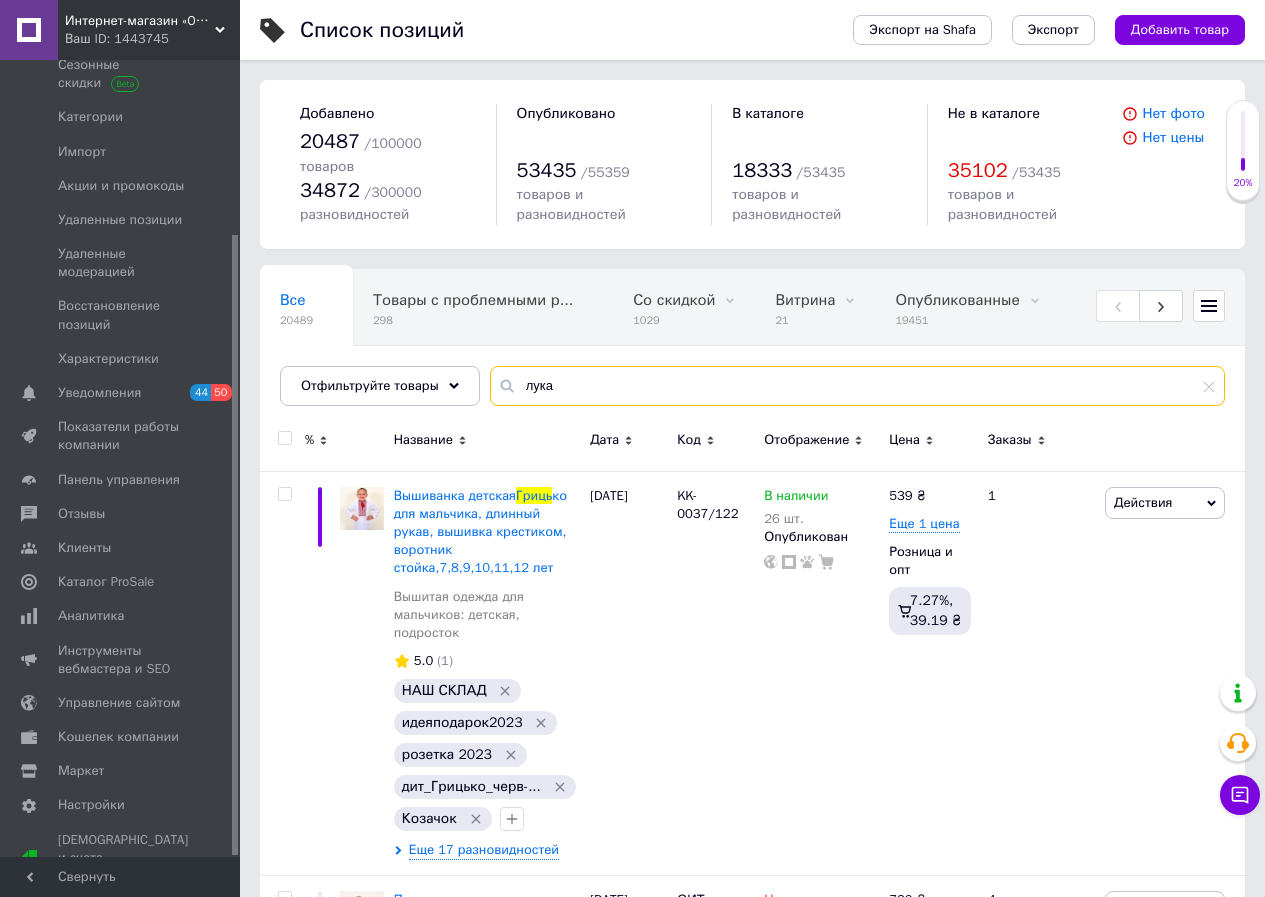type on "лука" 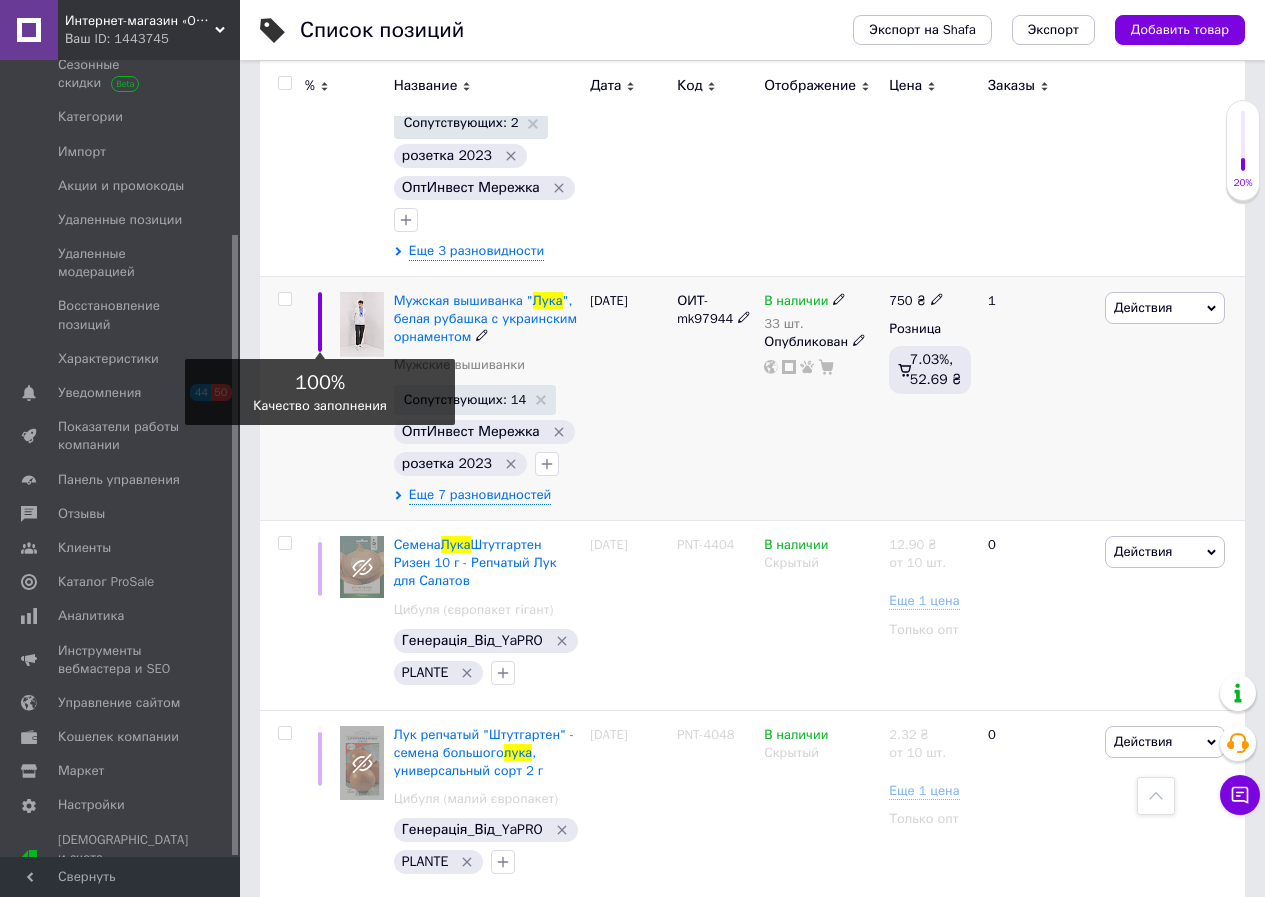 scroll, scrollTop: 700, scrollLeft: 0, axis: vertical 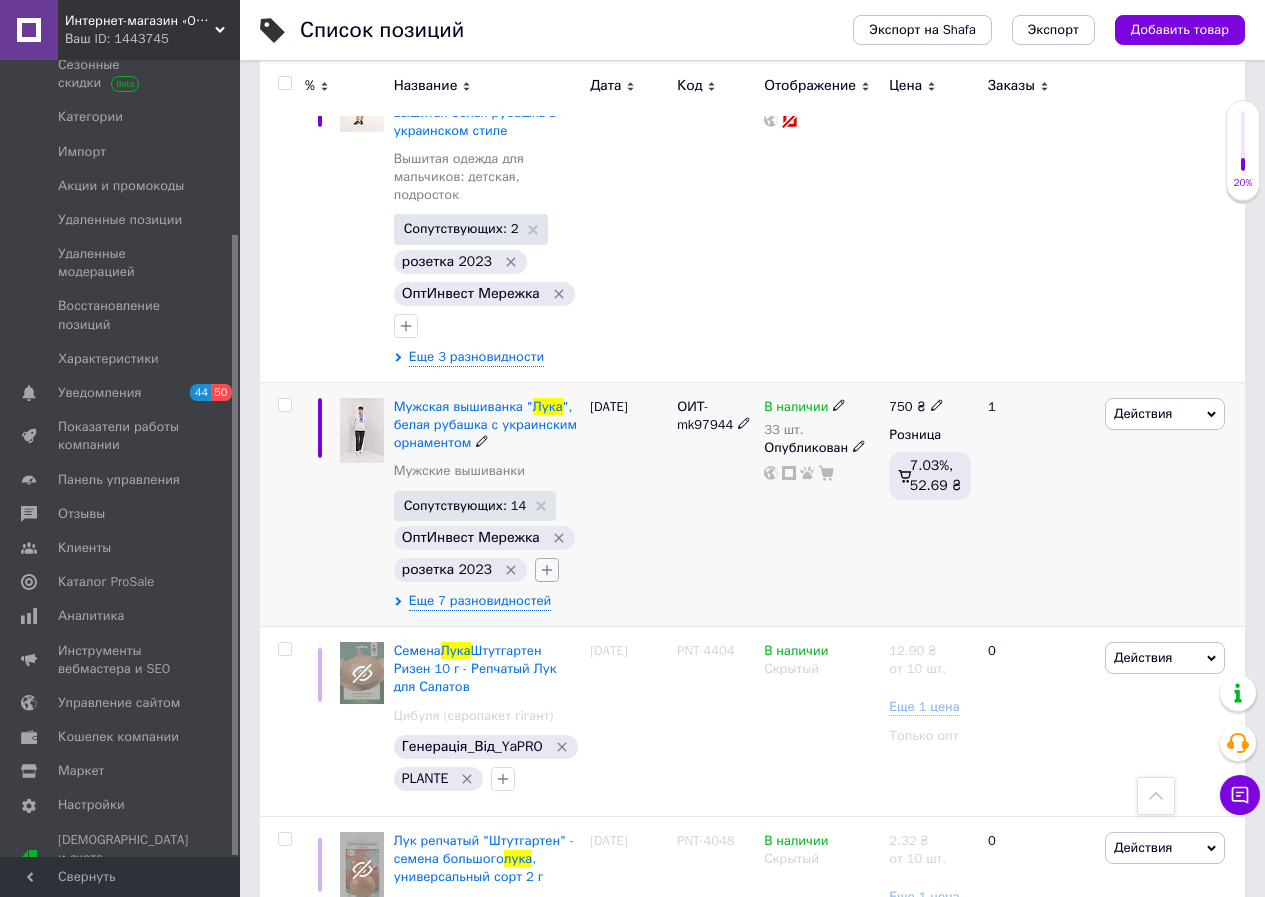 click 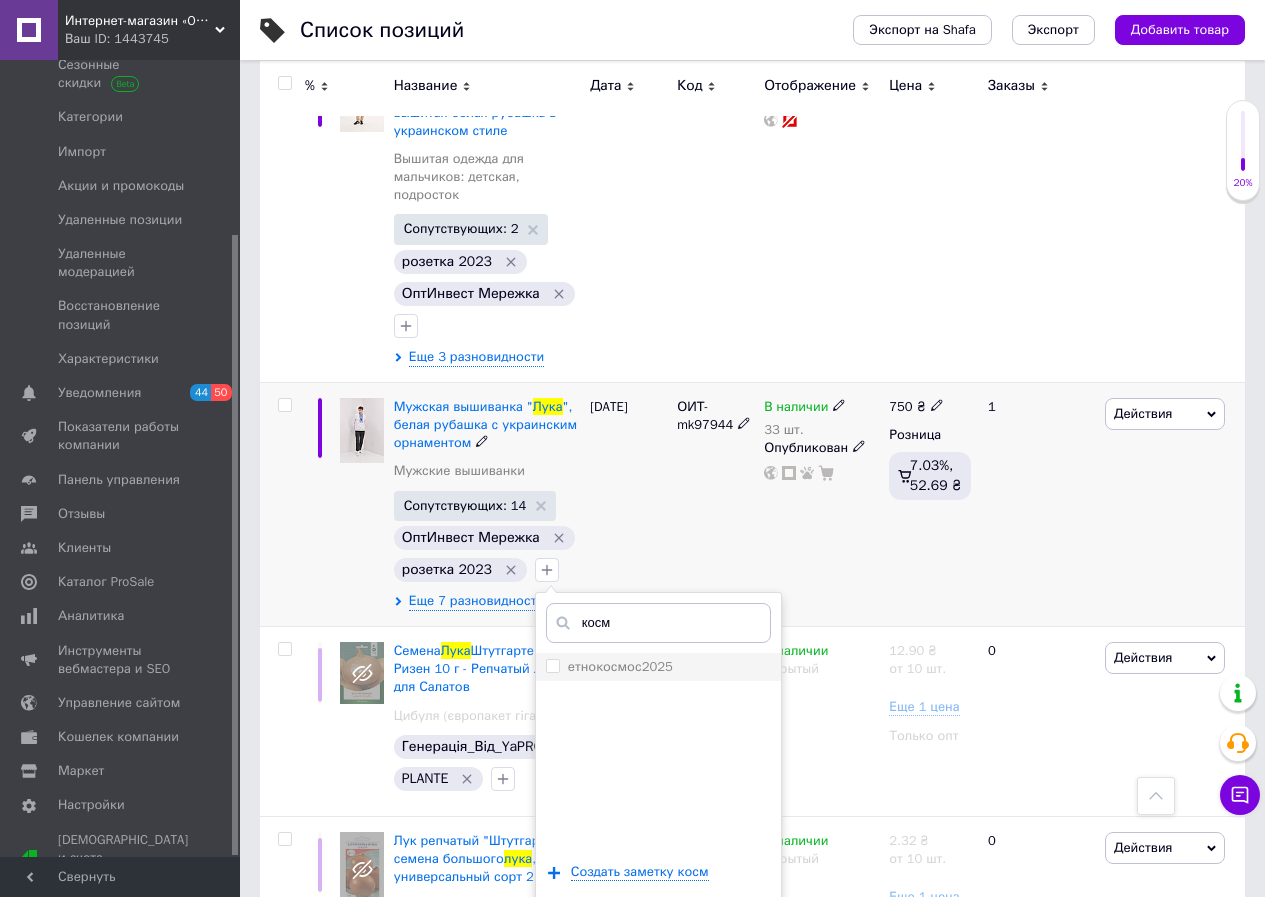 type on "косм" 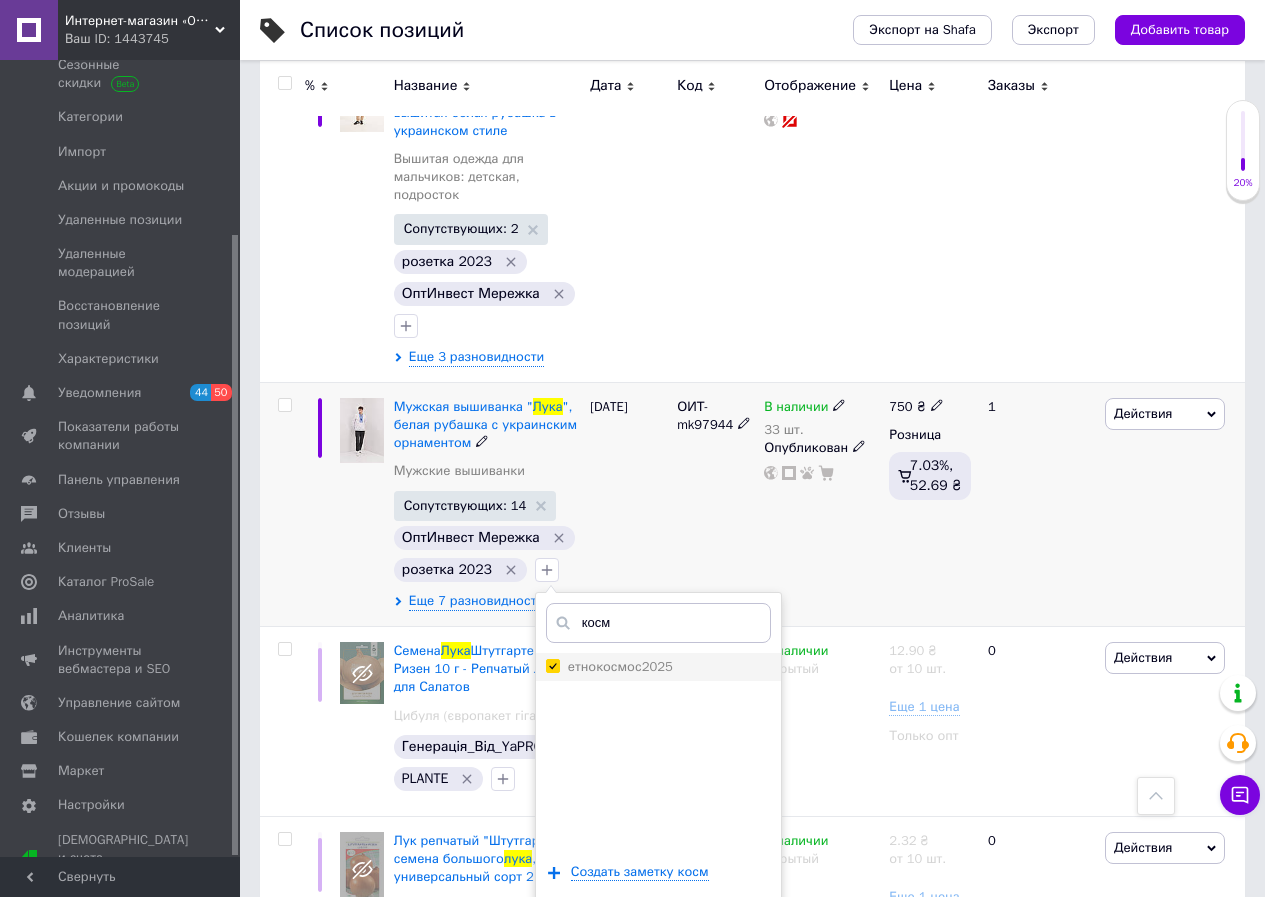 checkbox on "true" 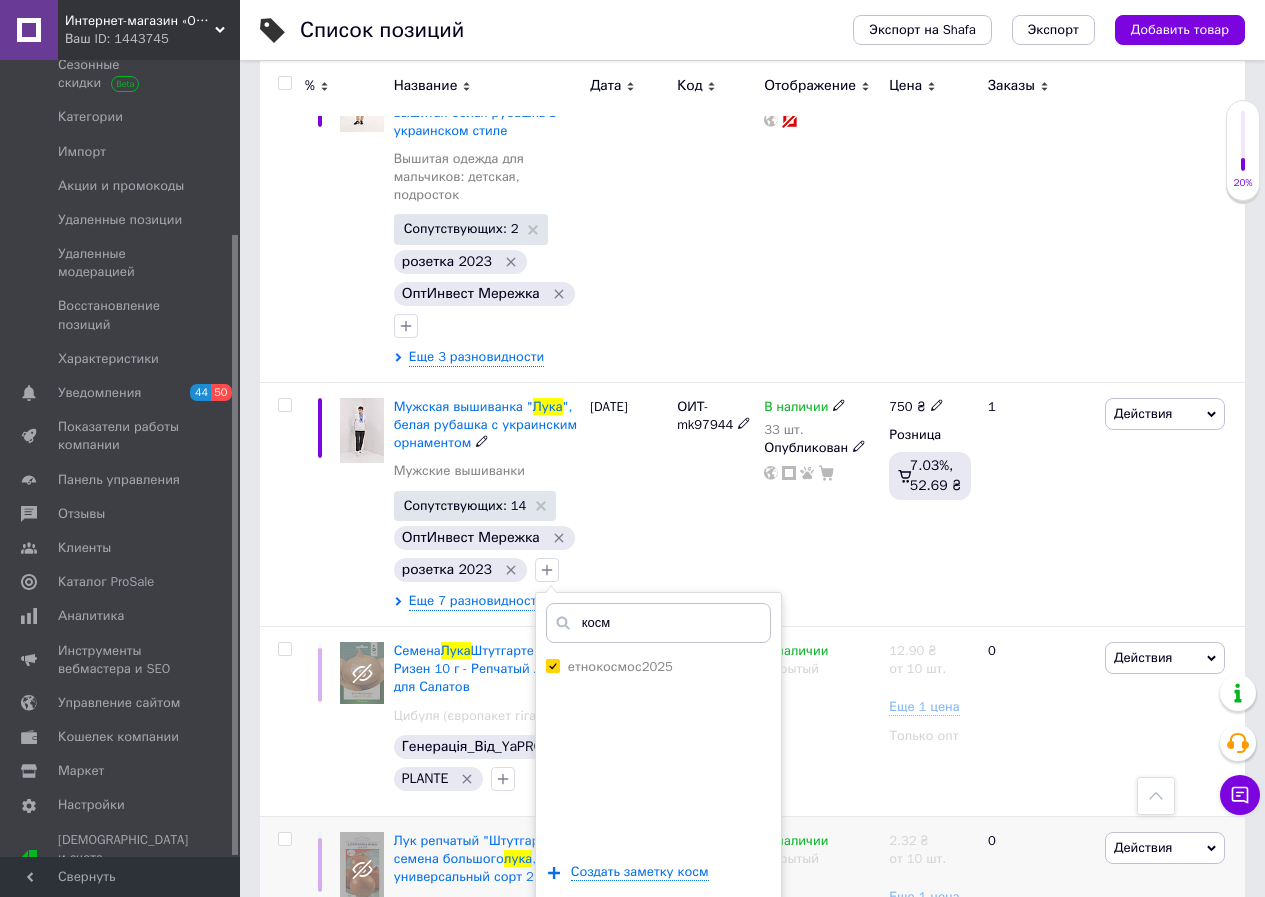 click on "Добавить заметку" at bounding box center [658, 932] 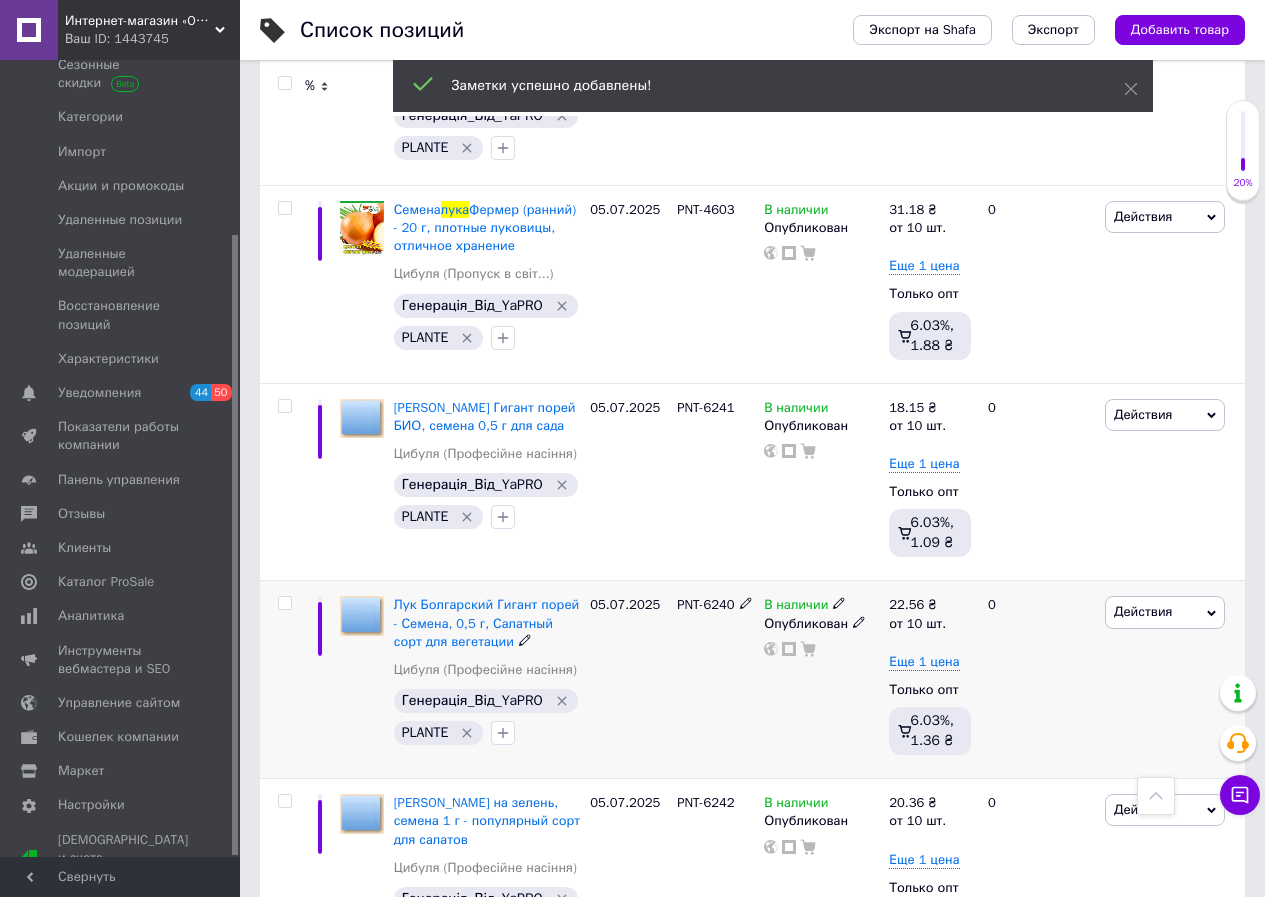 scroll, scrollTop: 3771, scrollLeft: 0, axis: vertical 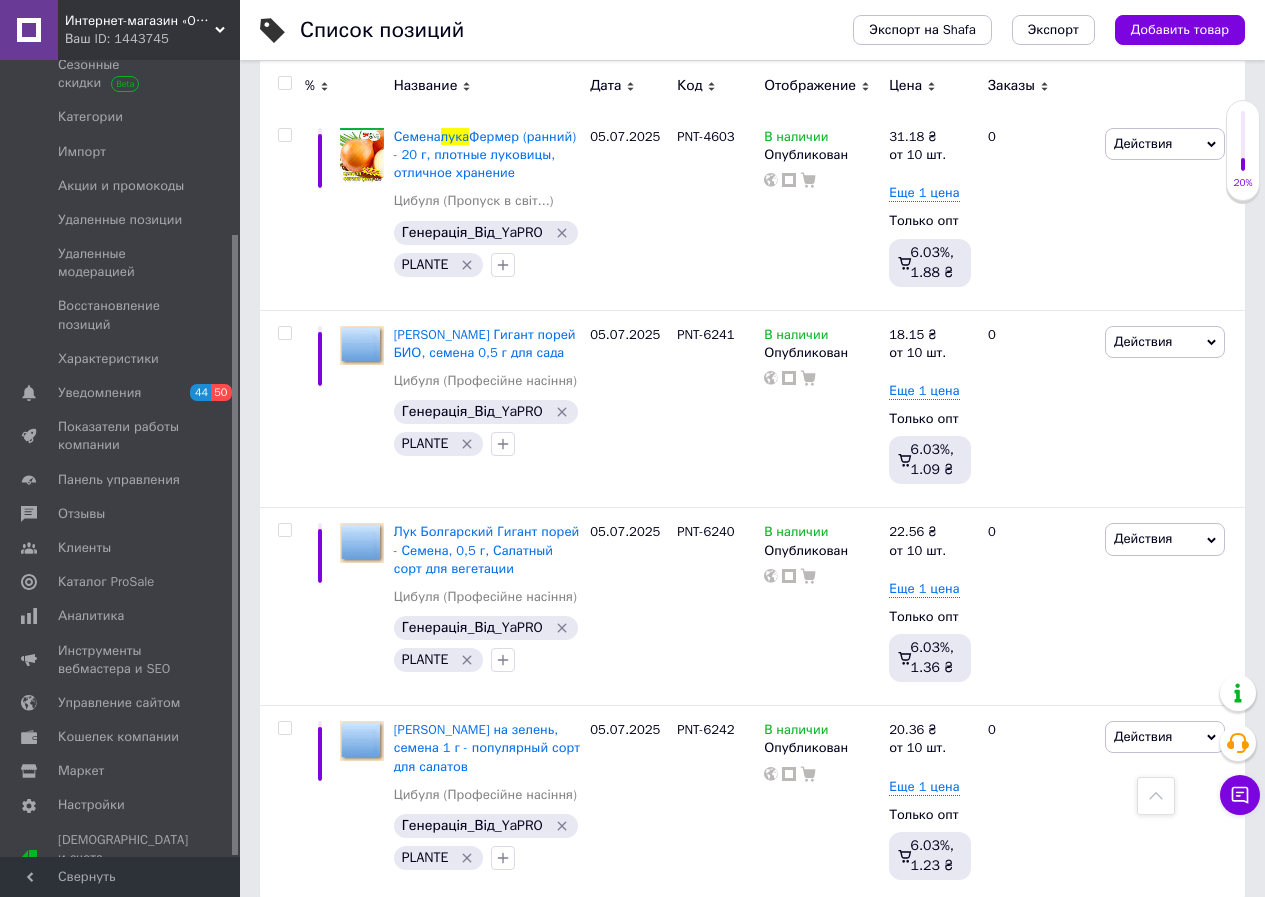 click on "Следующая" at bounding box center (412, 944) 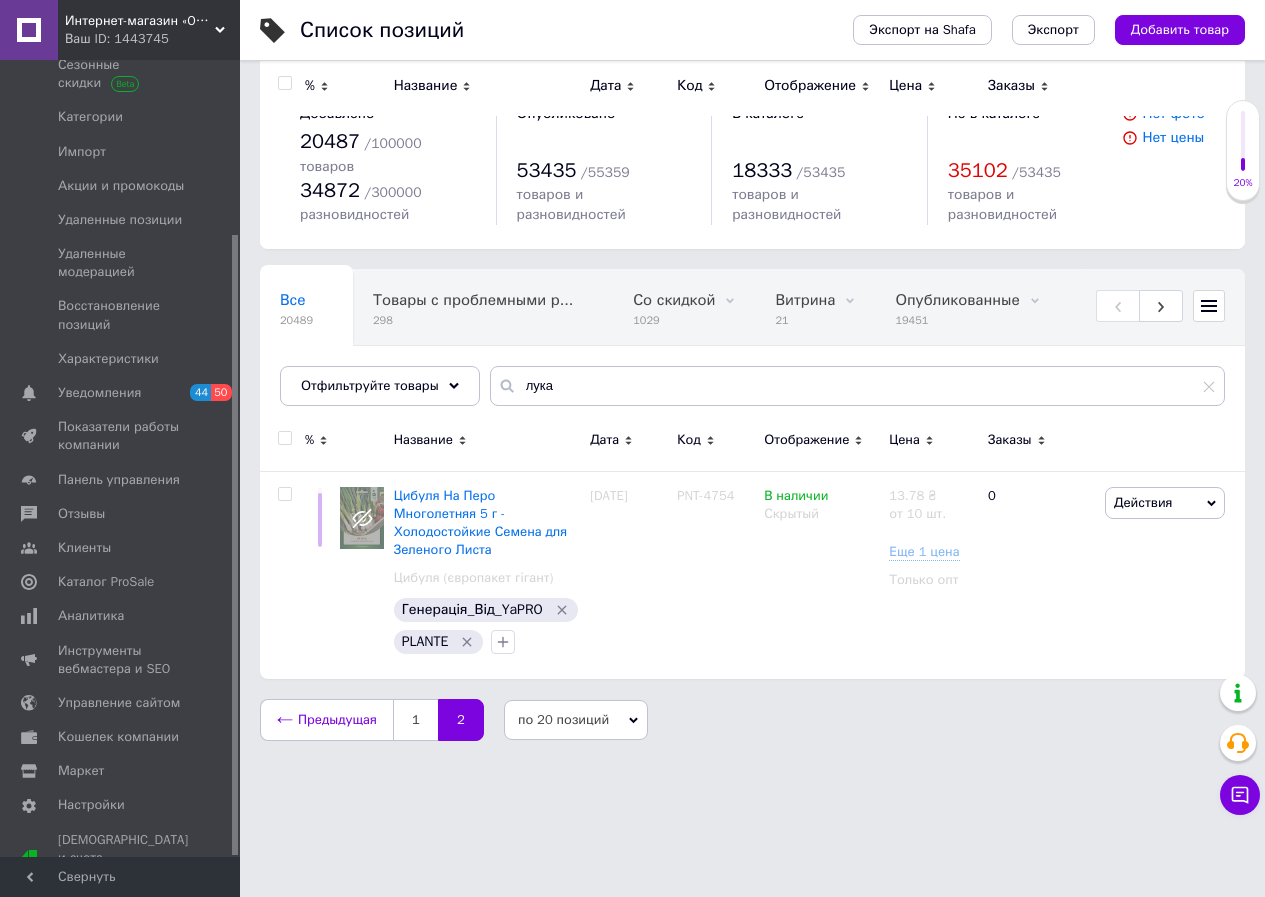 scroll, scrollTop: 0, scrollLeft: 0, axis: both 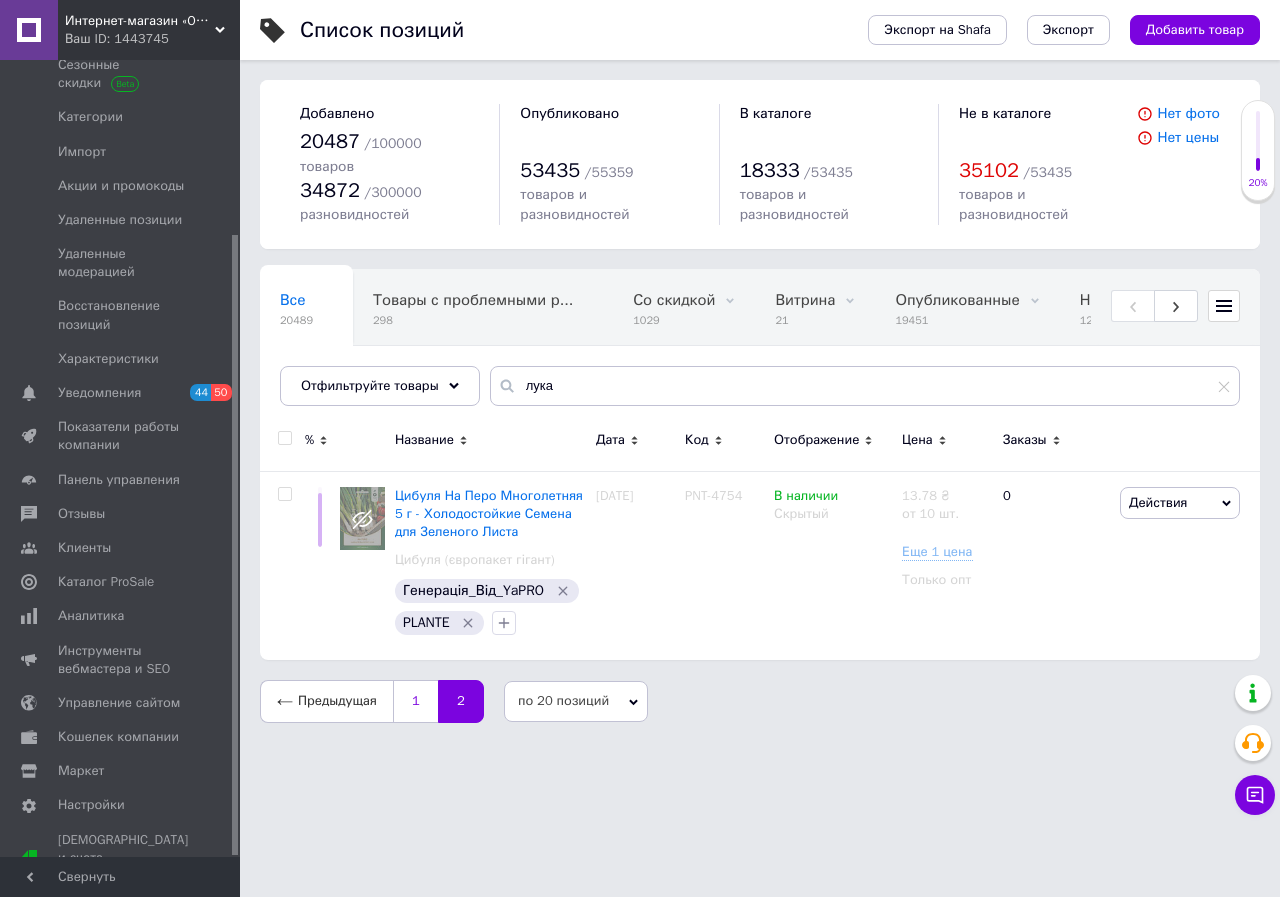 click on "1" at bounding box center (415, 701) 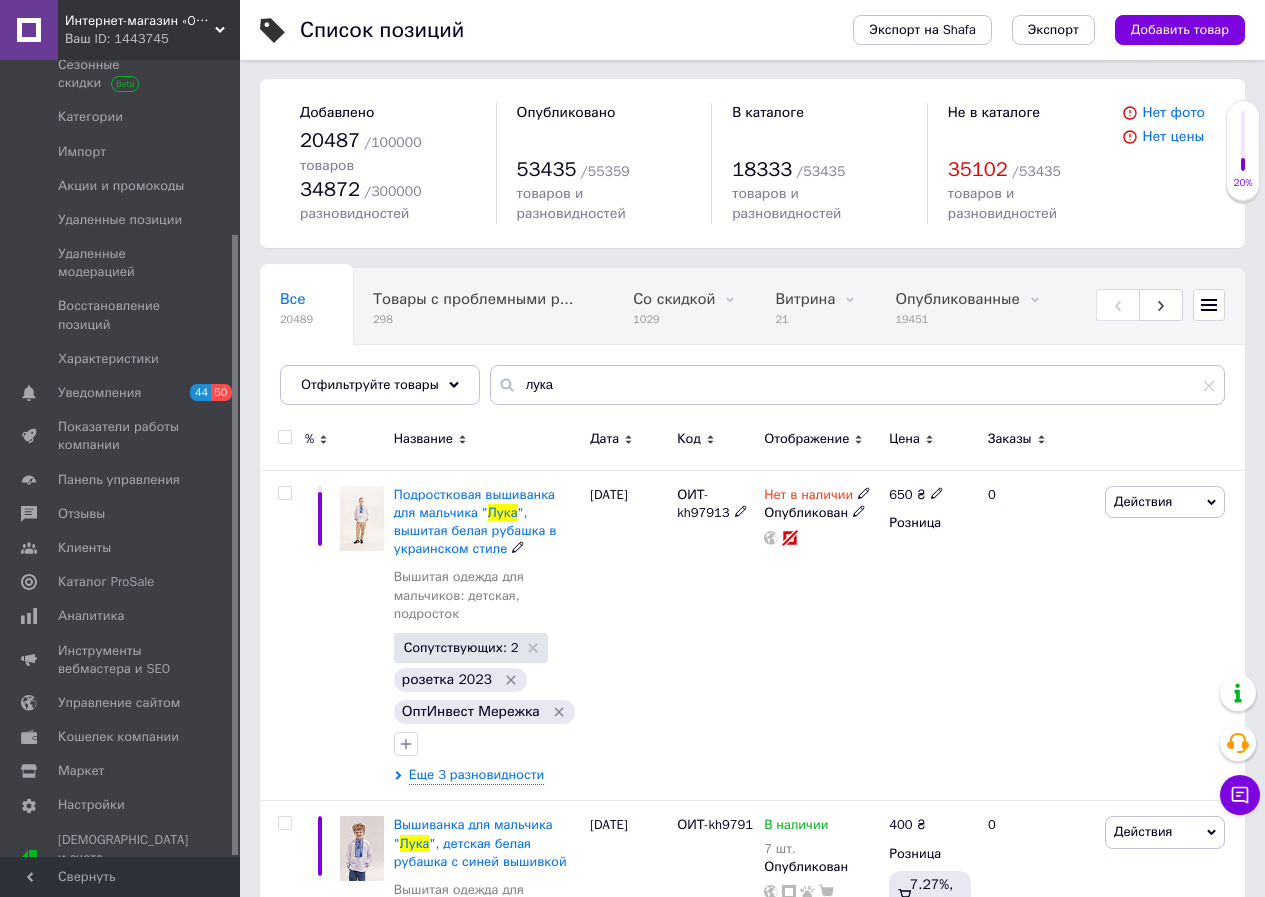 scroll, scrollTop: 0, scrollLeft: 0, axis: both 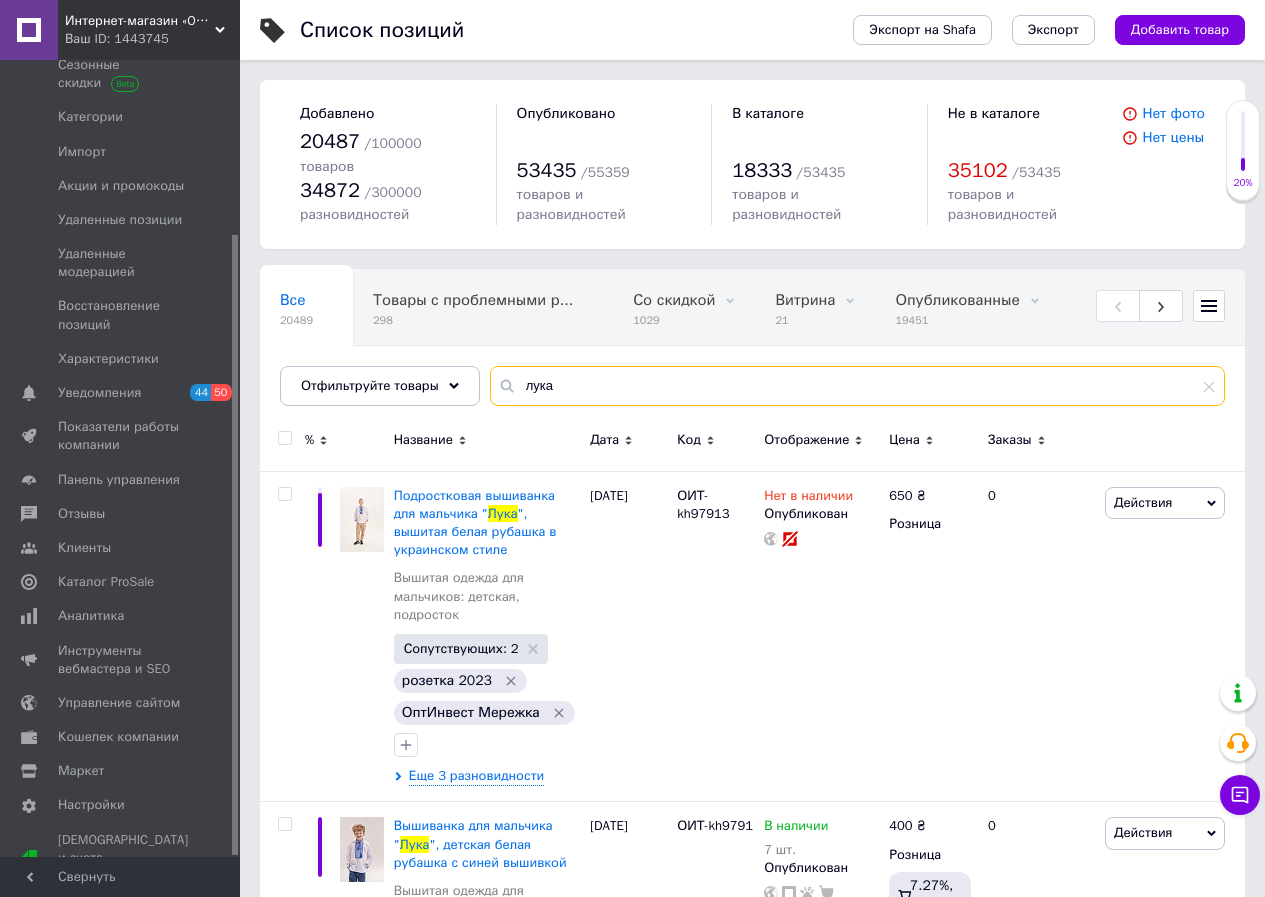 click on "лука" at bounding box center (857, 386) 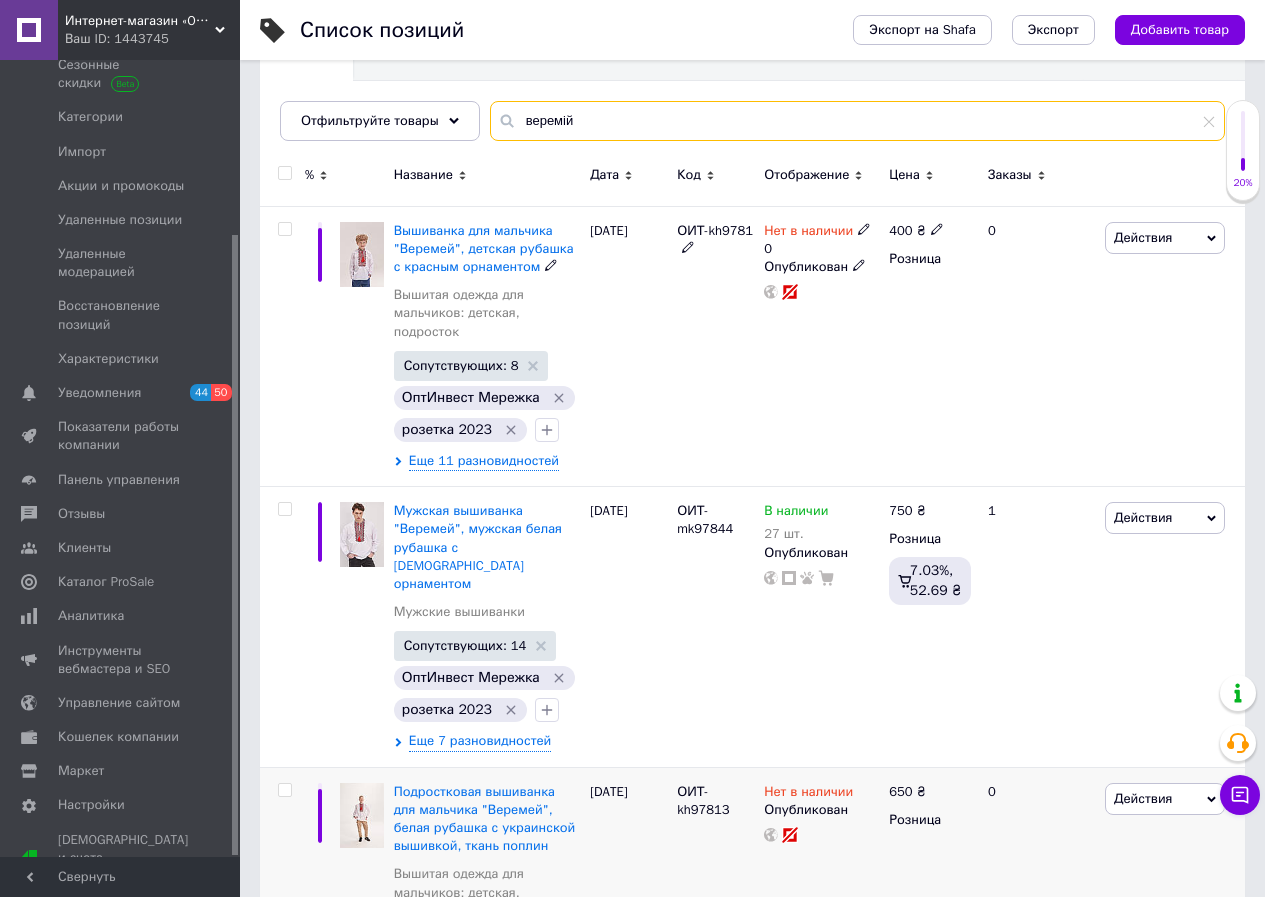 scroll, scrollTop: 413, scrollLeft: 0, axis: vertical 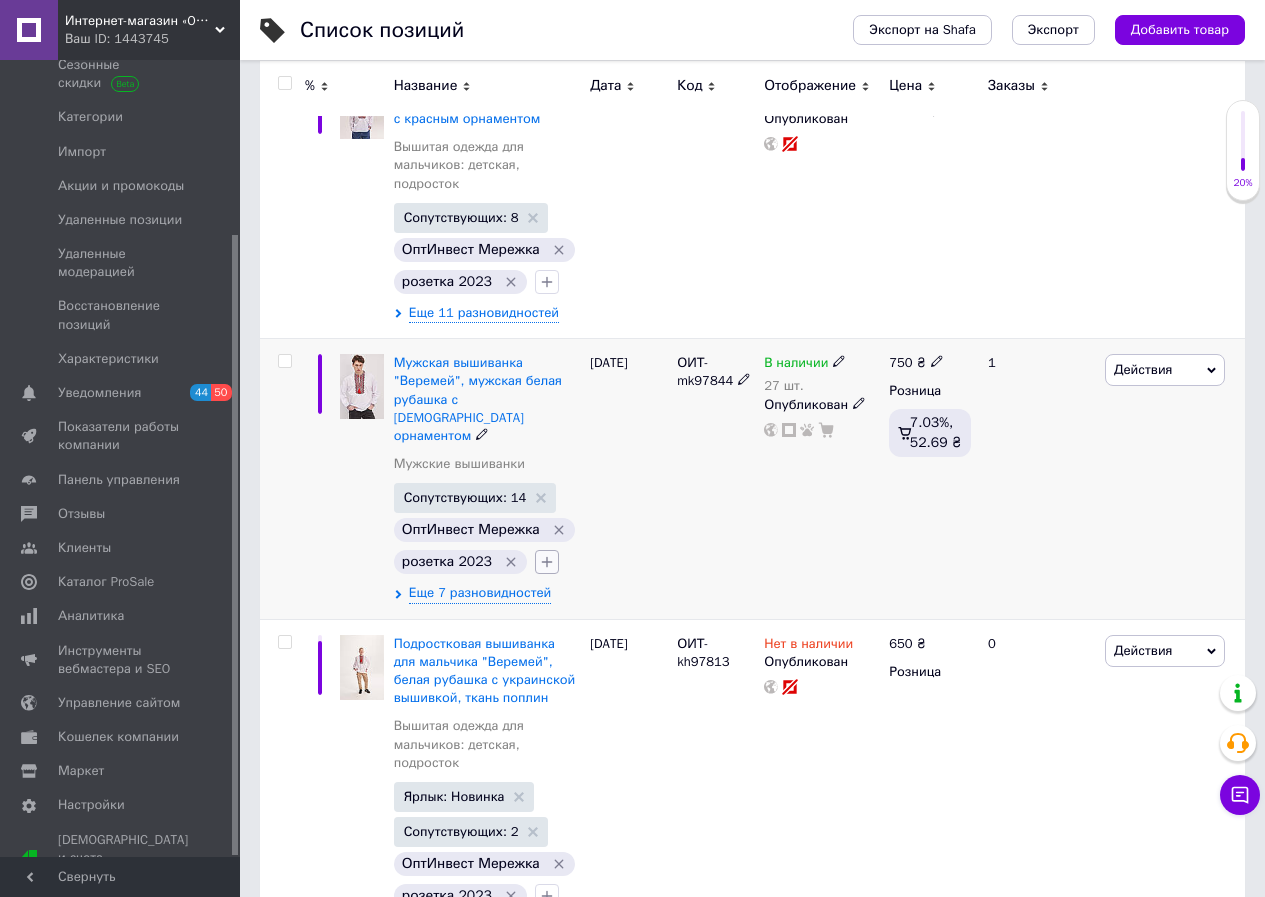 type on "веремій" 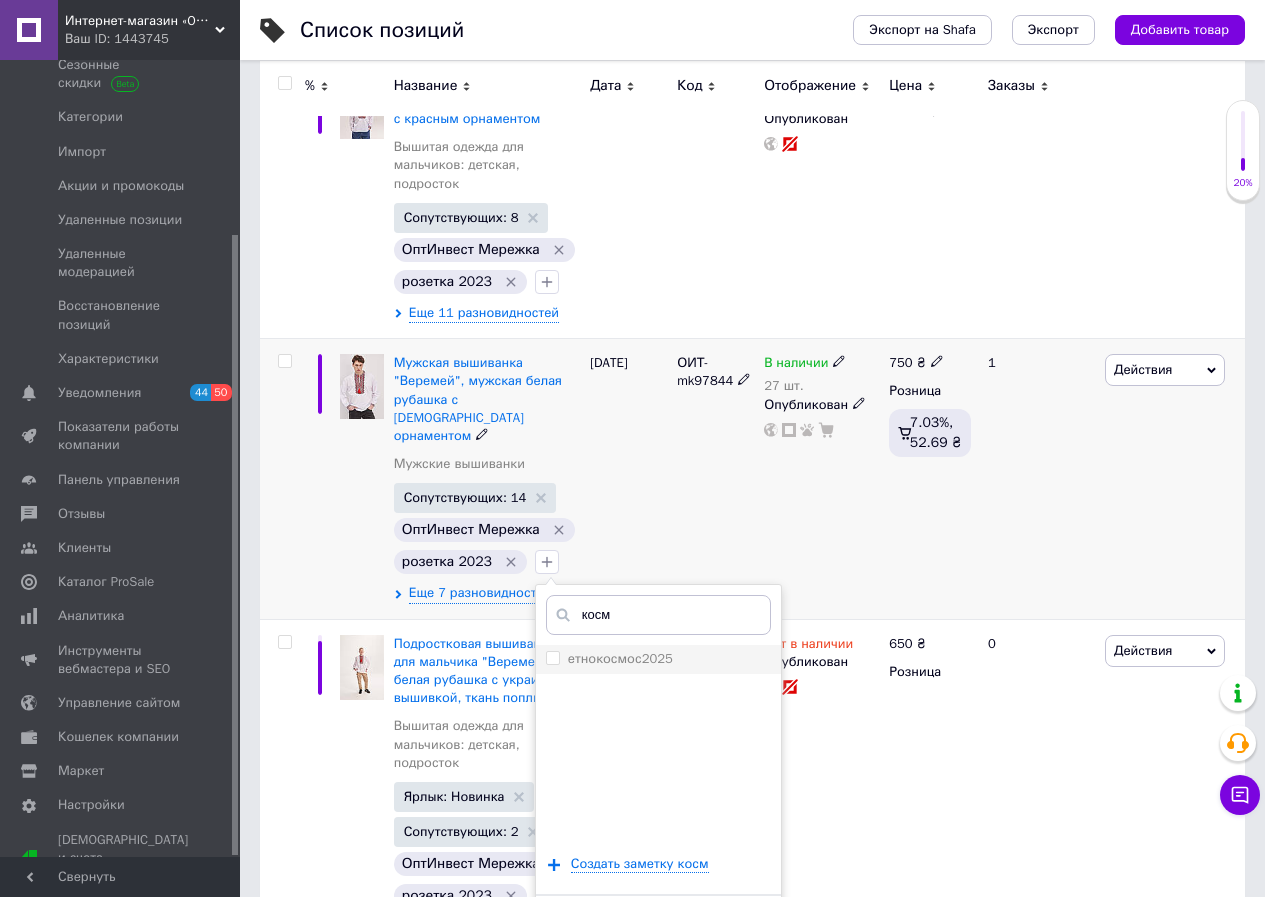 type on "косм" 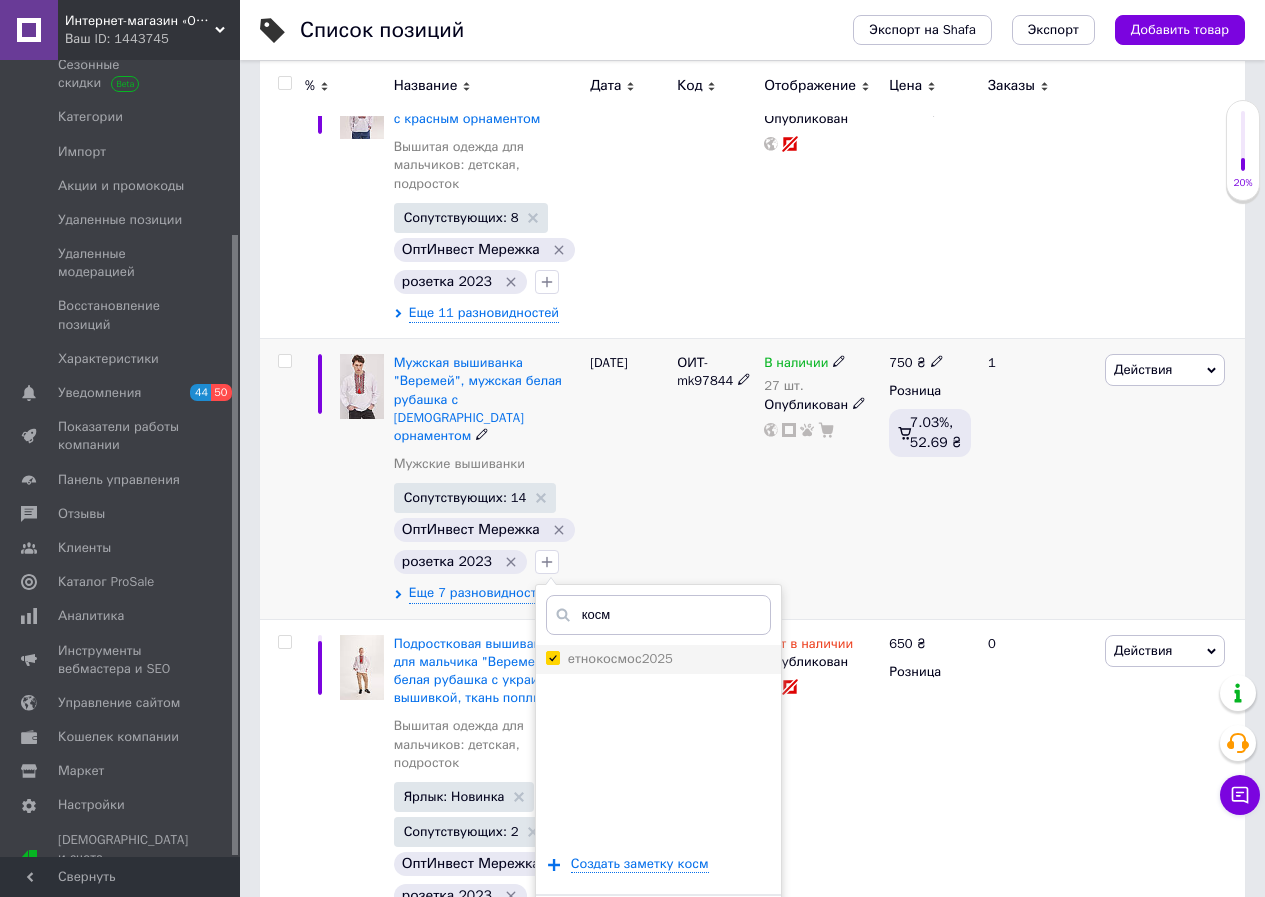 checkbox on "true" 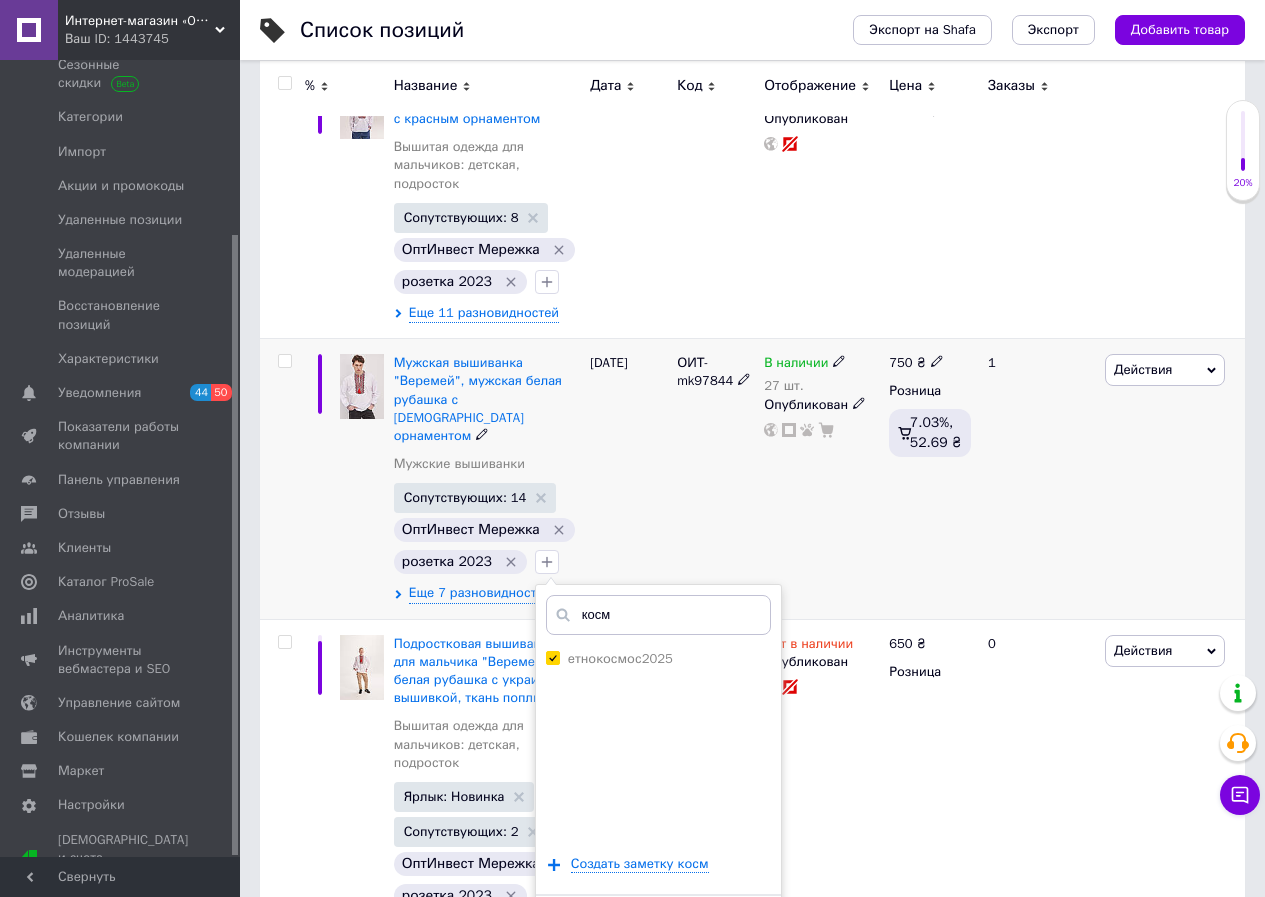 click on "Добавить заметку" at bounding box center [658, 925] 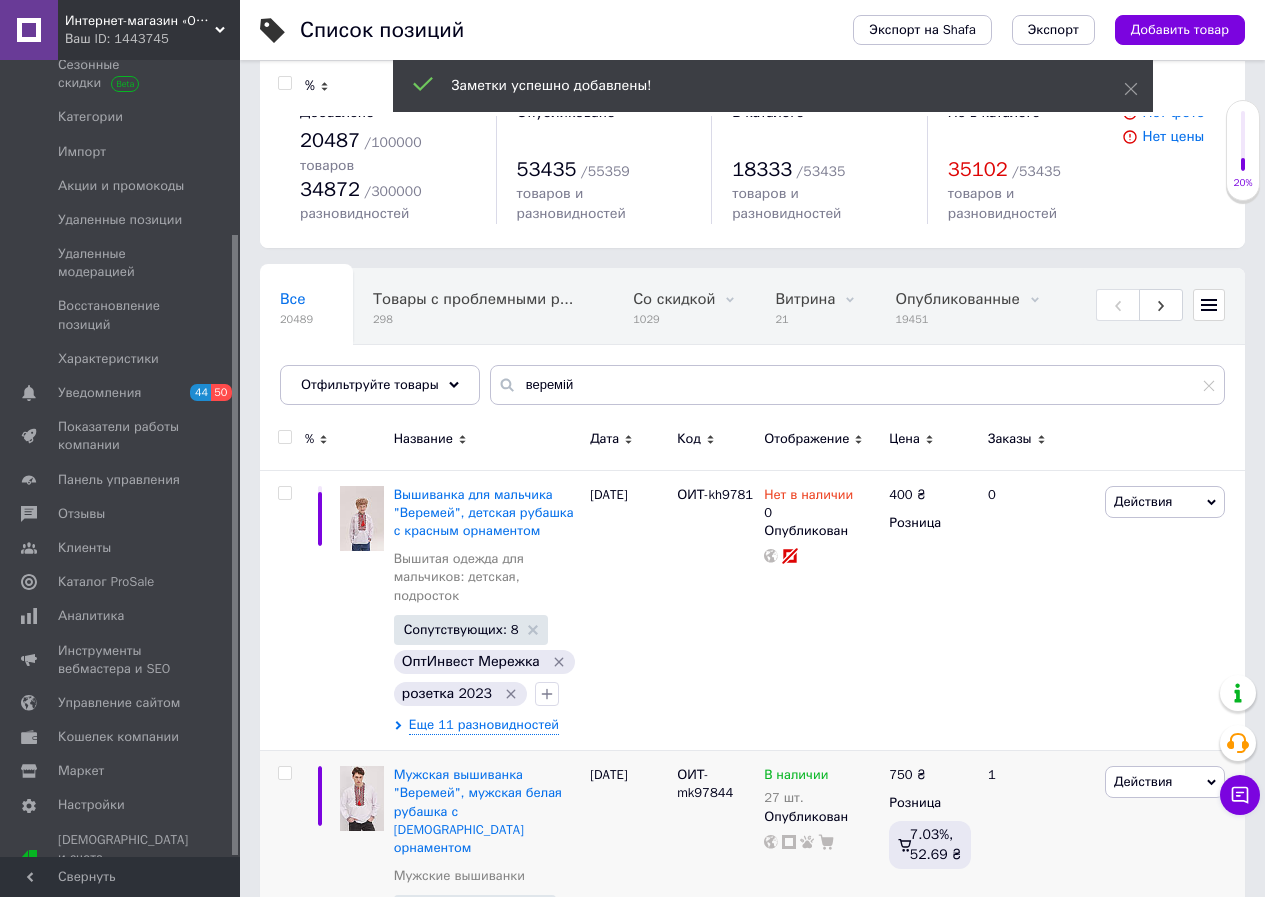 scroll, scrollTop: 0, scrollLeft: 0, axis: both 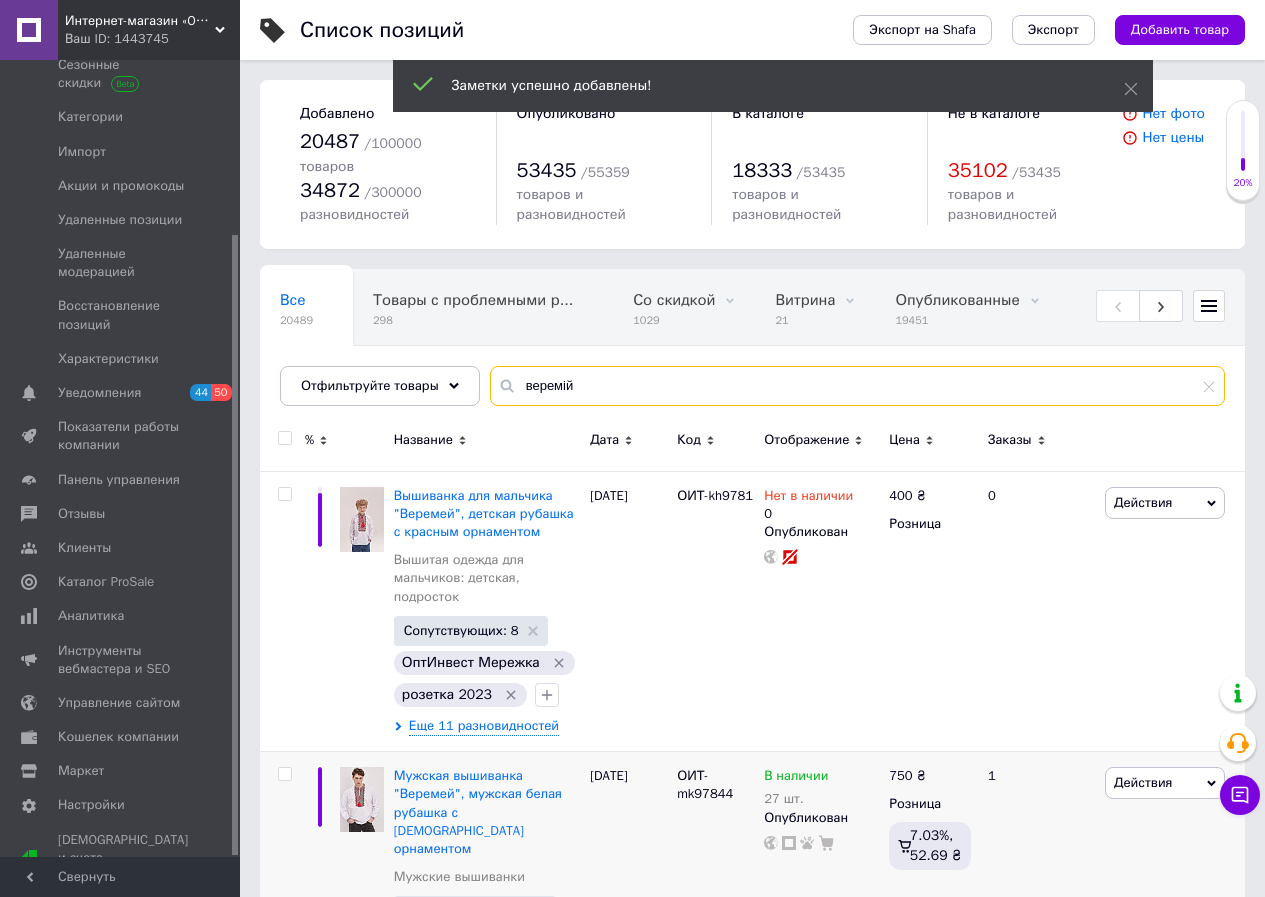 click on "веремій" at bounding box center [857, 386] 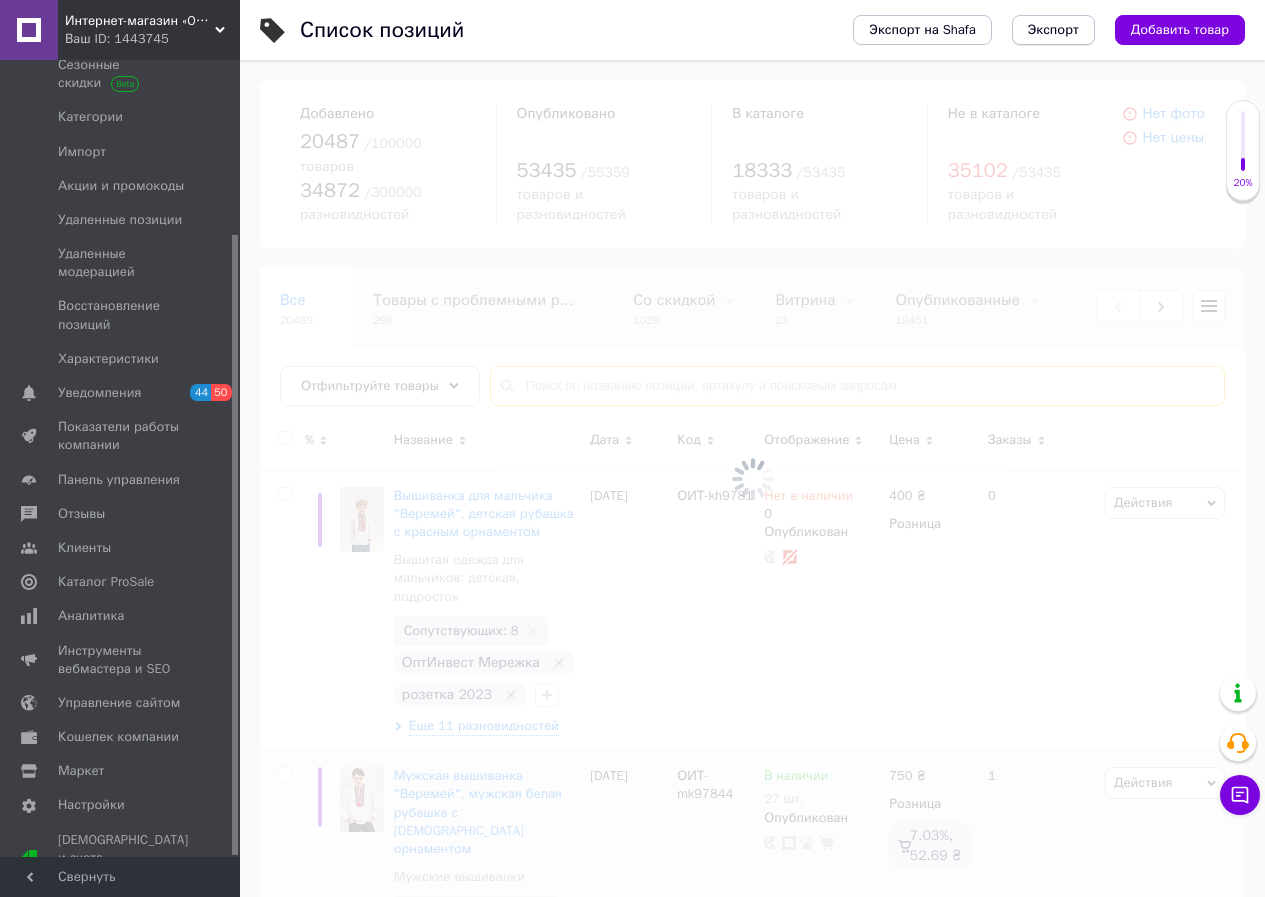 type 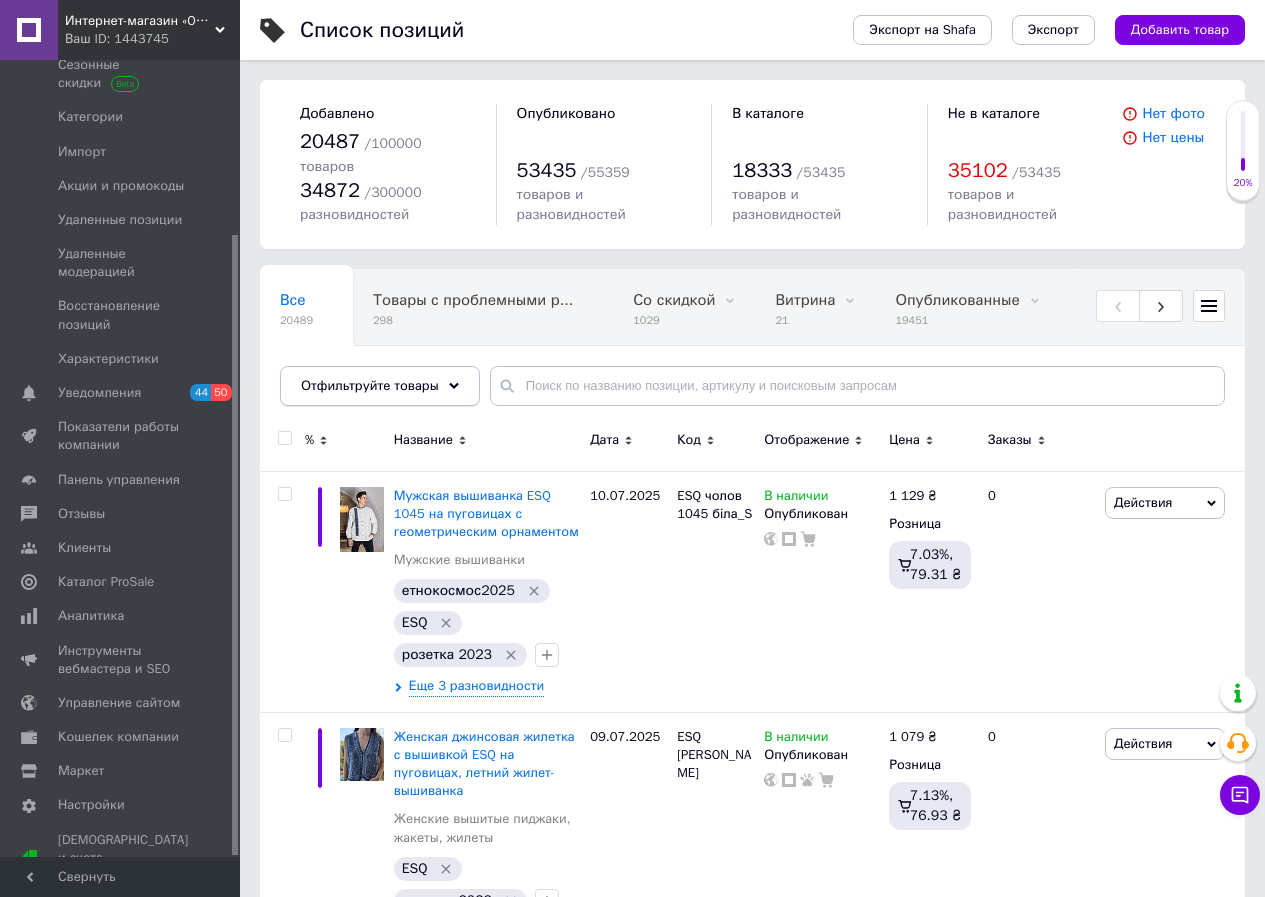 click on "Отфильтруйте товары" at bounding box center [370, 385] 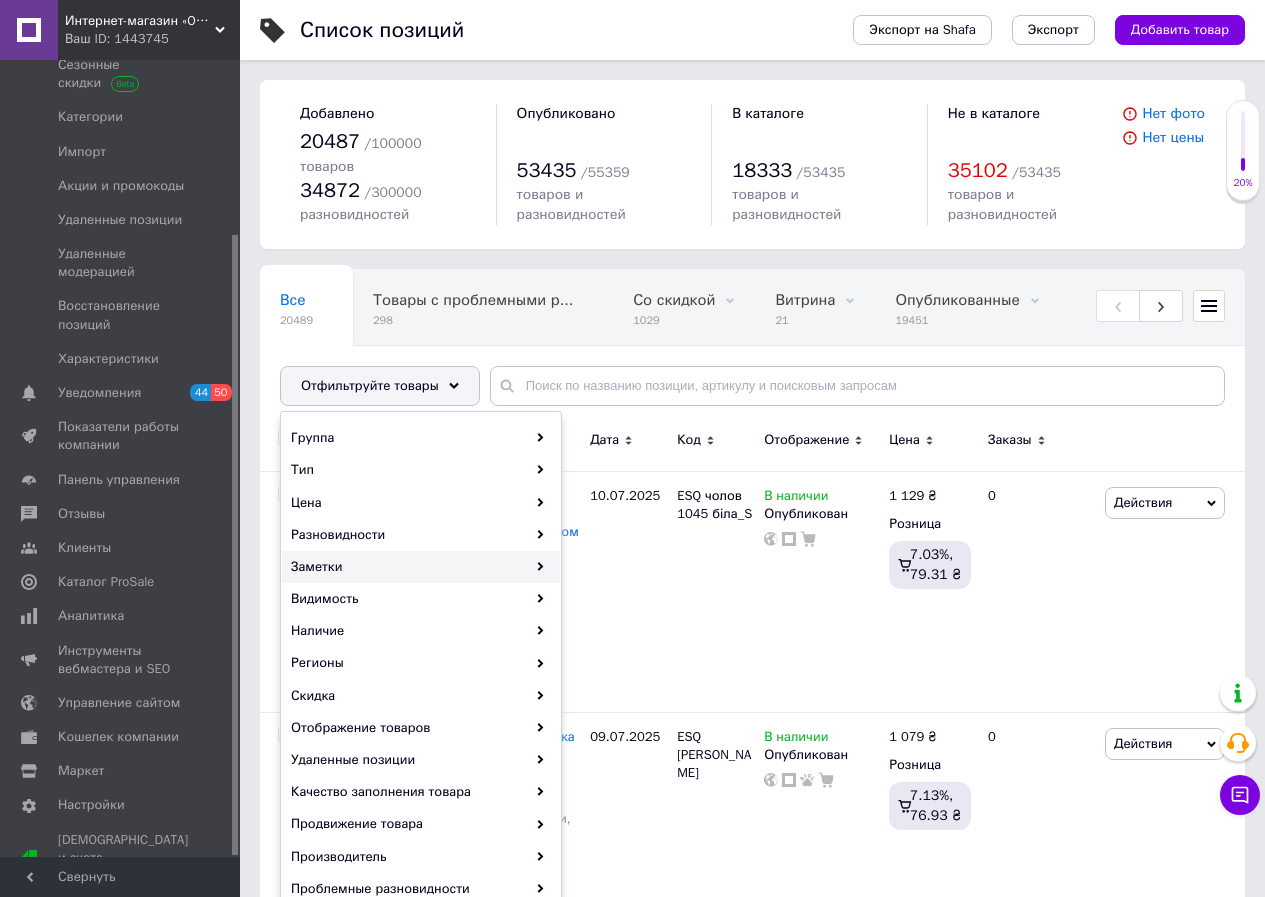 click on "Заметки" at bounding box center [421, 567] 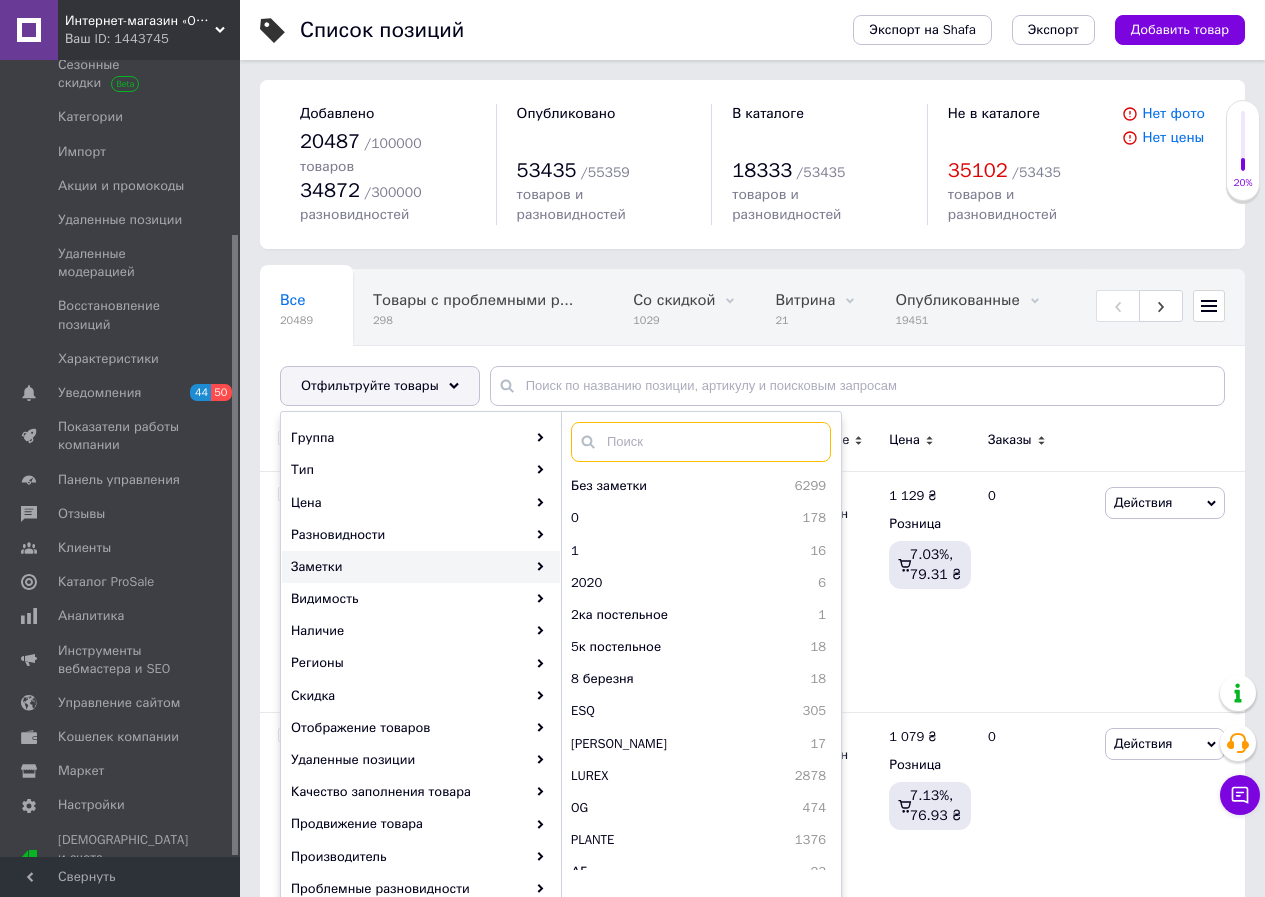click at bounding box center (701, 442) 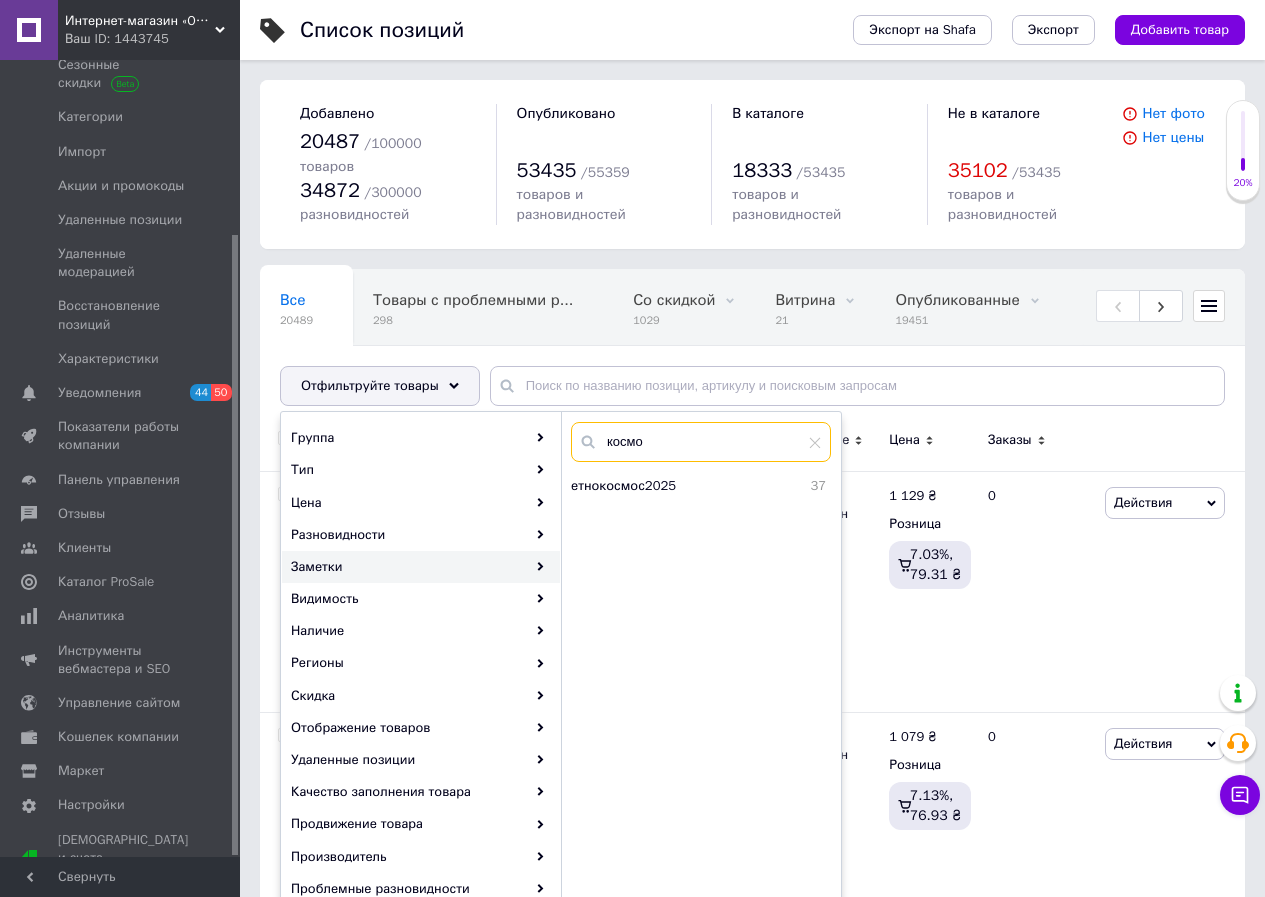 type on "космо" 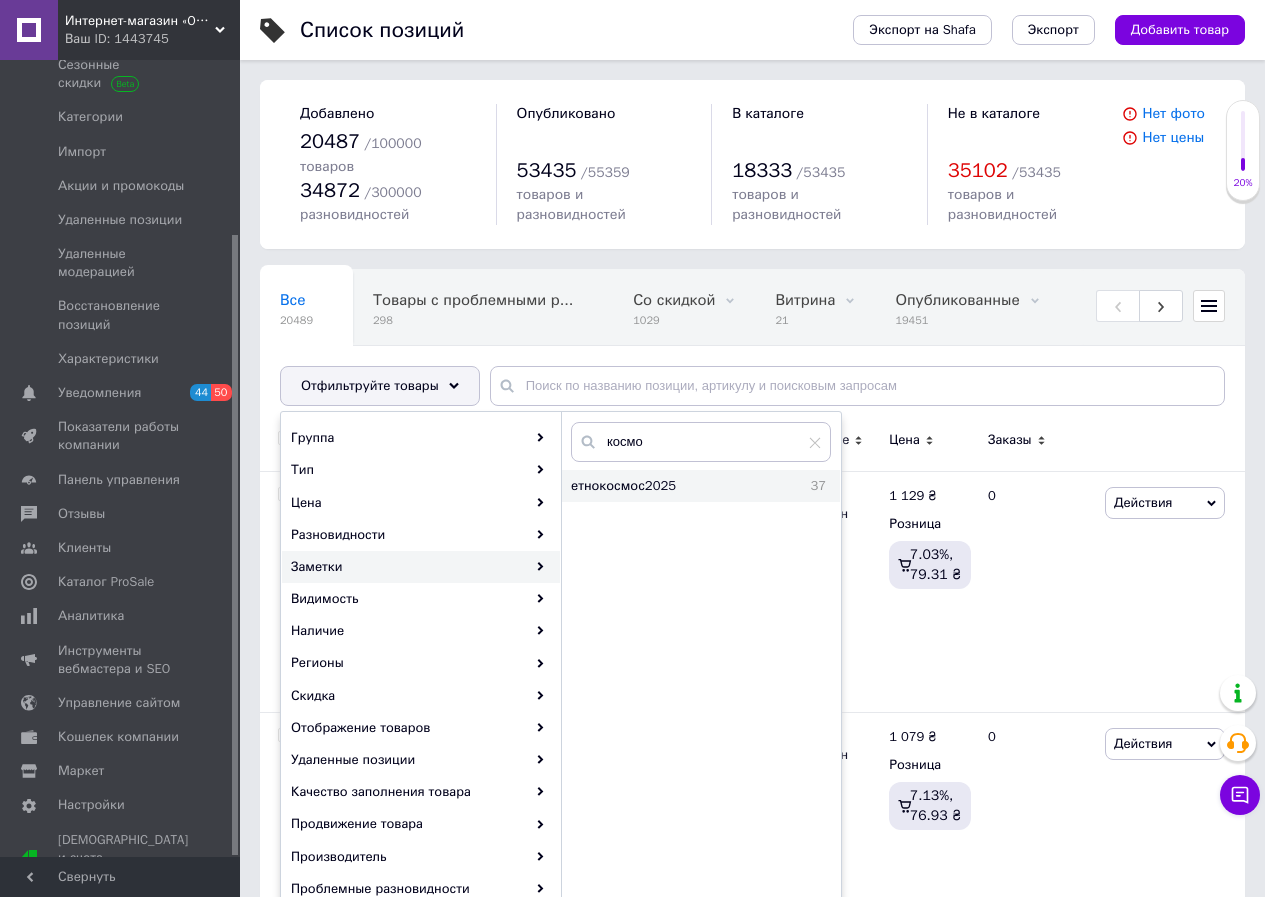 click on "етнокосмос2025" at bounding box center (673, 486) 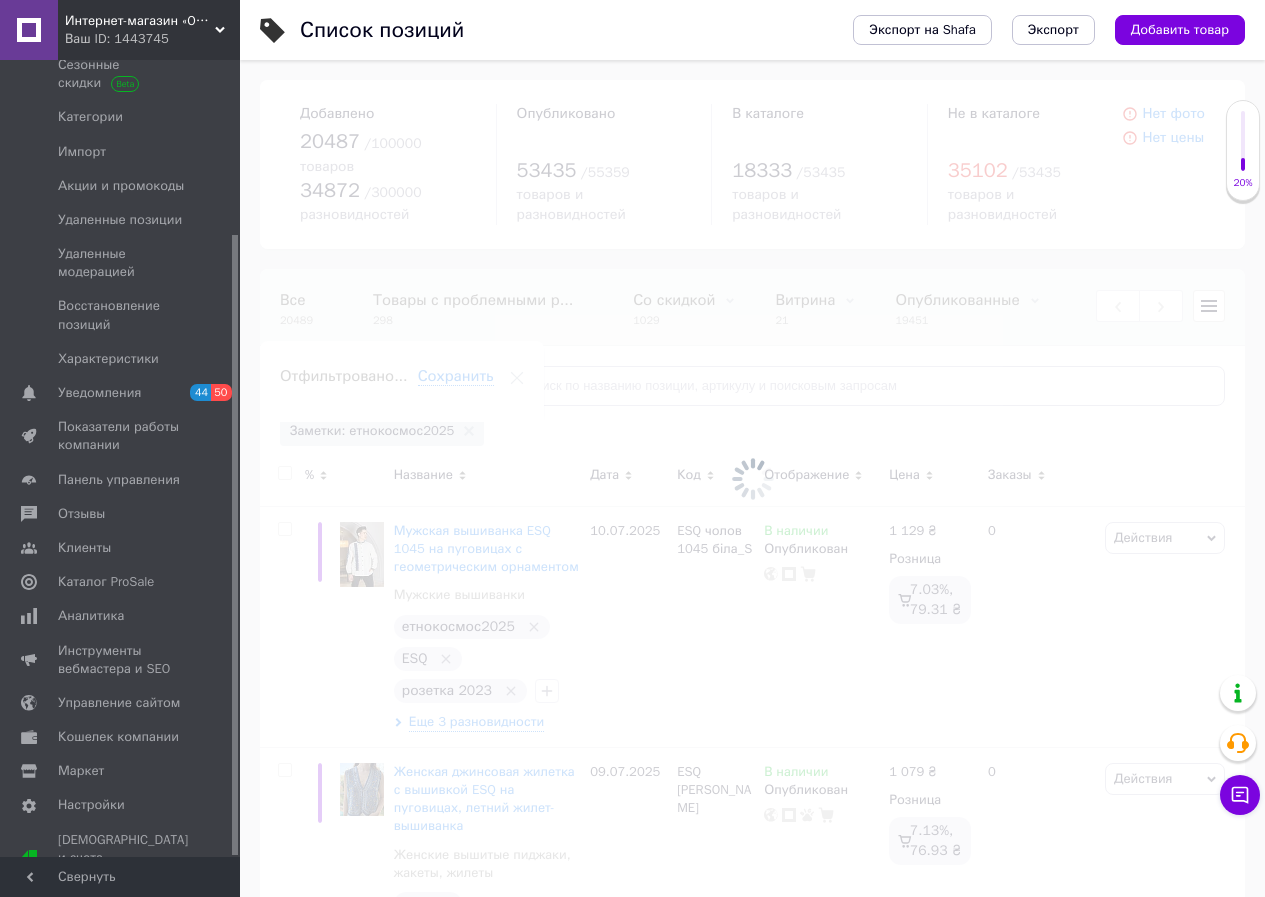 scroll, scrollTop: 0, scrollLeft: 938, axis: horizontal 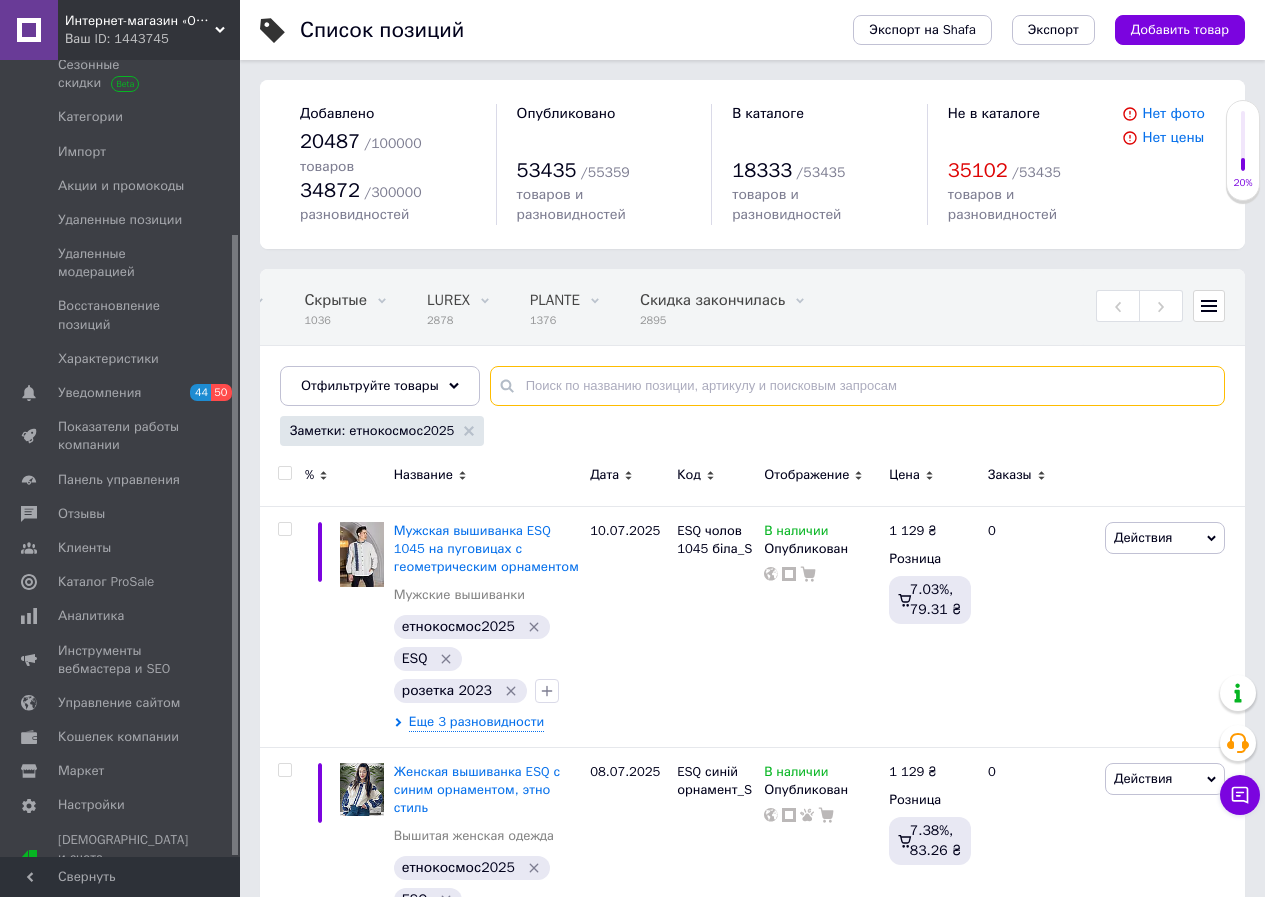 click at bounding box center [857, 386] 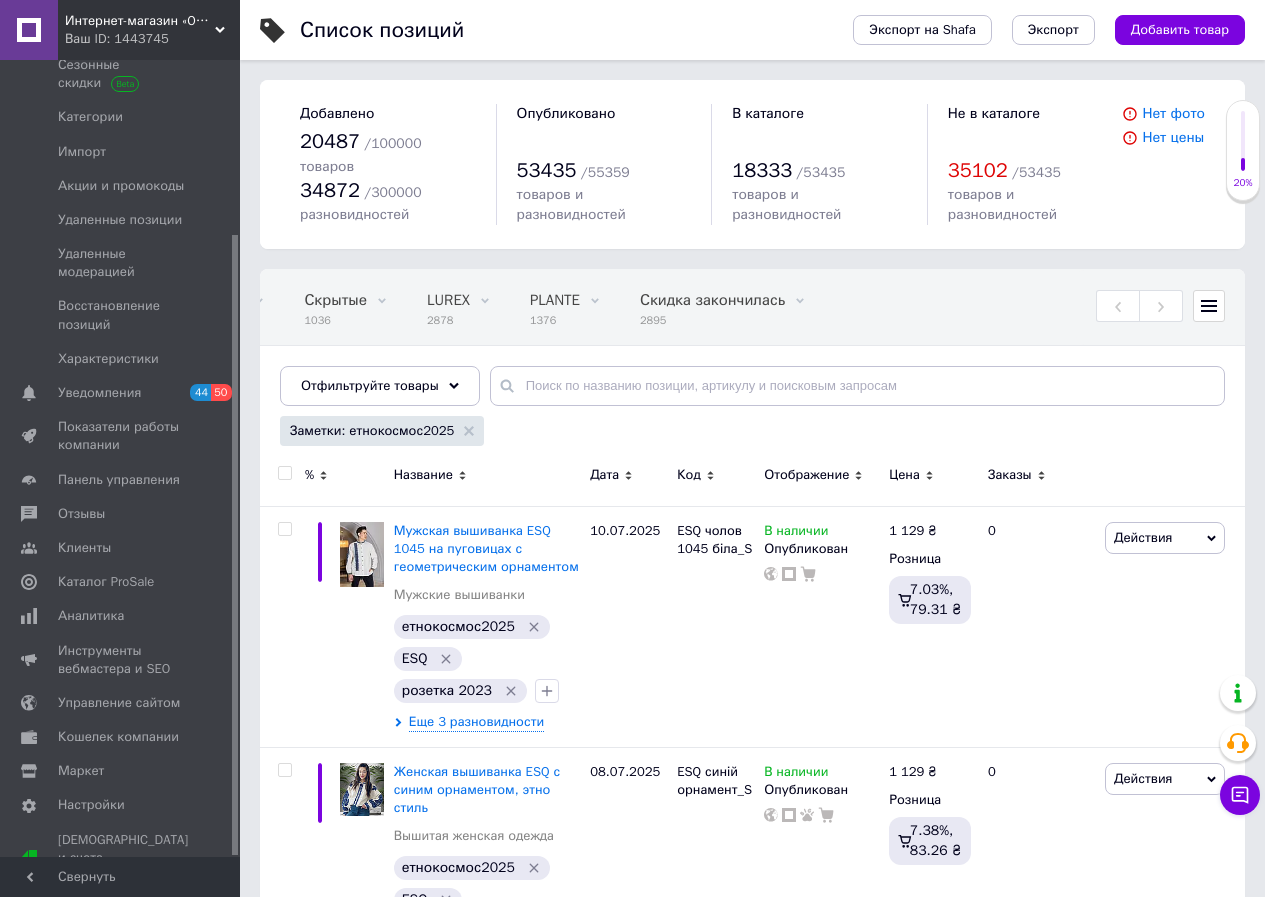 click on "Заметки: етнокосмос2025" at bounding box center (382, 431) 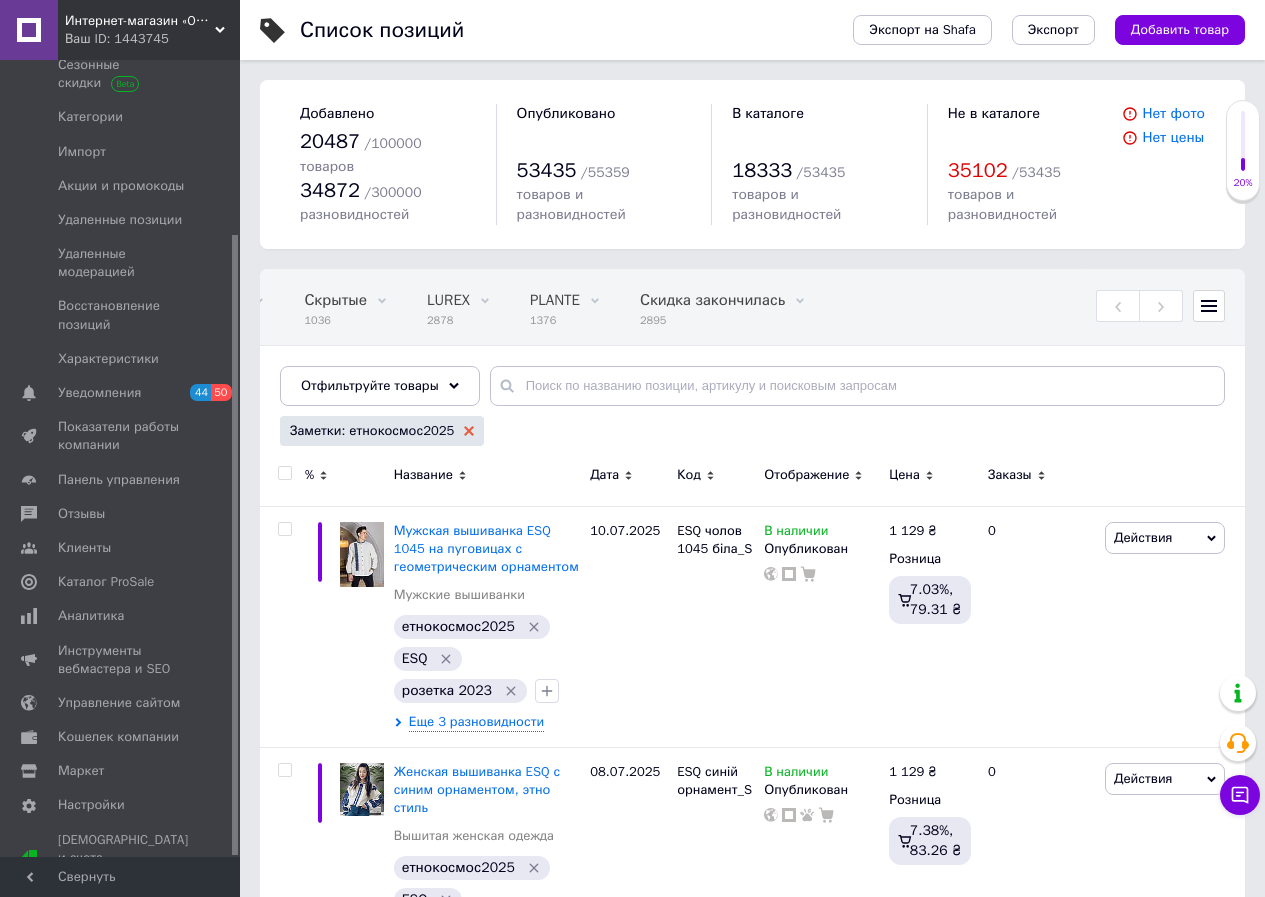 click 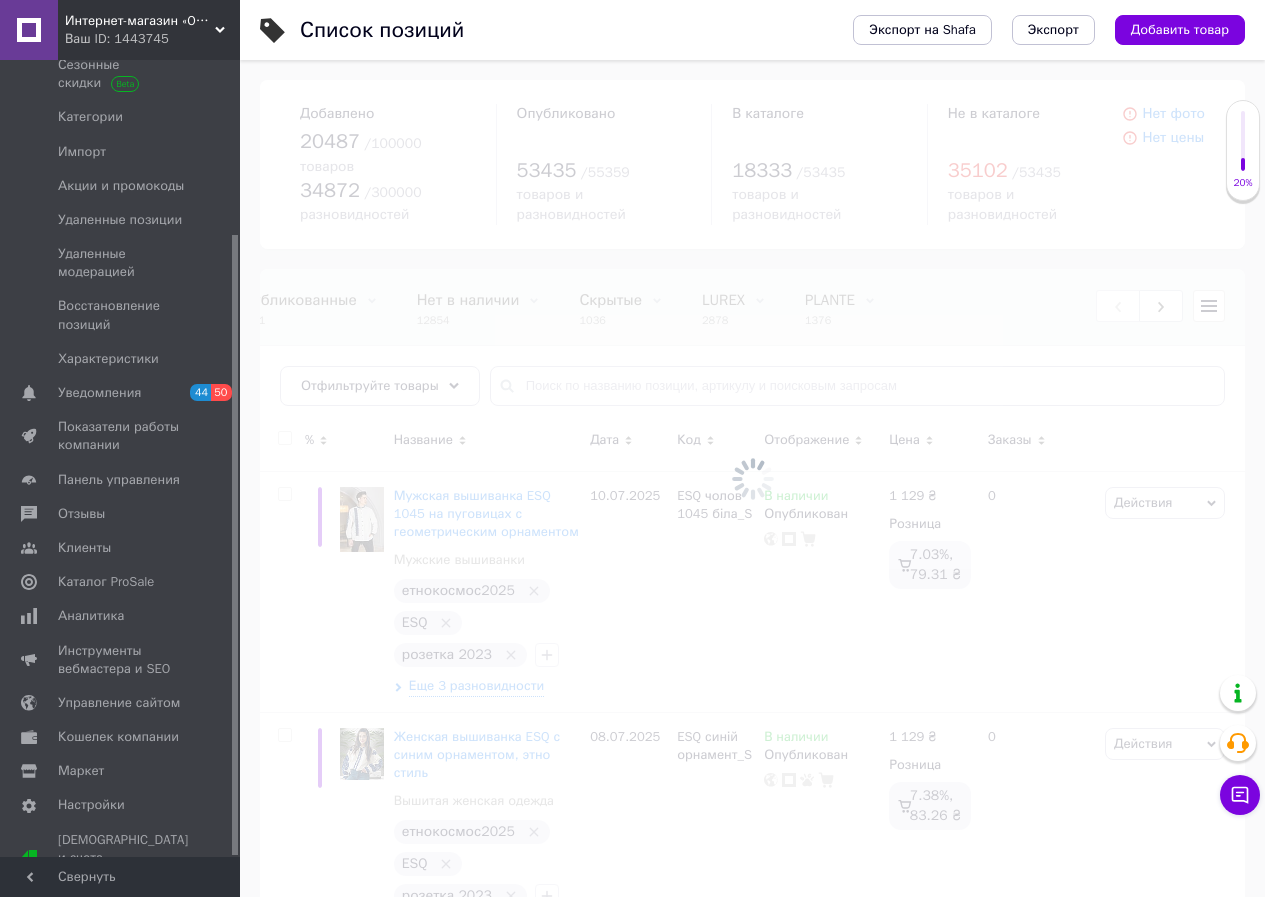 scroll, scrollTop: 0, scrollLeft: 0, axis: both 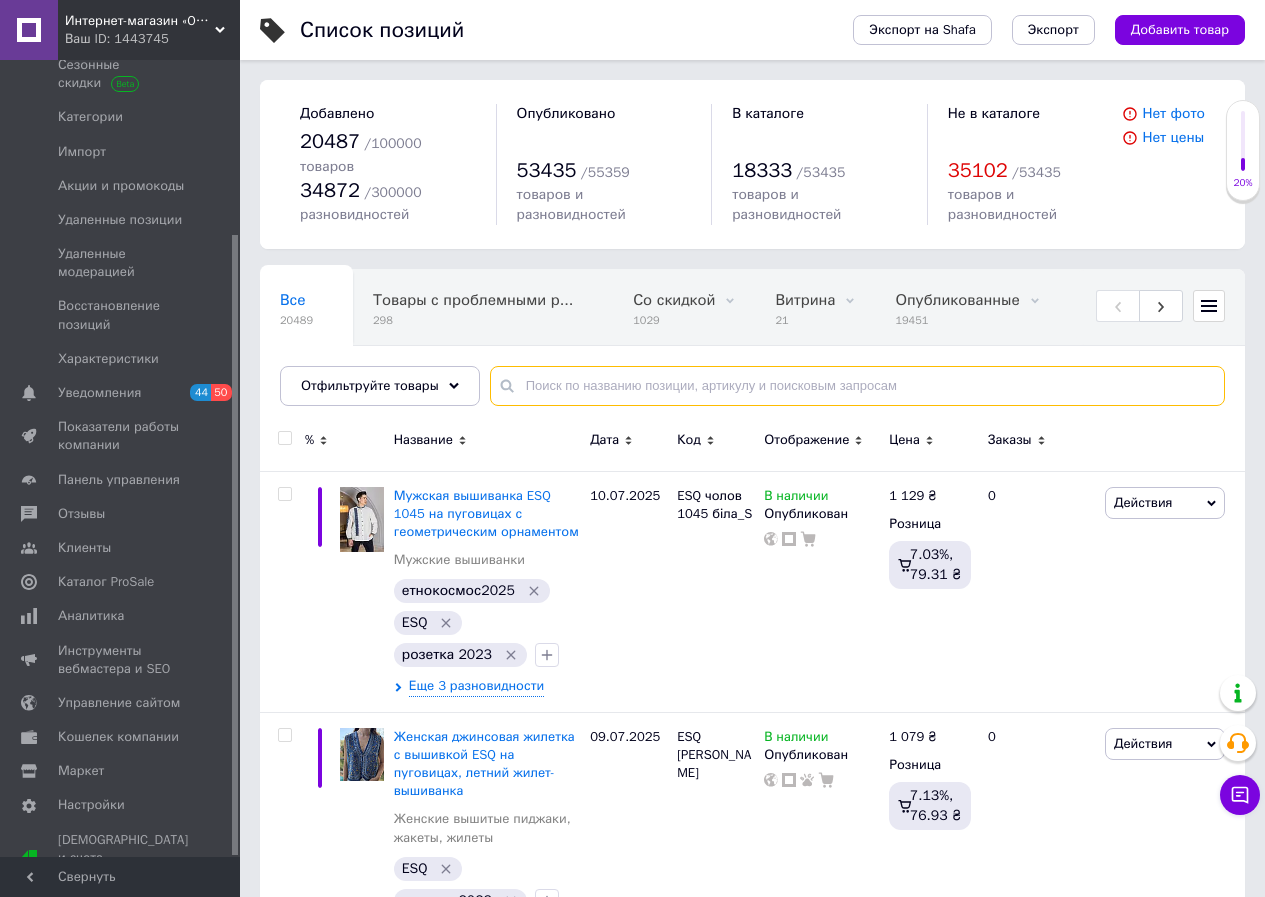 click at bounding box center [857, 386] 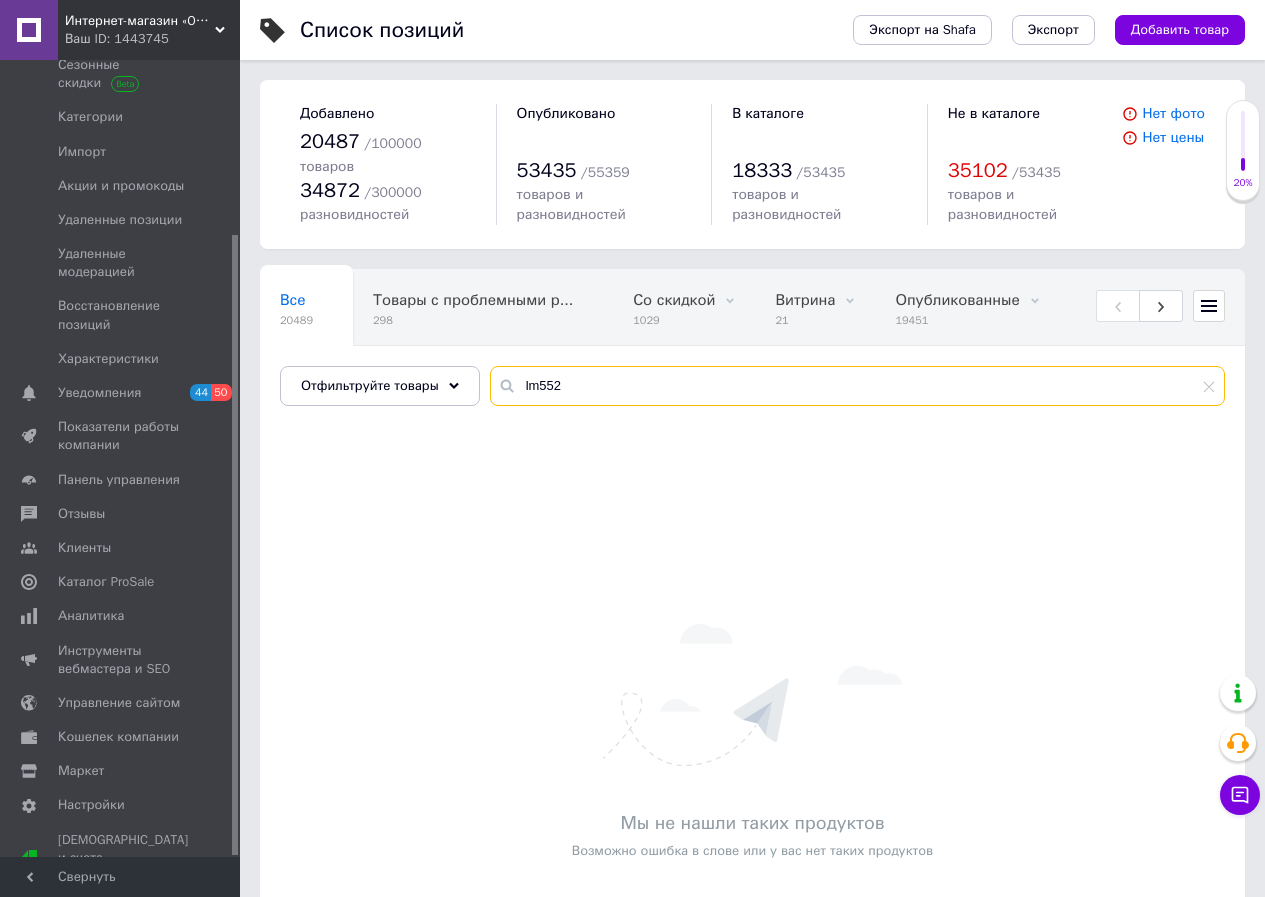 click on "lm552" at bounding box center (857, 386) 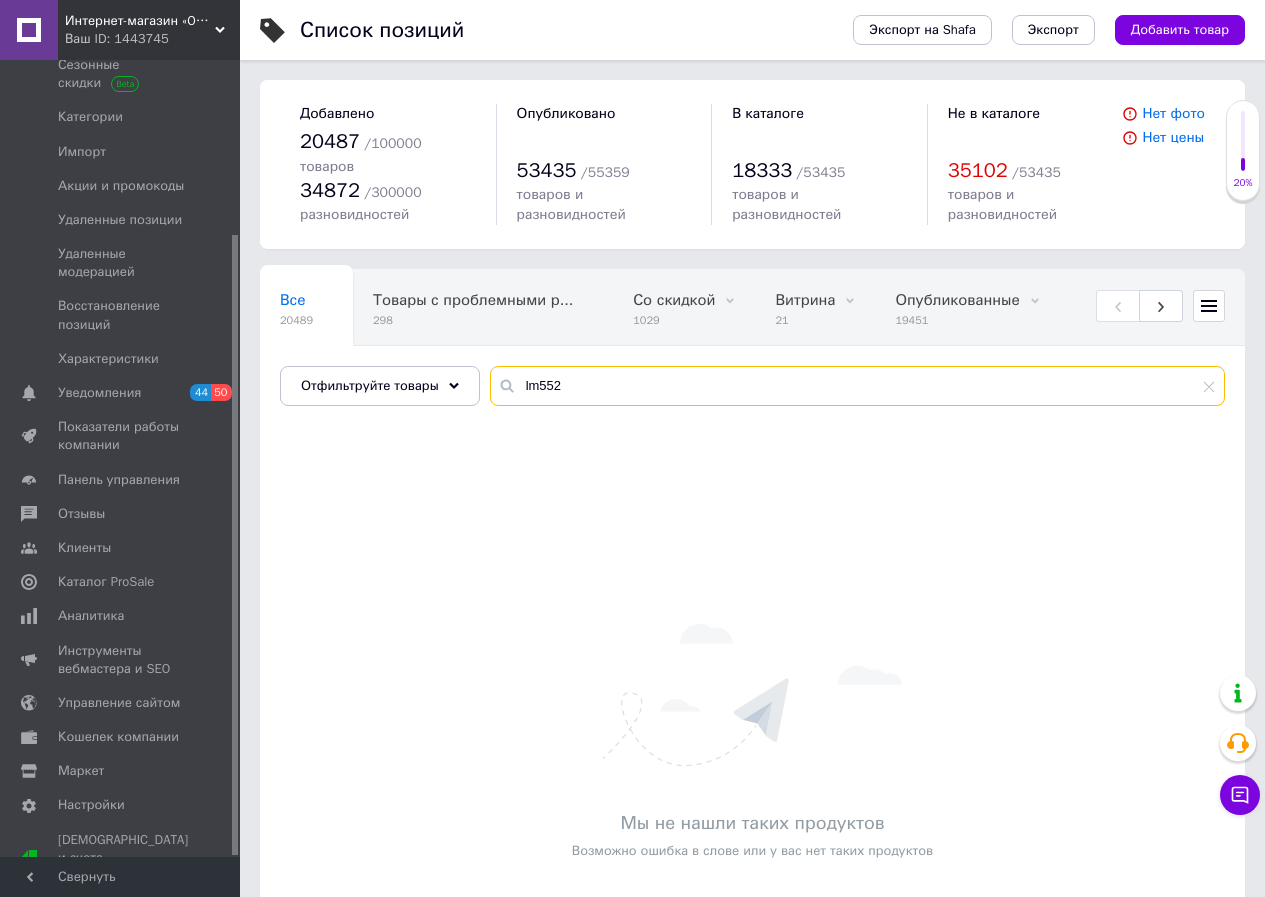 click on "lm552" at bounding box center (857, 386) 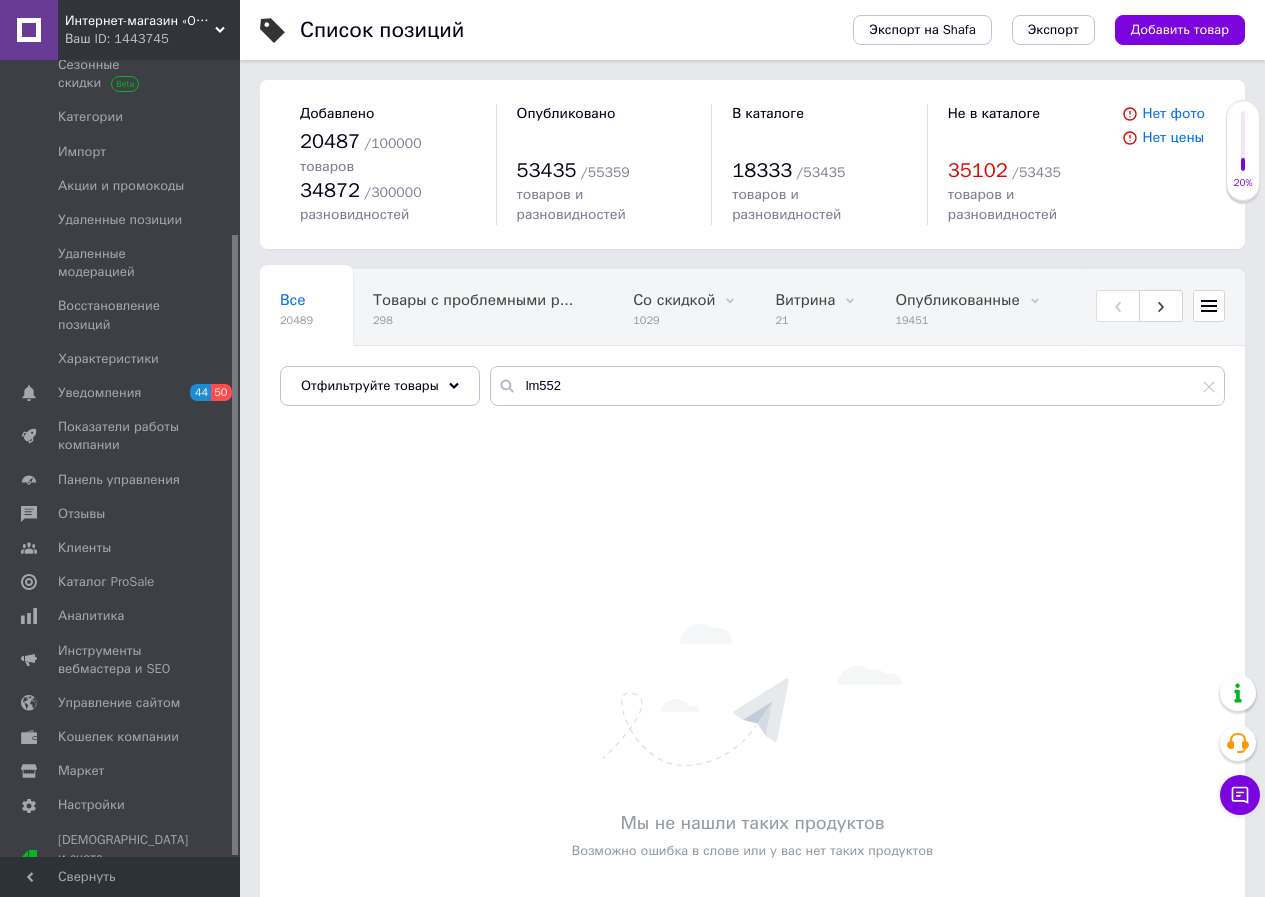 click on "Все 20489 Товары с проблемными р... 298 Со скидкой 1029 Удалить Редактировать [PERSON_NAME] 21 Удалить Редактировать Опубликованные 19451 Удалить Редактировать Нет в наличии 12854 Удалить Редактировать Скрытые 1036 Удалить Редактировать LUREX 2878 Удалить Редактировать PLANTE 1376 Удалить Редактировать Скидка закончилась 2895 Удалить Редактировать Ok Отфильтровано...  Сохранить" at bounding box center (752, 347) 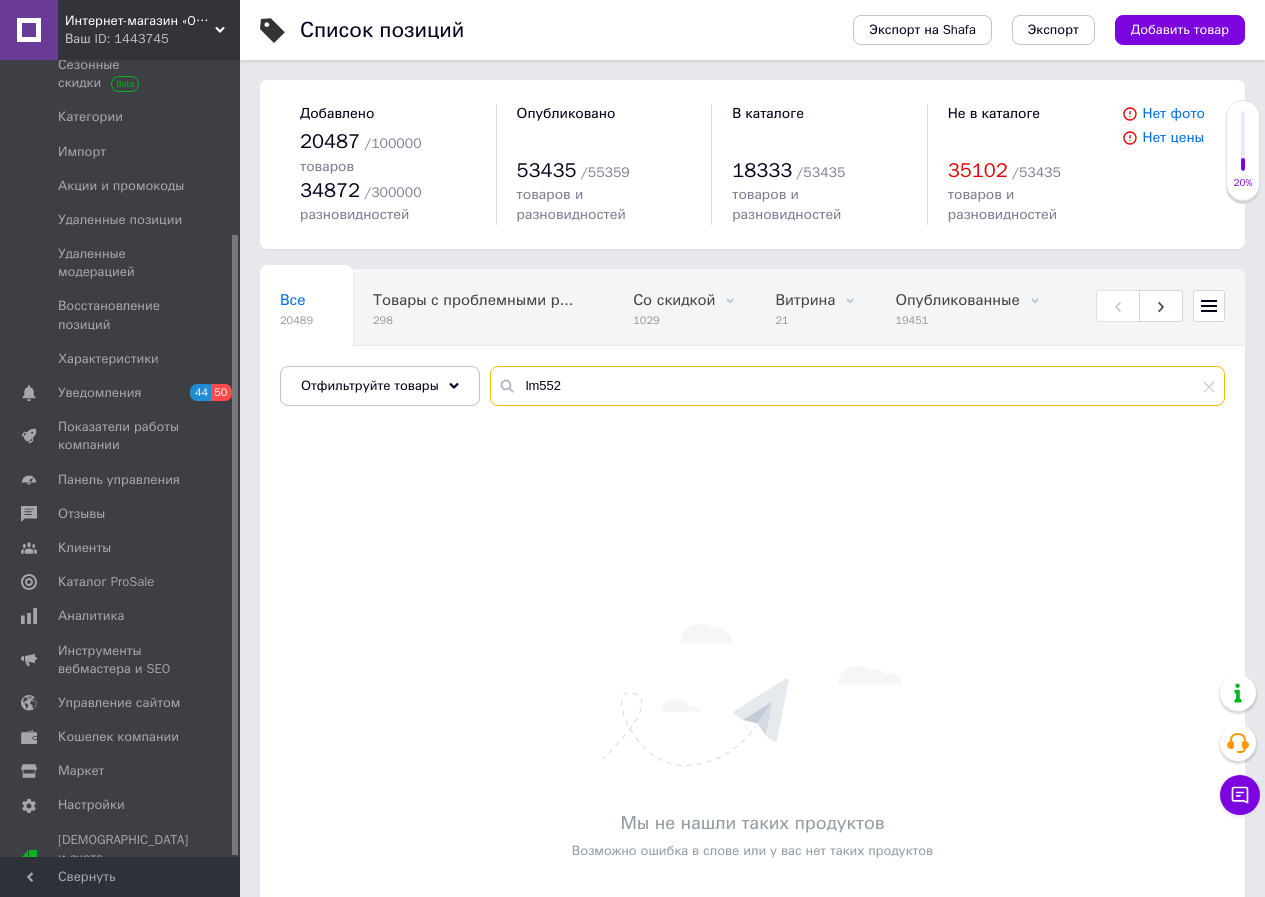 click on "lm552" at bounding box center [857, 386] 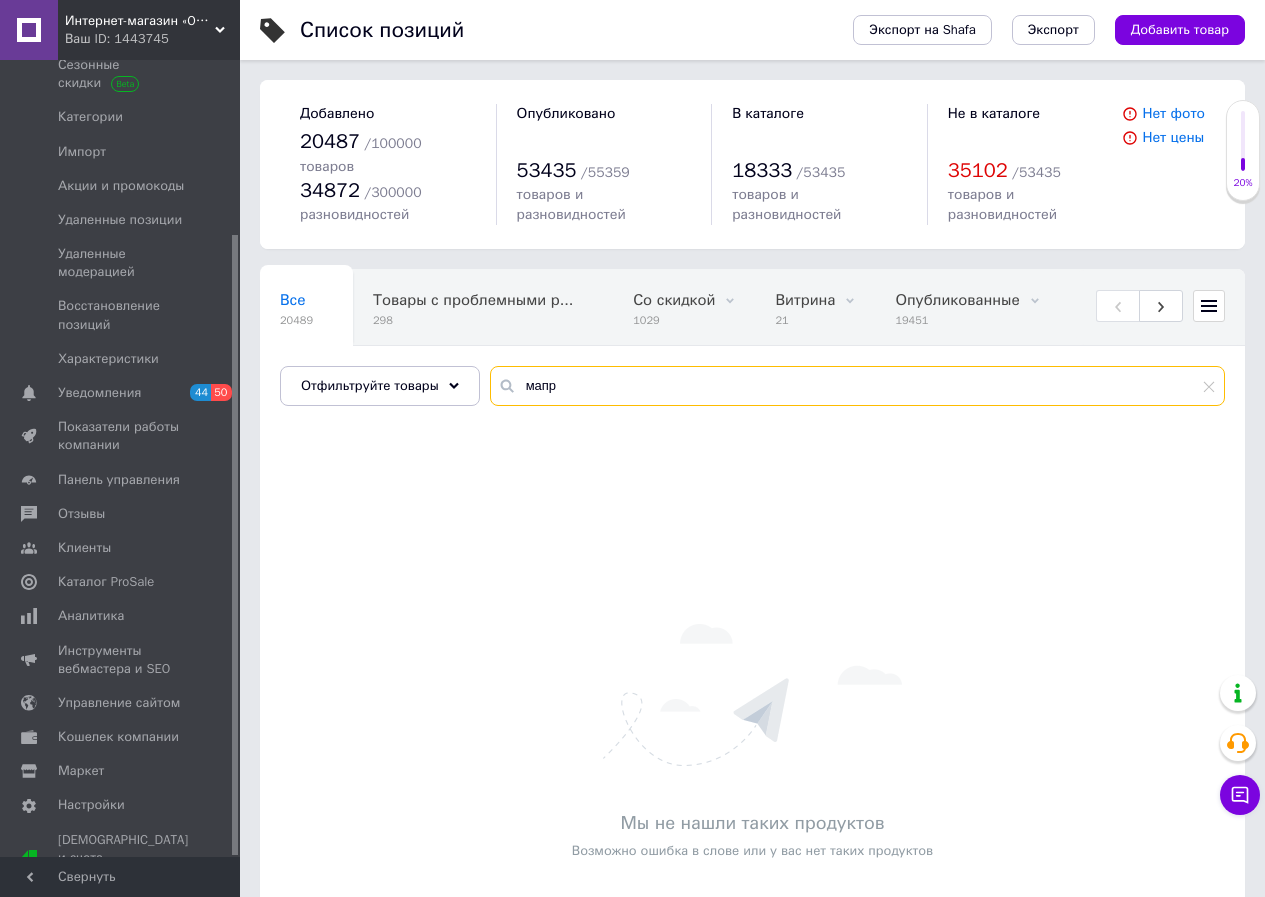 click on "мапр" at bounding box center (857, 386) 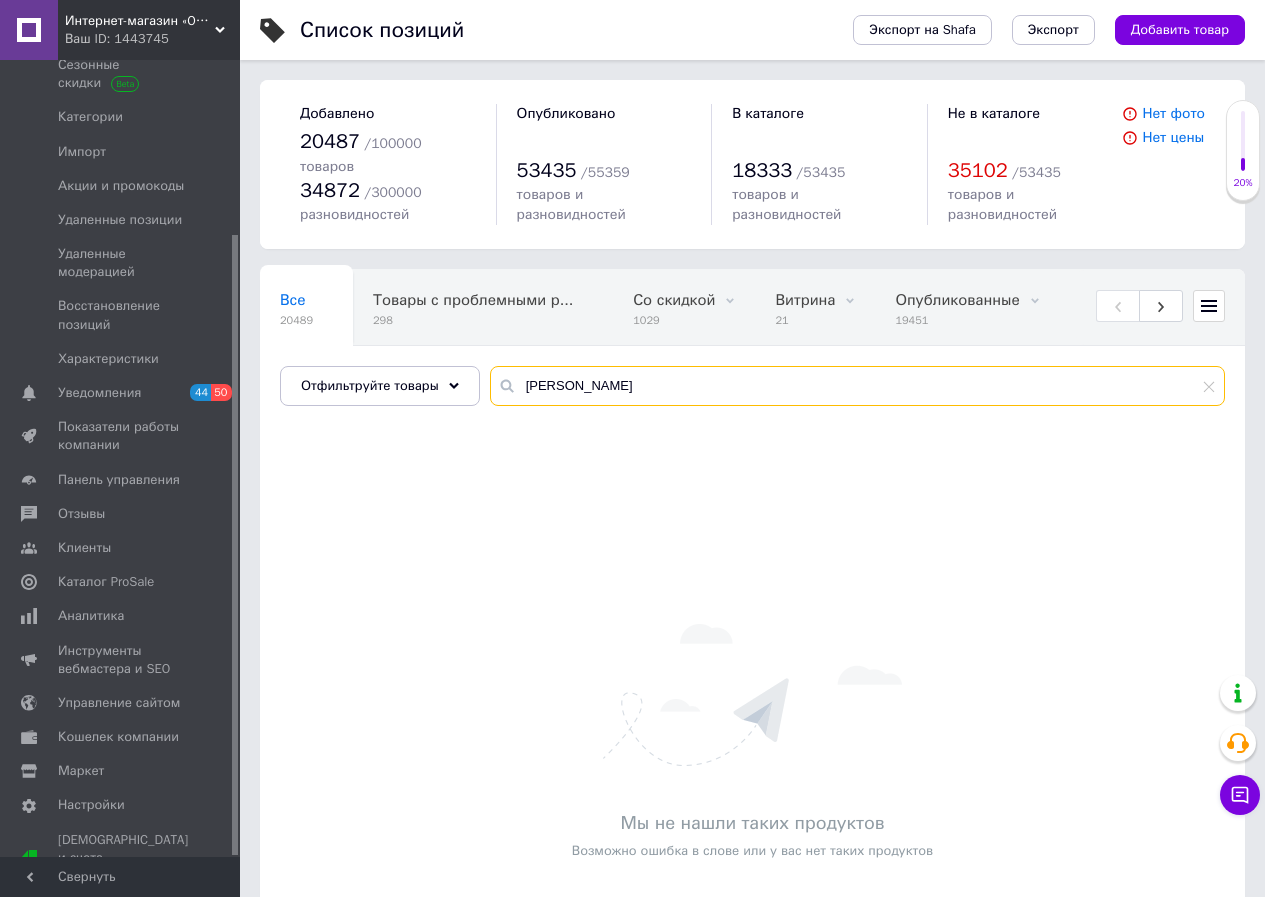 type on "[PERSON_NAME]" 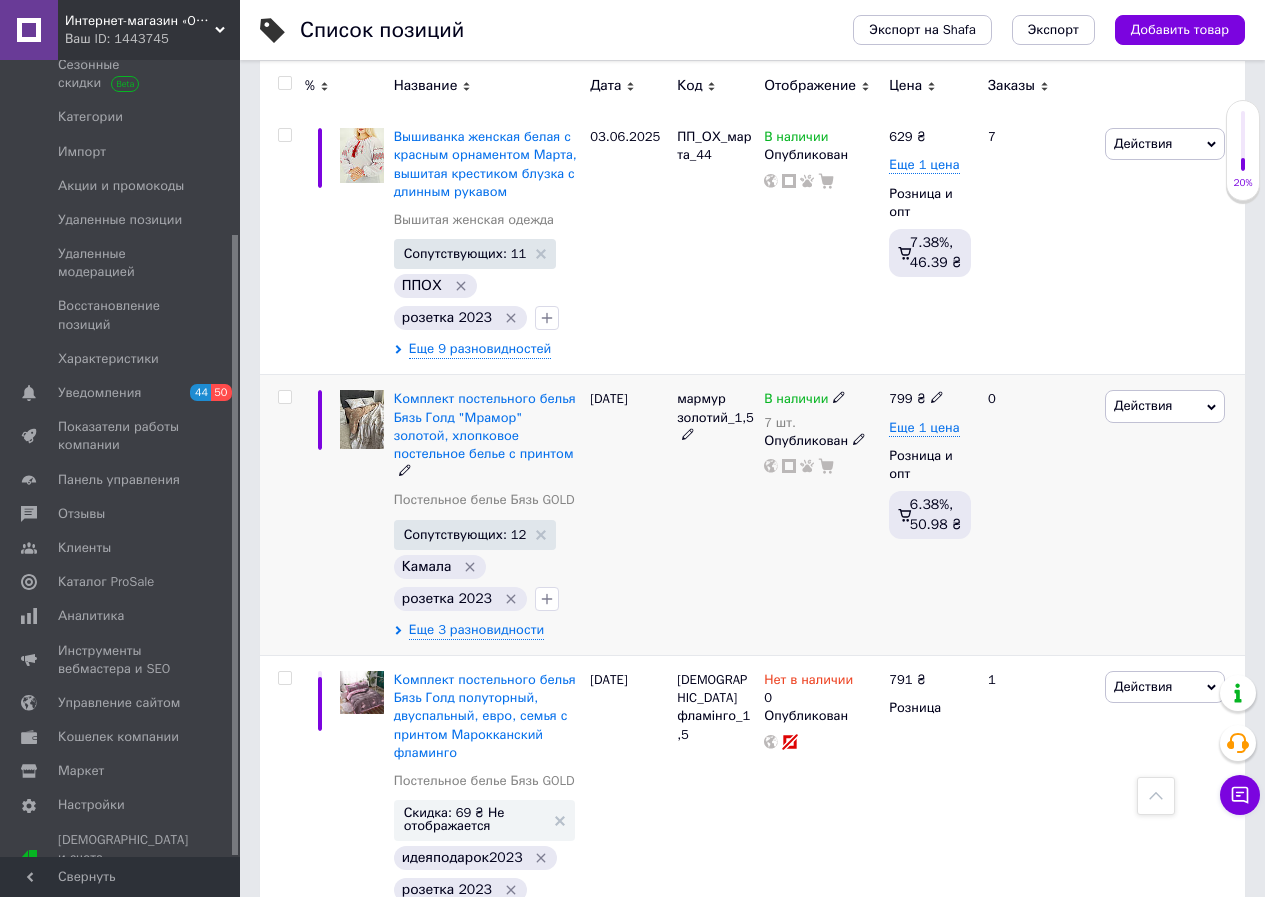 scroll, scrollTop: 4900, scrollLeft: 0, axis: vertical 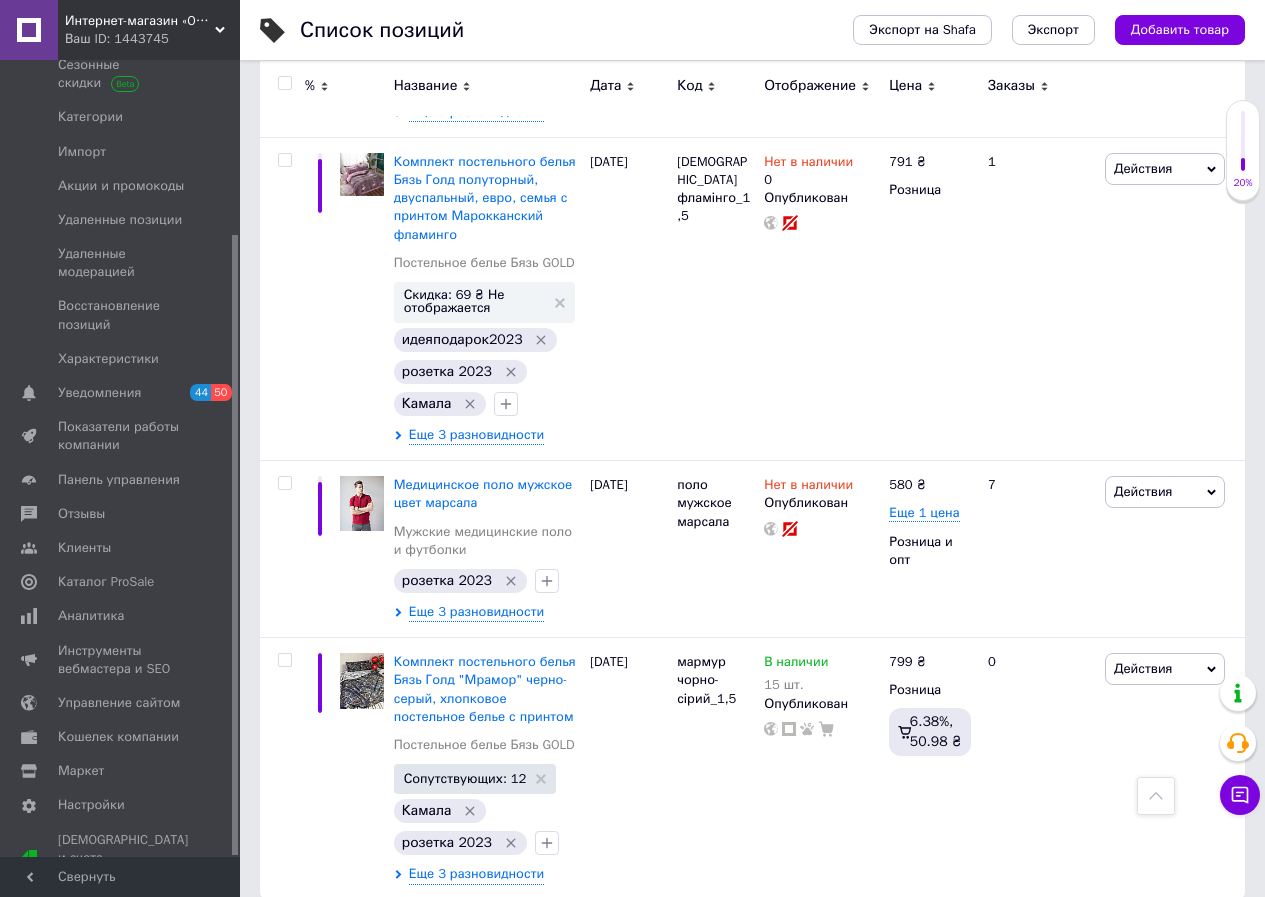 click on "2" at bounding box center (327, 941) 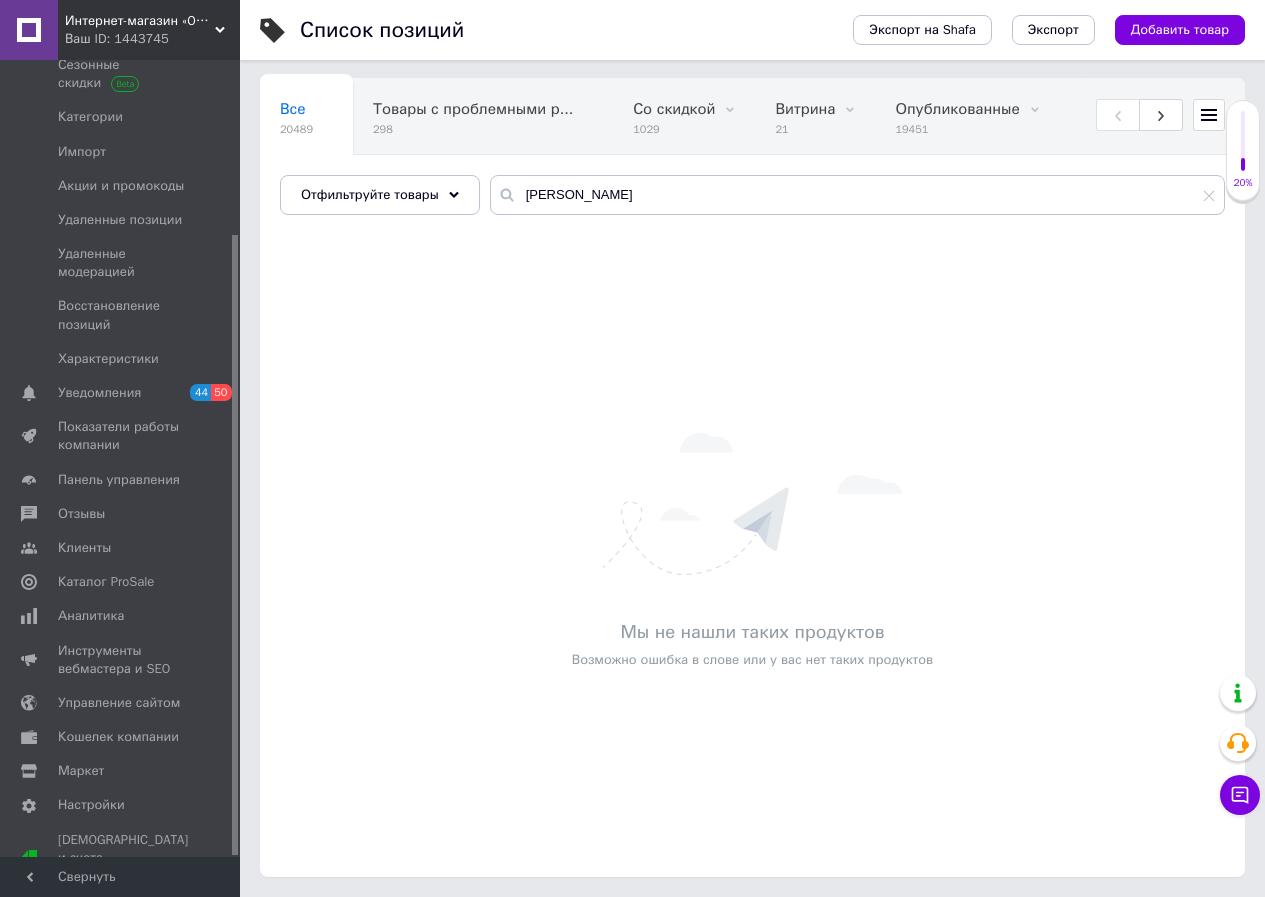 scroll, scrollTop: 171, scrollLeft: 0, axis: vertical 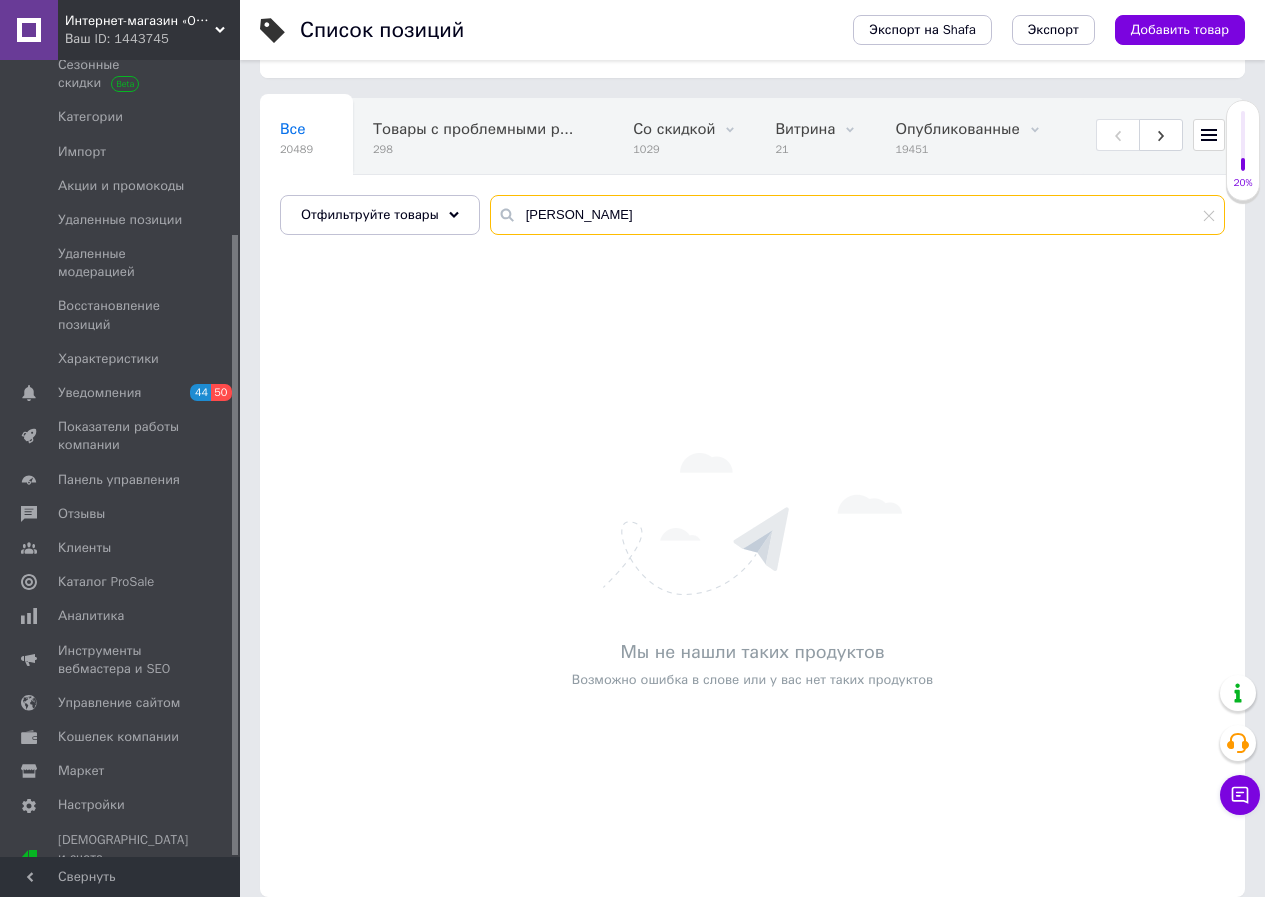 click on "[PERSON_NAME]" at bounding box center [857, 215] 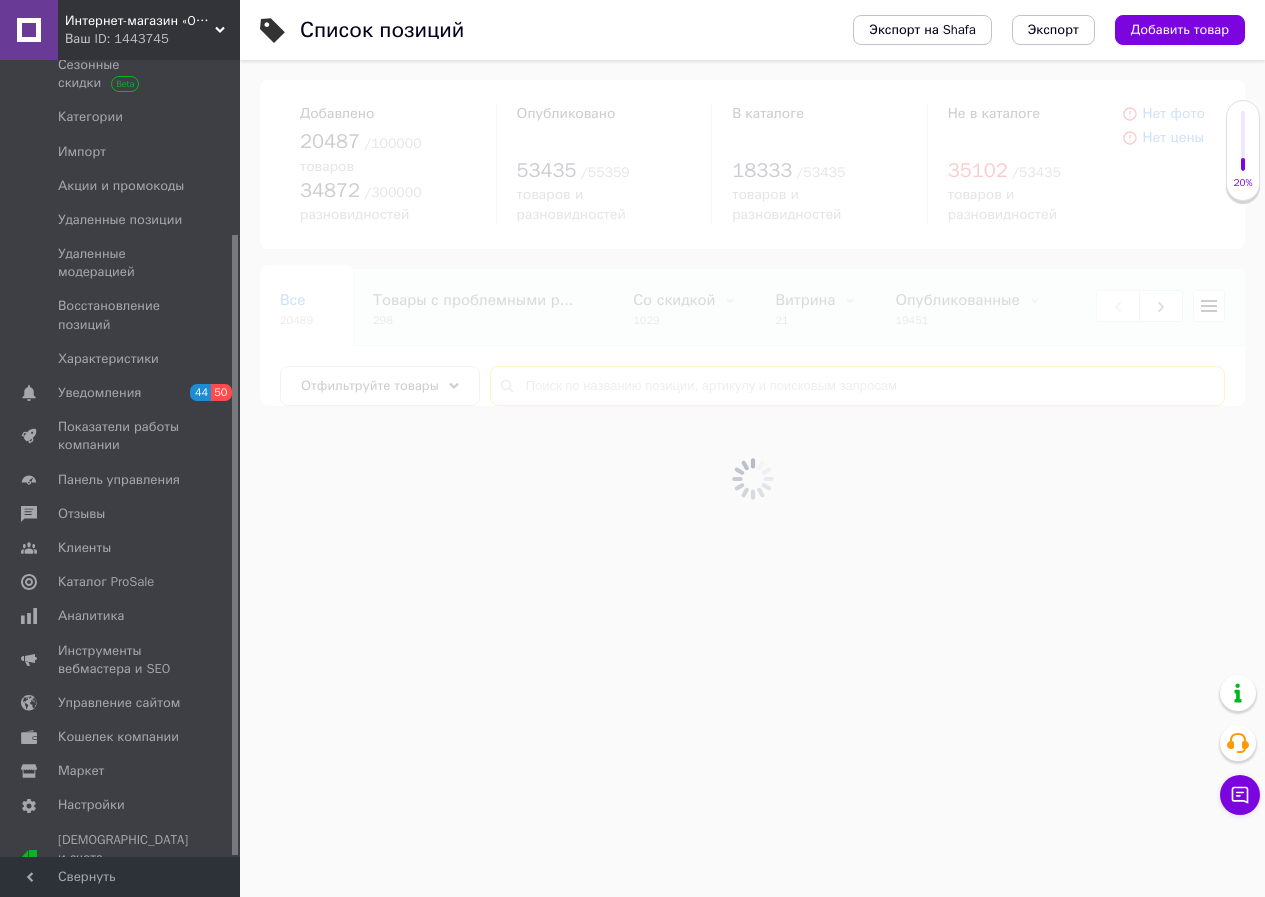 scroll, scrollTop: 0, scrollLeft: 0, axis: both 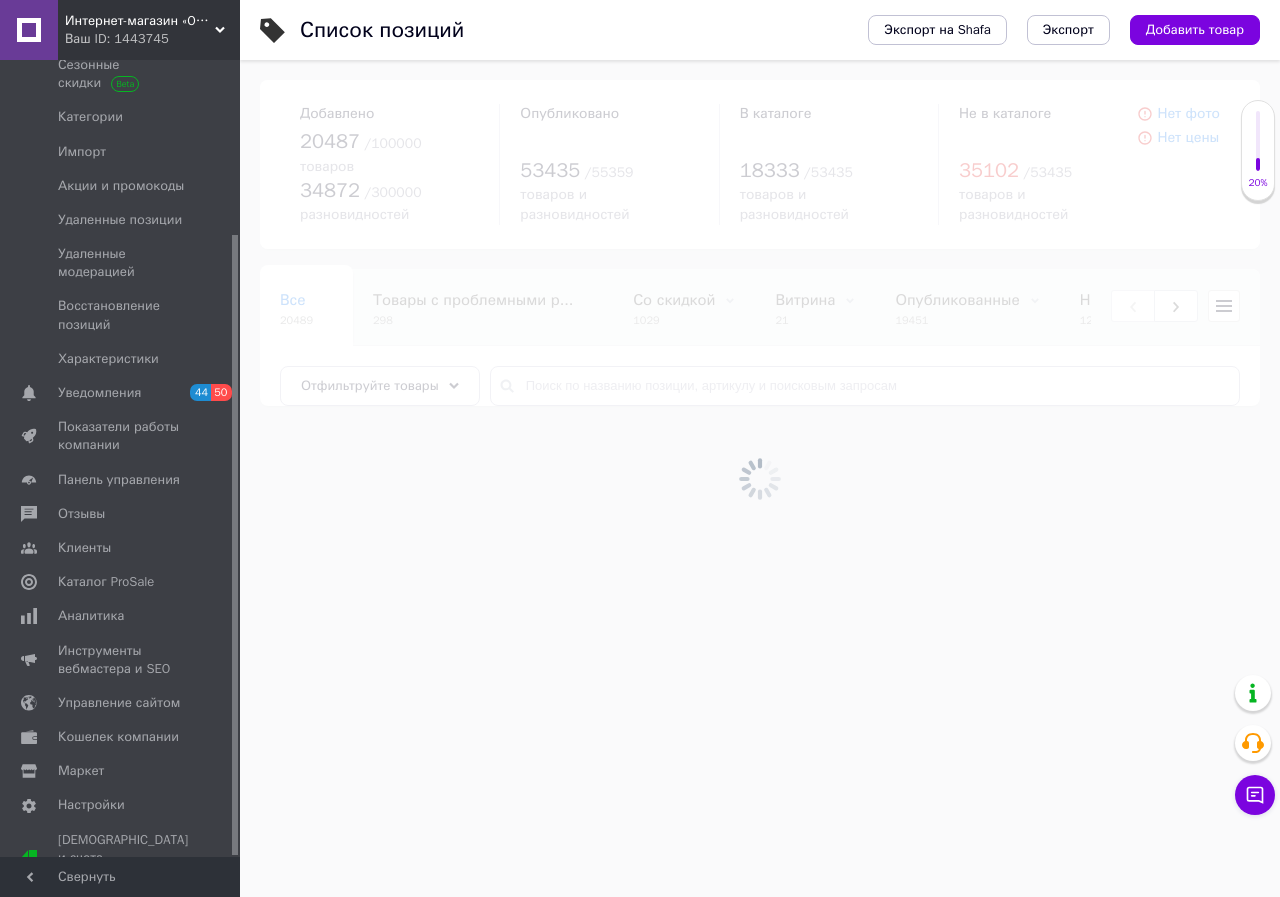 click at bounding box center (760, 478) 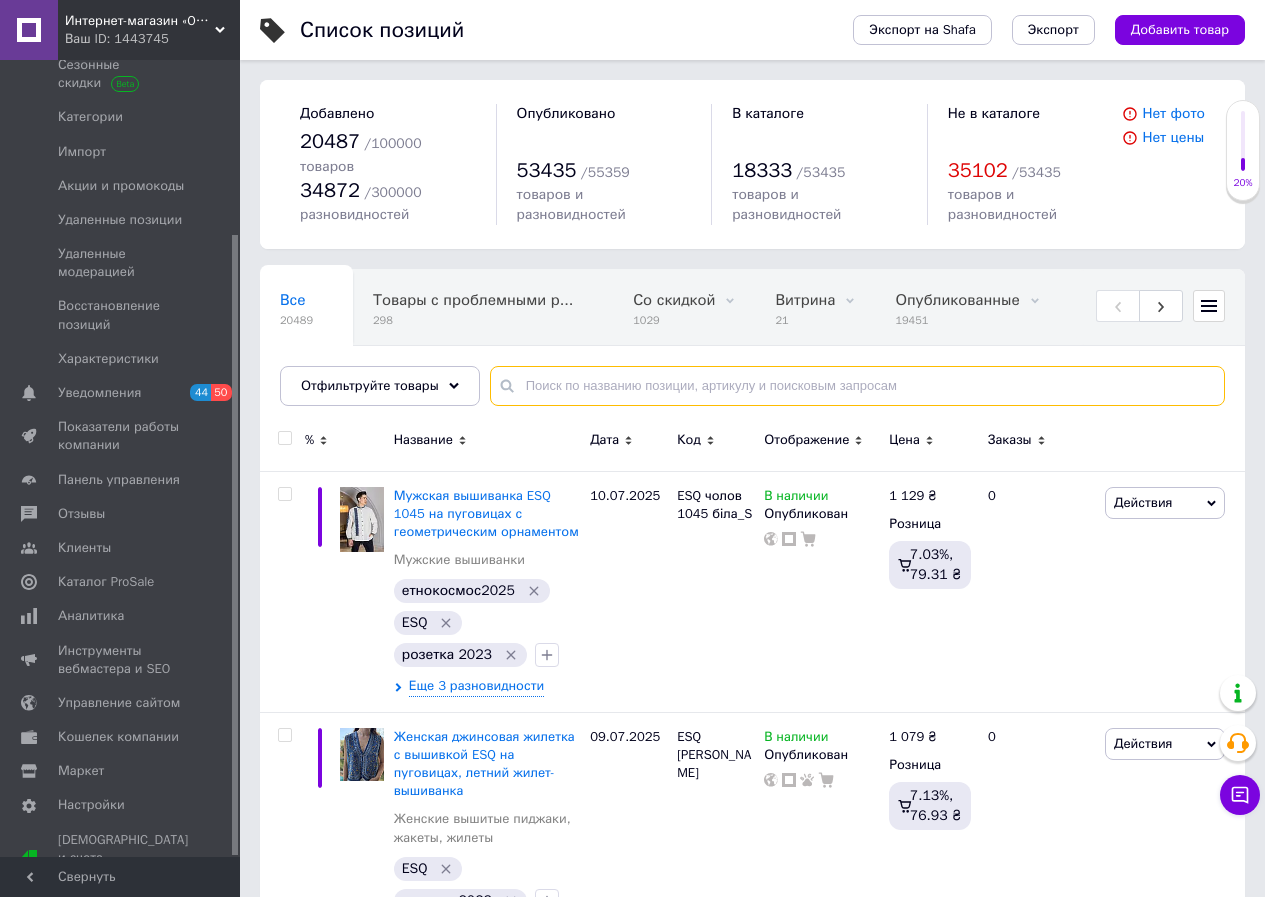click at bounding box center (857, 386) 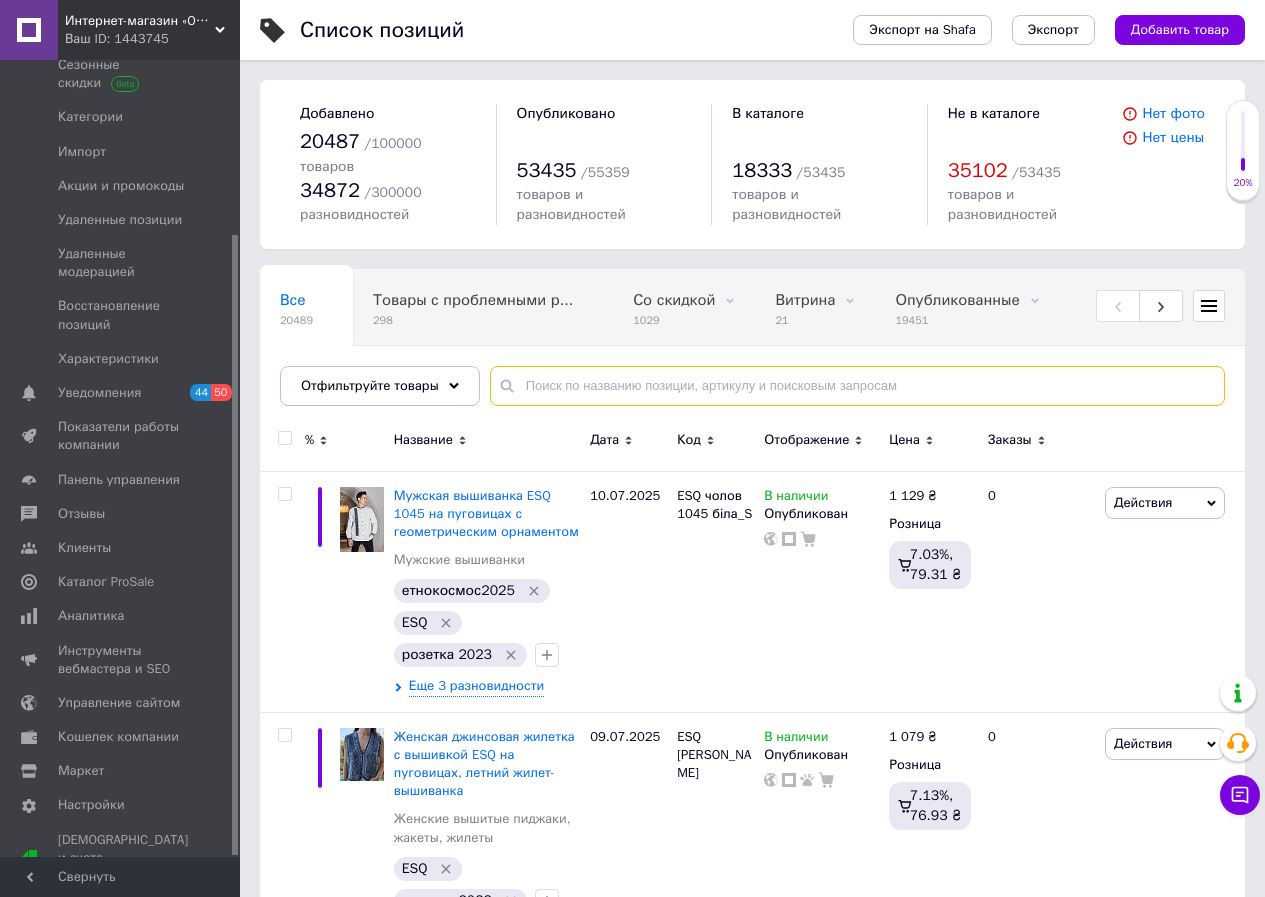 paste on "mk256" 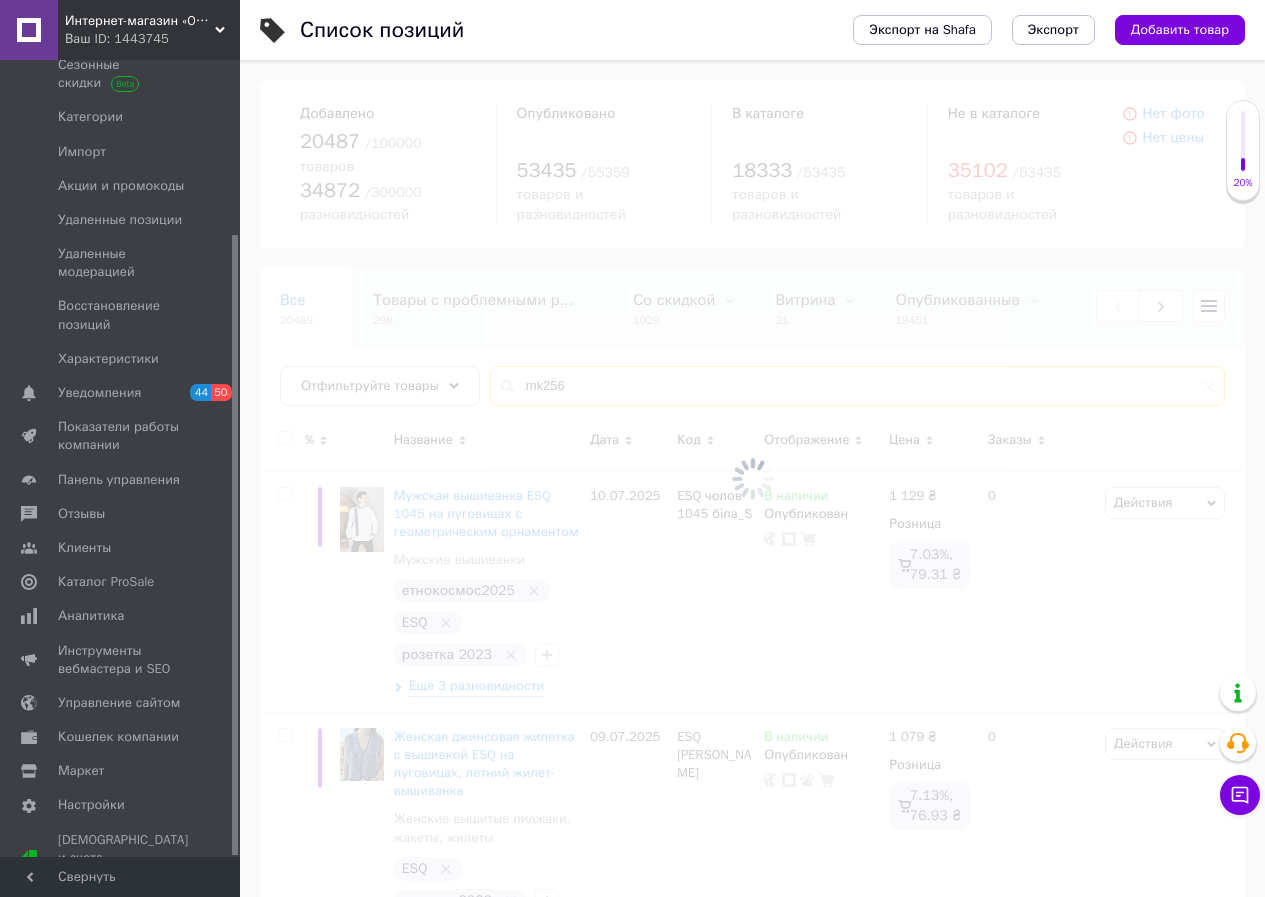 type on "mk256" 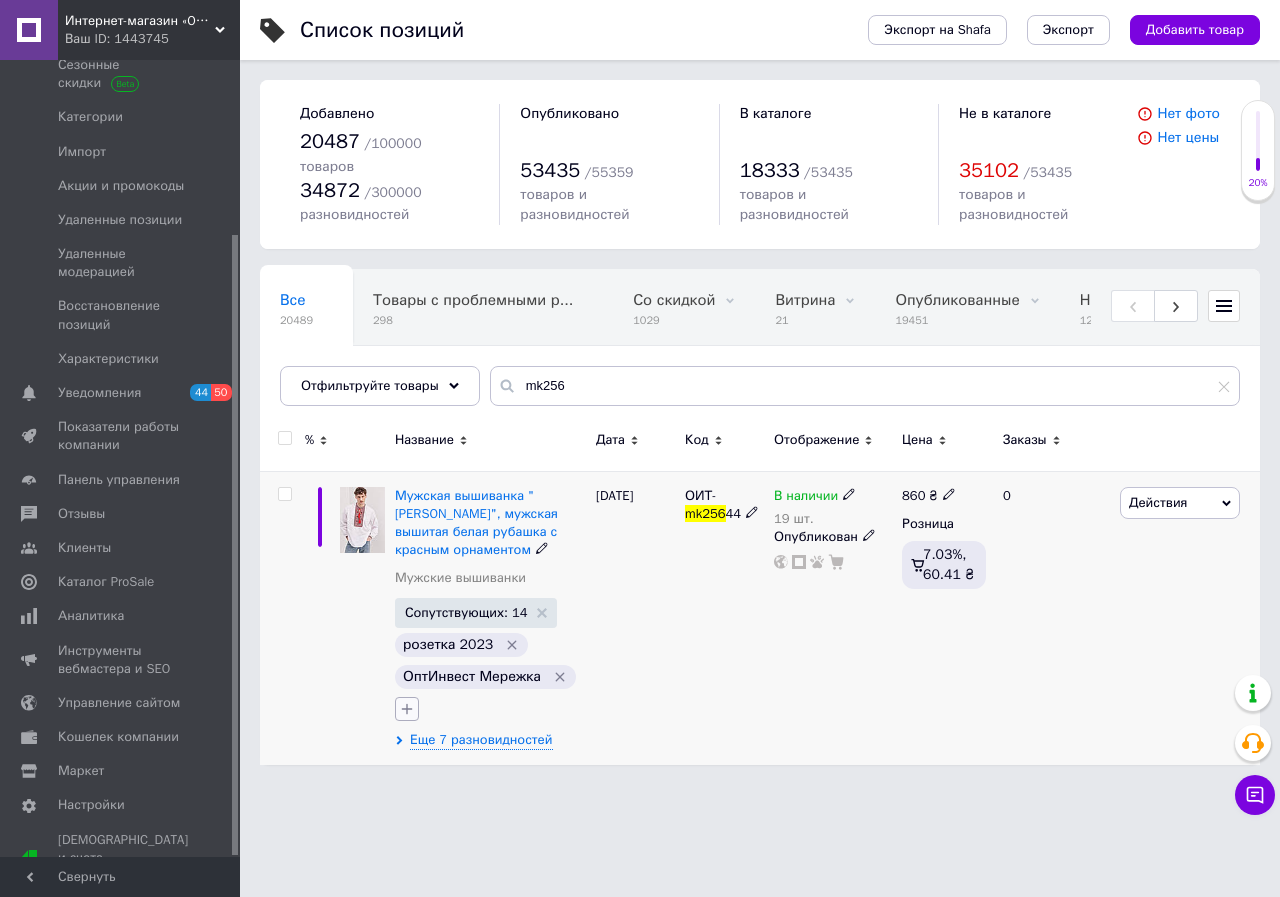 click 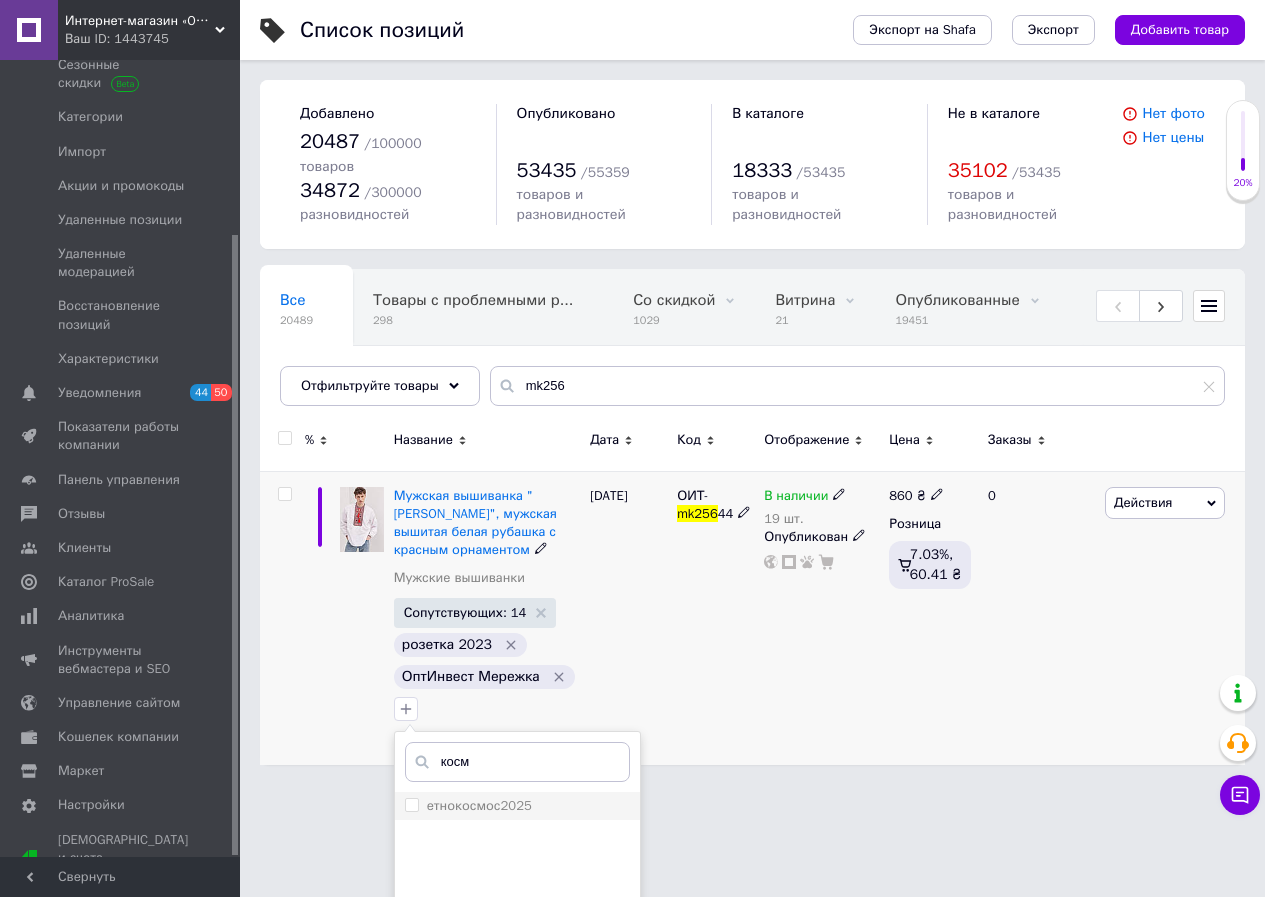 type on "косм" 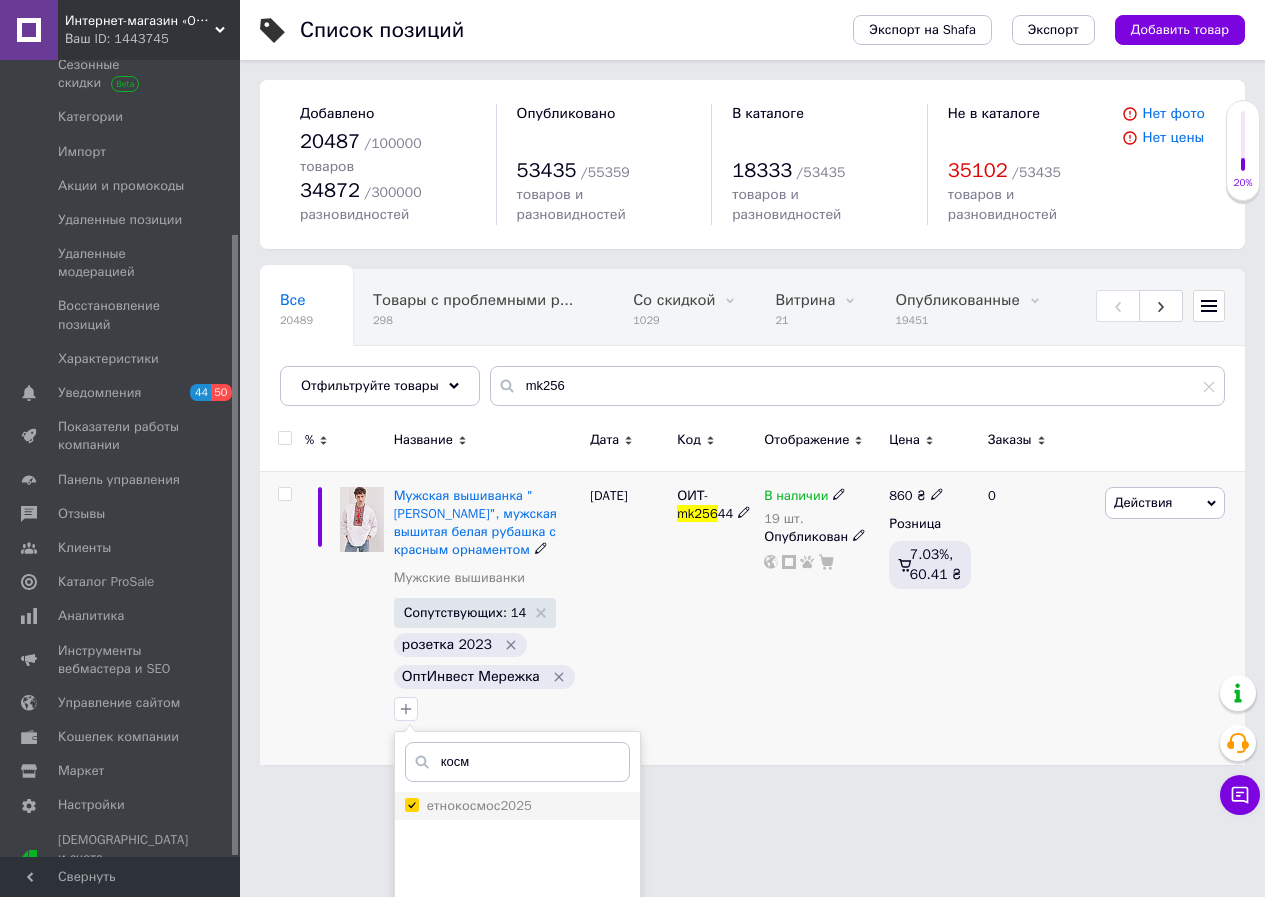 checkbox on "true" 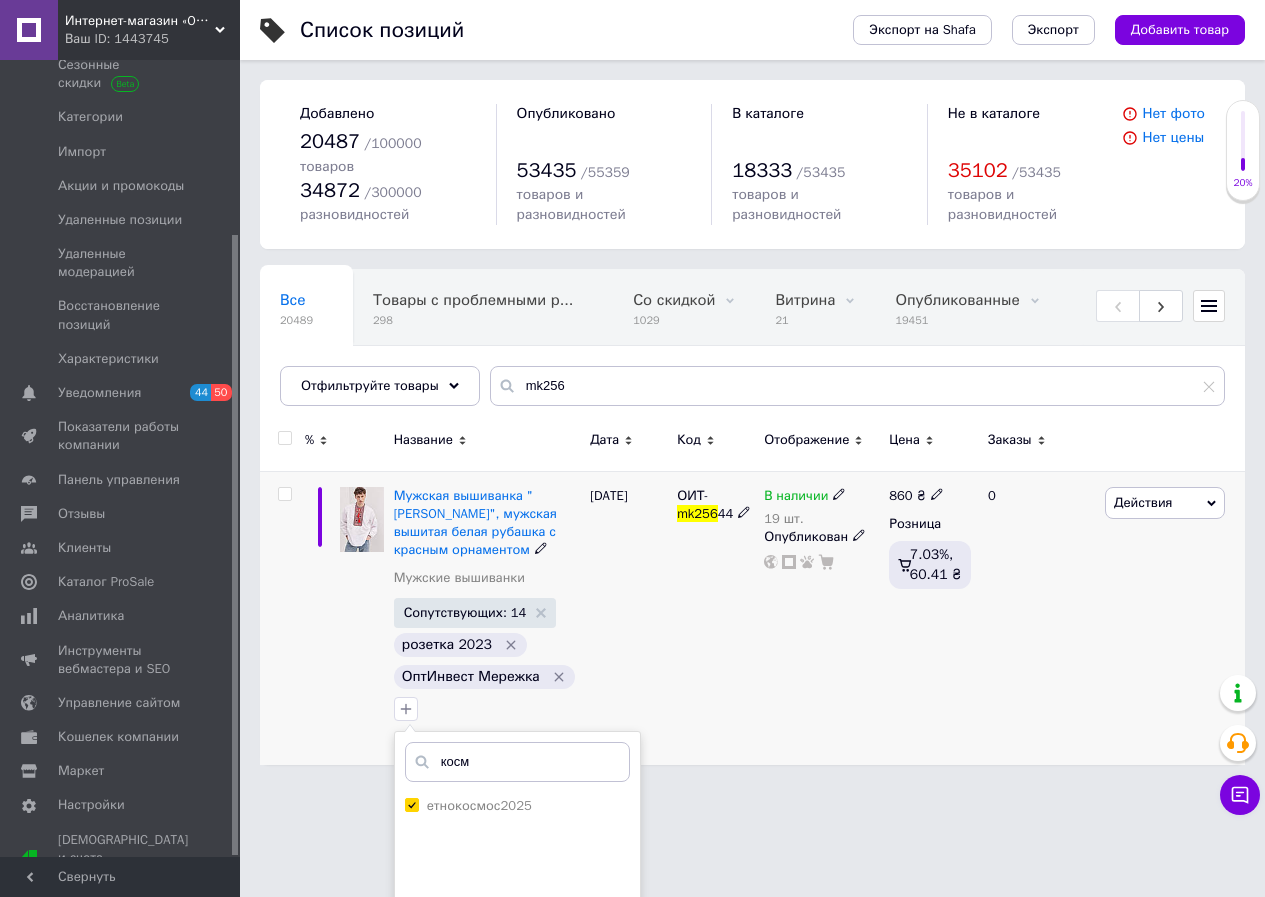 scroll, scrollTop: 185, scrollLeft: 0, axis: vertical 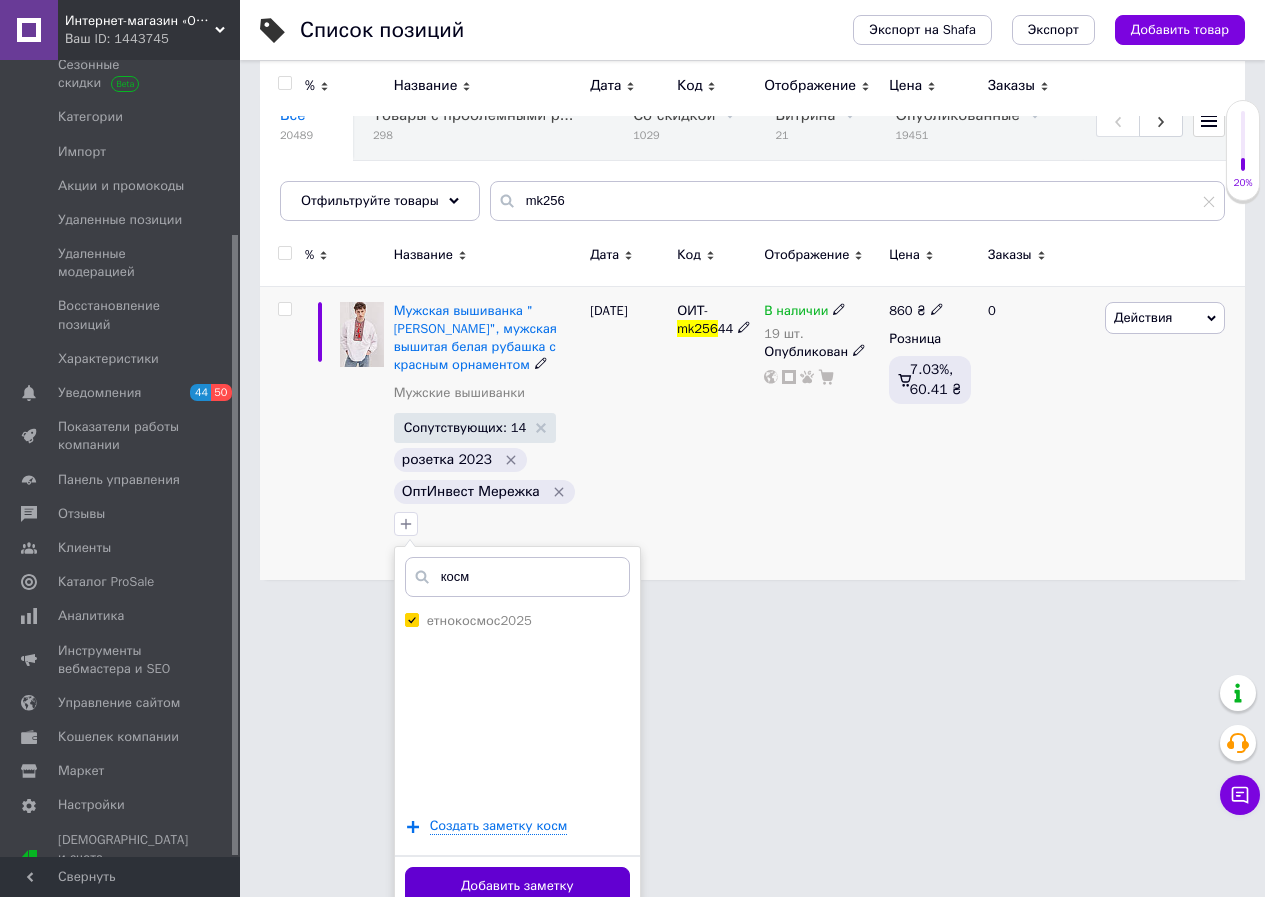 click on "Добавить заметку" at bounding box center (517, 886) 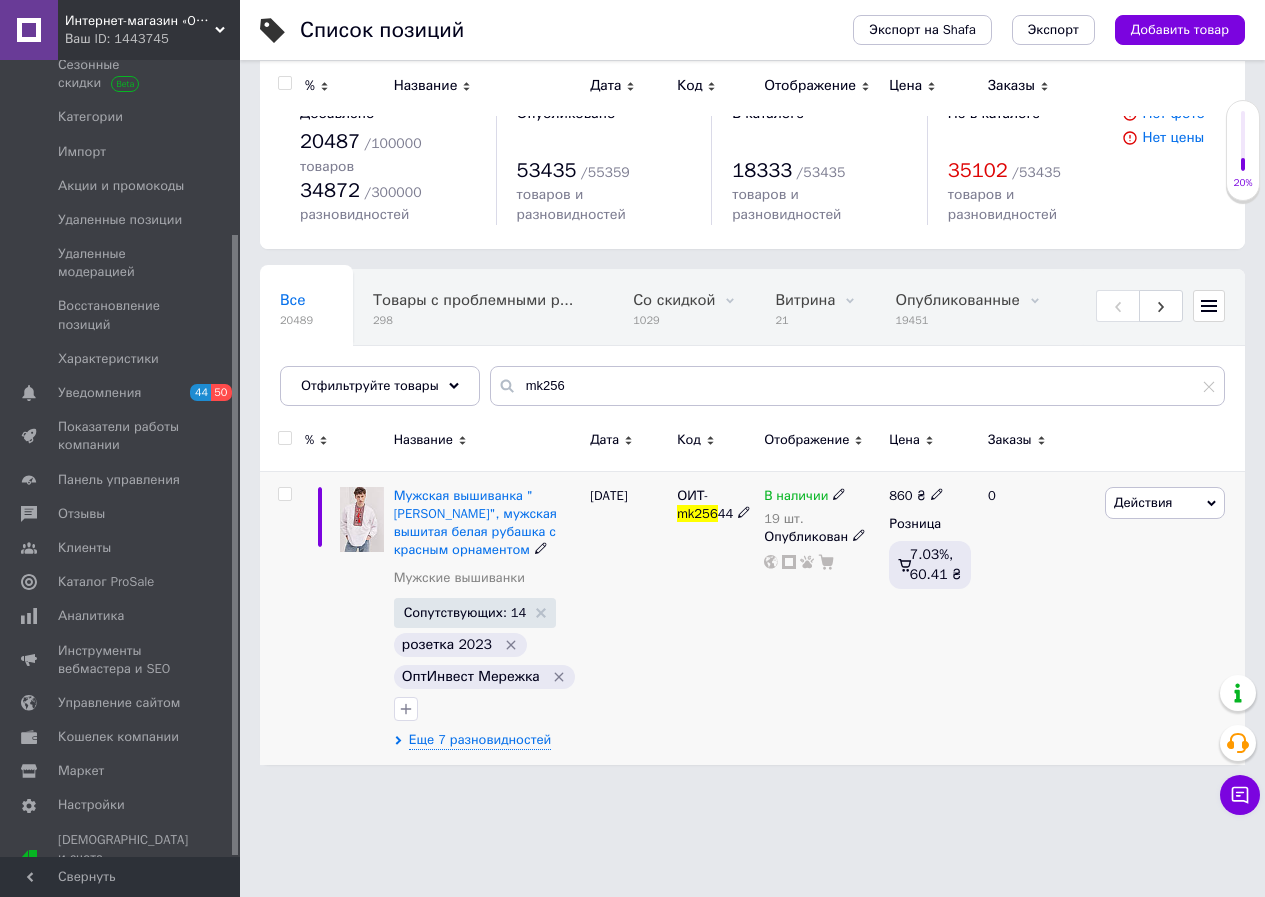 scroll, scrollTop: 0, scrollLeft: 0, axis: both 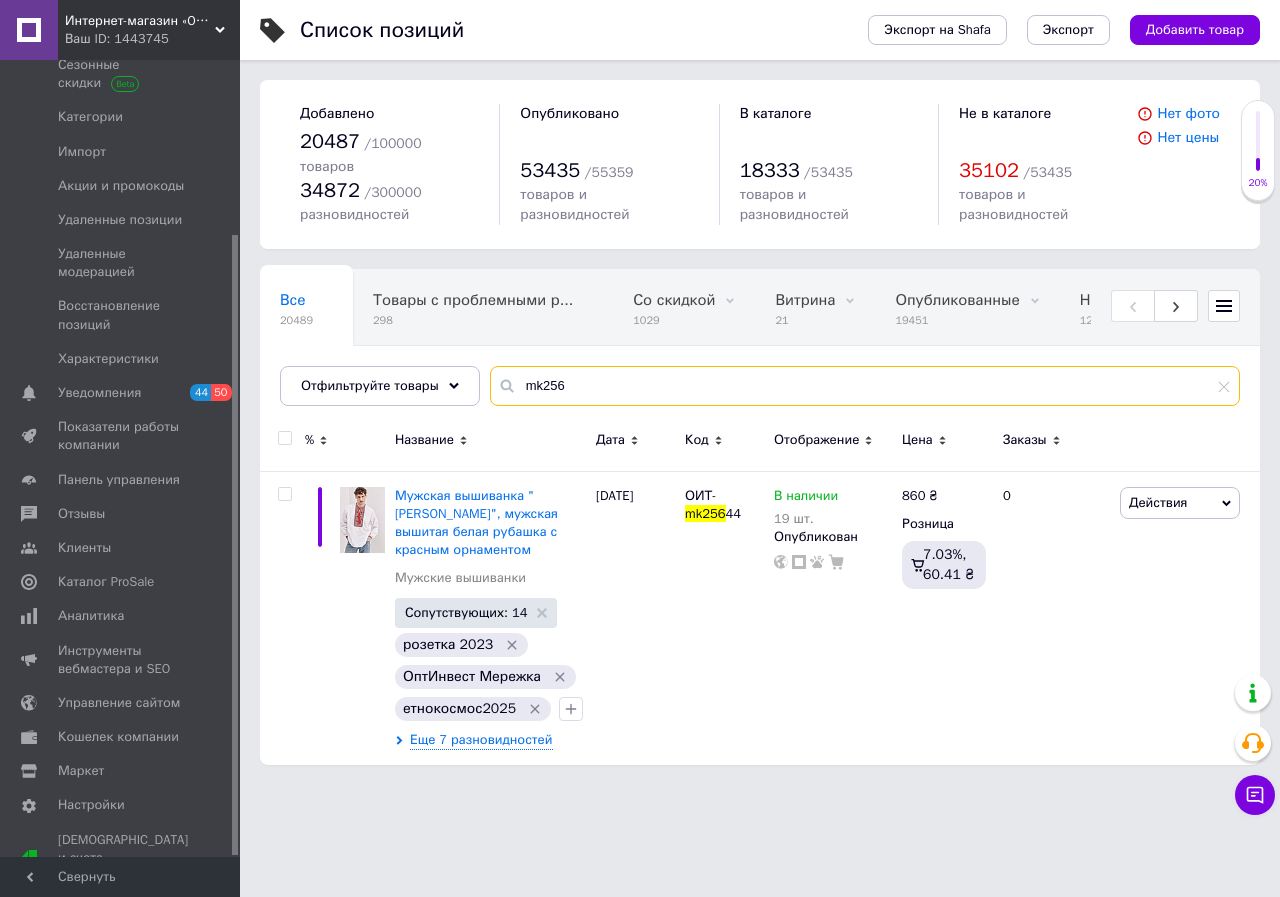 click on "mk256" at bounding box center (865, 386) 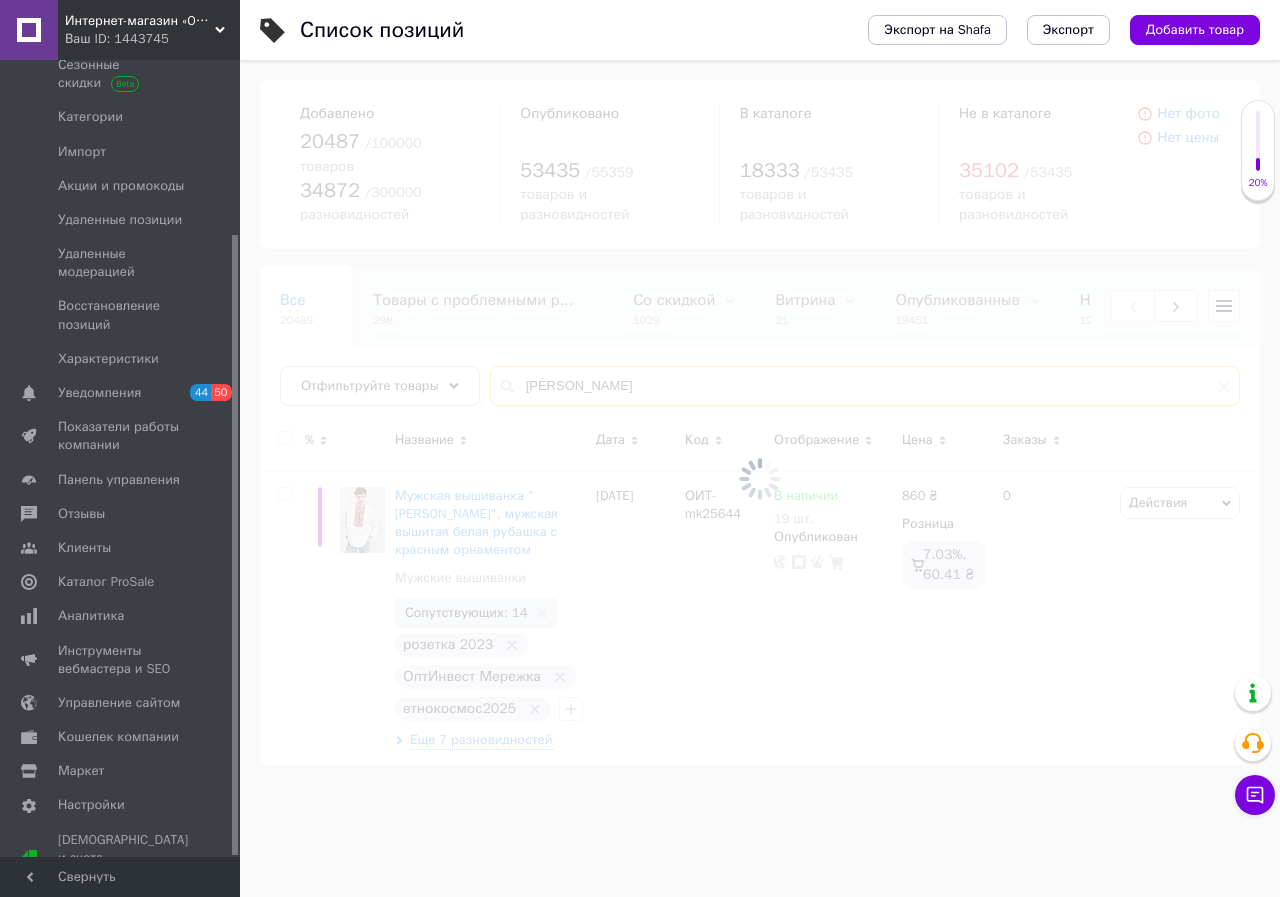 type on "[PERSON_NAME]" 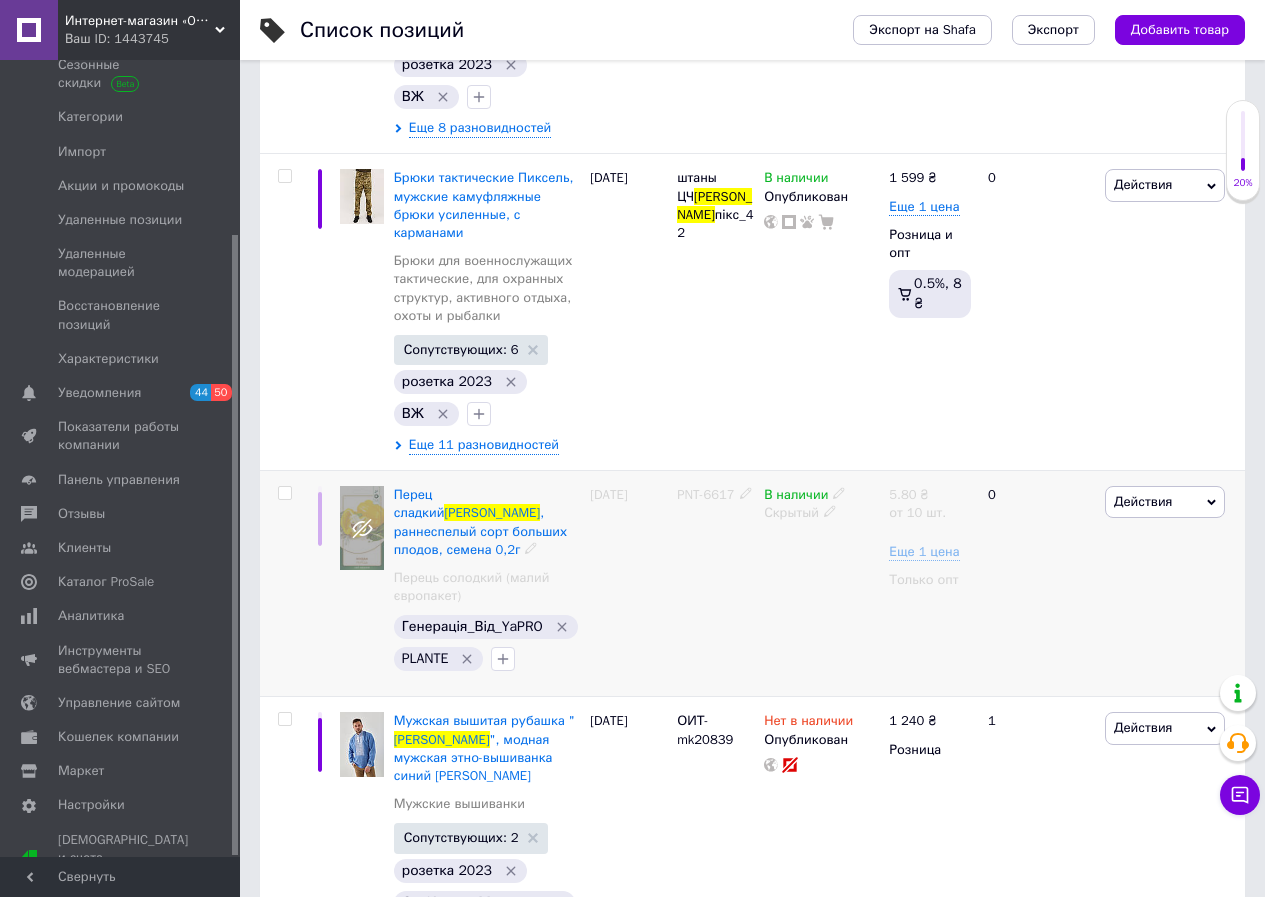 scroll, scrollTop: 1000, scrollLeft: 0, axis: vertical 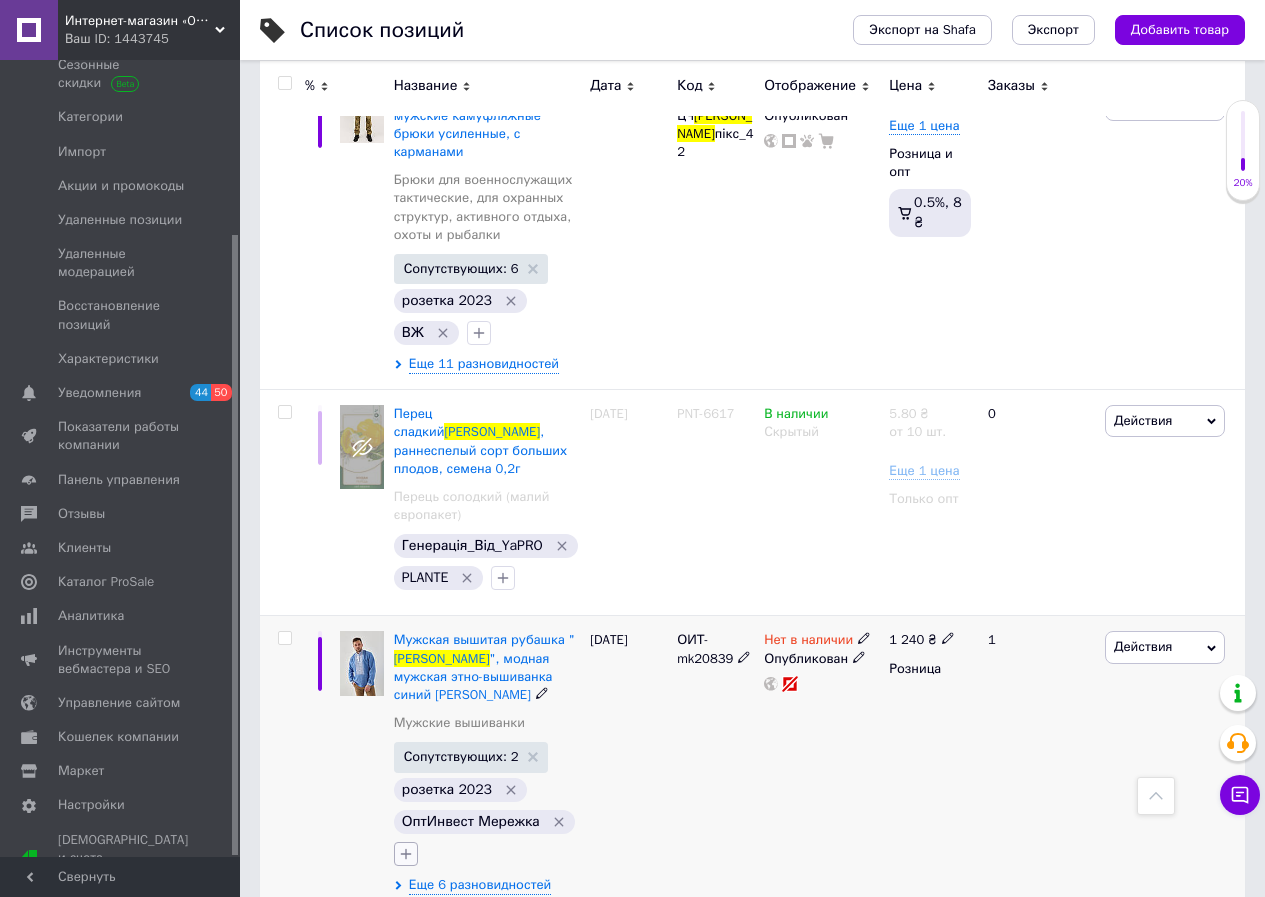 click 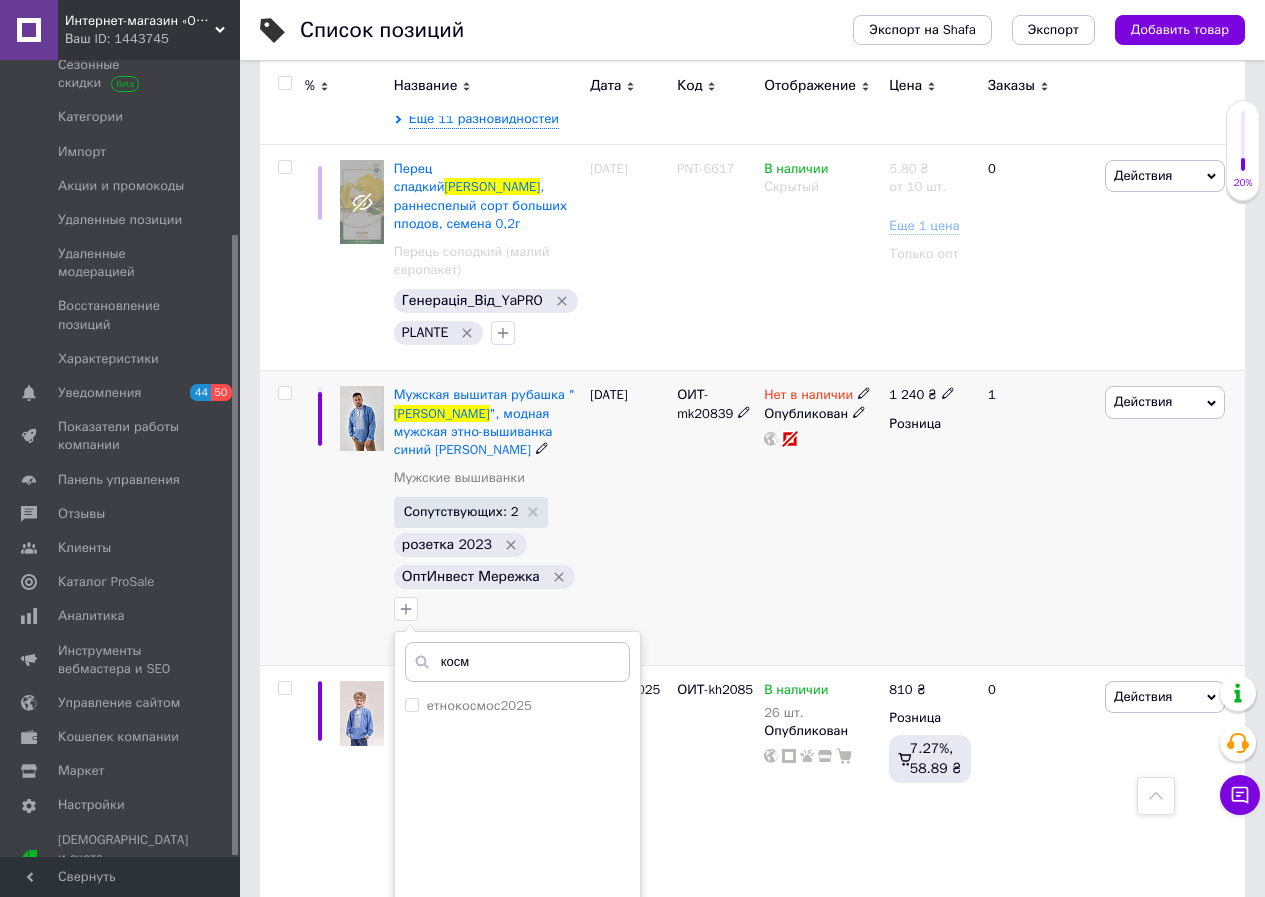 scroll, scrollTop: 1257, scrollLeft: 0, axis: vertical 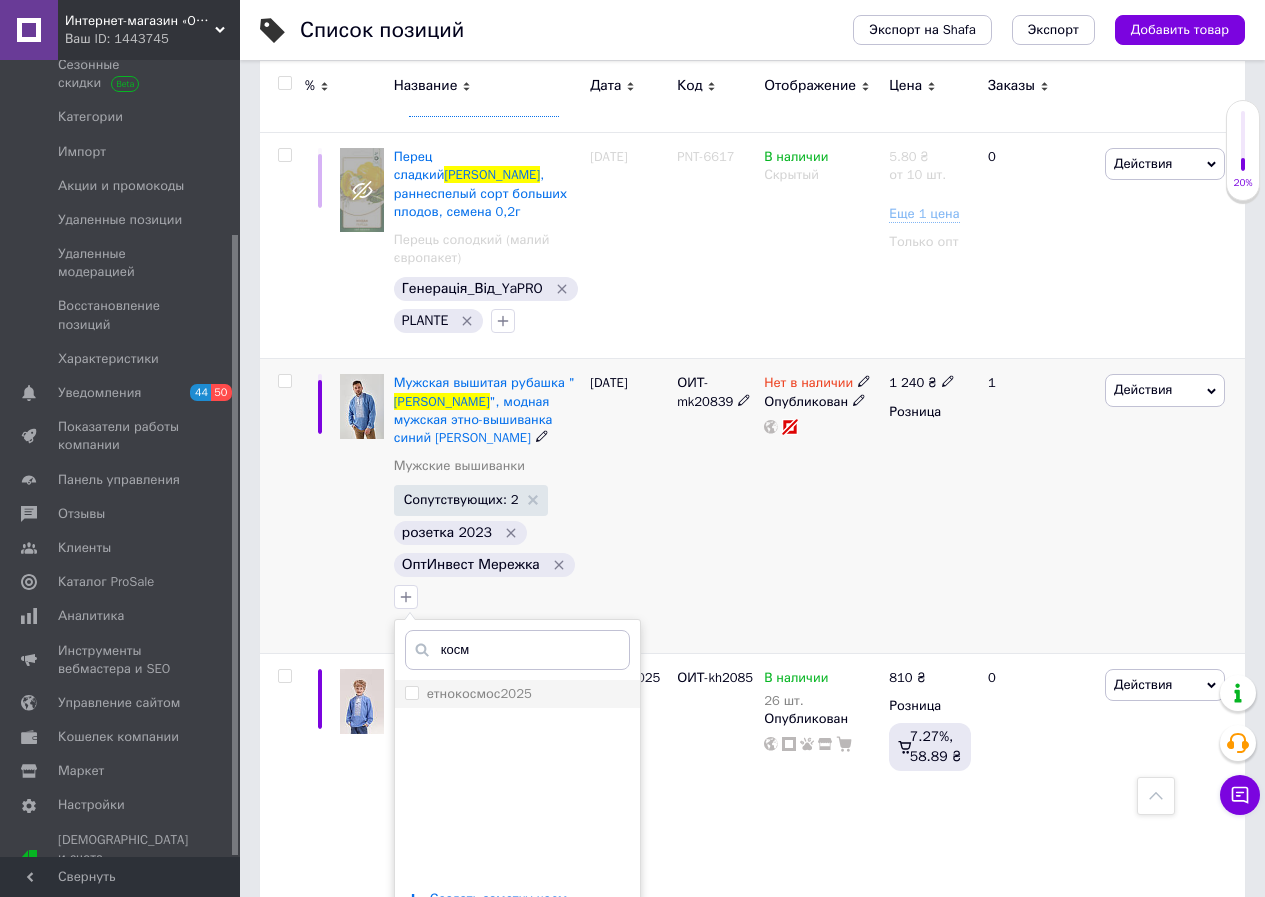 type on "косм" 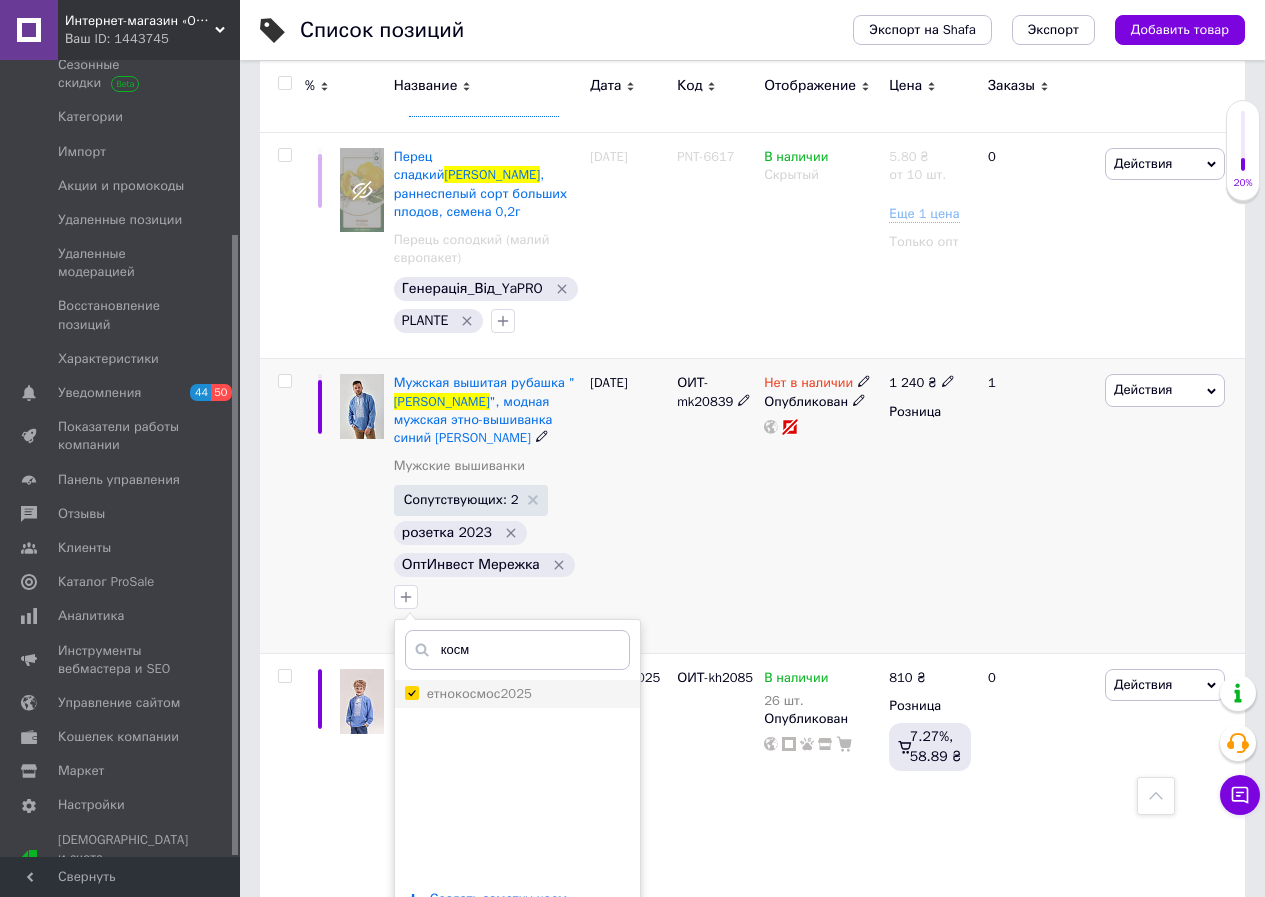 checkbox on "true" 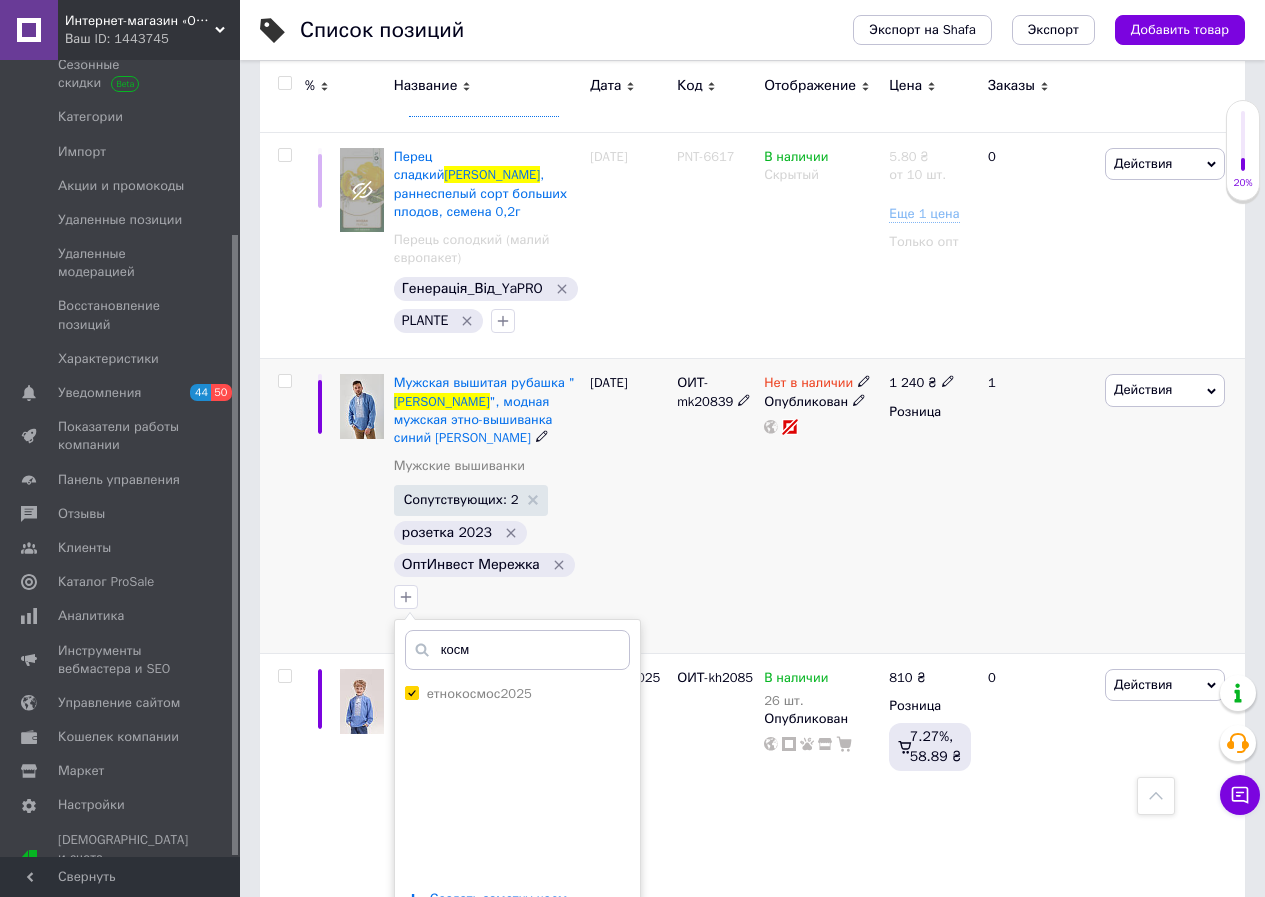 click on "Добавить заметку" at bounding box center [517, 959] 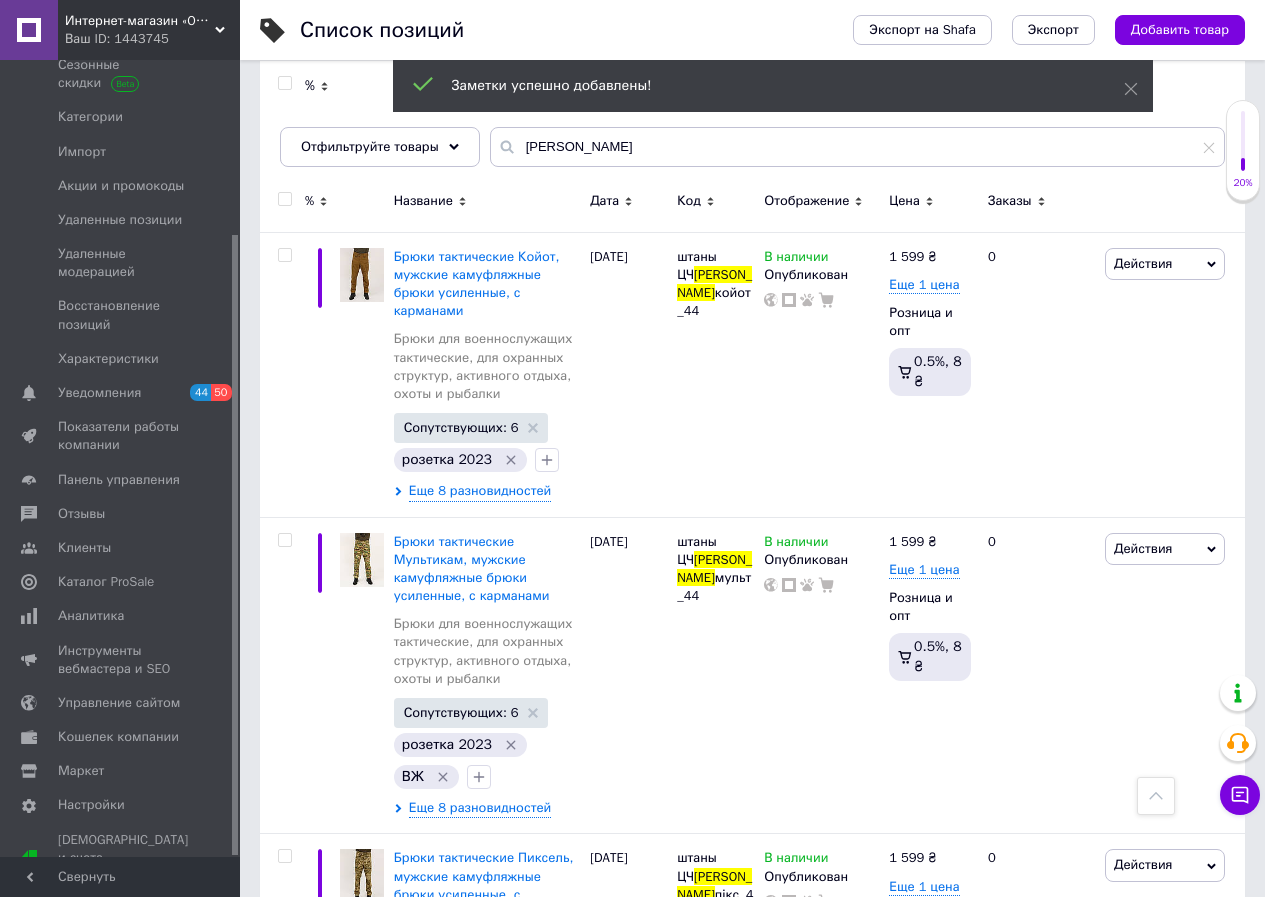scroll, scrollTop: 0, scrollLeft: 0, axis: both 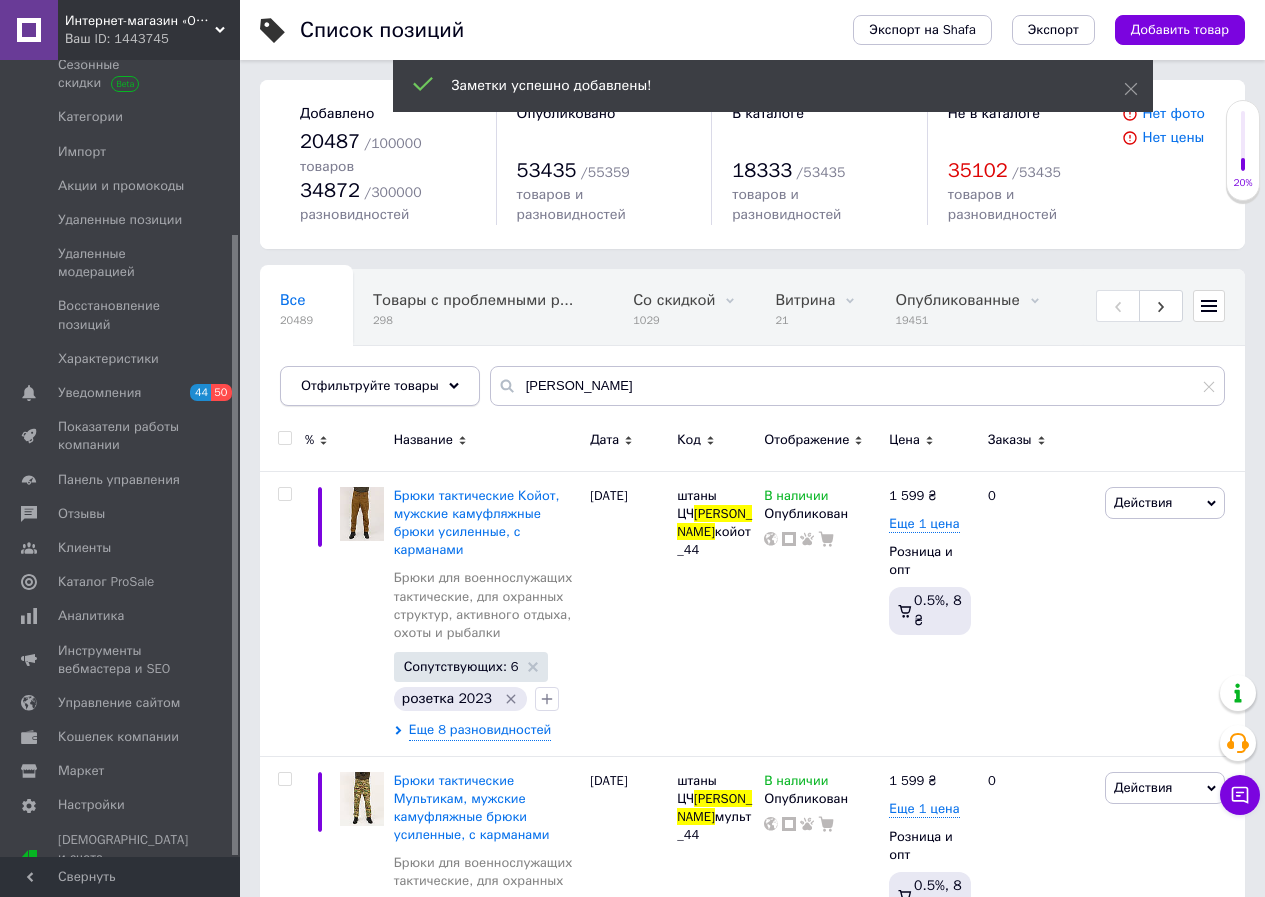 click on "Отфильтруйте товары" at bounding box center [380, 386] 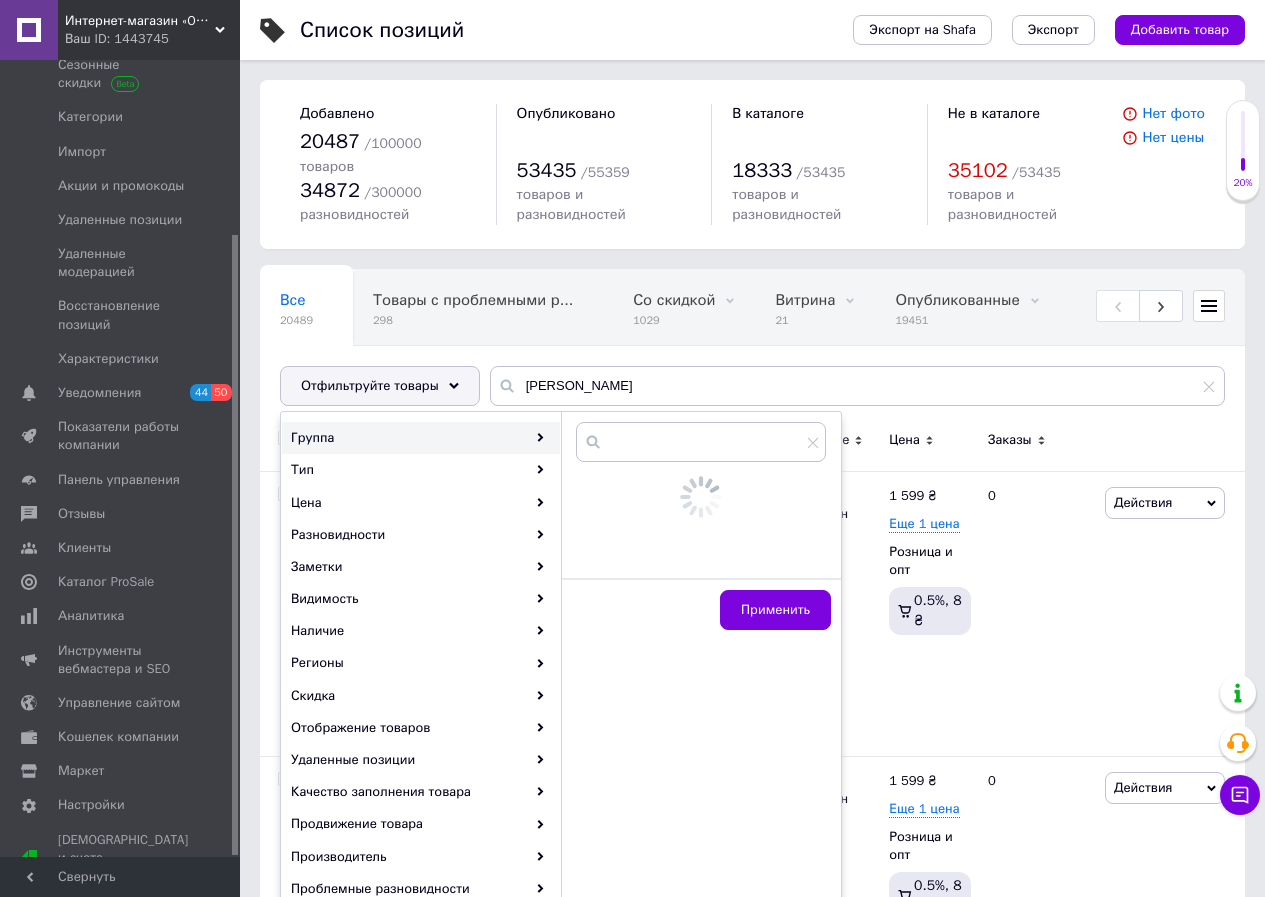 click on "Все 20489 Товары с проблемными р... 298 Со скидкой 1029 Удалить Редактировать [PERSON_NAME] 21 Удалить Редактировать Опубликованные 19451 Удалить Редактировать Нет в наличии 12854 Удалить Редактировать Скрытые 1036 Удалить Редактировать LUREX 2878 Удалить Редактировать PLANTE 1376 Удалить Редактировать Скидка закончилась 2895 Удалить Редактировать Ok Отфильтровано...  Сохранить" at bounding box center [752, 347] 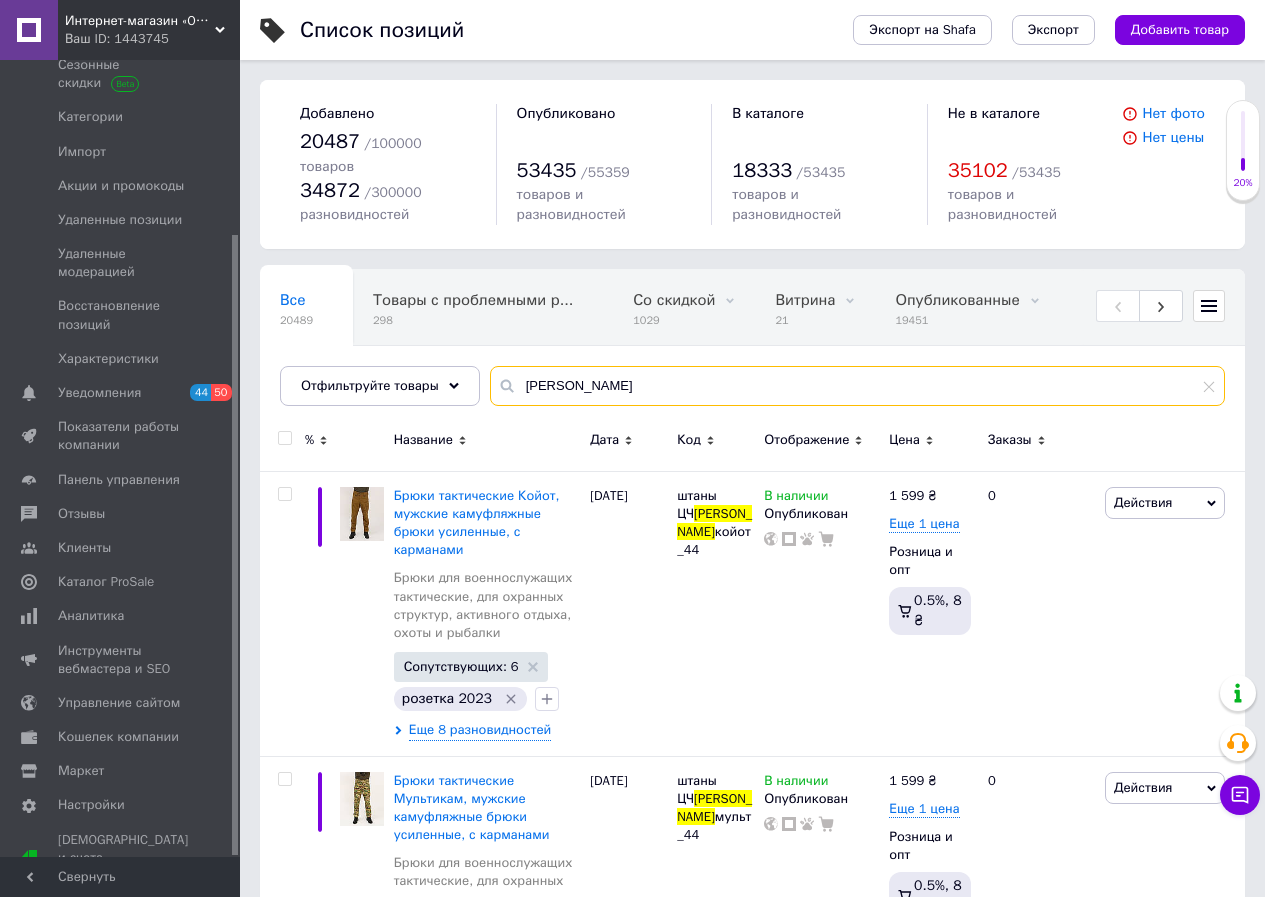 click on "[PERSON_NAME]" at bounding box center (857, 386) 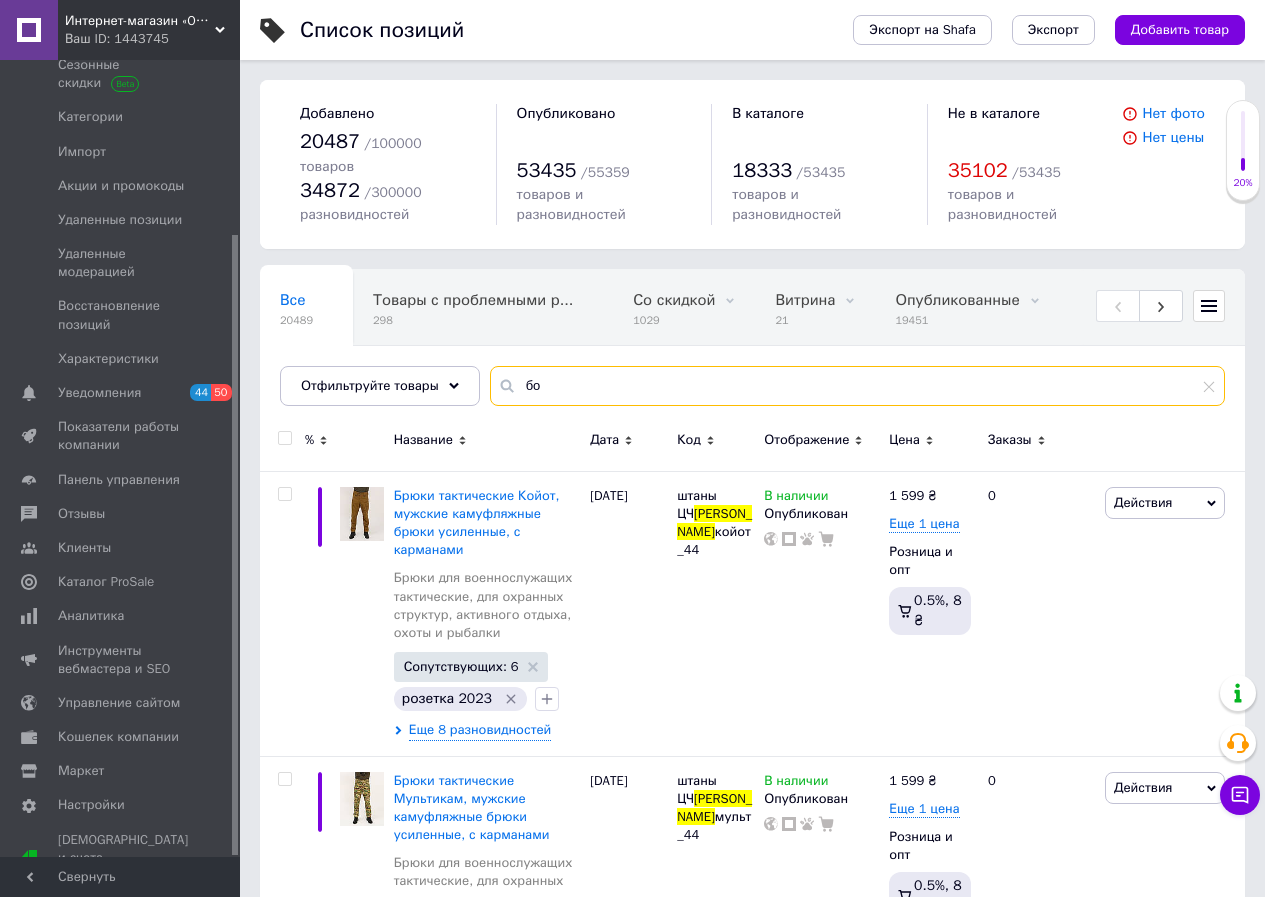 type on "б" 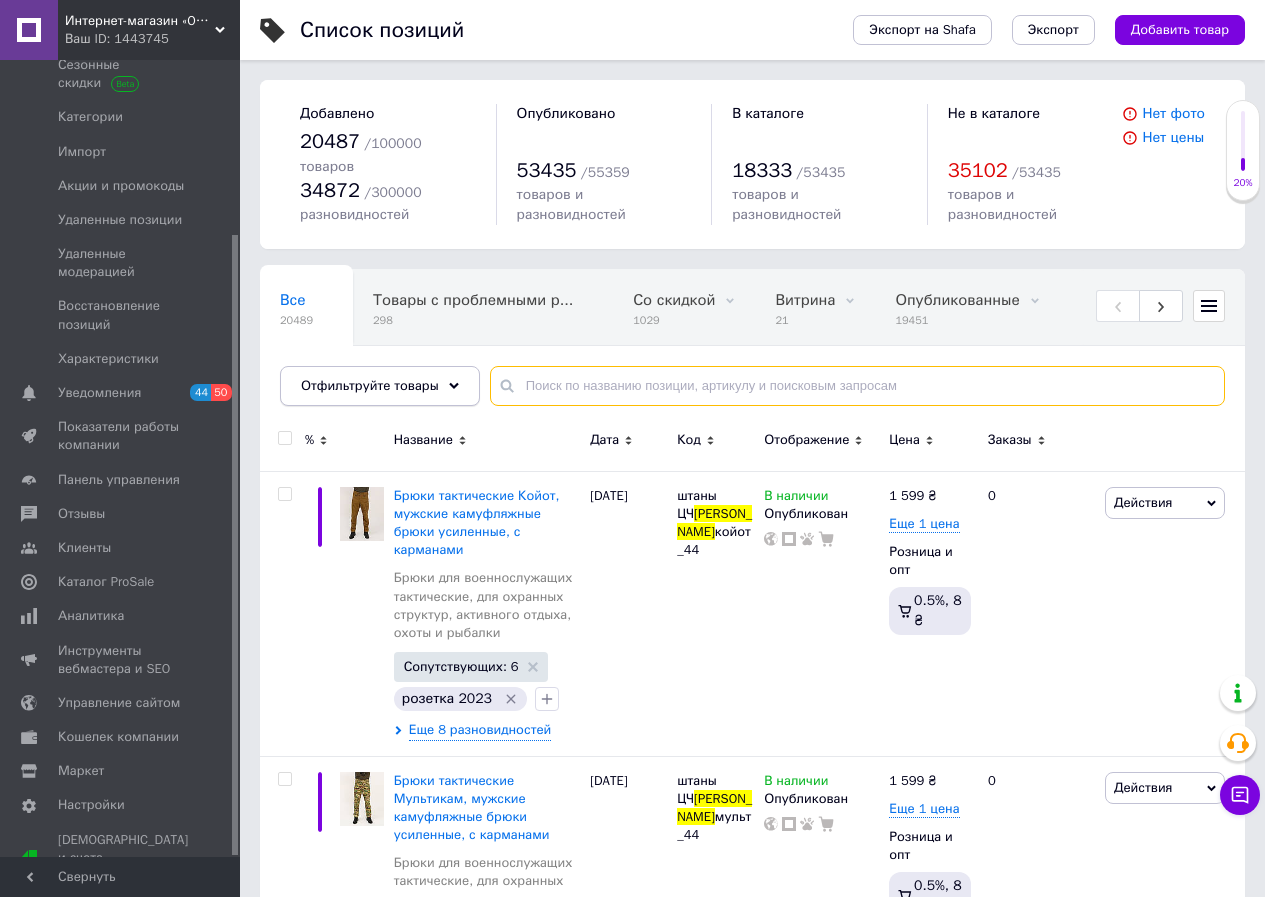 type 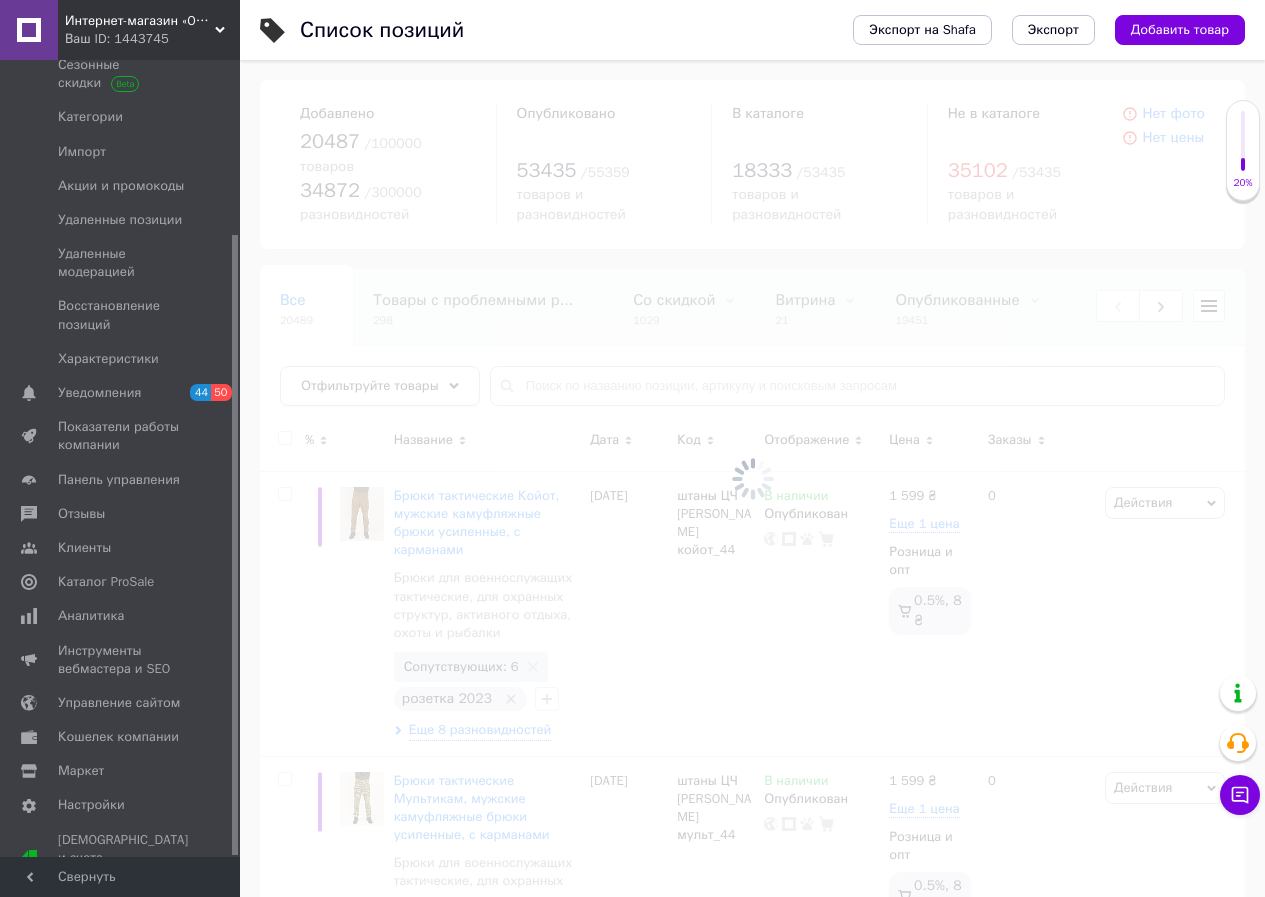 click at bounding box center (752, 478) 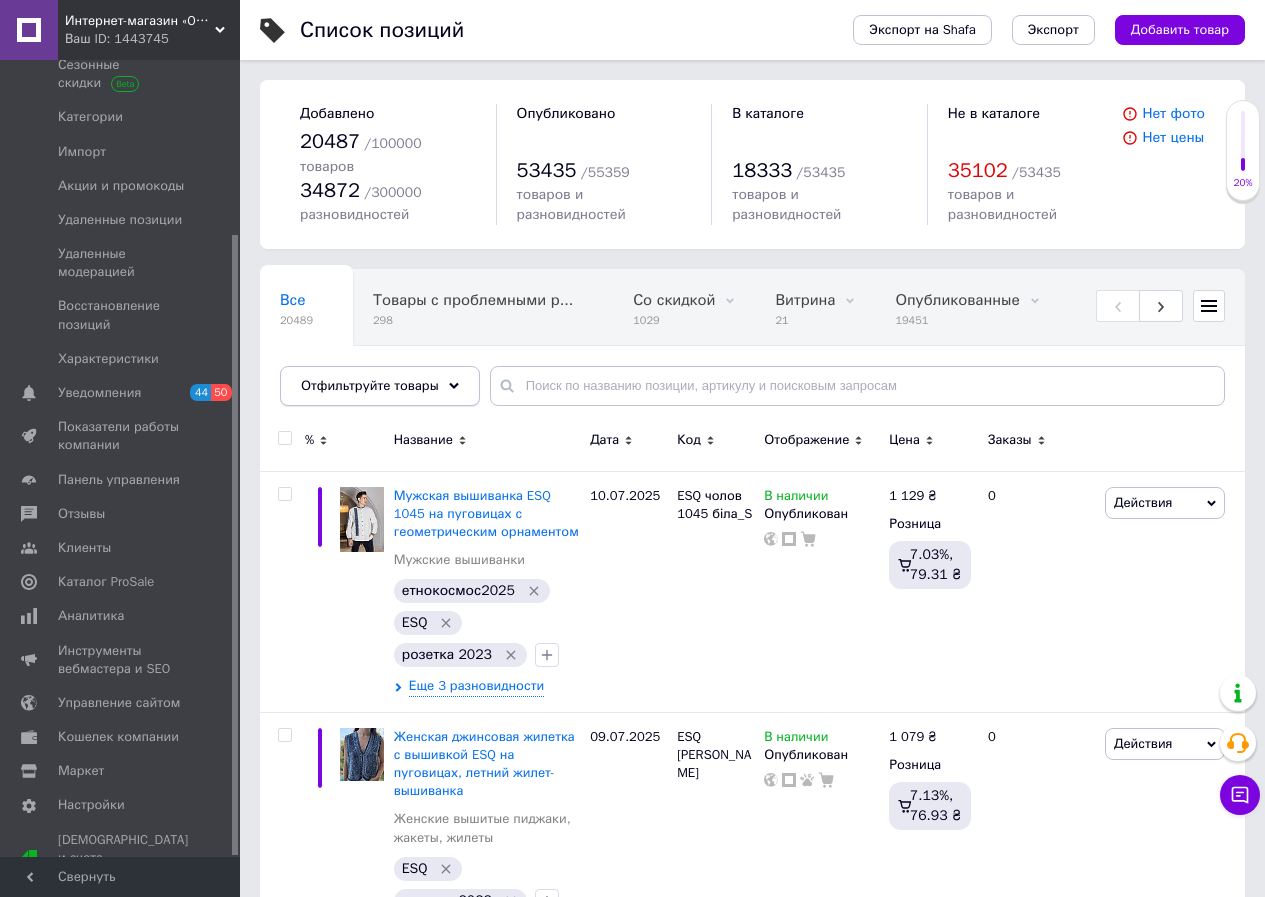 click on "Отфильтруйте товары" at bounding box center [370, 385] 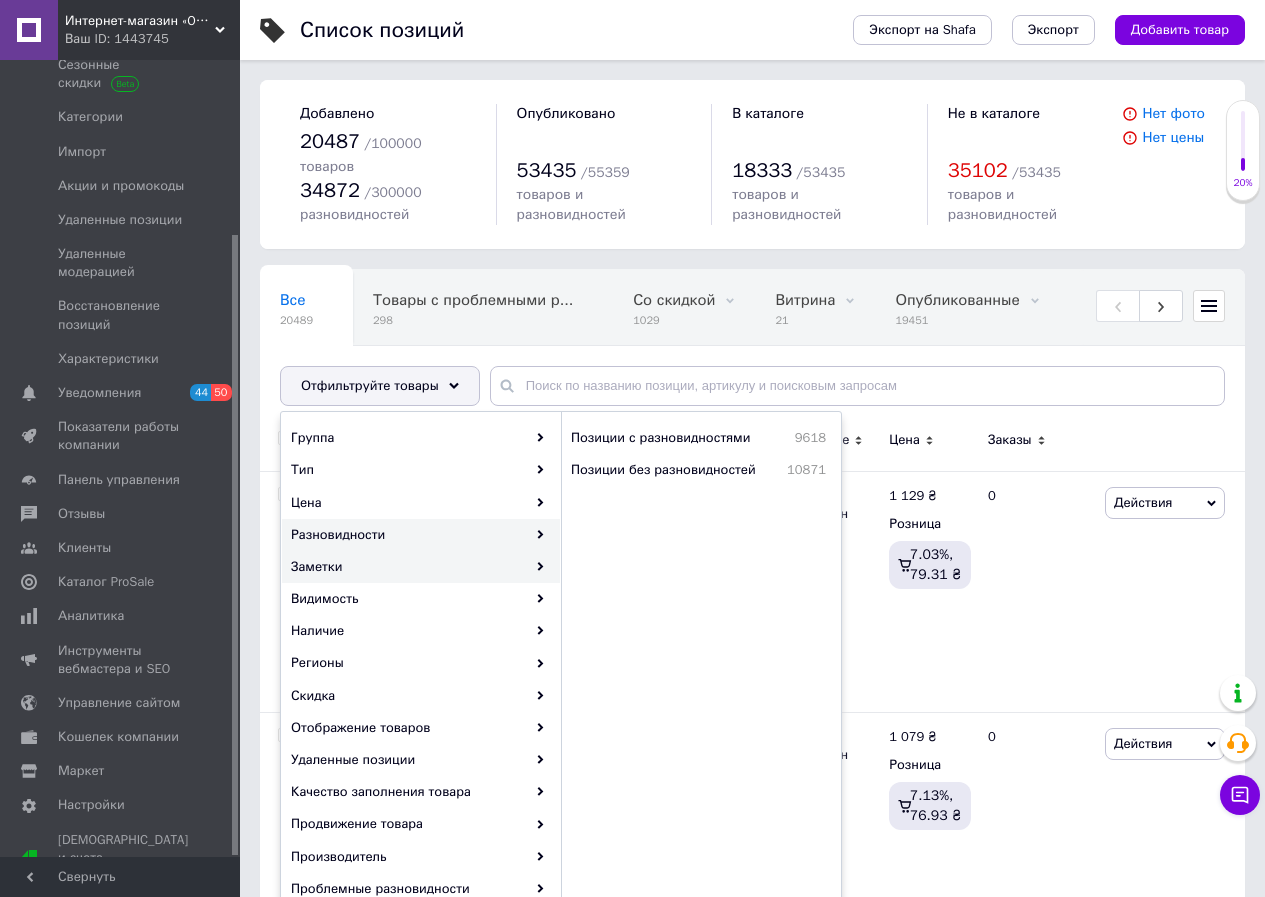 click on "Заметки" at bounding box center [421, 567] 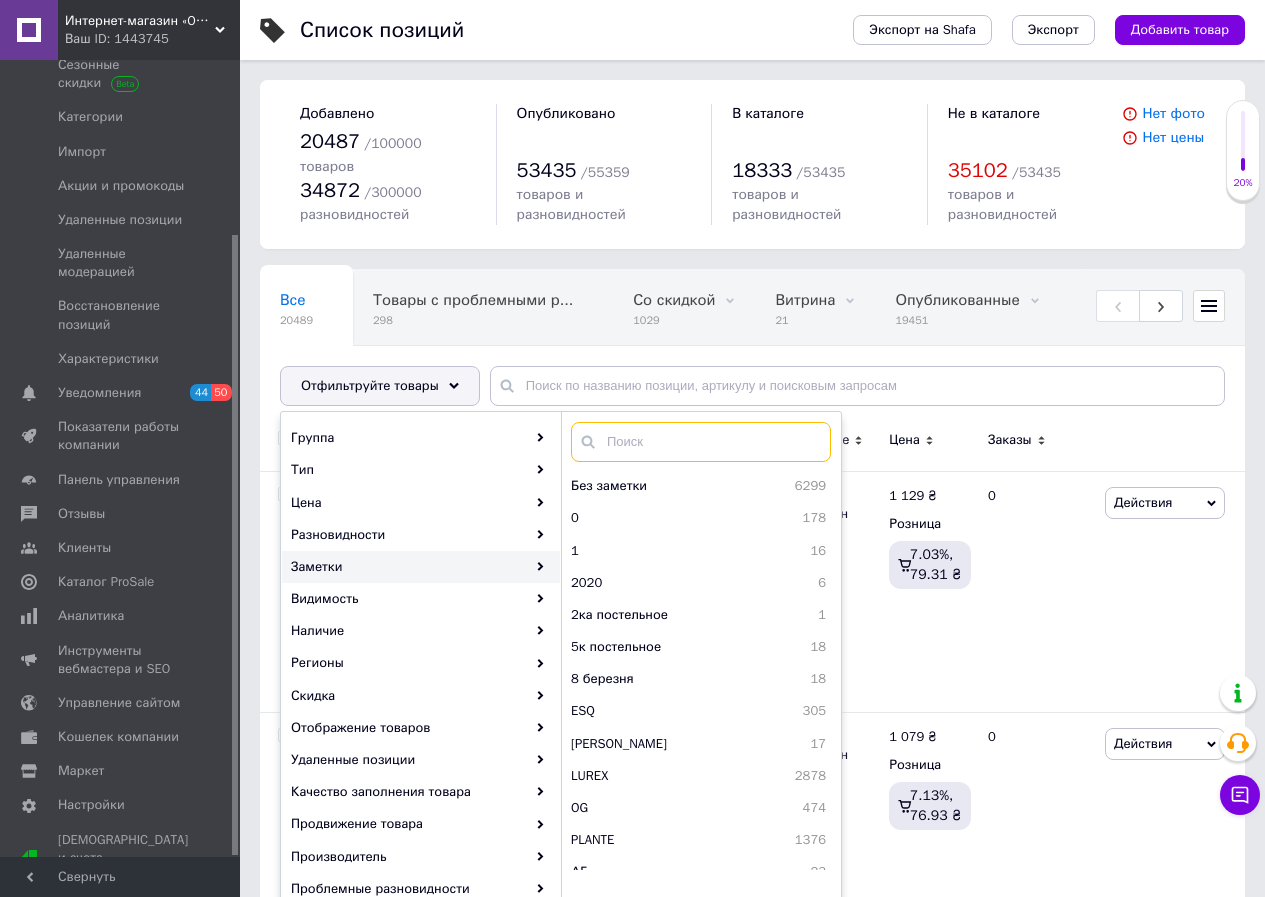 click at bounding box center (701, 442) 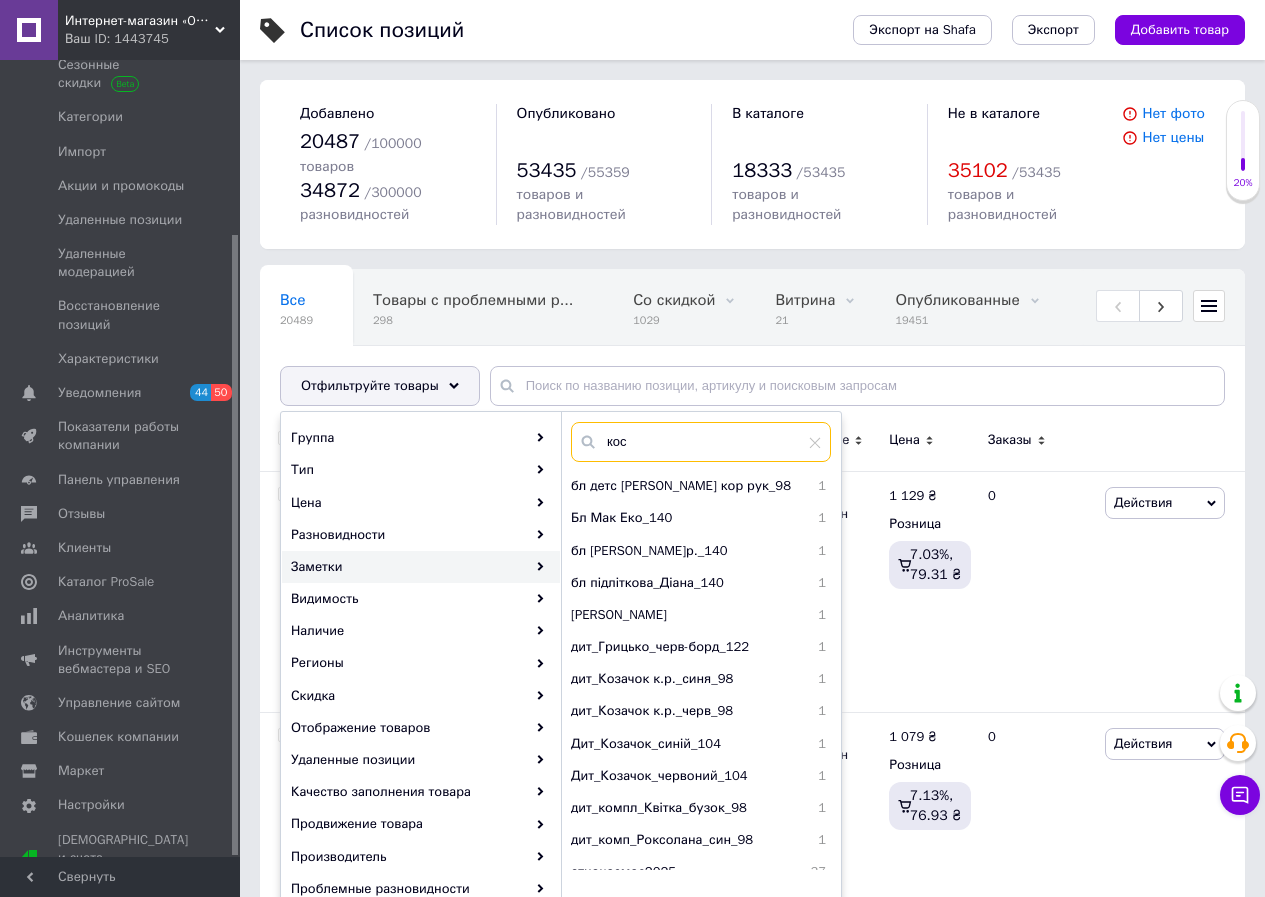type on "косм" 